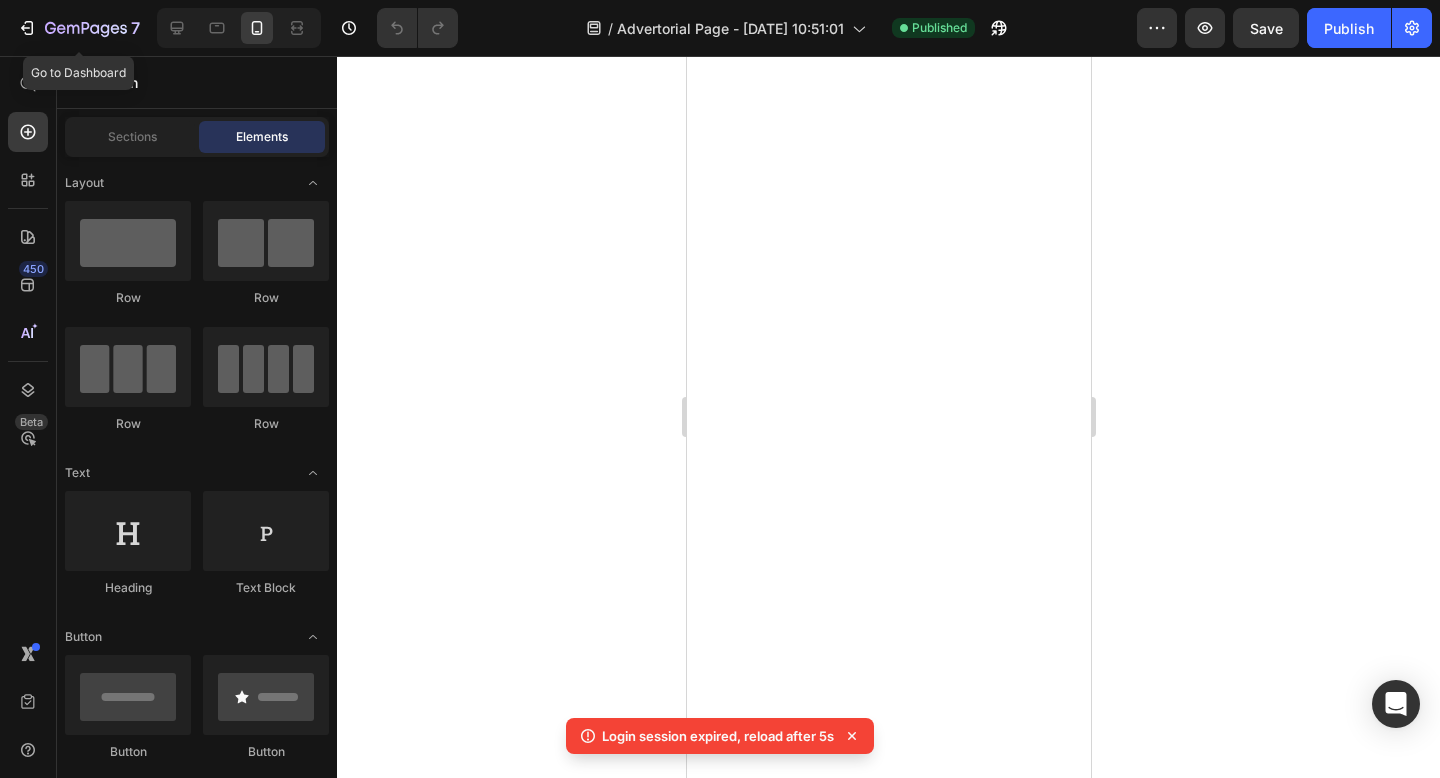 scroll, scrollTop: 0, scrollLeft: 0, axis: both 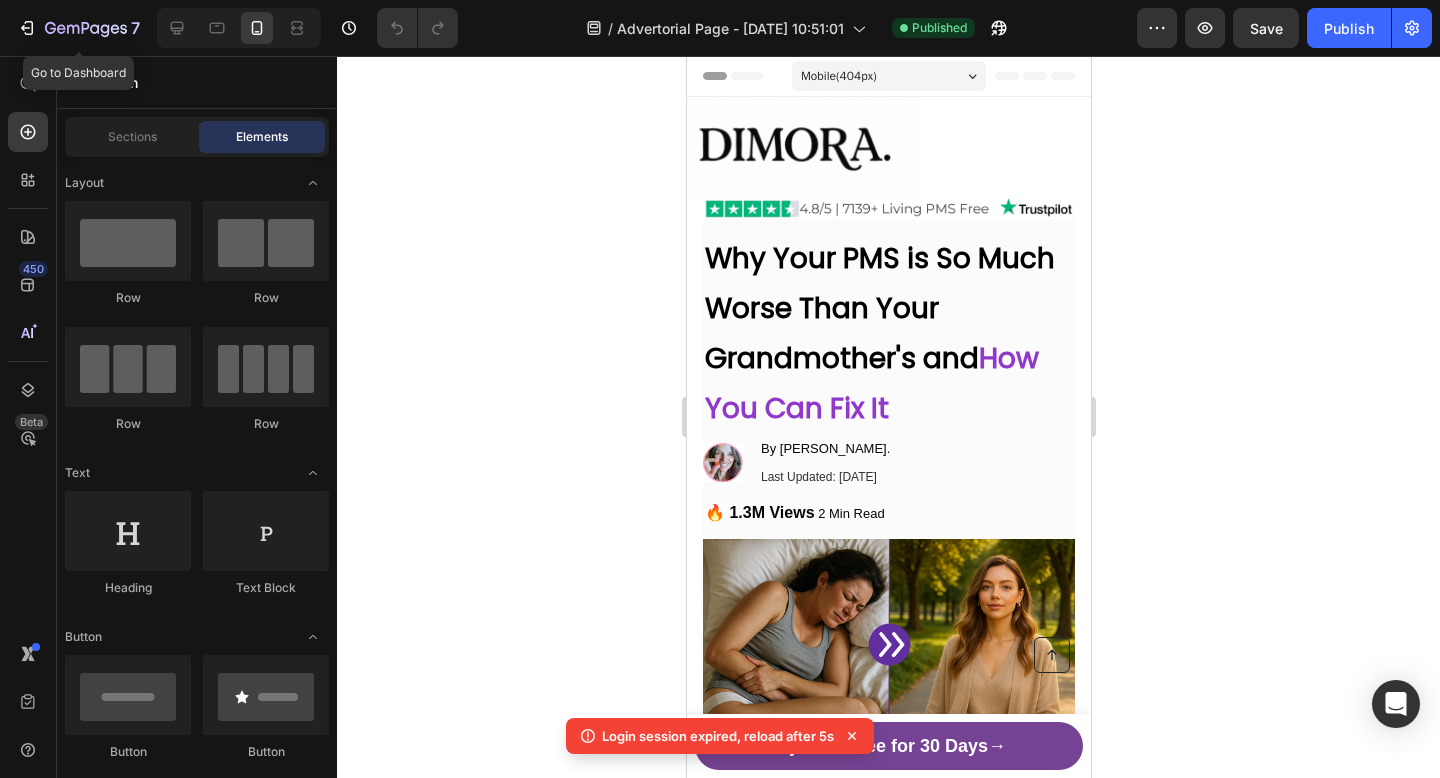click 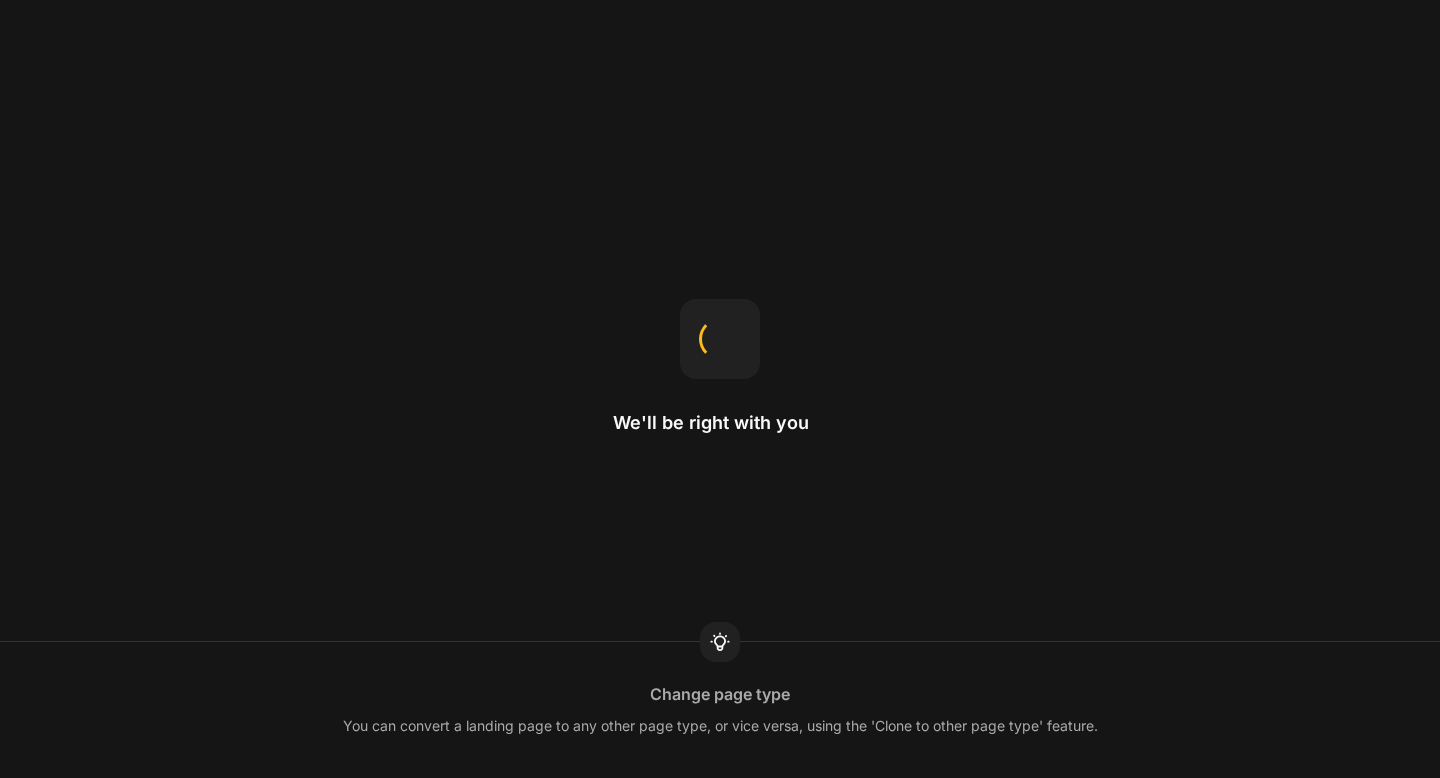 scroll, scrollTop: 0, scrollLeft: 0, axis: both 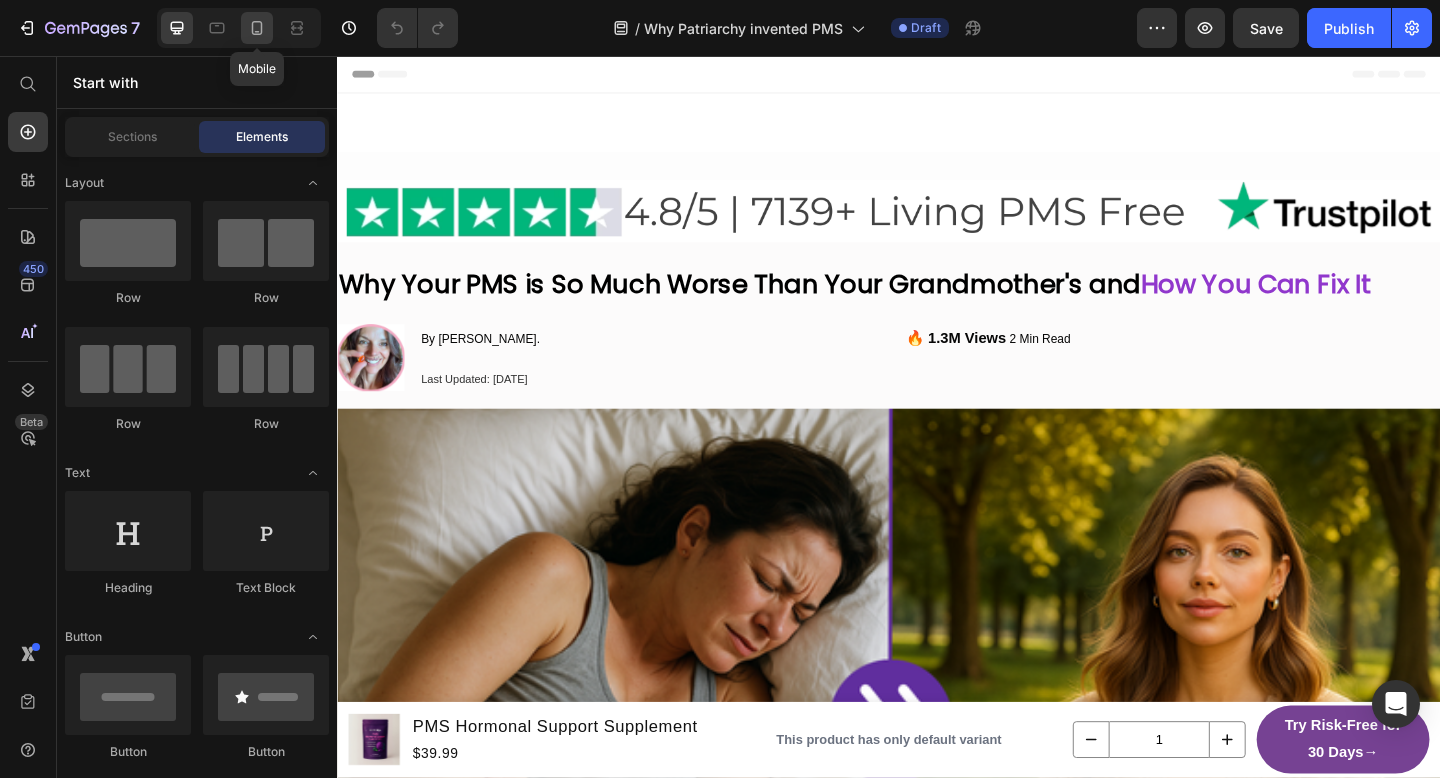 click 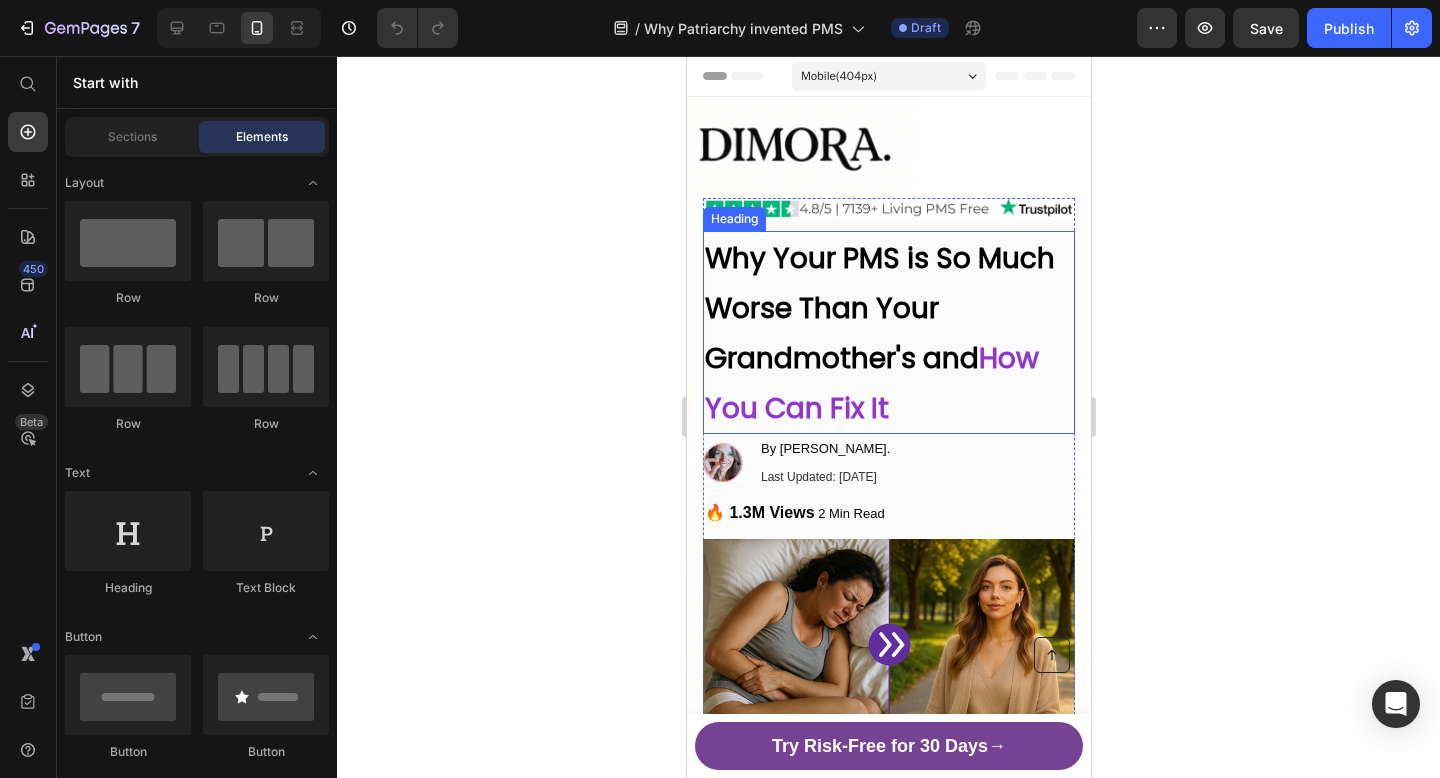 click on "Why Your PMS is So Much Worse Than Your Grandmother's and  How You Can Fix It" at bounding box center (888, 332) 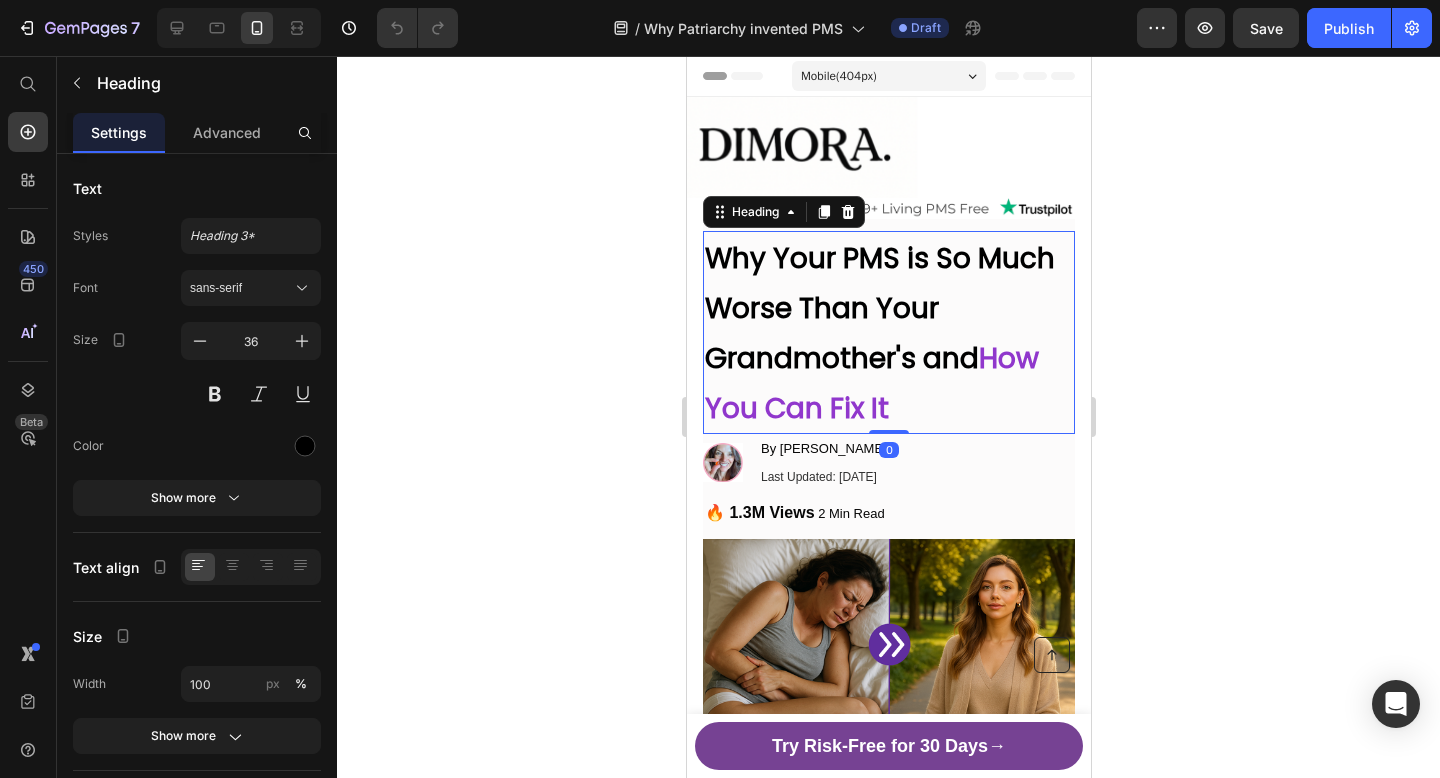 click on "Why Your PMS is So Much Worse Than Your Grandmother's and  How You Can Fix It" at bounding box center (888, 332) 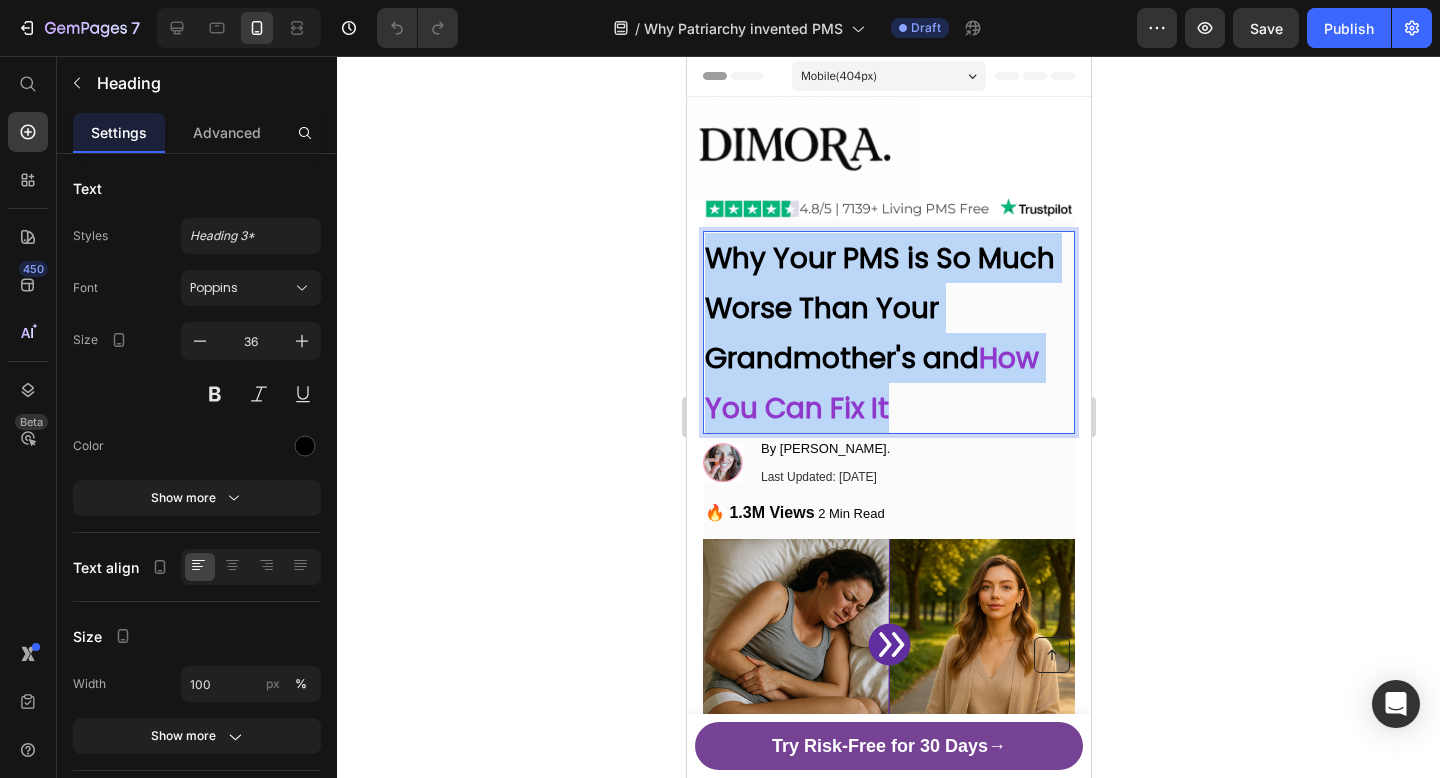 click on "Why Your PMS is So Much Worse Than Your Grandmother's and  How You Can Fix It" at bounding box center [888, 332] 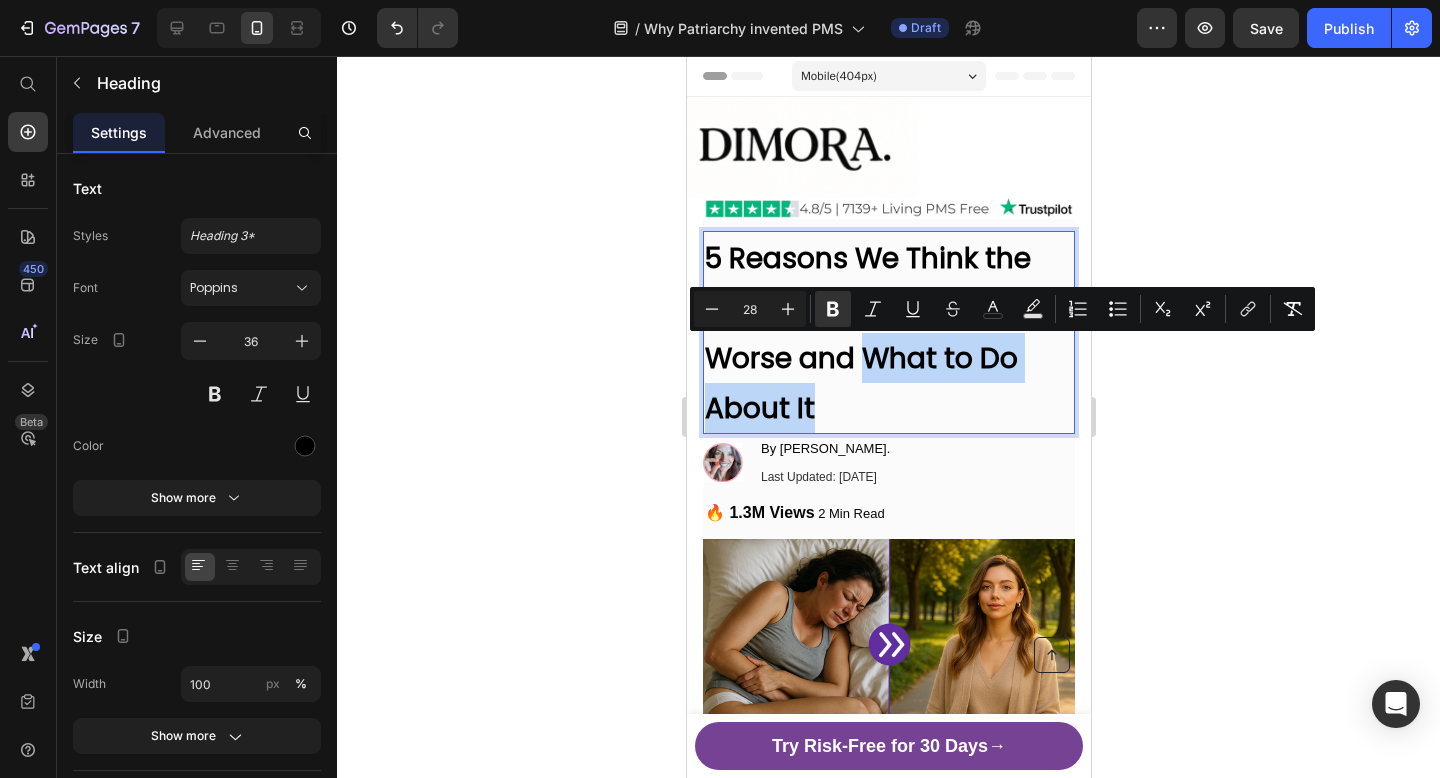 drag, startPoint x: 864, startPoint y: 349, endPoint x: 947, endPoint y: 394, distance: 94.41398 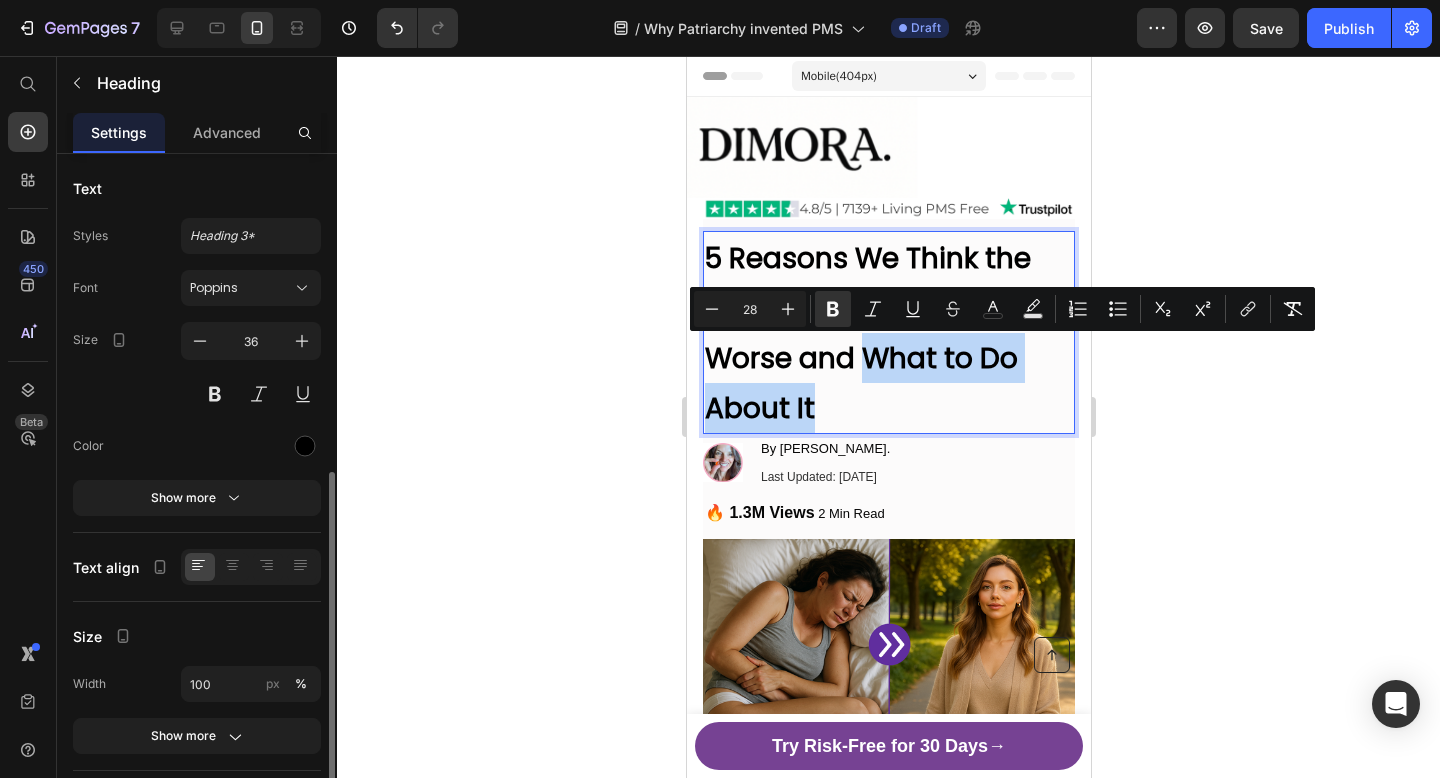 scroll, scrollTop: 331, scrollLeft: 0, axis: vertical 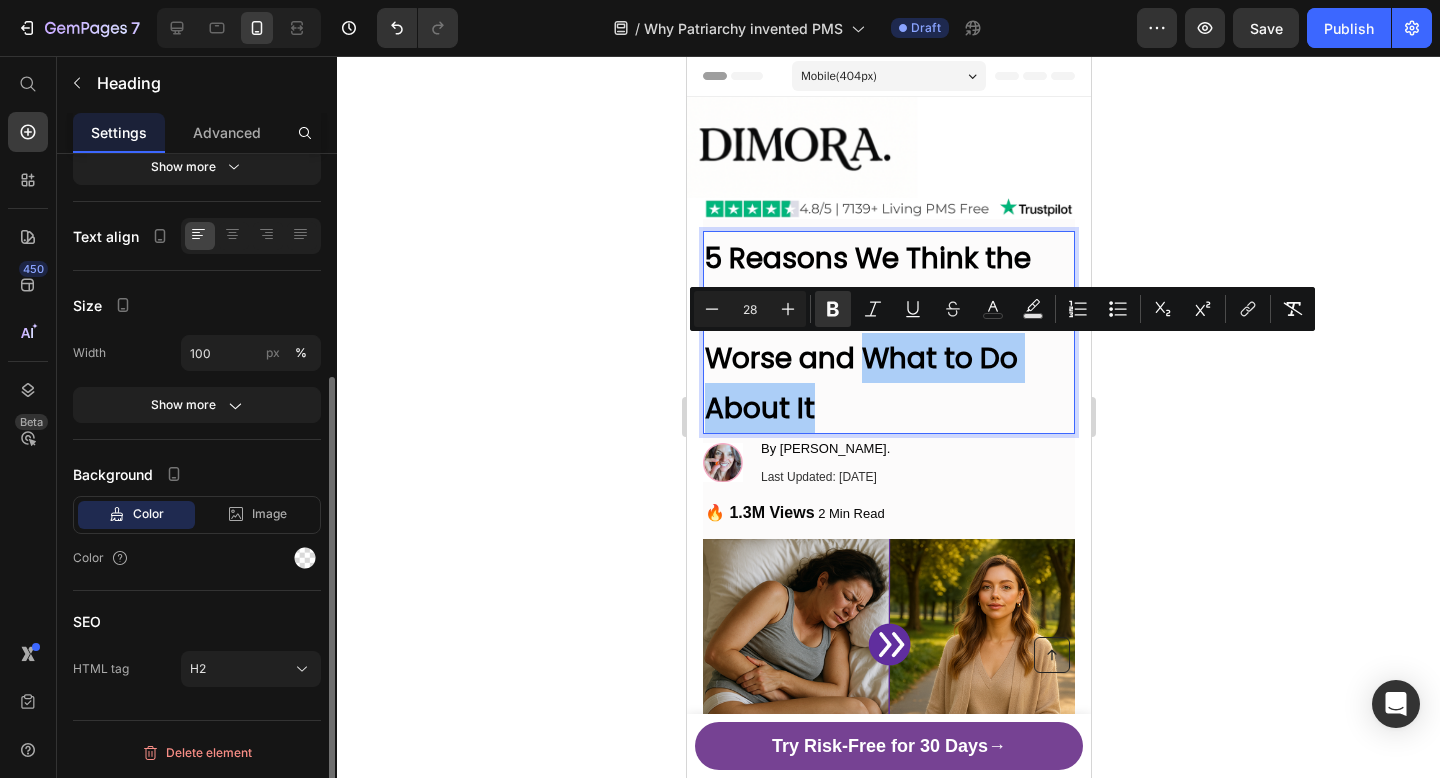 click on "Background Color Image Video  Color" 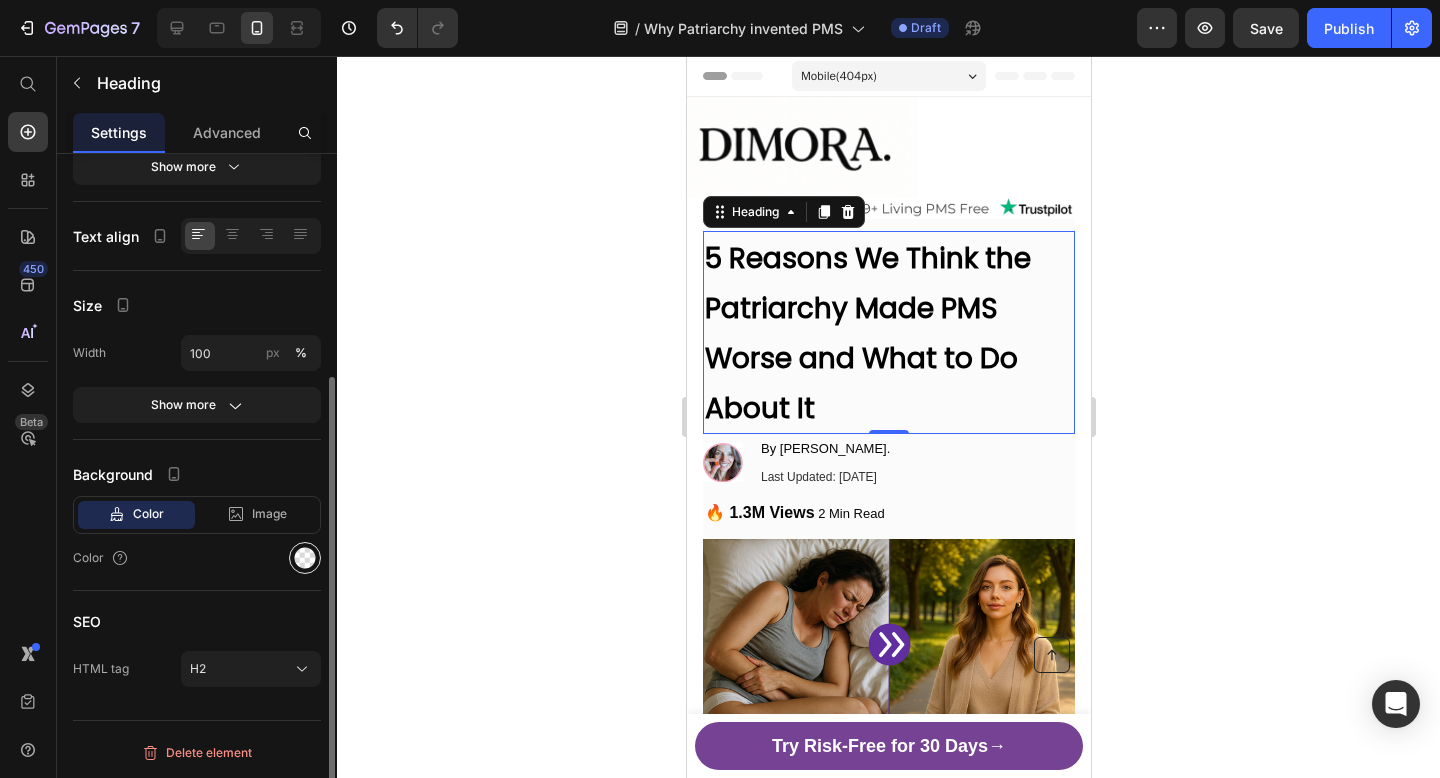 click at bounding box center [305, 558] 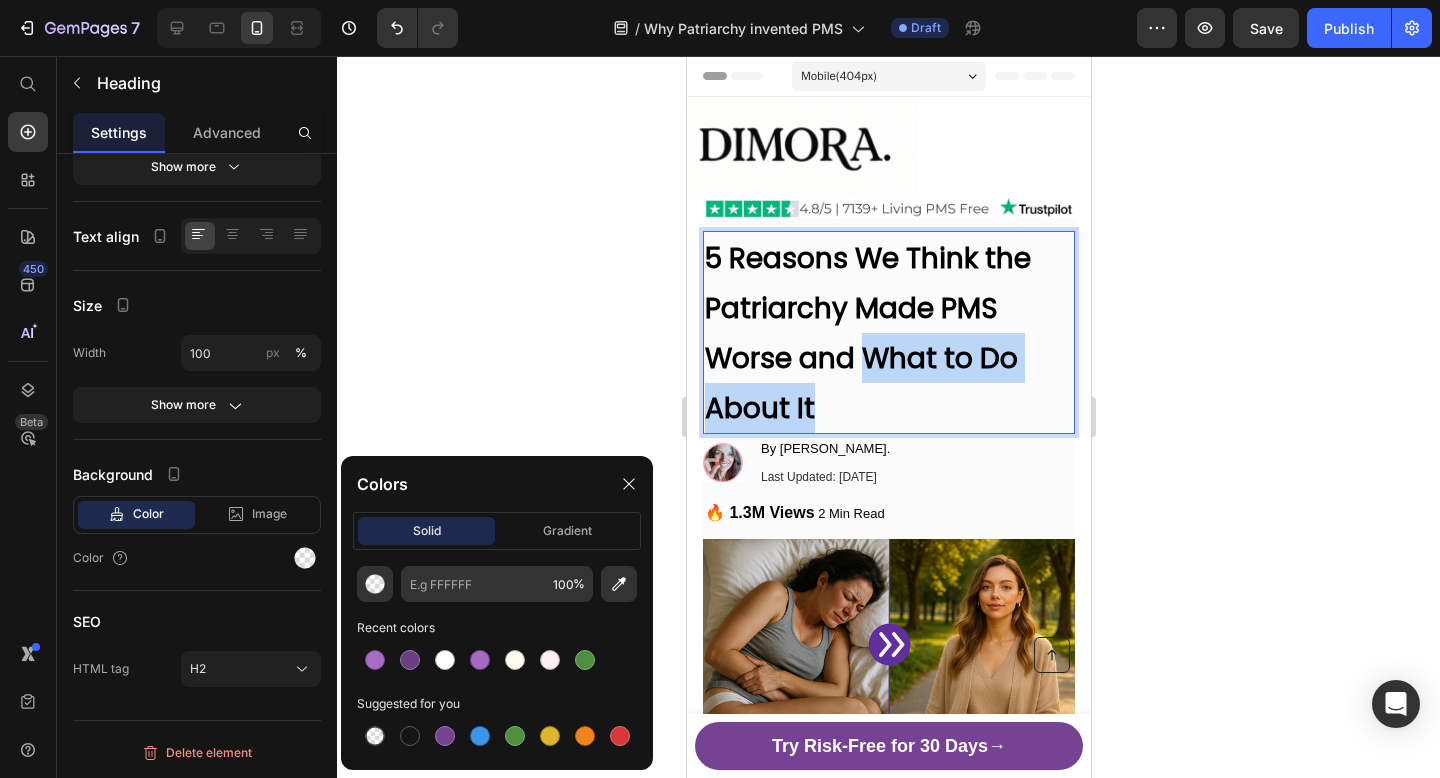drag, startPoint x: 866, startPoint y: 360, endPoint x: 922, endPoint y: 406, distance: 72.47068 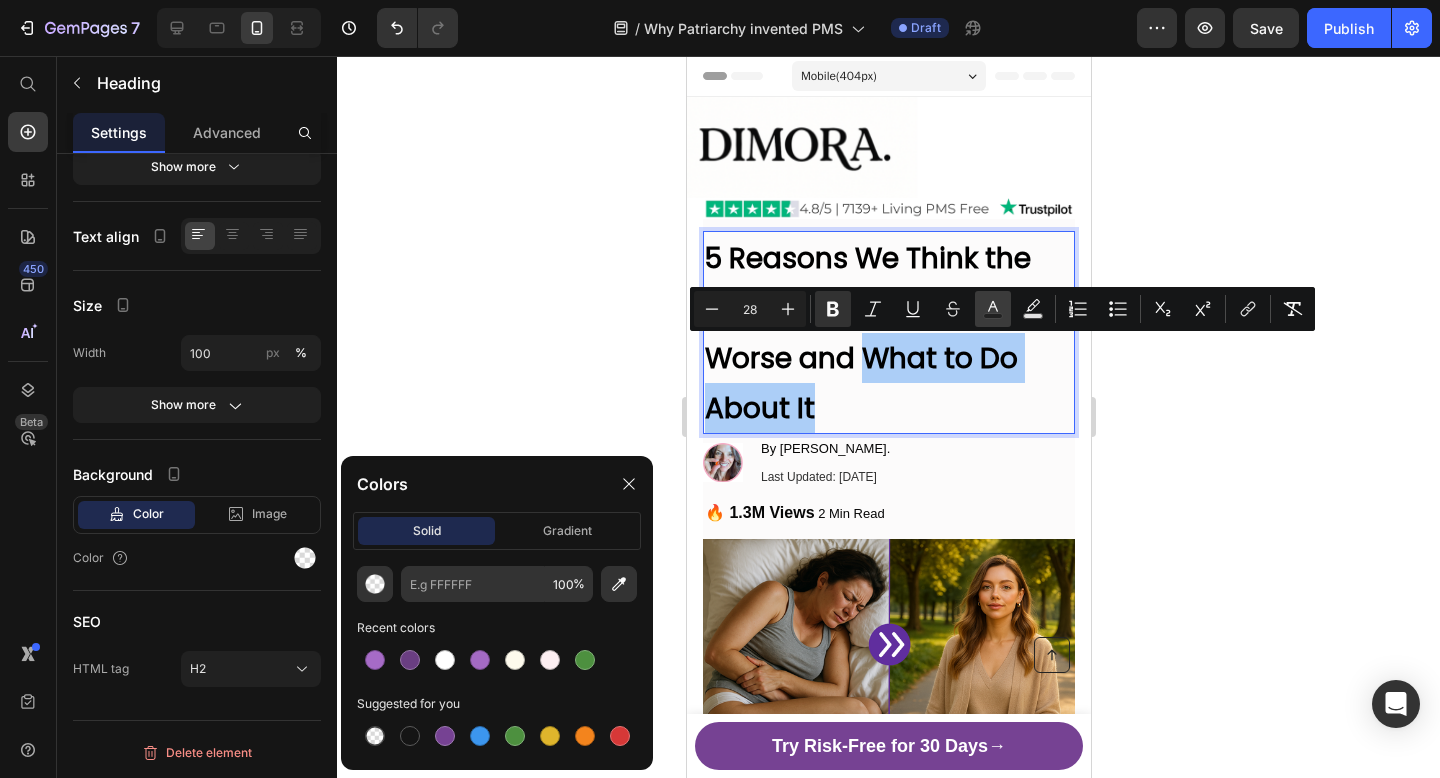 click 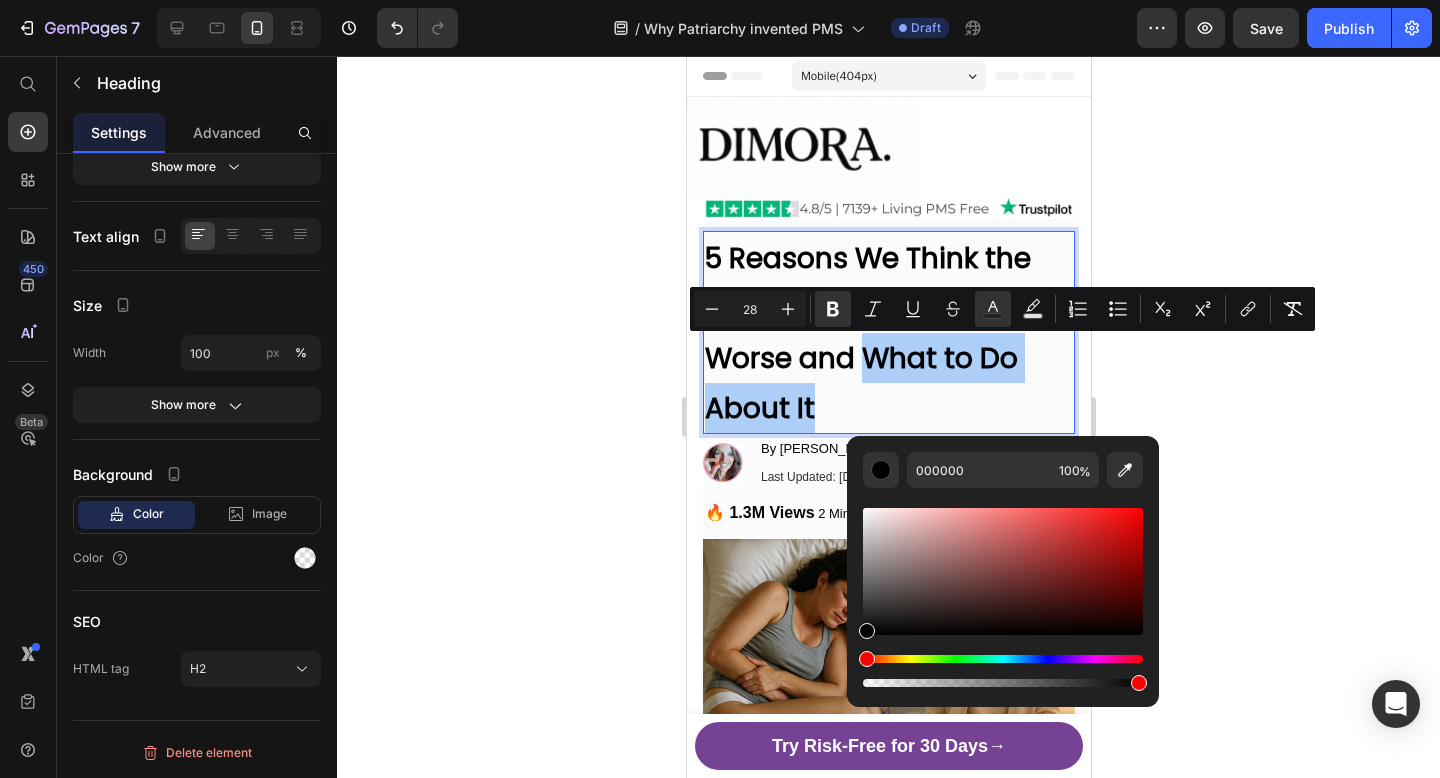 click 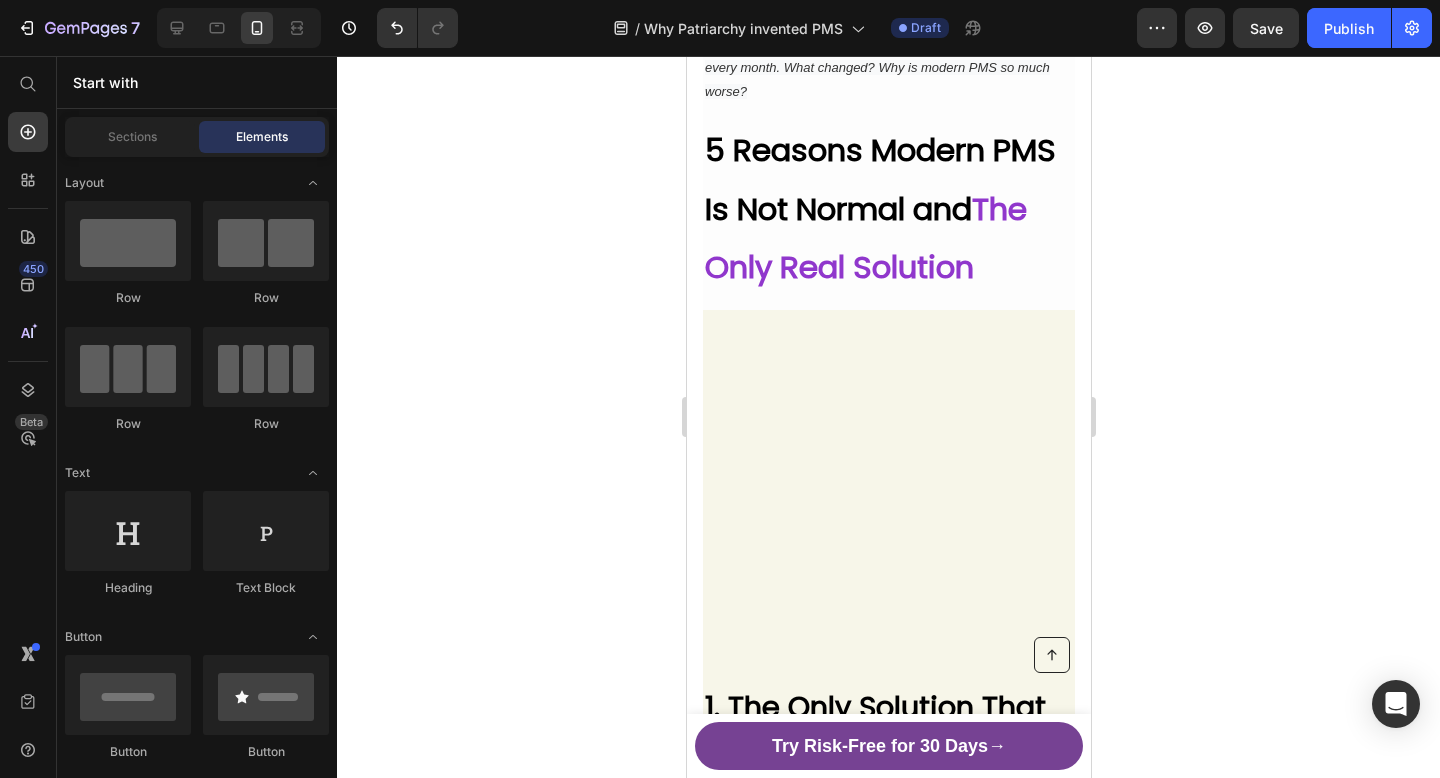 scroll, scrollTop: 795, scrollLeft: 0, axis: vertical 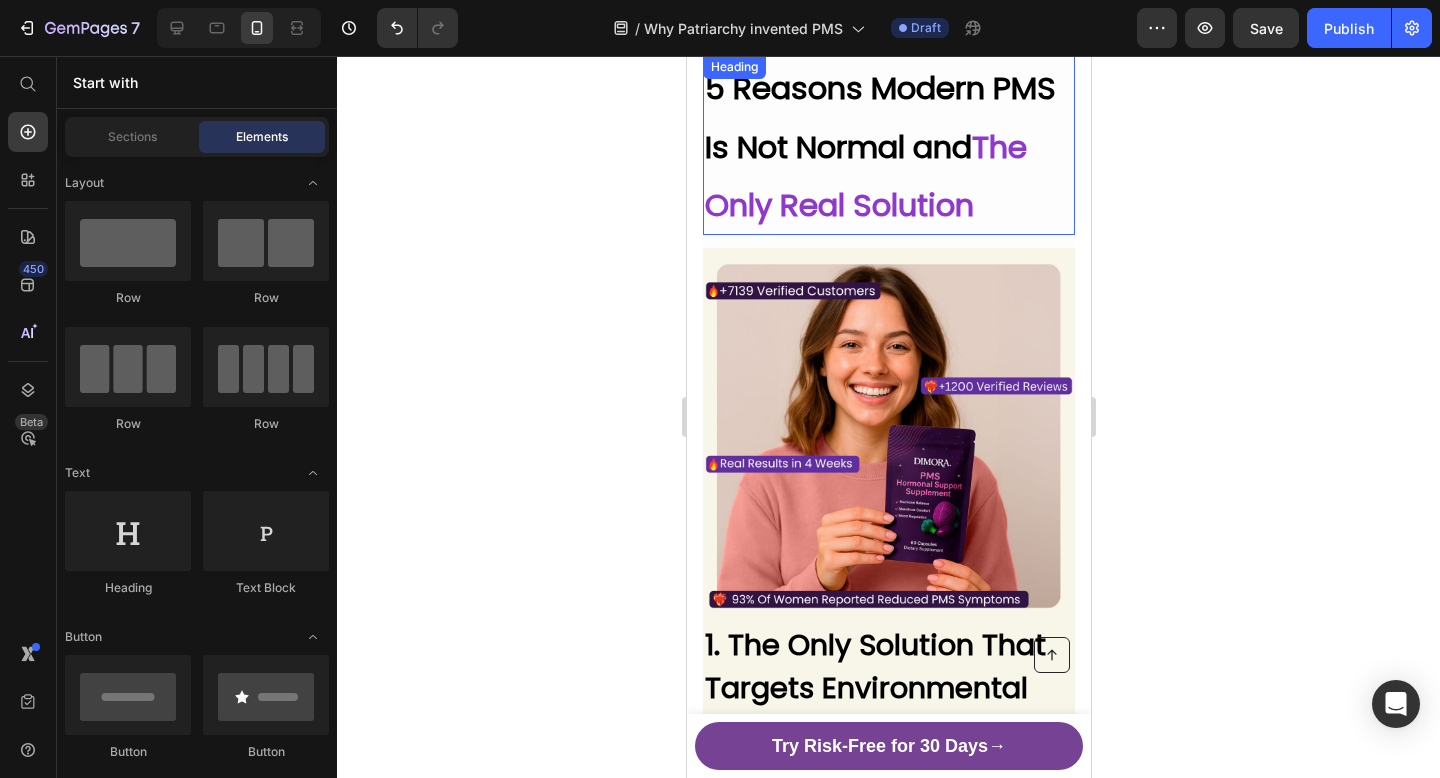 click on "The Only Real Solution" at bounding box center [865, 176] 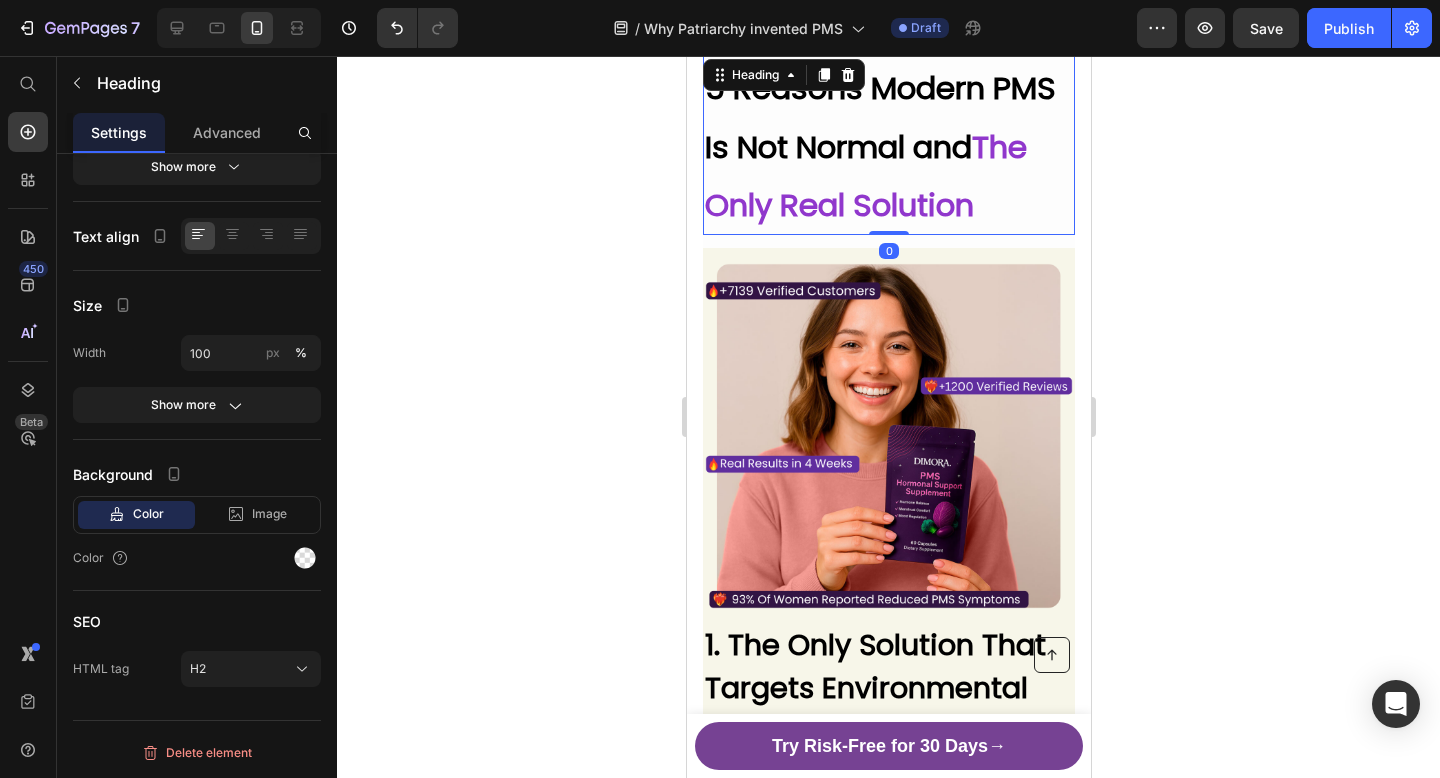 click on "5 Reasons Modern PMS Is Not Normal and  The Only Real Solution" at bounding box center (888, 145) 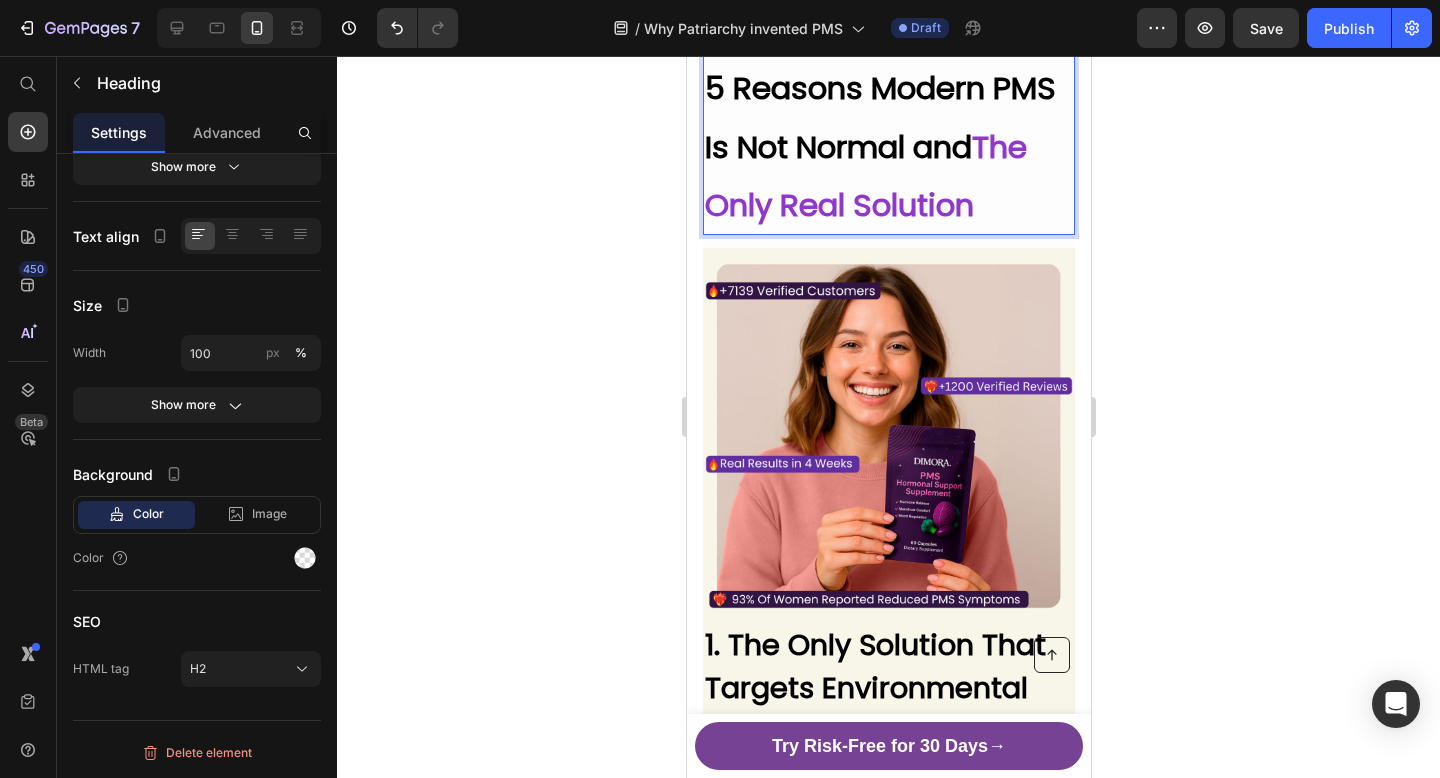 click on "5 Reasons Modern PMS Is Not Normal and  The Only Real Solution" at bounding box center (888, 145) 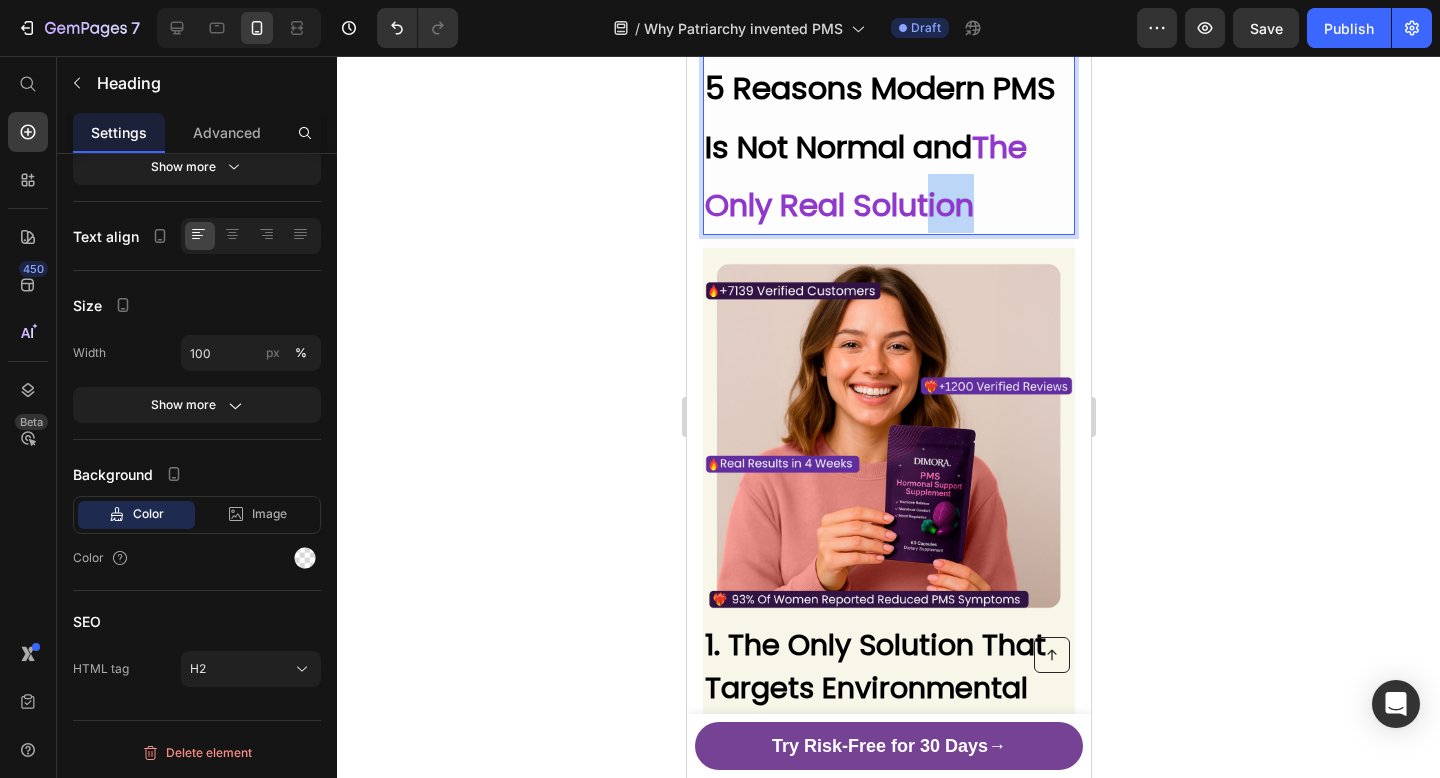 drag, startPoint x: 981, startPoint y: 200, endPoint x: 931, endPoint y: 199, distance: 50.01 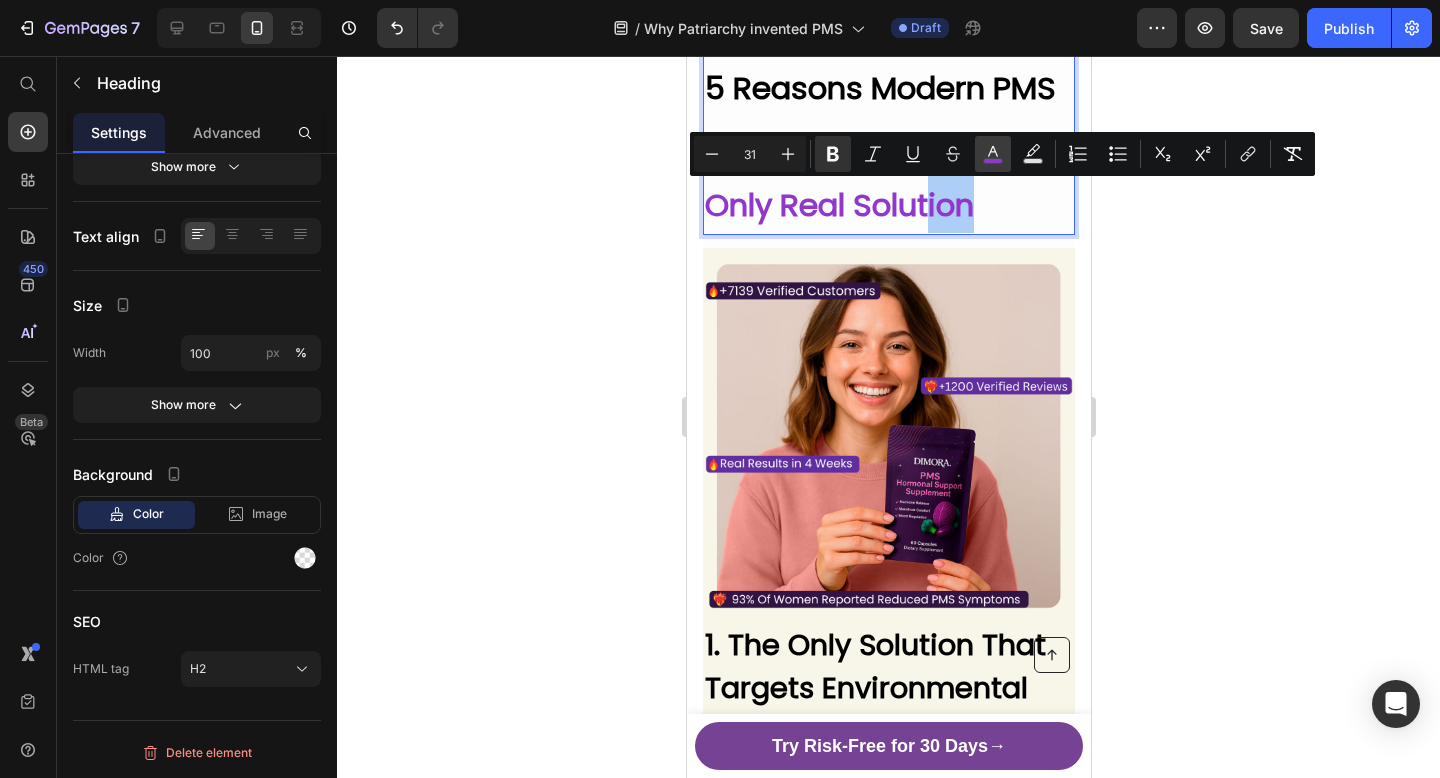 click 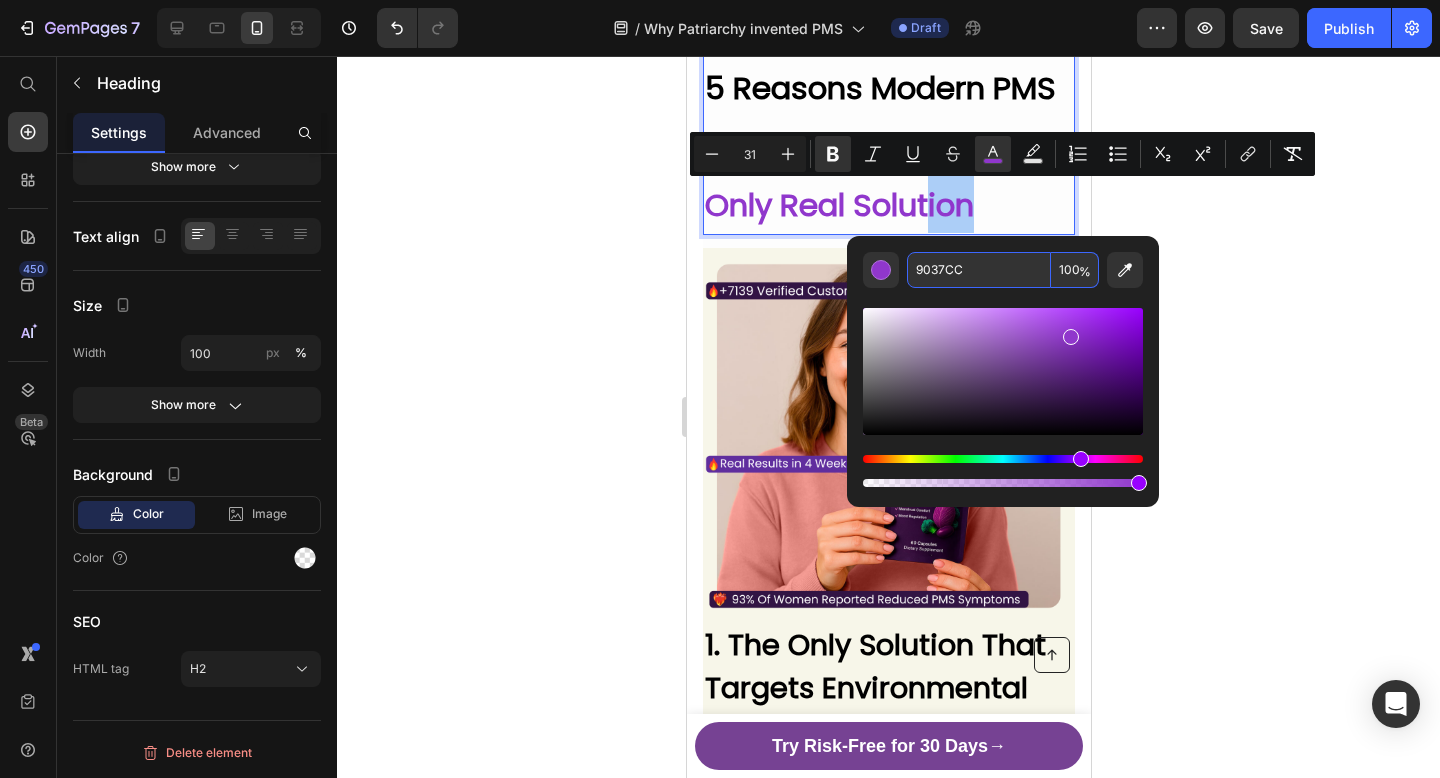 click on "9037CC" at bounding box center [979, 270] 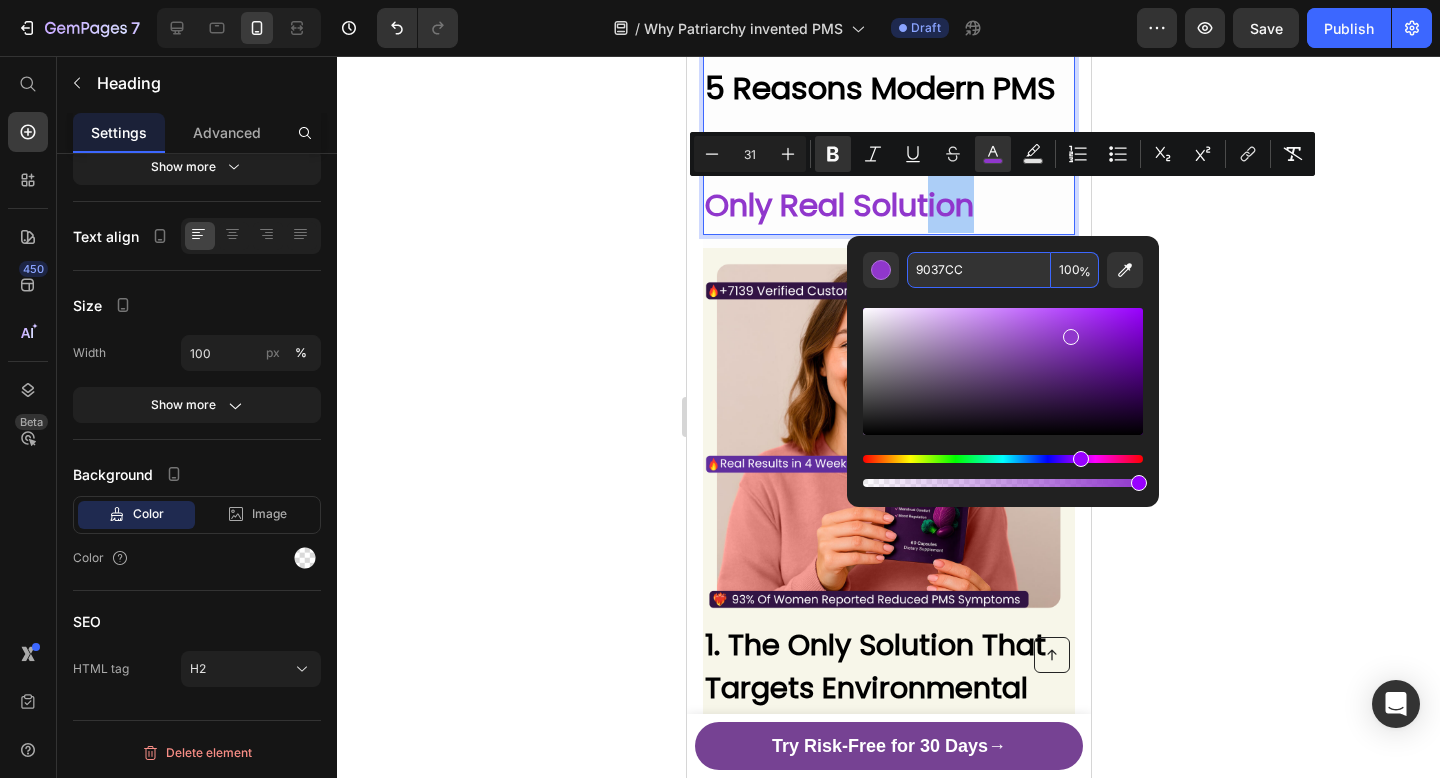 click 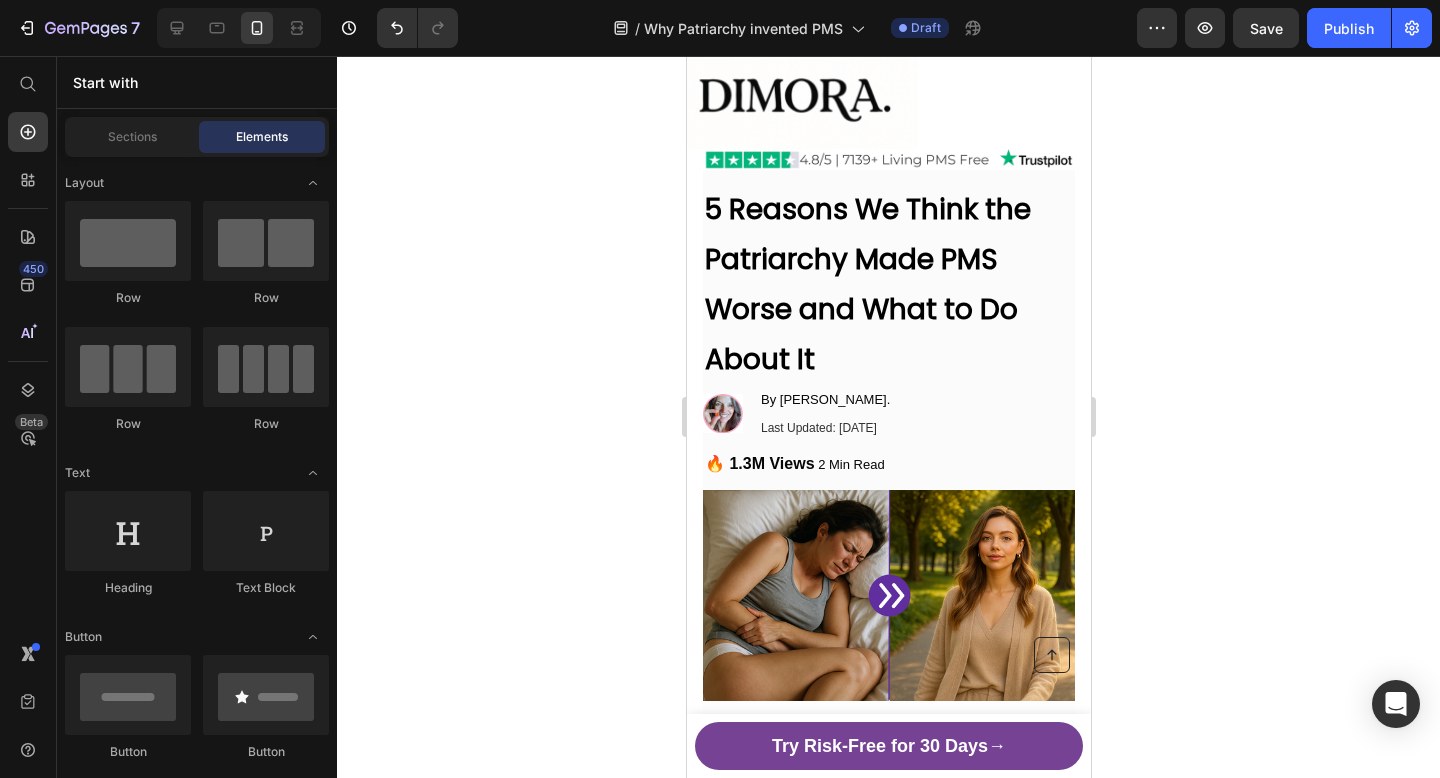 scroll, scrollTop: 0, scrollLeft: 0, axis: both 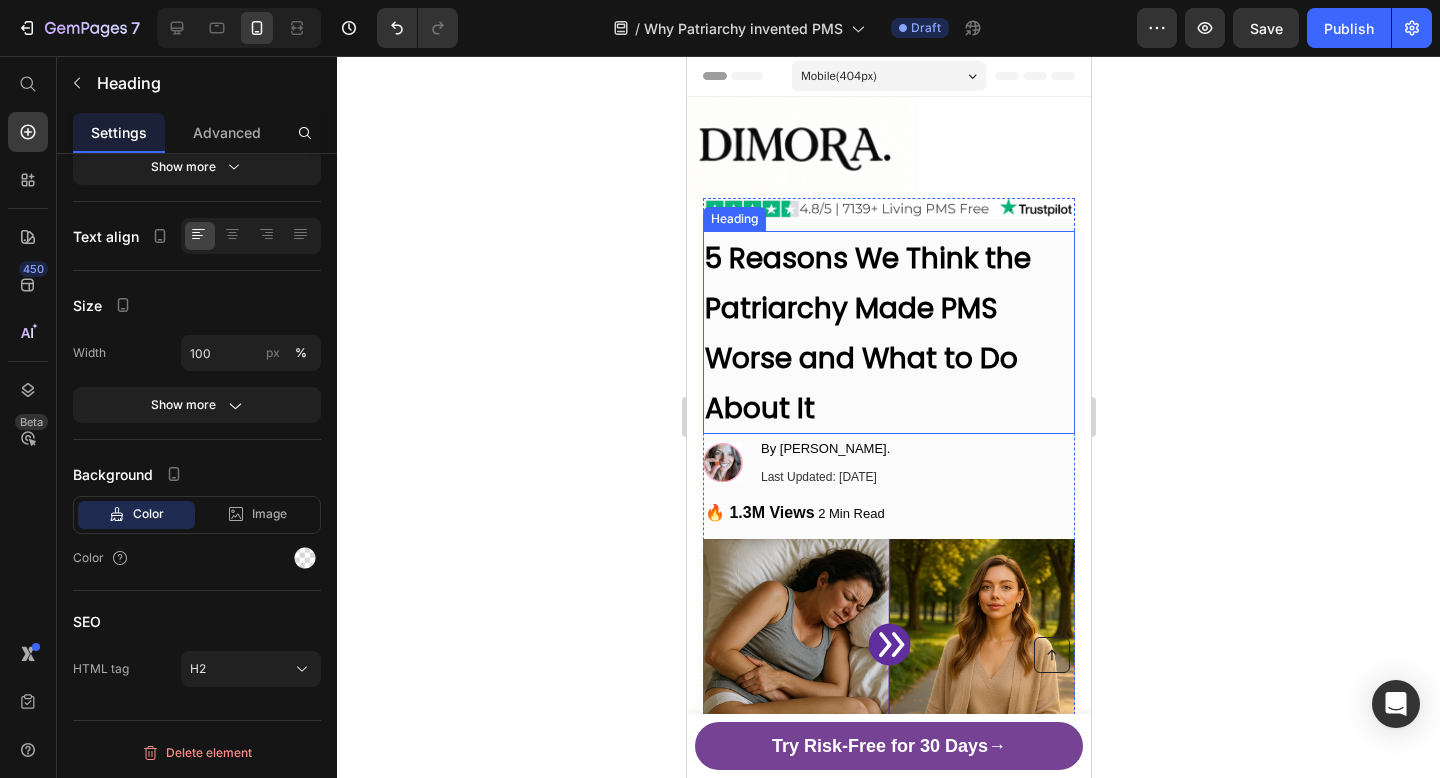 click on "5 Reasons We Think the Patriarchy Made PMS Worse and What to Do About It" at bounding box center (867, 333) 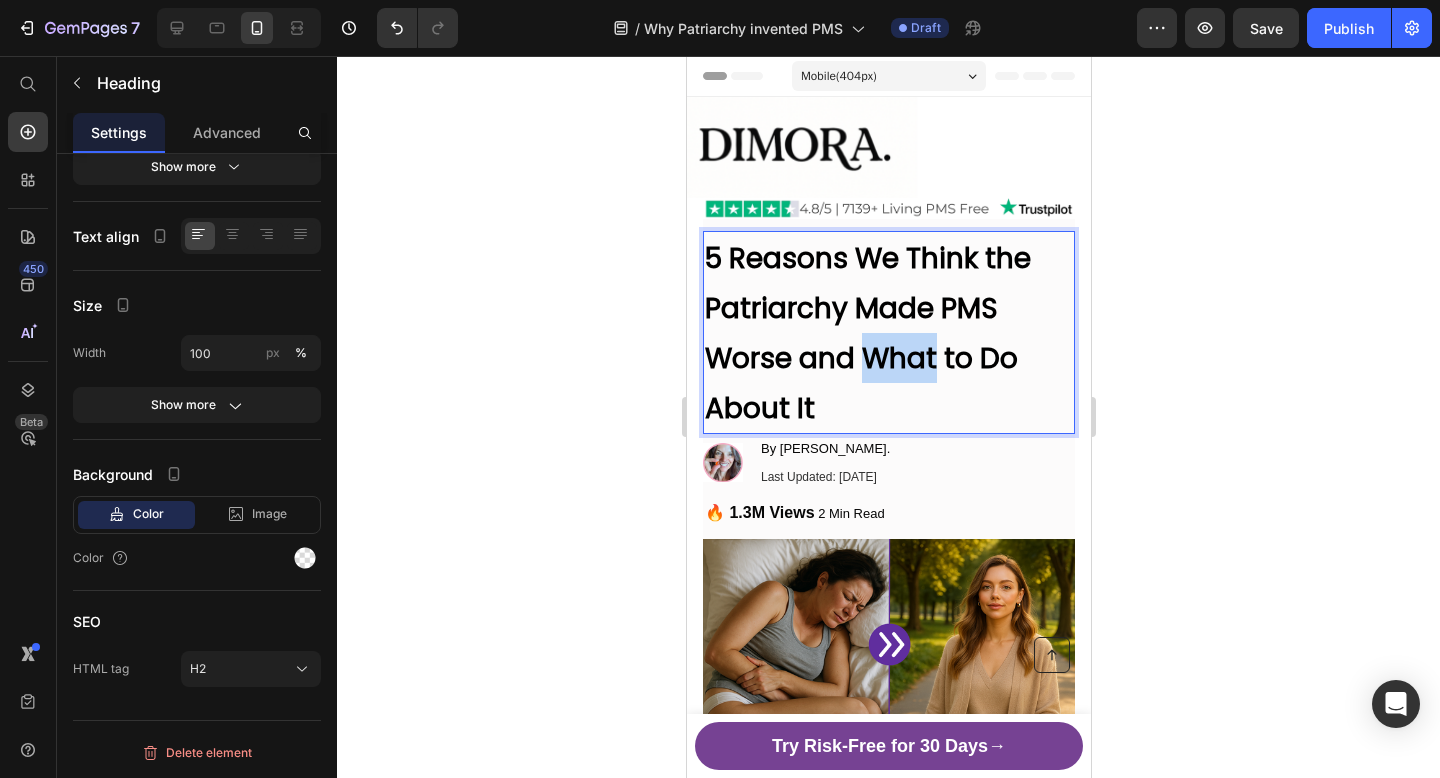 click on "5 Reasons We Think the Patriarchy Made PMS Worse and What to Do About It" at bounding box center [867, 333] 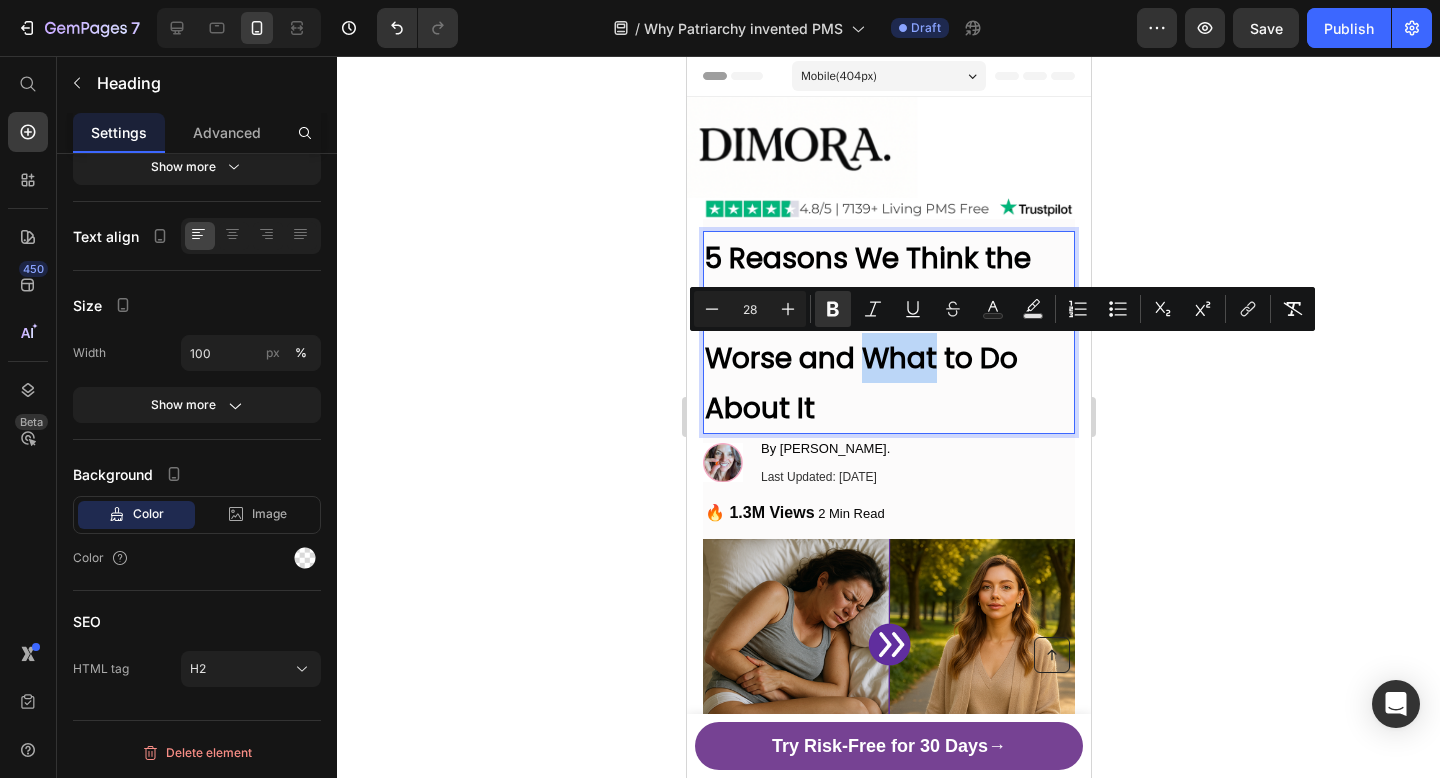 click on "5 Reasons We Think the Patriarchy Made PMS Worse and What to Do About It" at bounding box center (867, 333) 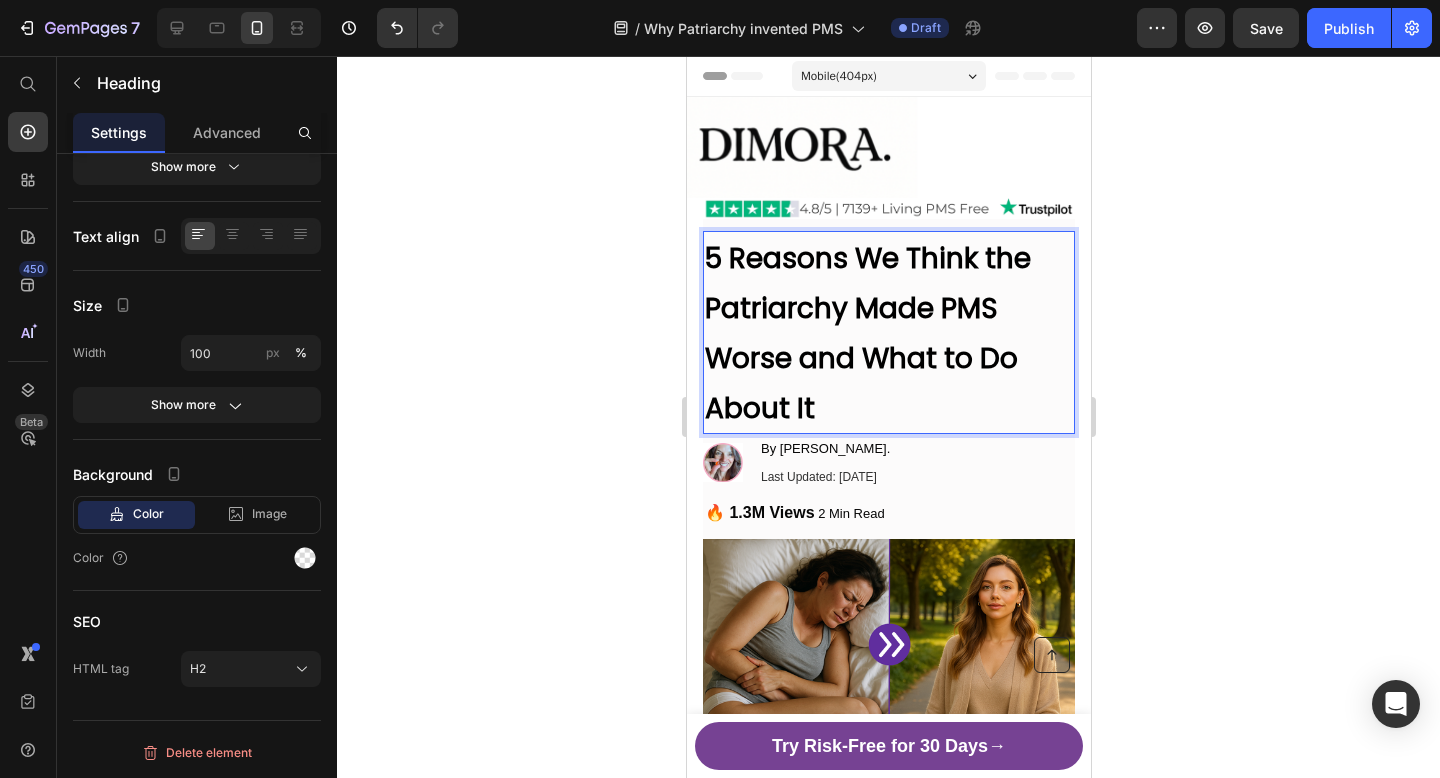 click on "5 Reasons We Think the Patriarchy Made PMS Worse and What to Do About It" at bounding box center (888, 332) 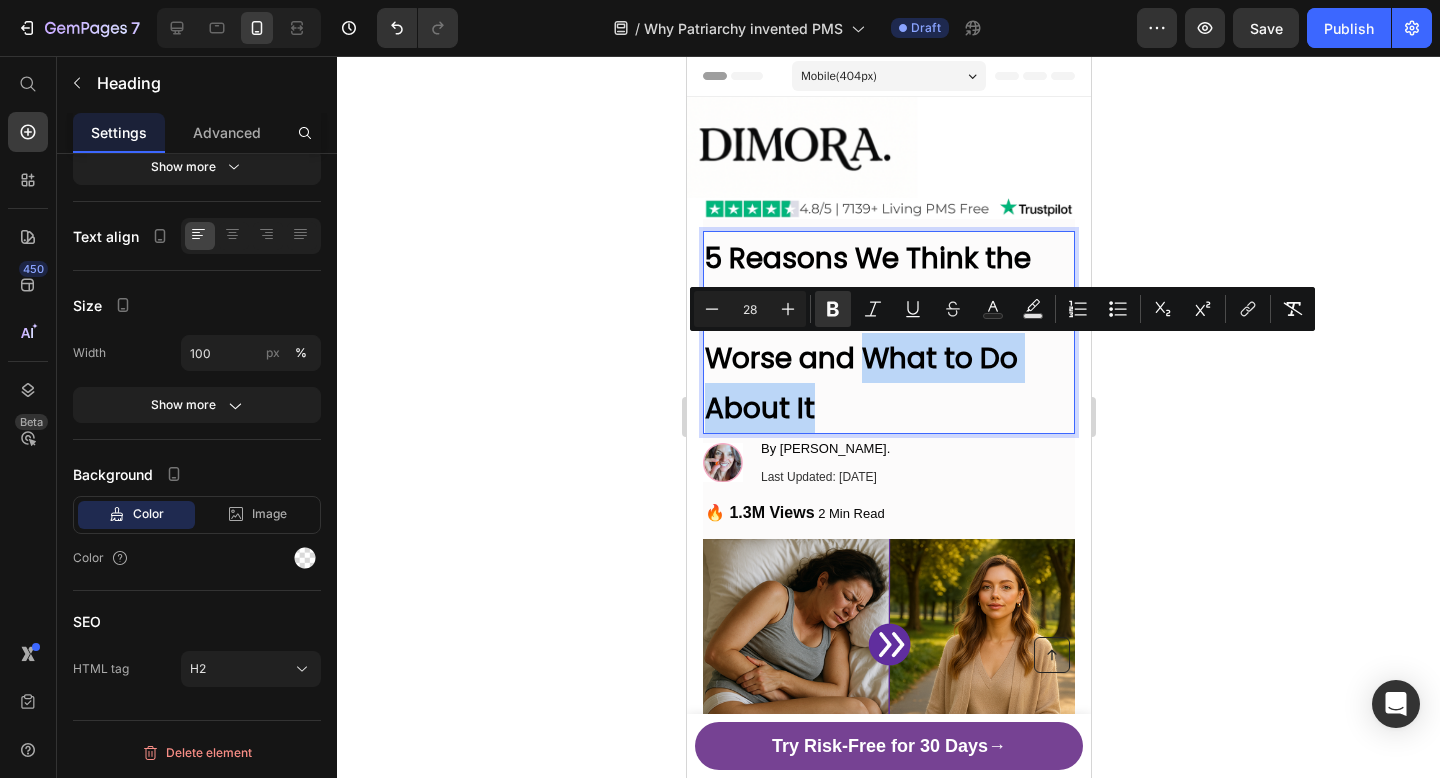 drag, startPoint x: 862, startPoint y: 362, endPoint x: 915, endPoint y: 401, distance: 65.802734 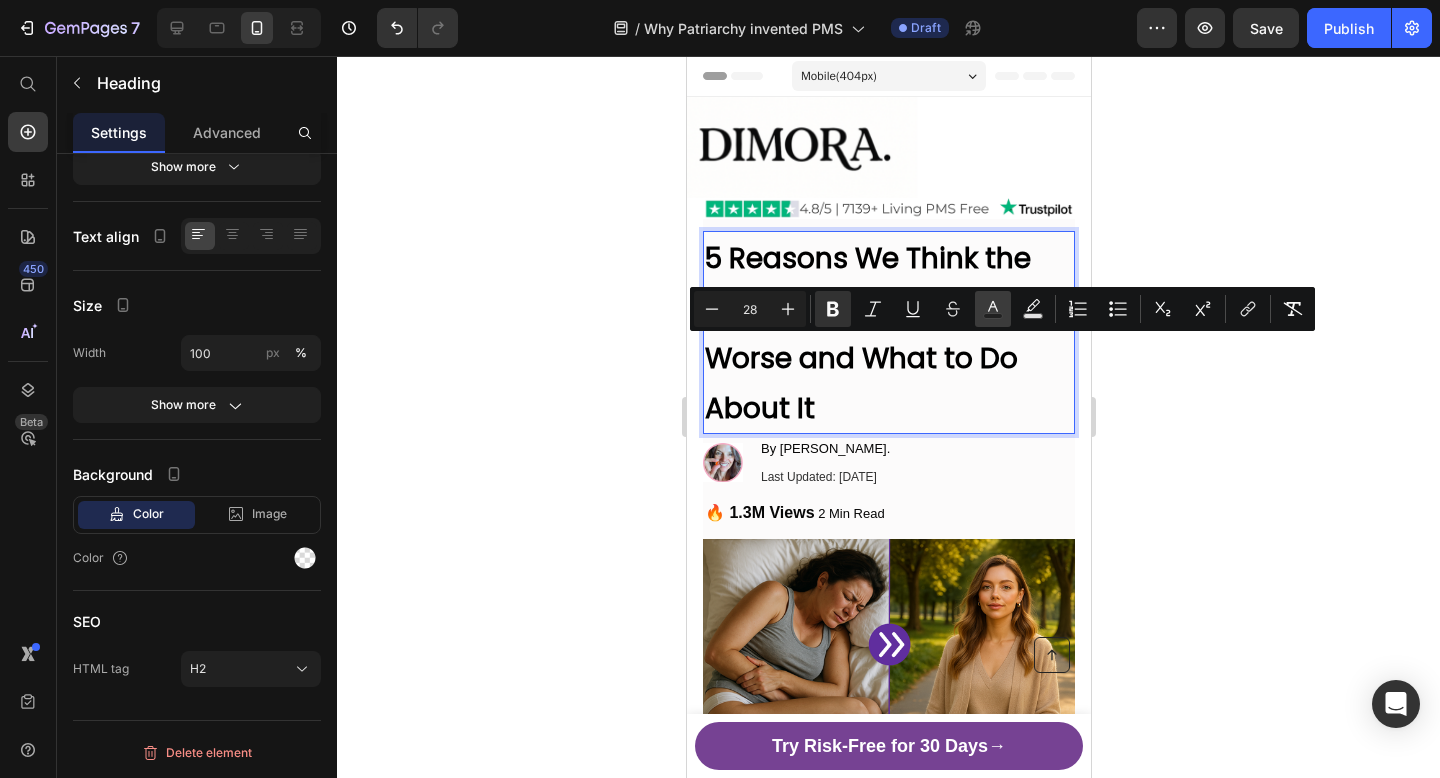 click on "Text Color" at bounding box center (993, 309) 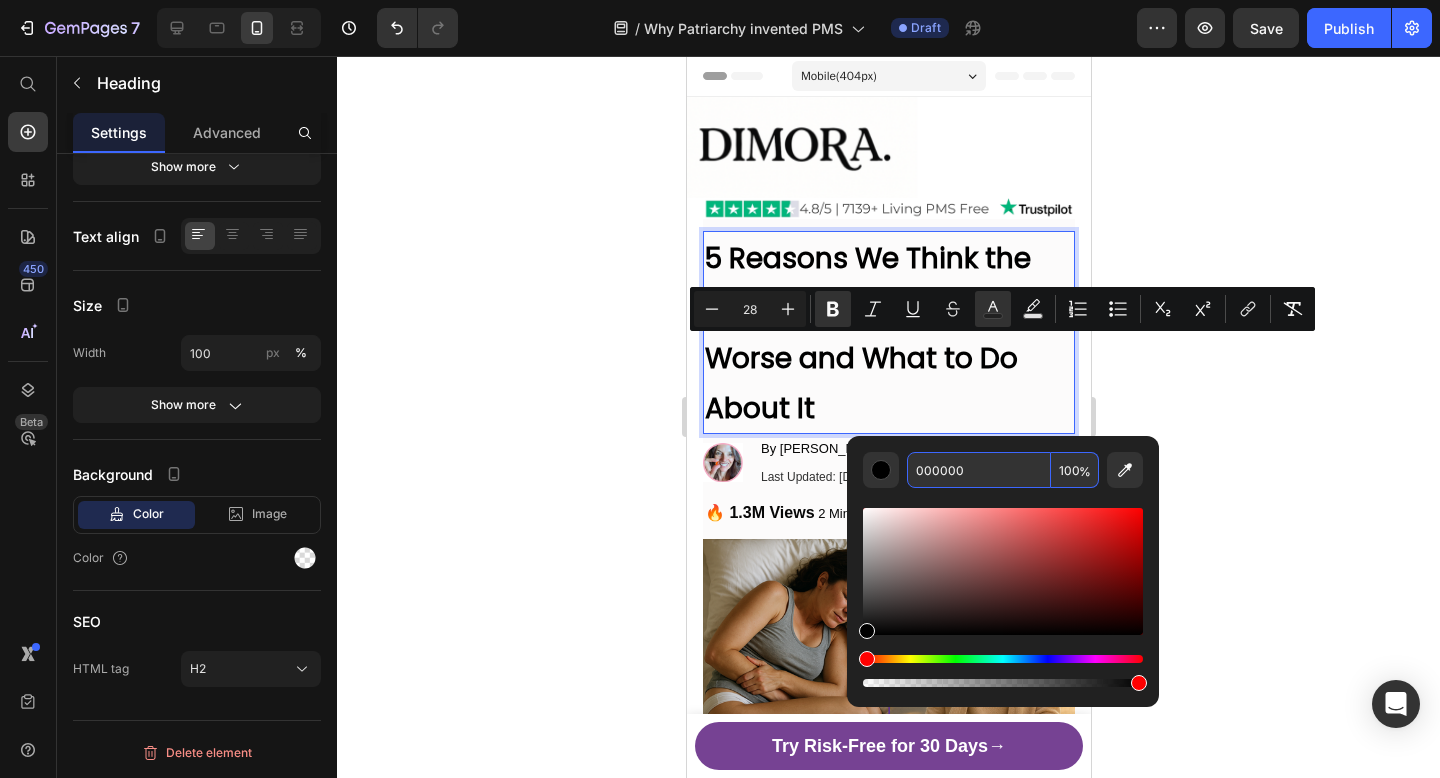 click on "000000" at bounding box center [979, 470] 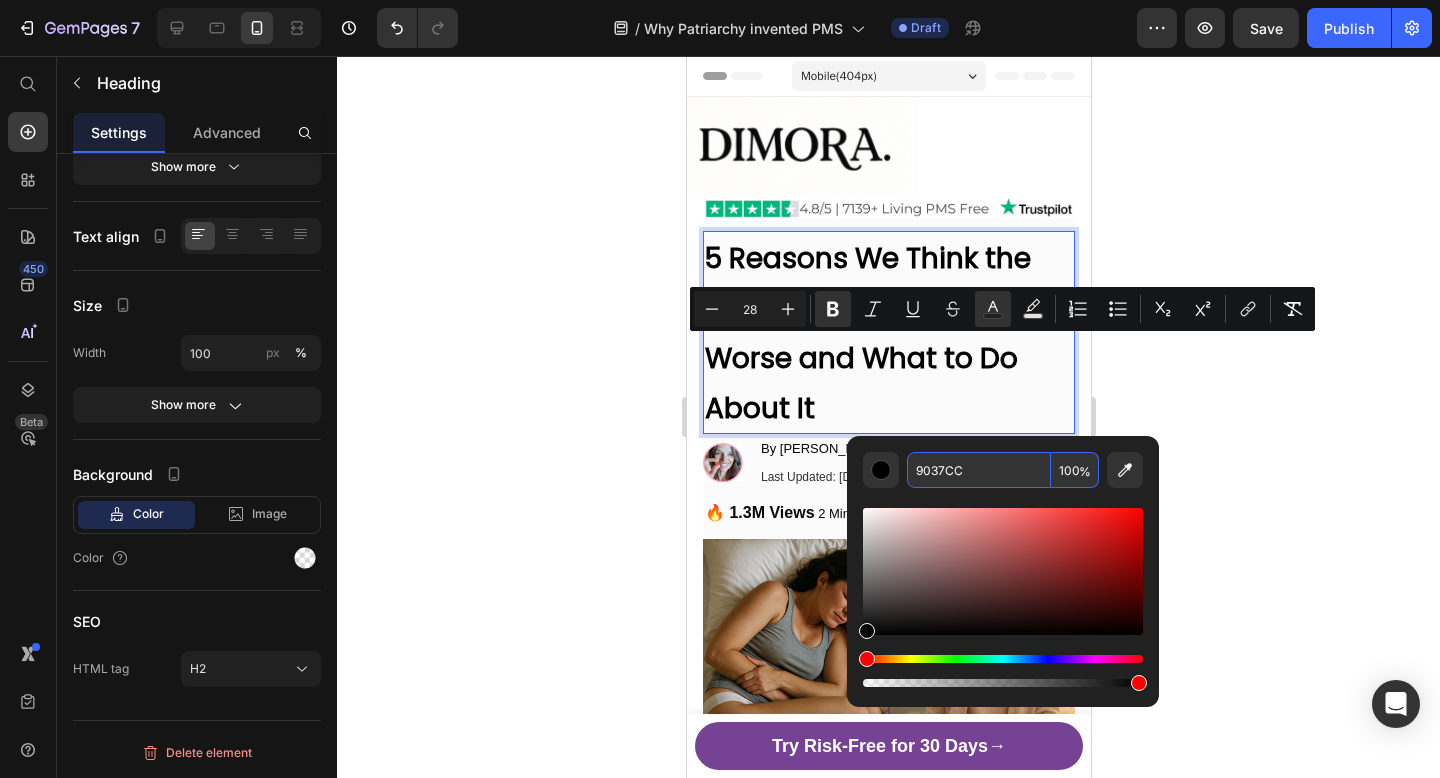 type on "9037CC" 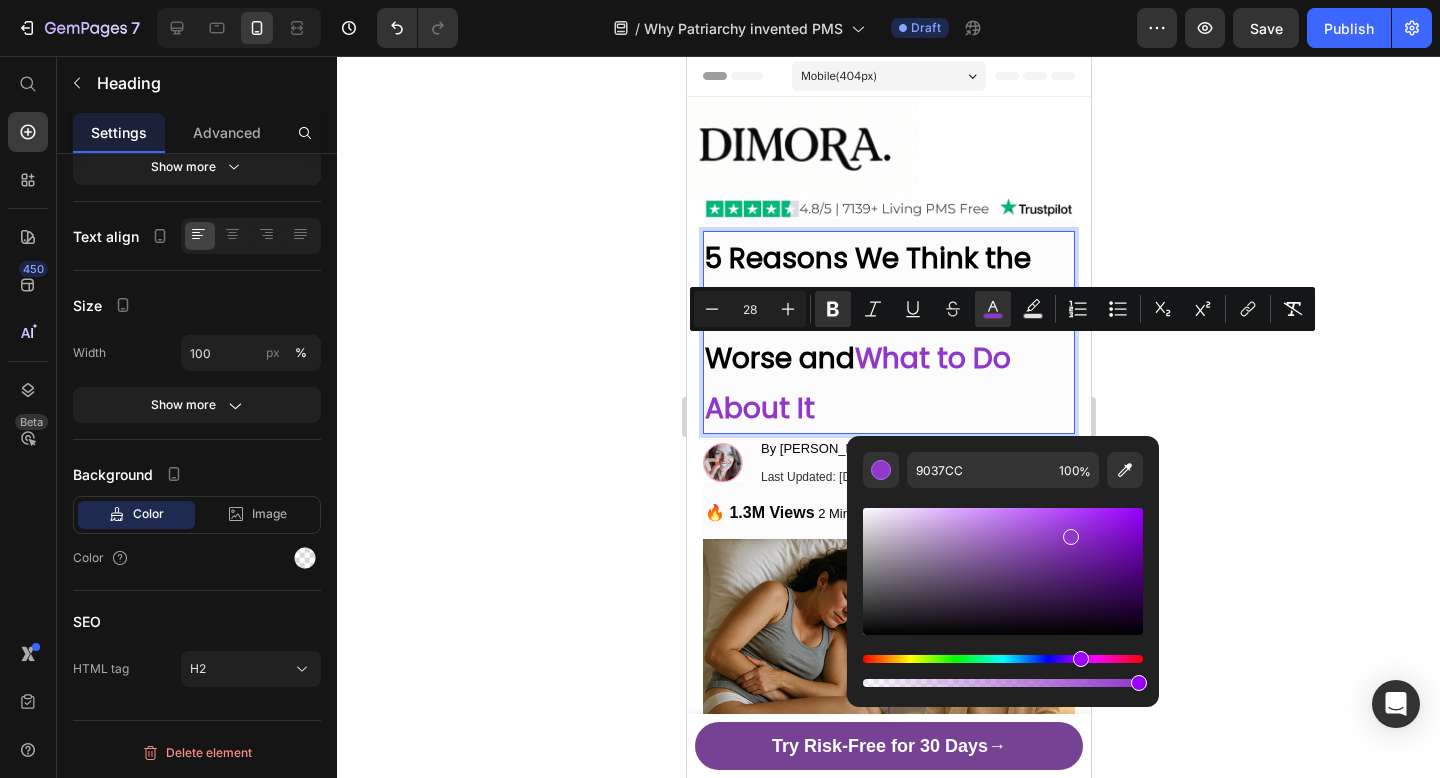 click on "5 Reasons We Think the Patriarchy Made PMS Worse and  What to Do About It" at bounding box center (888, 332) 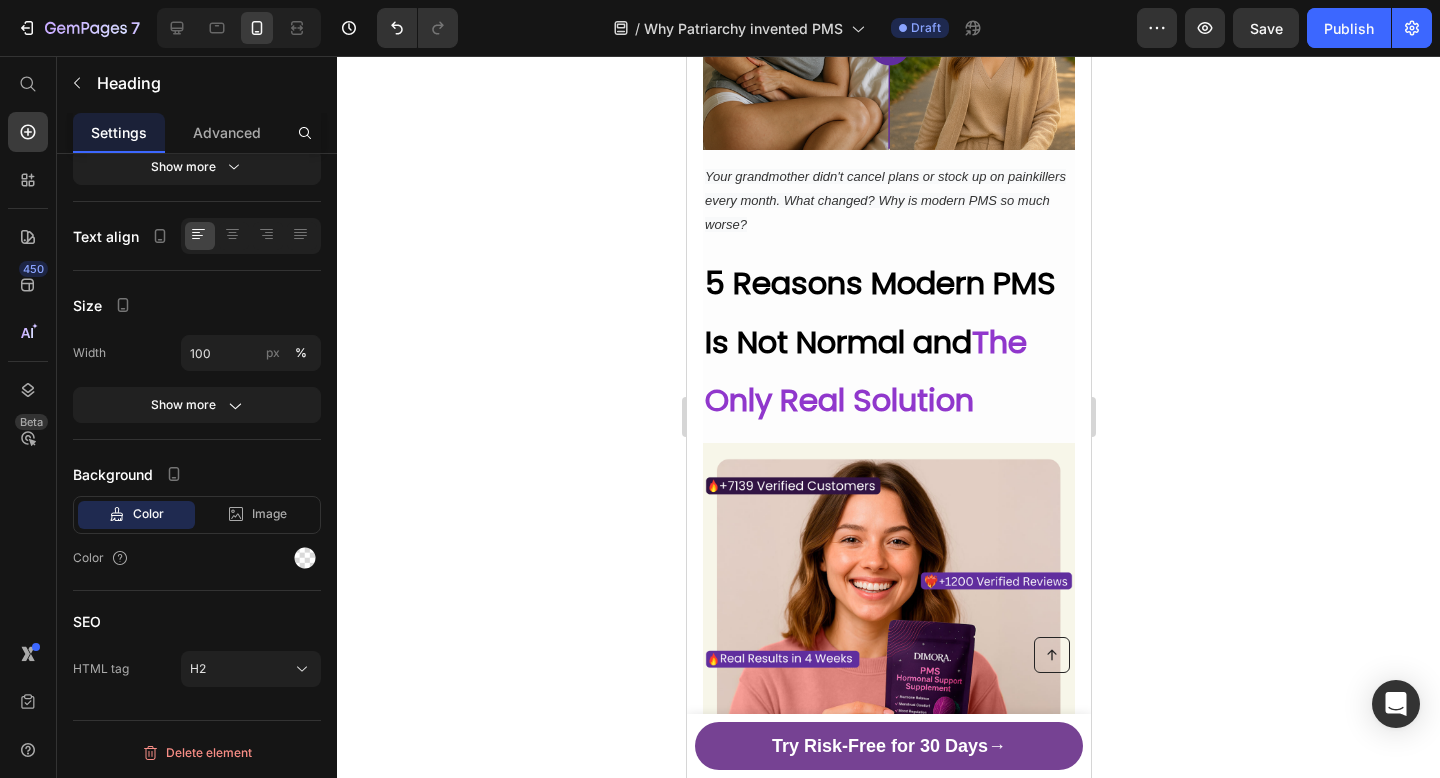 scroll, scrollTop: 626, scrollLeft: 0, axis: vertical 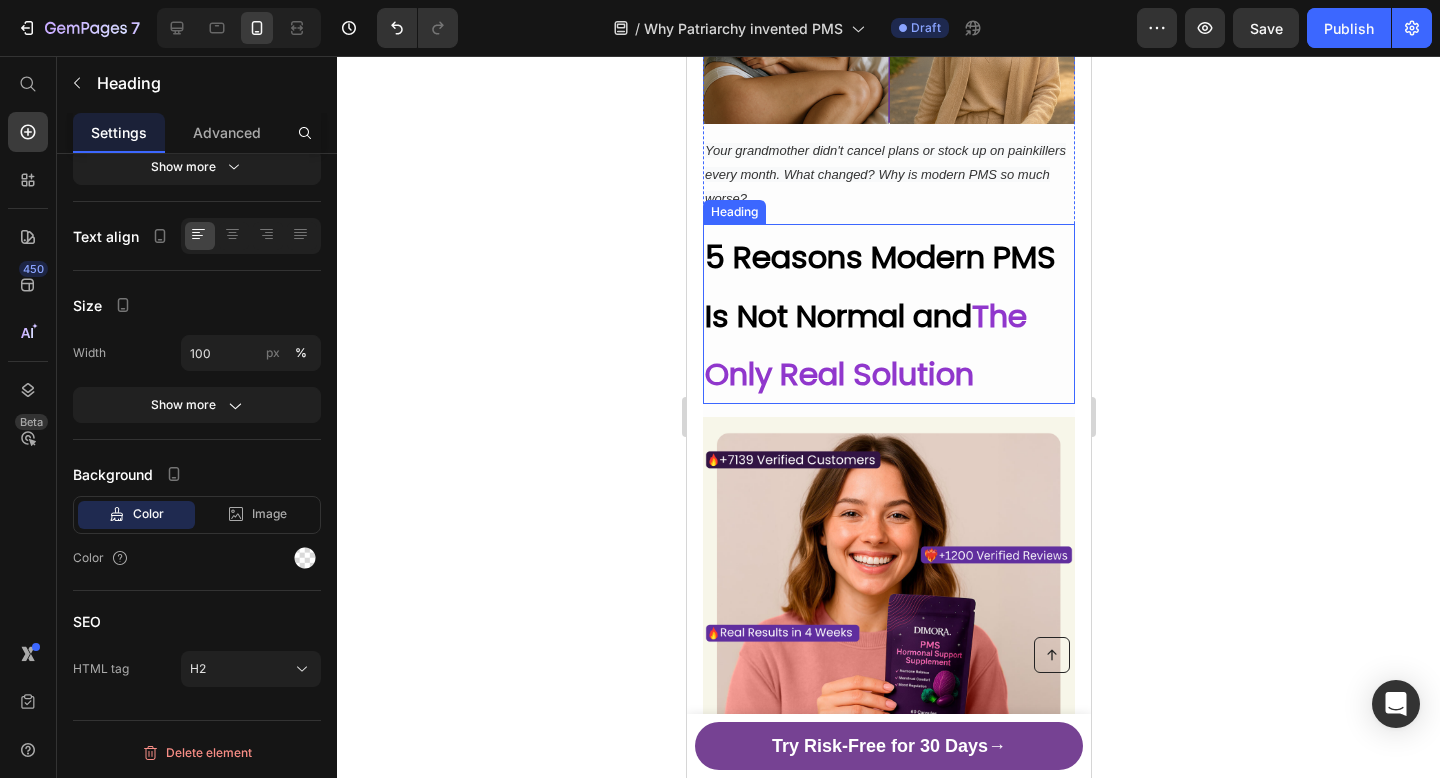 click on "The Only Real Solution" at bounding box center [865, 345] 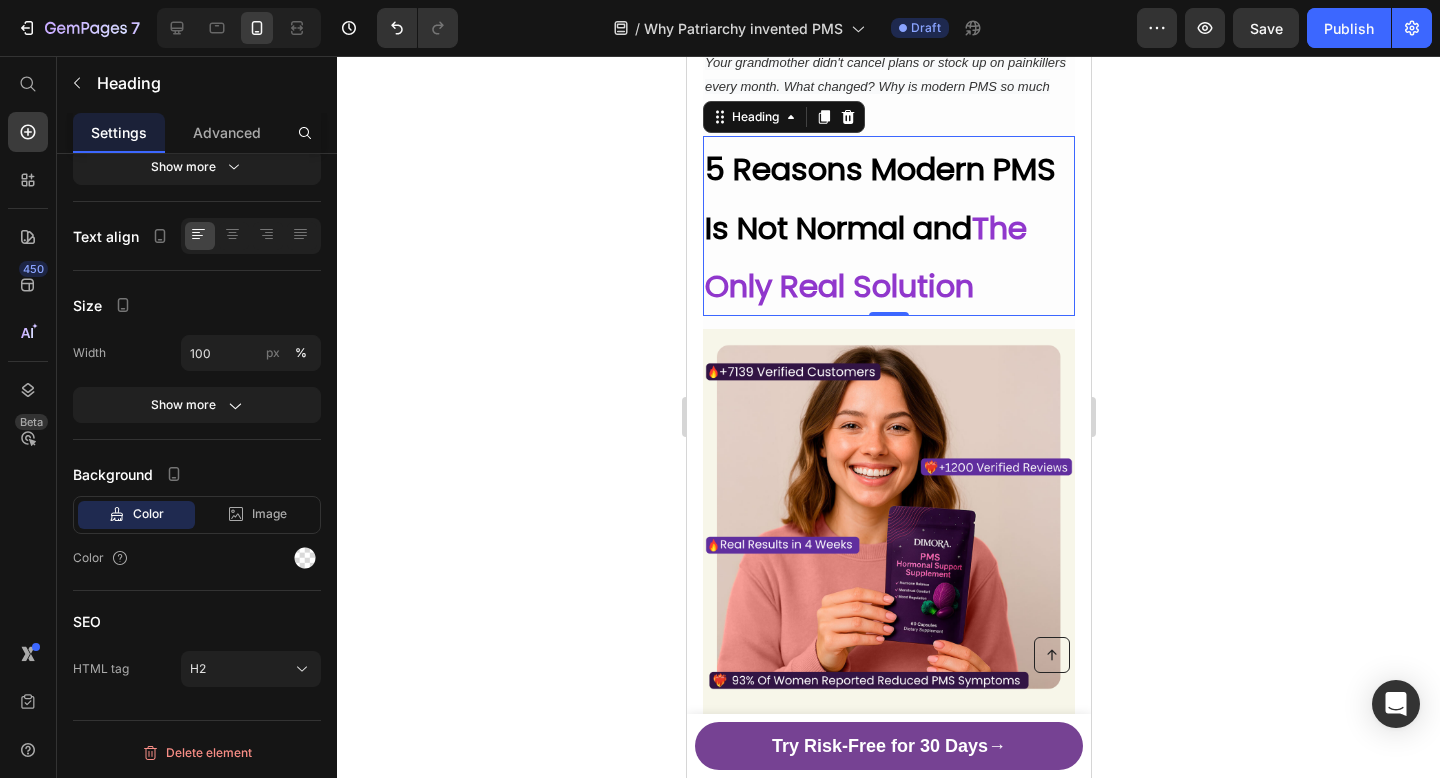 scroll, scrollTop: 671, scrollLeft: 0, axis: vertical 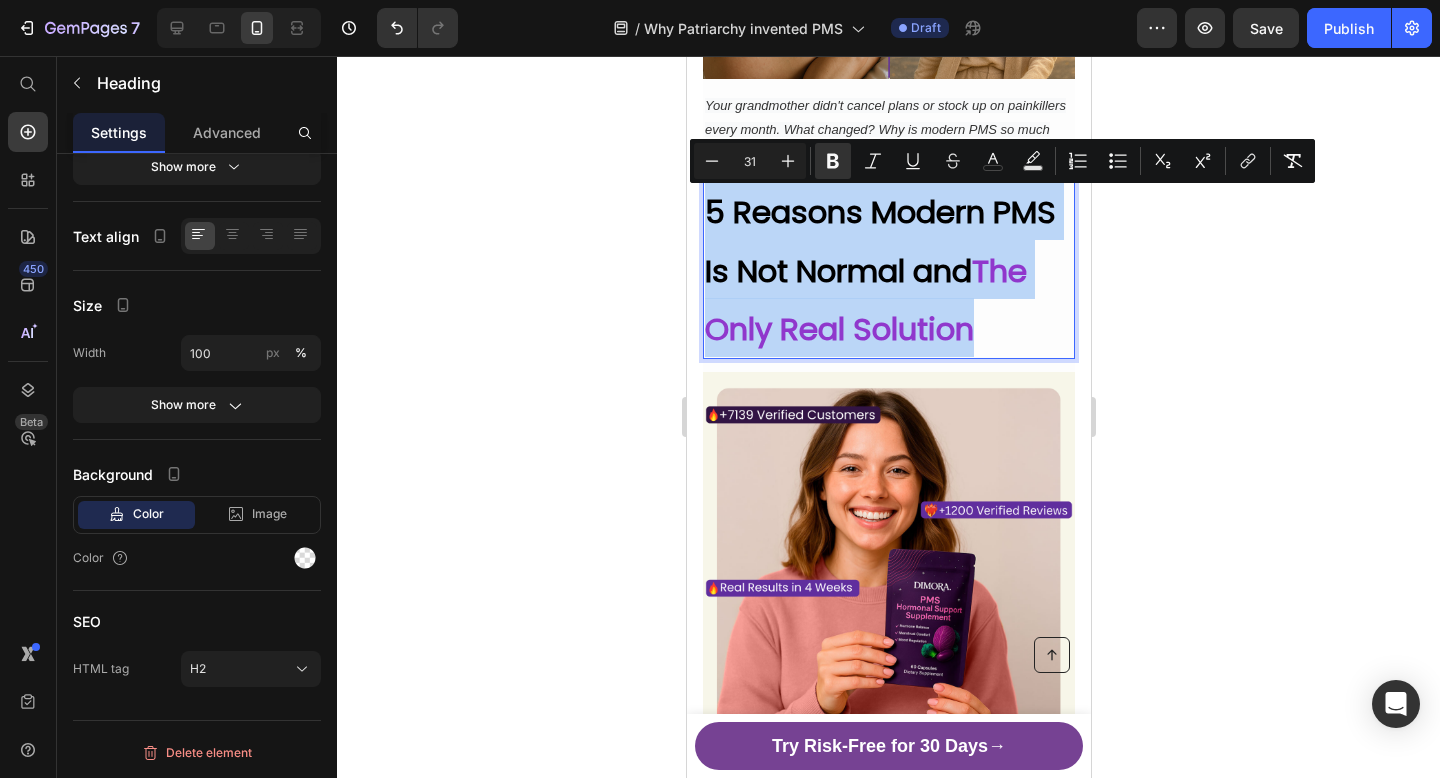 drag, startPoint x: 987, startPoint y: 331, endPoint x: 707, endPoint y: 213, distance: 303.84863 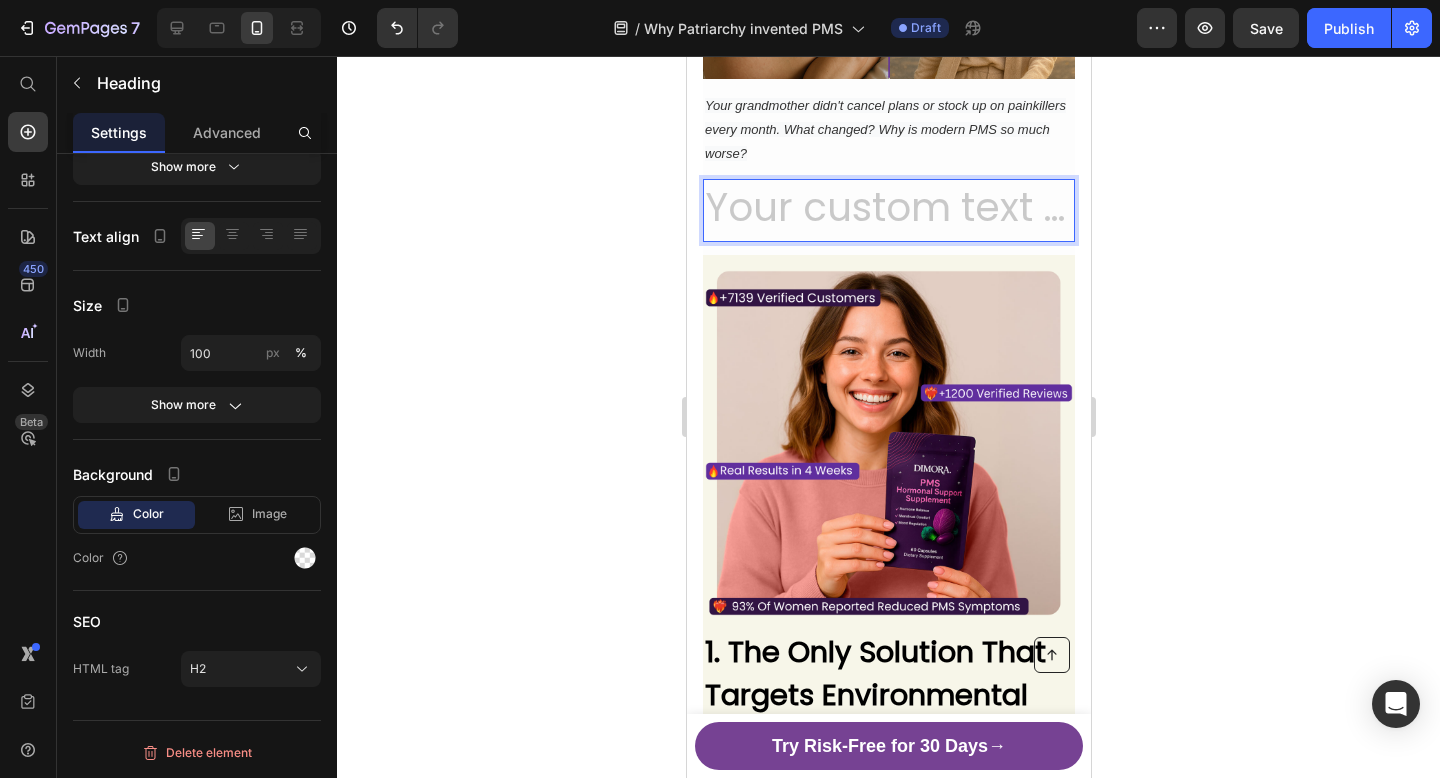 click at bounding box center [888, 210] 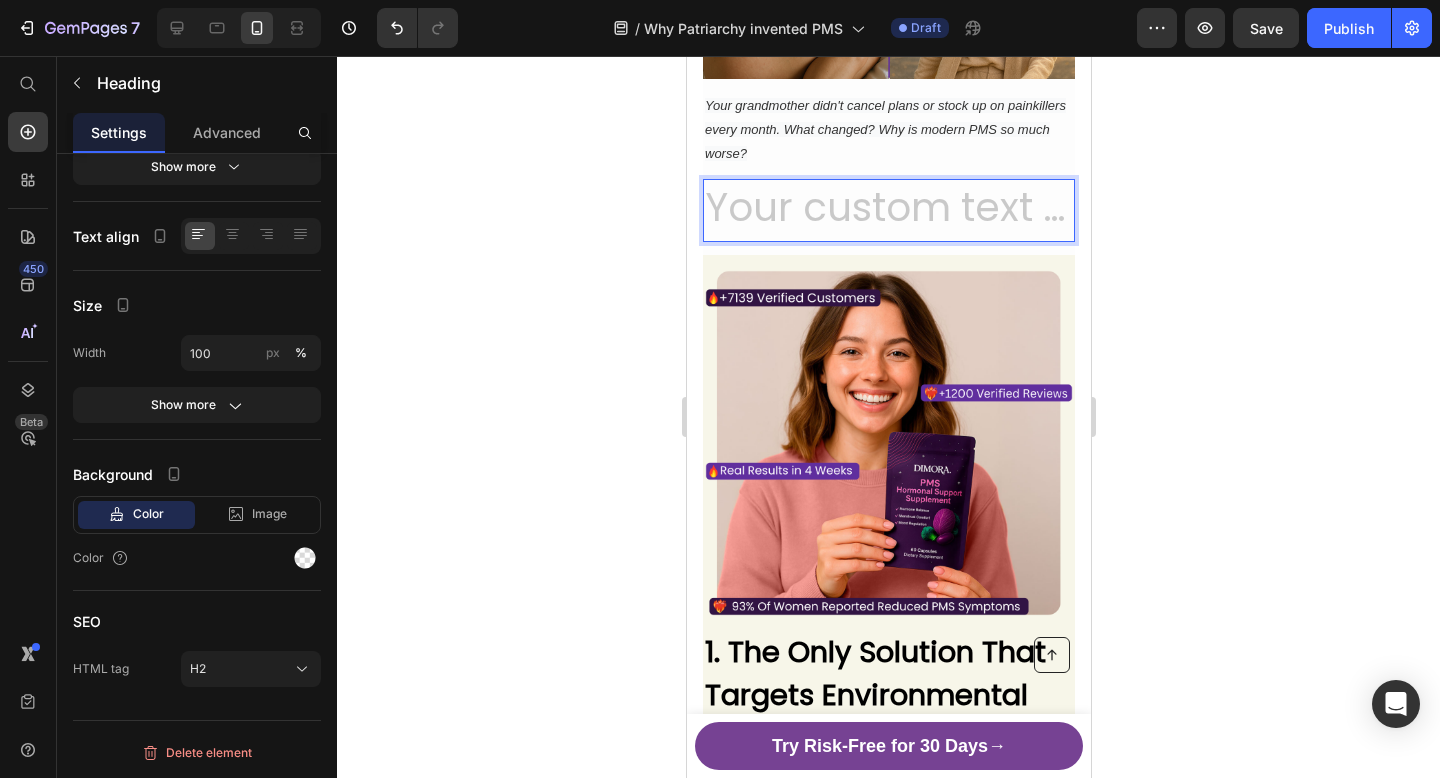 click 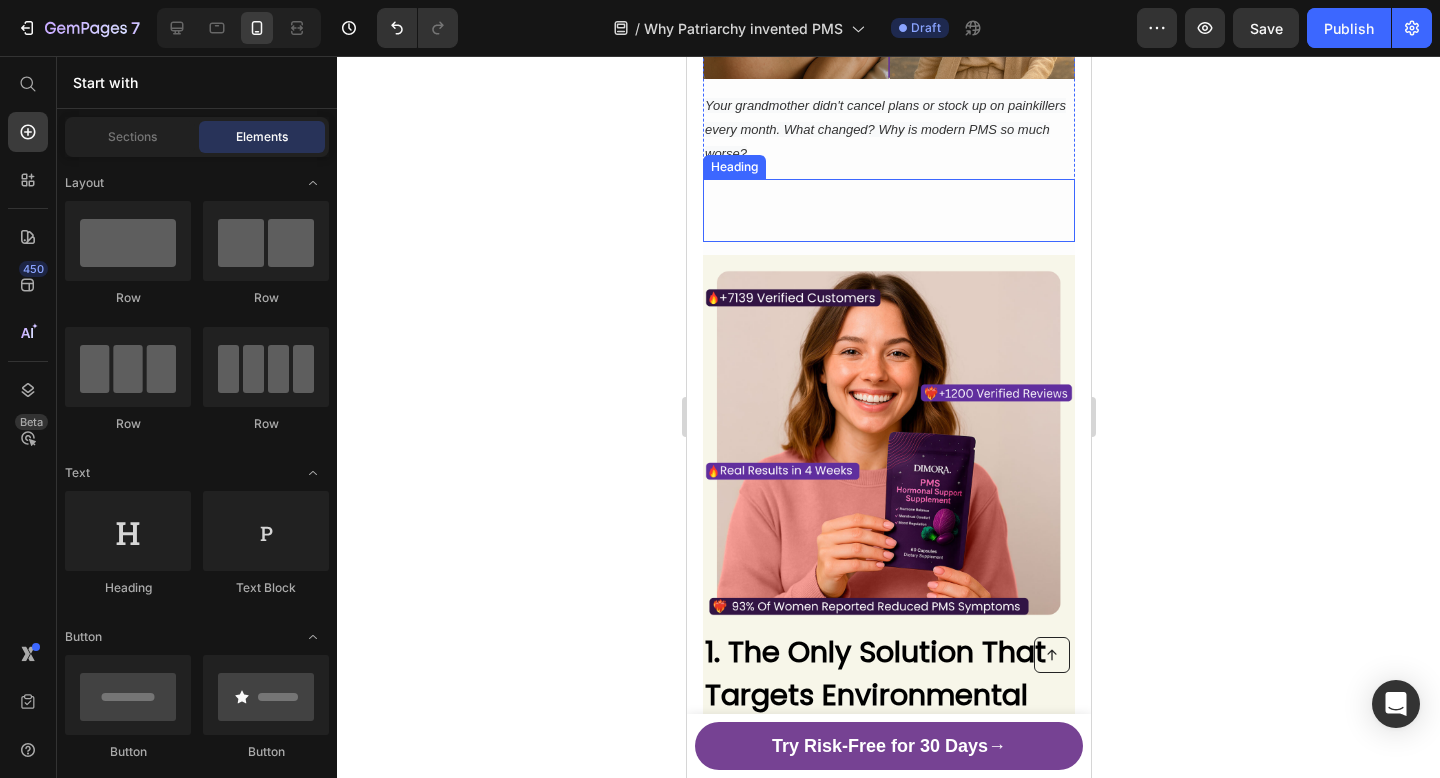 click at bounding box center [888, 210] 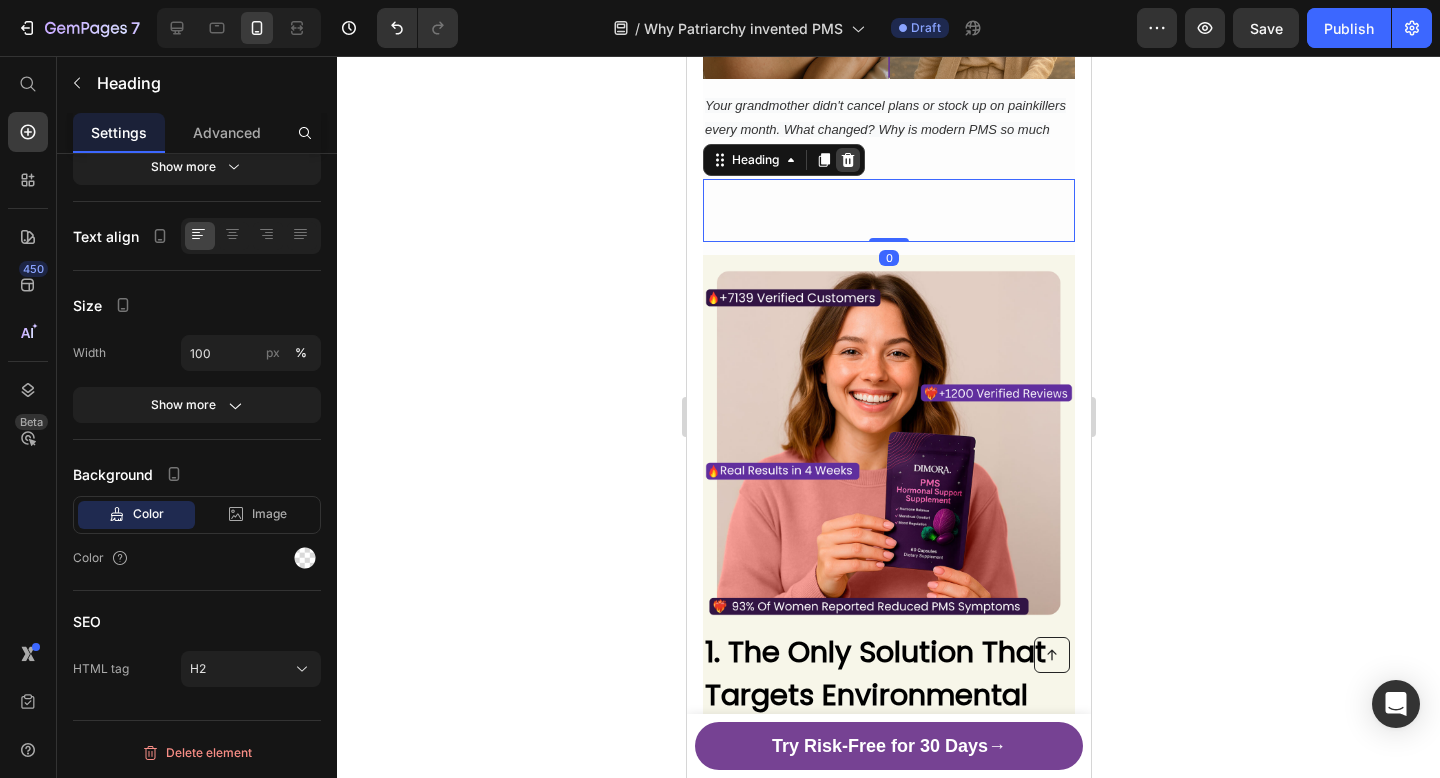 click 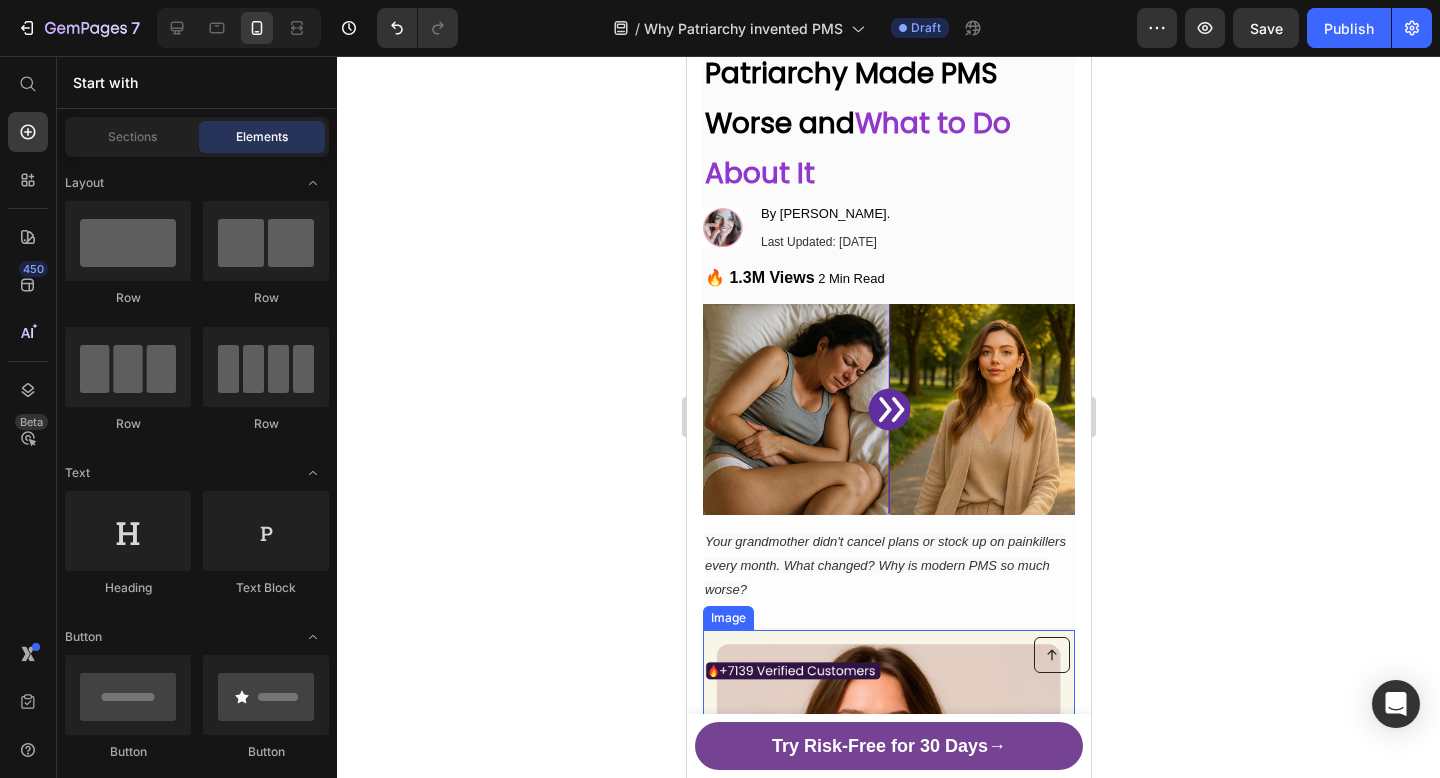 scroll, scrollTop: 237, scrollLeft: 0, axis: vertical 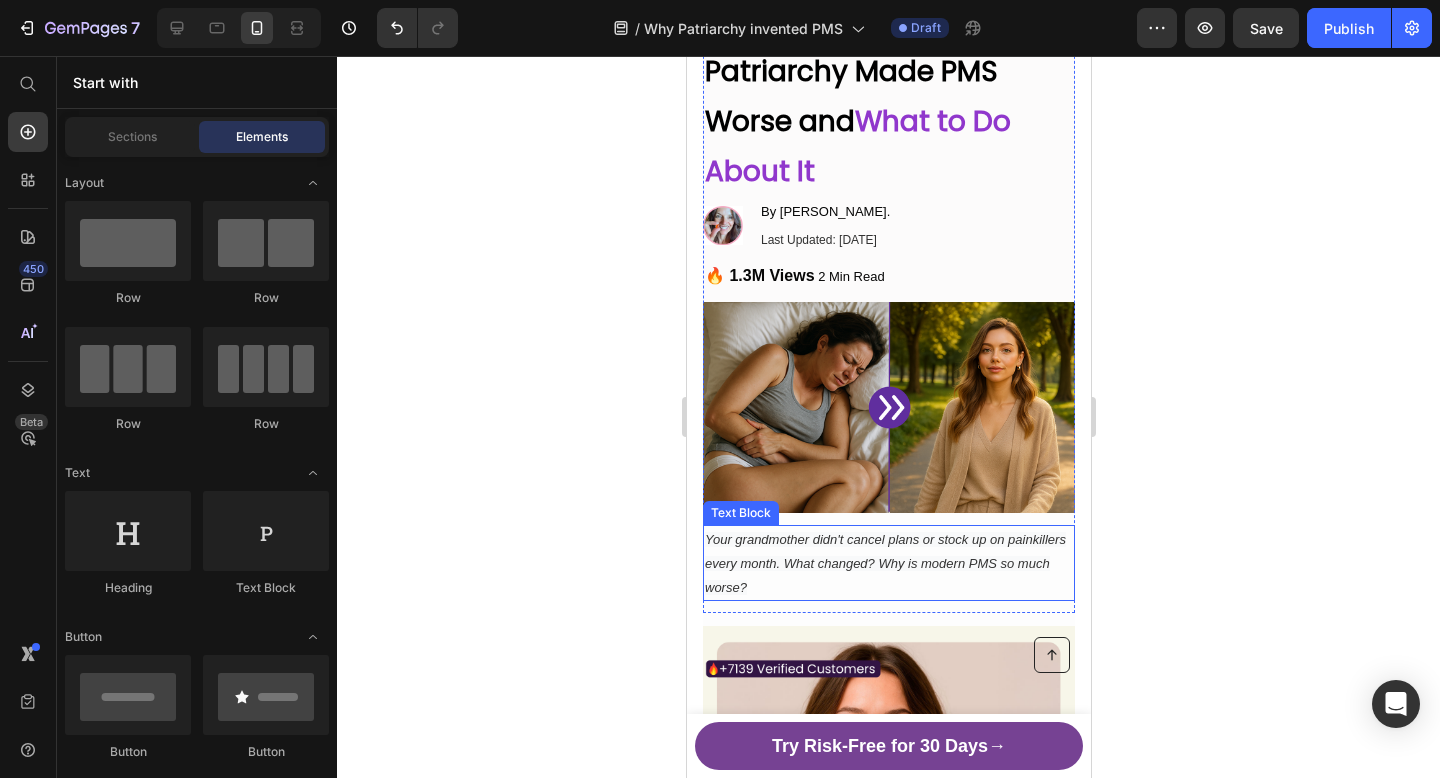 click on "Your grandmother didn't cancel plans or stock up on painkillers every month. What changed? Why is modern PMS so much worse?" at bounding box center [888, 563] 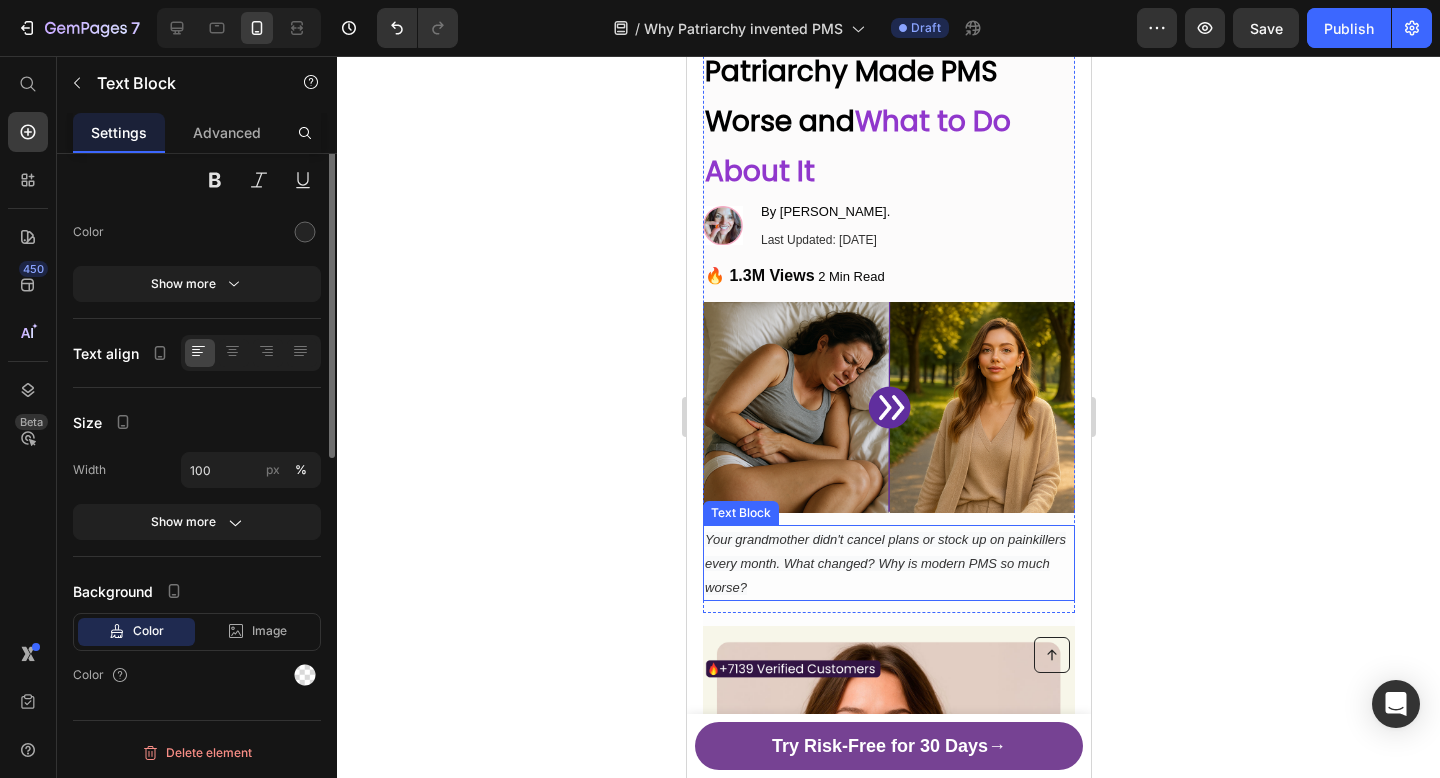 scroll, scrollTop: 0, scrollLeft: 0, axis: both 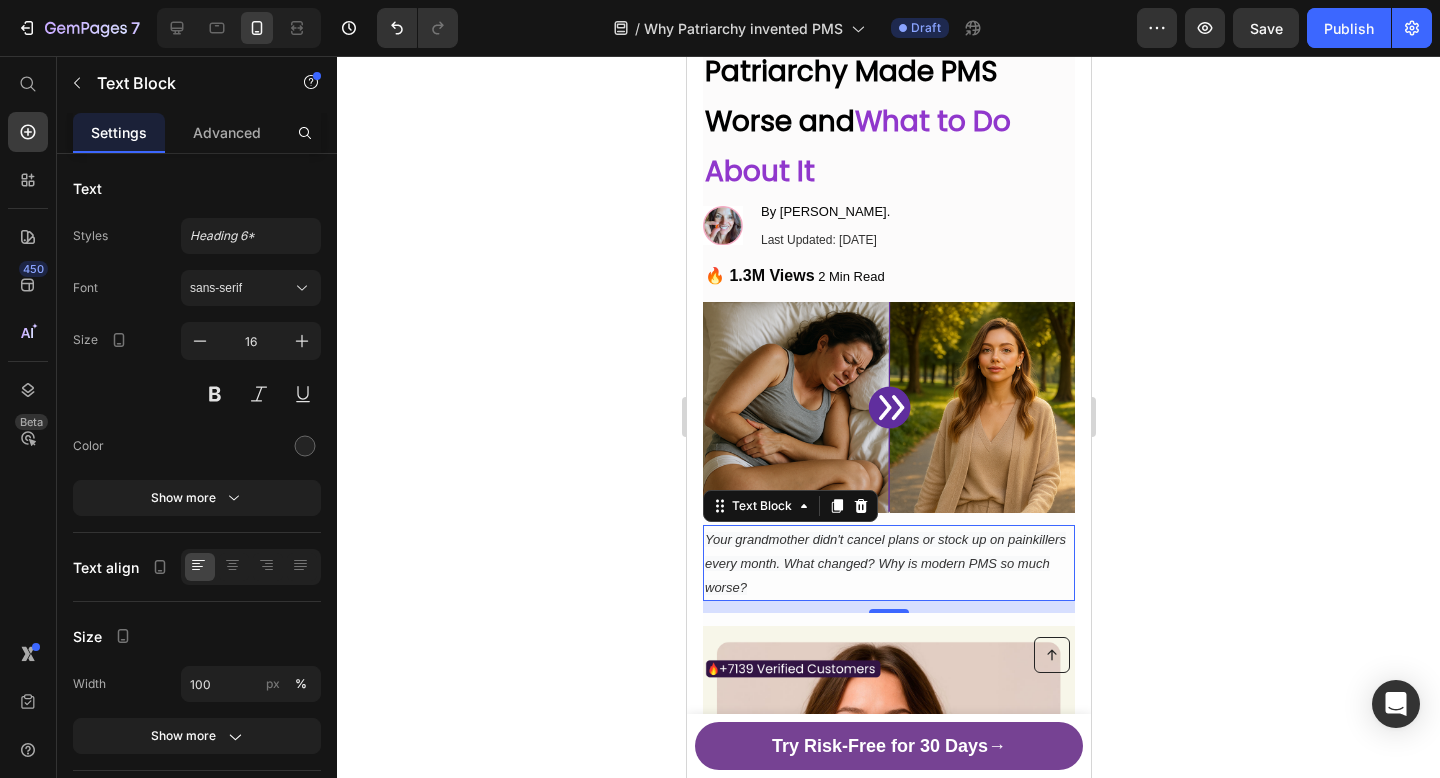 click on "Your grandmother didn't cancel plans or stock up on painkillers every month. What changed? Why is modern PMS so much worse?" at bounding box center [884, 563] 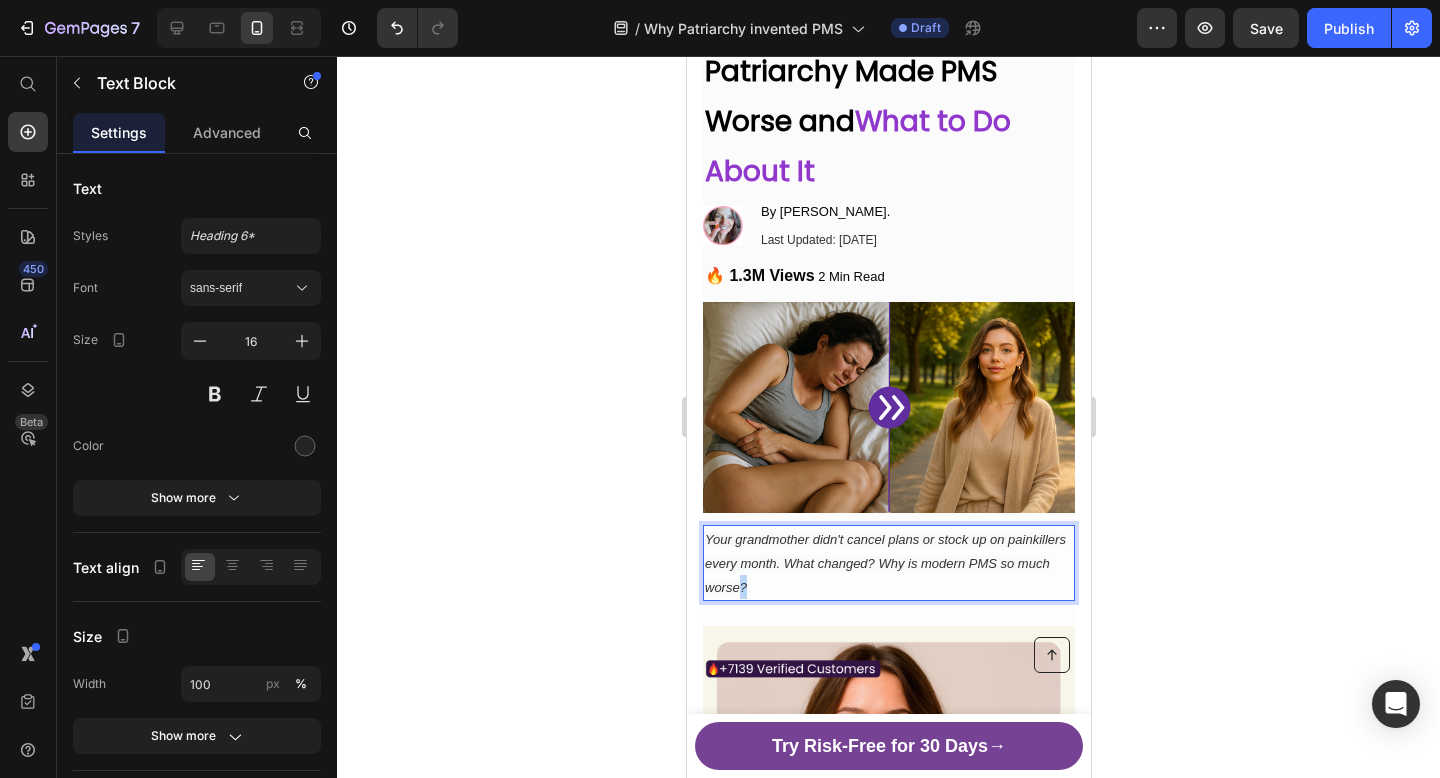 click on "Your grandmother didn't cancel plans or stock up on painkillers every month. What changed? Why is modern PMS so much worse?" at bounding box center (884, 563) 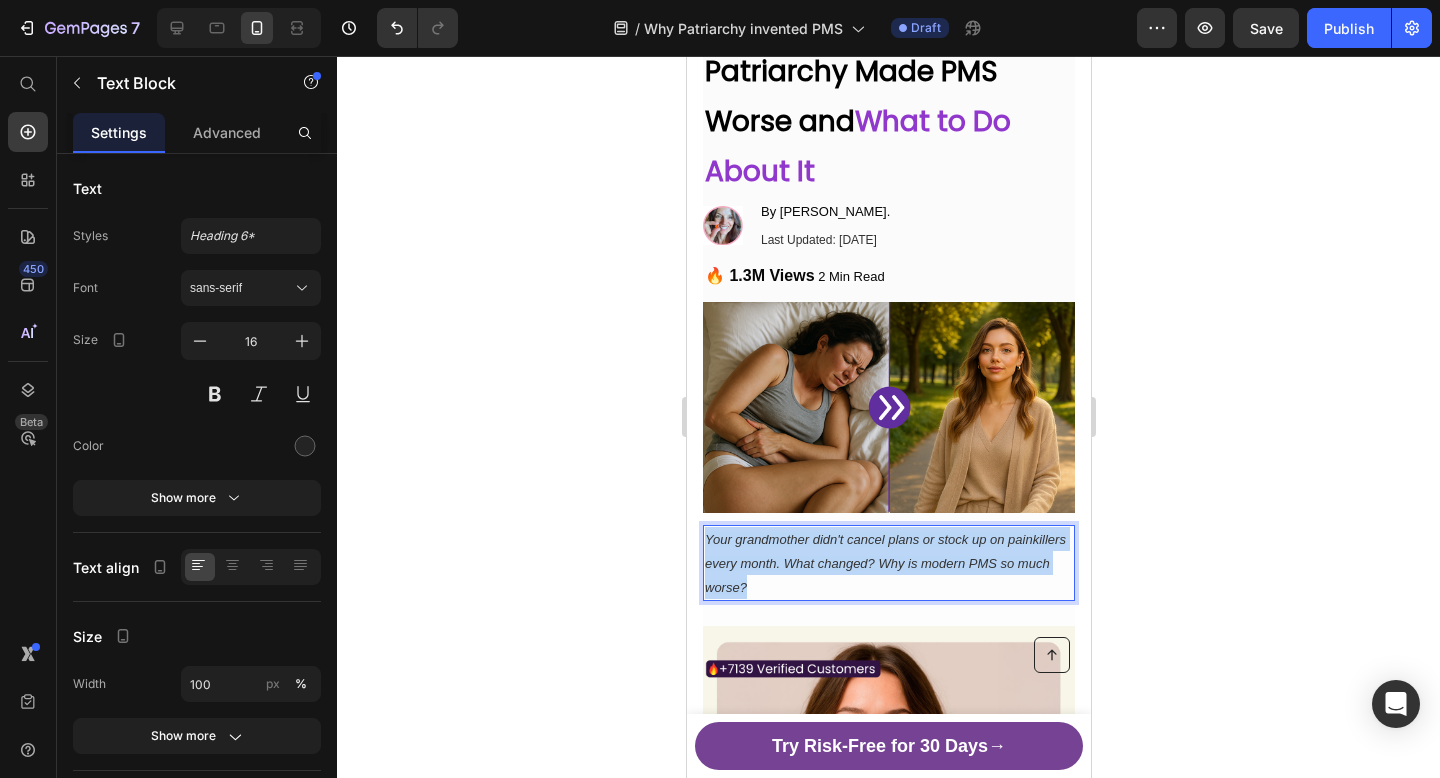 click on "Your grandmother didn't cancel plans or stock up on painkillers every month. What changed? Why is modern PMS so much worse?" at bounding box center [884, 563] 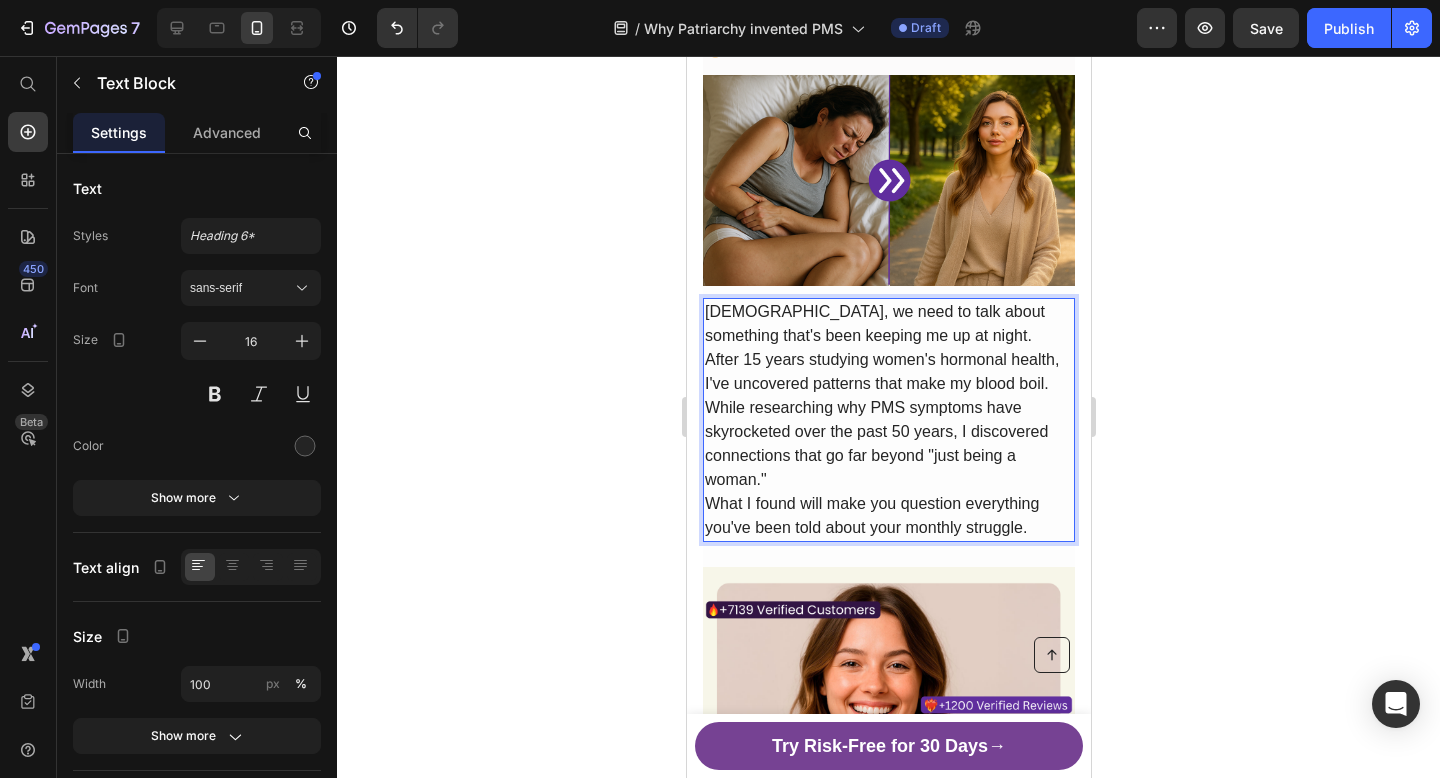 scroll, scrollTop: 481, scrollLeft: 0, axis: vertical 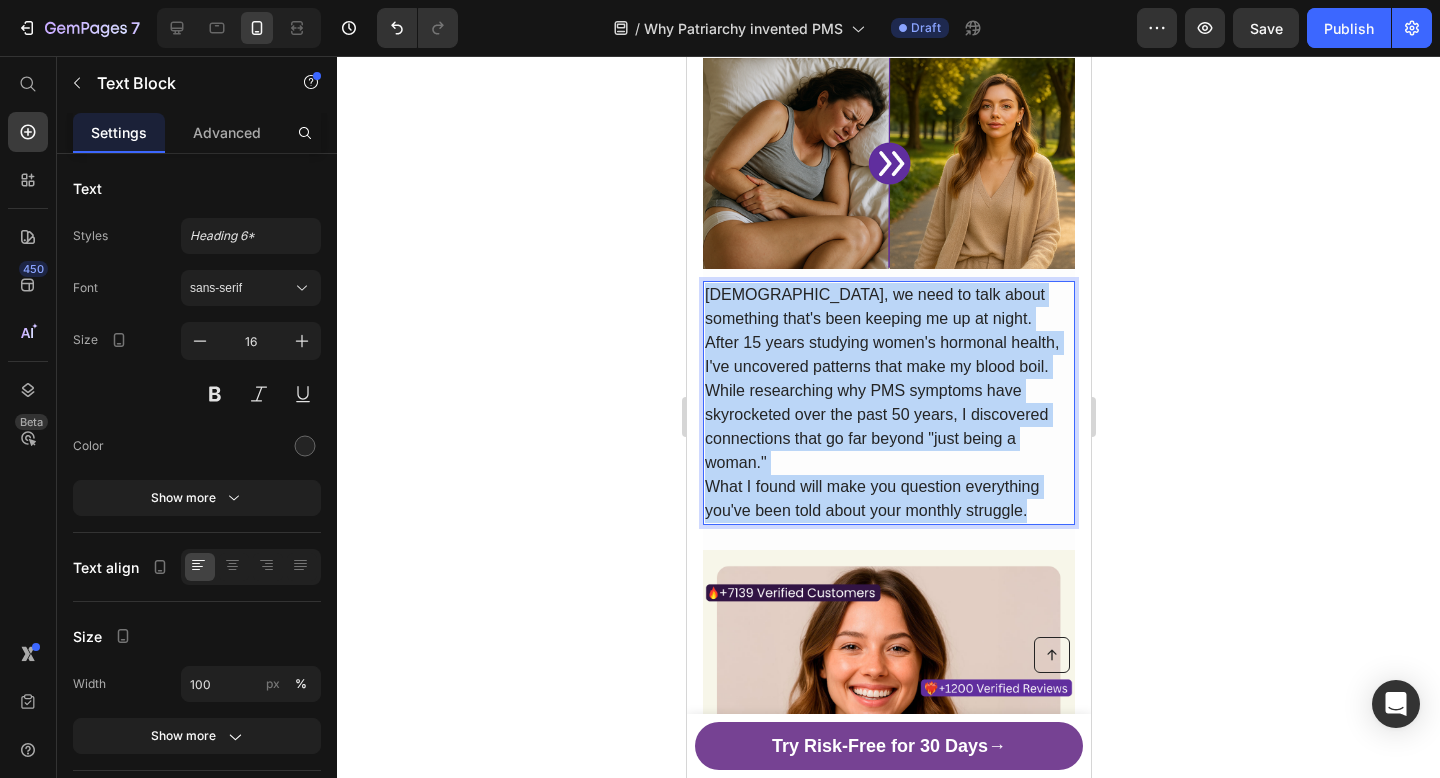 drag, startPoint x: 1029, startPoint y: 507, endPoint x: 704, endPoint y: 281, distance: 395.85477 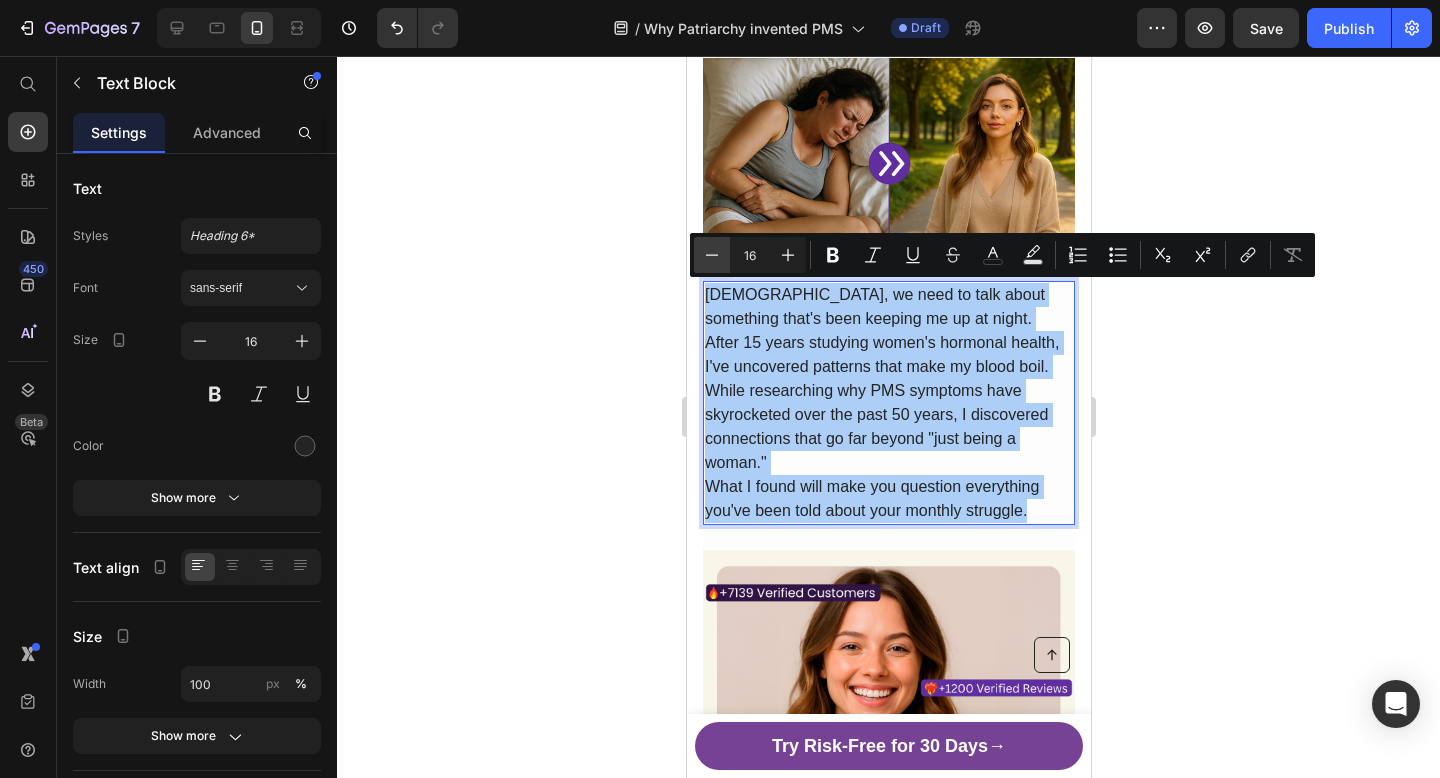 click 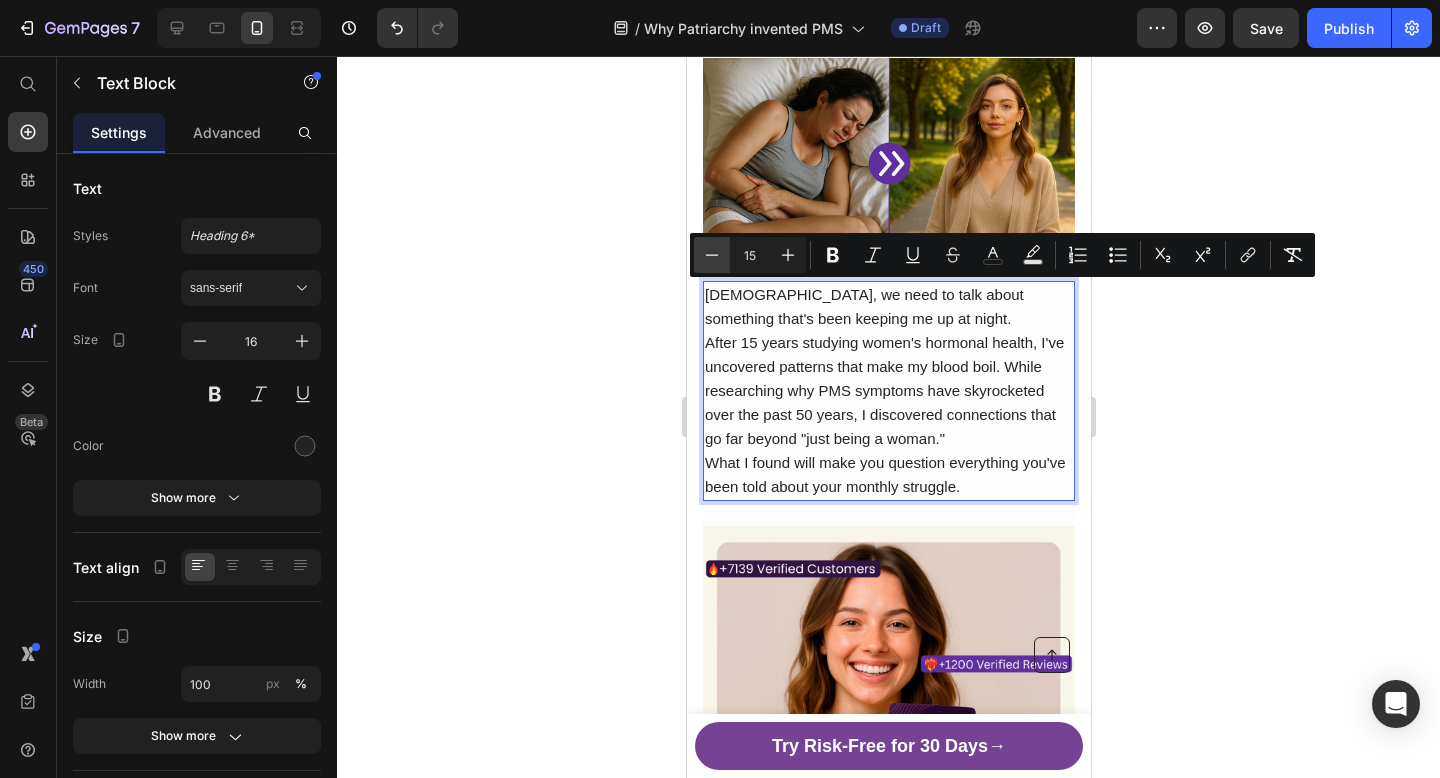 click 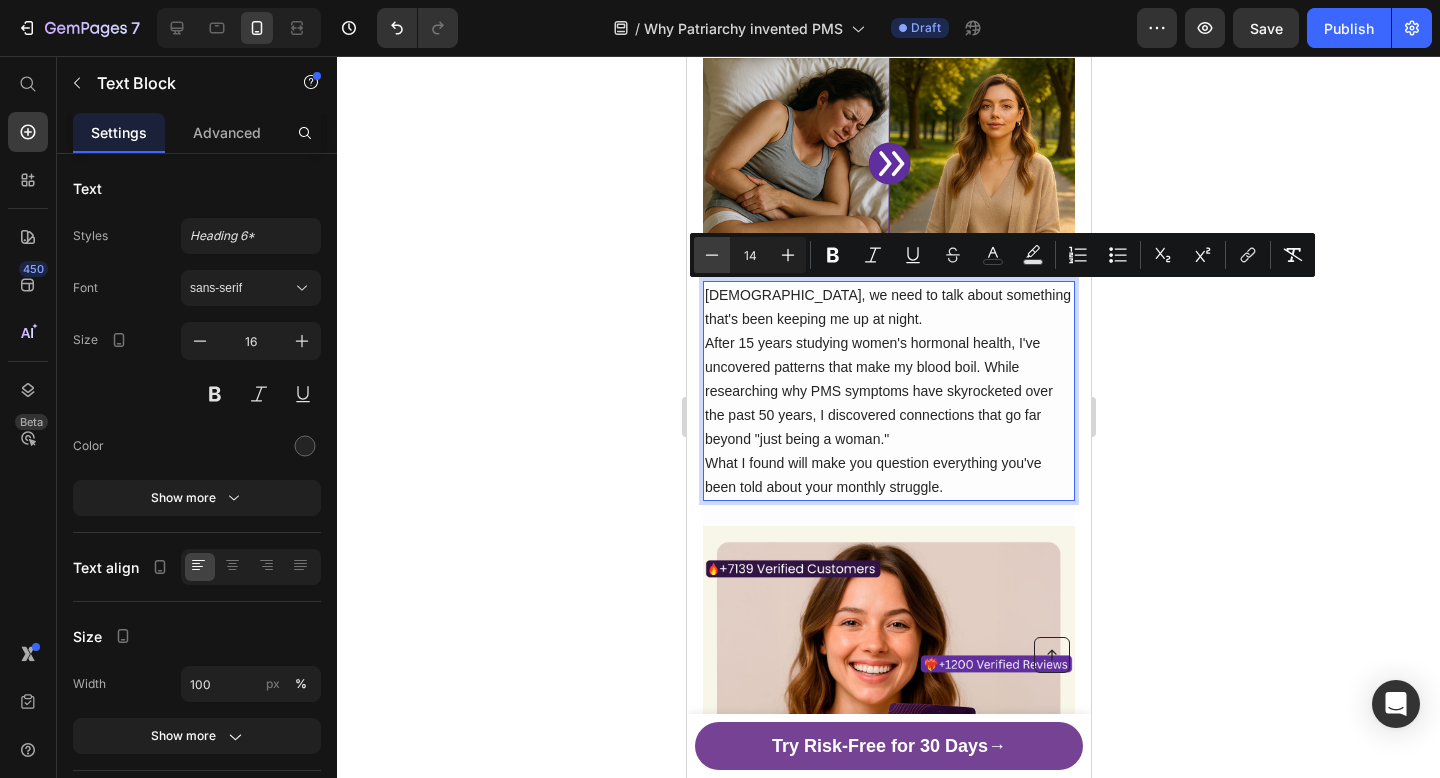 click 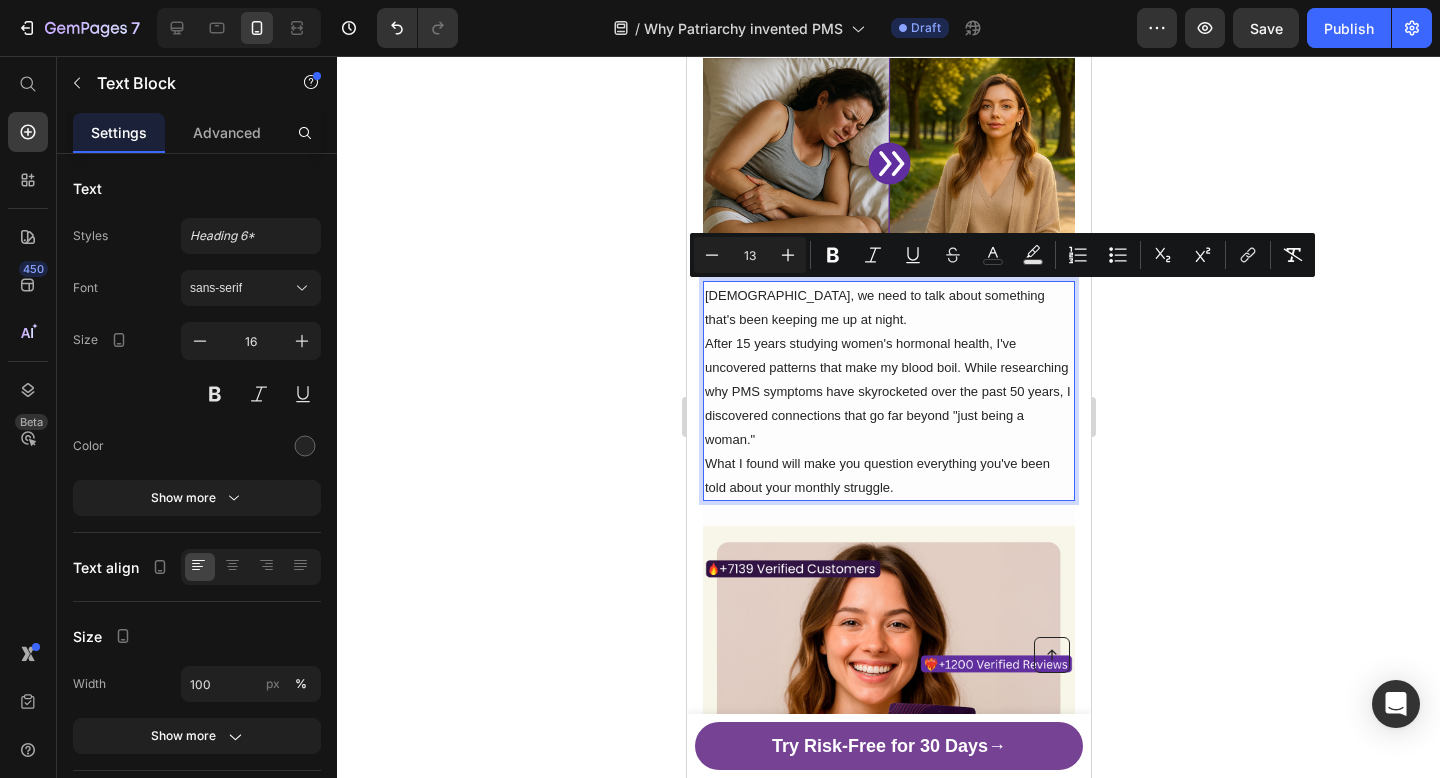 click on "What I found will make you question everything you've been told about your monthly struggle." at bounding box center (888, 475) 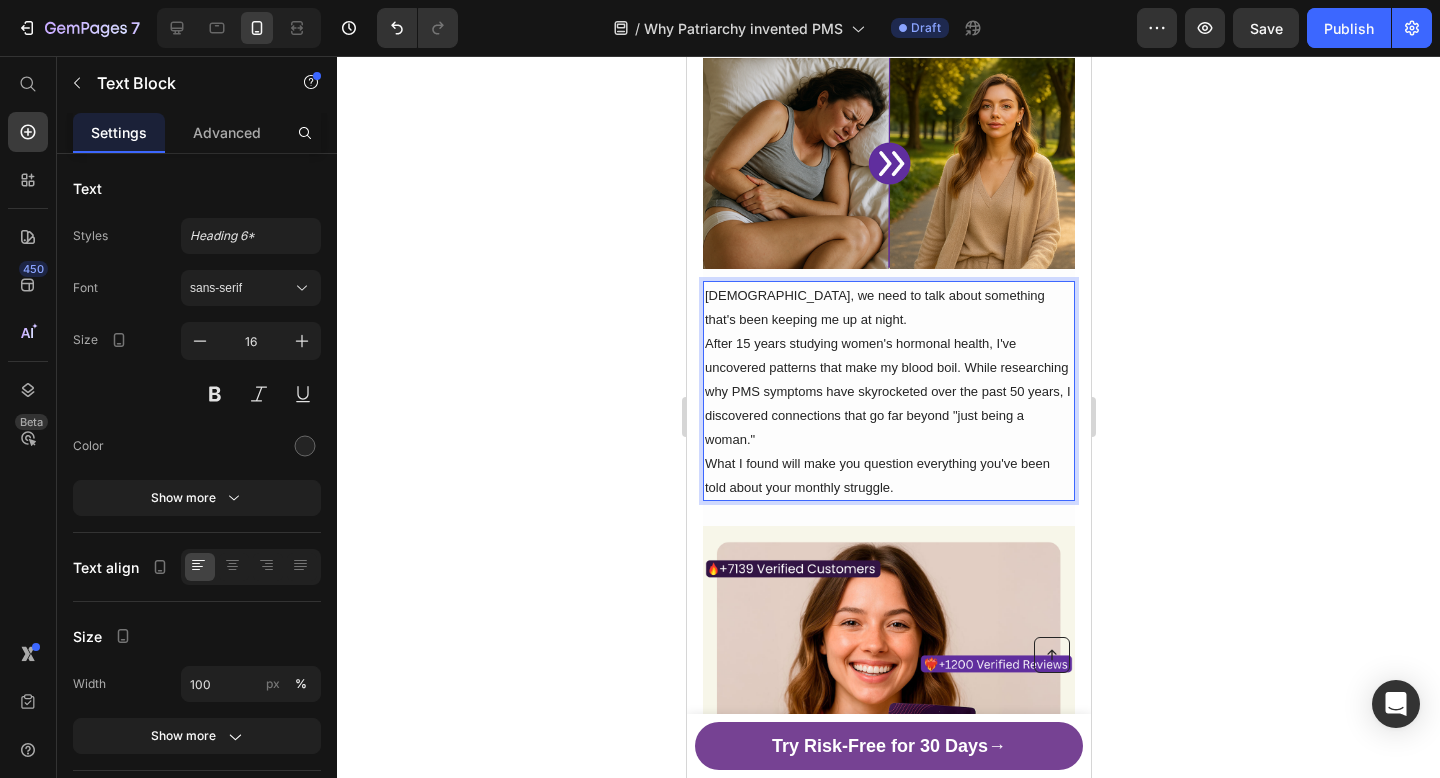 click on "[DEMOGRAPHIC_DATA], we need to talk about something that's been keeping me up at night." at bounding box center (888, 307) 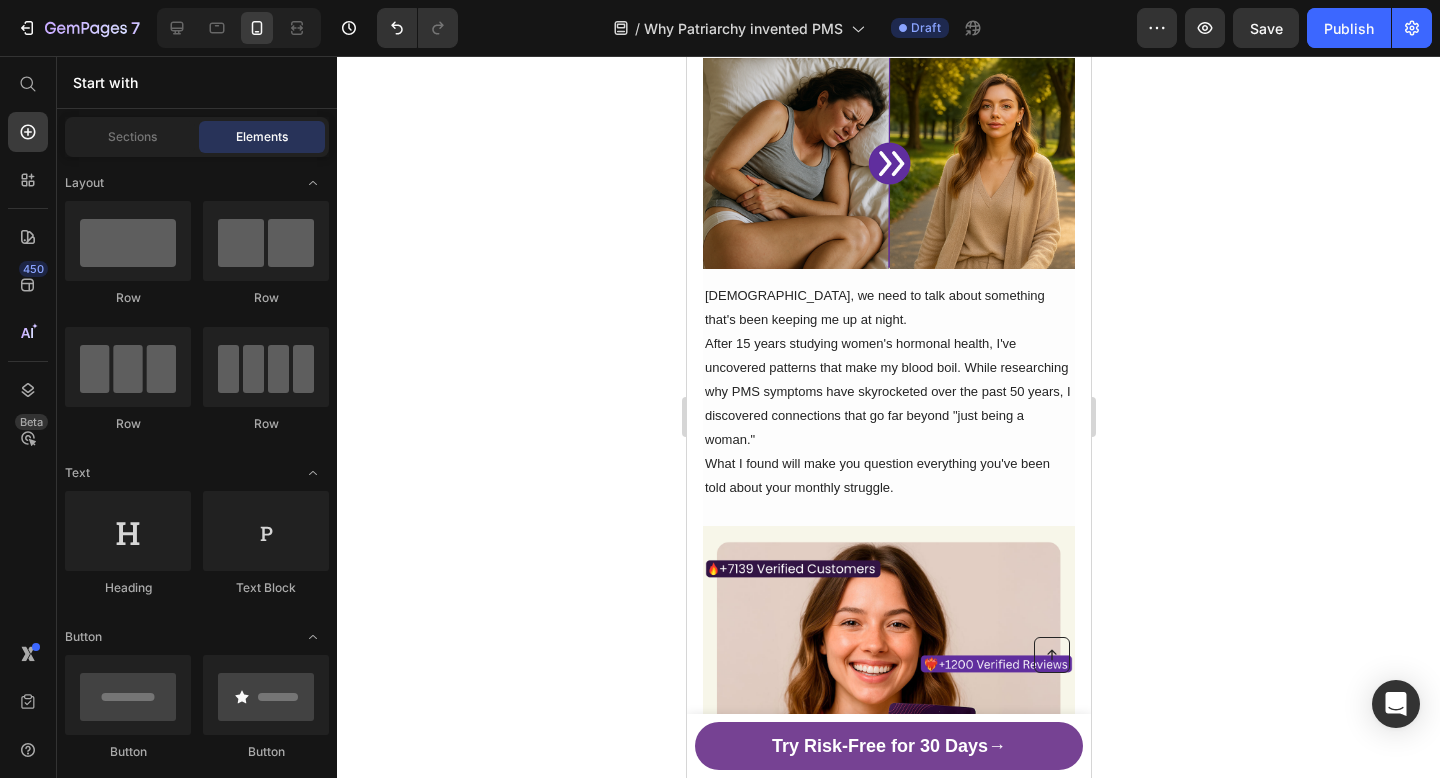 click on "What I found will make you question everything you've been told about your monthly struggle." at bounding box center [876, 475] 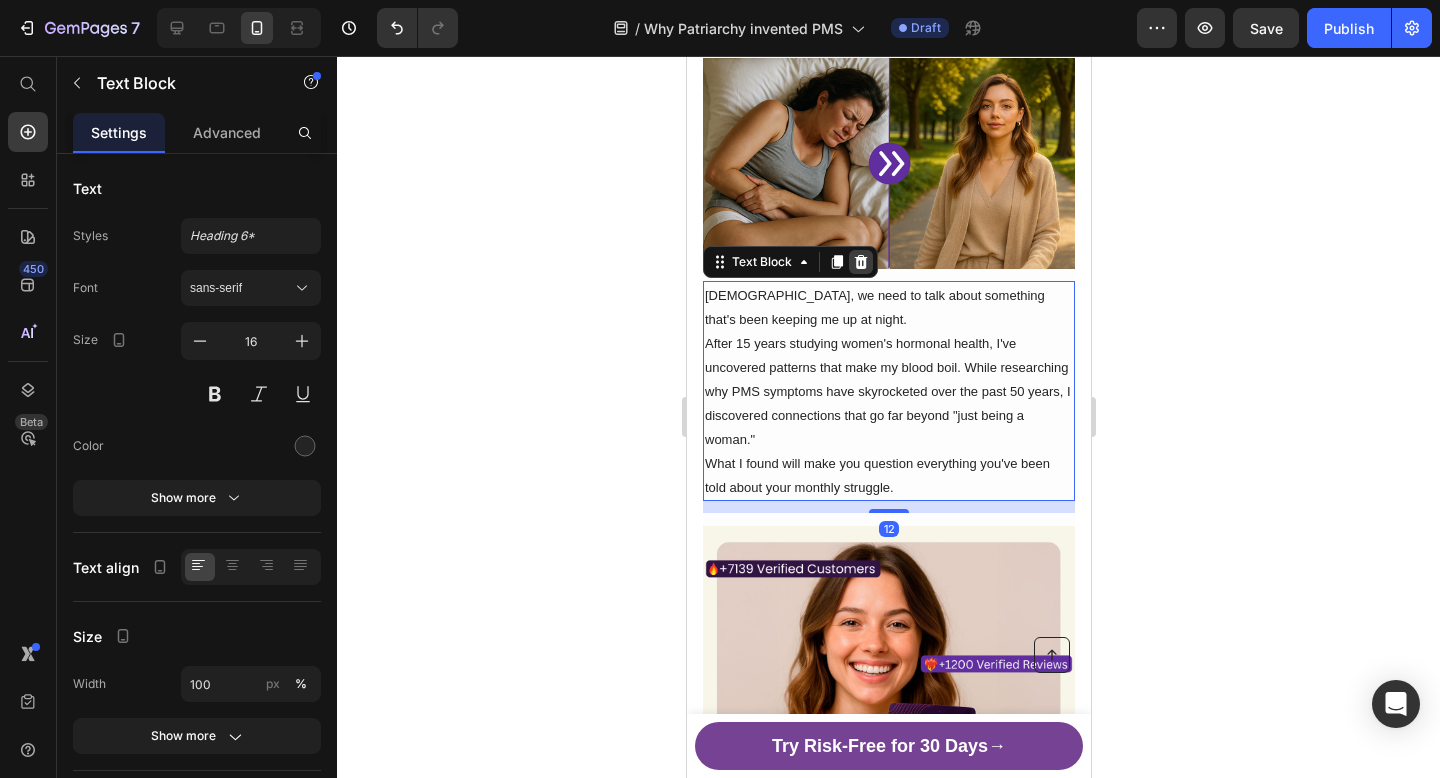 click 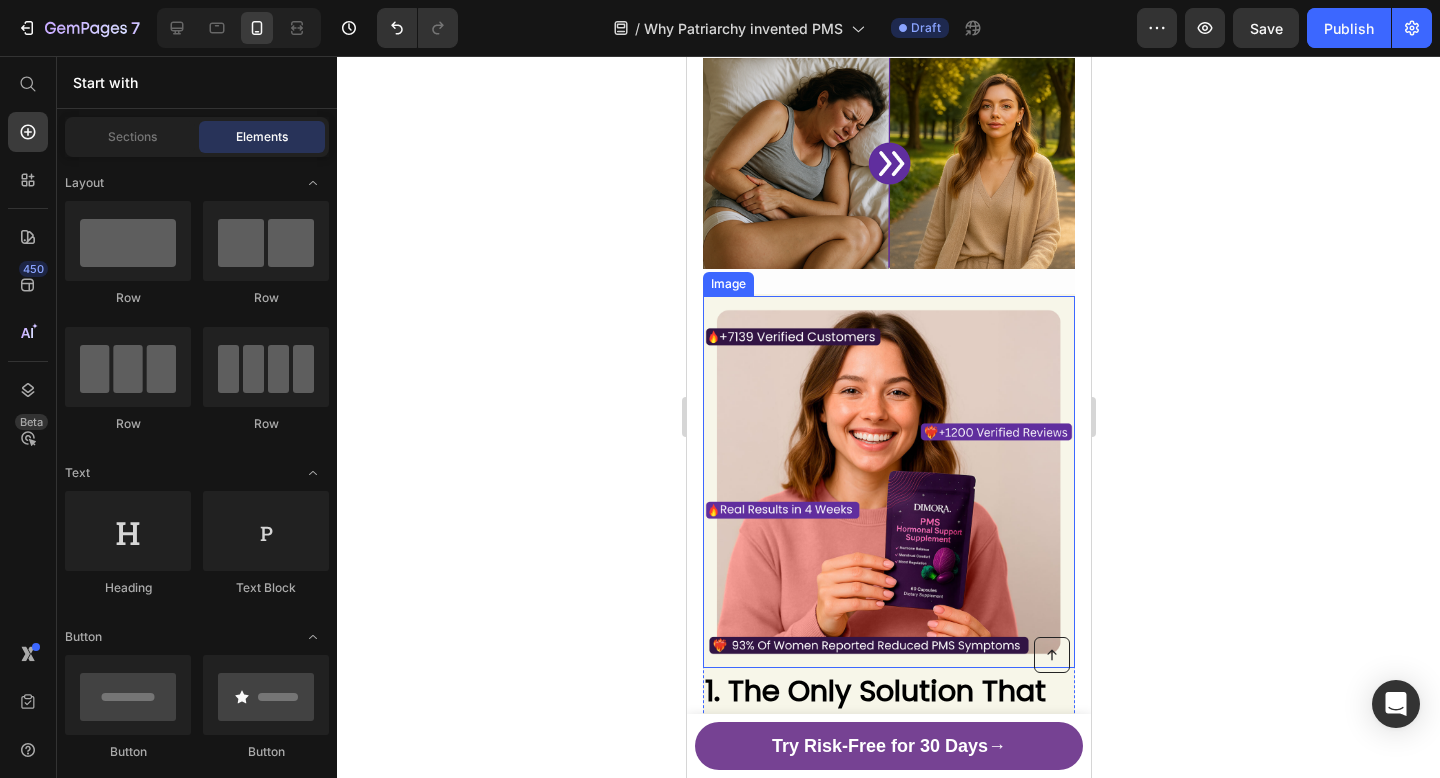 click at bounding box center (888, 482) 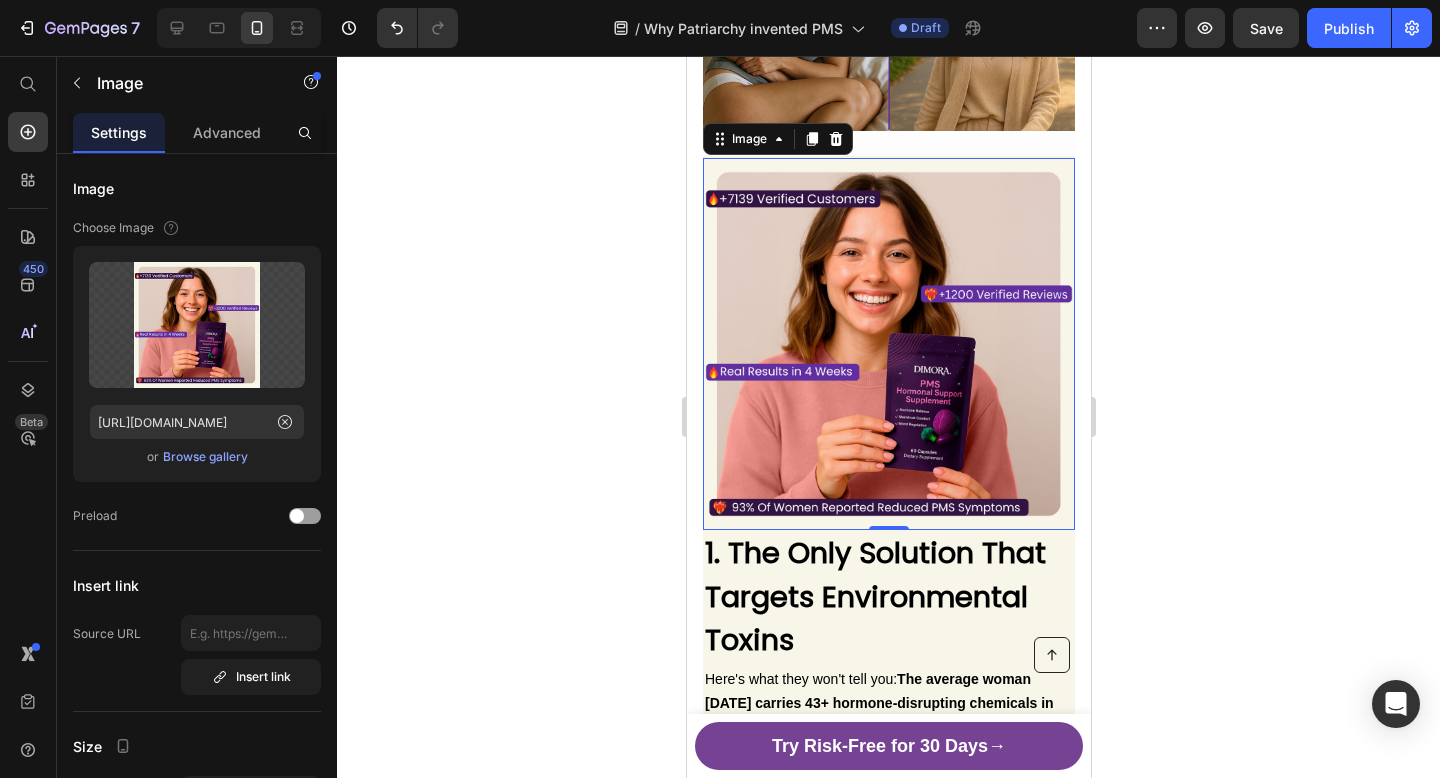 scroll, scrollTop: 556, scrollLeft: 0, axis: vertical 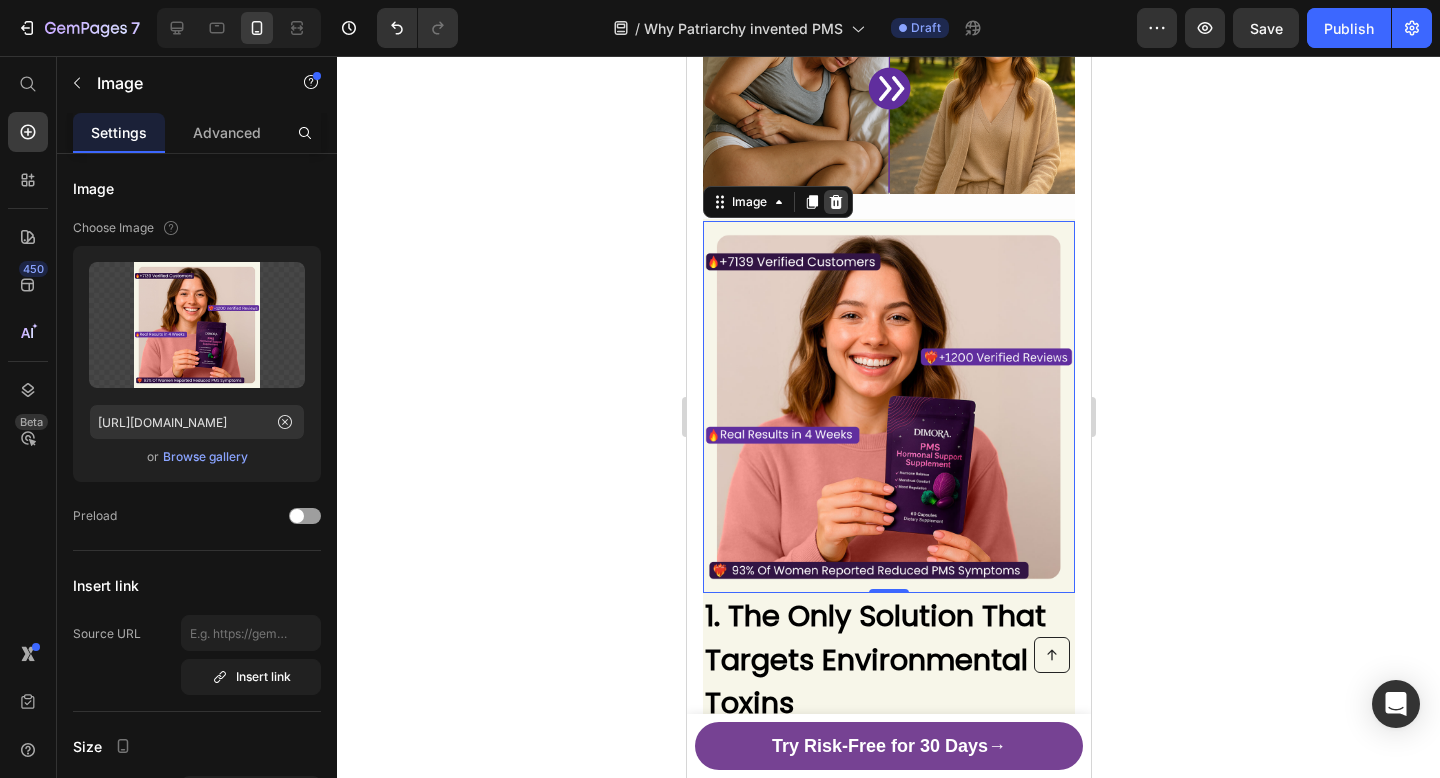 click 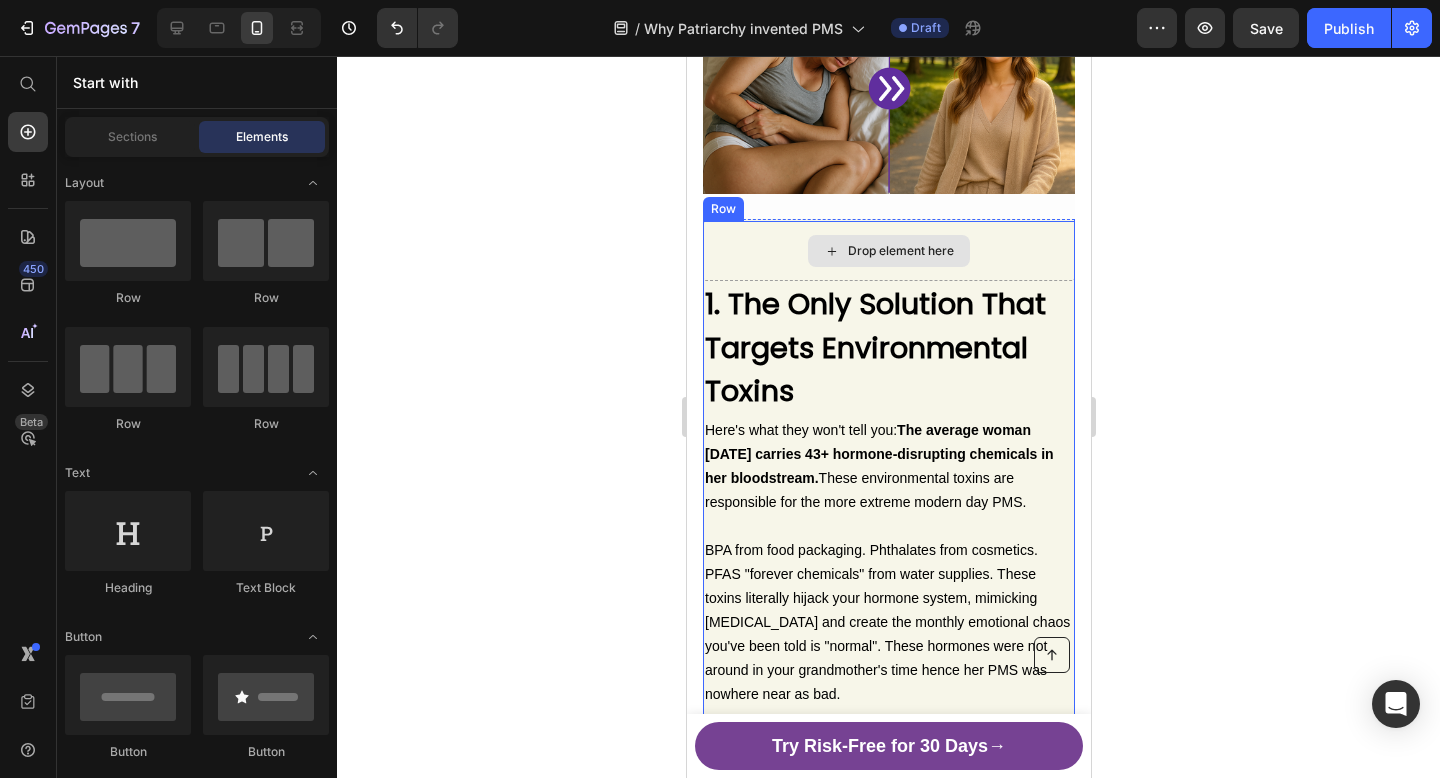 click on "Drop element here" at bounding box center [900, 251] 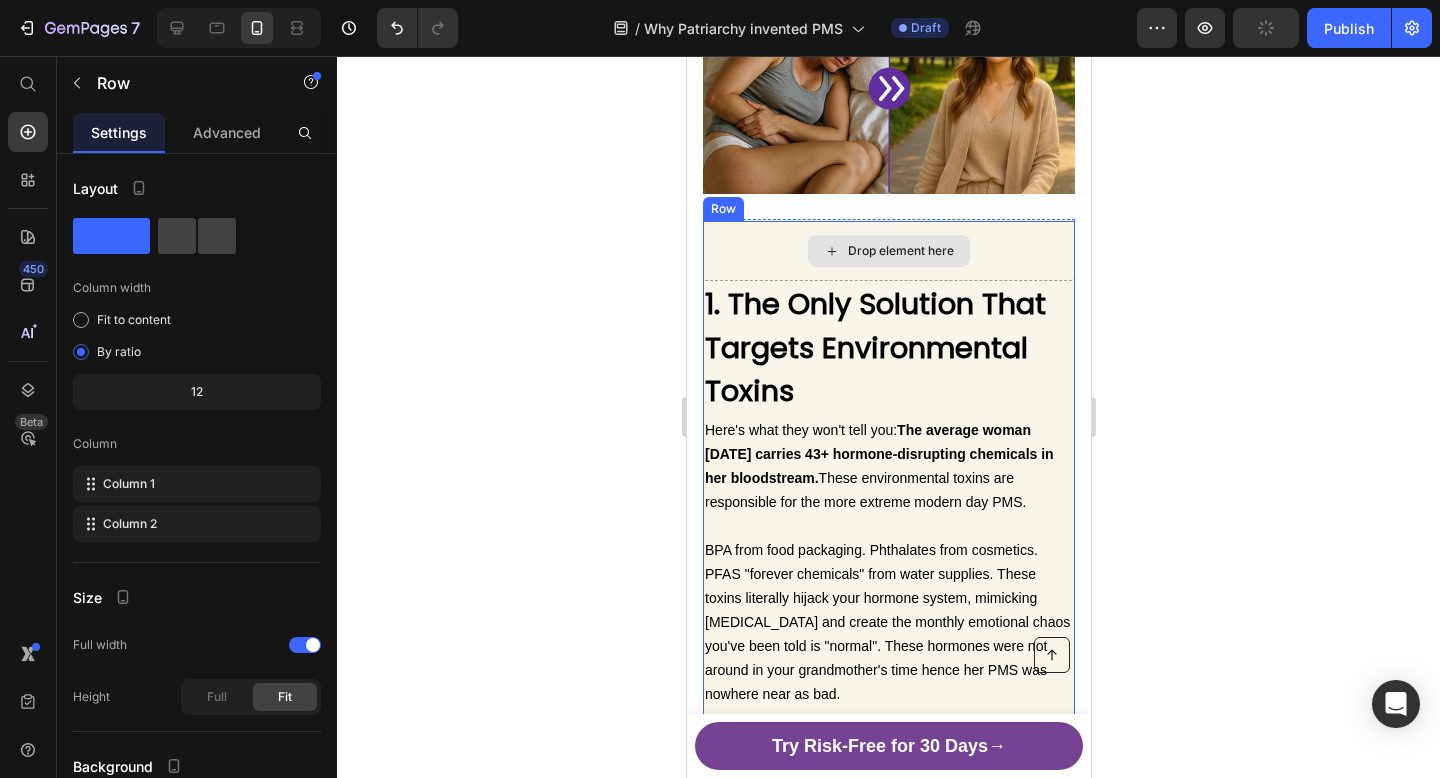 click on "Drop element here" at bounding box center (888, 251) 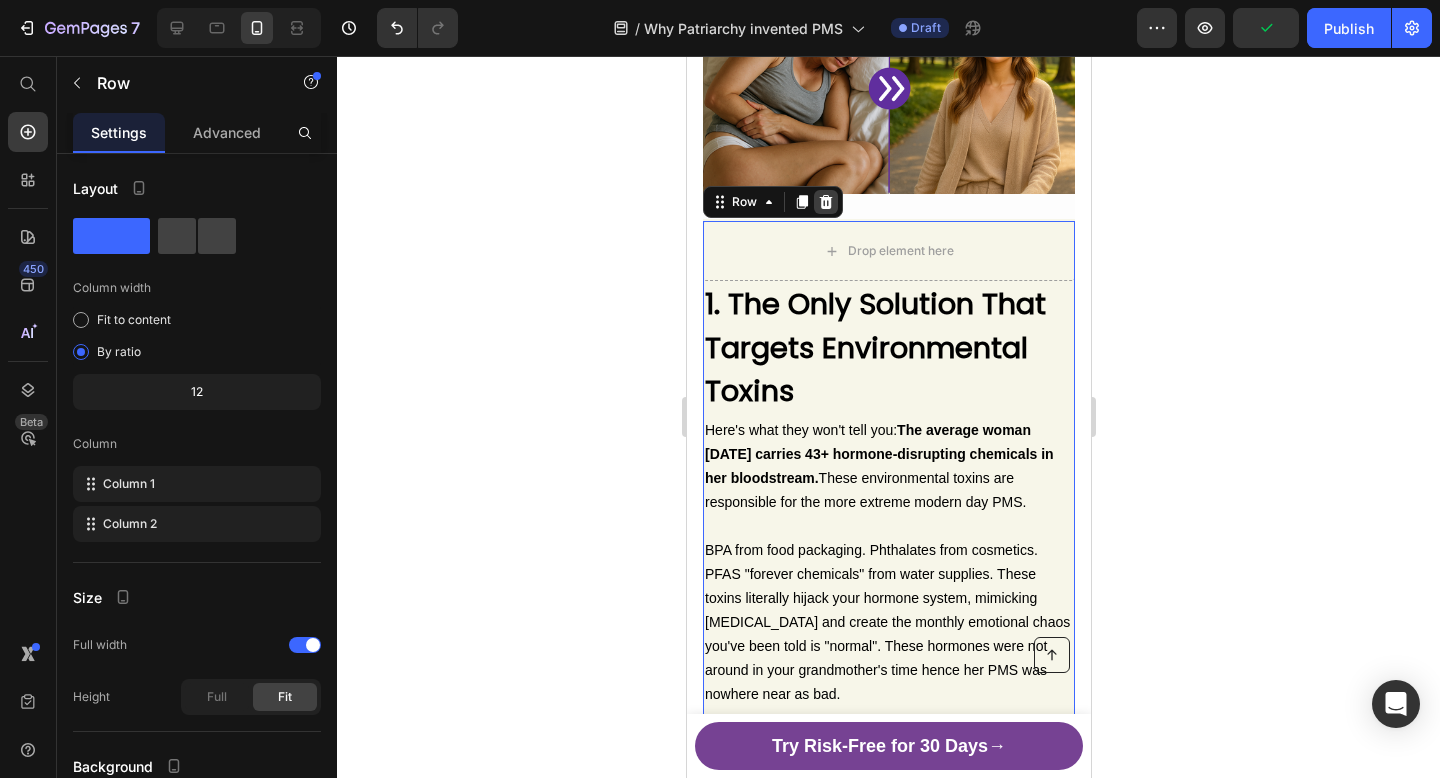 click 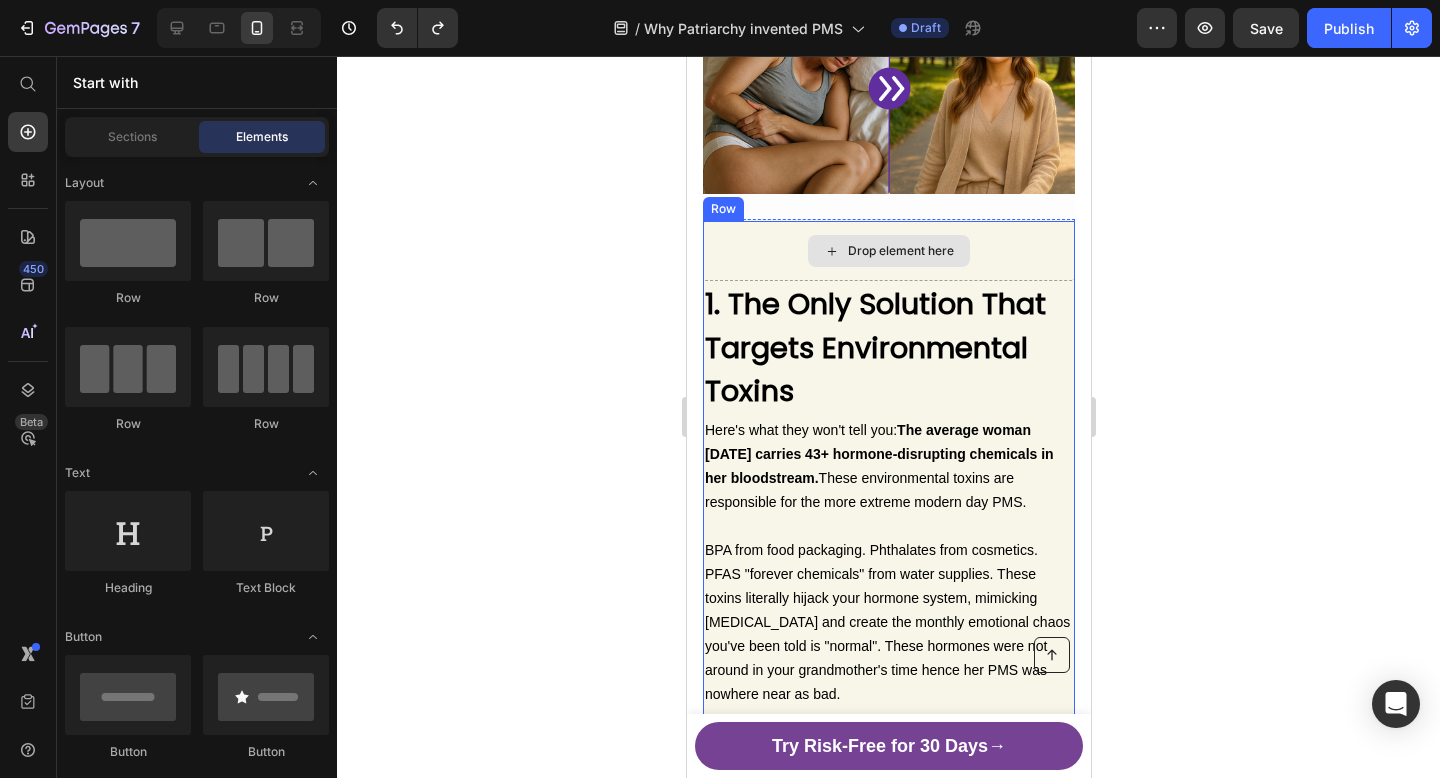 click 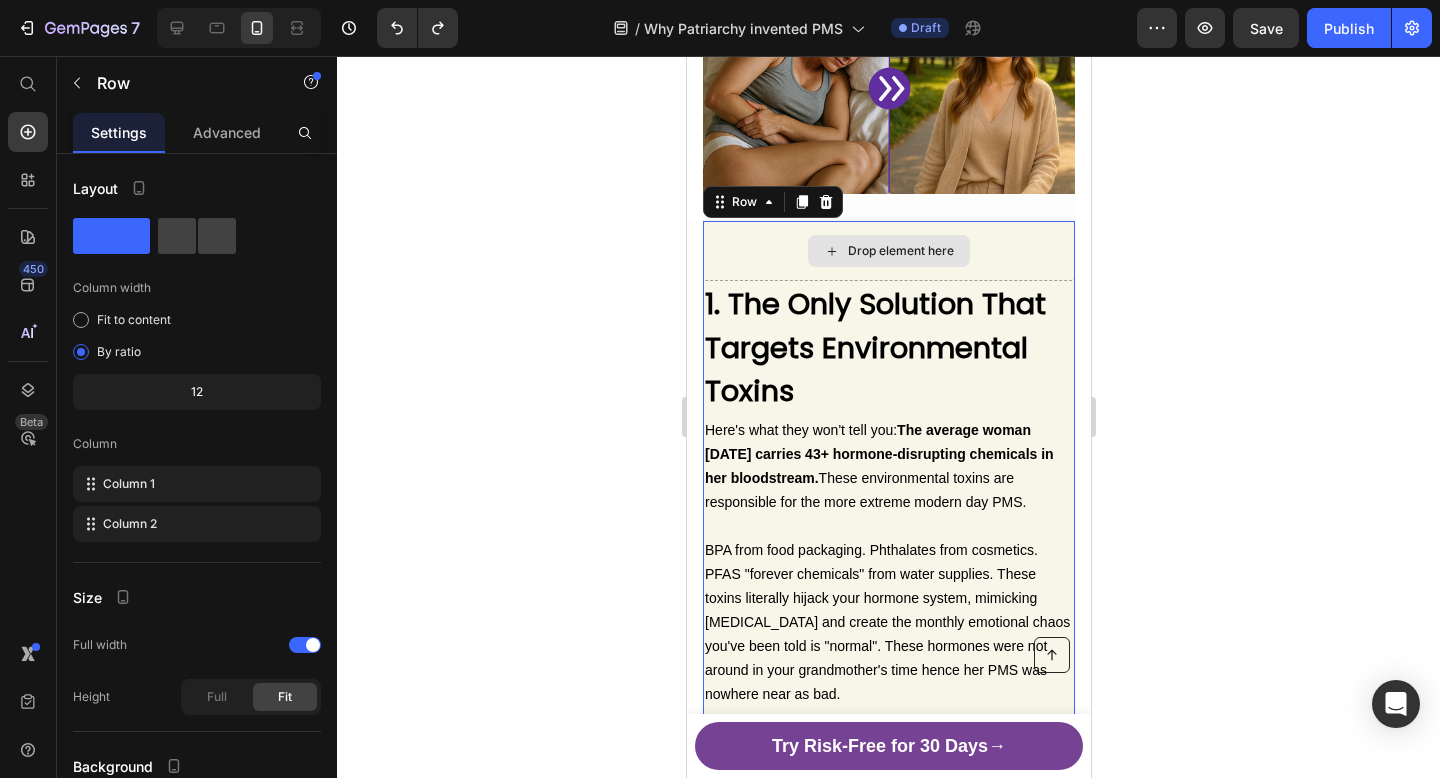 click on "Drop element here" at bounding box center (888, 251) 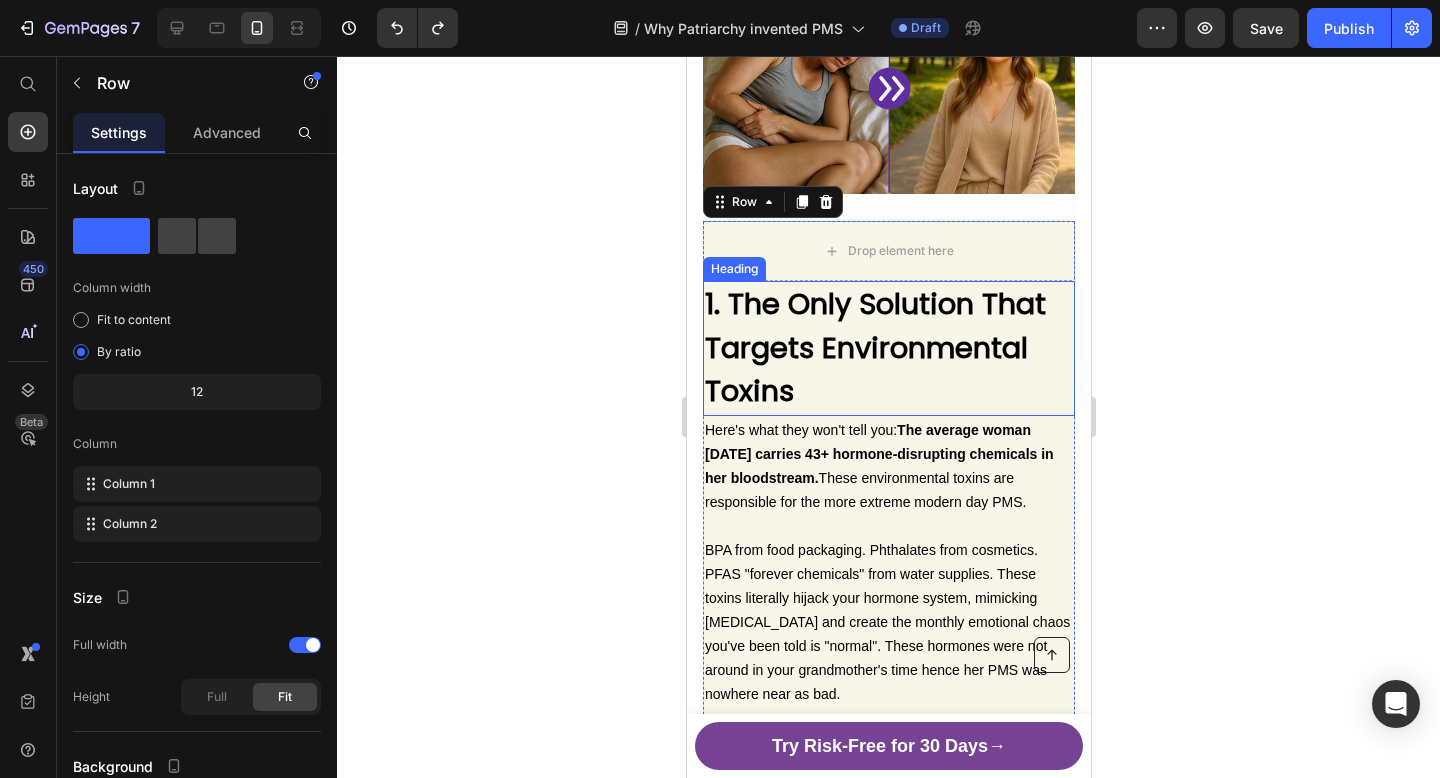 click on "1. The Only Solution That Targets Environmental Toxins" at bounding box center [874, 347] 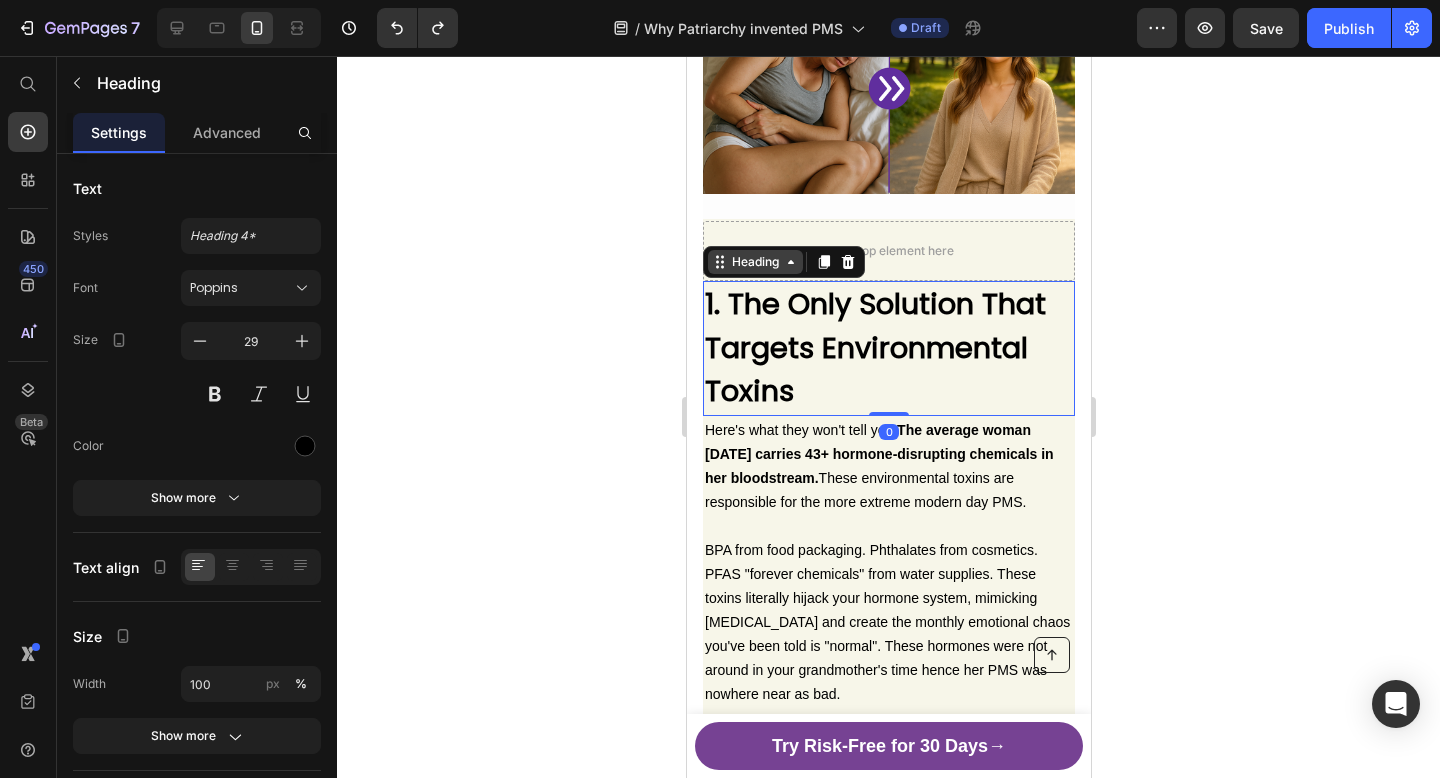 click 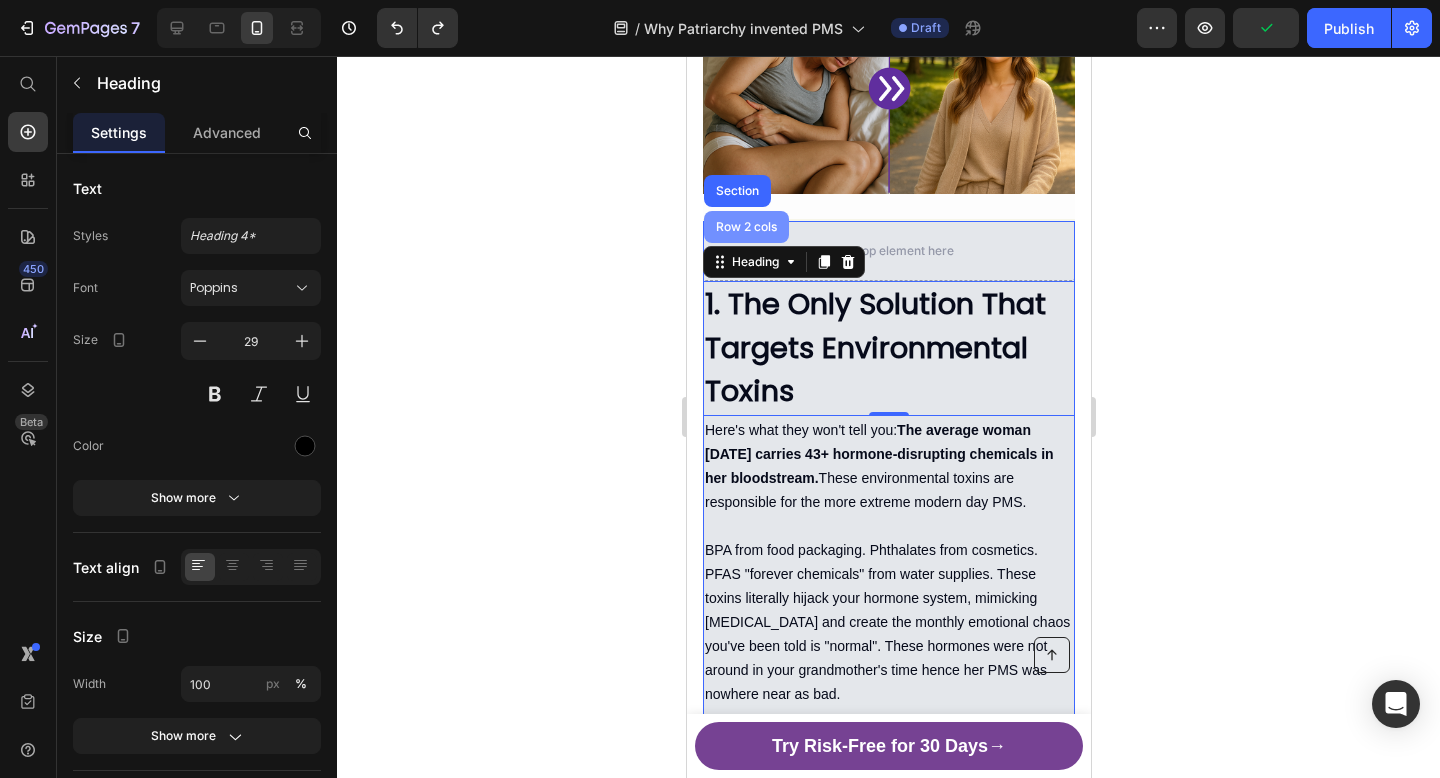 click on "Row 2 cols" at bounding box center [745, 227] 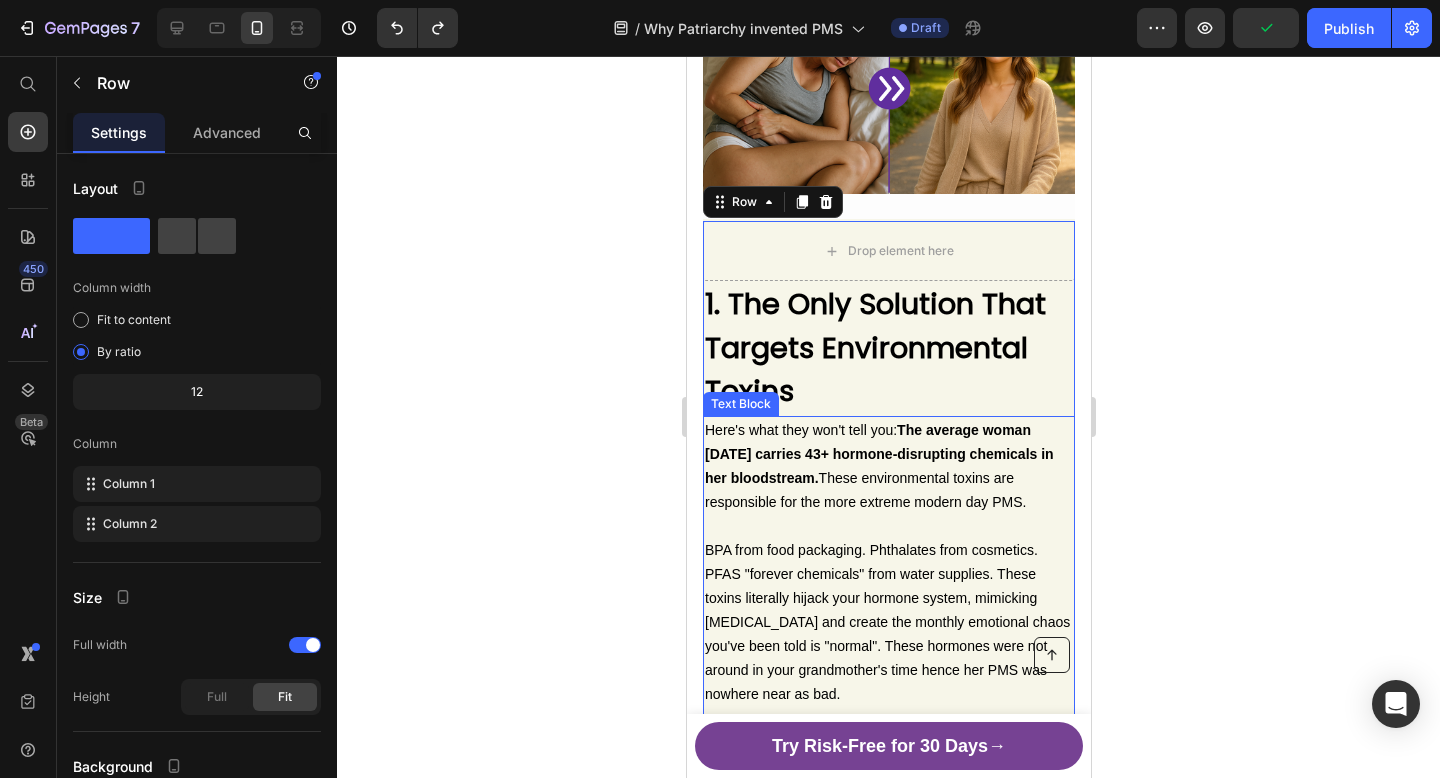 click 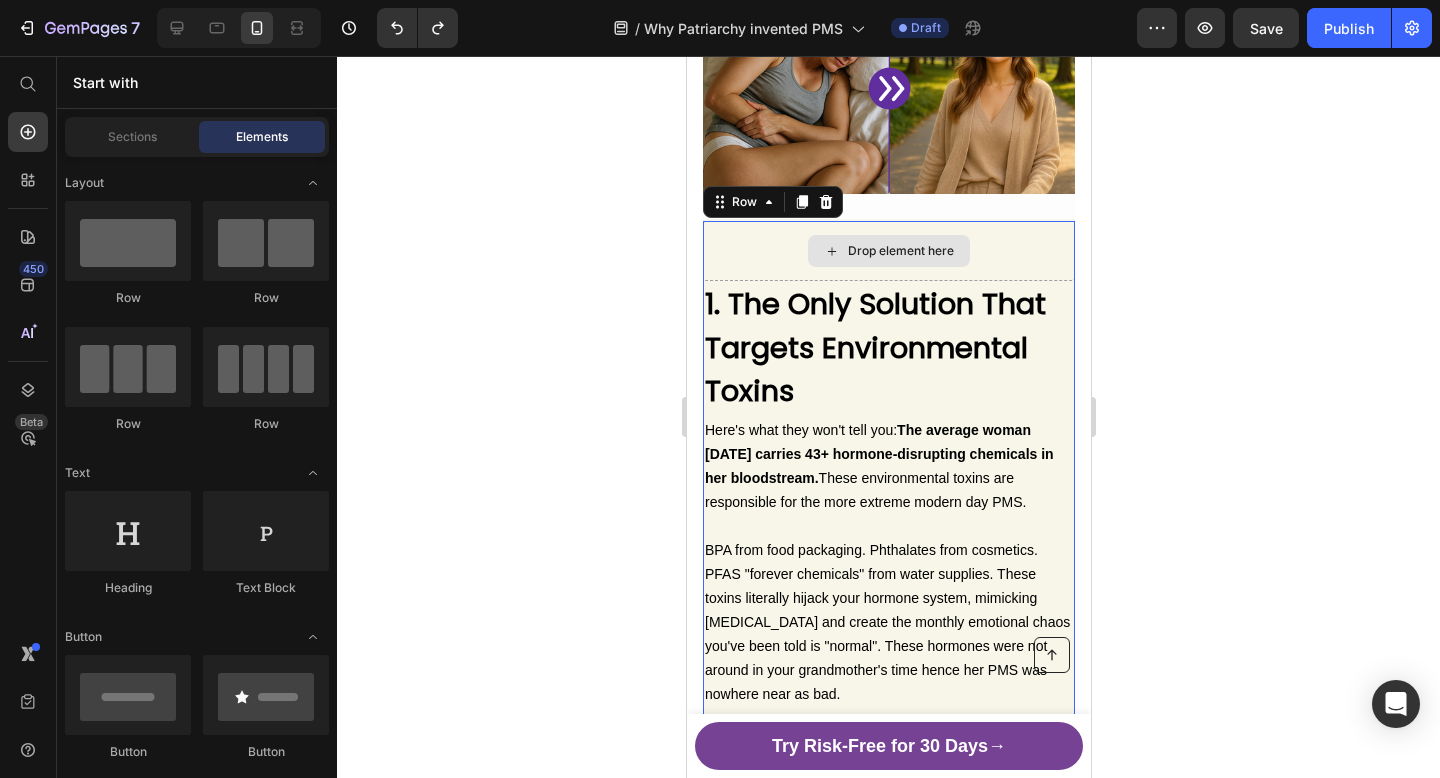 click on "Drop element here" at bounding box center (888, 251) 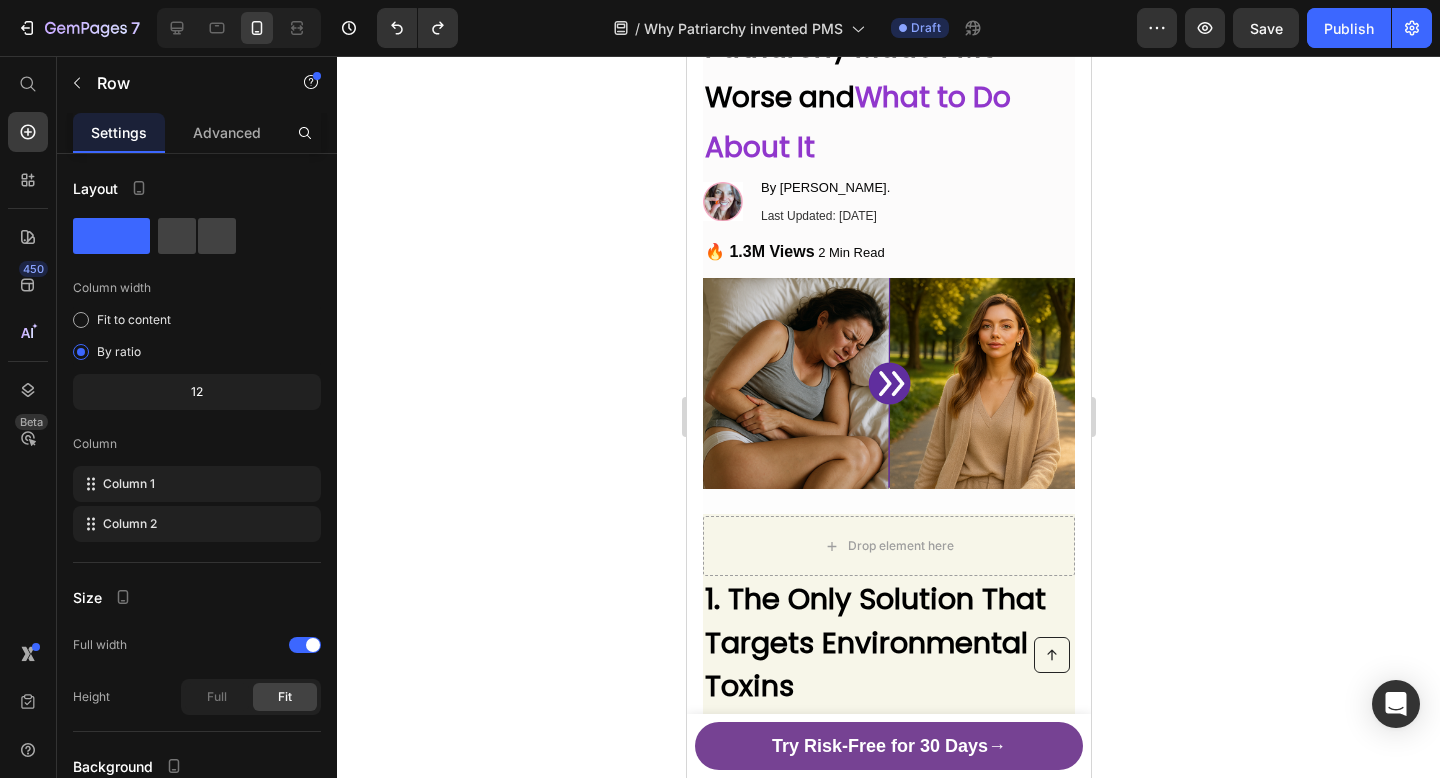 scroll, scrollTop: 263, scrollLeft: 0, axis: vertical 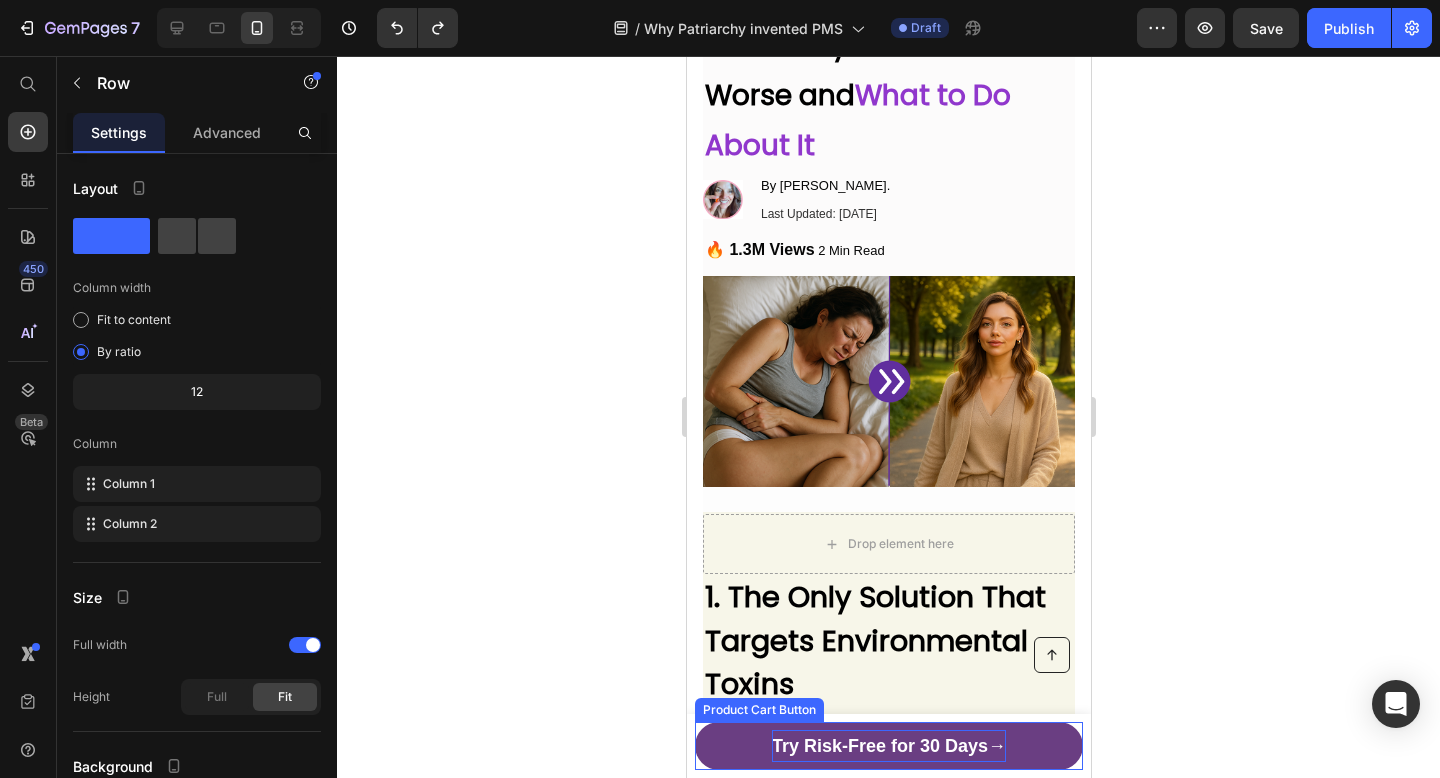 click on "Try Risk-Free for 30 Days→" at bounding box center [888, 746] 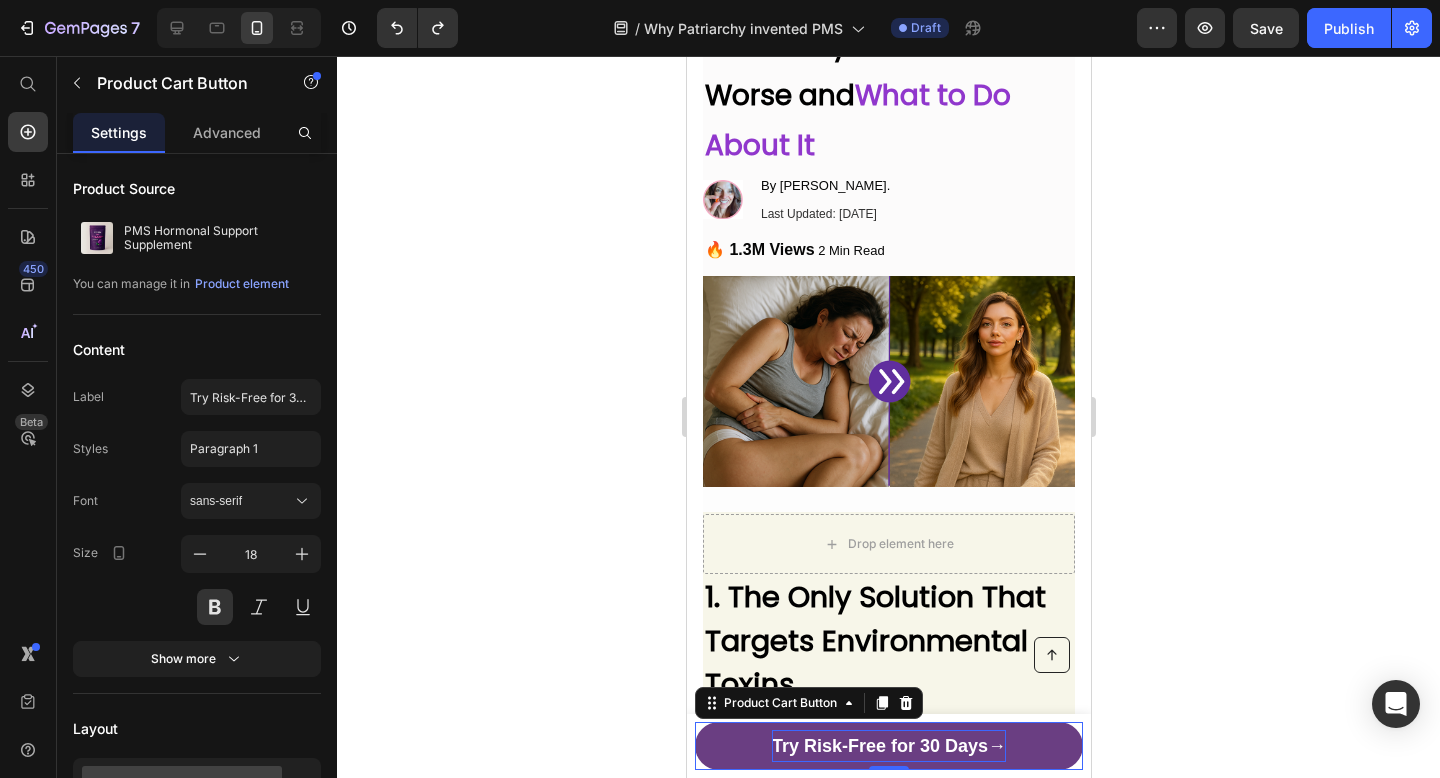 click on "Try Risk-Free for 30 Days→" at bounding box center [888, 746] 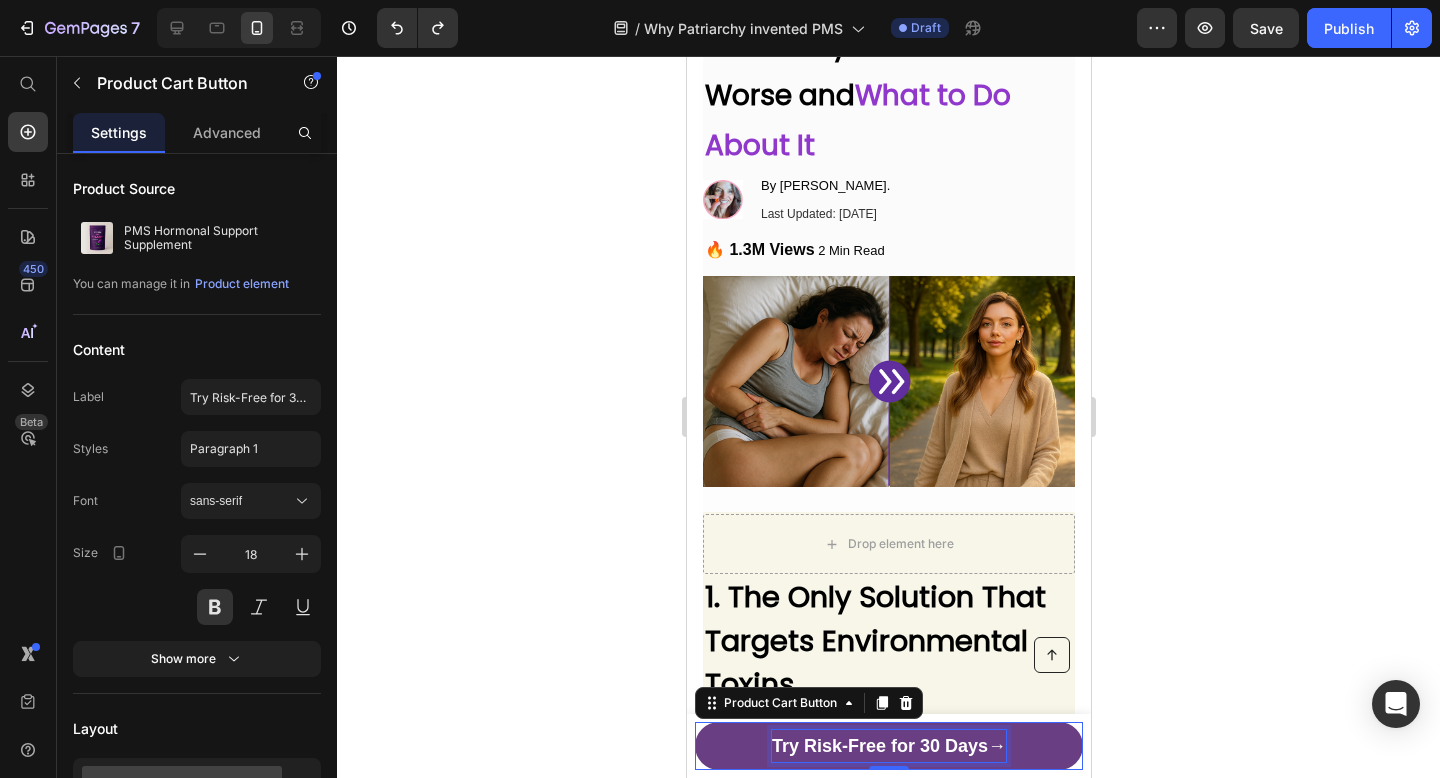 click on "Try Risk-Free for 30 Days→" at bounding box center [888, 746] 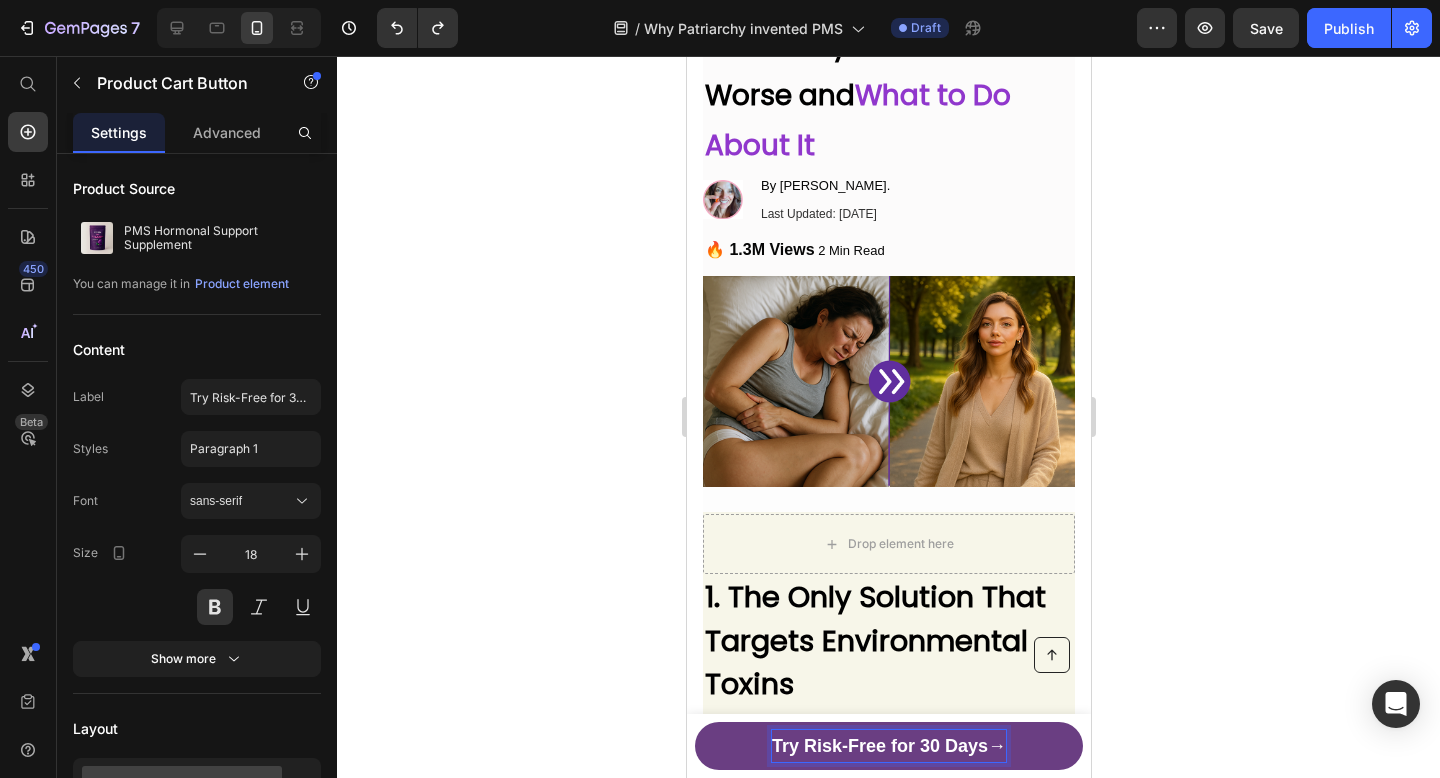 click on "Try Risk-Free for 30 Days→" at bounding box center [888, 746] 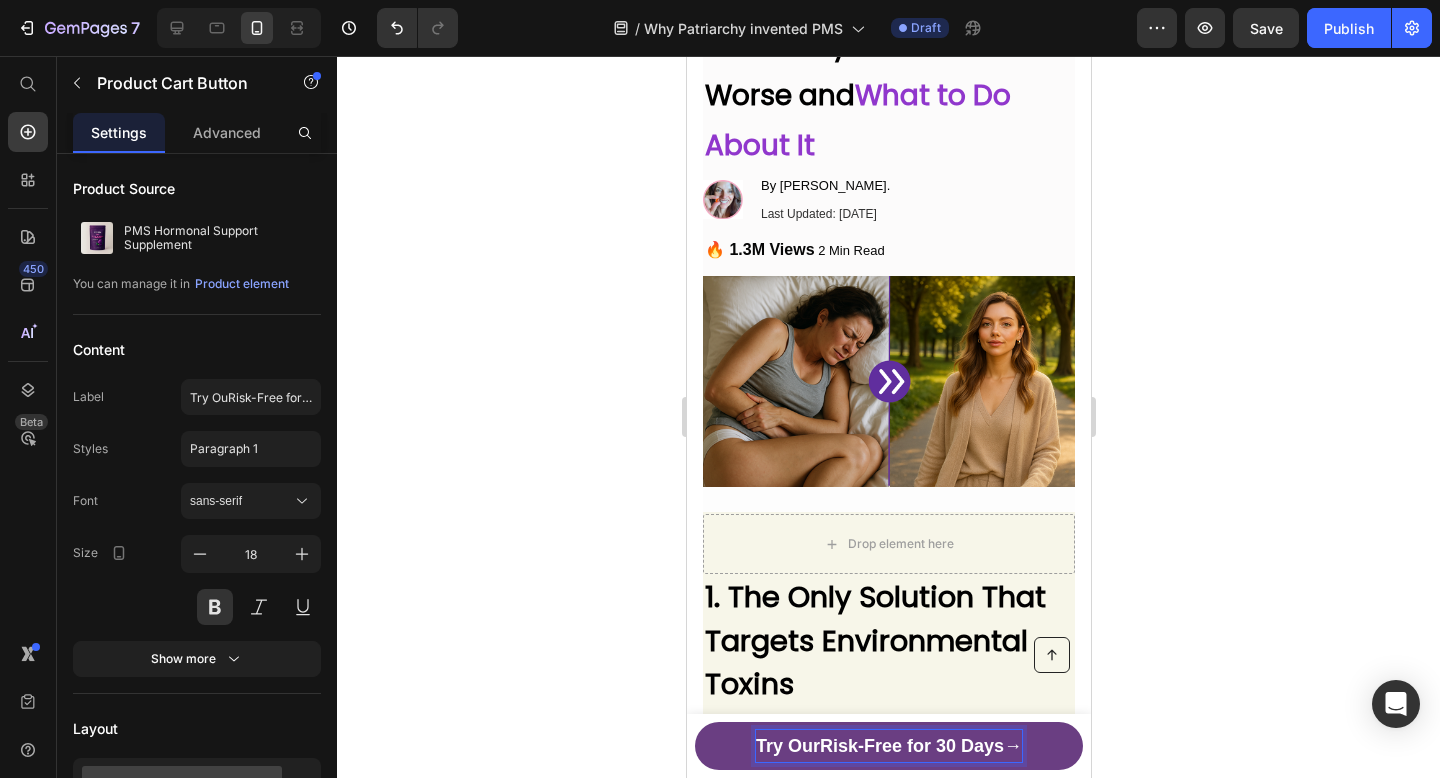 click on "Try OurRisk-Free for 30 Days→" at bounding box center [888, 746] 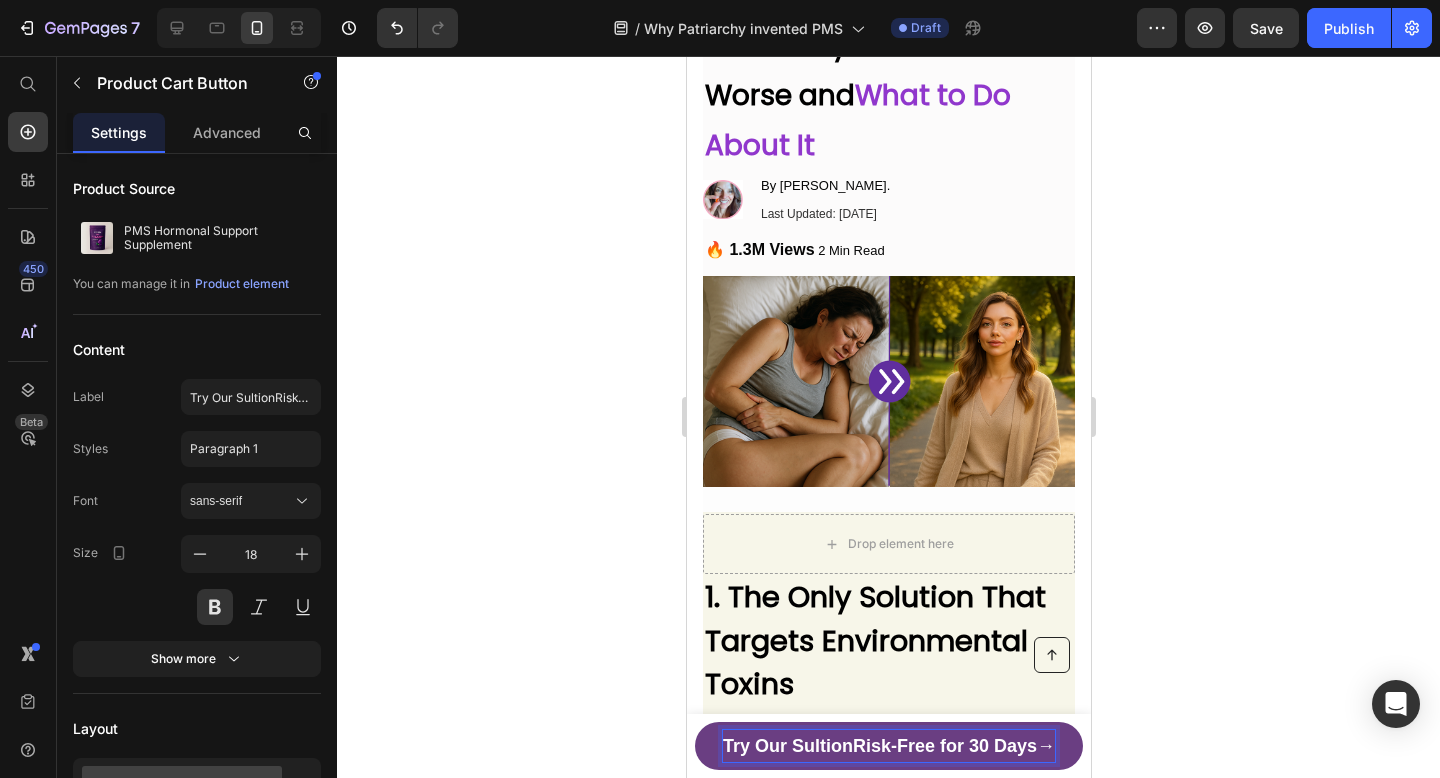 click on "Try Our SultionRisk-Free for 30 Days→" at bounding box center [888, 746] 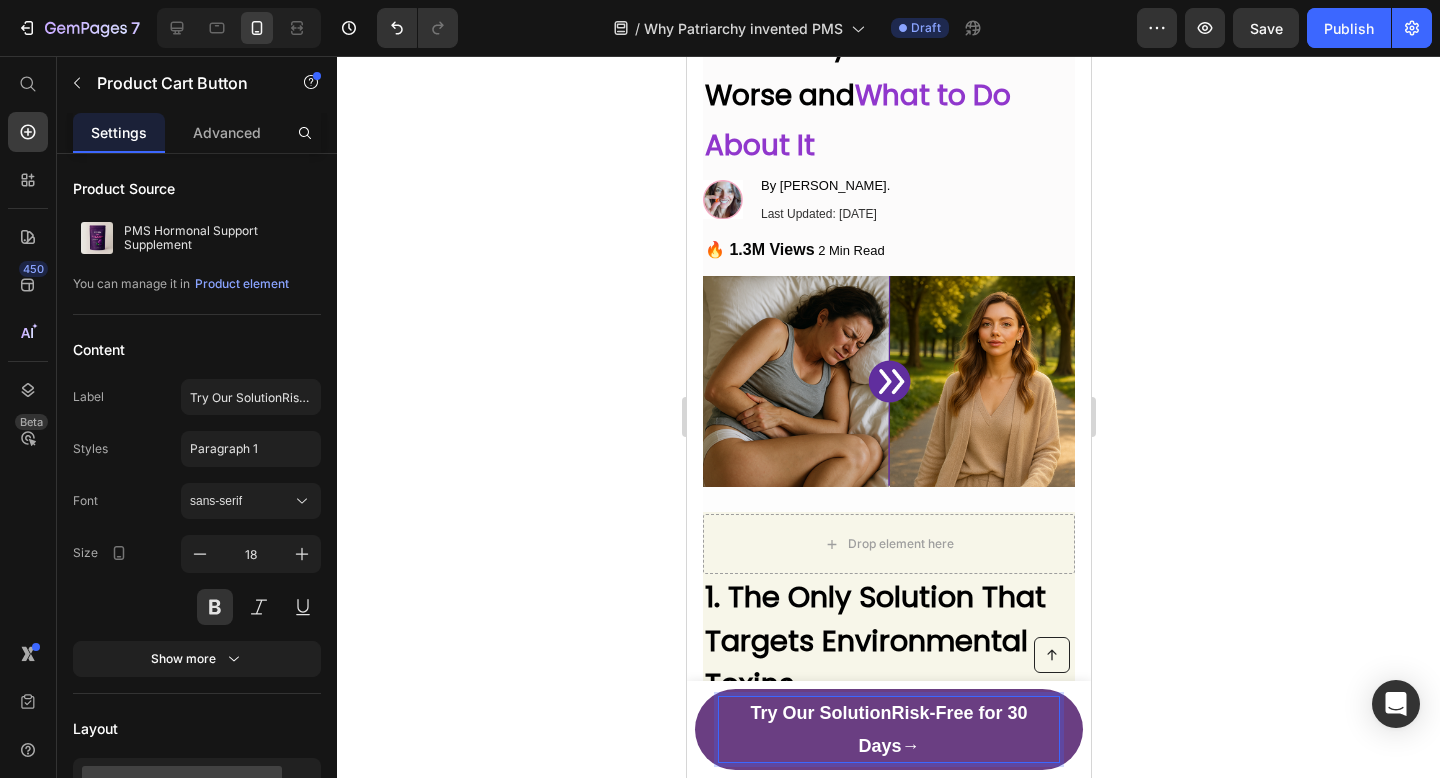 click on "Try Our SolutionRisk-Free for 30 Days→" at bounding box center (888, 729) 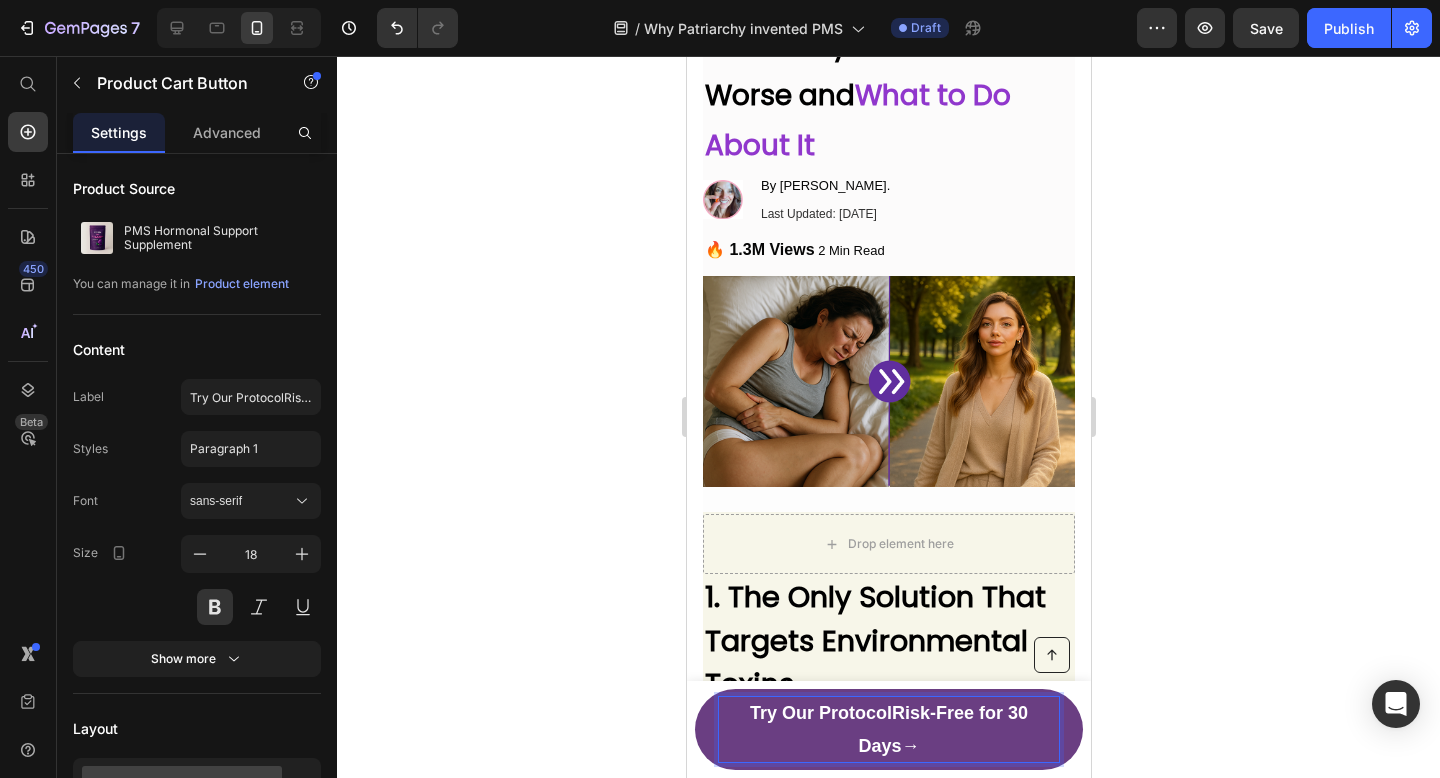 click on "Try Our ProtocolRisk-Free for 30 Days→" at bounding box center [888, 729] 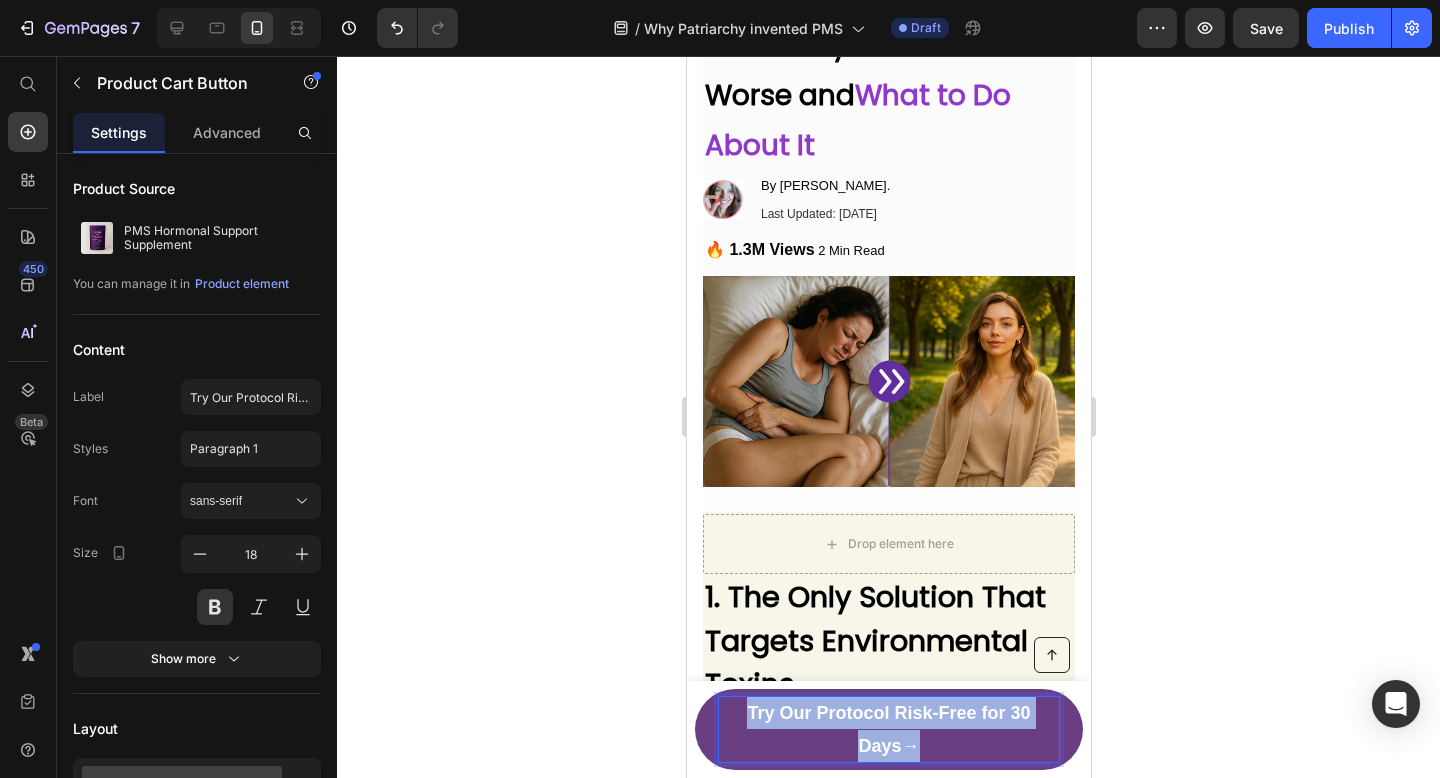 drag, startPoint x: 929, startPoint y: 746, endPoint x: 728, endPoint y: 708, distance: 204.5605 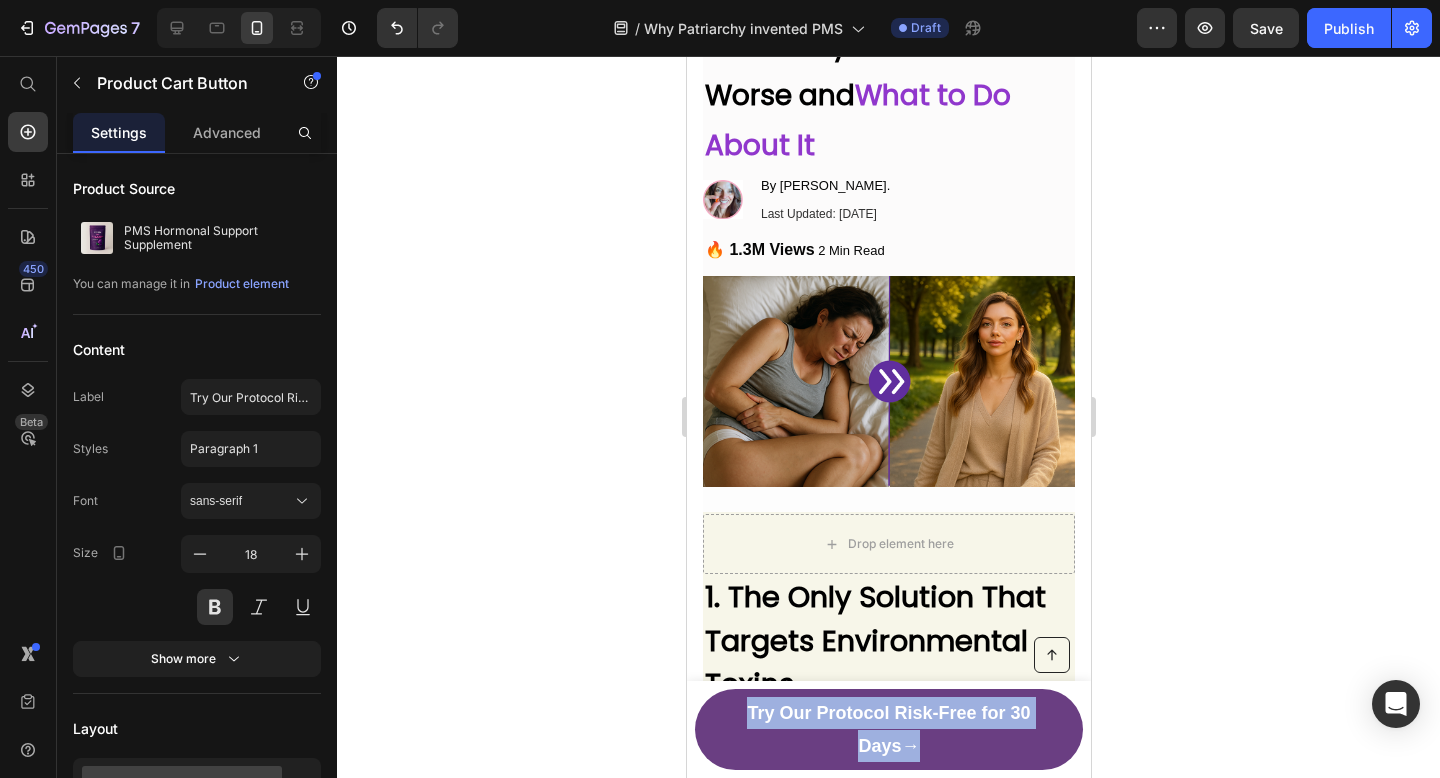 click on "Try Our Protocol Risk-Free for 30 Days→" at bounding box center [888, 729] 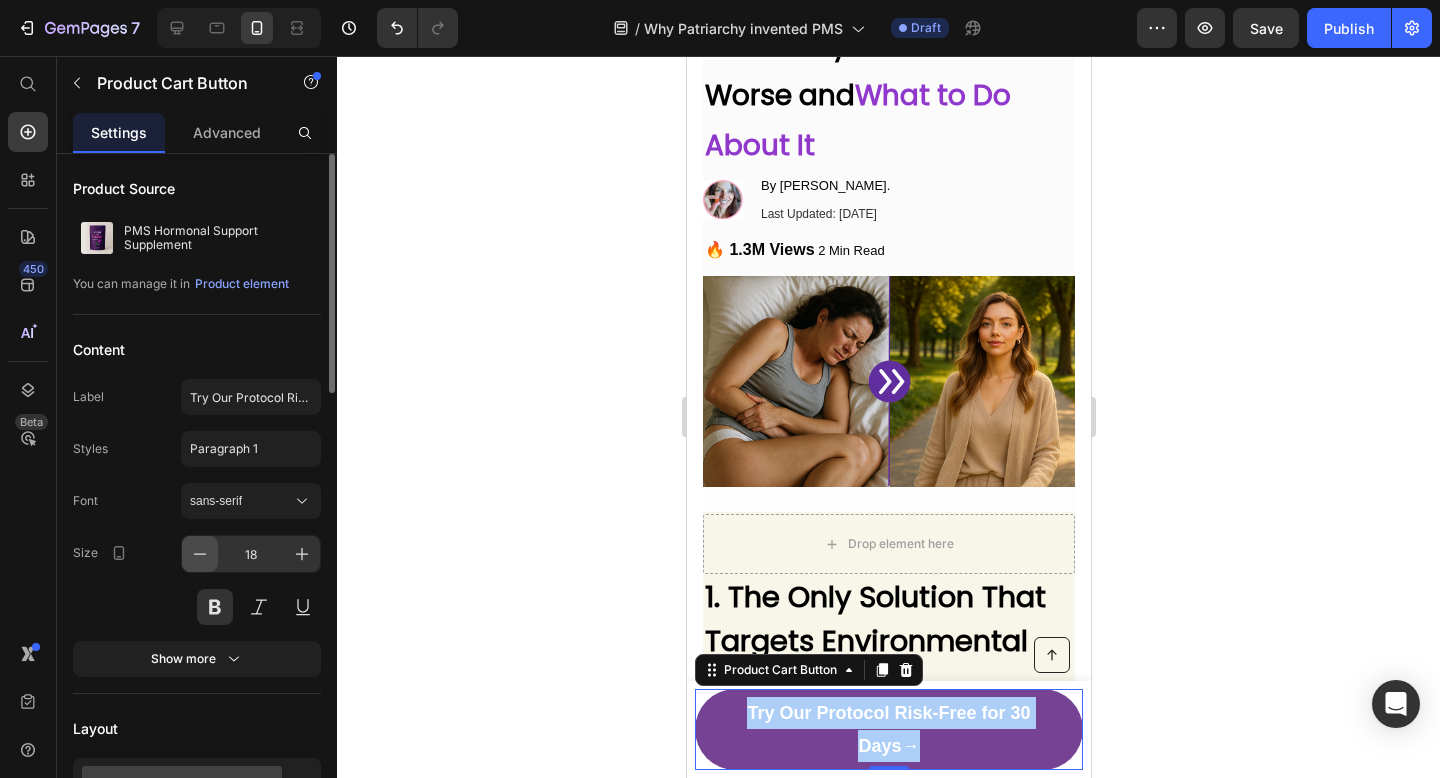 click 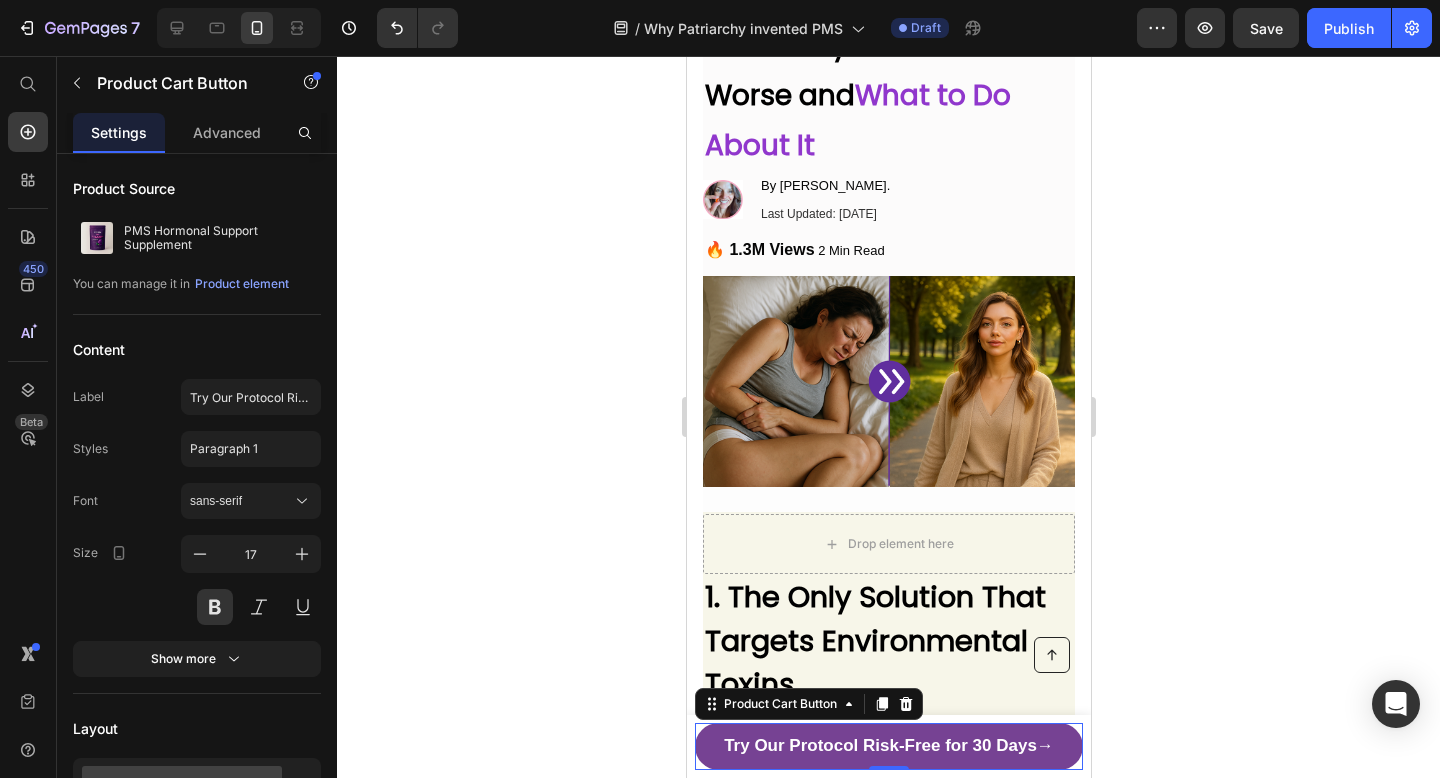 click 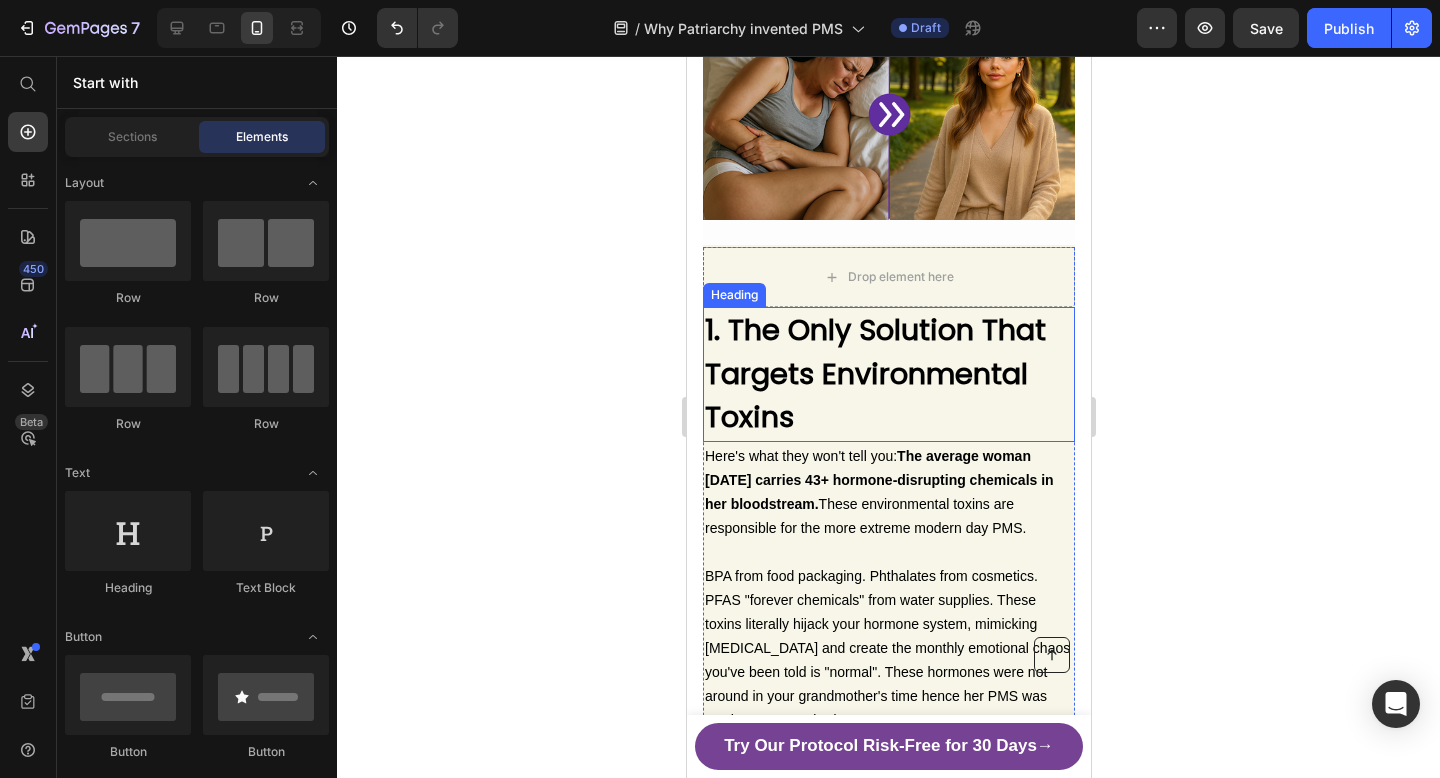 scroll, scrollTop: 737, scrollLeft: 0, axis: vertical 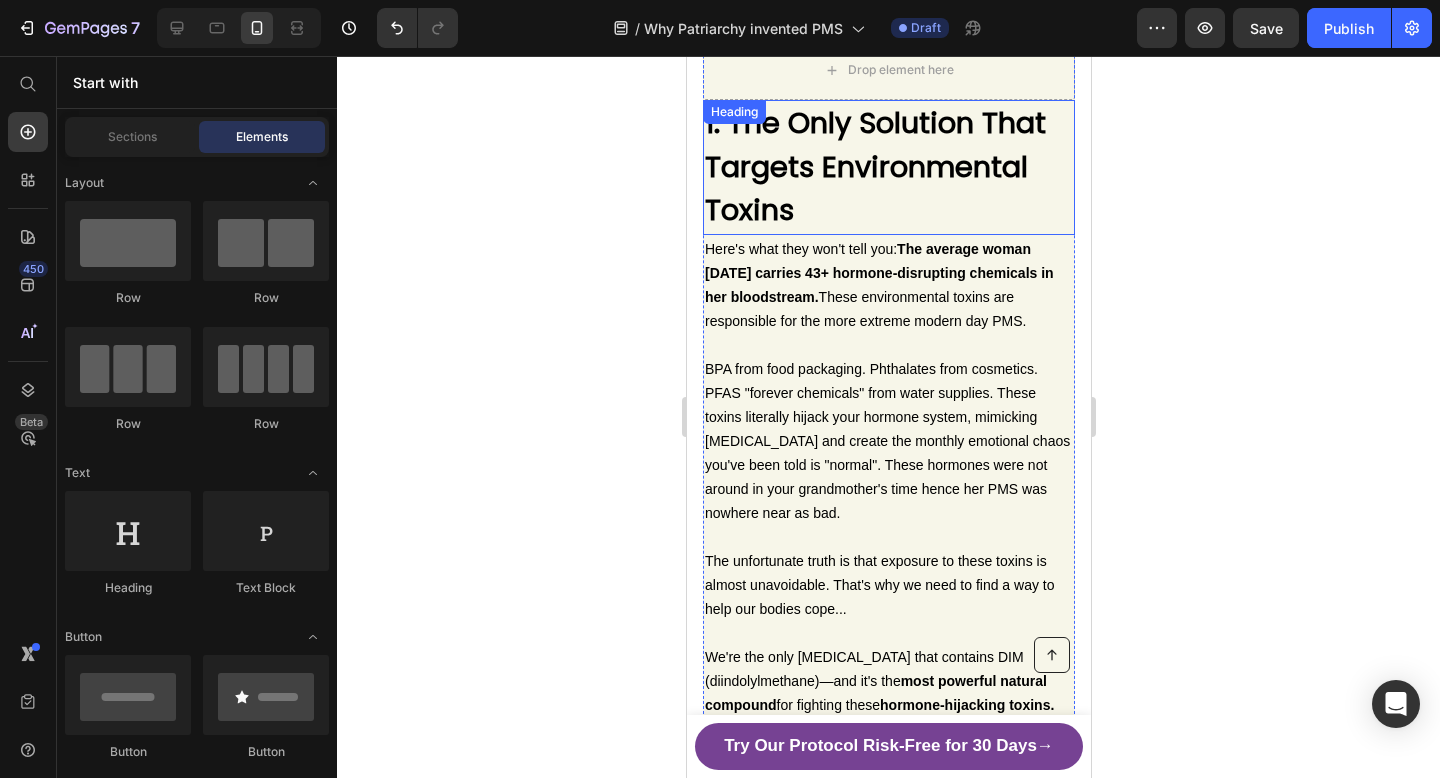 click on "1. The Only Solution That Targets Environmental Toxins" at bounding box center [888, 167] 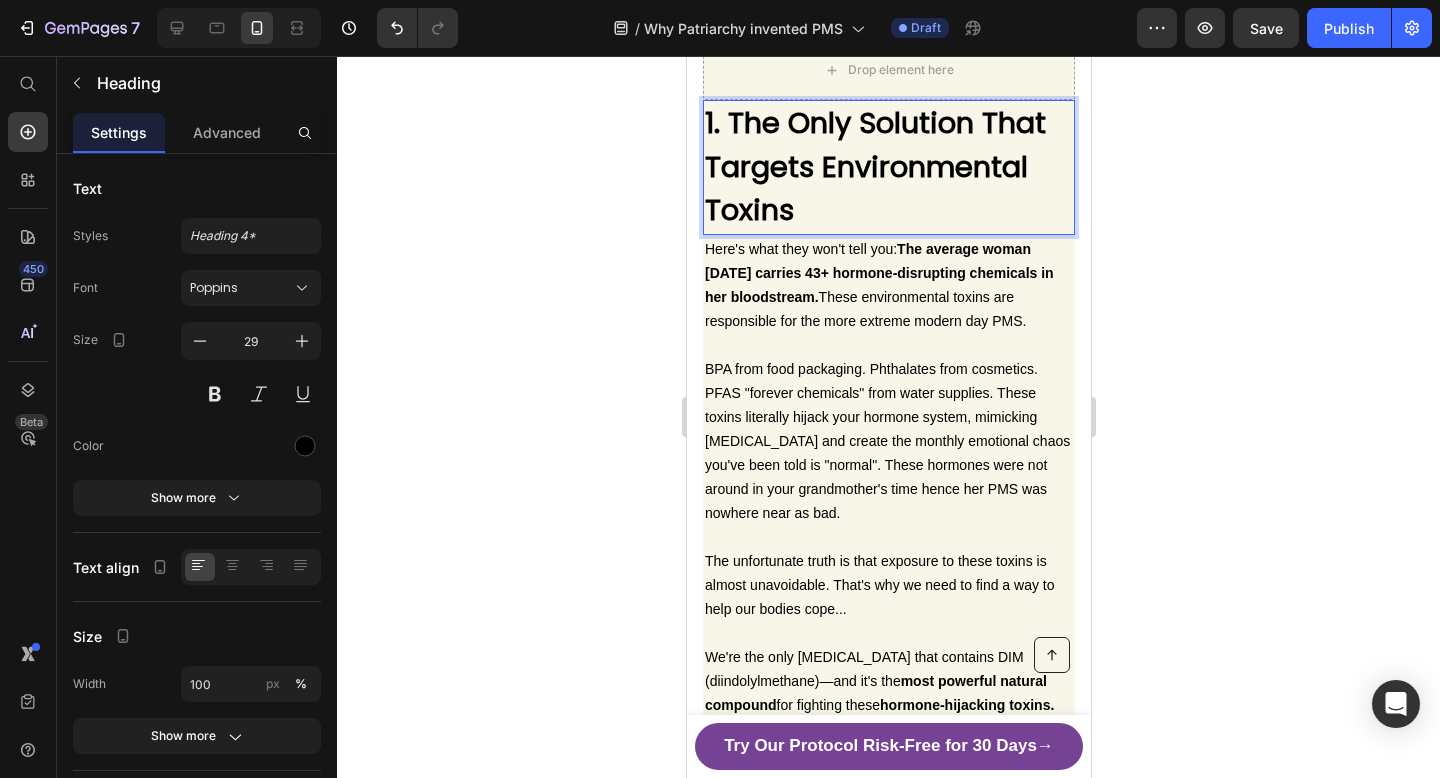 click on "1. The Only Solution That Targets Environmental Toxins" at bounding box center [874, 166] 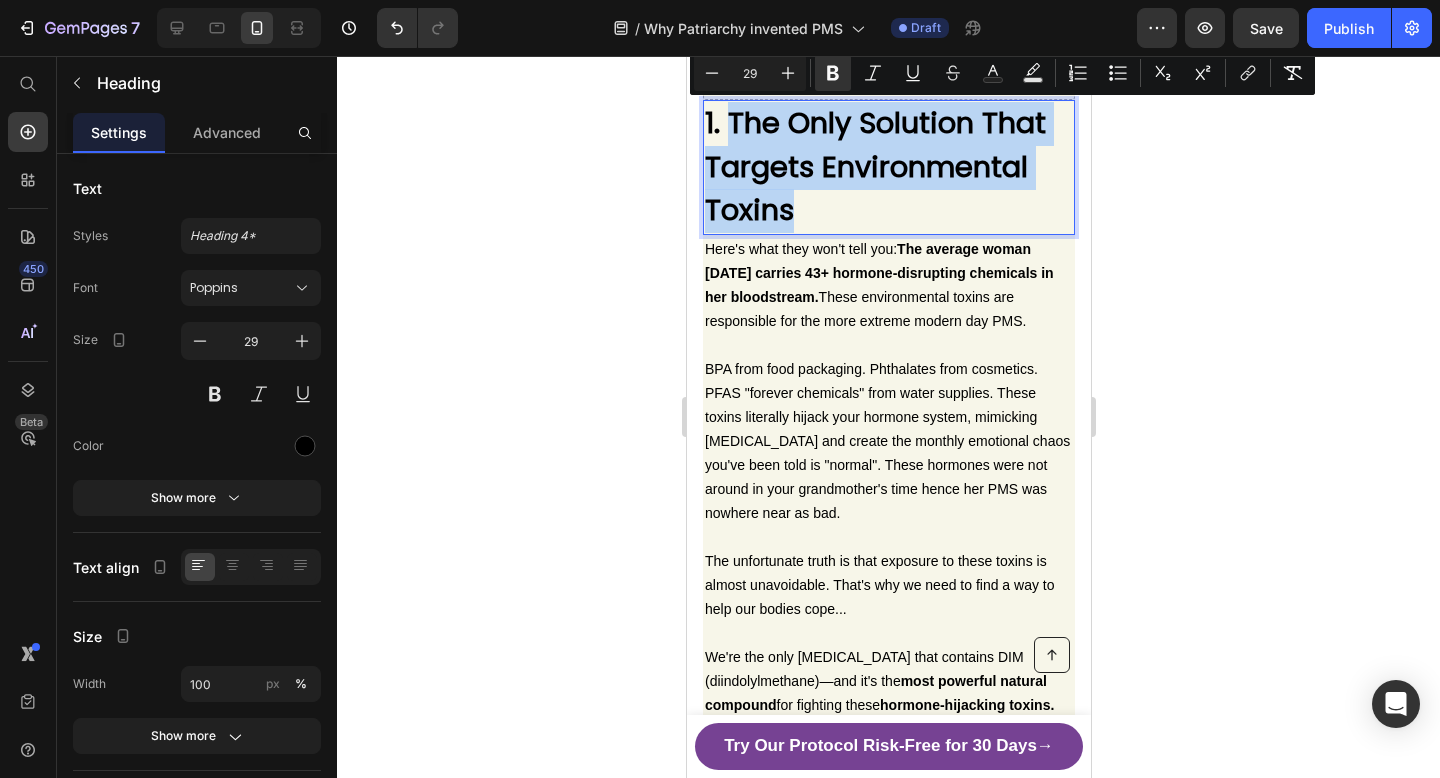 drag, startPoint x: 732, startPoint y: 121, endPoint x: 807, endPoint y: 194, distance: 104.66136 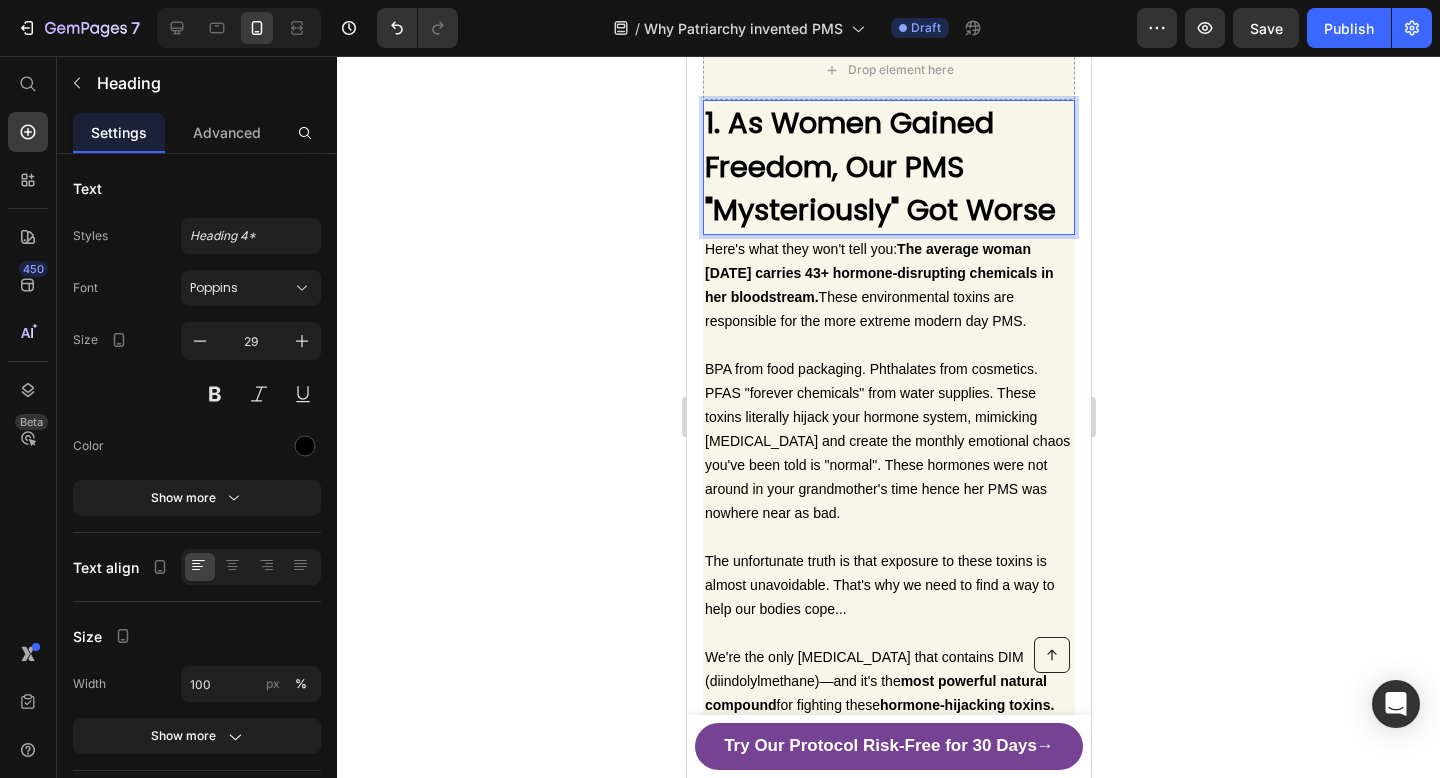 click on "1. As Women Gained Freedom, Our PMS "Mysteriously" Got Worse" at bounding box center (879, 166) 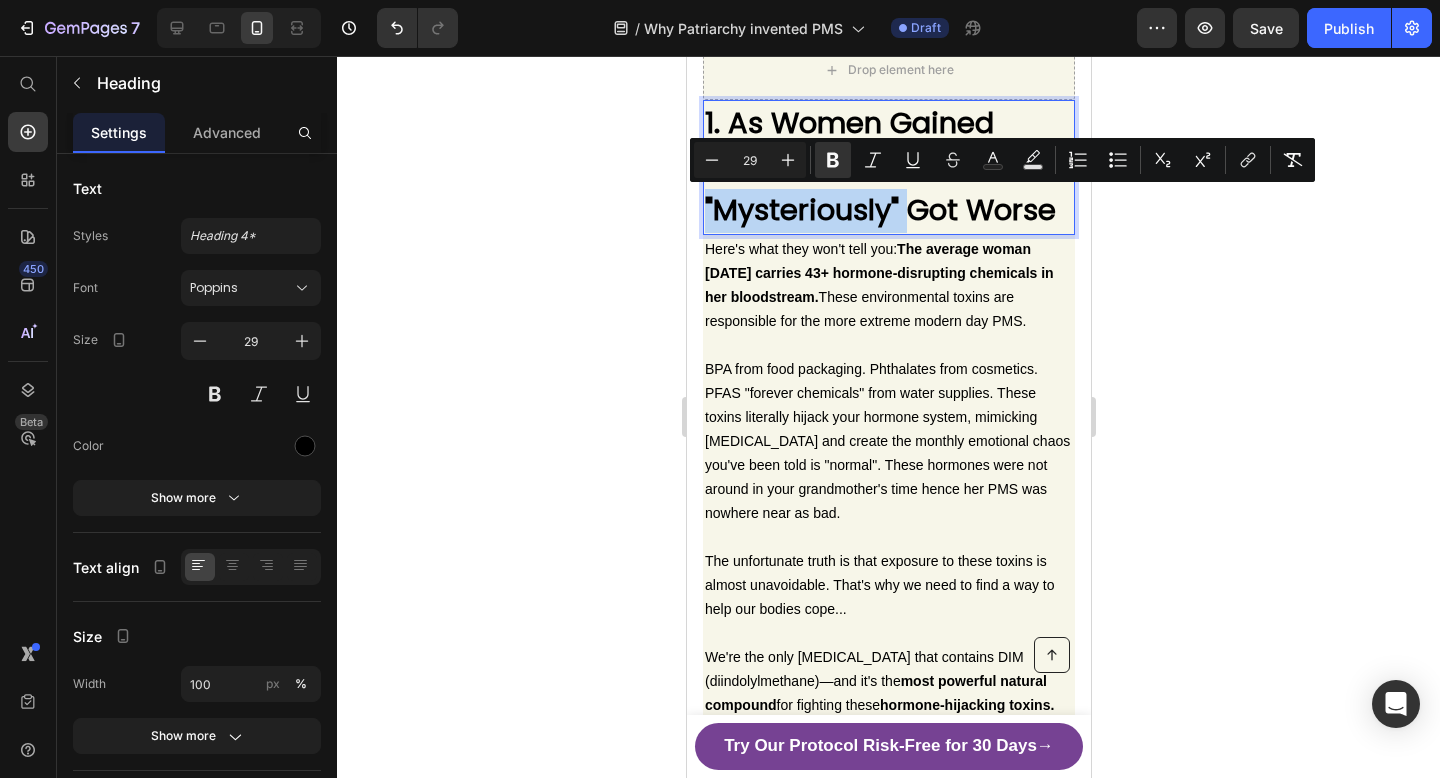 drag, startPoint x: 895, startPoint y: 207, endPoint x: 691, endPoint y: 211, distance: 204.03922 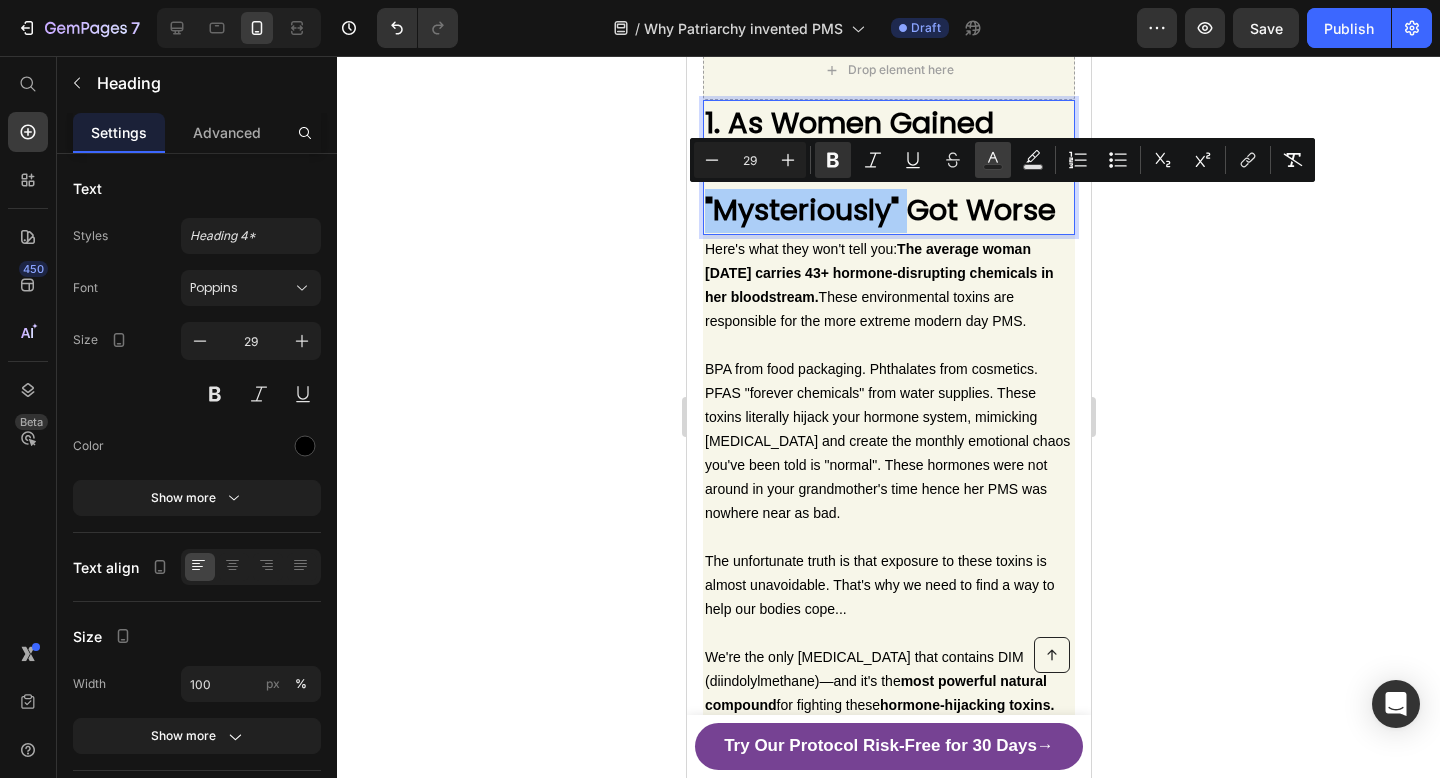 click 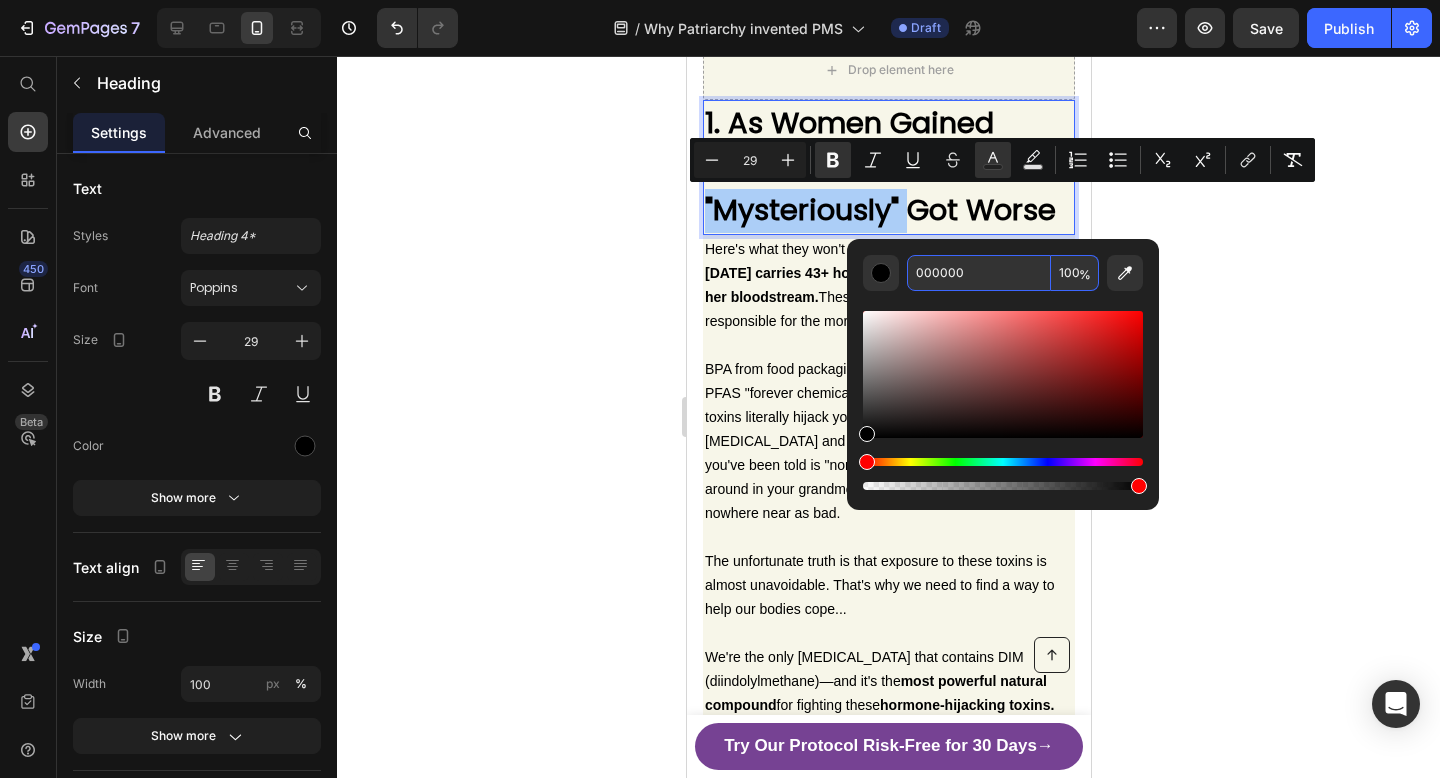 click on "000000" at bounding box center [979, 273] 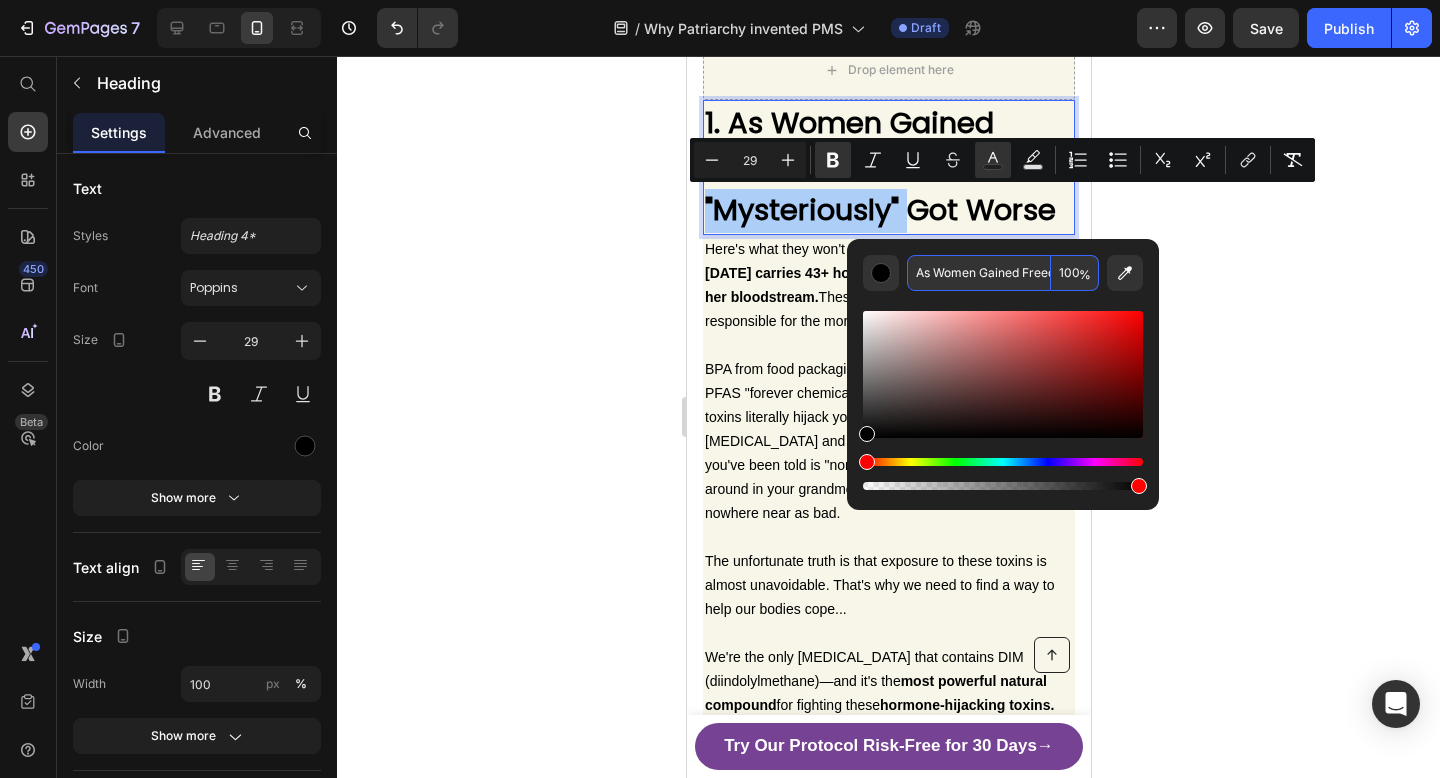 scroll, scrollTop: 0, scrollLeft: 231, axis: horizontal 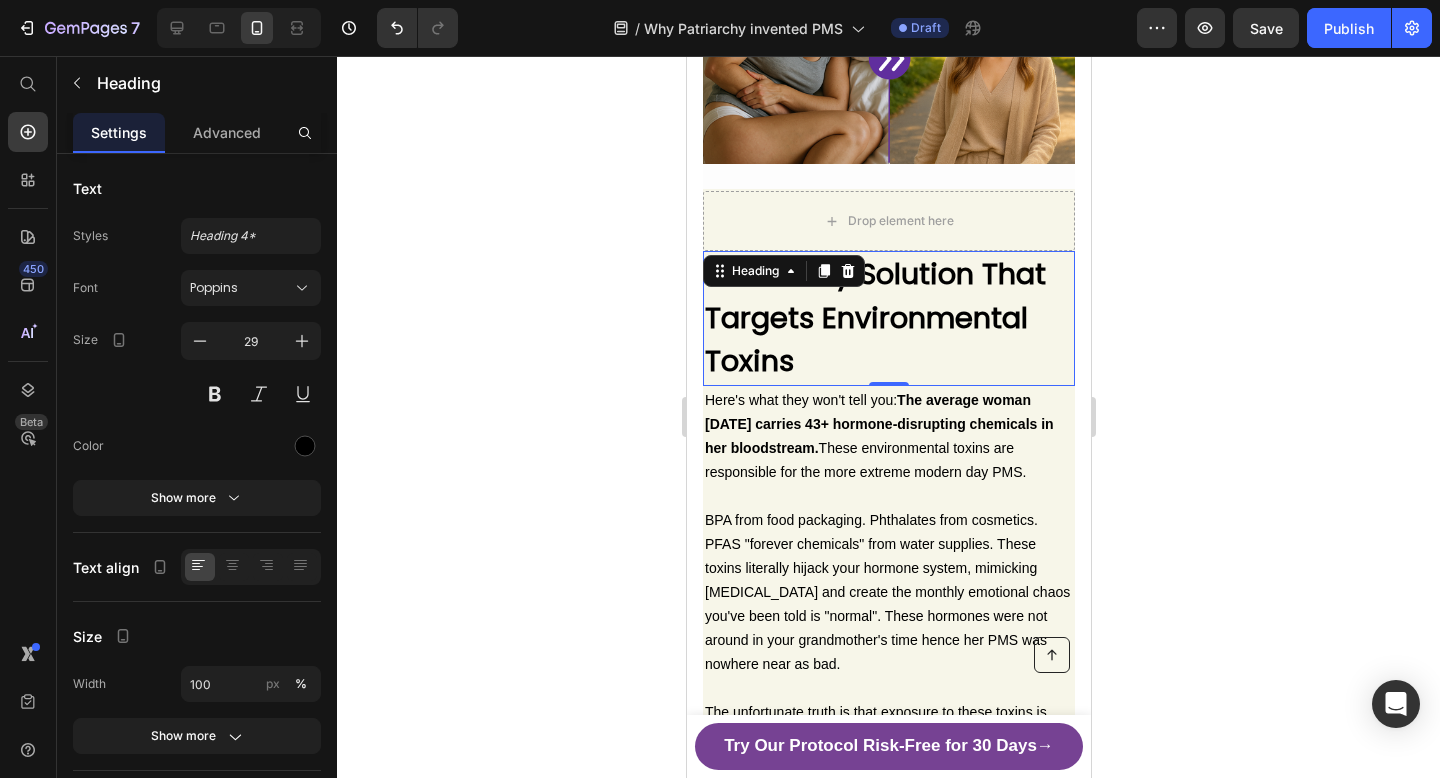 click on "1. The Only Solution That Targets Environmental Toxins" at bounding box center [888, 318] 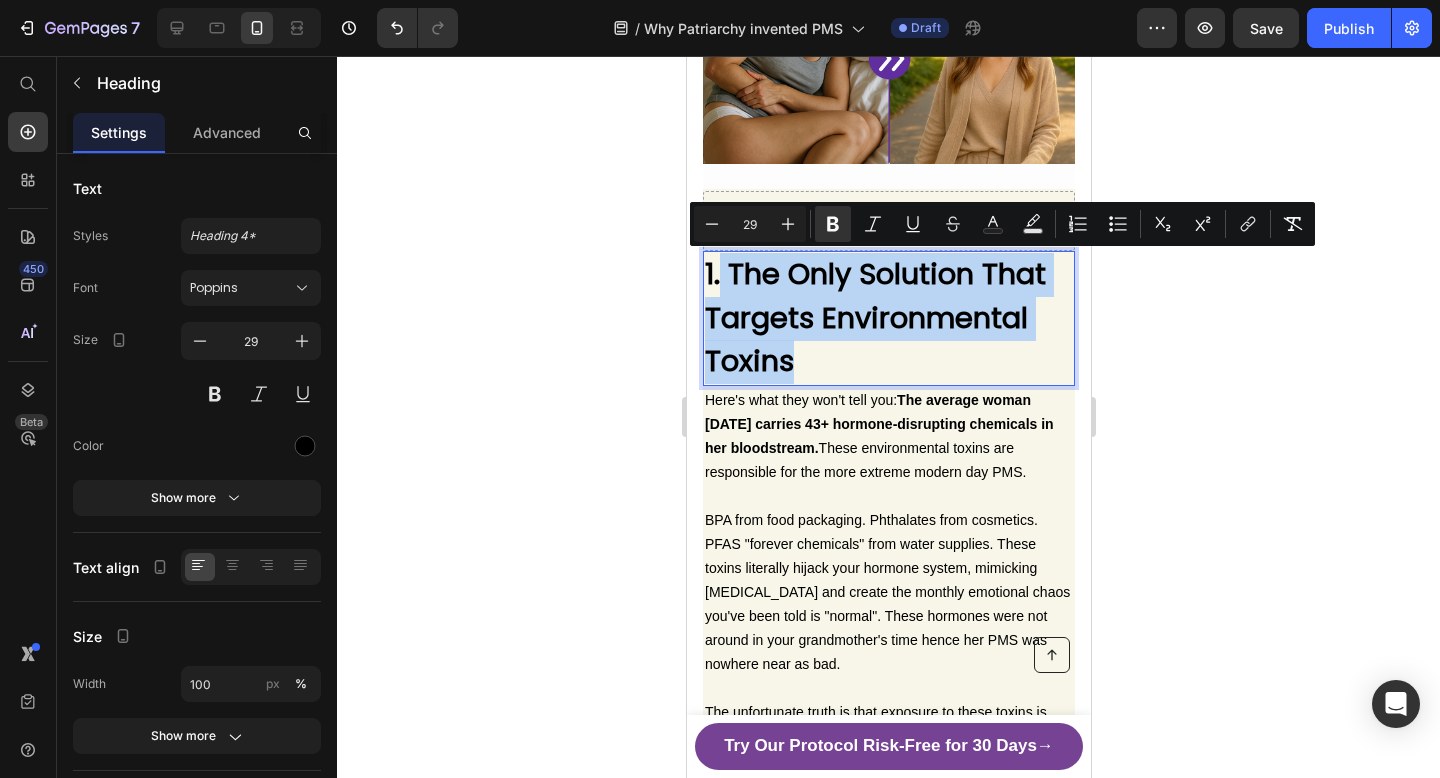 drag, startPoint x: 819, startPoint y: 362, endPoint x: 719, endPoint y: 257, distance: 145 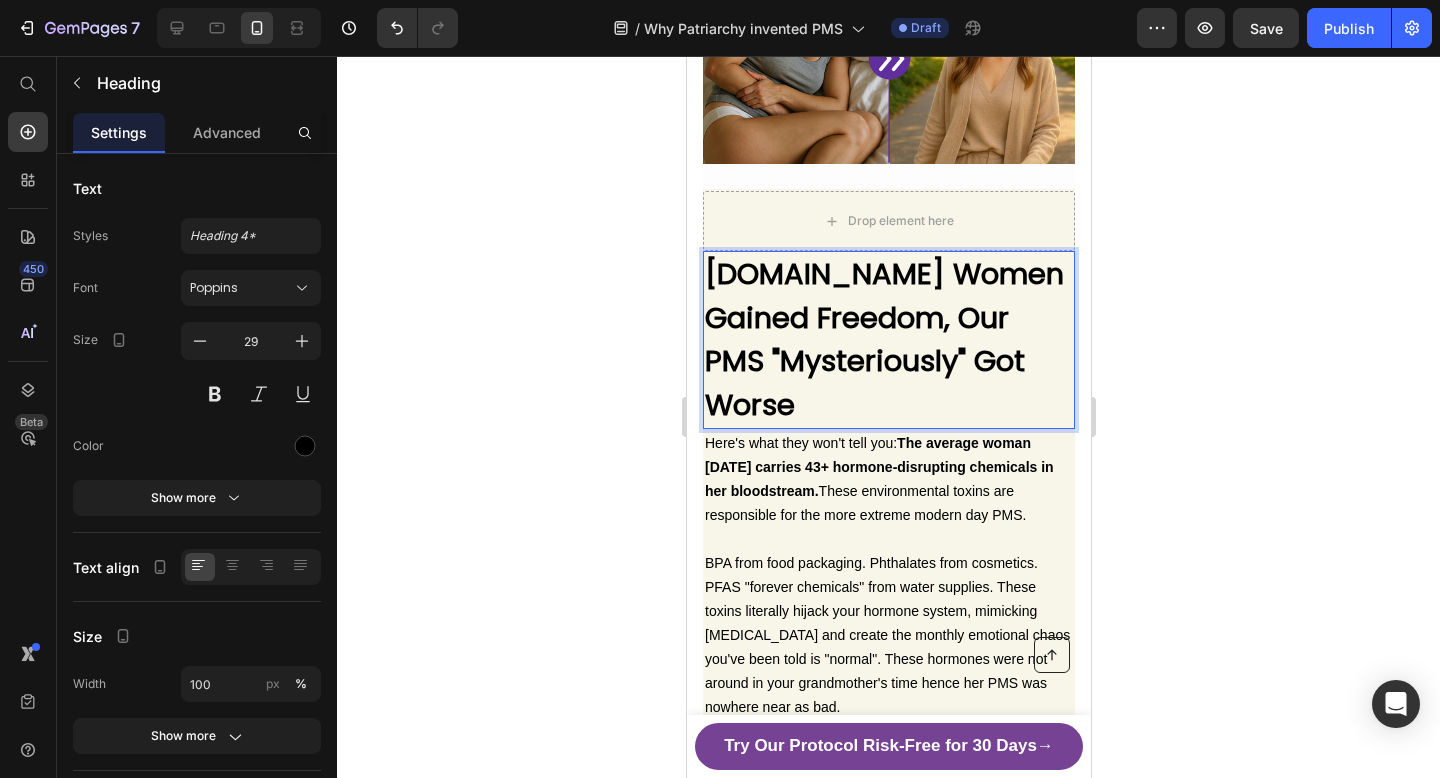 click on "[DOMAIN_NAME] Women Gained Freedom, Our PMS "Mysteriously" Got Worse" at bounding box center (883, 339) 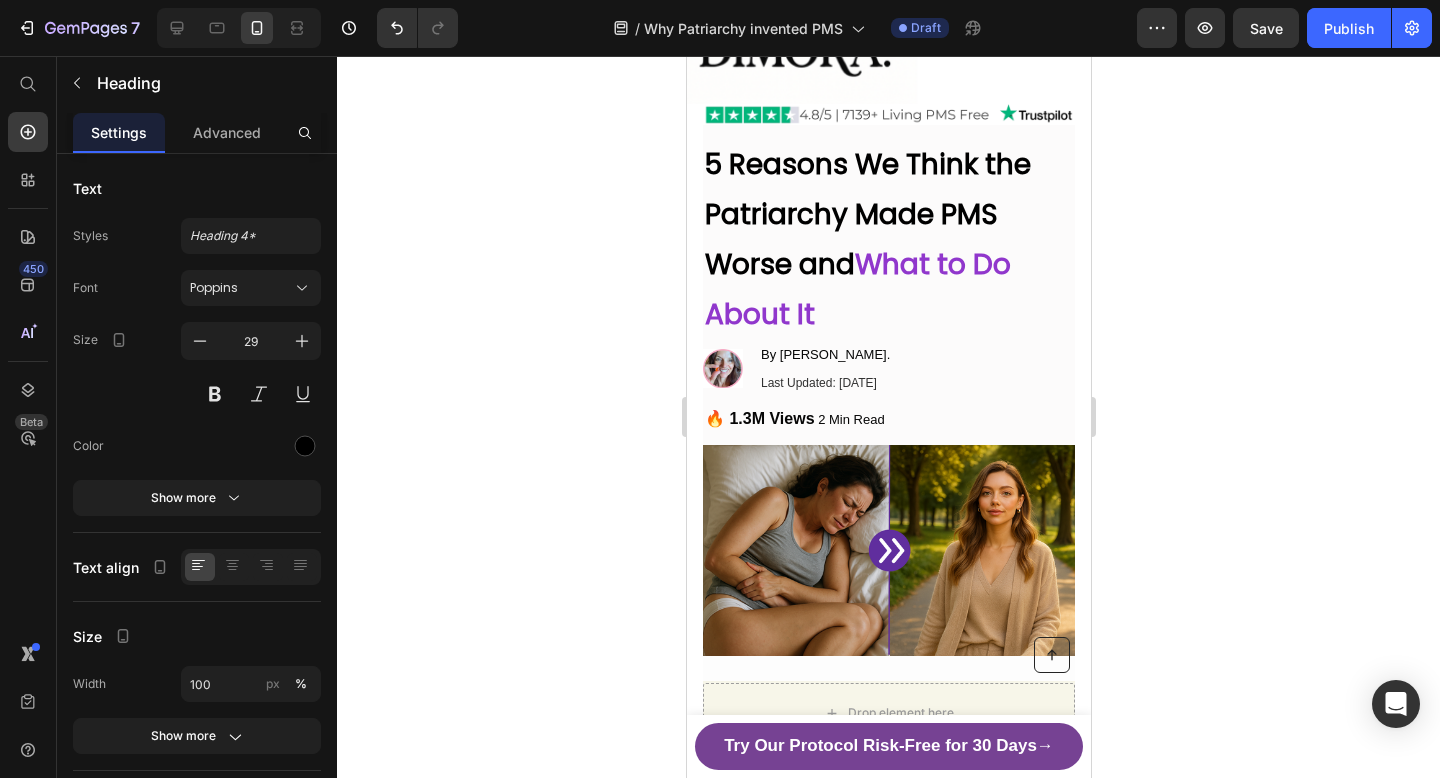 scroll, scrollTop: 0, scrollLeft: 0, axis: both 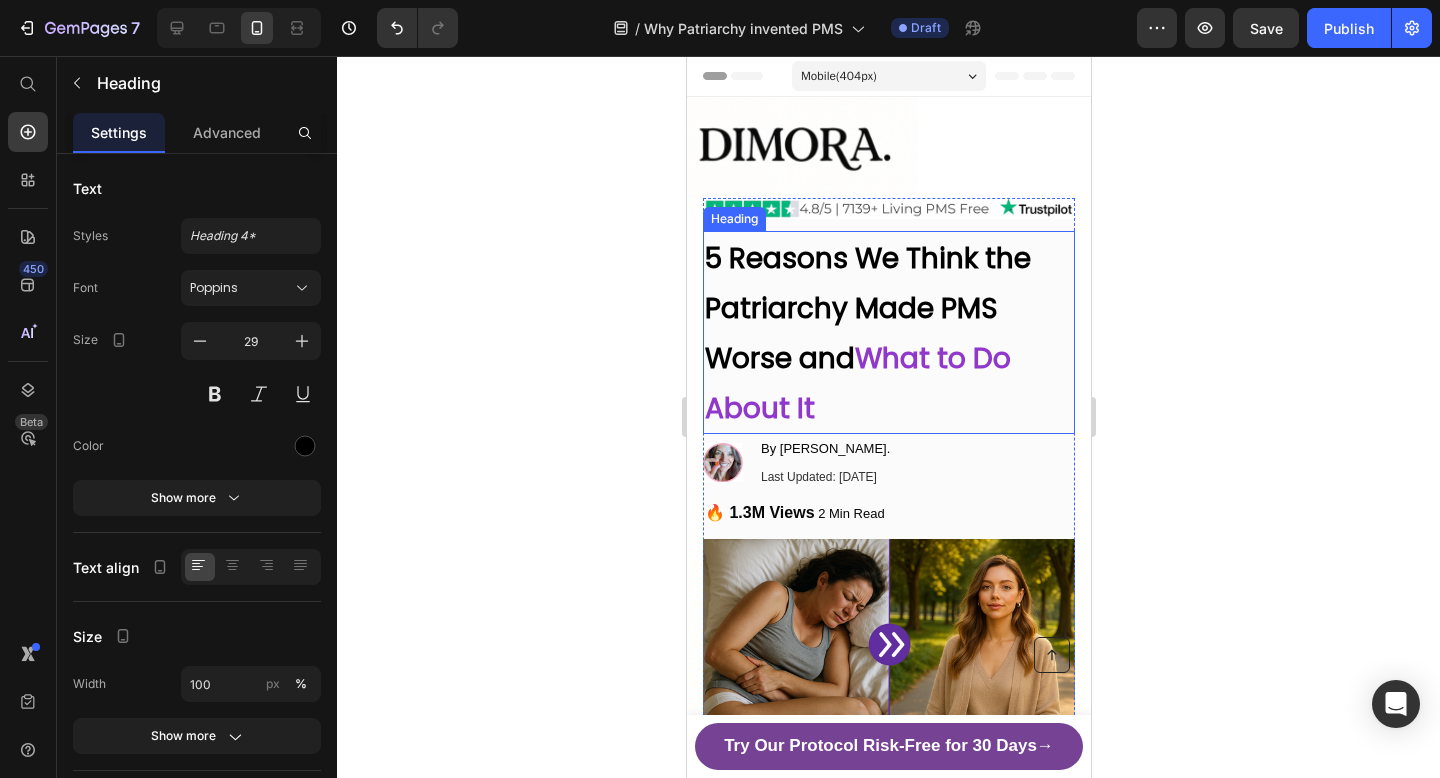 click on "What to Do About It" at bounding box center (857, 383) 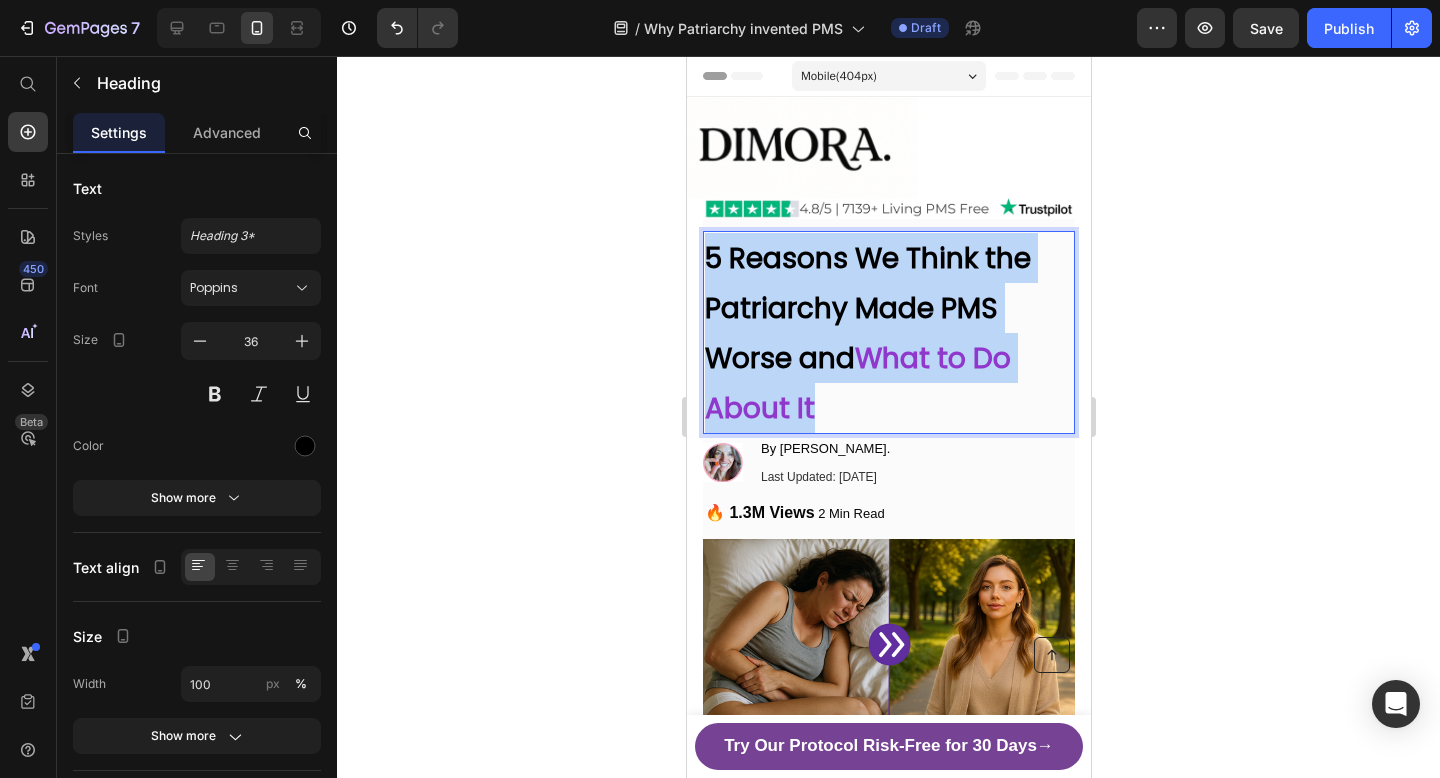 click on "What to Do About It" at bounding box center (857, 383) 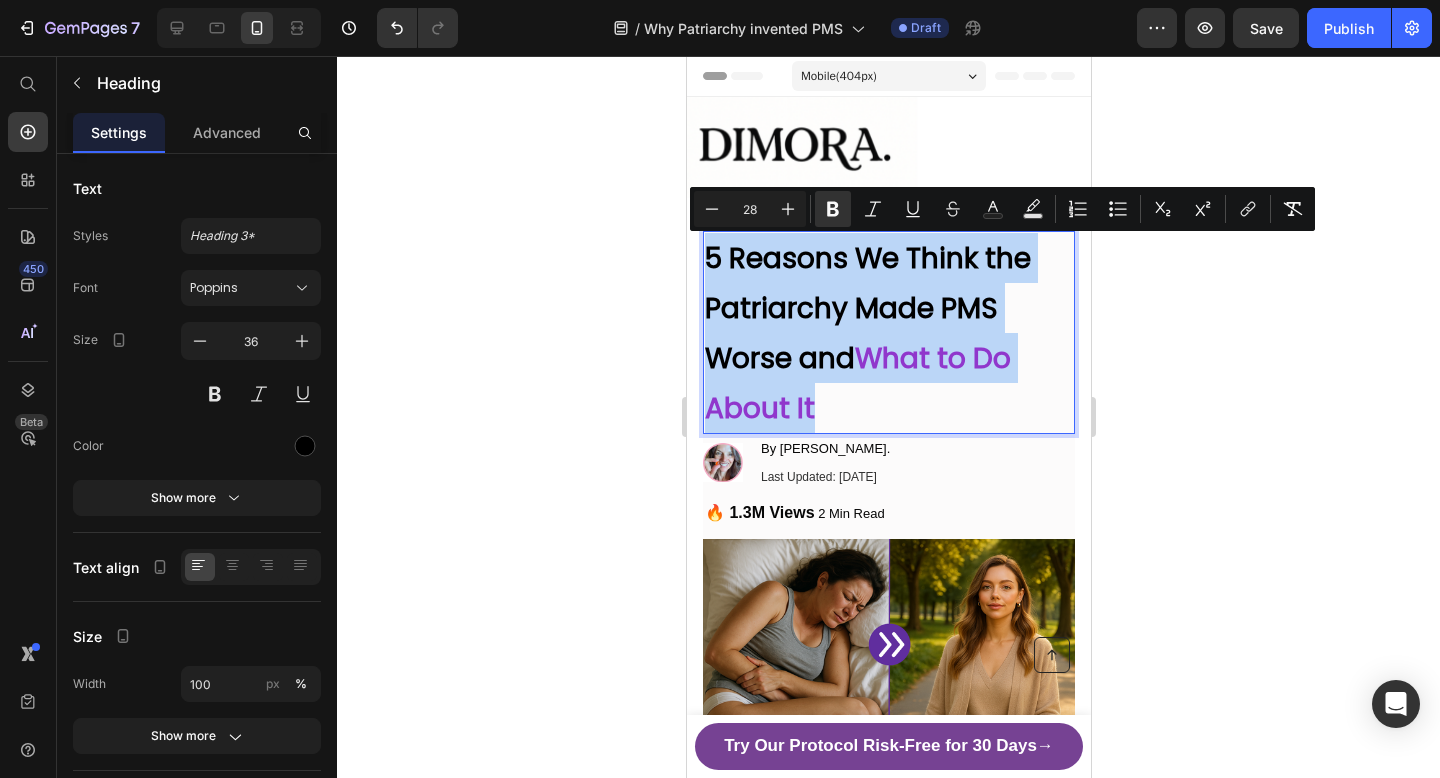 click on "What to Do About It" at bounding box center [857, 383] 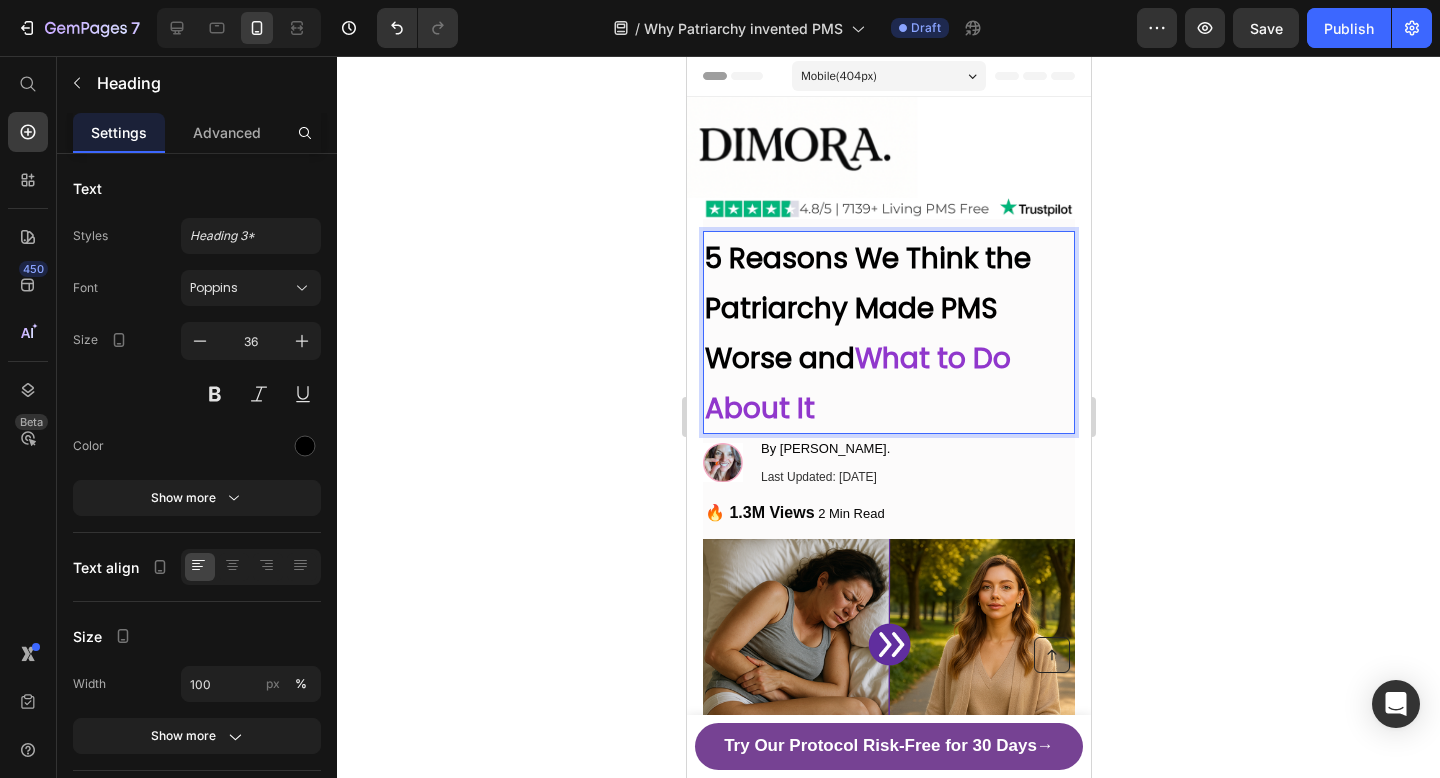 click on "What to Do About It" at bounding box center [857, 383] 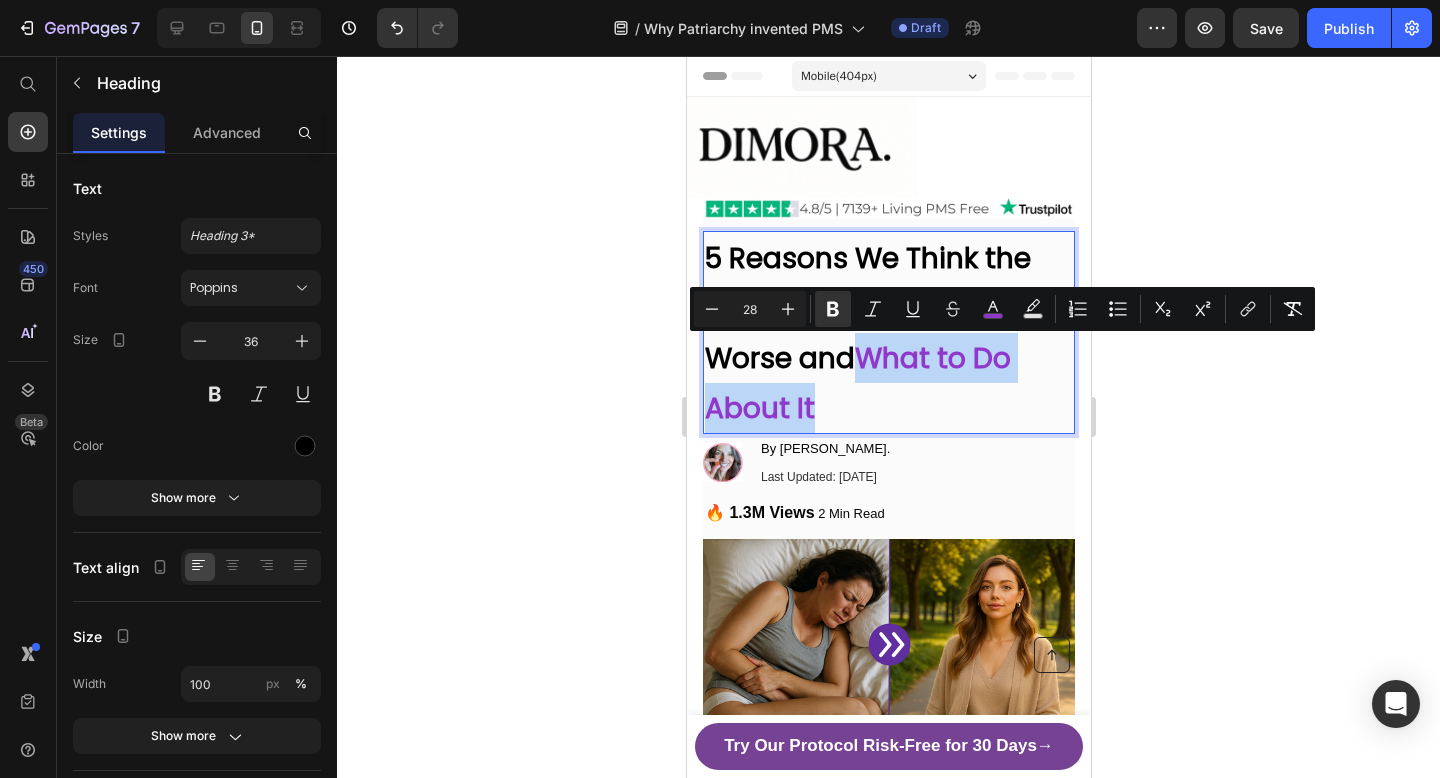 drag, startPoint x: 874, startPoint y: 356, endPoint x: 901, endPoint y: 396, distance: 48.259712 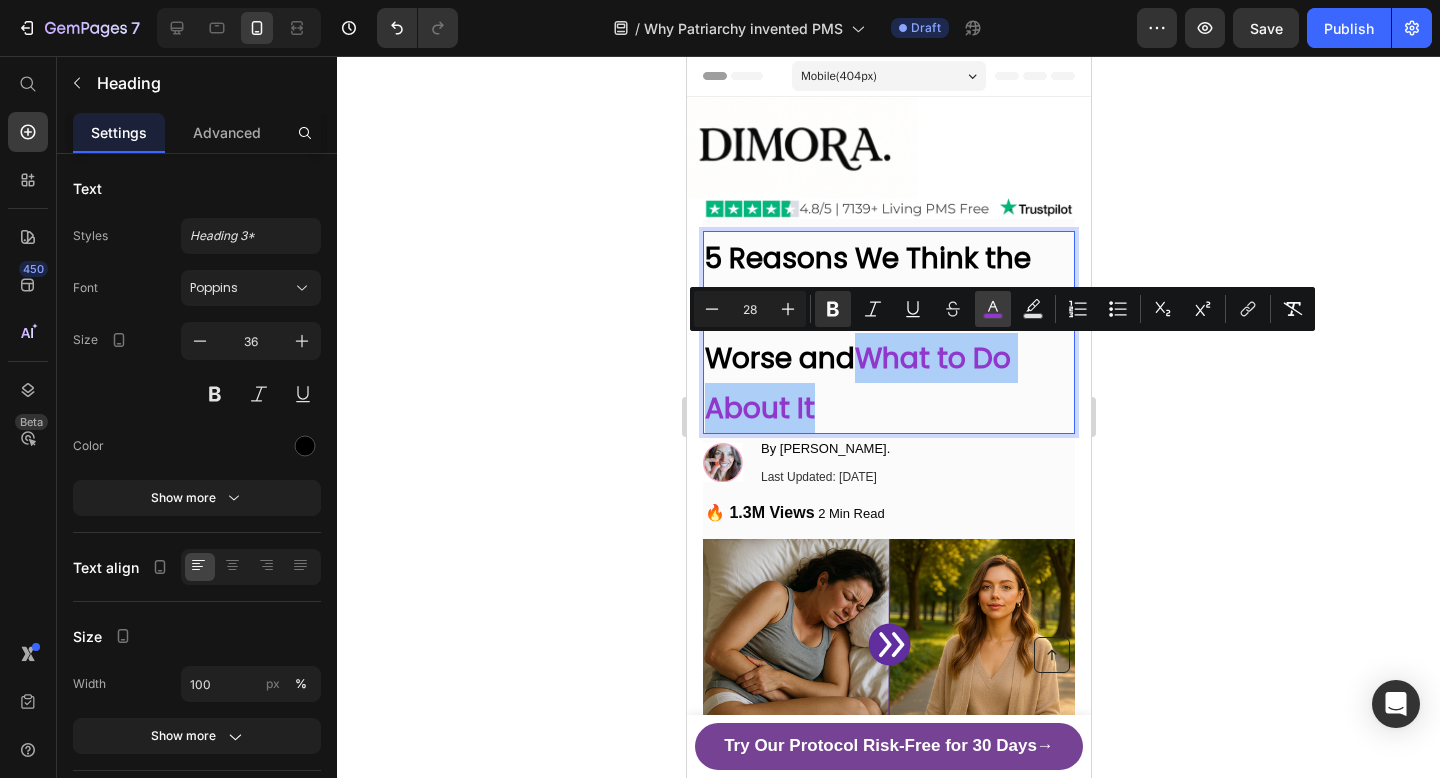 click 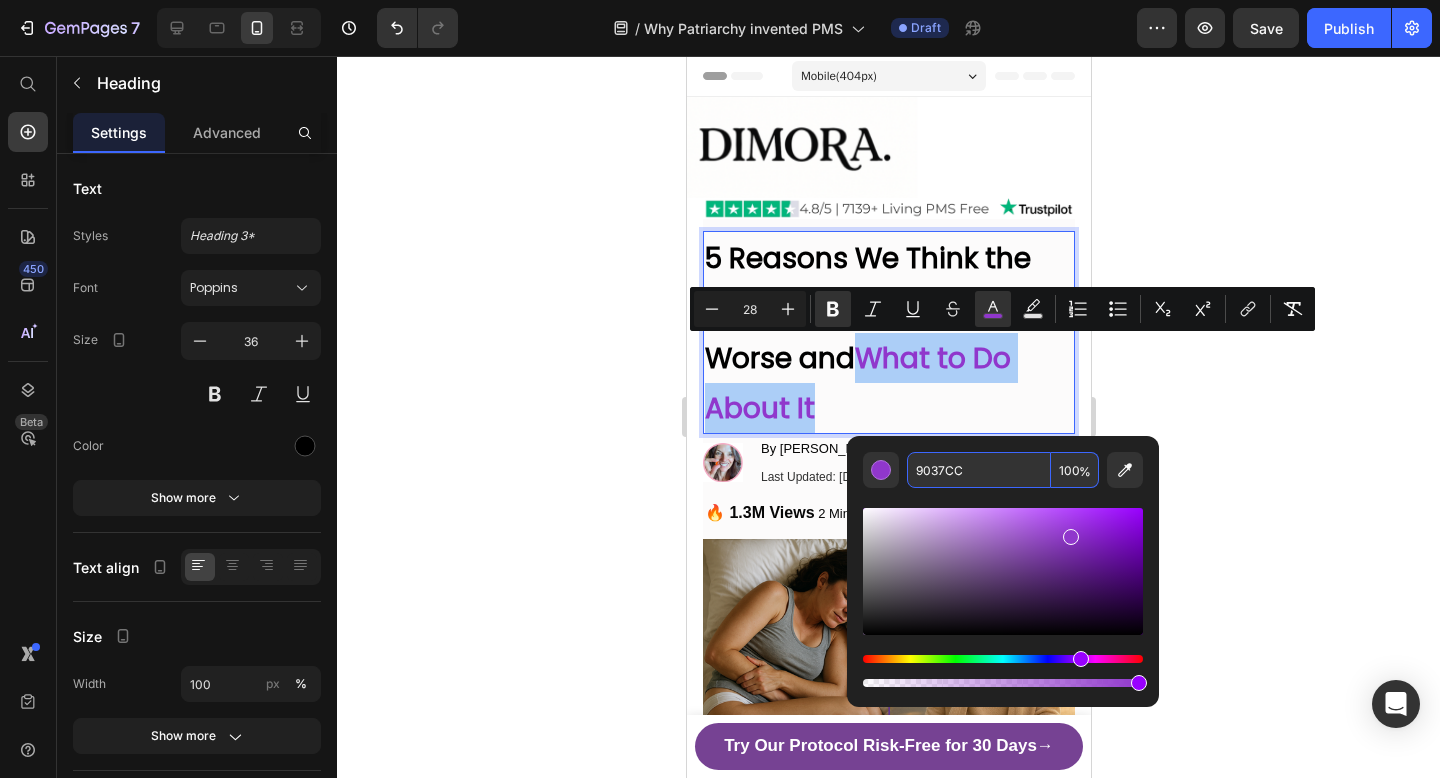 click on "9037CC" at bounding box center [979, 470] 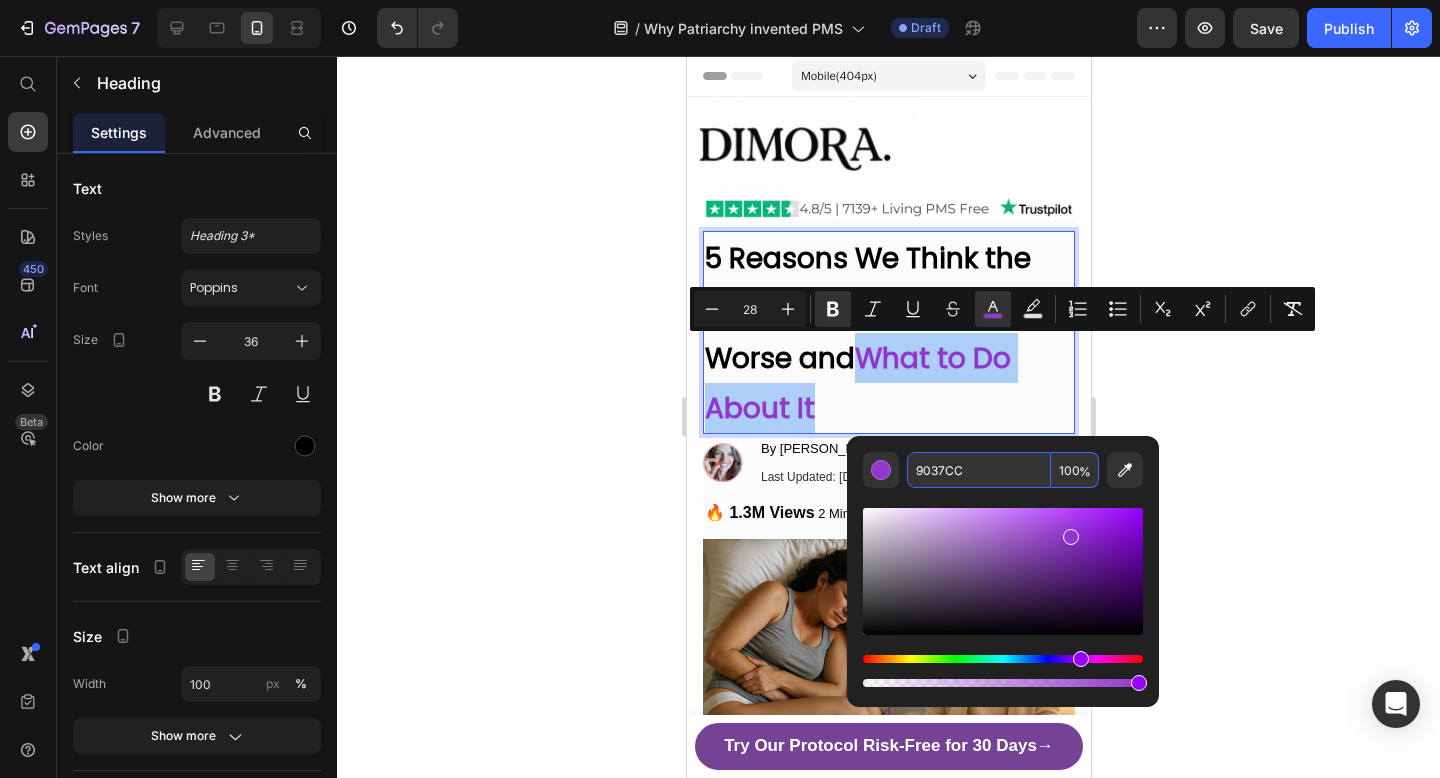 click 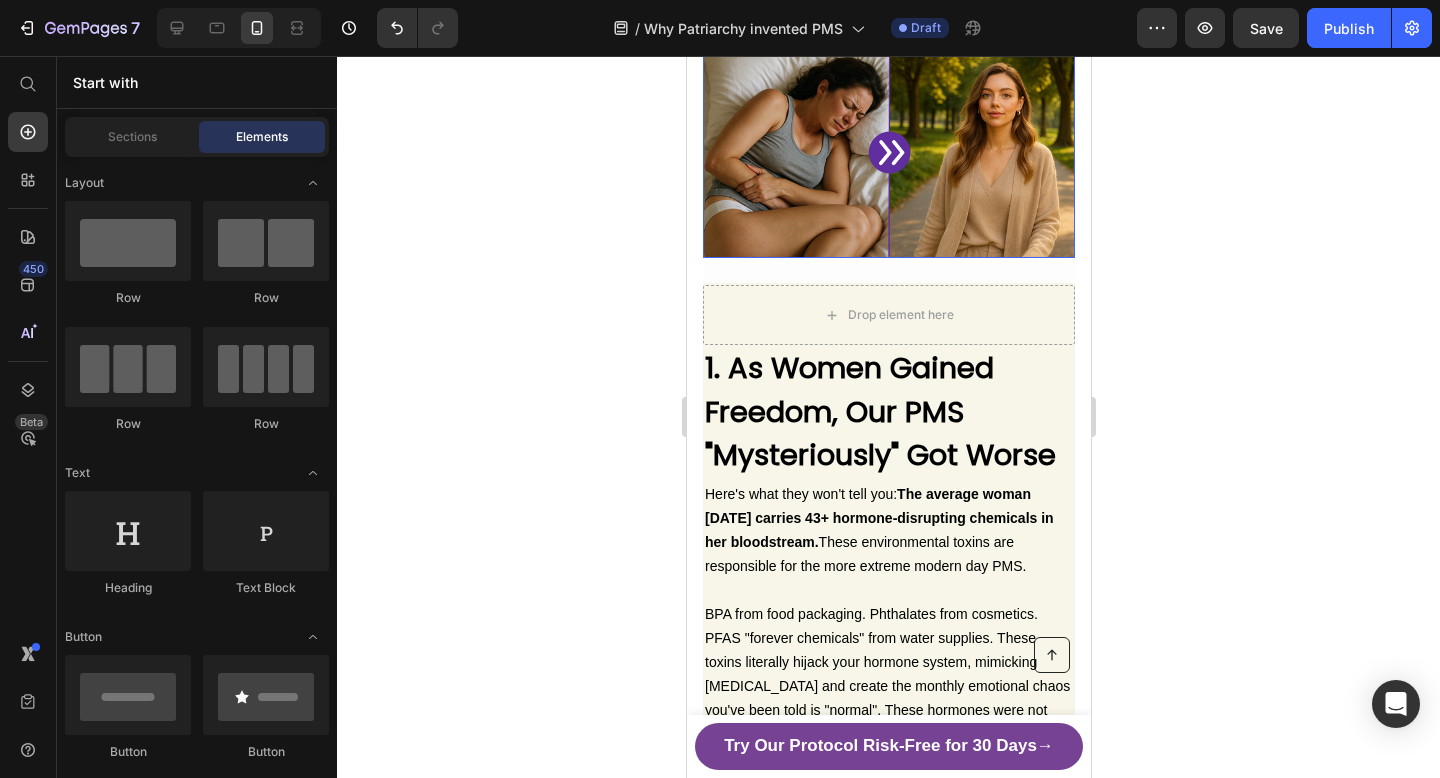 scroll, scrollTop: 553, scrollLeft: 0, axis: vertical 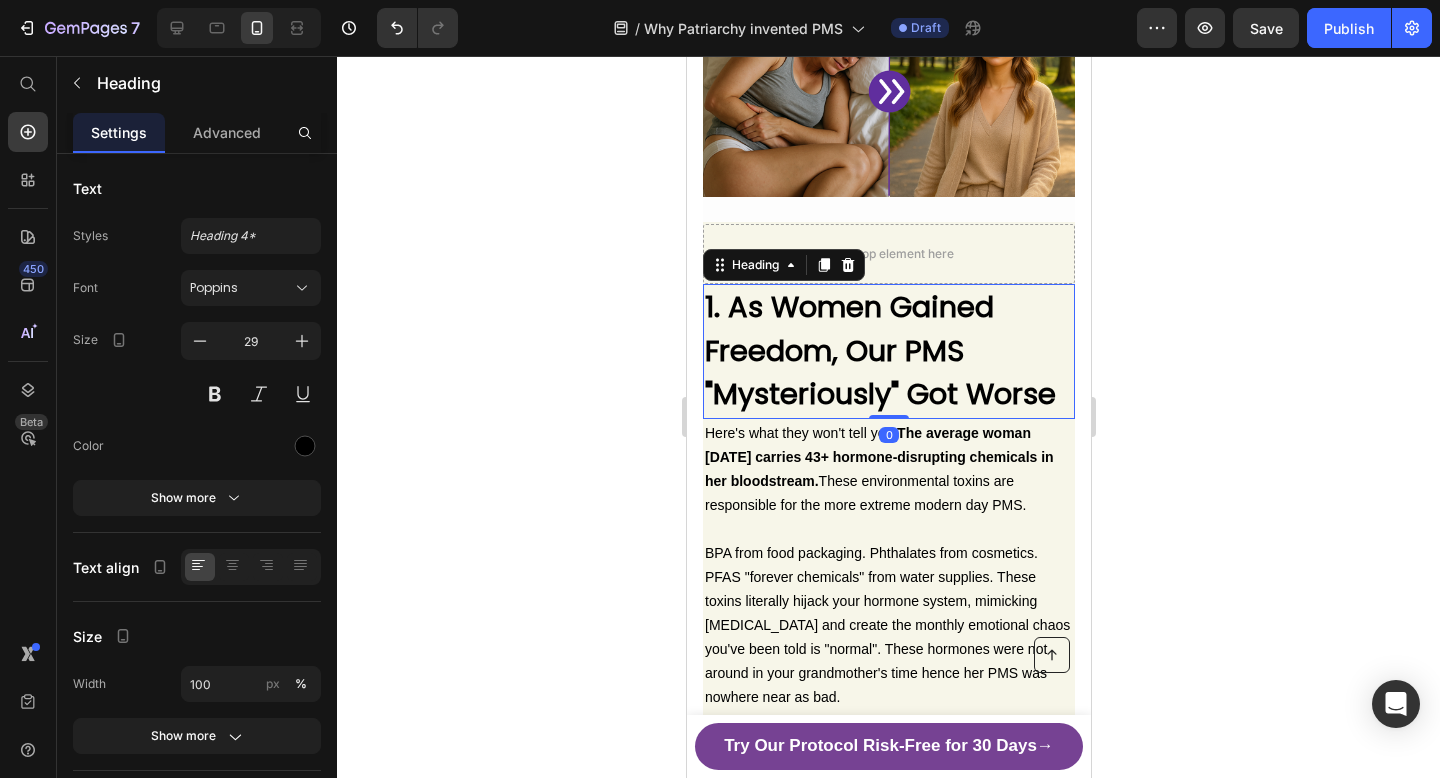 click on "1. As Women Gained Freedom, Our PMS "Mysteriously" Got Worse" at bounding box center [879, 350] 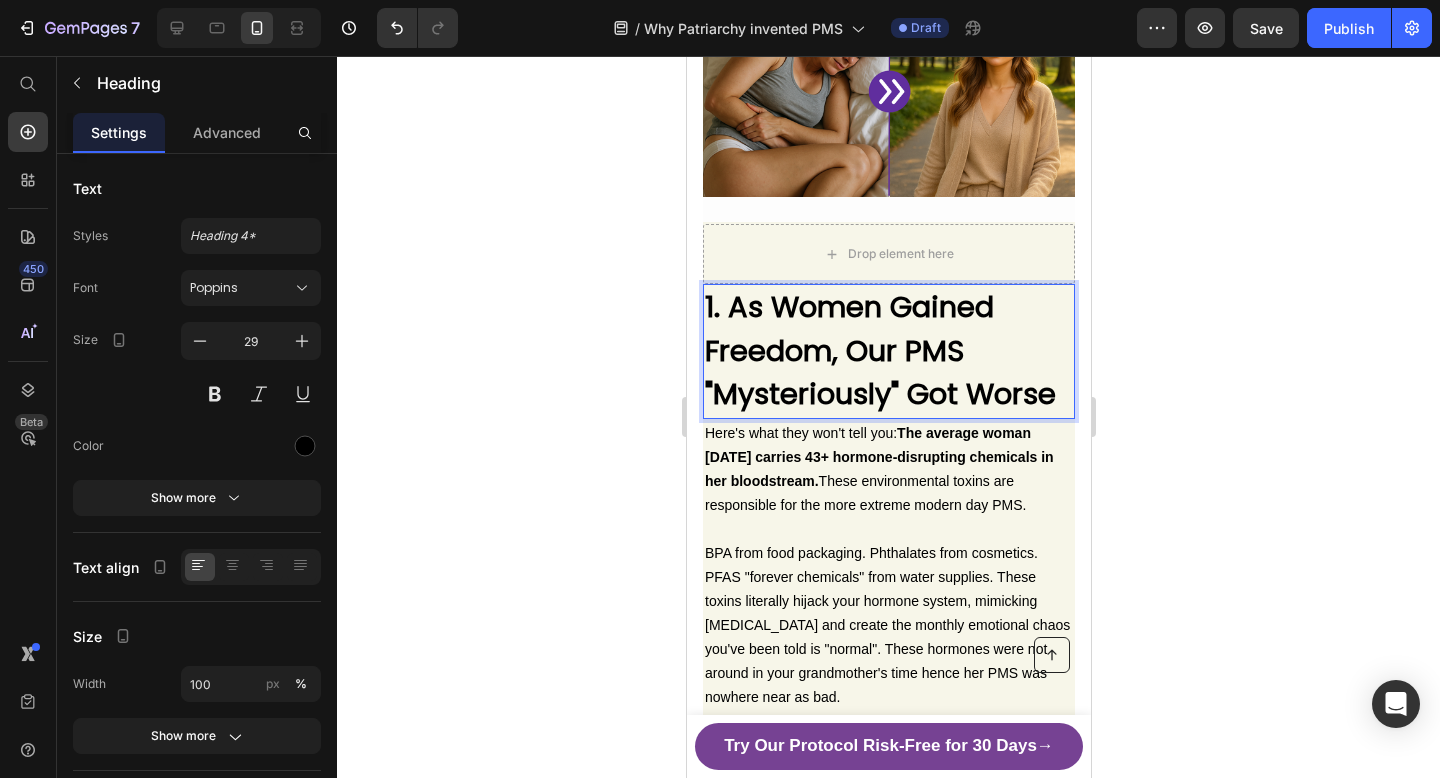 click on "1. As Women Gained Freedom, Our PMS "Mysteriously" Got Worse" at bounding box center (879, 350) 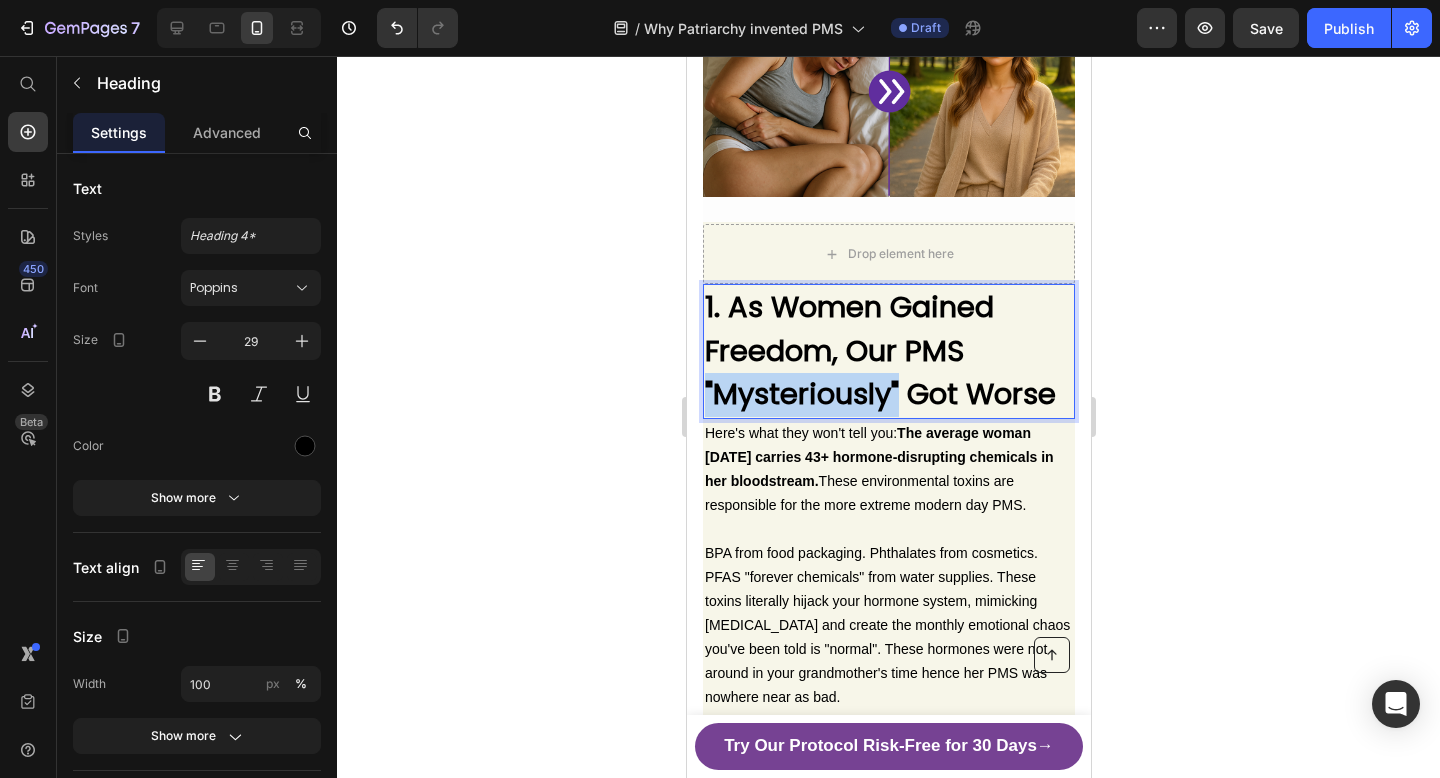 drag, startPoint x: 900, startPoint y: 390, endPoint x: 699, endPoint y: 385, distance: 201.06218 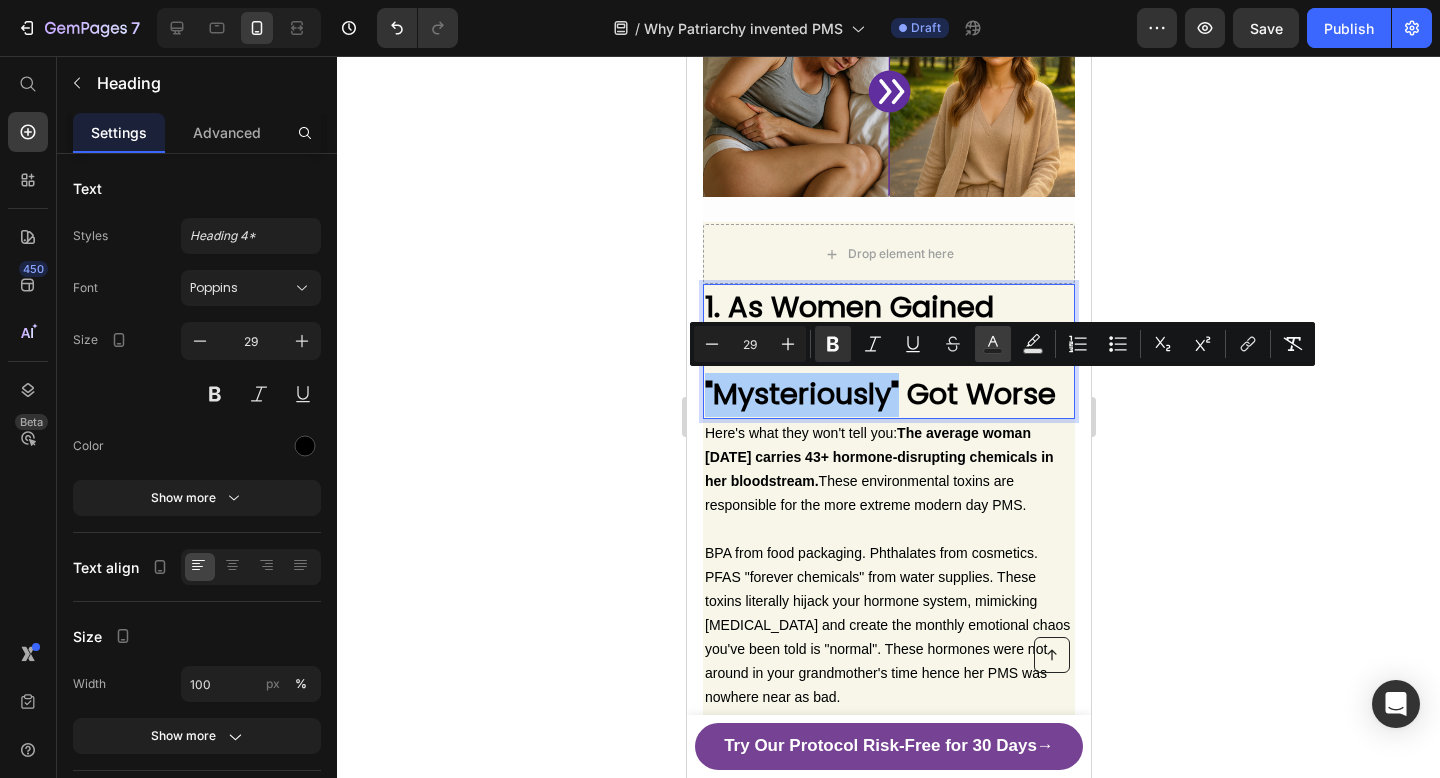 click on "Text Color" at bounding box center [993, 344] 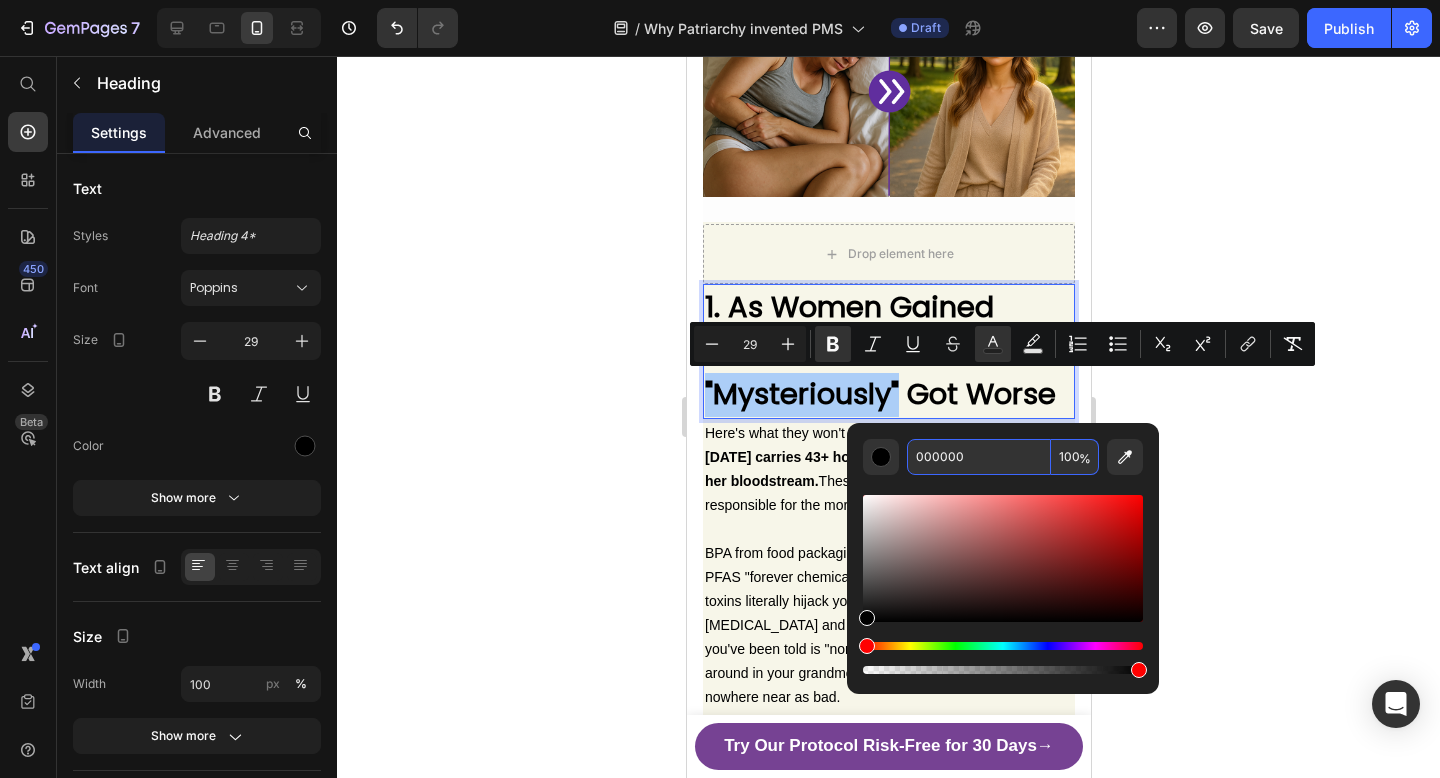 click on "000000" at bounding box center (979, 457) 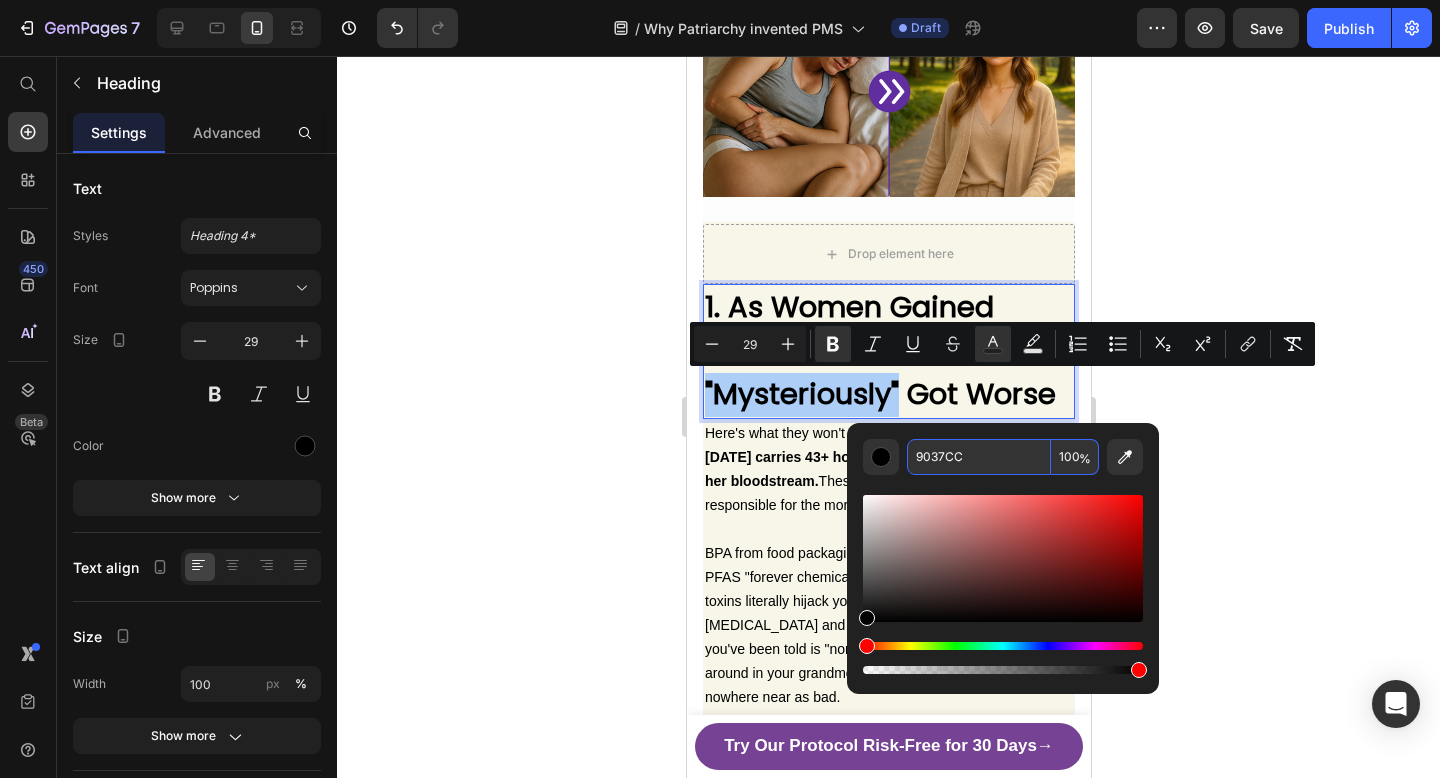 type on "9037CC" 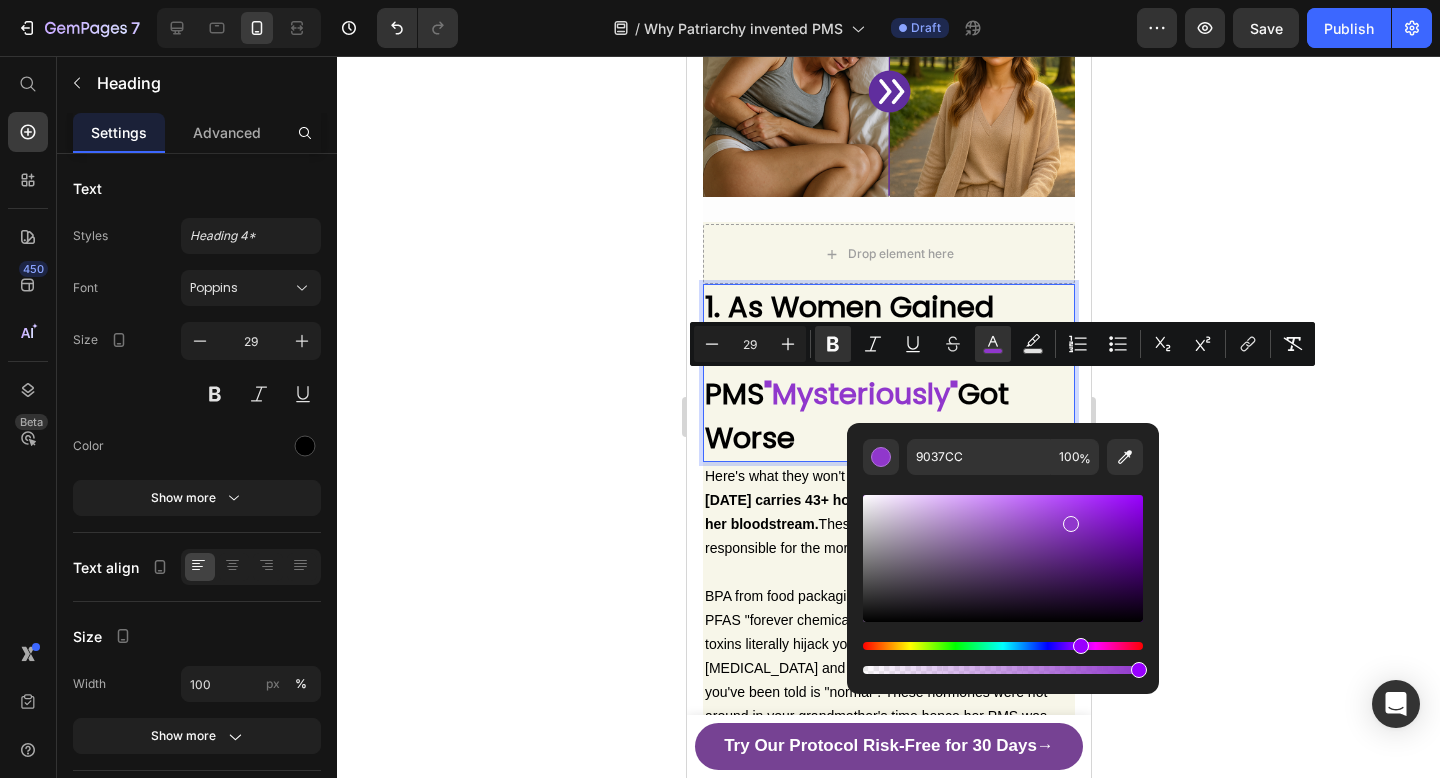 click 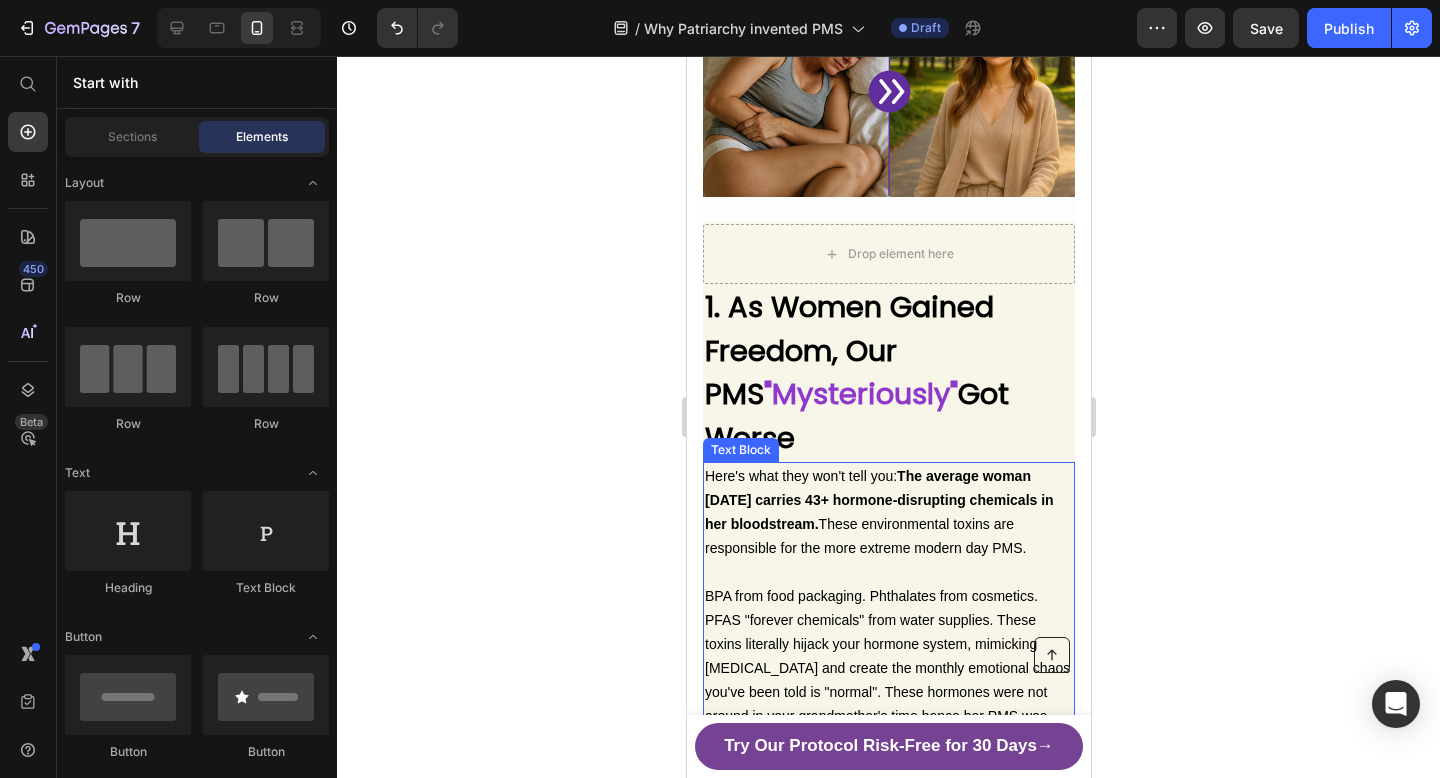 click on "Here's what they won't tell you:  The average woman [DATE] carries 43+ hormone-disrupting chemicals in her bloodstream.  These environmental toxins are responsible for the more extreme modern day PMS." at bounding box center [878, 512] 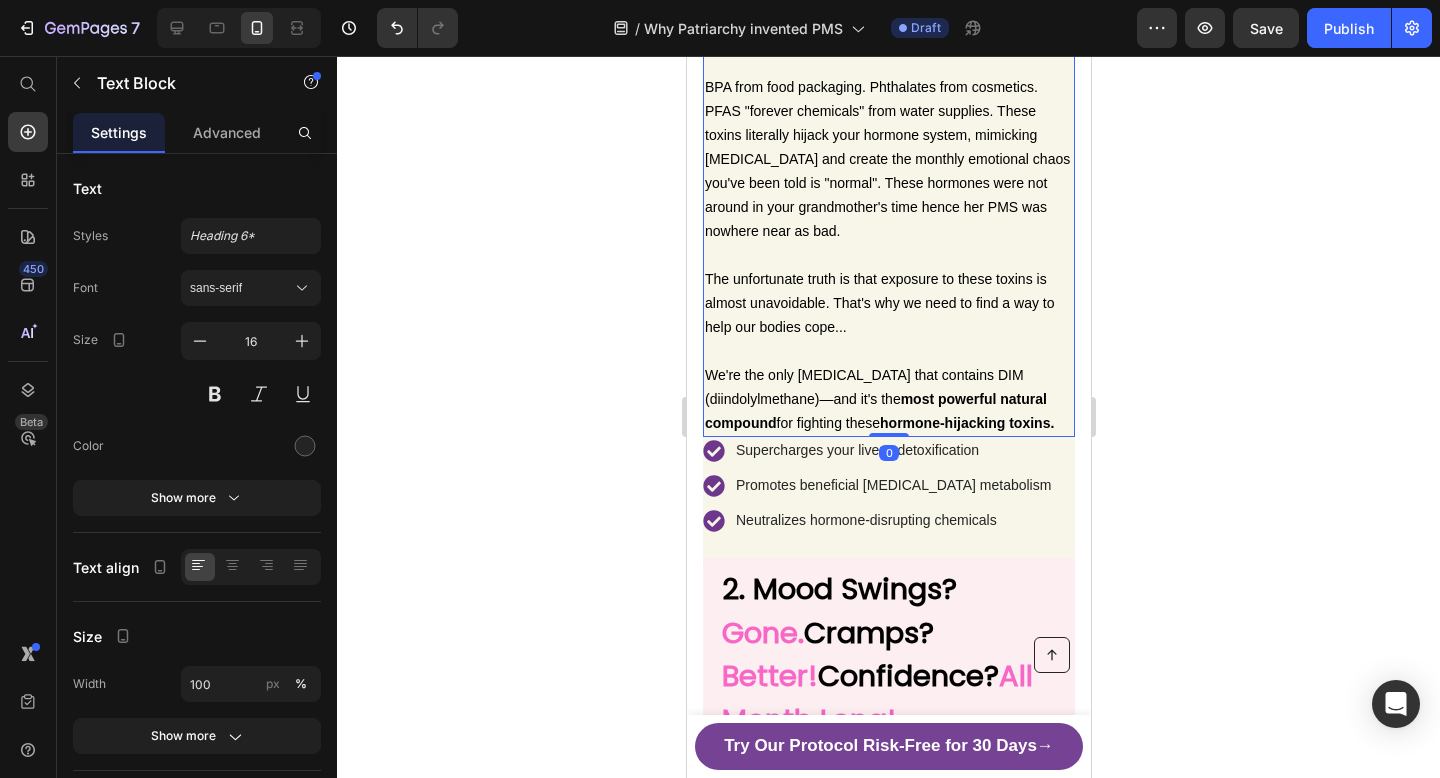 scroll, scrollTop: 1055, scrollLeft: 0, axis: vertical 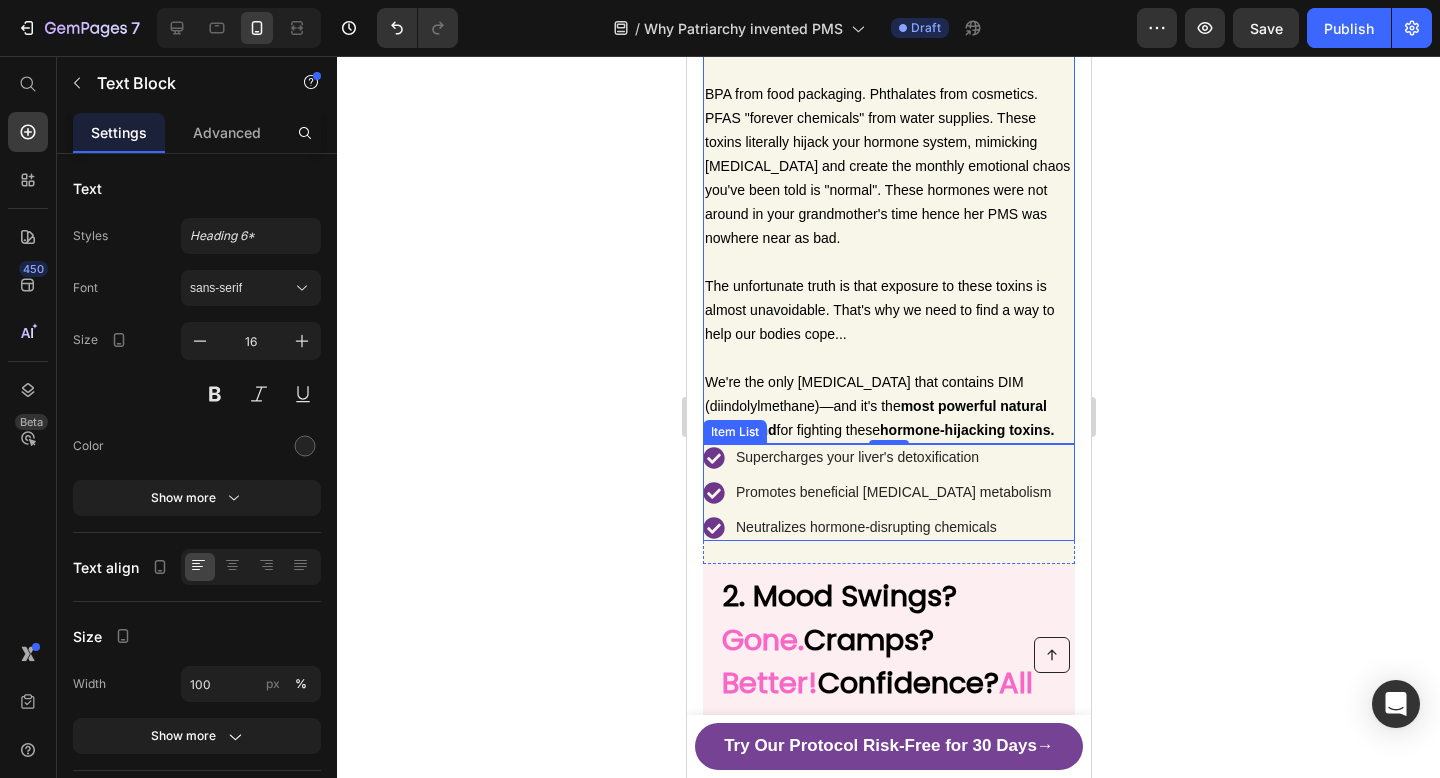 click on "Supercharges your liver's detoxification Promotes beneficial [MEDICAL_DATA] metabolism  Neutralizes hormone-disrupting chemicals" at bounding box center (888, 492) 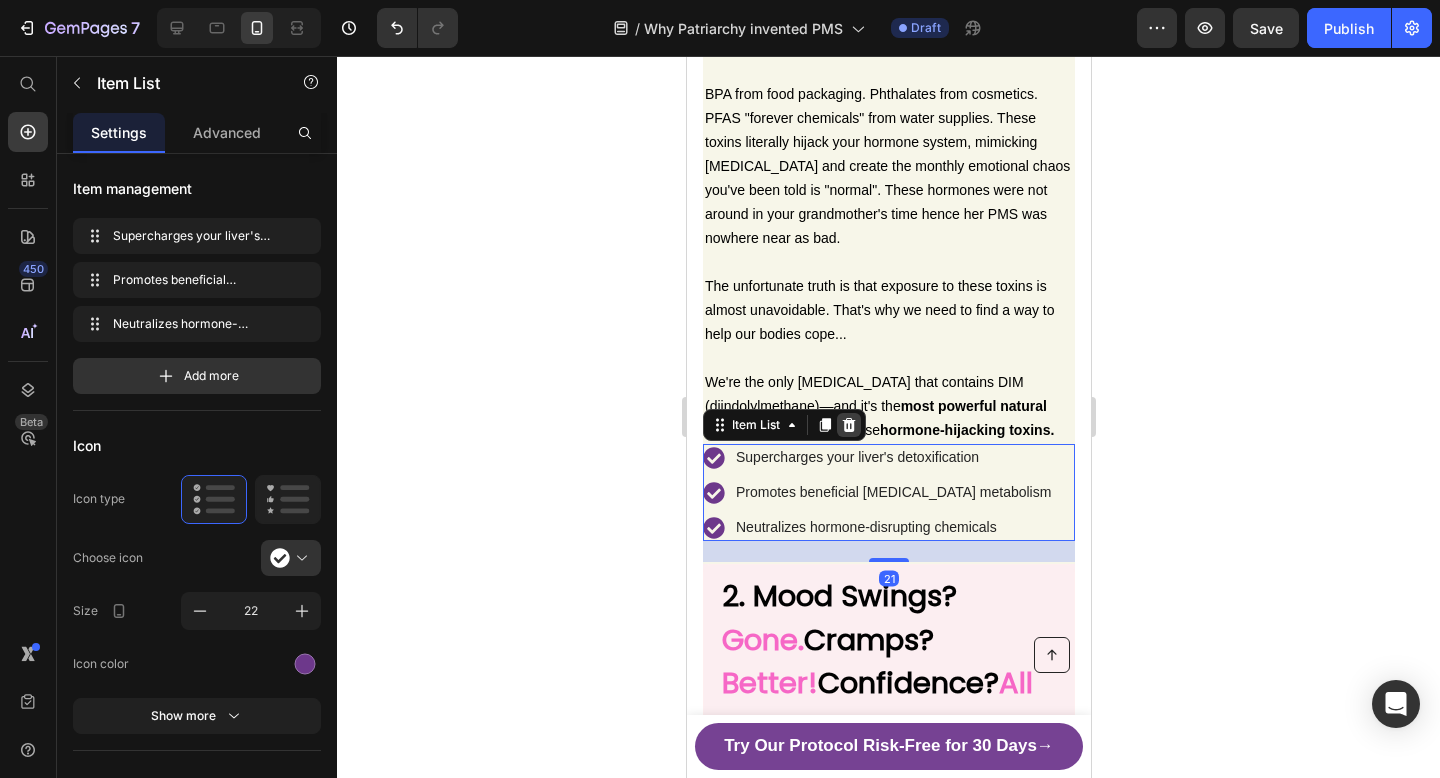 click 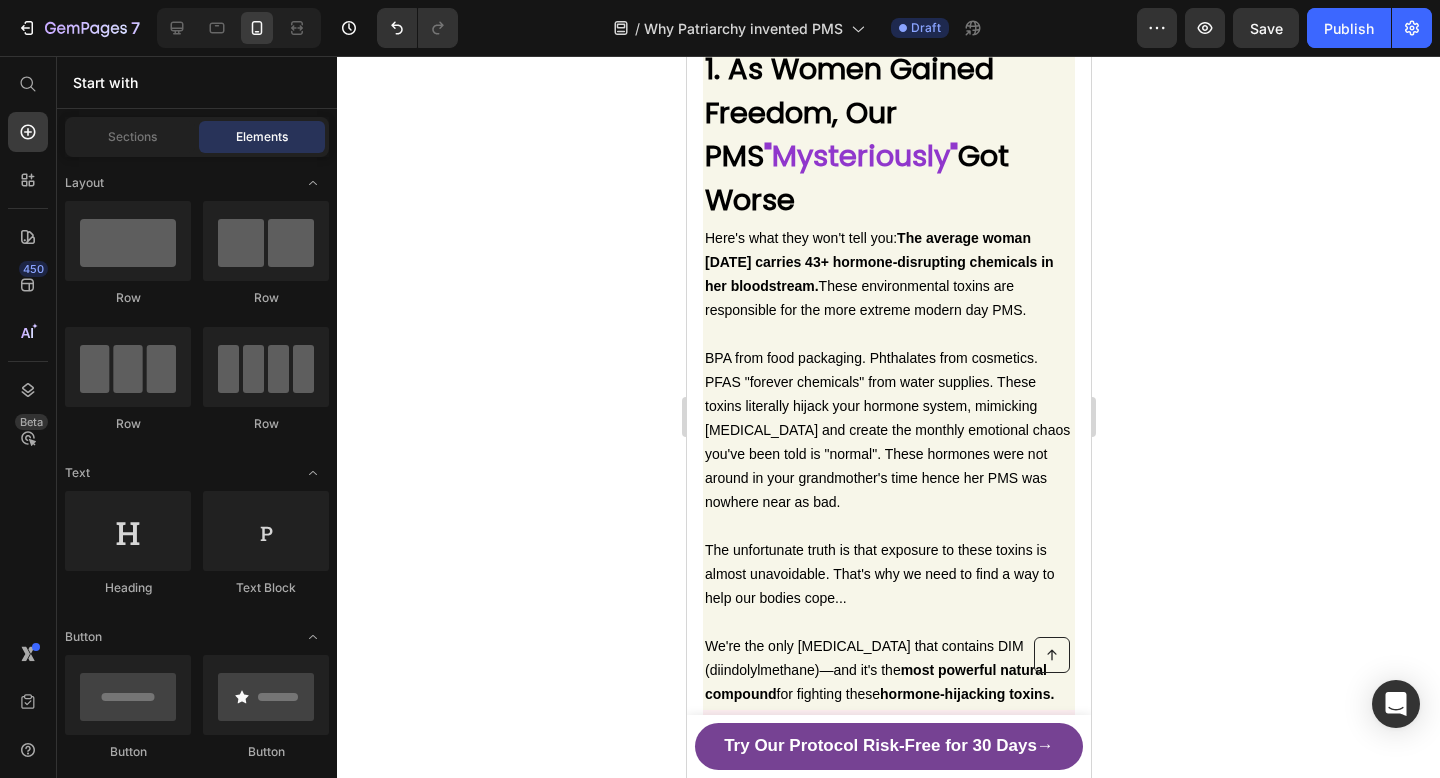 scroll, scrollTop: 734, scrollLeft: 0, axis: vertical 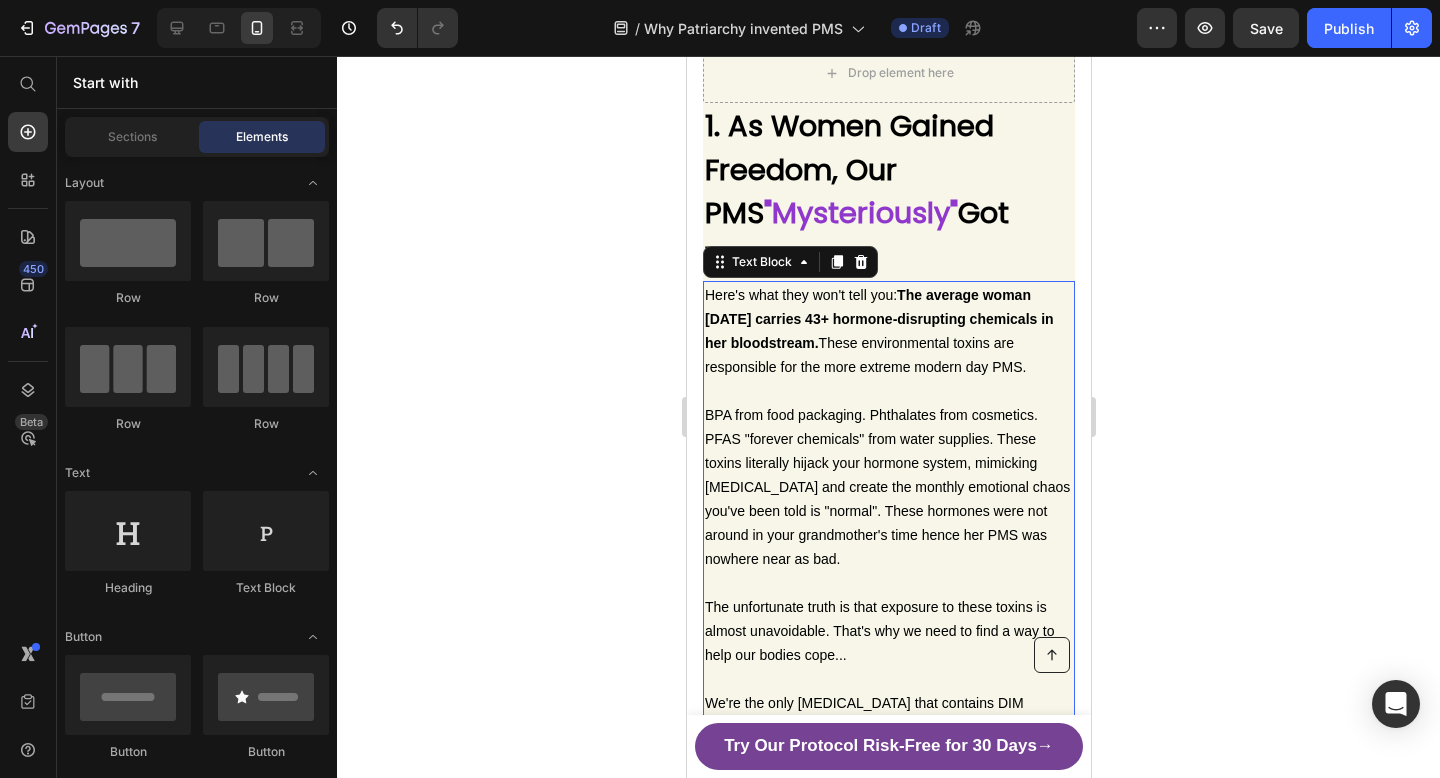 click on "Here's what they won't tell you:  The average woman [DATE] carries 43+ hormone-disrupting chemicals in her bloodstream.  These environmental toxins are responsible for the more extreme modern day PMS." at bounding box center [888, 331] 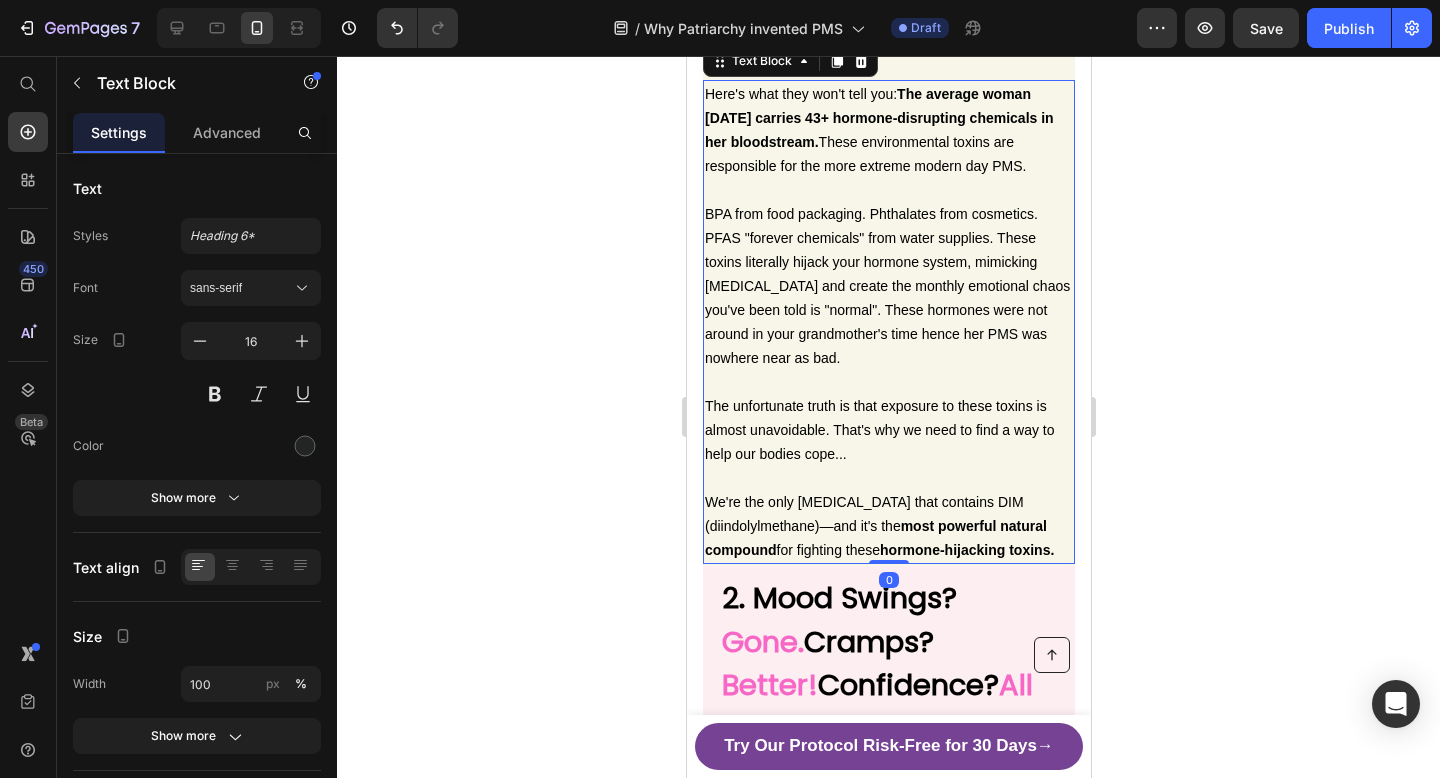 scroll, scrollTop: 953, scrollLeft: 0, axis: vertical 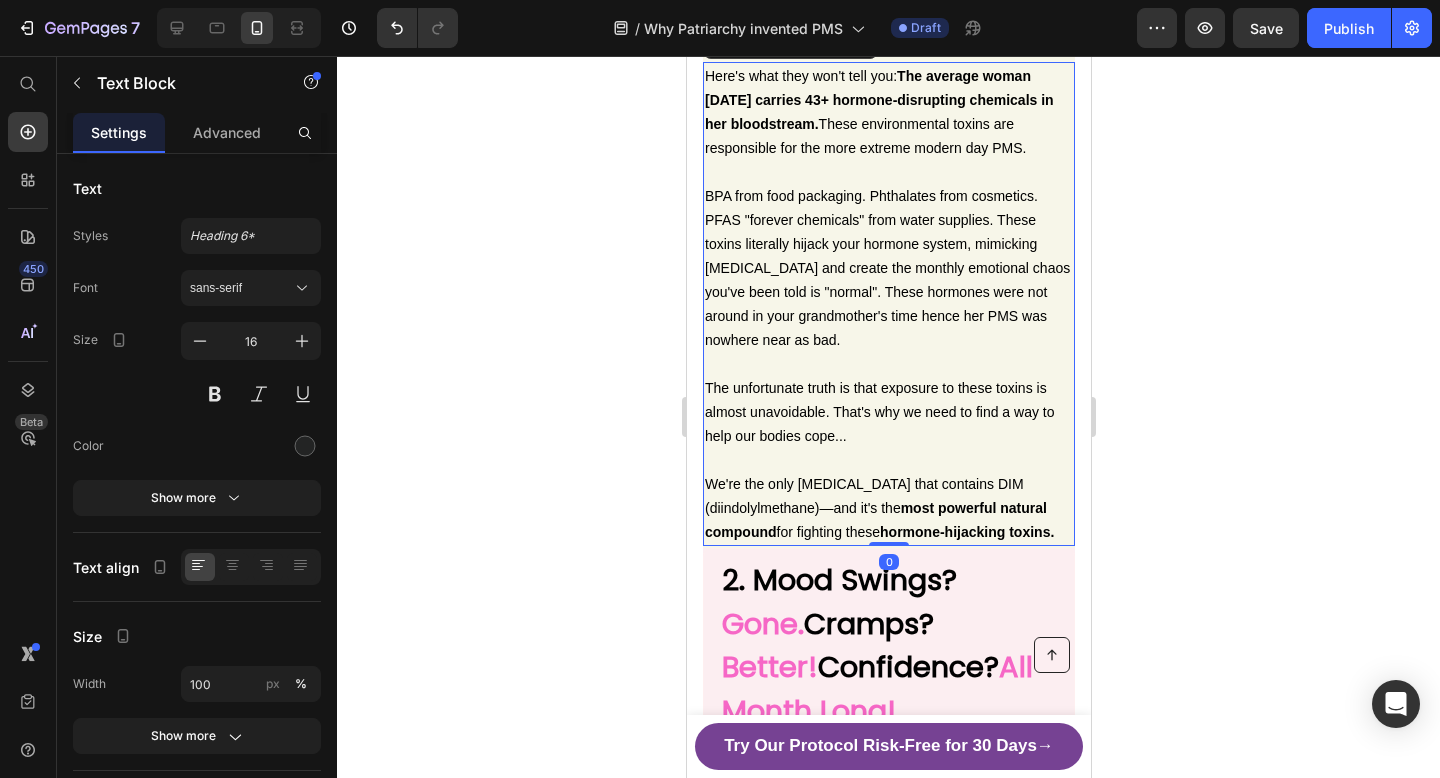 click on "hormone-hijacking toxins." at bounding box center (966, 532) 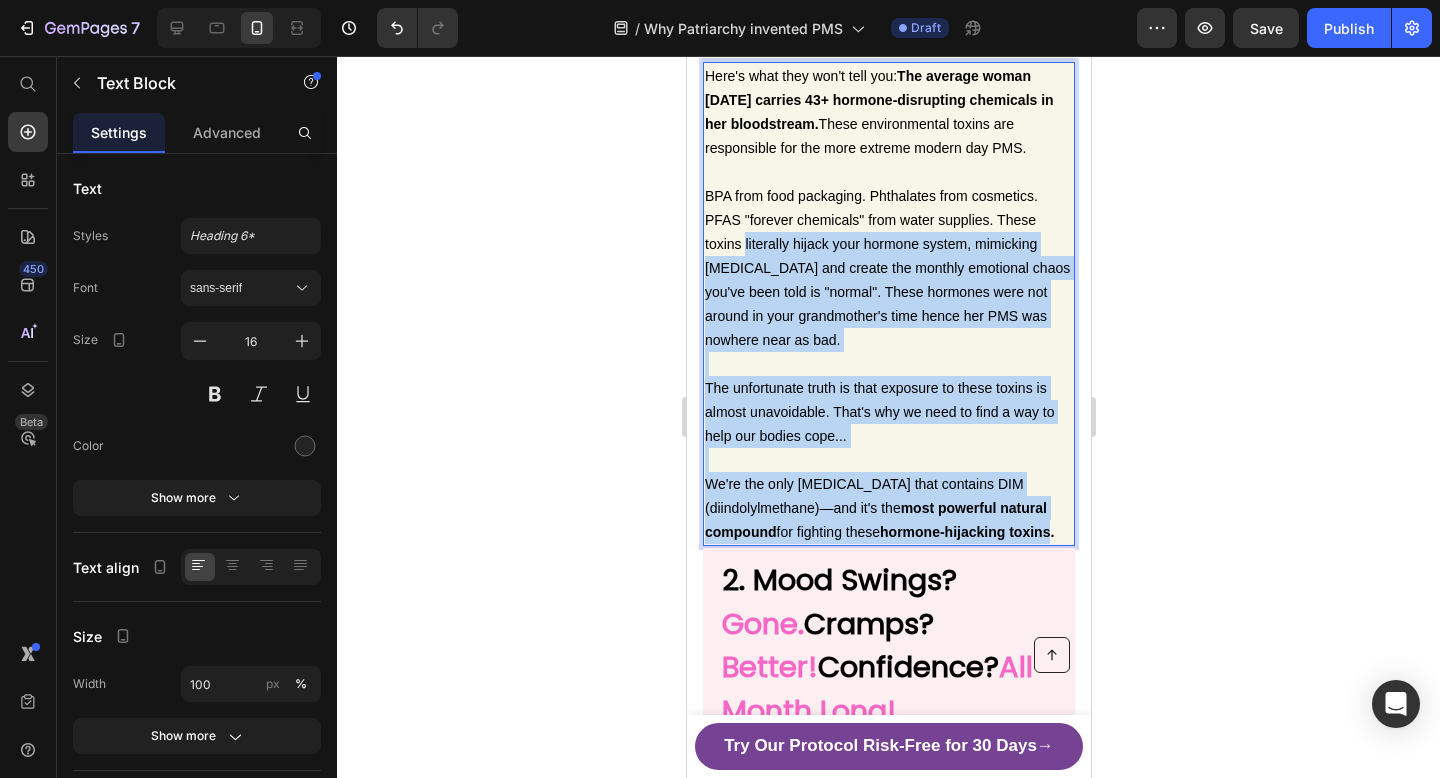 drag, startPoint x: 1057, startPoint y: 487, endPoint x: 742, endPoint y: 202, distance: 424.79407 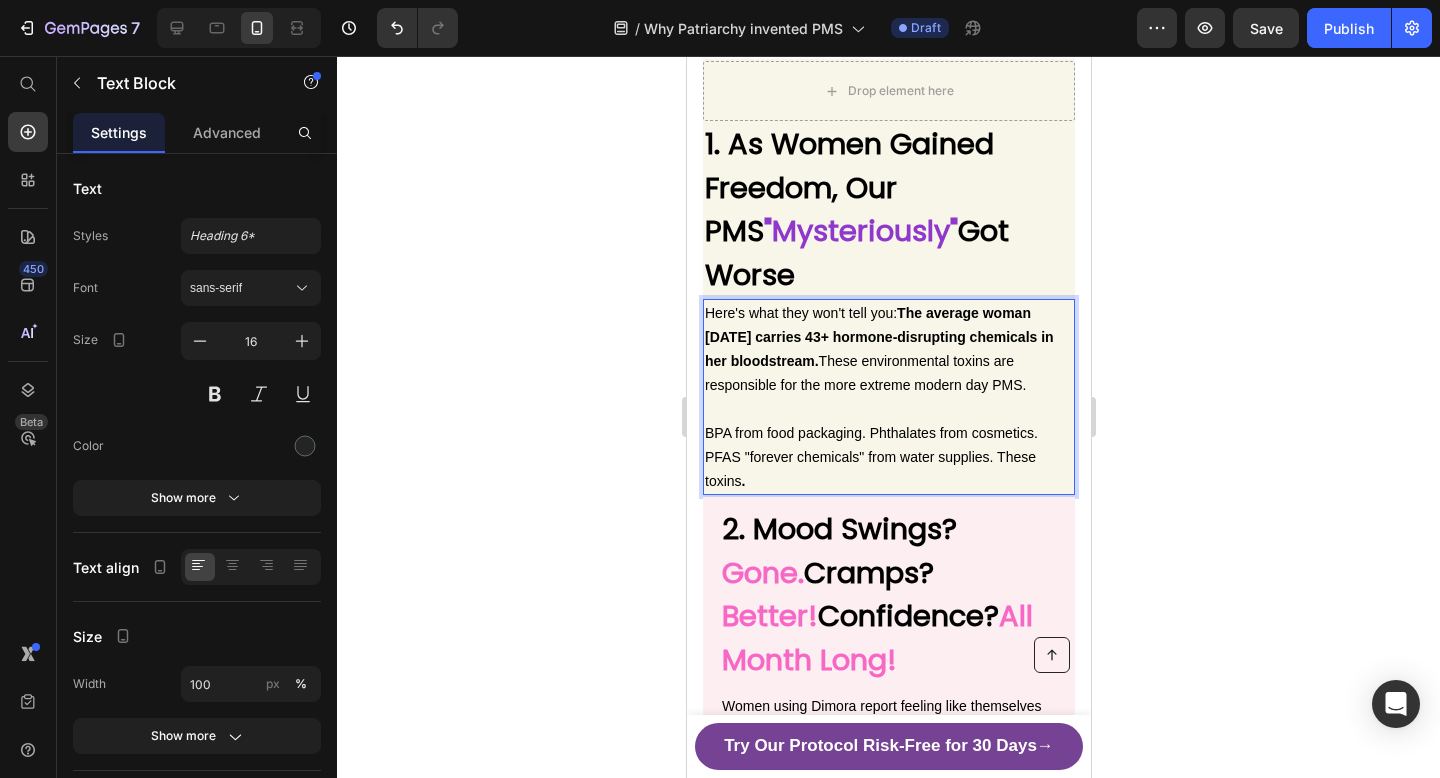 scroll, scrollTop: 691, scrollLeft: 0, axis: vertical 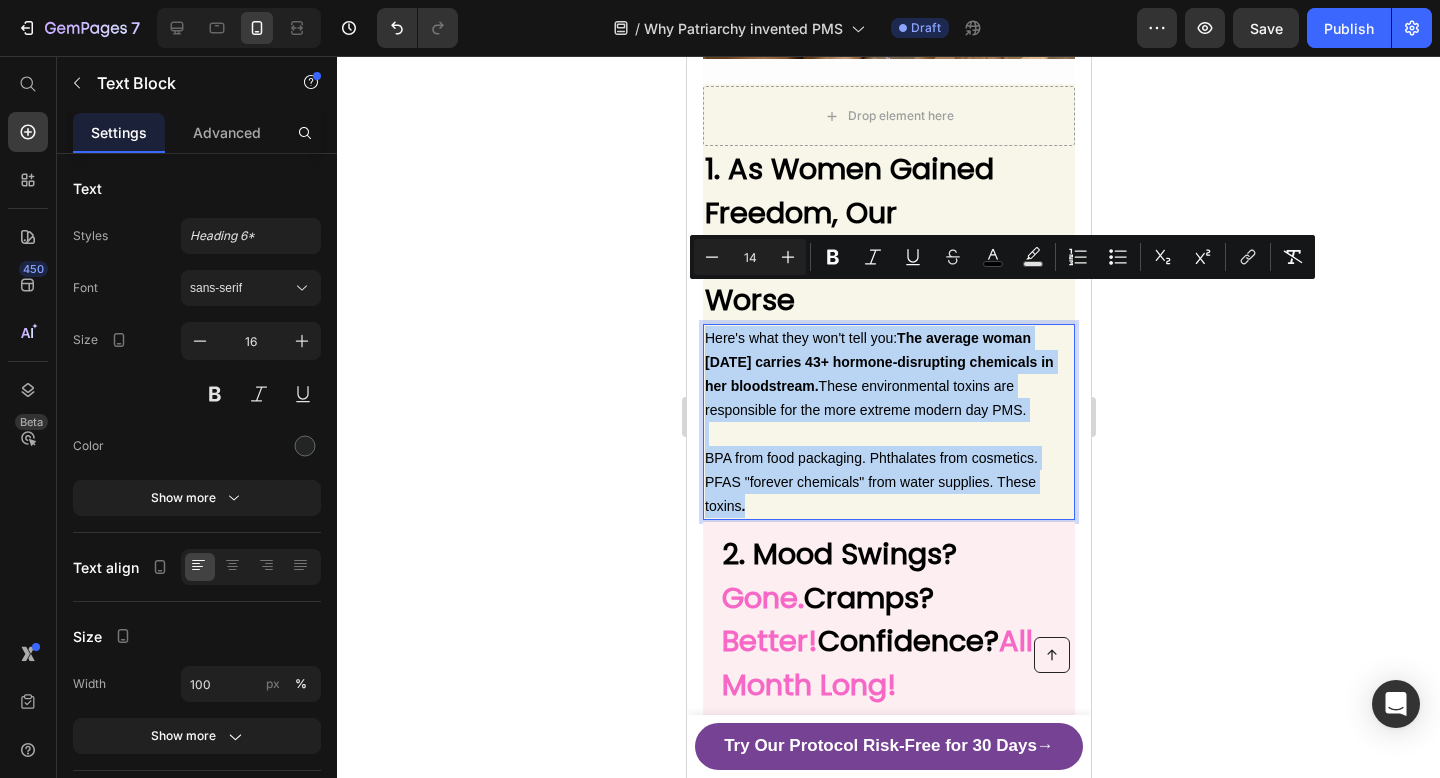 drag, startPoint x: 743, startPoint y: 464, endPoint x: 705, endPoint y: 293, distance: 175.17134 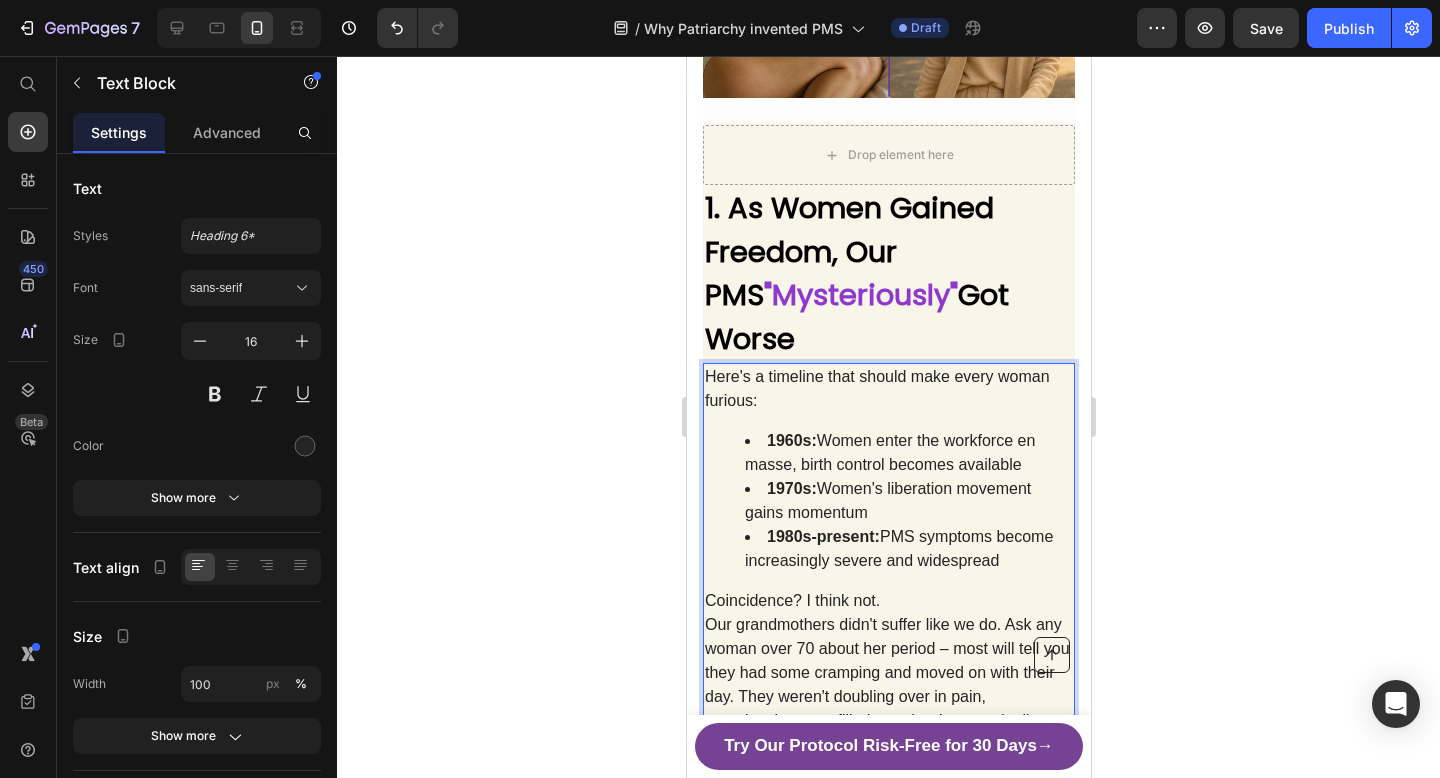 scroll, scrollTop: 552, scrollLeft: 0, axis: vertical 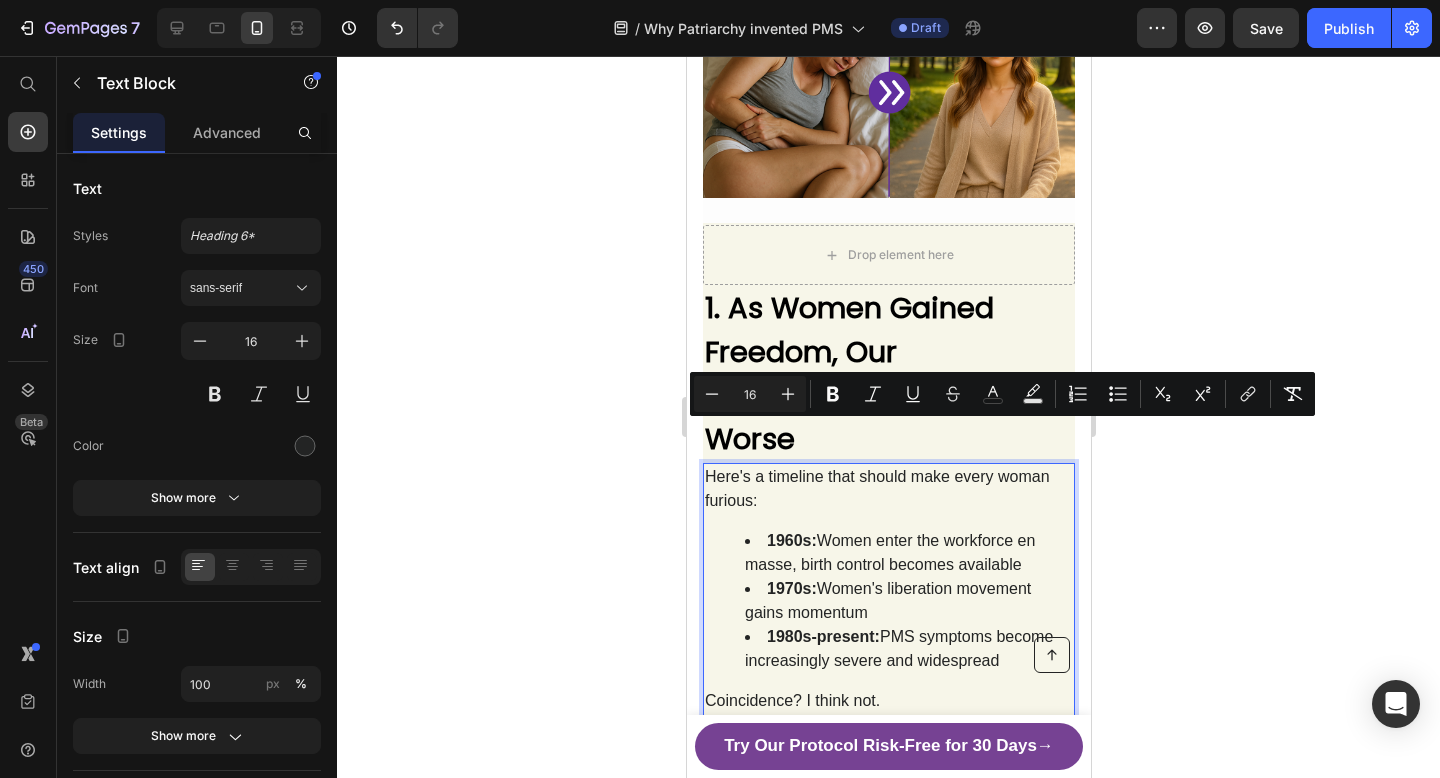 drag, startPoint x: 904, startPoint y: 433, endPoint x: 706, endPoint y: 431, distance: 198.0101 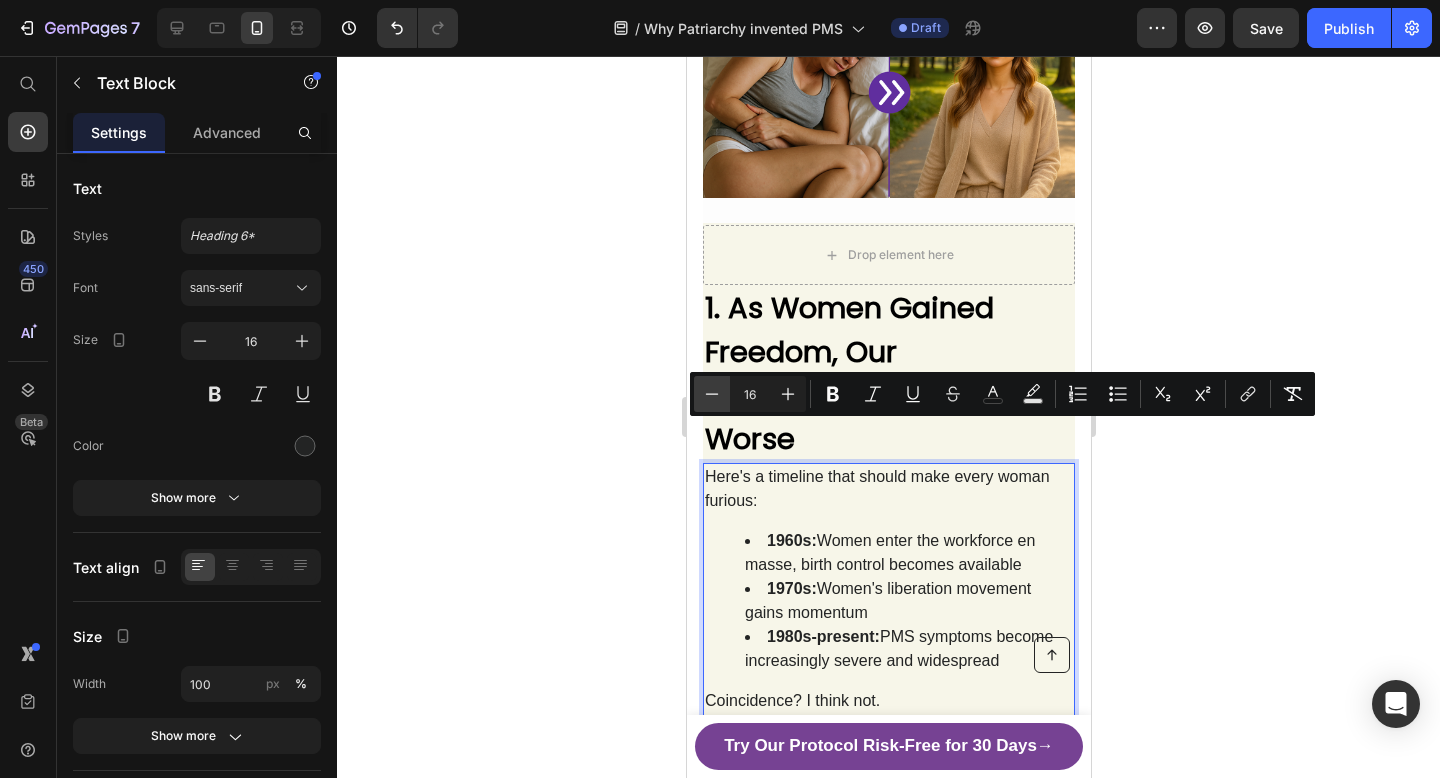 click 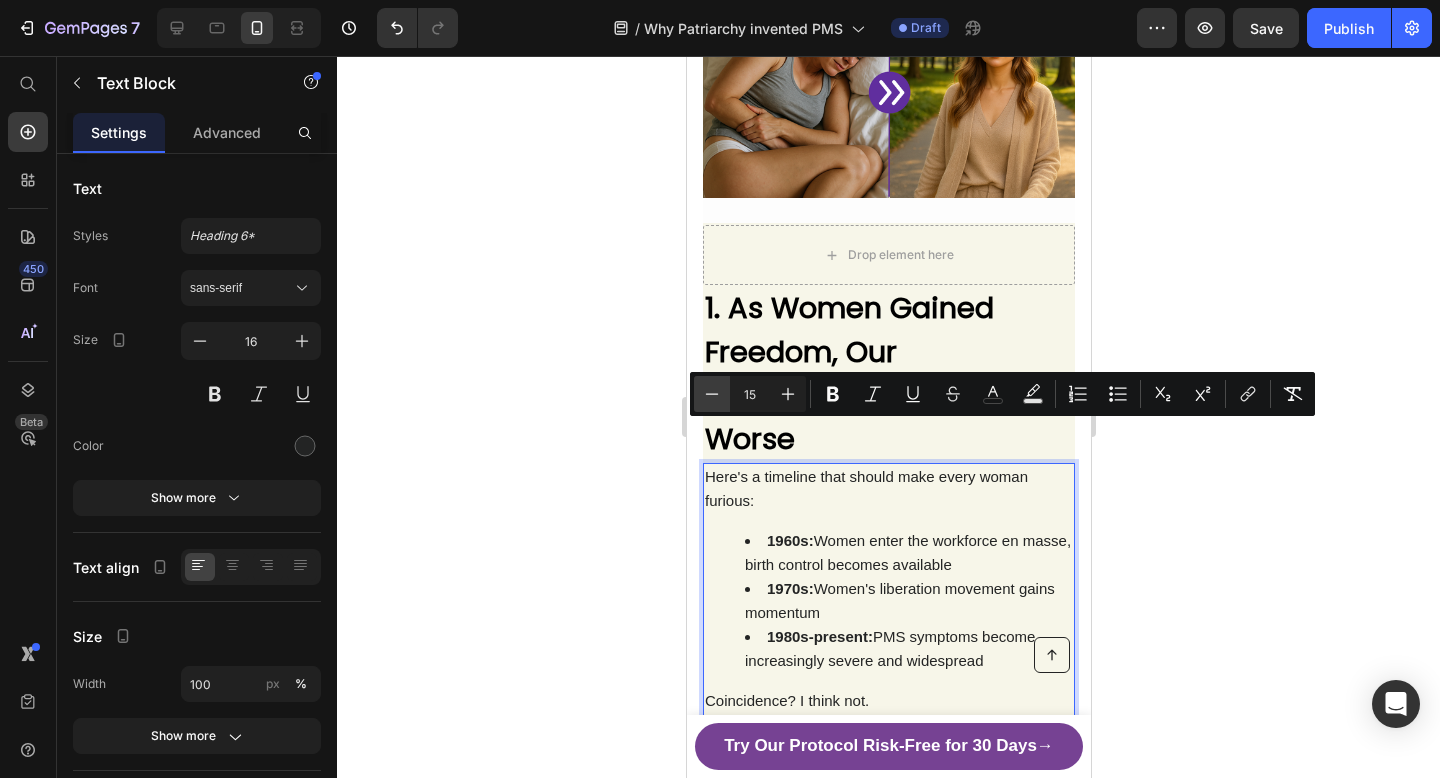 click 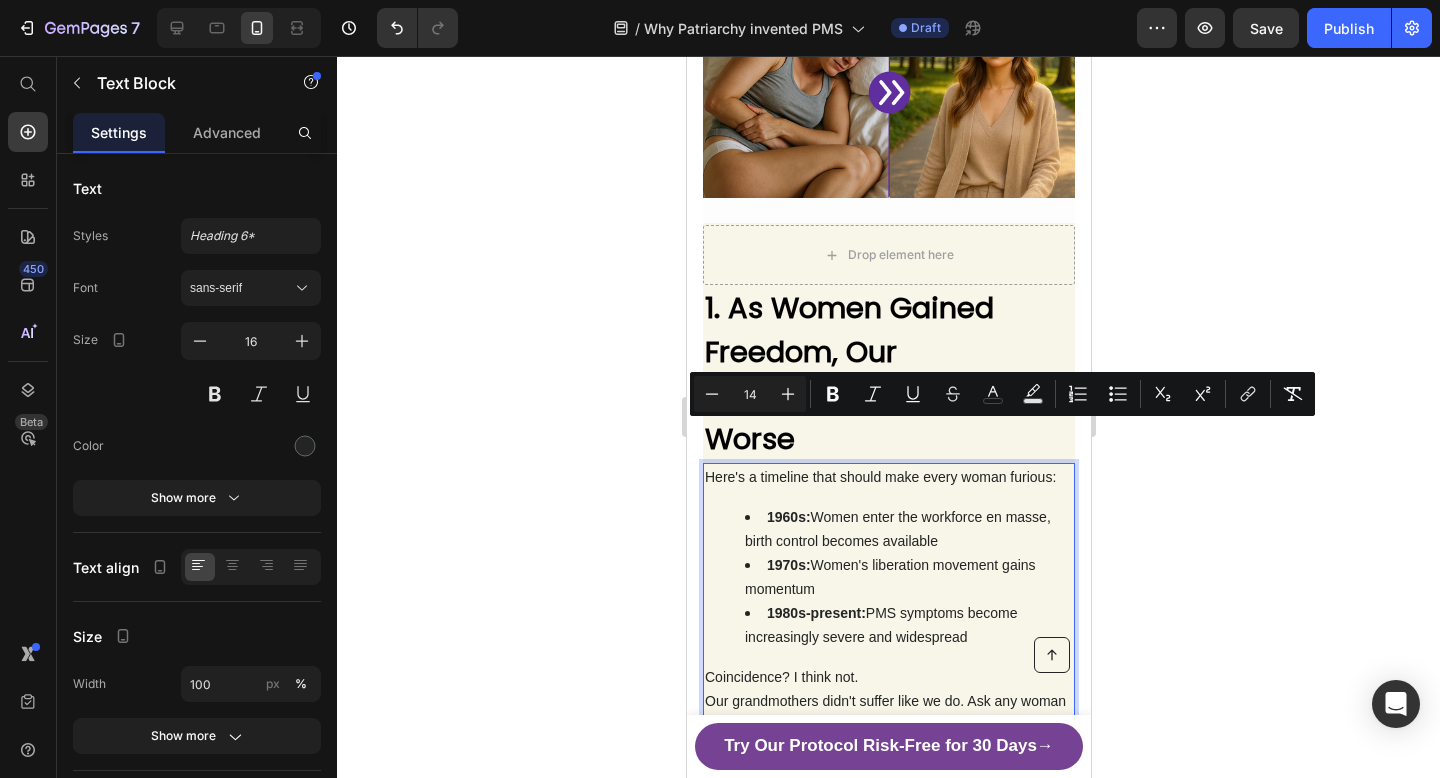 click 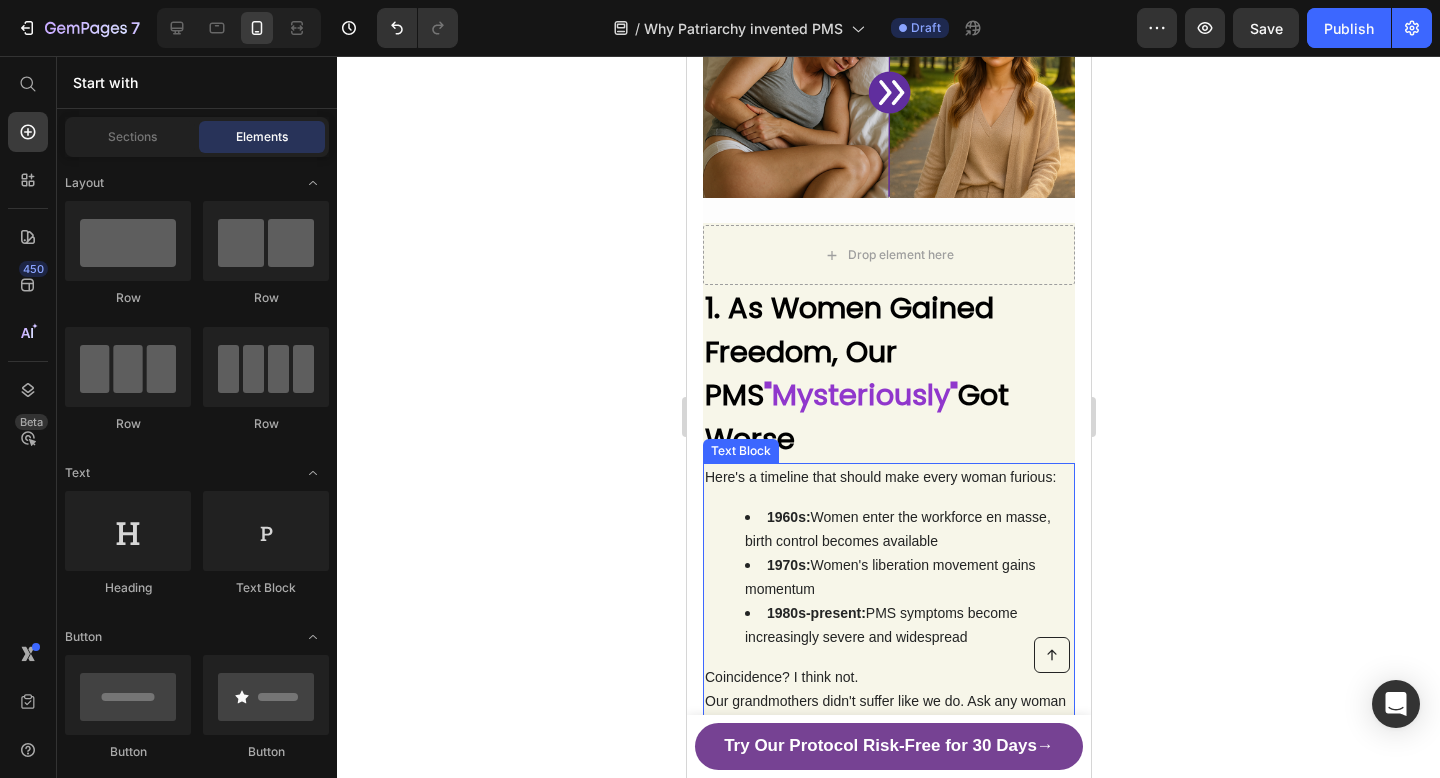 scroll, scrollTop: 568, scrollLeft: 0, axis: vertical 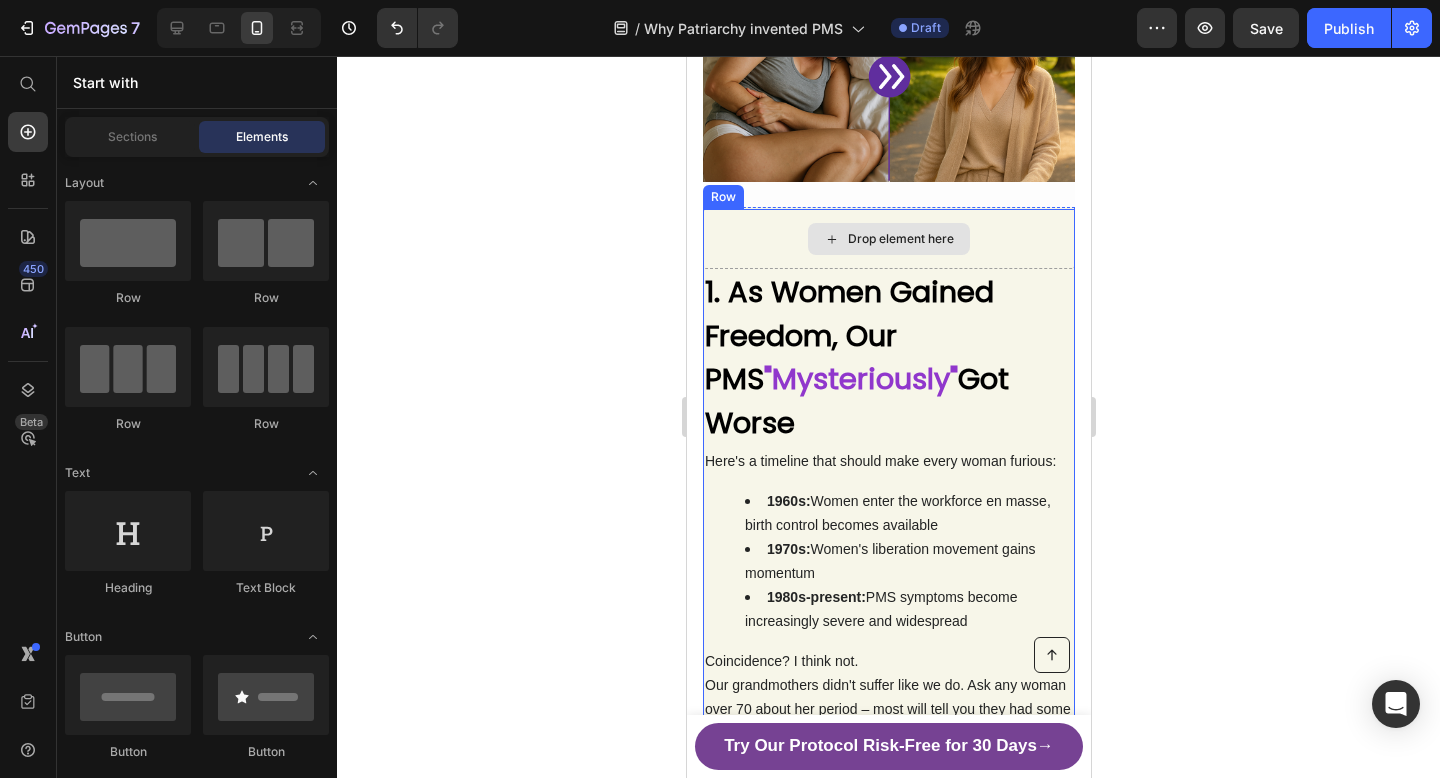 click on "Drop element here" at bounding box center [888, 239] 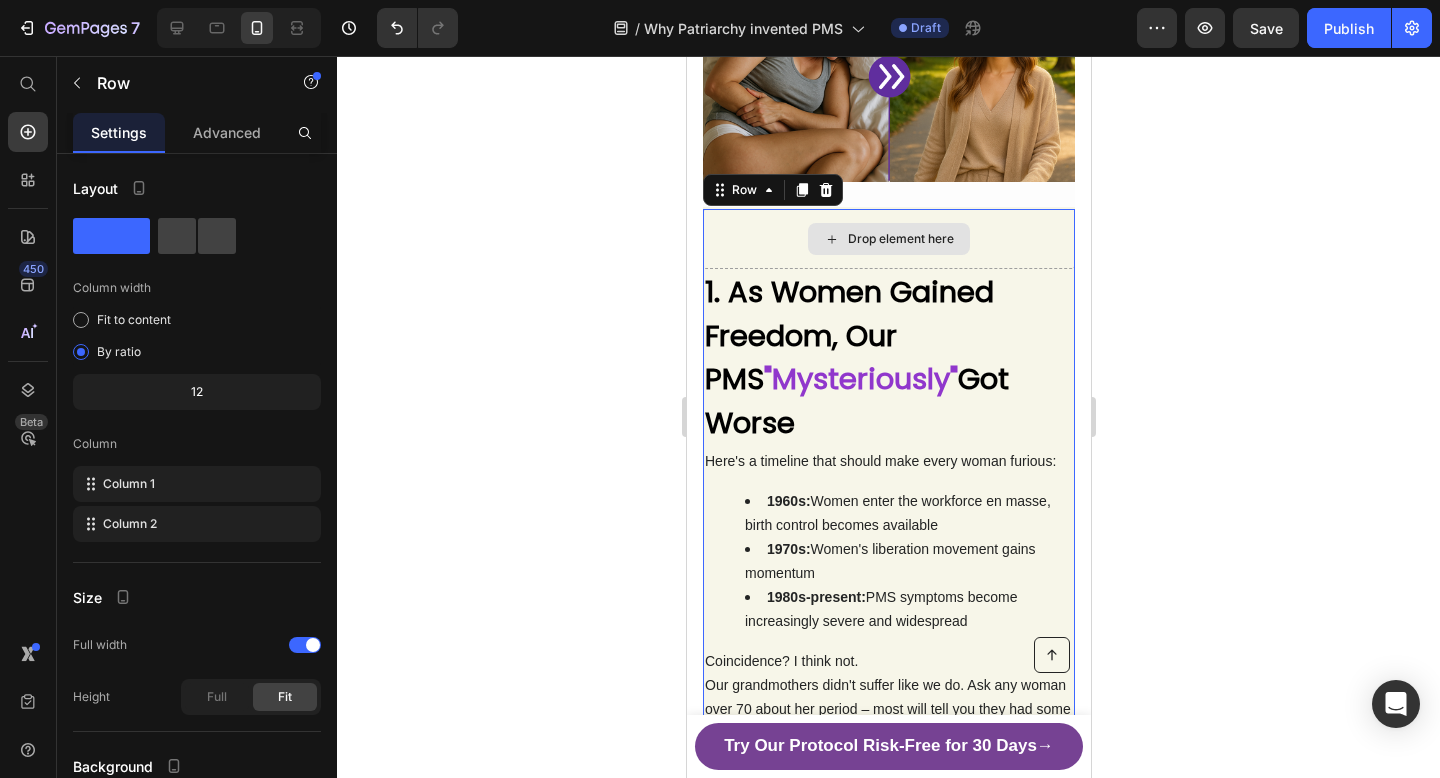 click on "Drop element here" at bounding box center [888, 239] 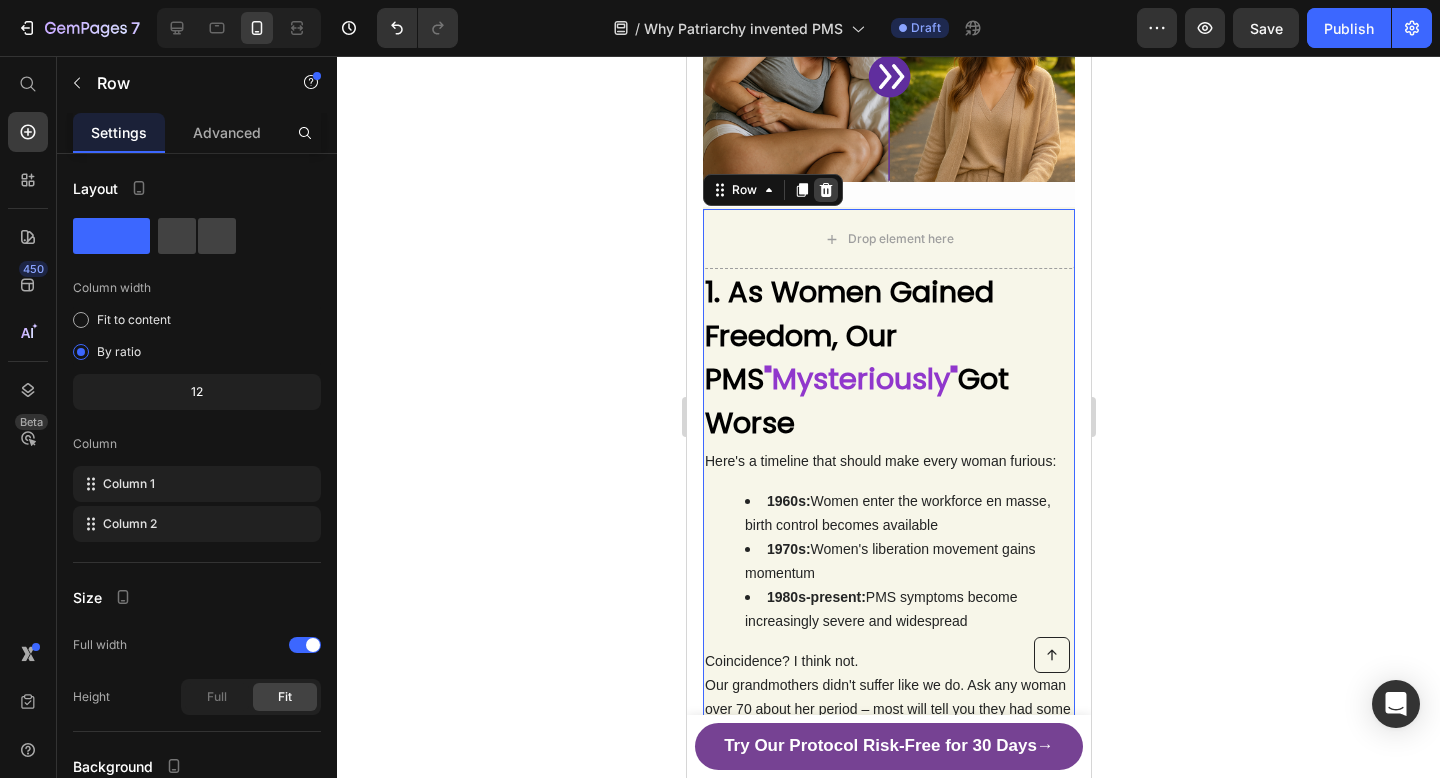 click 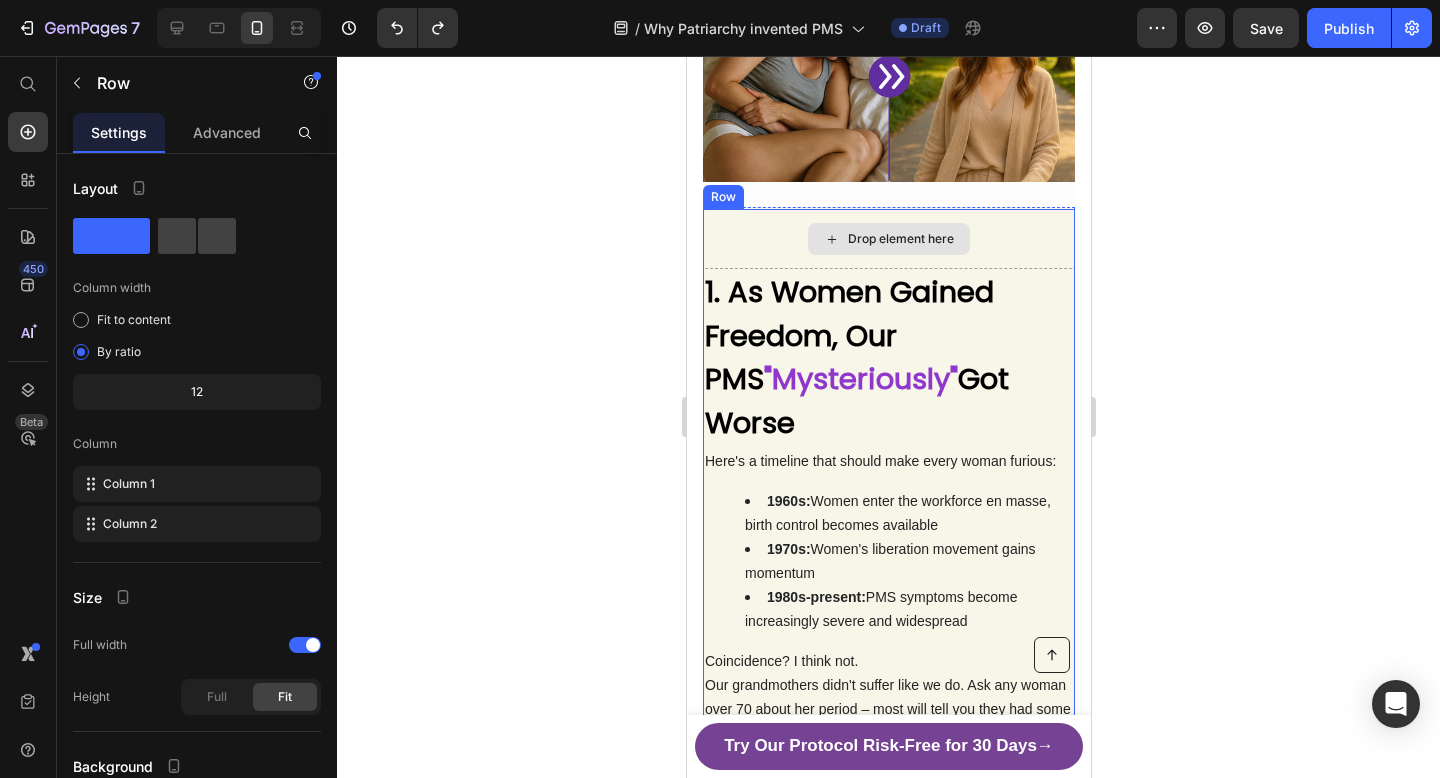 click on "Drop element here" at bounding box center (888, 239) 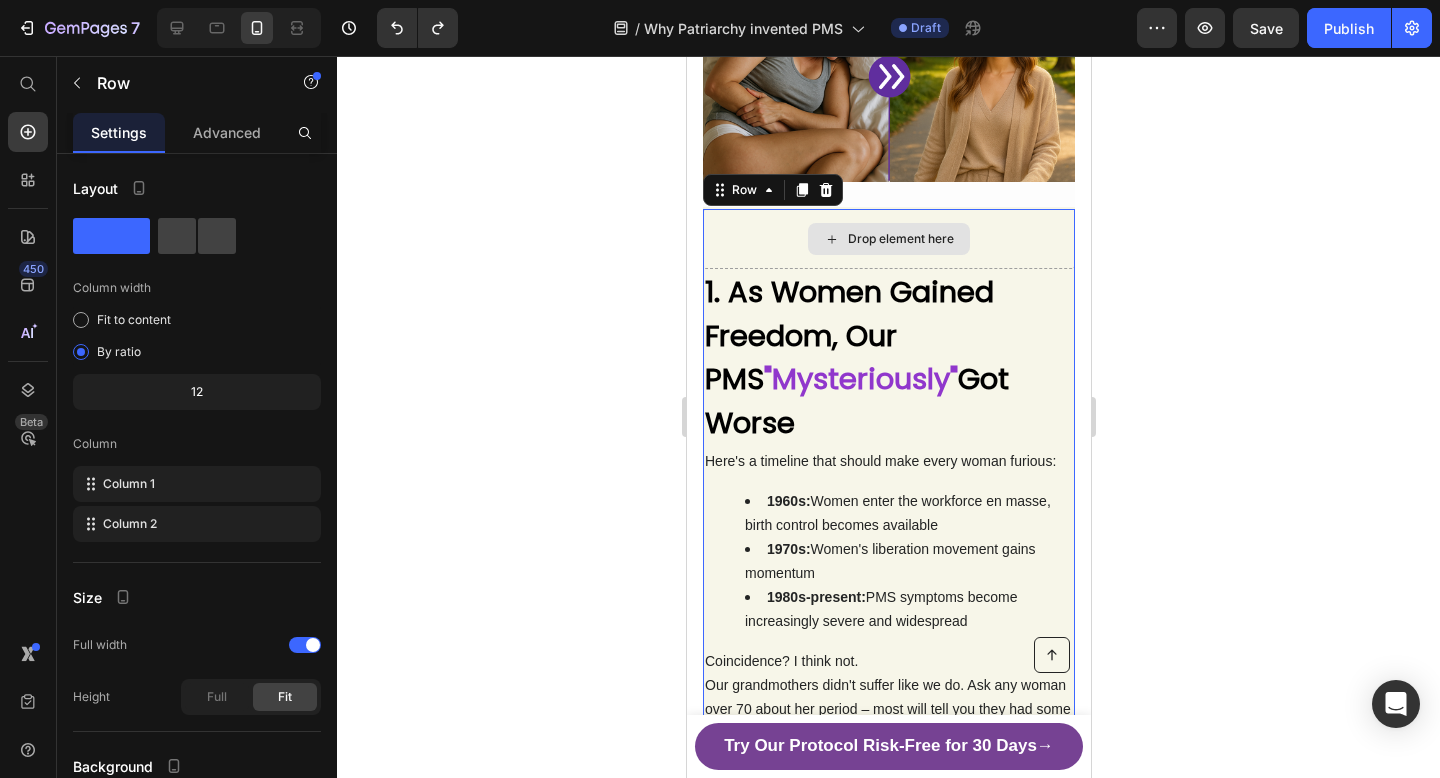click on "Drop element here" at bounding box center (888, 239) 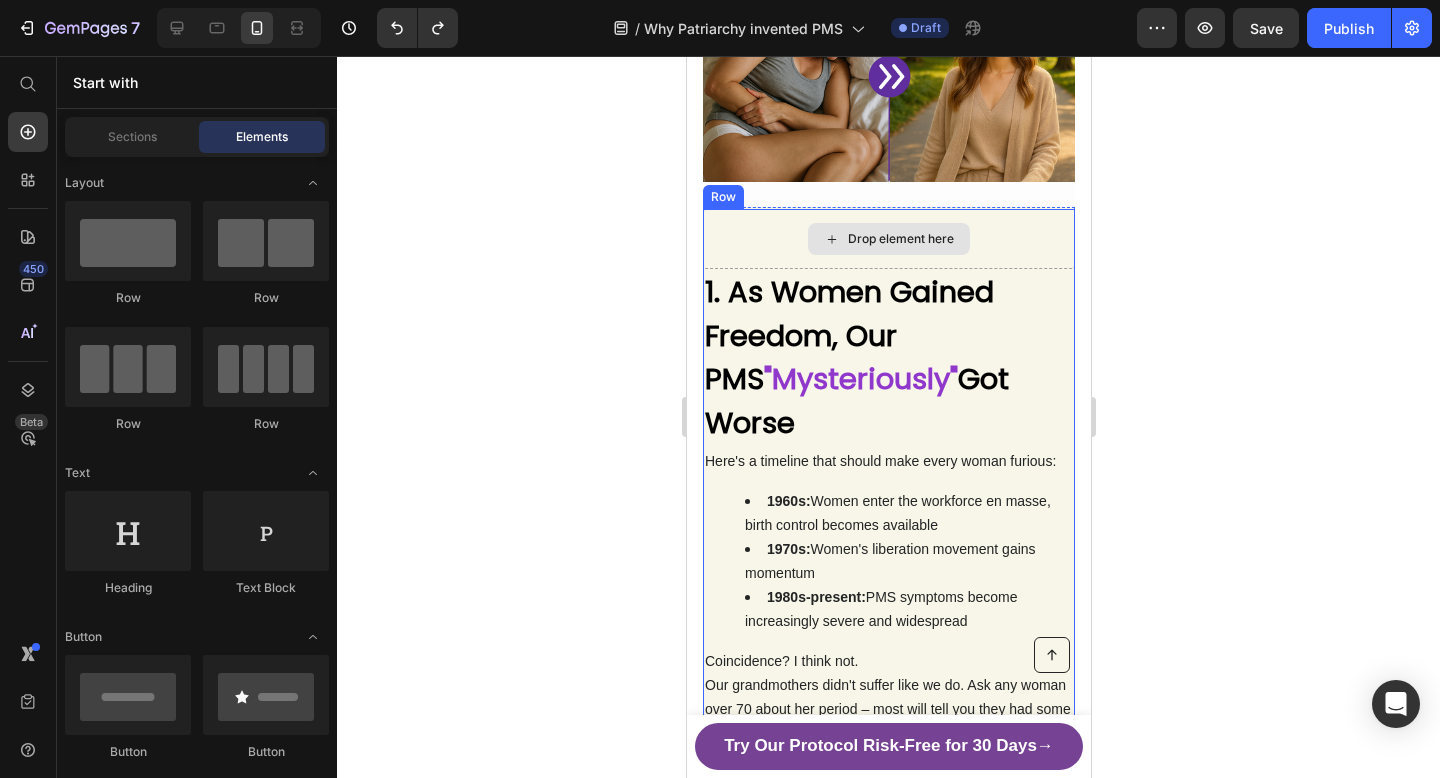 click on "Drop element here" at bounding box center [900, 239] 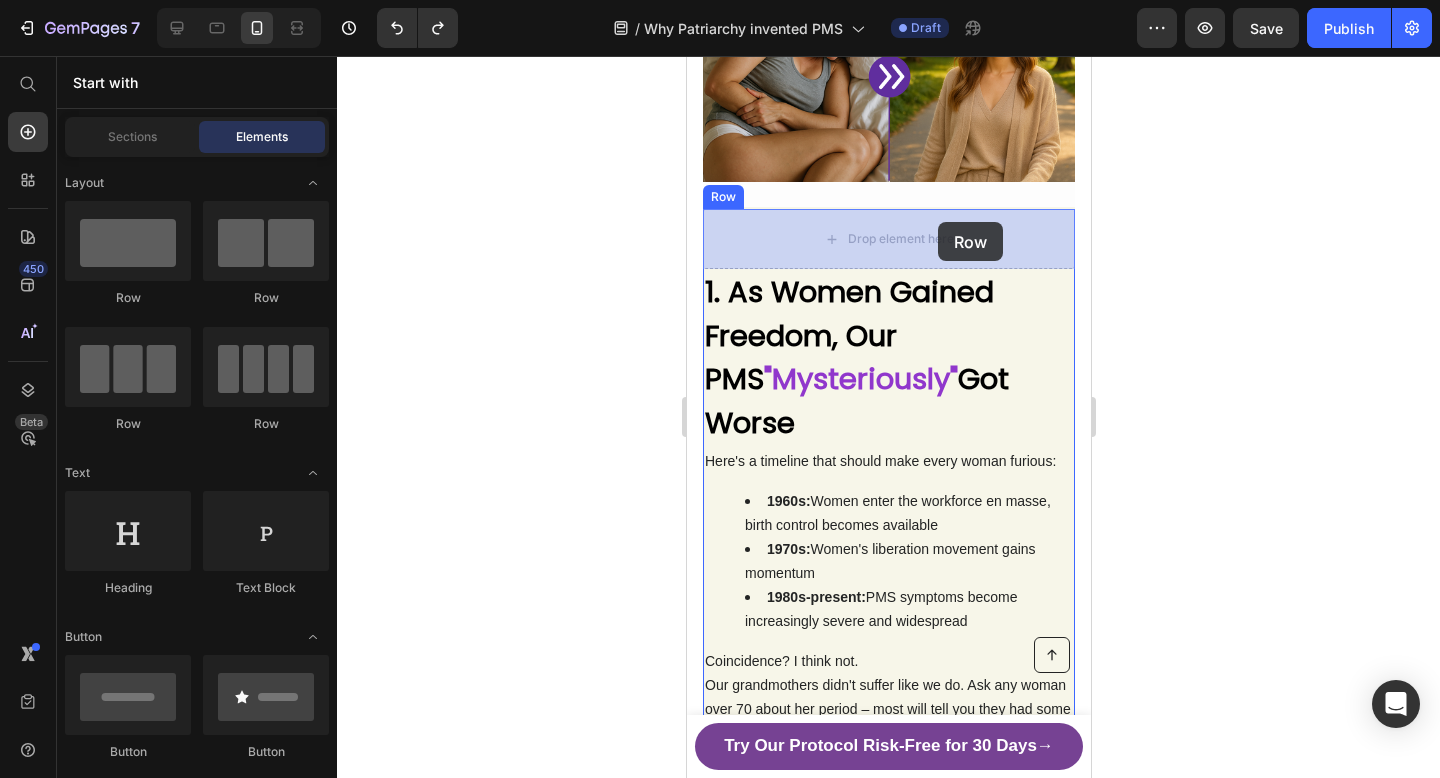 drag, startPoint x: 802, startPoint y: 302, endPoint x: 937, endPoint y: 222, distance: 156.92355 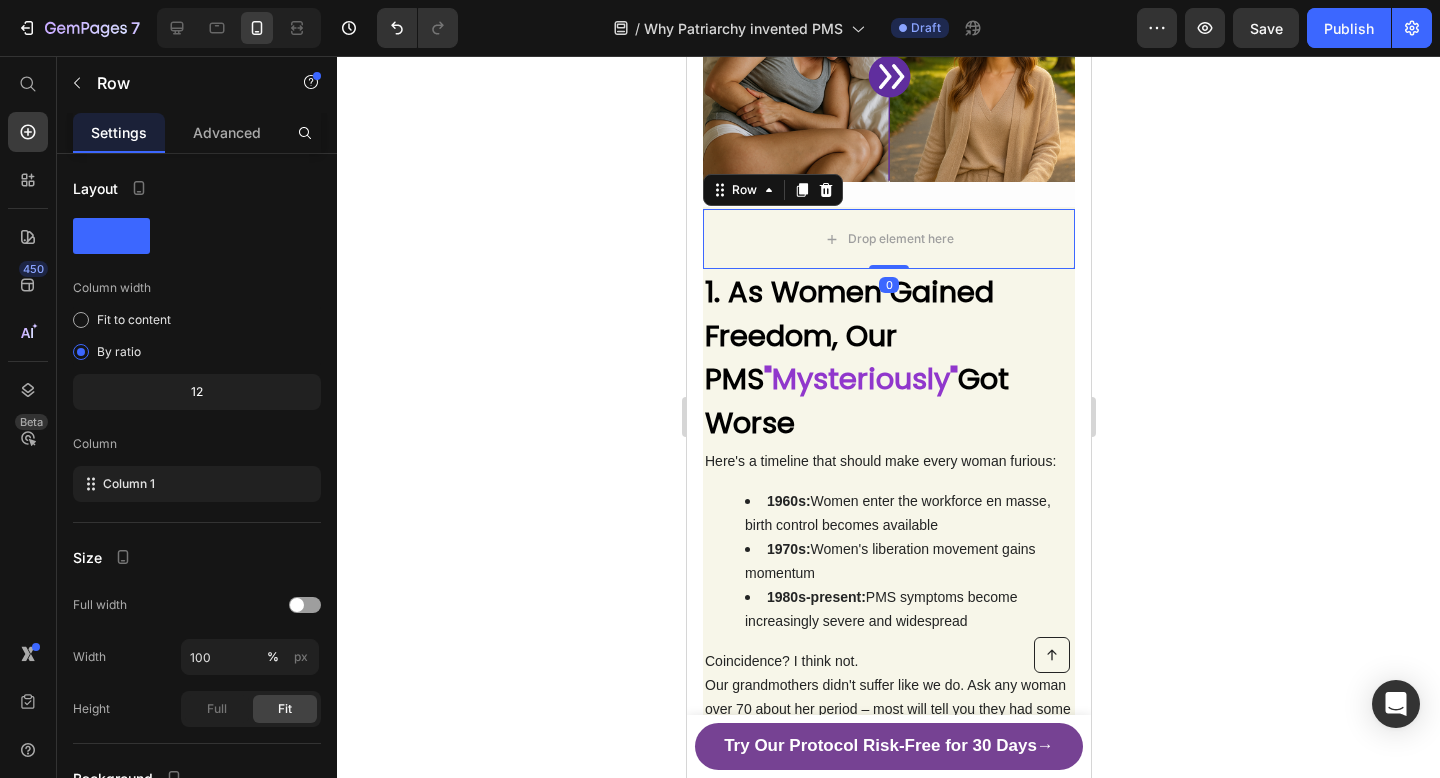 click 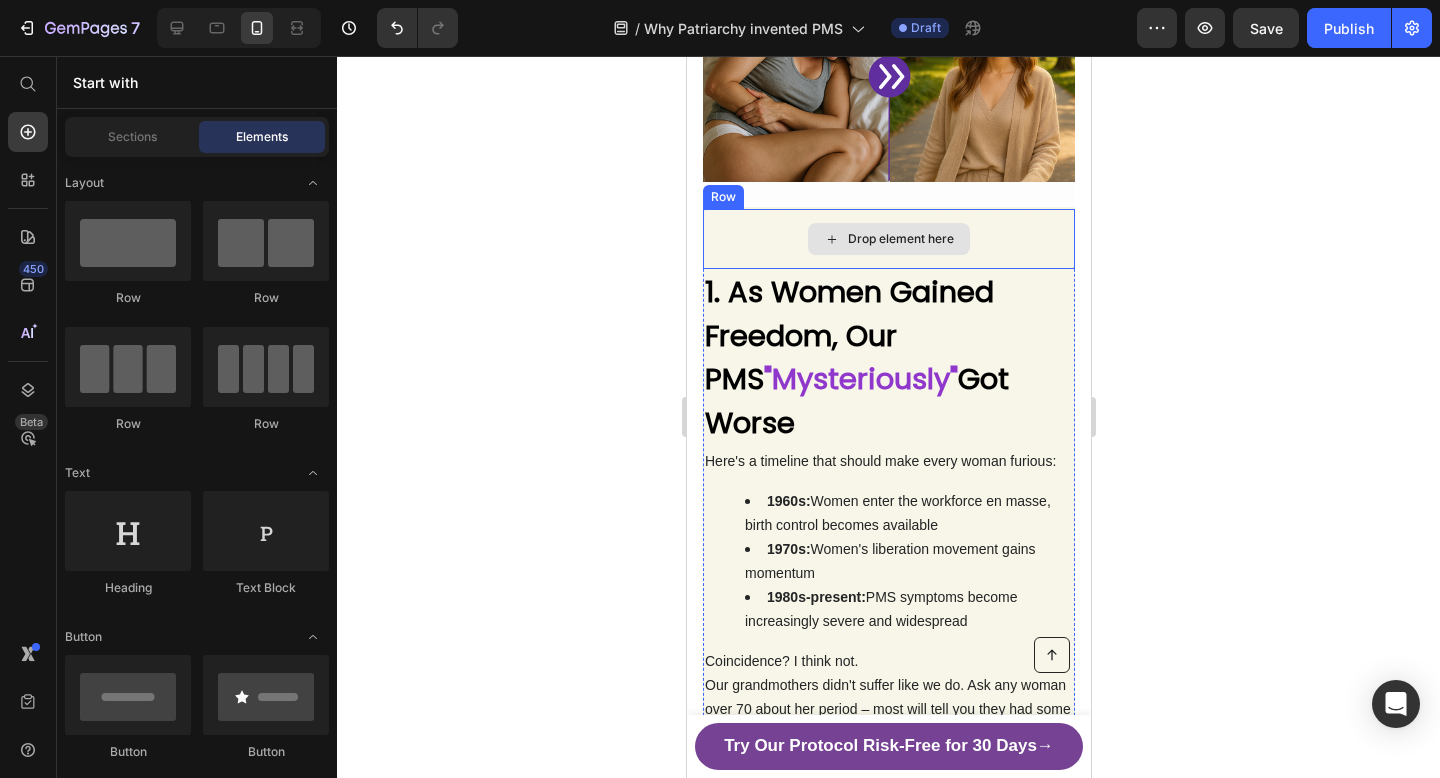 click on "Drop element here" at bounding box center (888, 239) 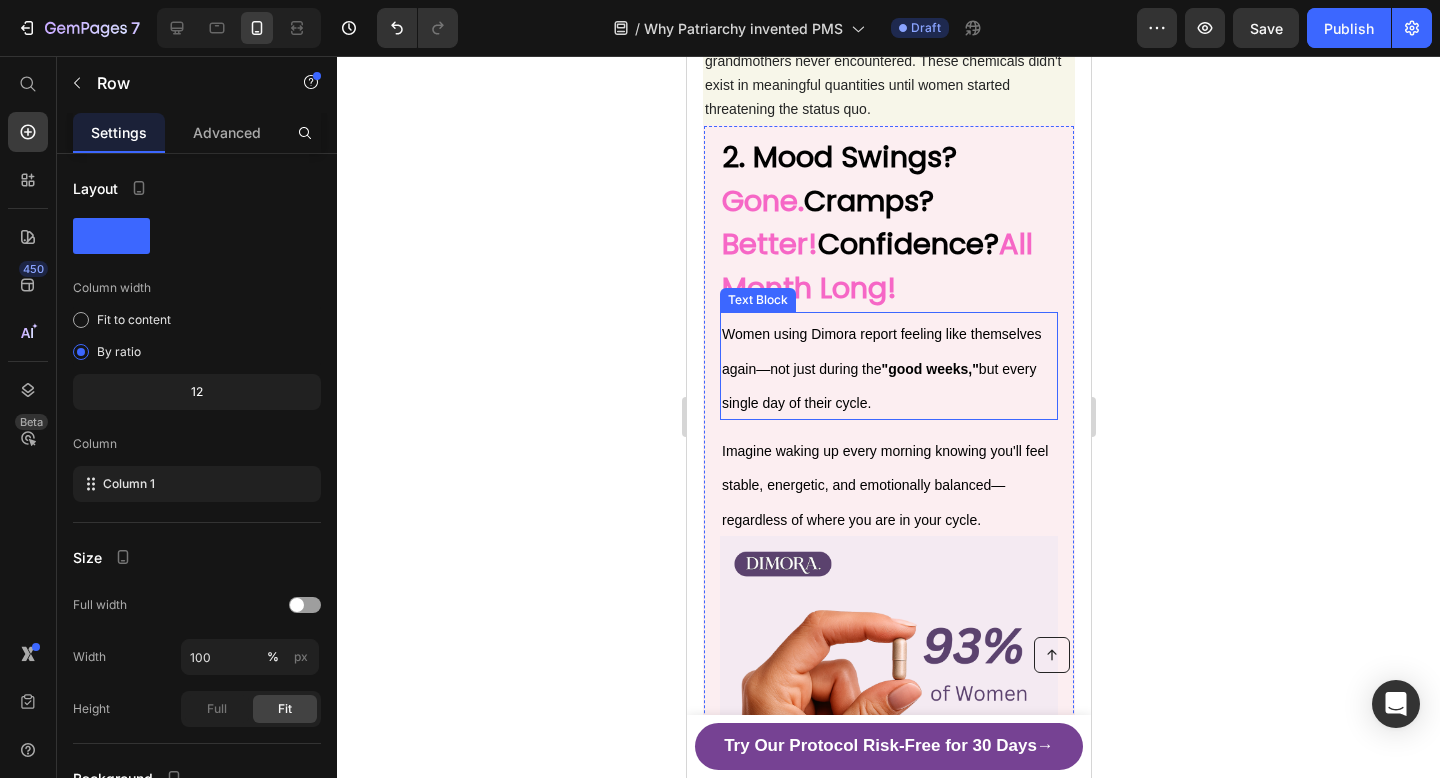 scroll, scrollTop: 1488, scrollLeft: 0, axis: vertical 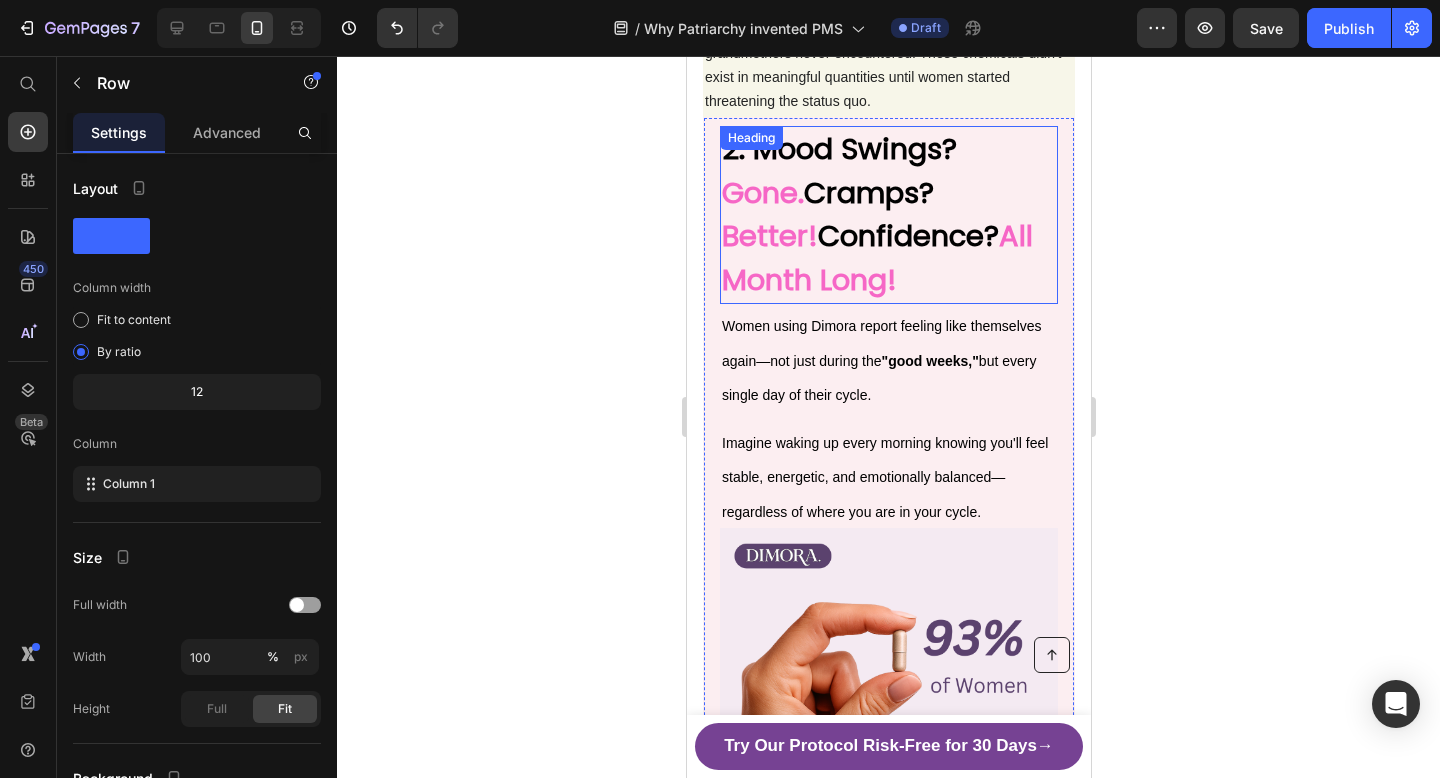 click on "Cramps?" at bounding box center (868, 193) 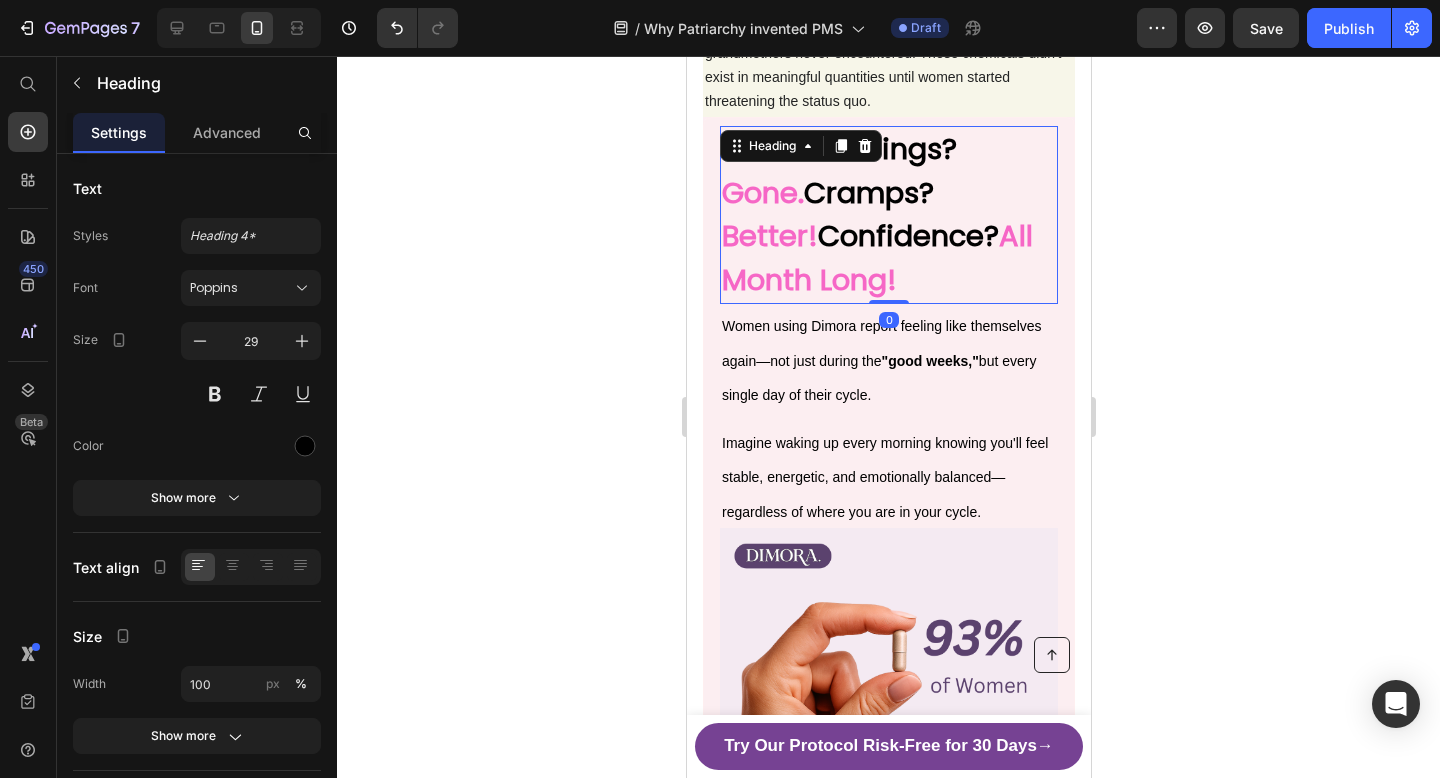 click on "2. Mood Swings?  Gone.  Cramps?  Better!  Confidence?  All Month Long!" at bounding box center [888, 215] 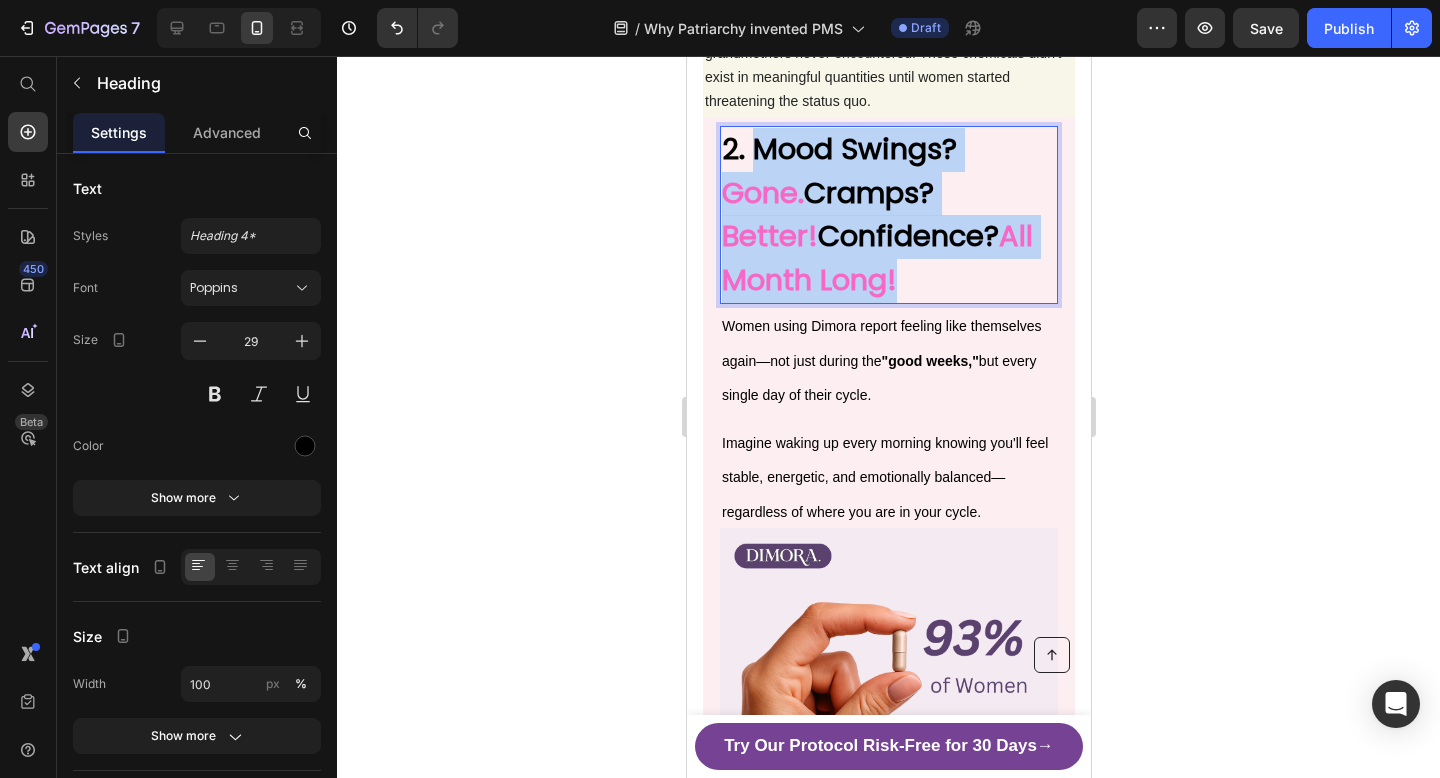 drag, startPoint x: 800, startPoint y: 236, endPoint x: 751, endPoint y: 103, distance: 141.7392 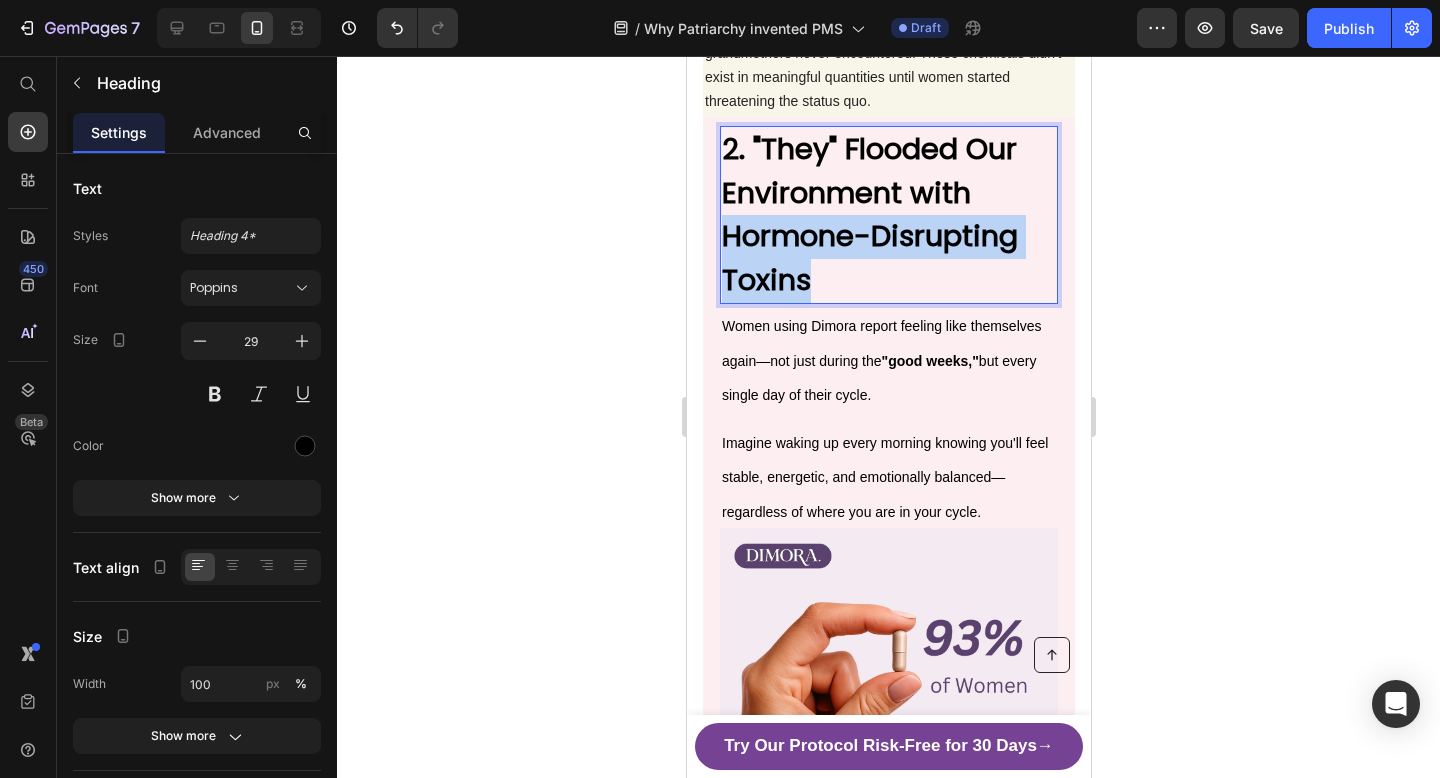 drag, startPoint x: 722, startPoint y: 192, endPoint x: 815, endPoint y: 237, distance: 103.315056 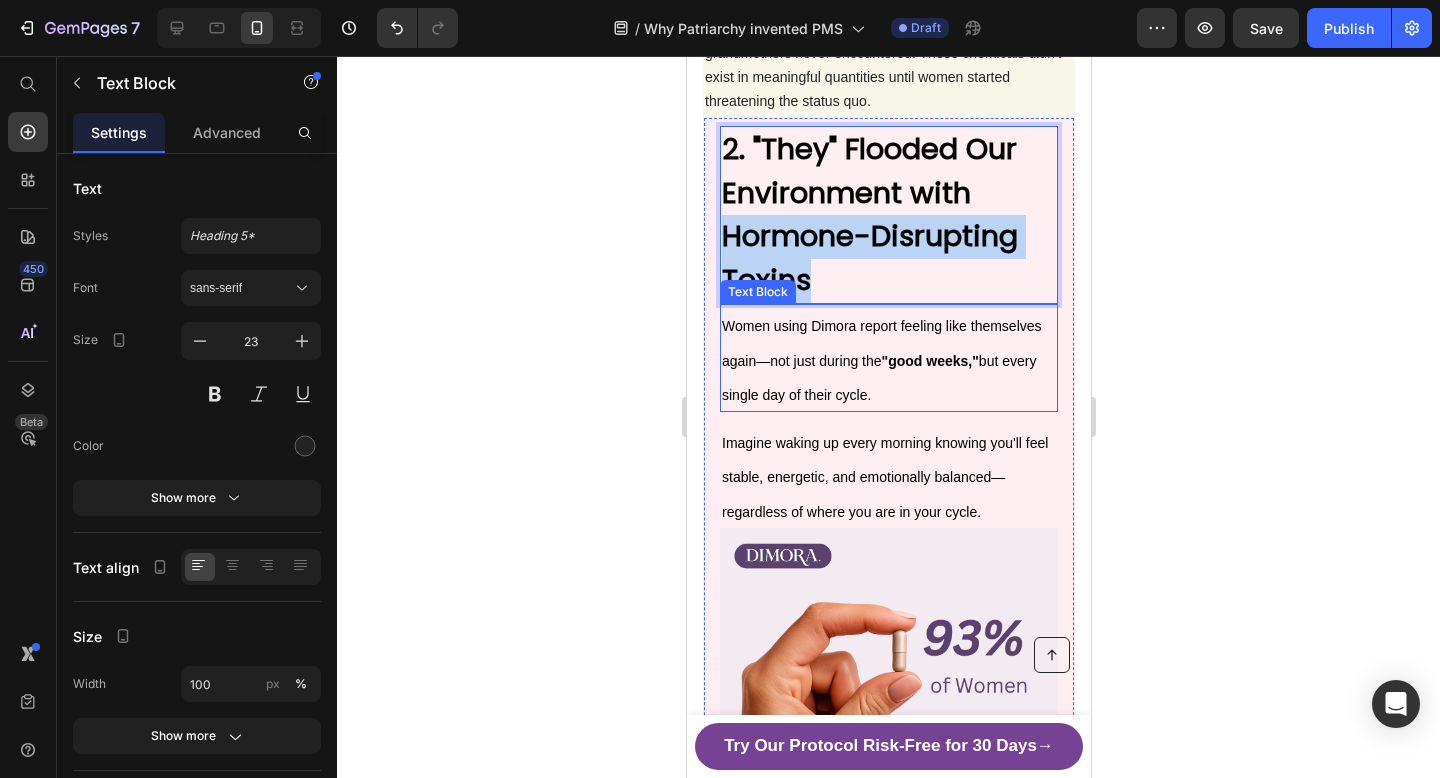 click on "Women using Dimora report feeling like themselves again—not just during the  "good weeks,"  but every single day of their cycle." at bounding box center (888, 358) 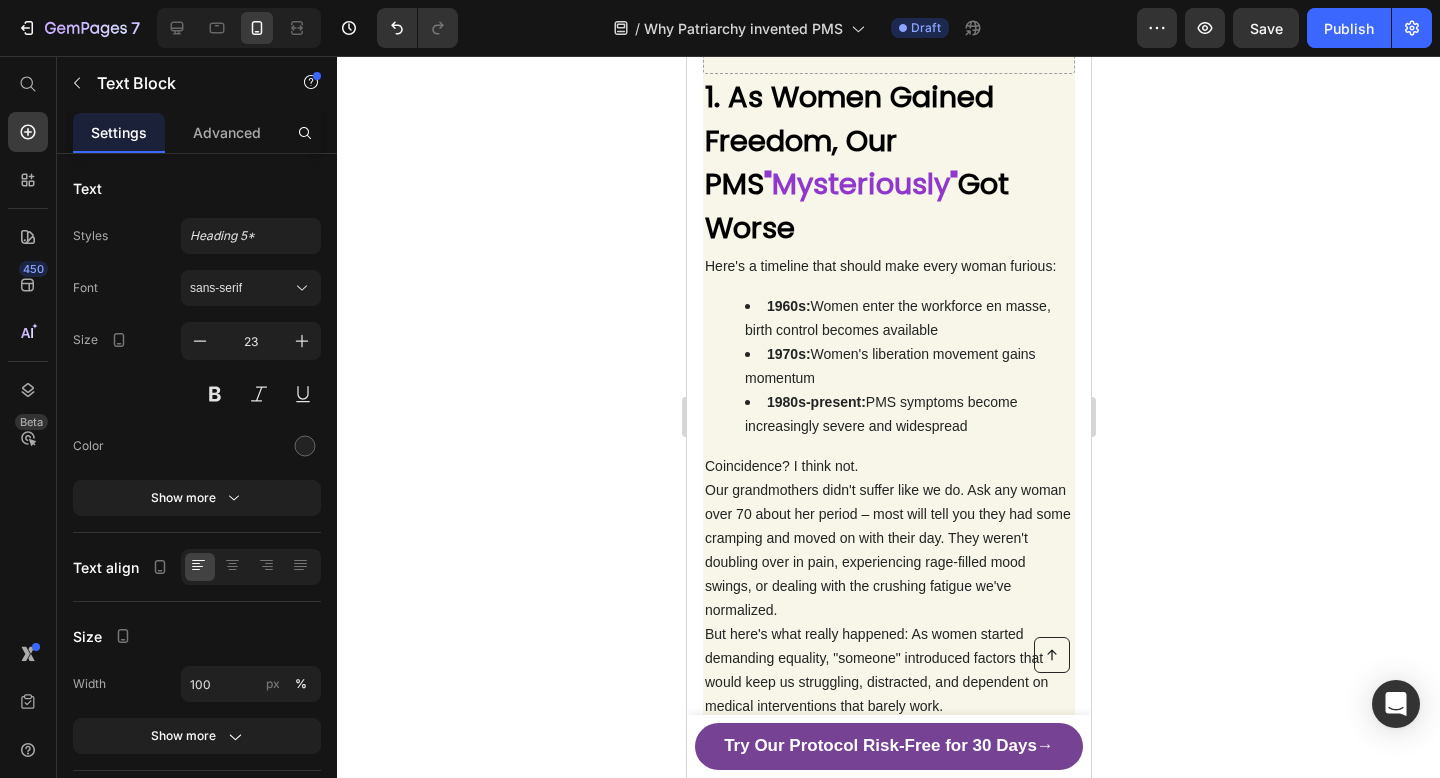 scroll, scrollTop: 529, scrollLeft: 0, axis: vertical 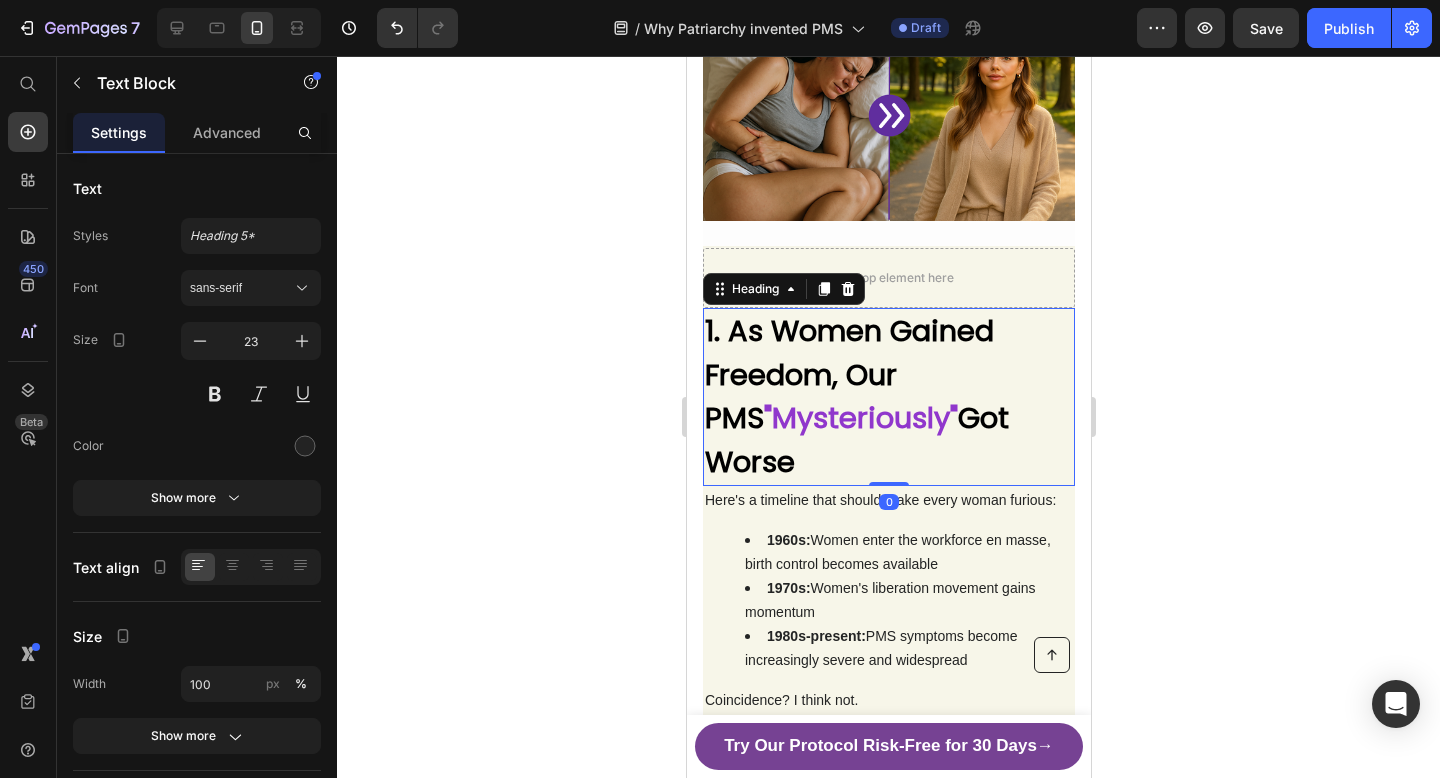 click on ""Mysteriously"" at bounding box center [860, 418] 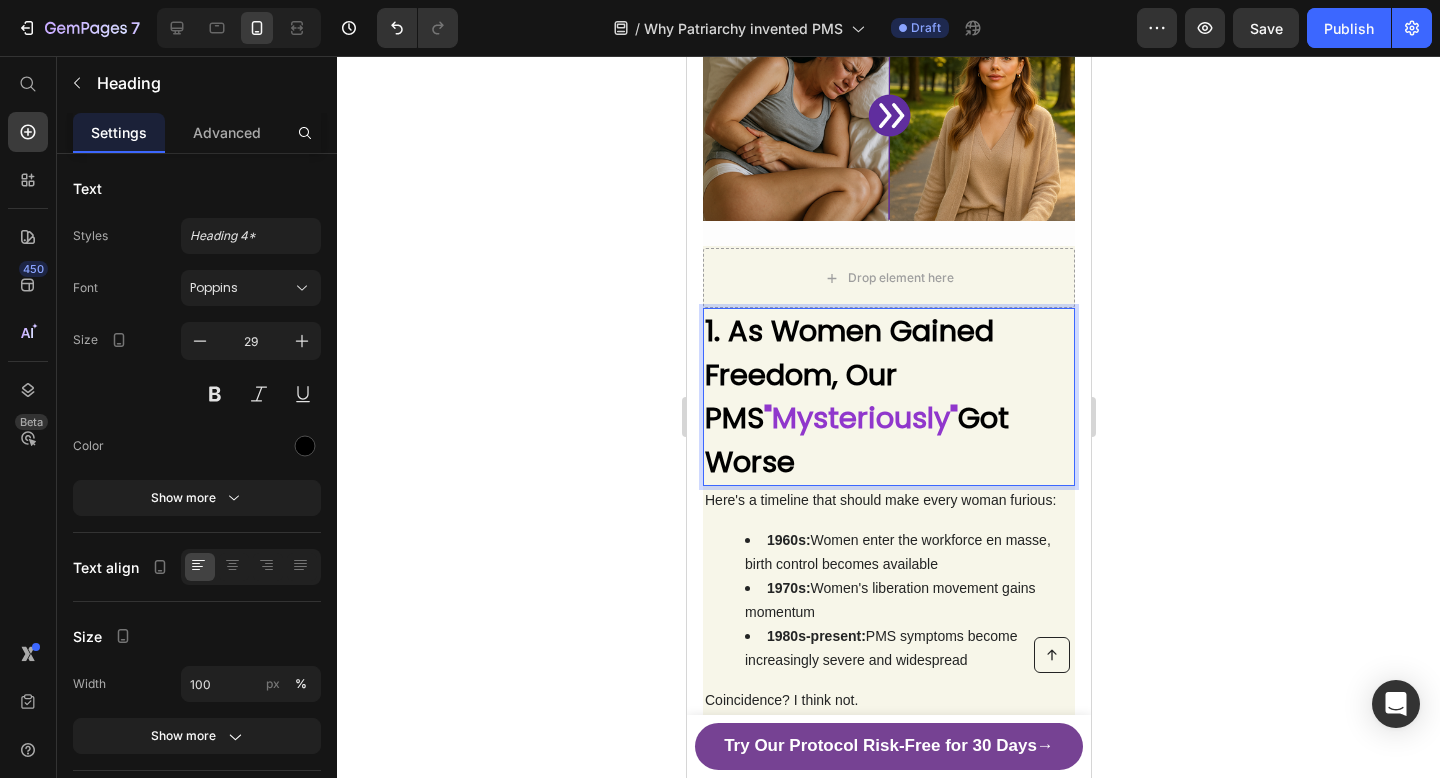 click on ""Mysteriously"" at bounding box center [860, 418] 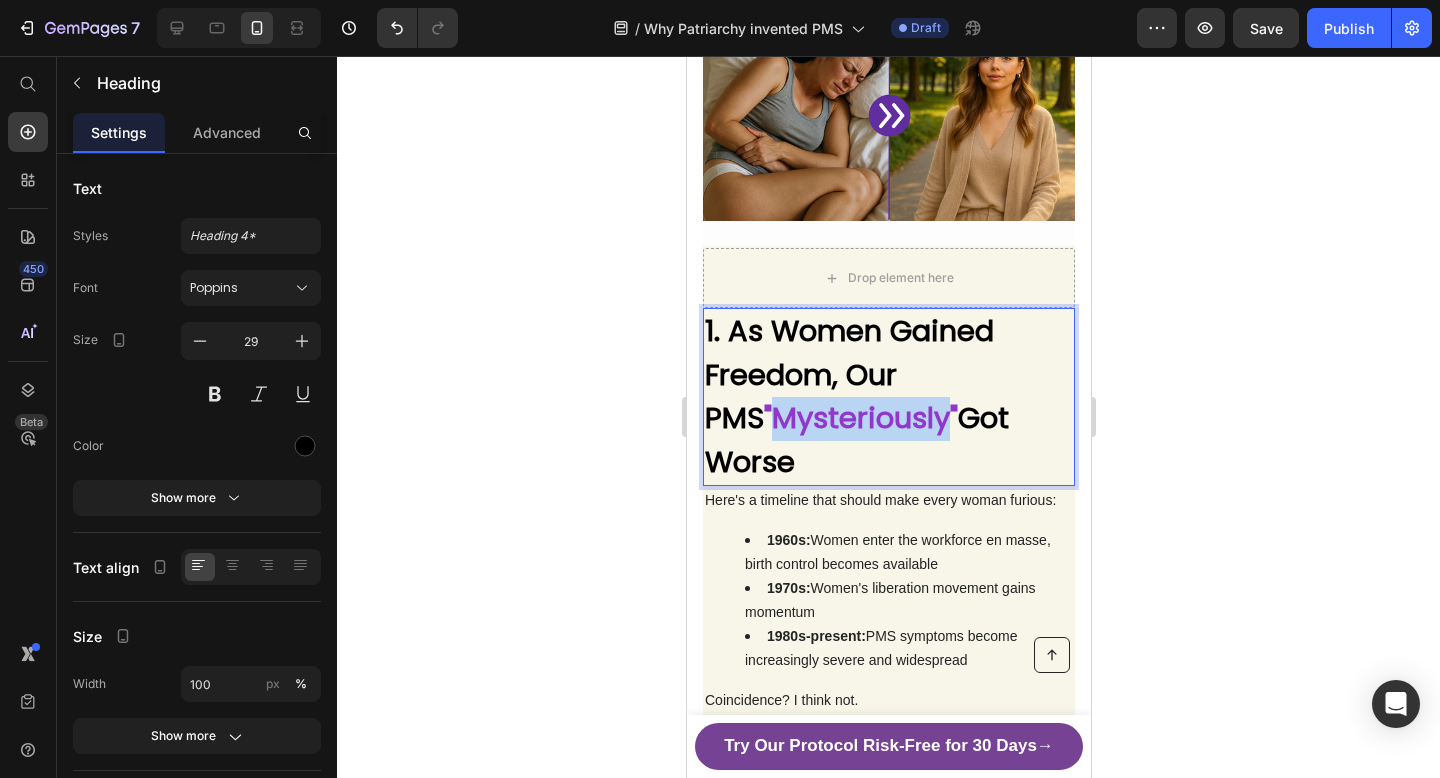 click on ""Mysteriously"" at bounding box center [860, 418] 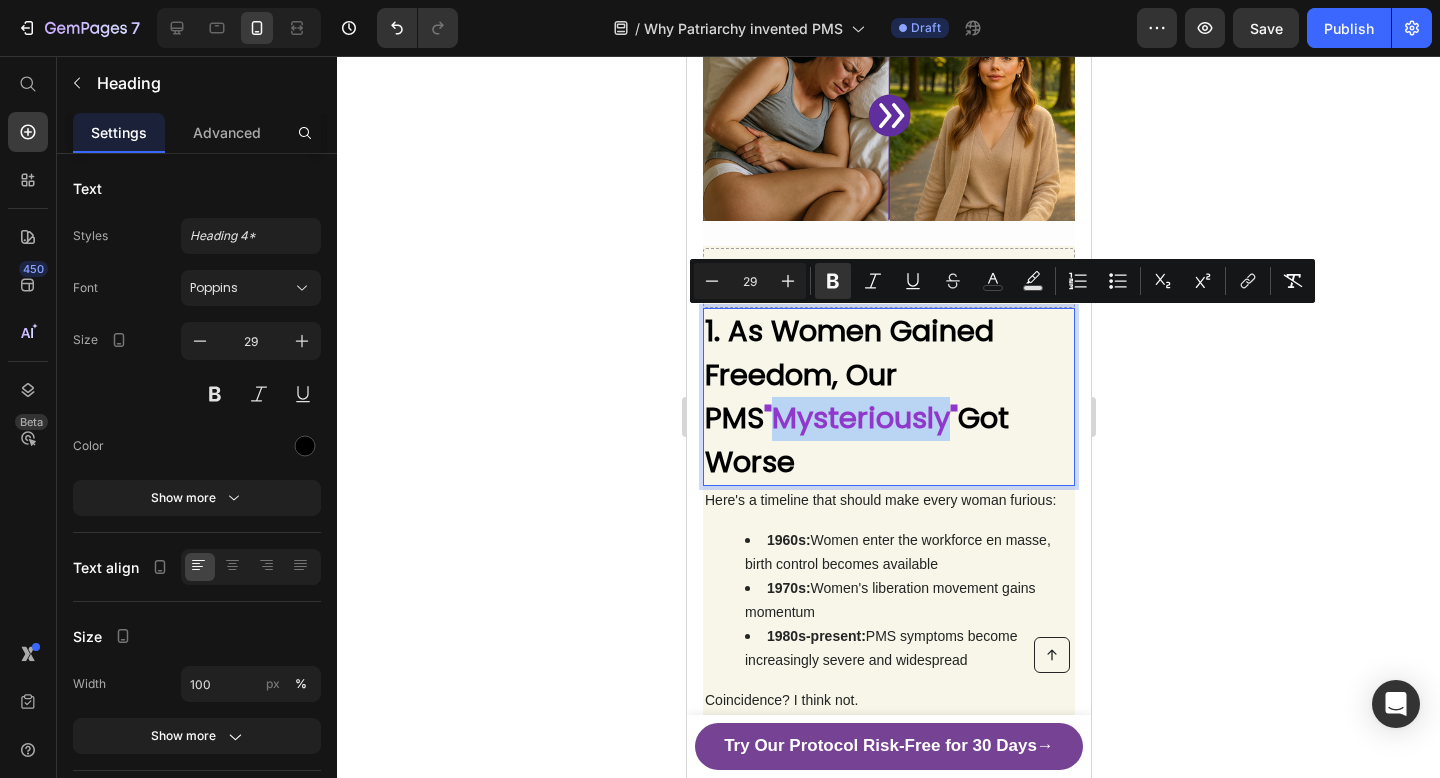 click on ""Mysteriously"" at bounding box center [860, 418] 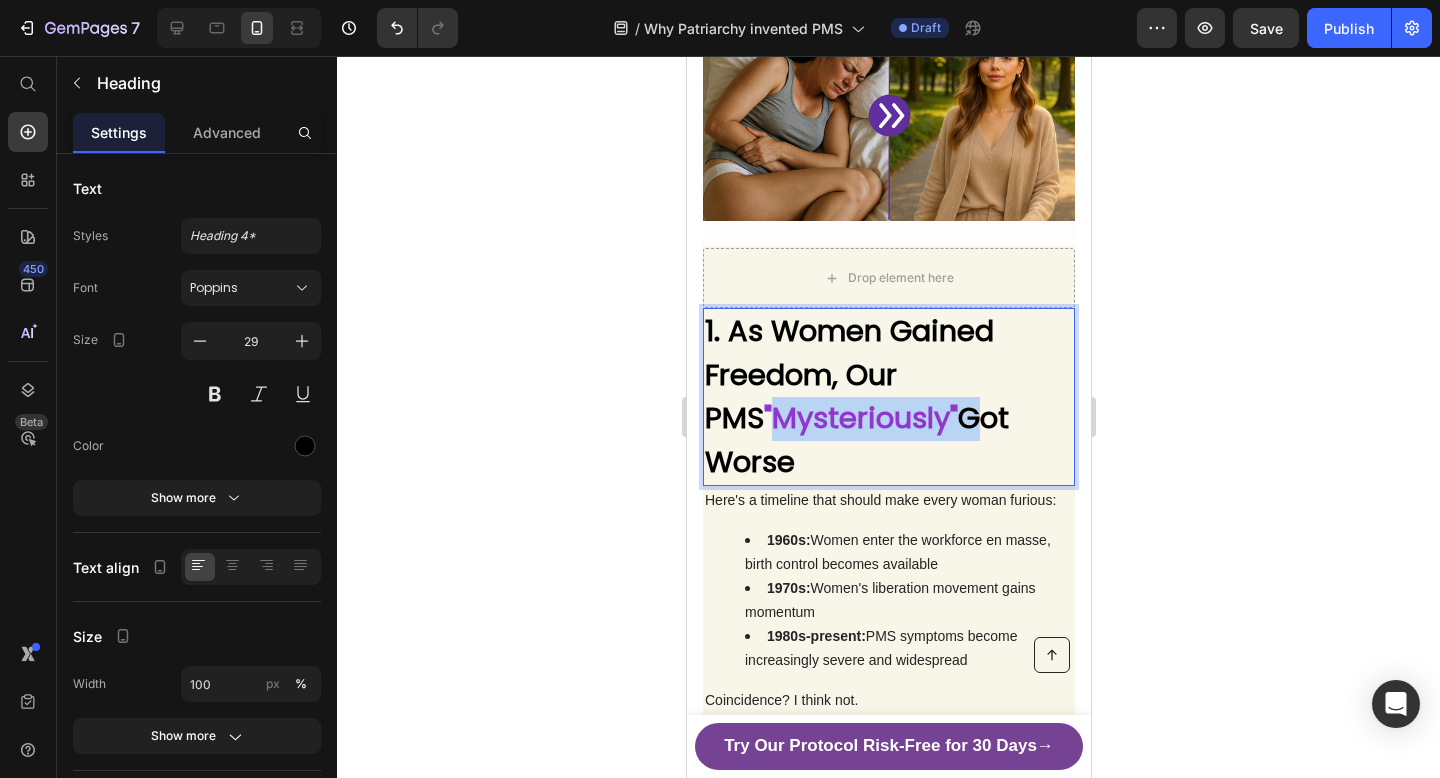drag, startPoint x: 896, startPoint y: 416, endPoint x: 850, endPoint y: 416, distance: 46 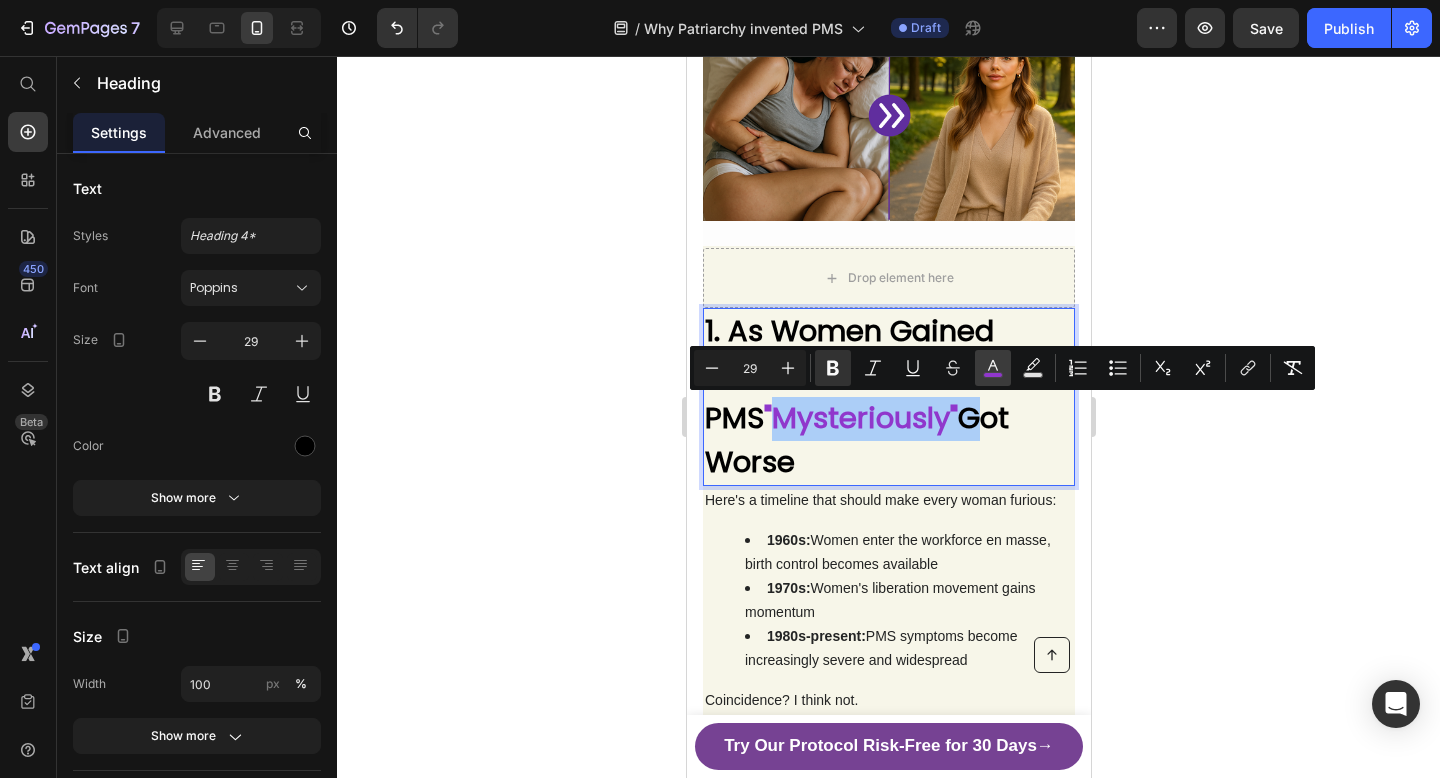 click 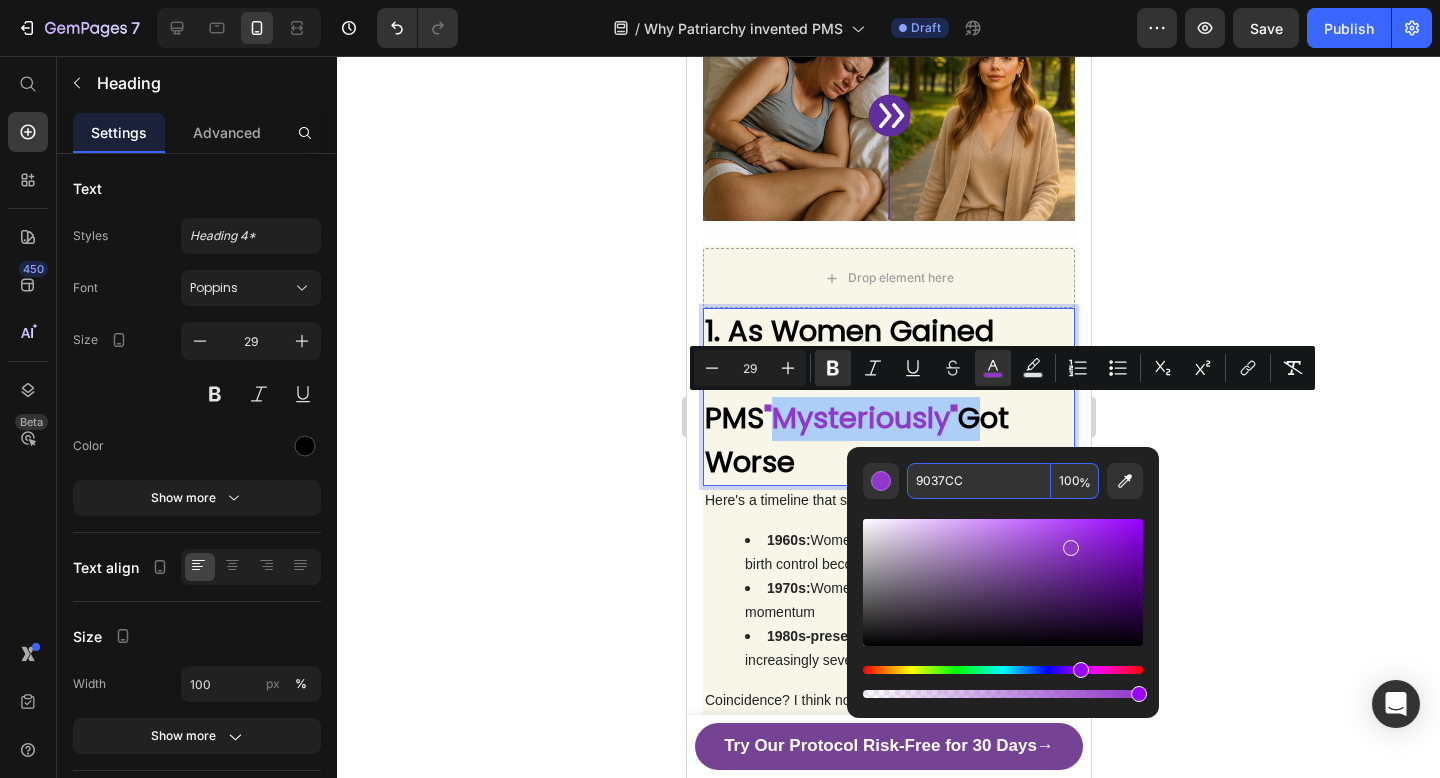 click on "9037CC" at bounding box center [979, 481] 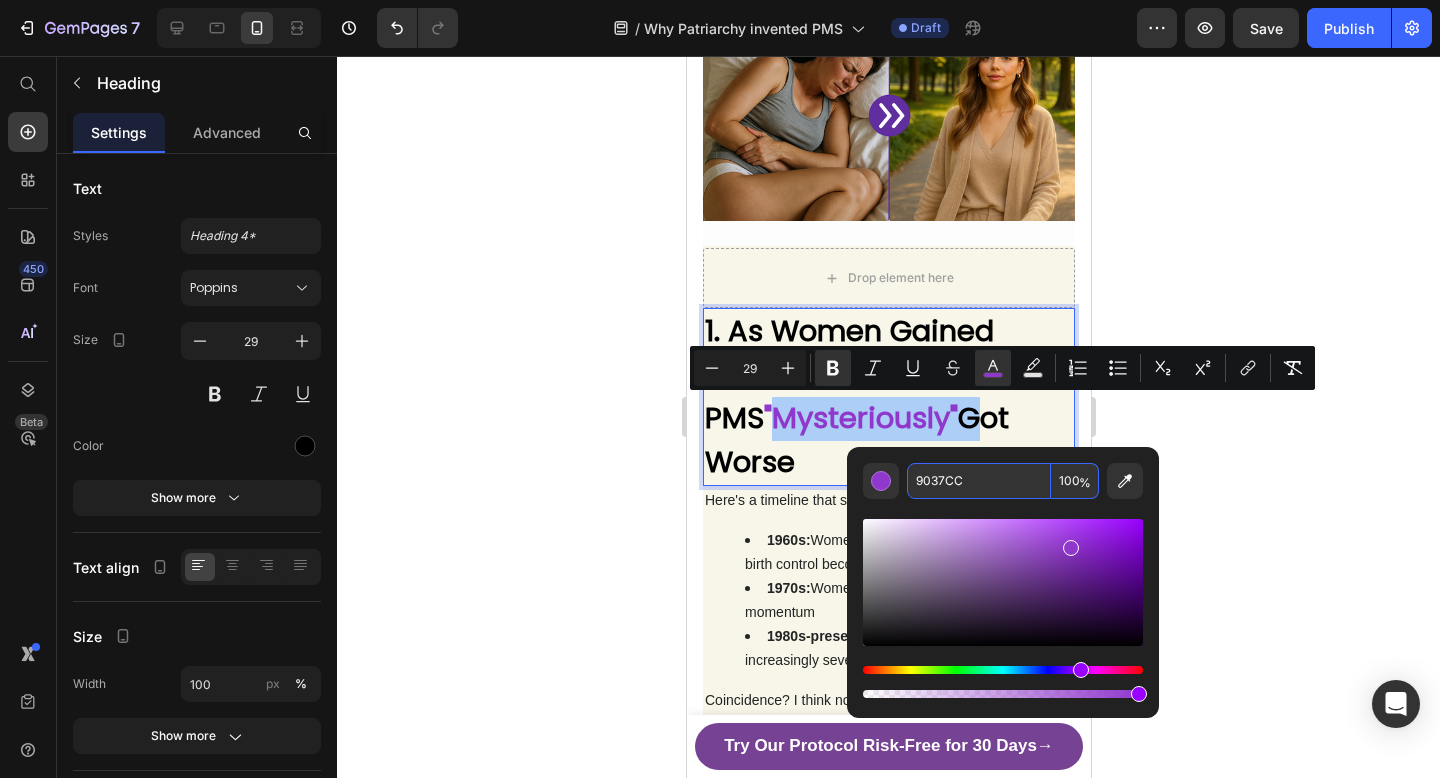 click 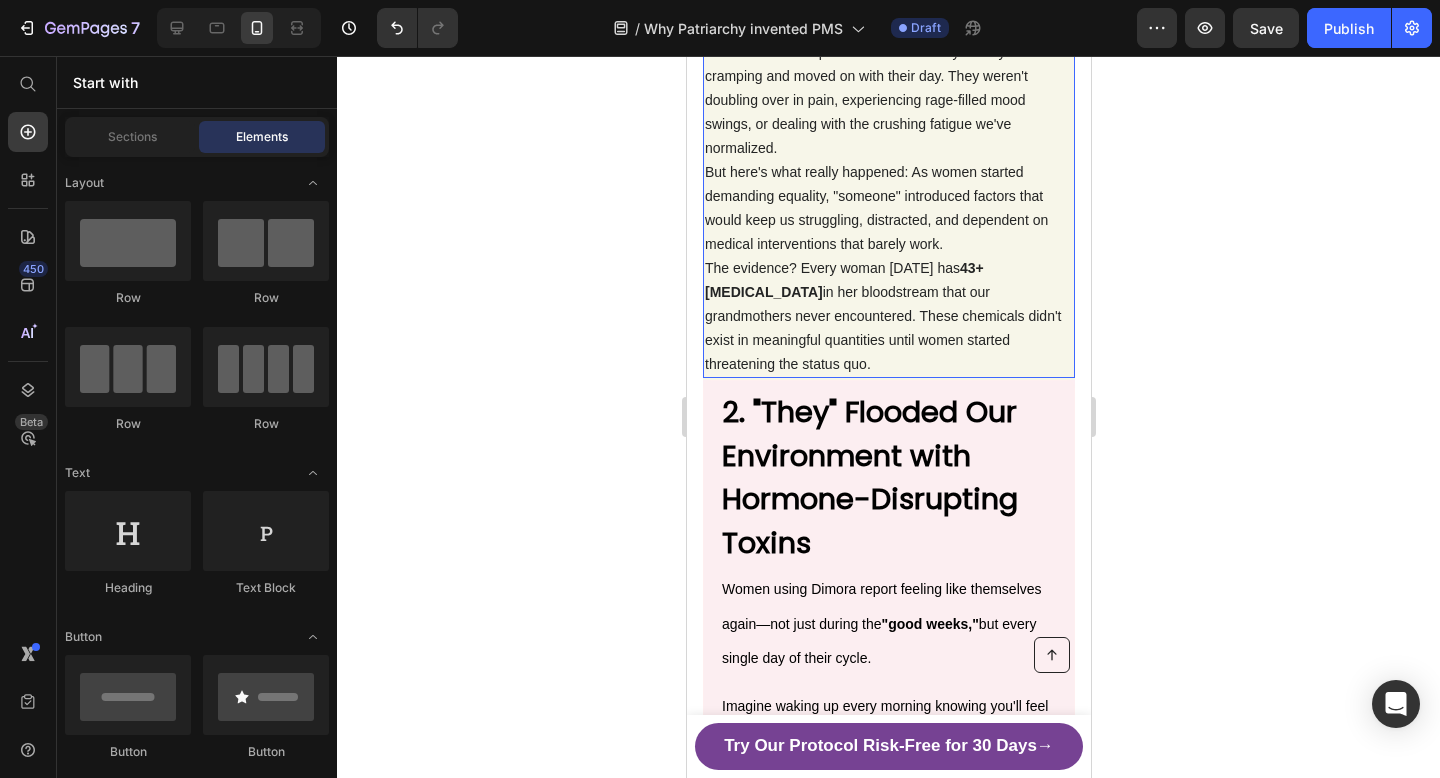 scroll, scrollTop: 1246, scrollLeft: 0, axis: vertical 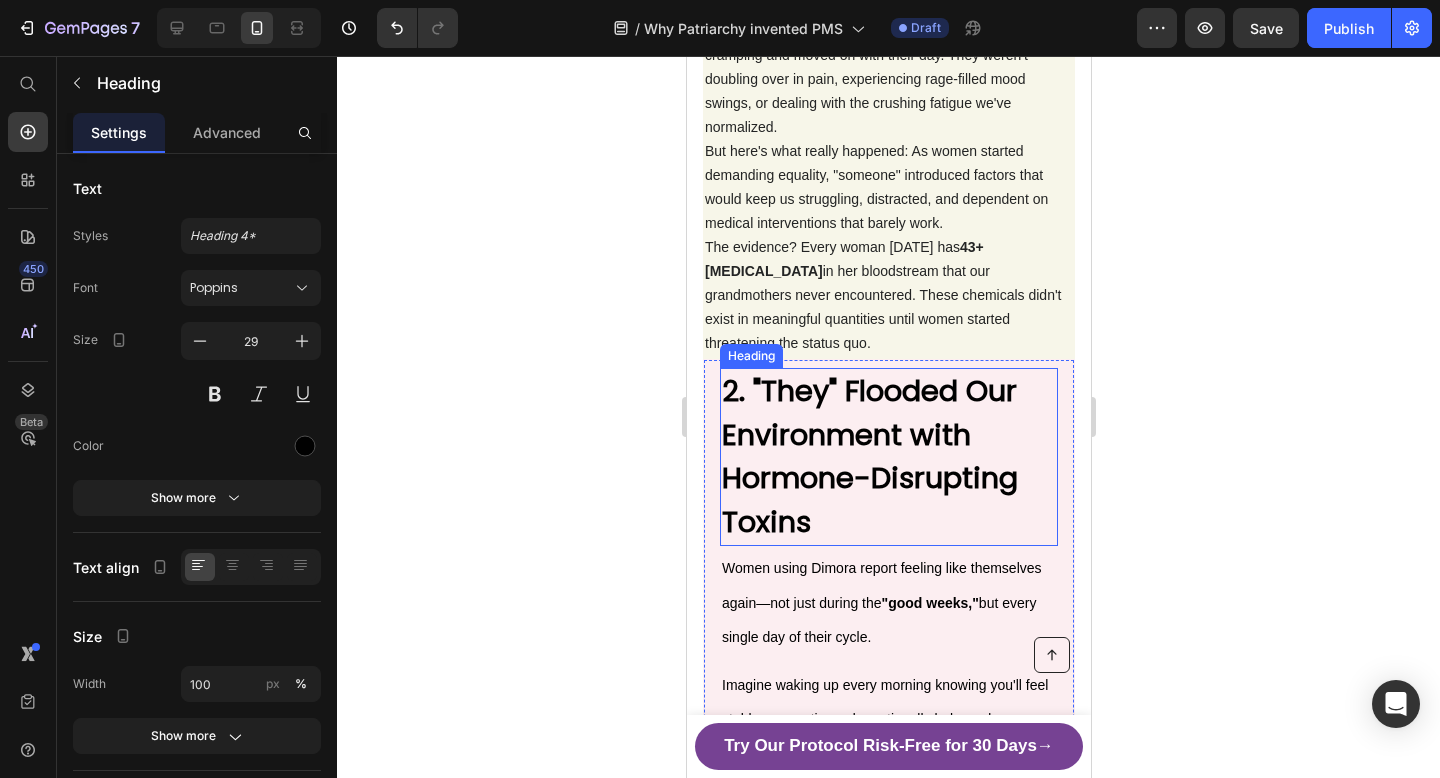 click on "2. "They" Flooded Our Environment with Hormone-Disrupting Toxins" at bounding box center (869, 456) 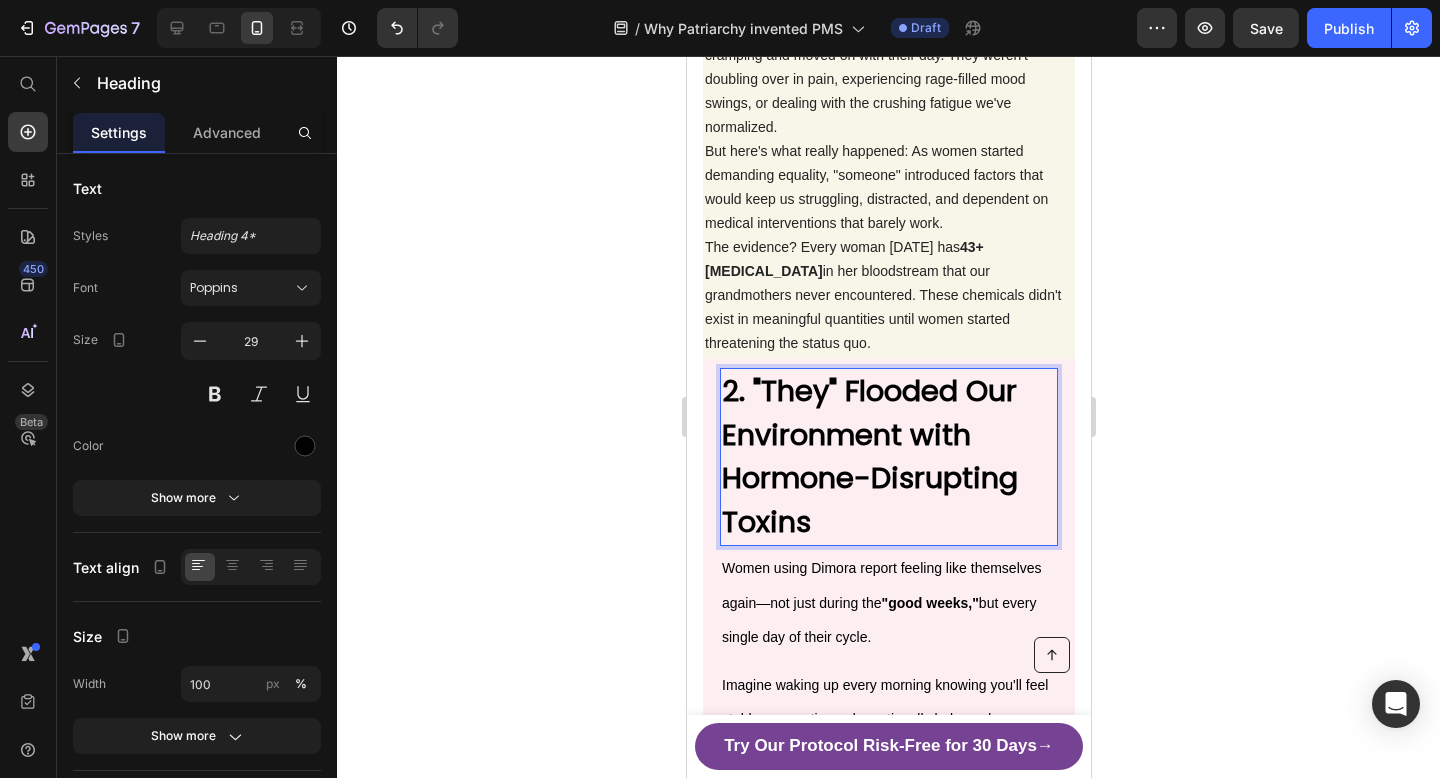 click on "2. "They" Flooded Our Environment with Hormone-Disrupting Toxins" at bounding box center [869, 456] 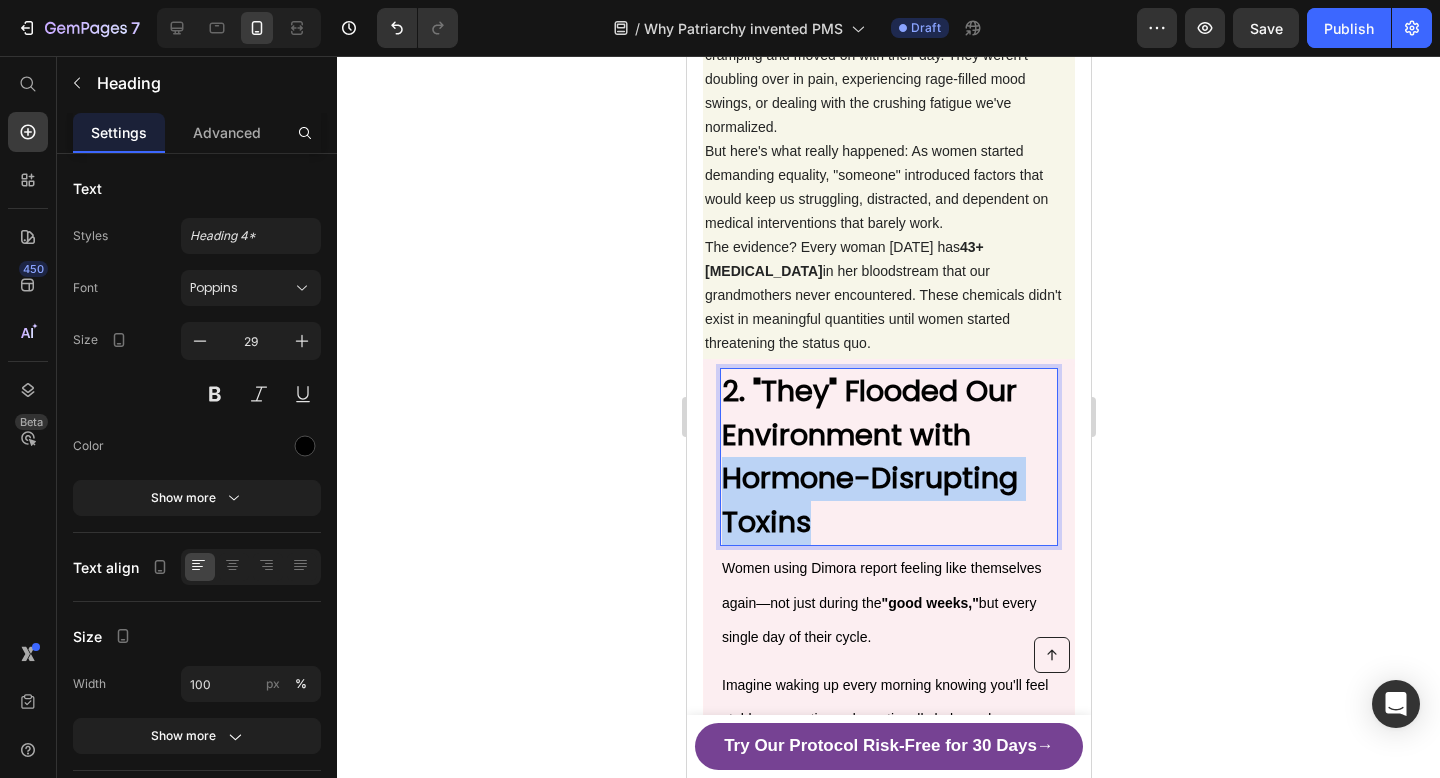 drag, startPoint x: 813, startPoint y: 481, endPoint x: 728, endPoint y: 439, distance: 94.81033 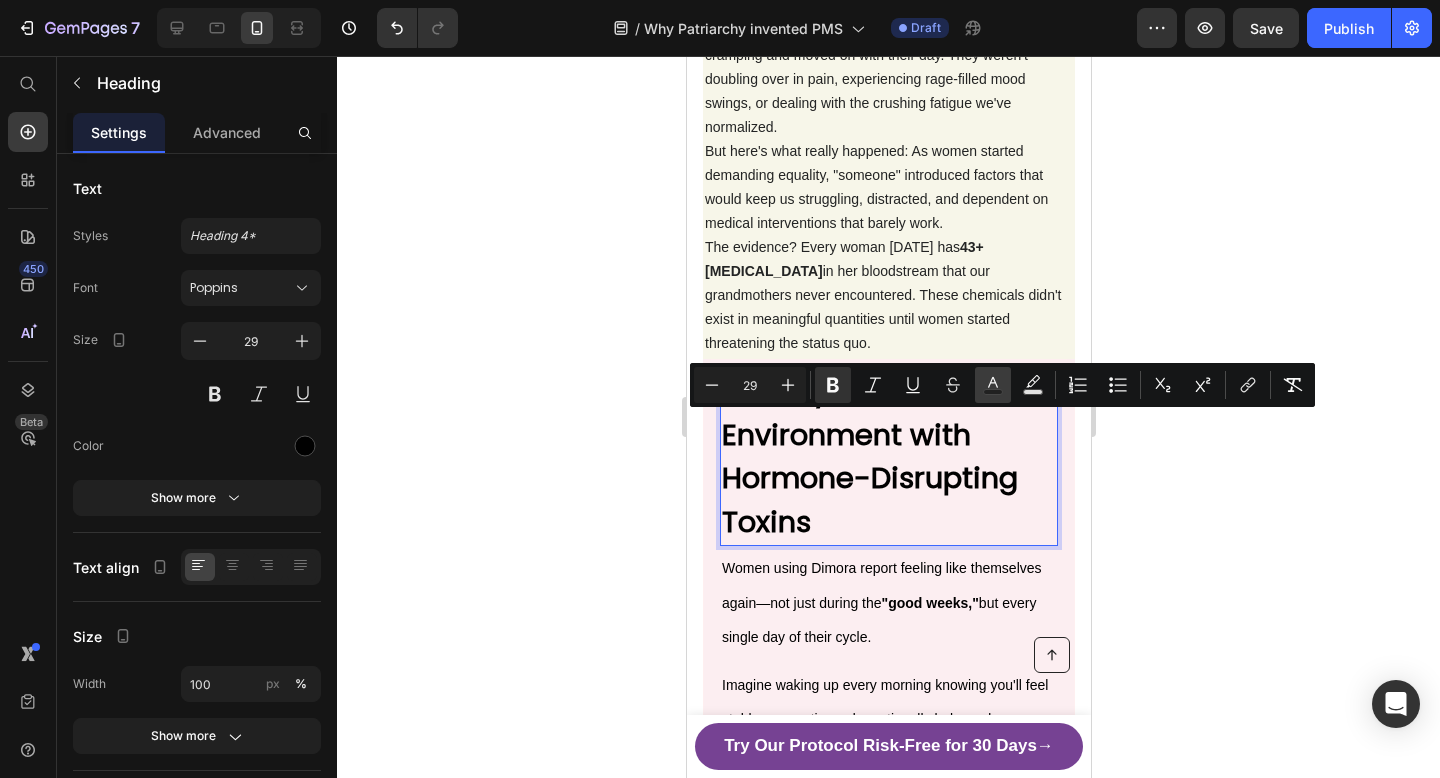 click 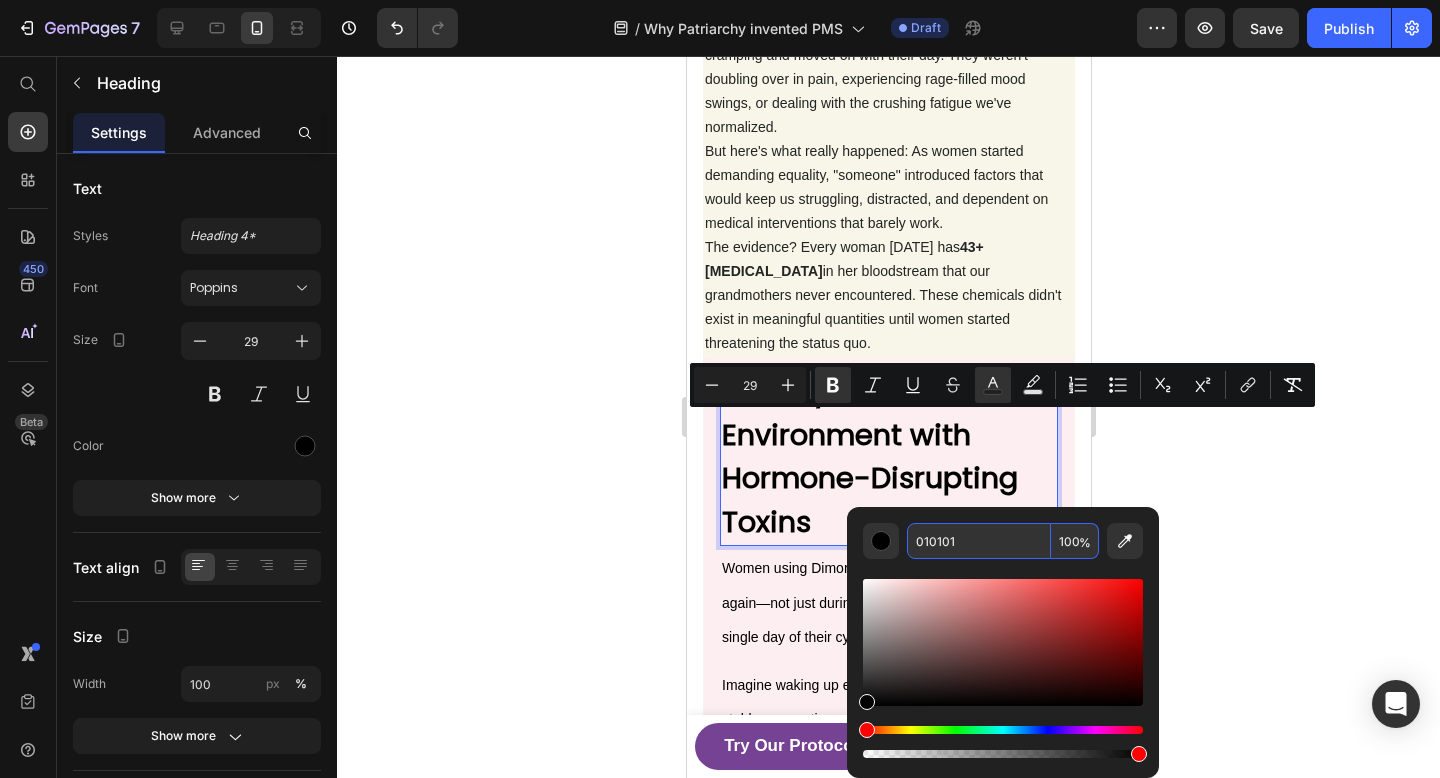 click on "010101" at bounding box center (979, 541) 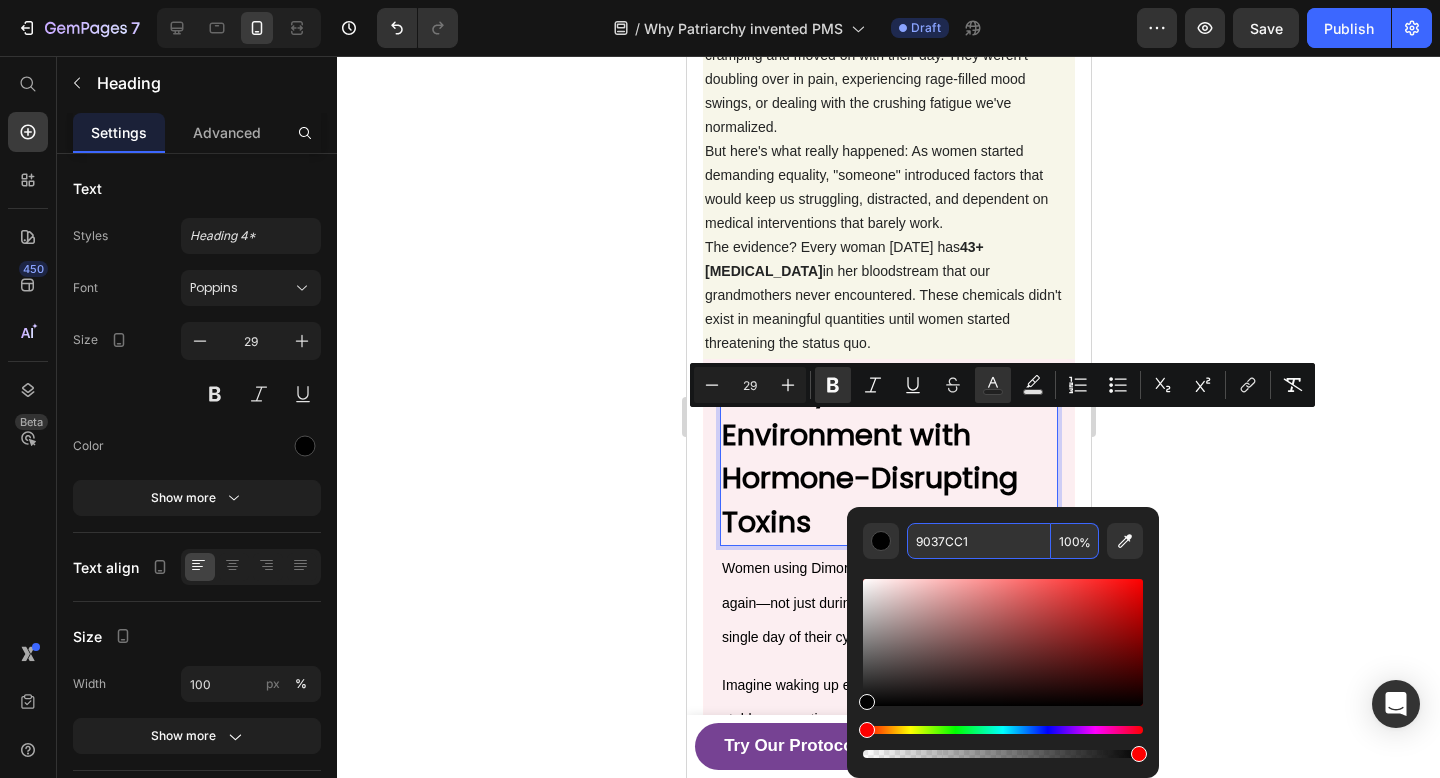 type on "010101" 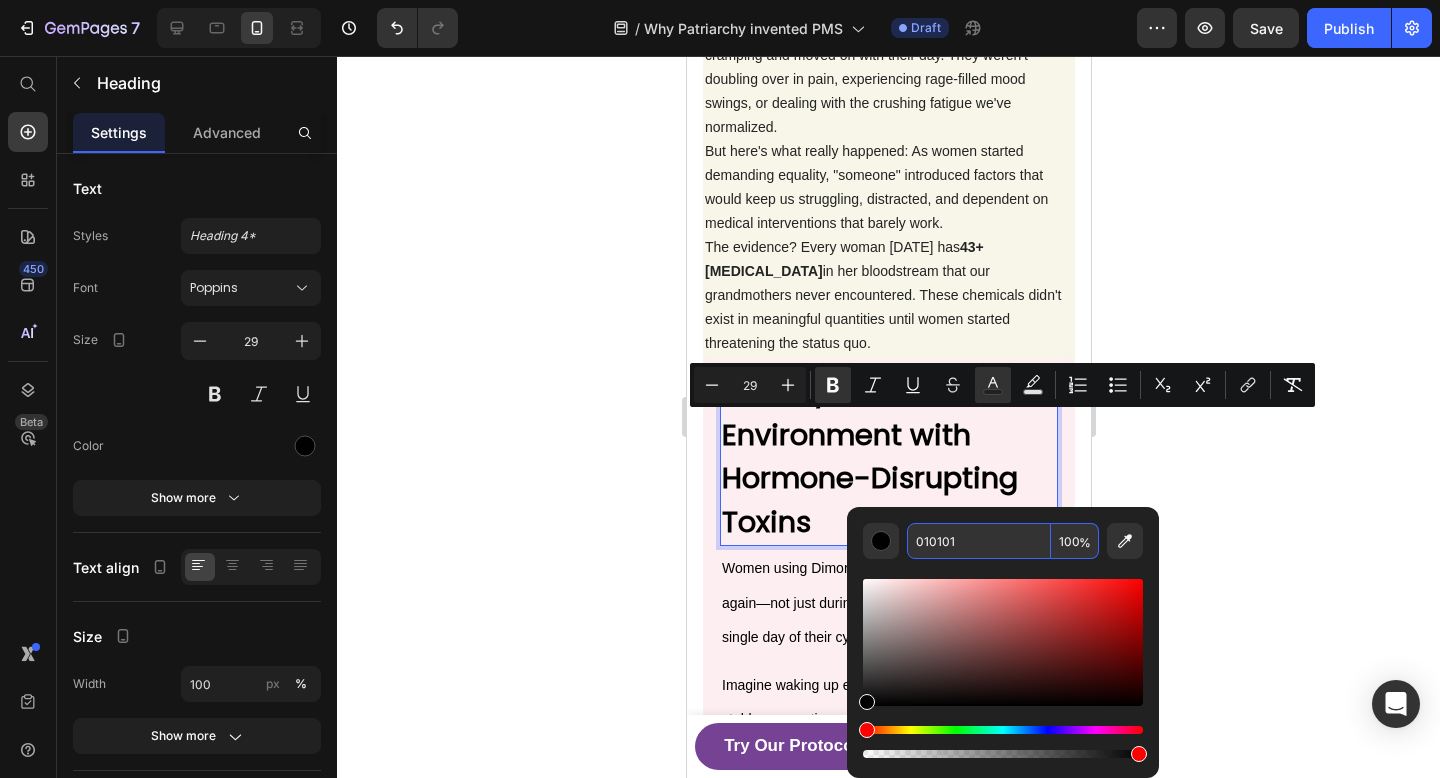 click 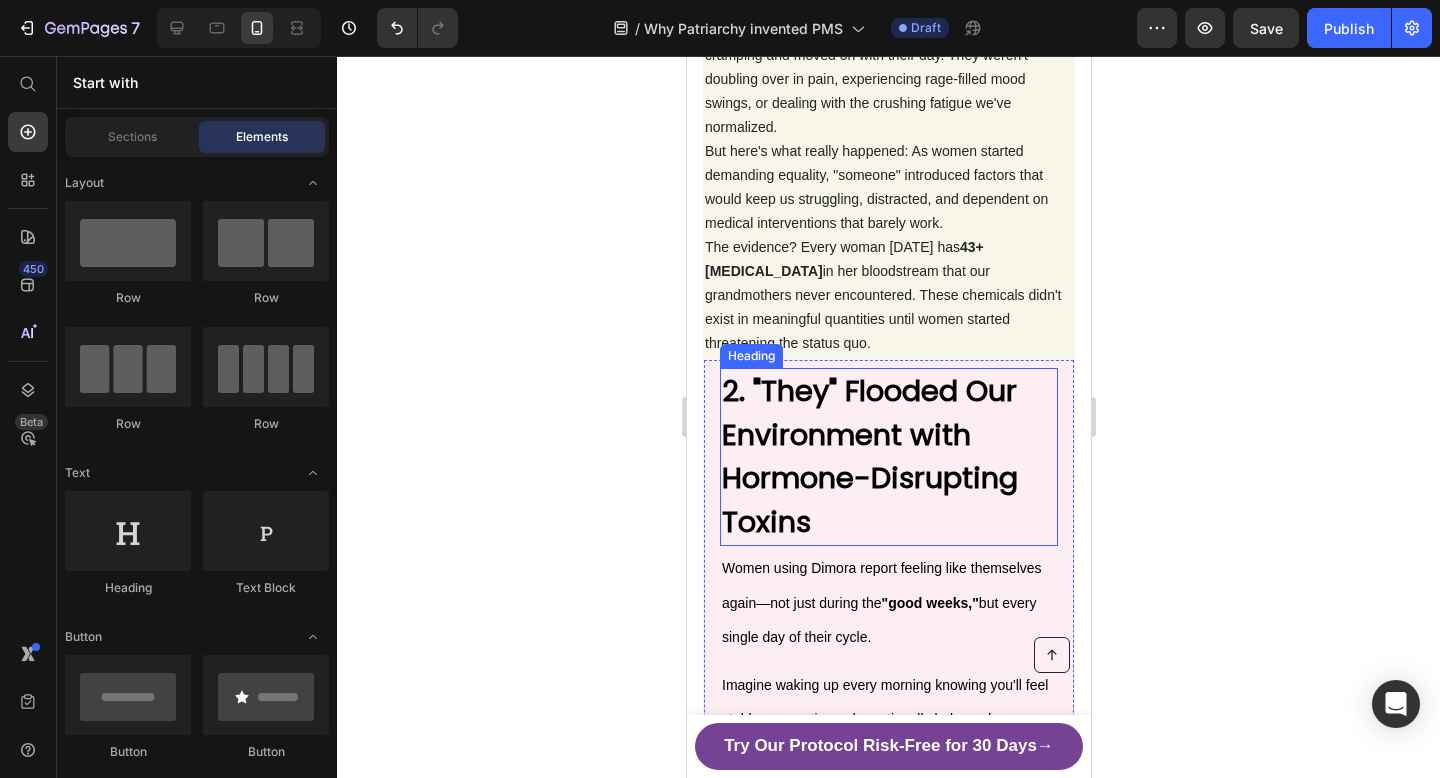 click on "2. "They" Flooded Our Environment with Hormone-Disrupting Toxins" at bounding box center (869, 456) 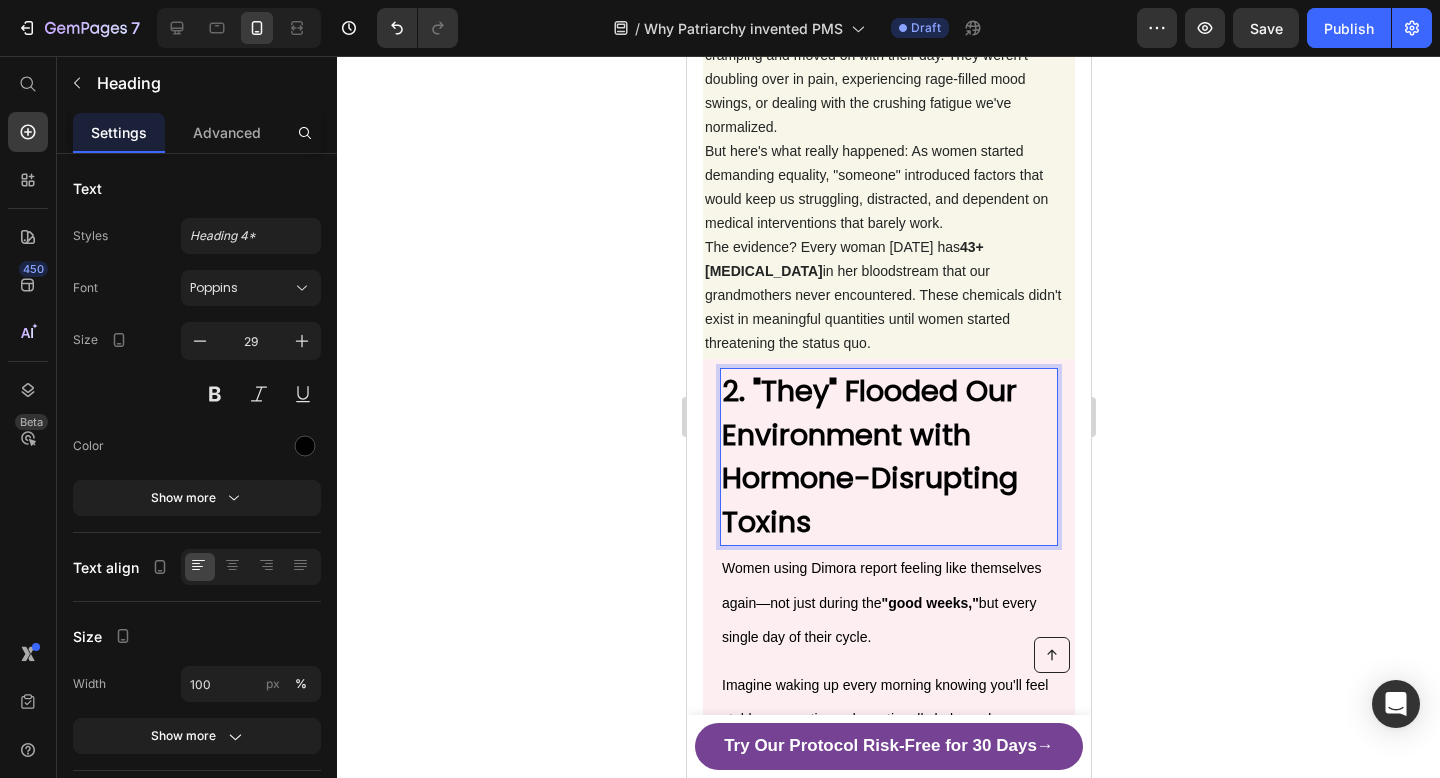click on "2. "They" Flooded Our Environment with Hormone-Disrupting Toxins" at bounding box center (869, 456) 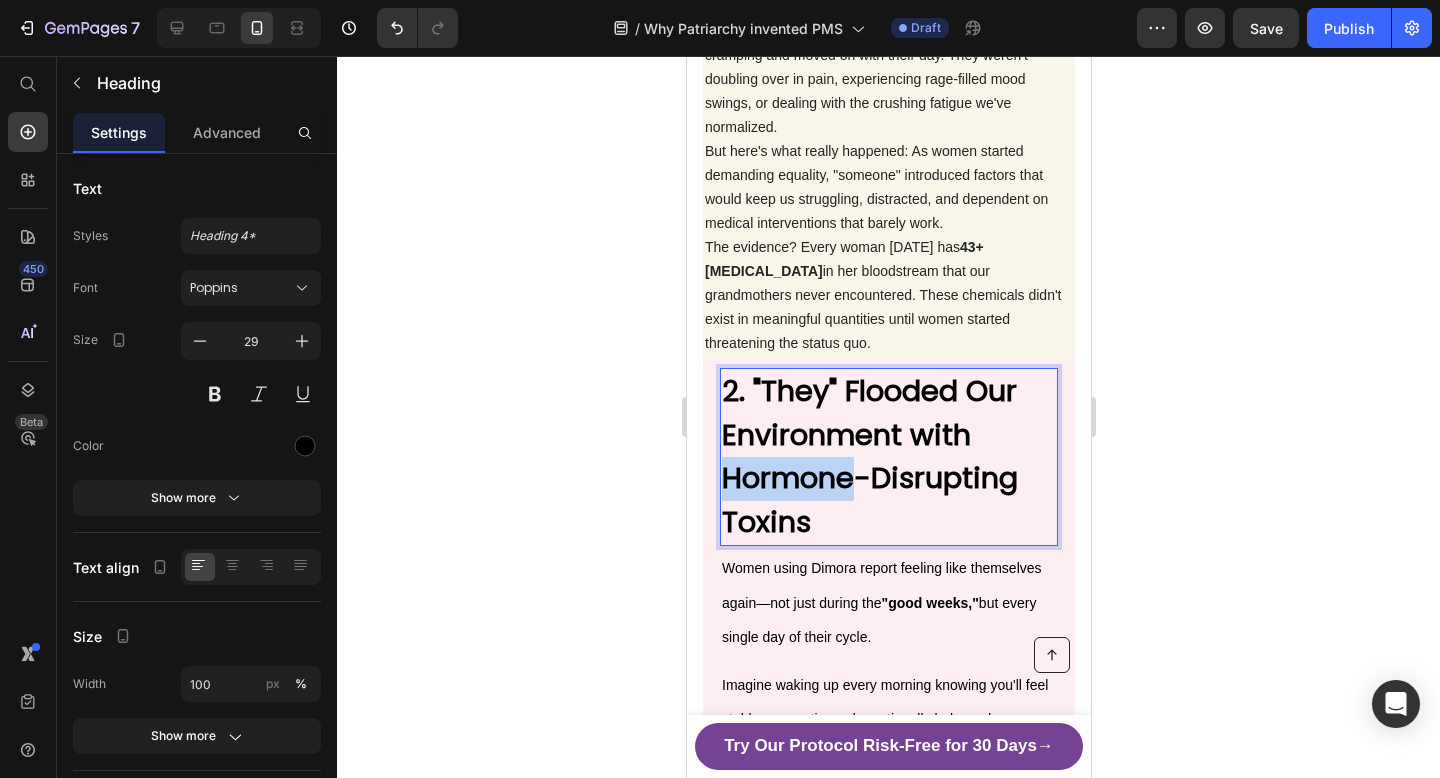 click on "2. "They" Flooded Our Environment with Hormone-Disrupting Toxins" at bounding box center [869, 456] 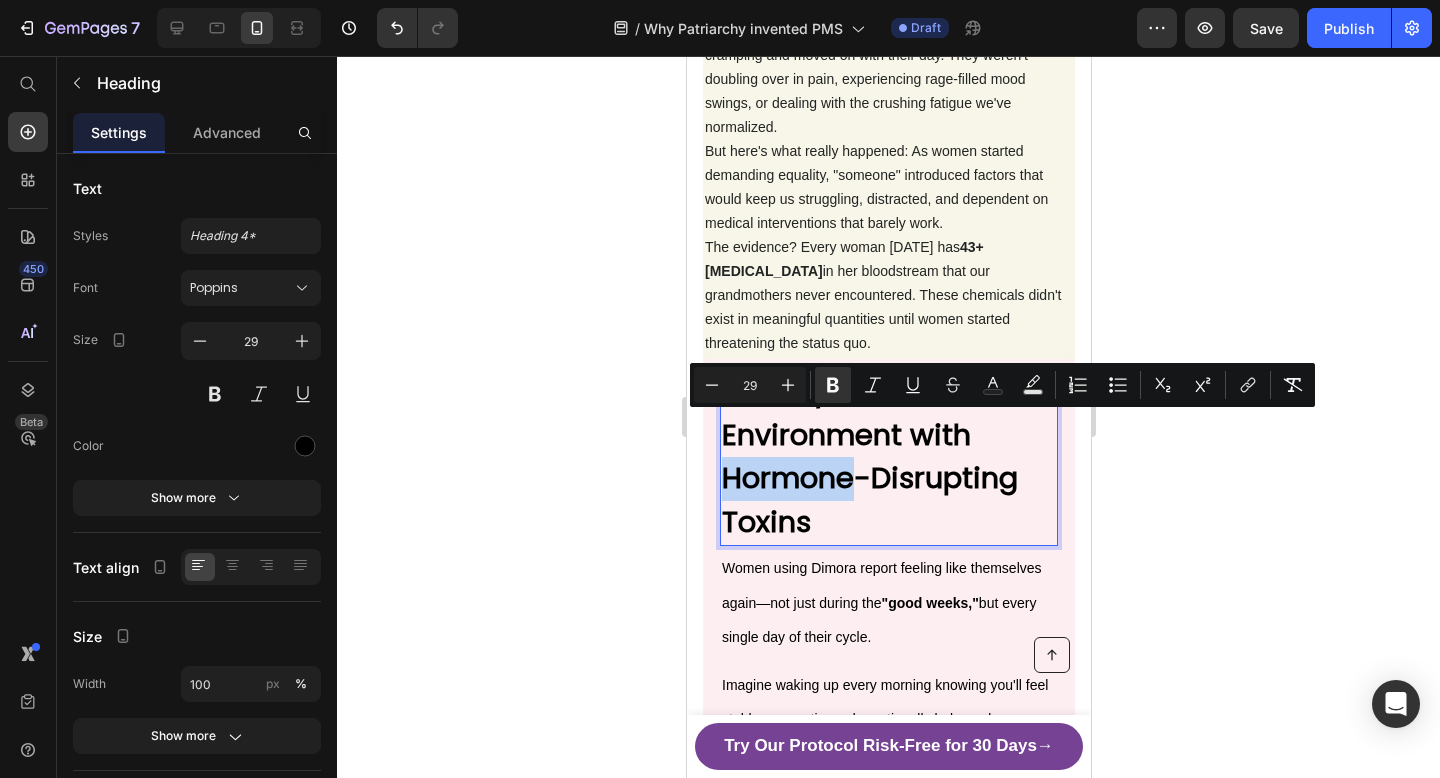 click on "2. "They" Flooded Our Environment with Hormone-Disrupting Toxins" at bounding box center [869, 456] 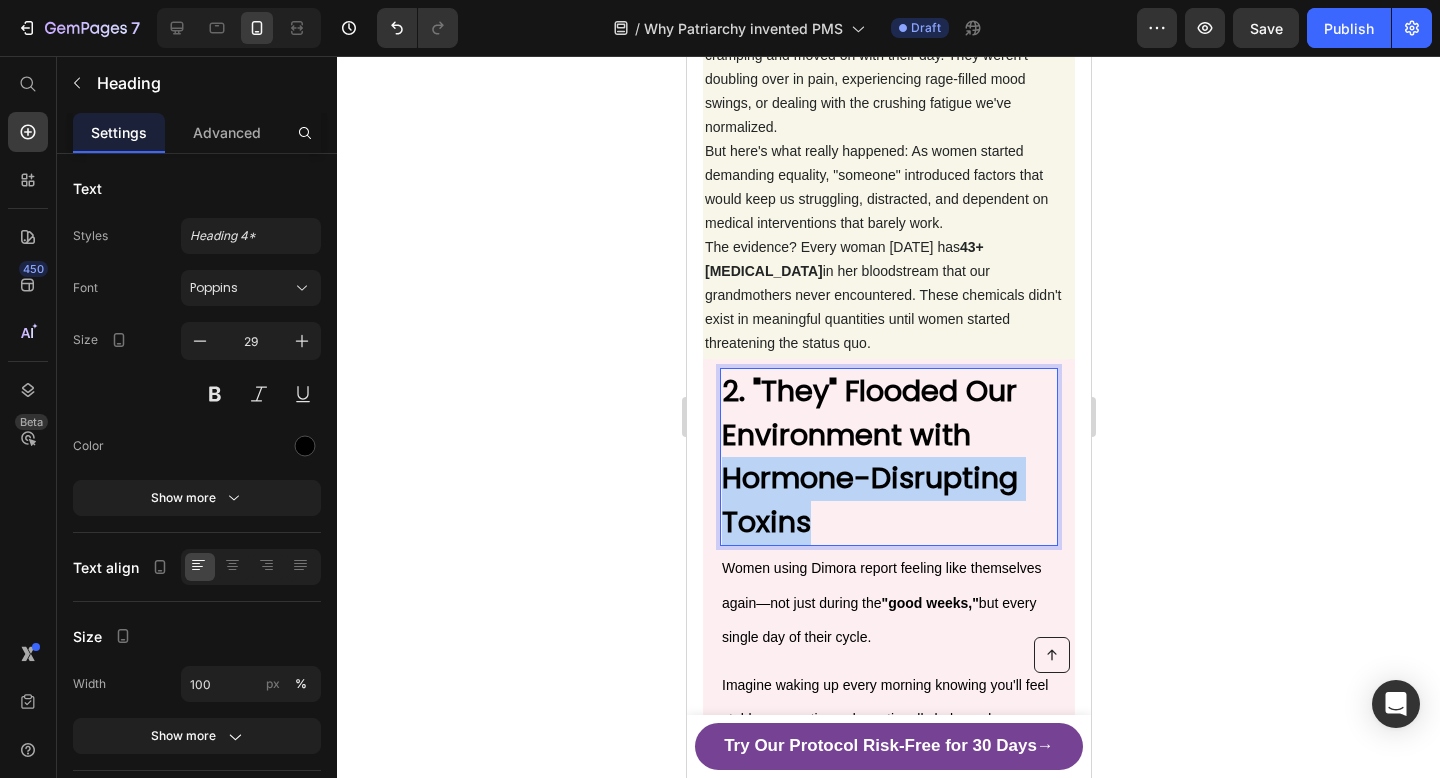 drag, startPoint x: 808, startPoint y: 485, endPoint x: 722, endPoint y: 428, distance: 103.17461 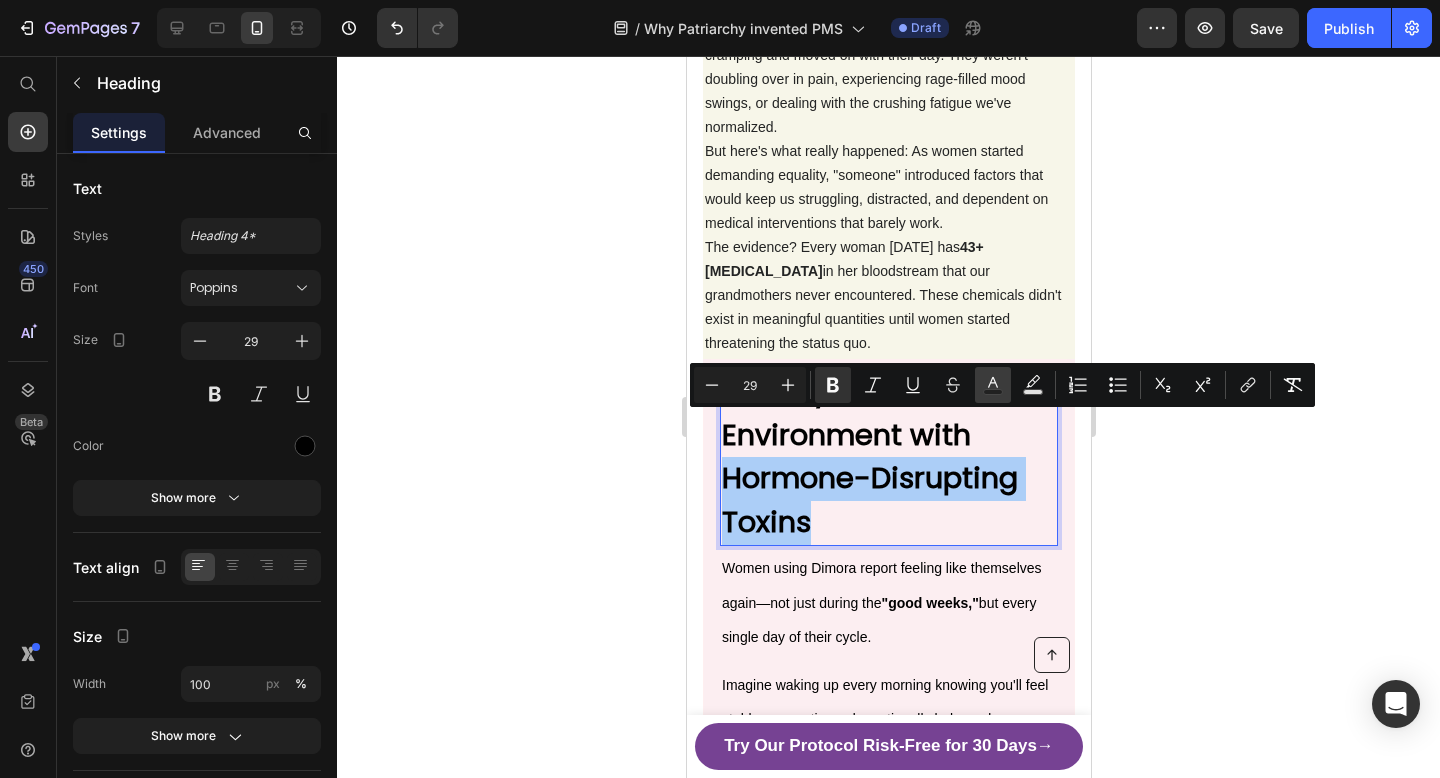 click 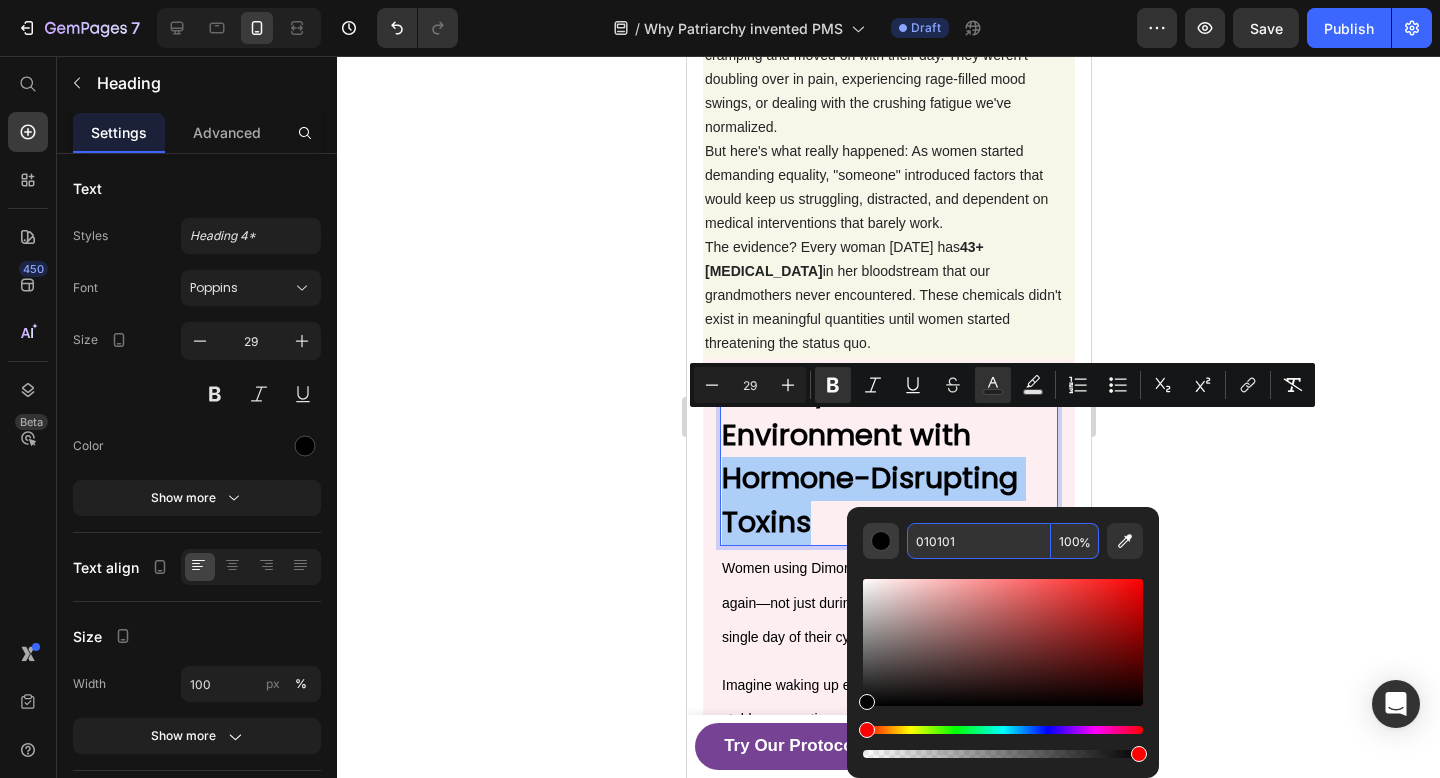 drag, startPoint x: 971, startPoint y: 537, endPoint x: 888, endPoint y: 537, distance: 83 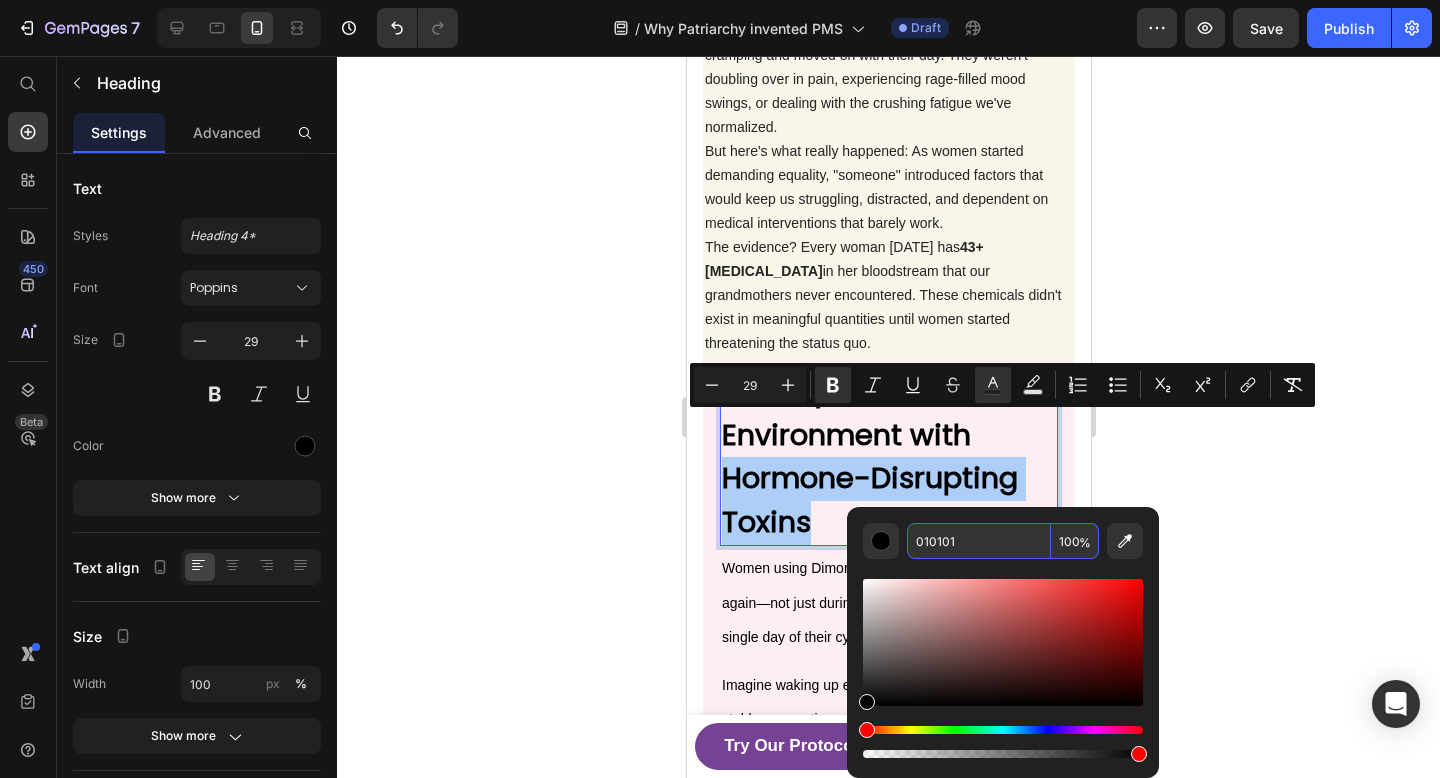 click on "010101" at bounding box center (979, 541) 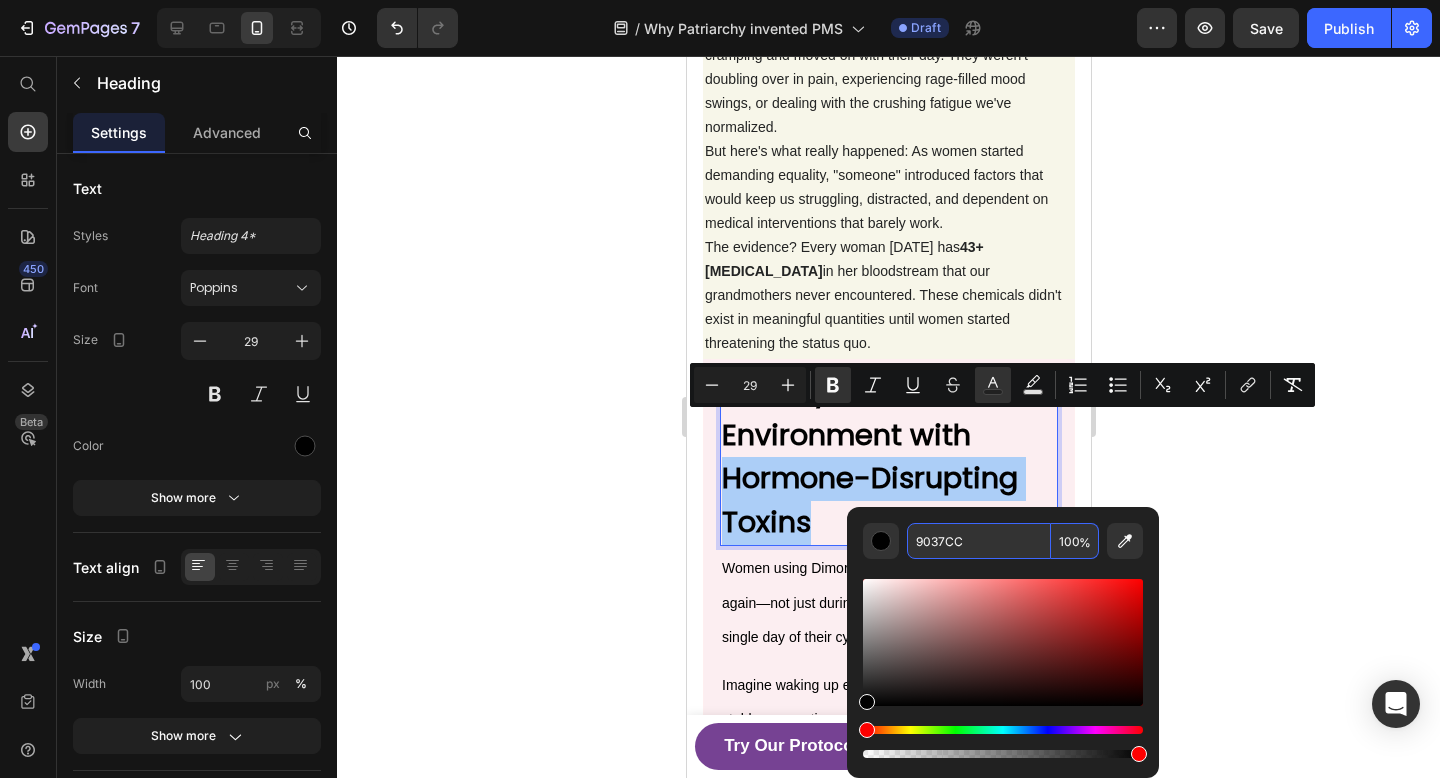 type on "9037CC" 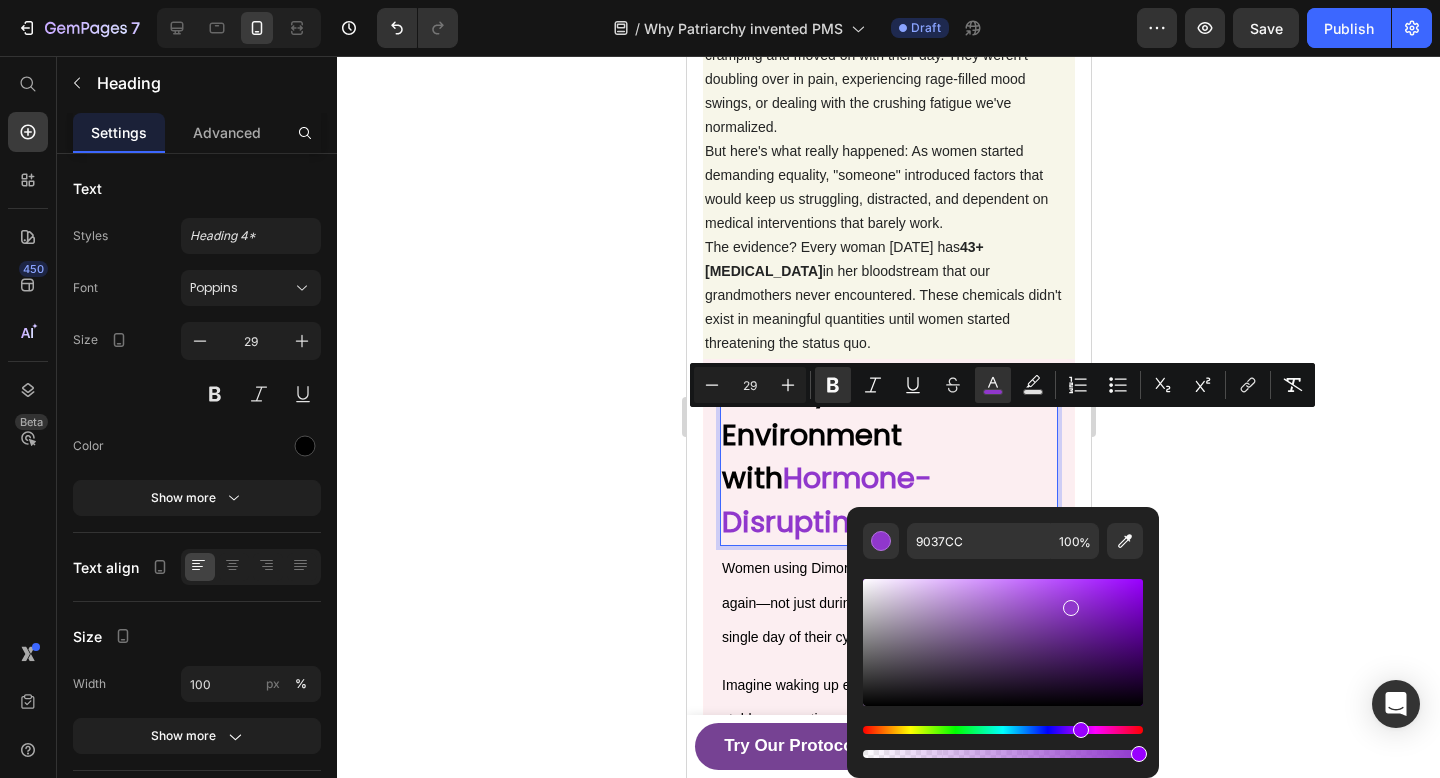 click 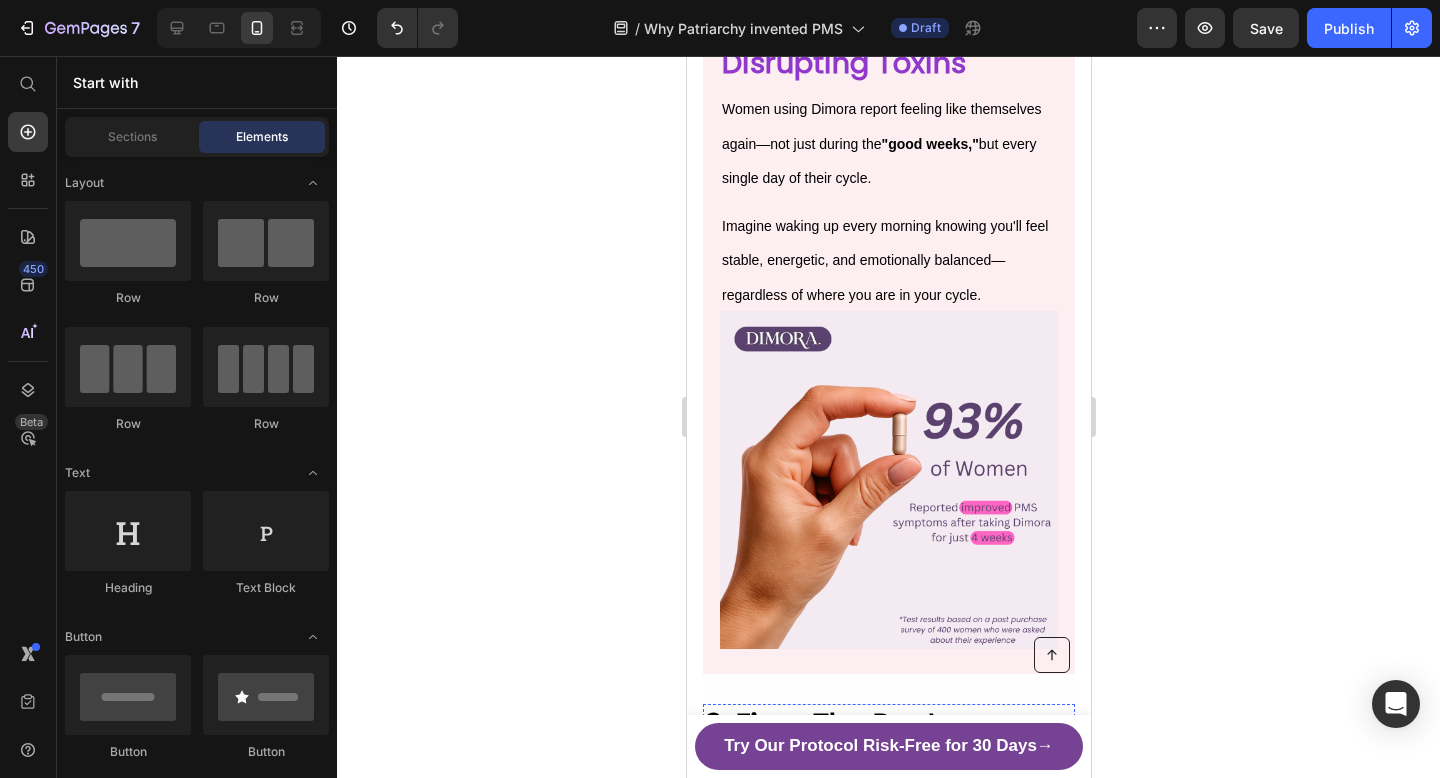 scroll, scrollTop: 1589, scrollLeft: 0, axis: vertical 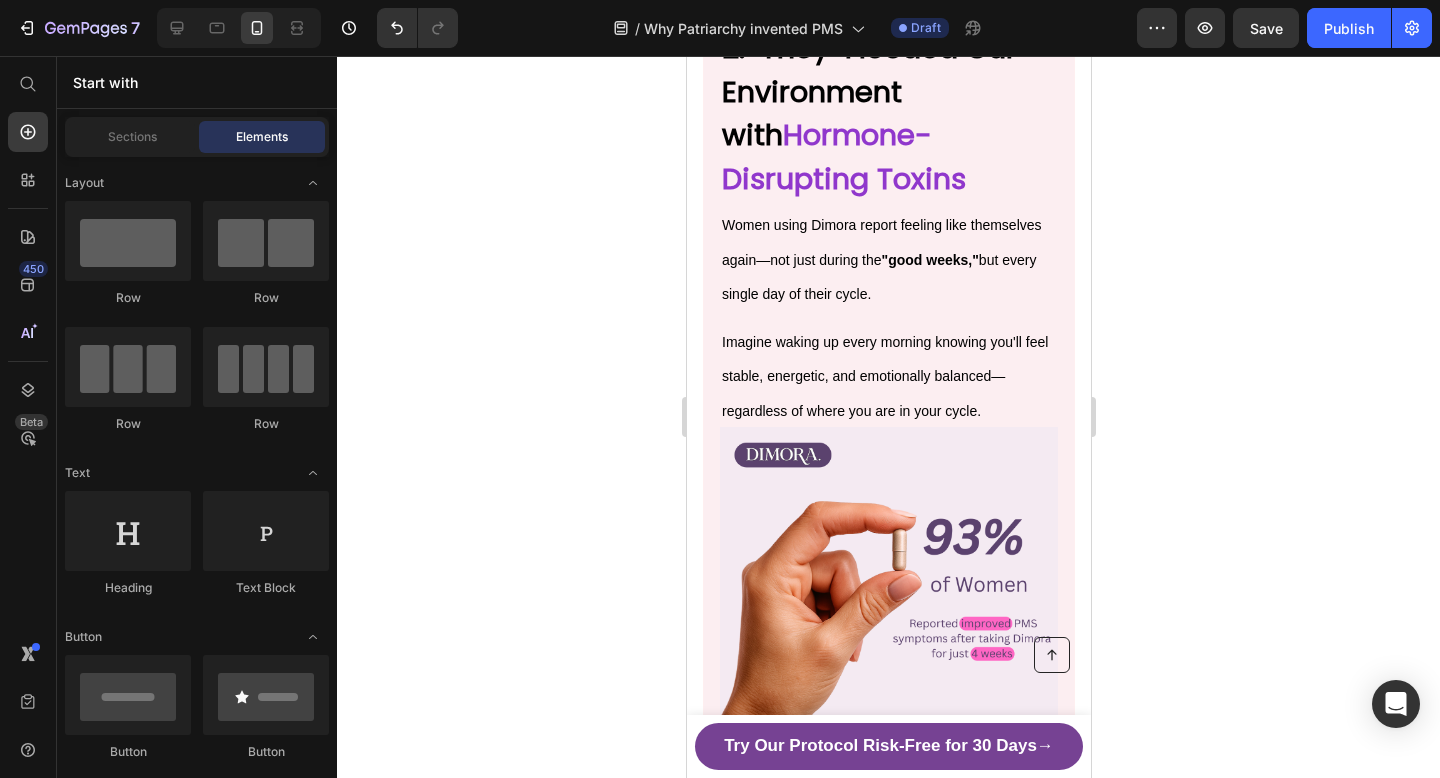click on "Imagine waking up every morning knowing you'll feel stable, energetic, and emotionally balanced—regardless of where you are in your cycle." at bounding box center (888, 374) 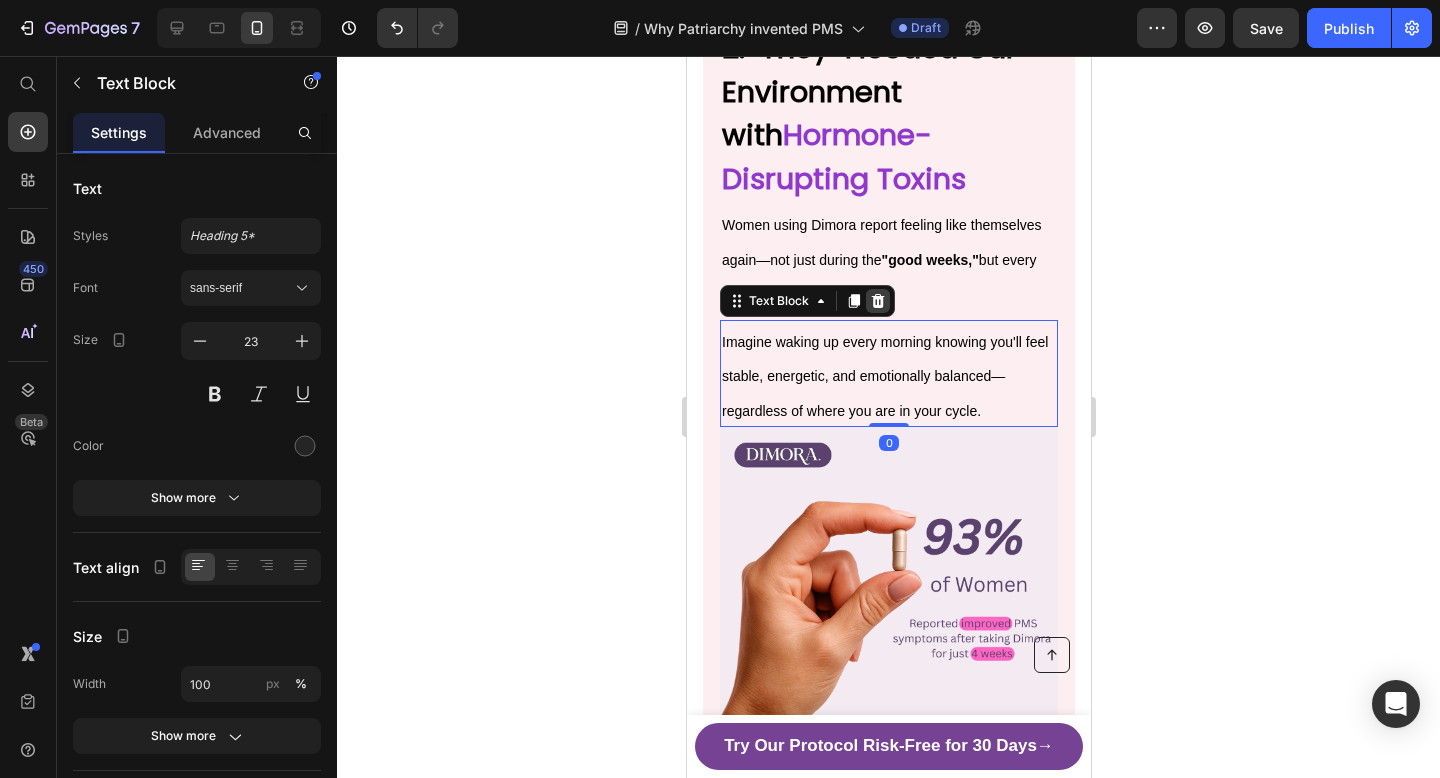 click 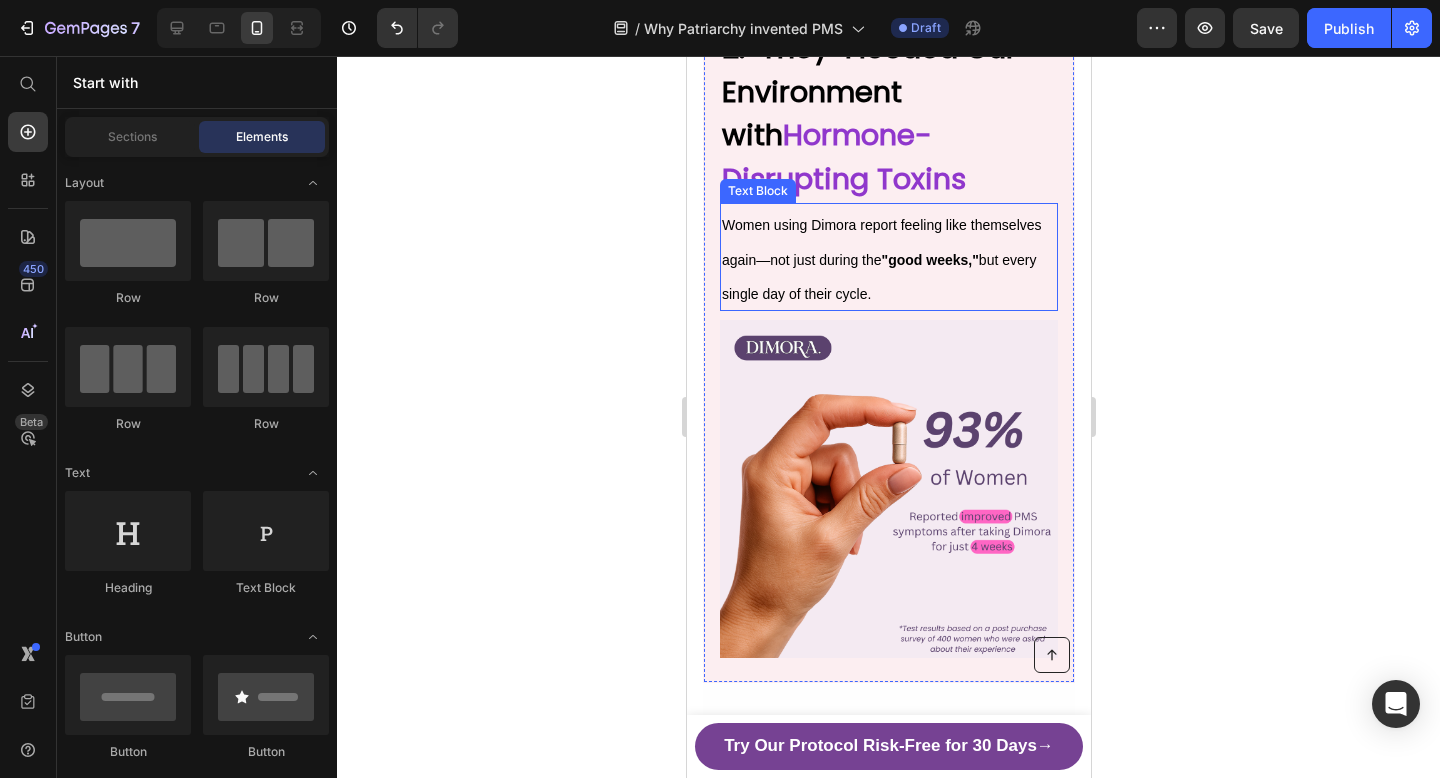 click on "Women using Dimora report feeling like themselves again—not just during the  "good weeks,"  but every single day of their cycle." at bounding box center (881, 259) 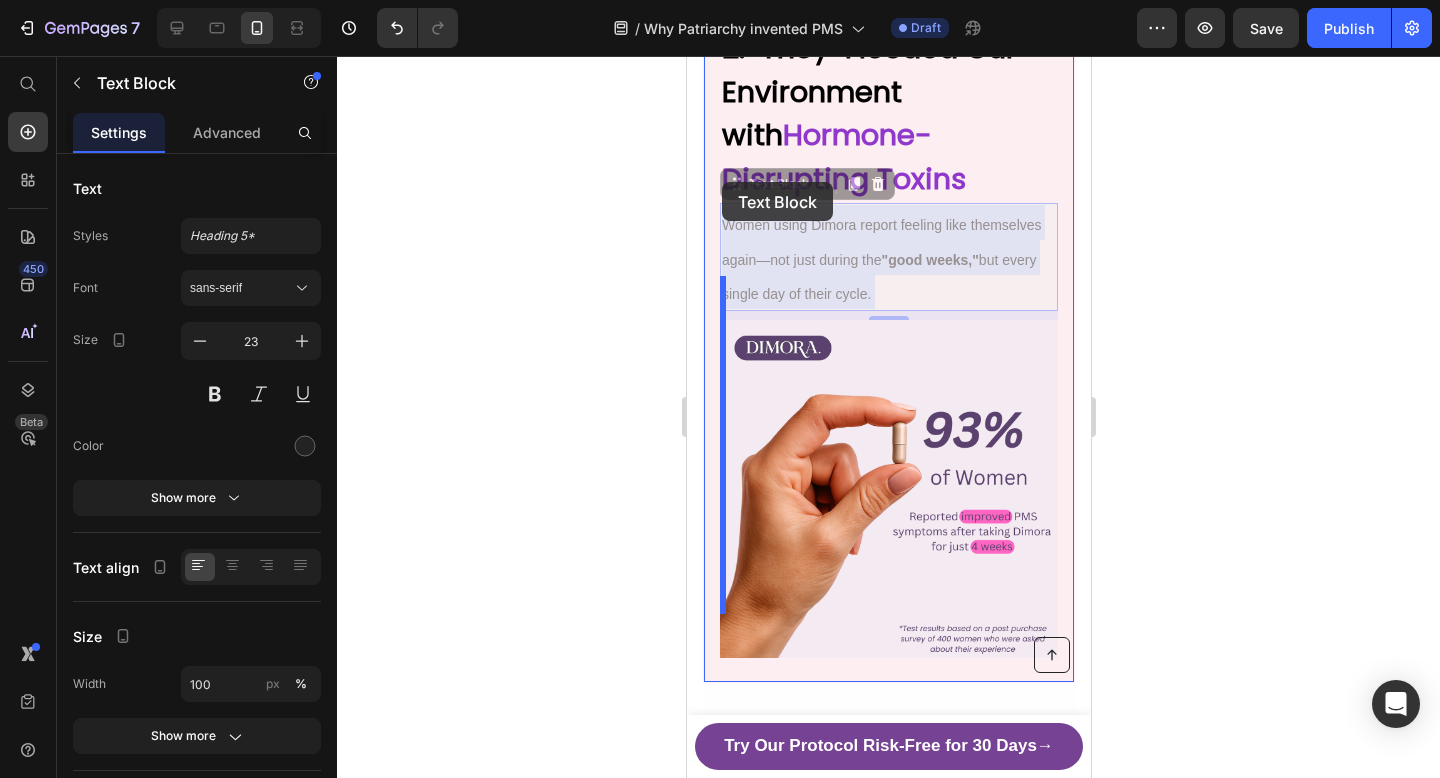 drag, startPoint x: 886, startPoint y: 246, endPoint x: 715, endPoint y: 178, distance: 184.02446 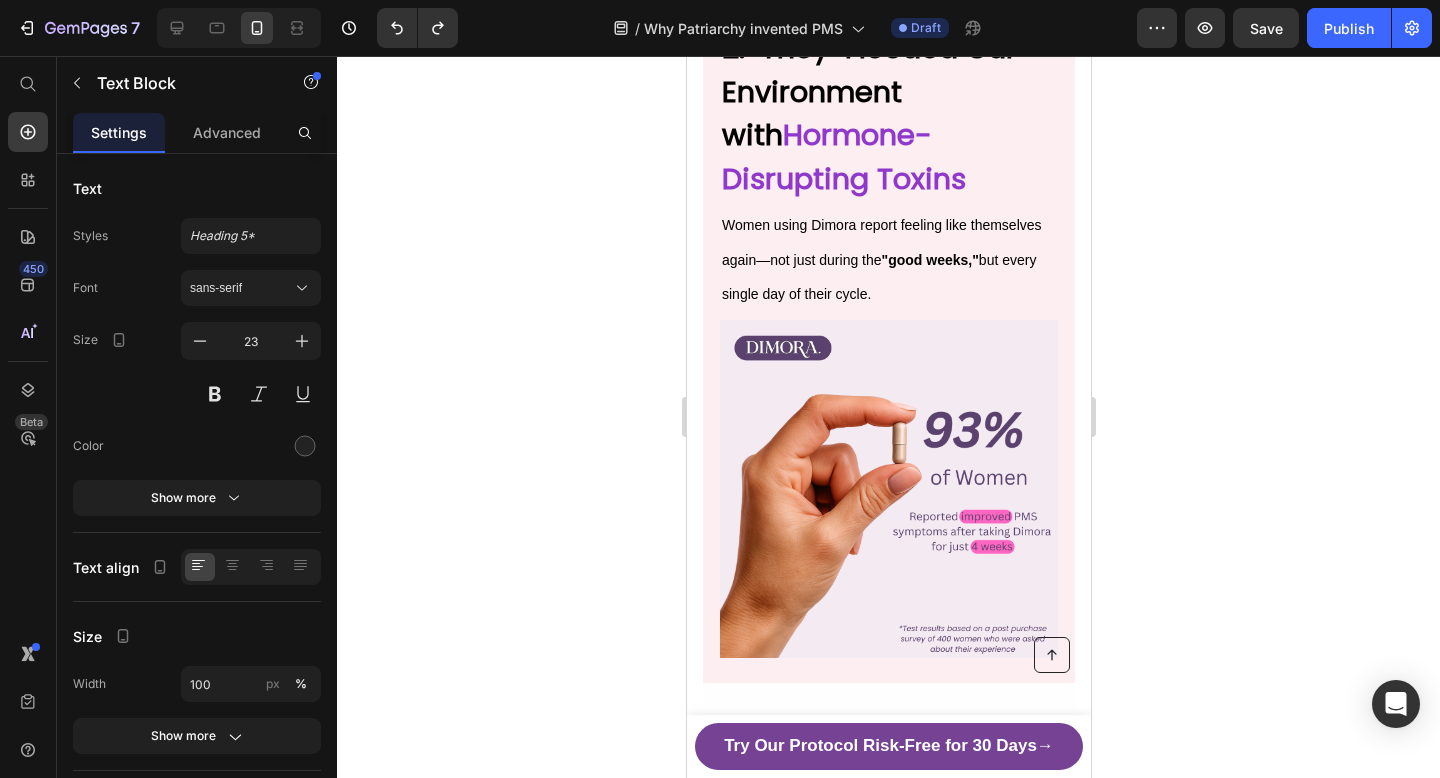 click on "Women using Dimora report feeling like themselves again—not just during the  "good weeks,"  but every single day of their cycle." at bounding box center (881, 259) 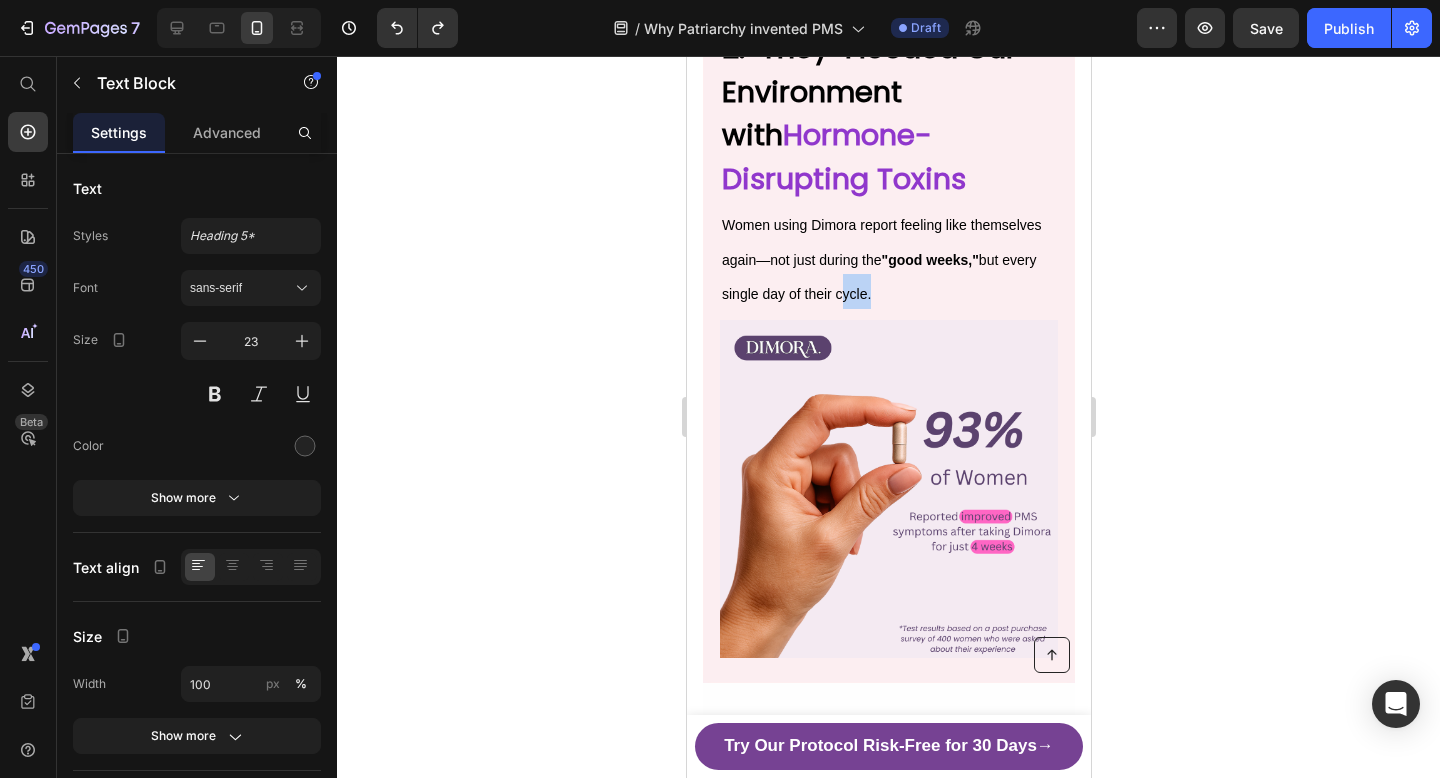 click on "Women using Dimora report feeling like themselves again—not just during the  "good weeks,"  but every single day of their cycle." at bounding box center [888, 257] 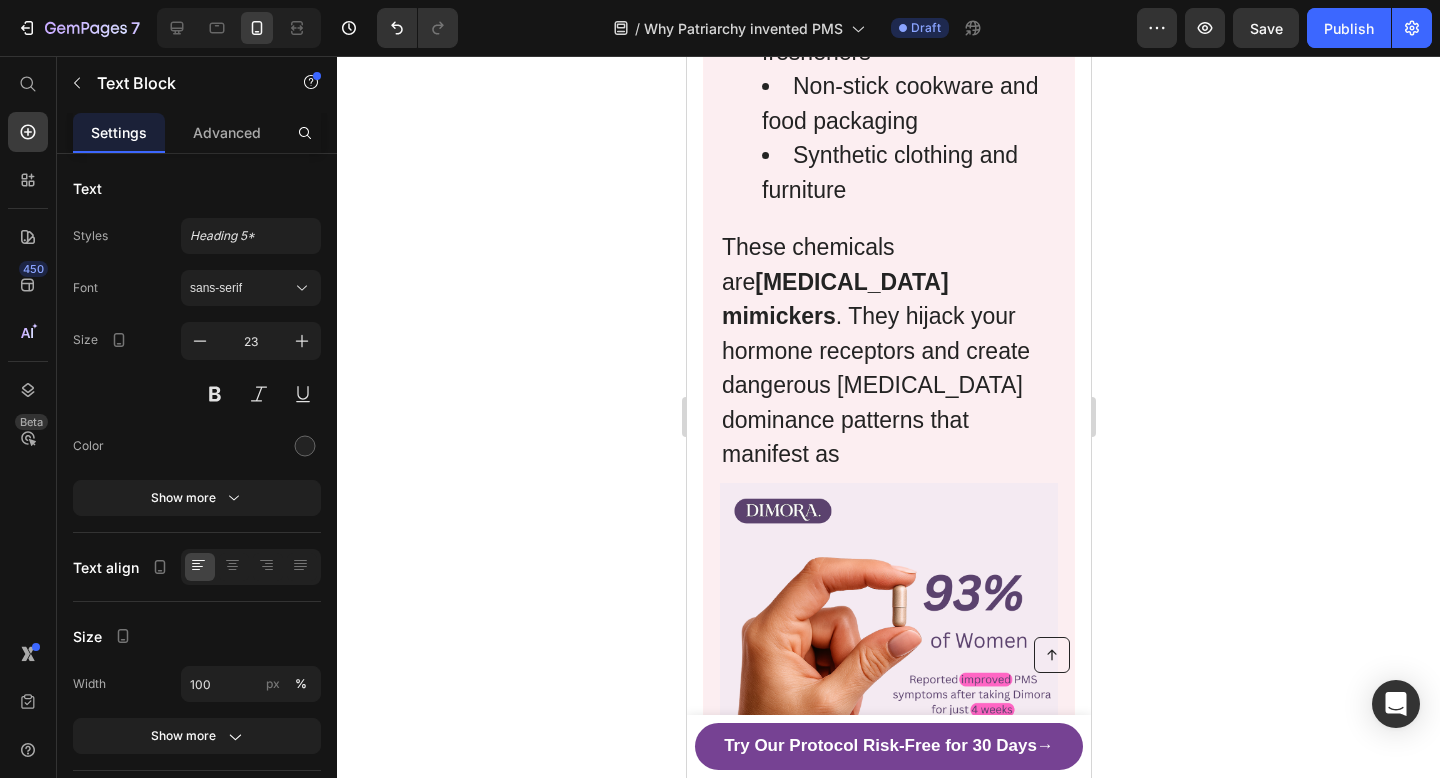 scroll, scrollTop: 2218, scrollLeft: 0, axis: vertical 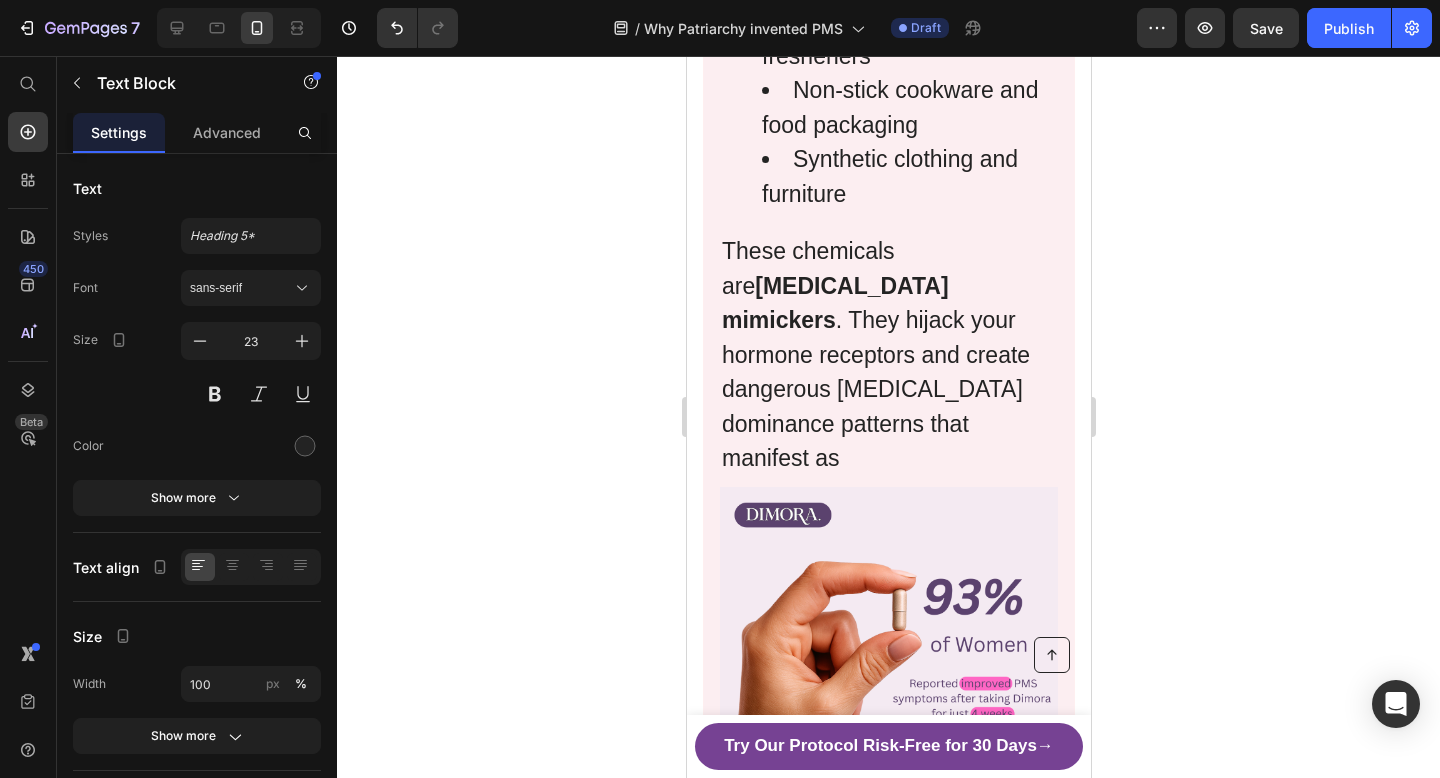 click on "These chemicals are  [MEDICAL_DATA] mimickers . They hijack your hormone receptors and create dangerous [MEDICAL_DATA] dominance patterns that manifest as" at bounding box center (888, 355) 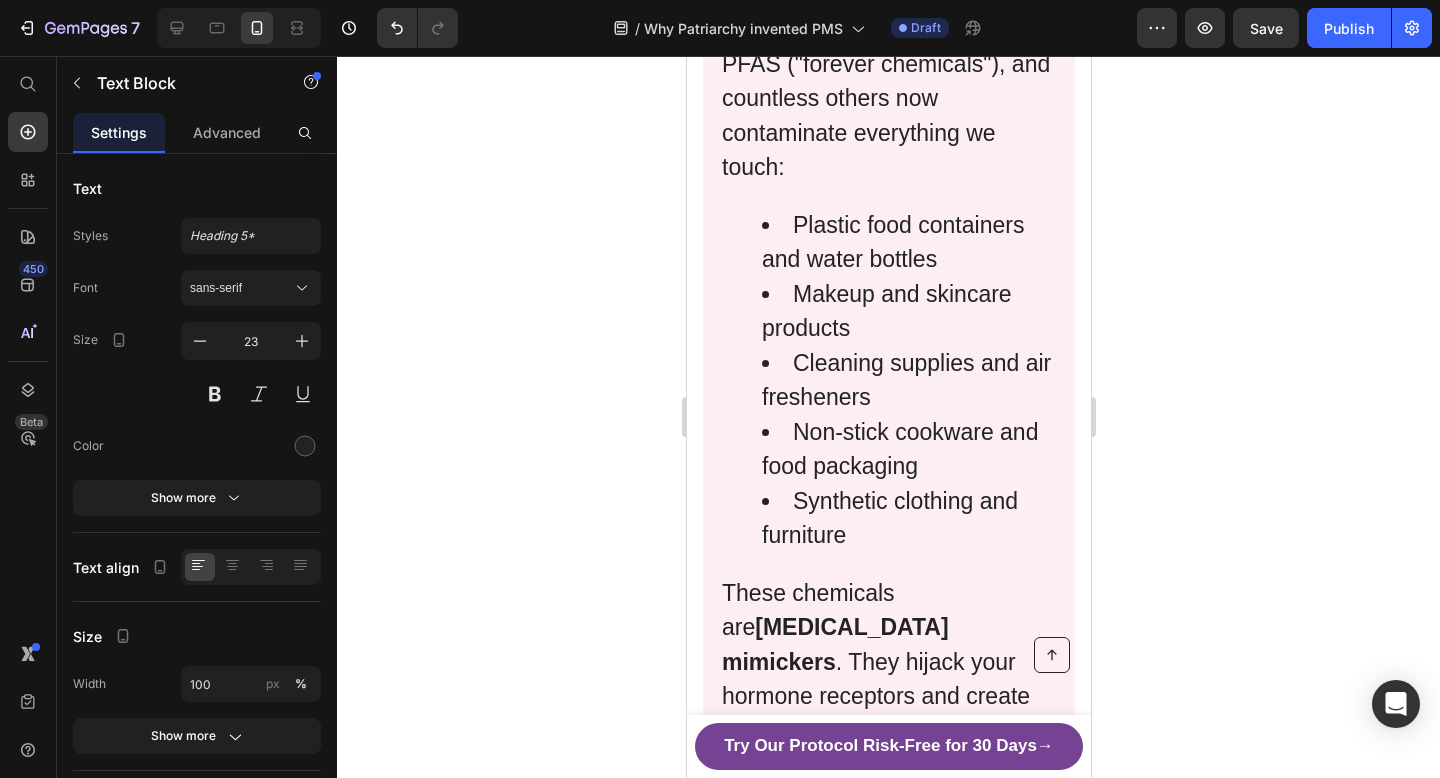 click on "Cleaning supplies and air fresheners" at bounding box center [908, 380] 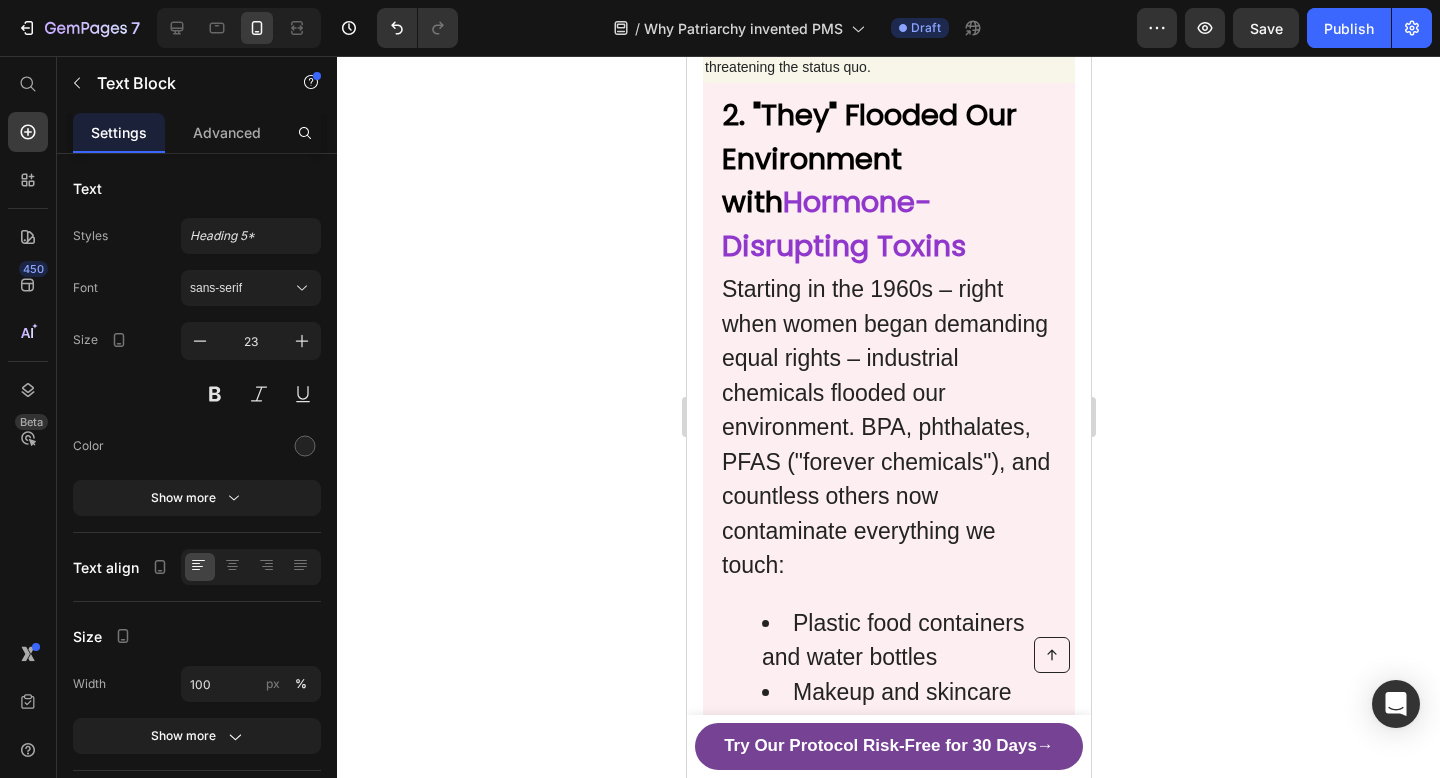 scroll, scrollTop: 1485, scrollLeft: 0, axis: vertical 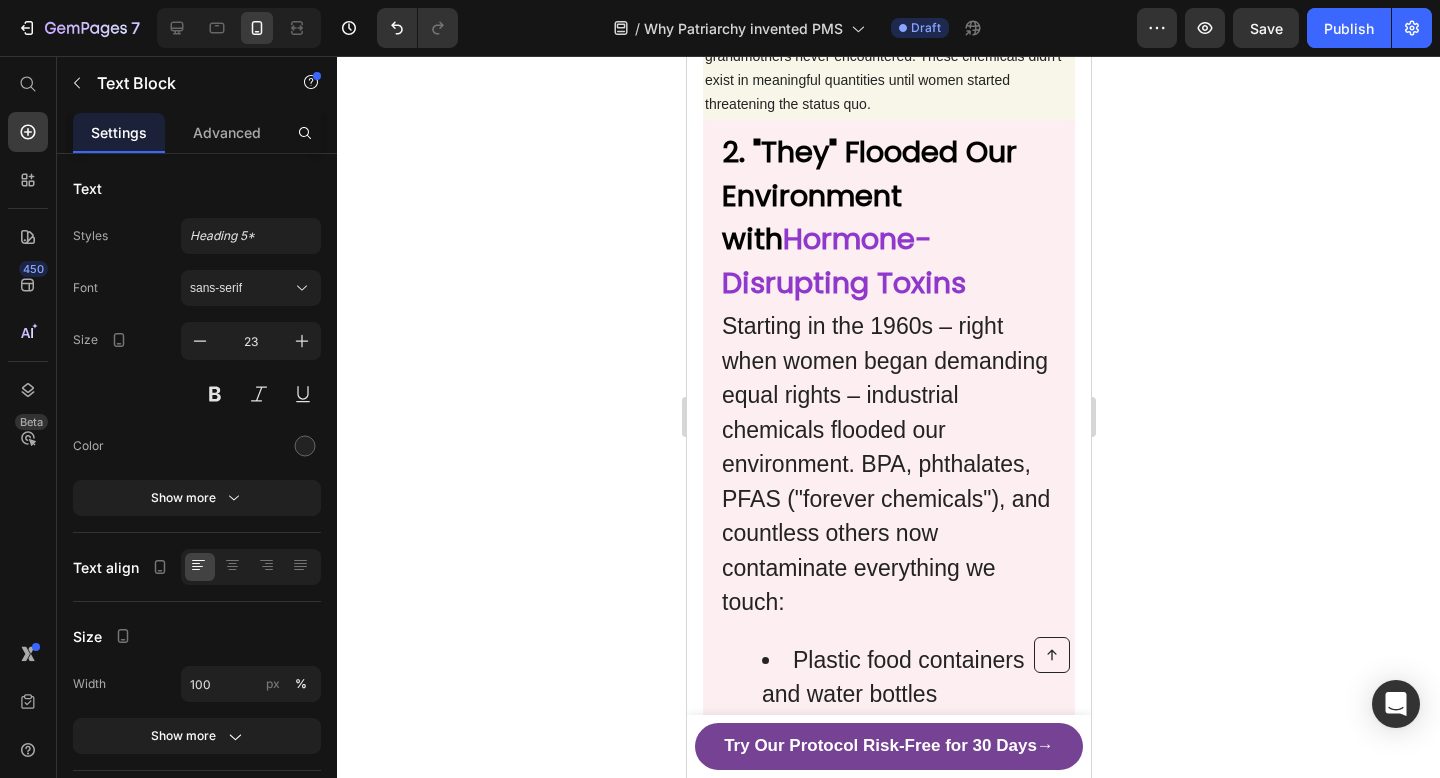 click on "Starting in the 1960s – right when women began demanding equal rights – industrial chemicals flooded our environment. BPA, phthalates, PFAS ("forever chemicals"), and countless others now contaminate everything we touch:" at bounding box center [888, 464] 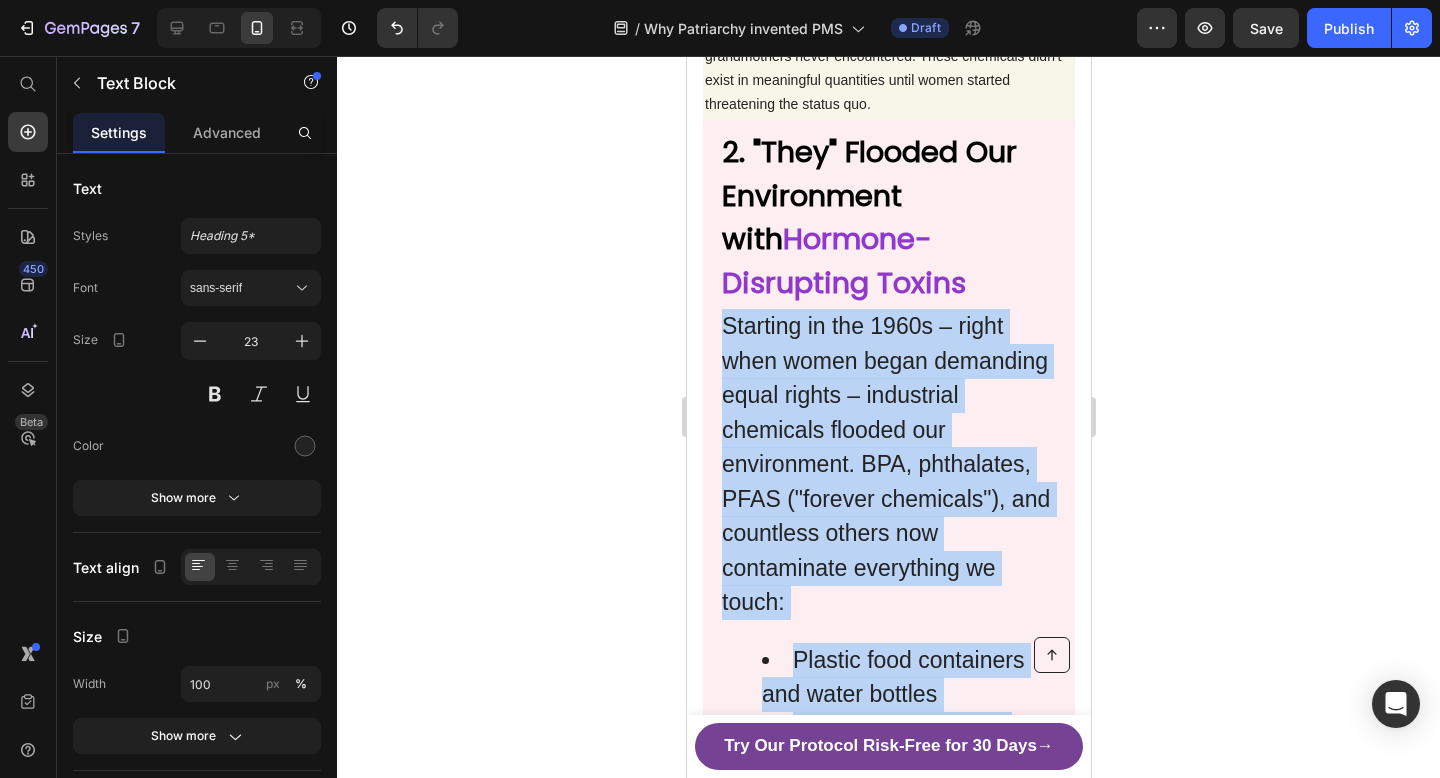 drag, startPoint x: 726, startPoint y: 278, endPoint x: 1012, endPoint y: 677, distance: 490.91446 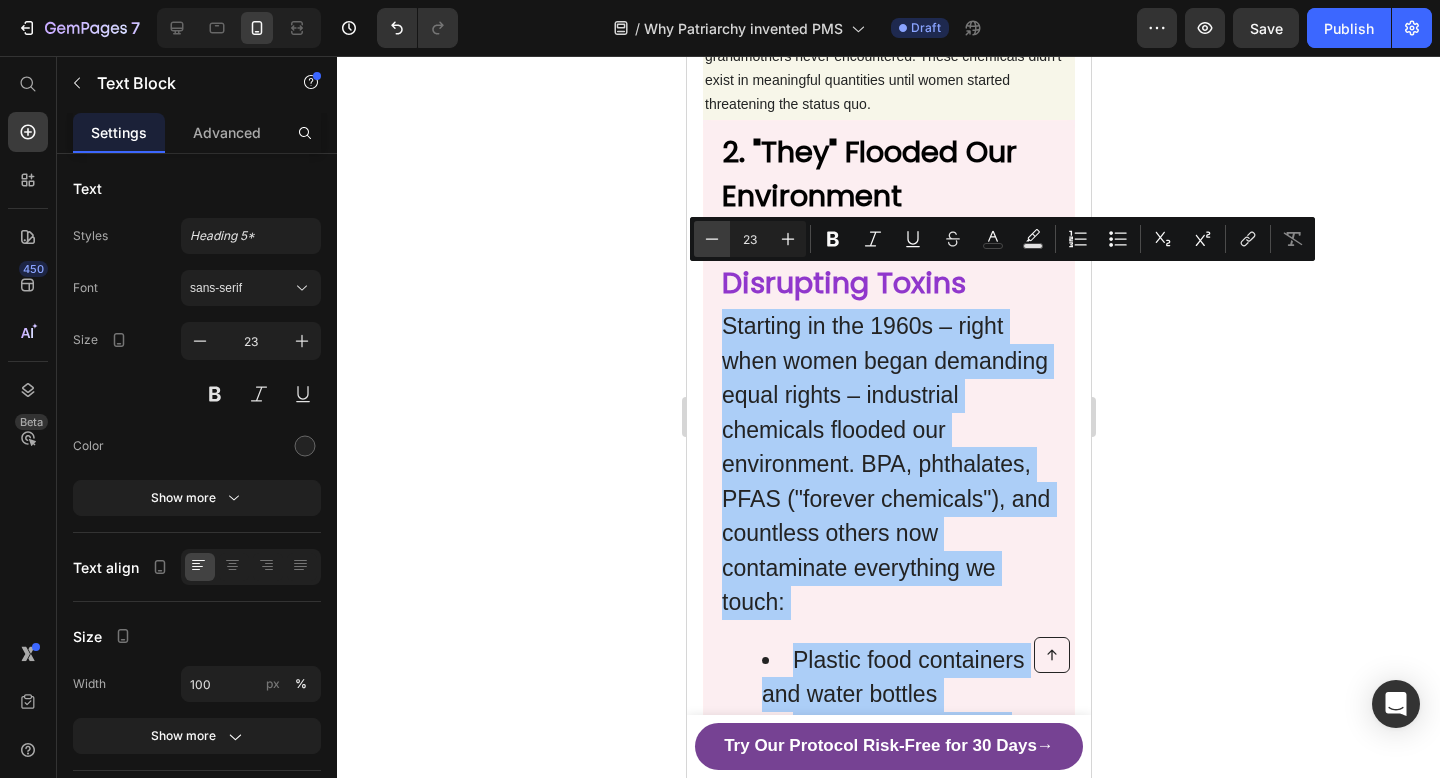 click 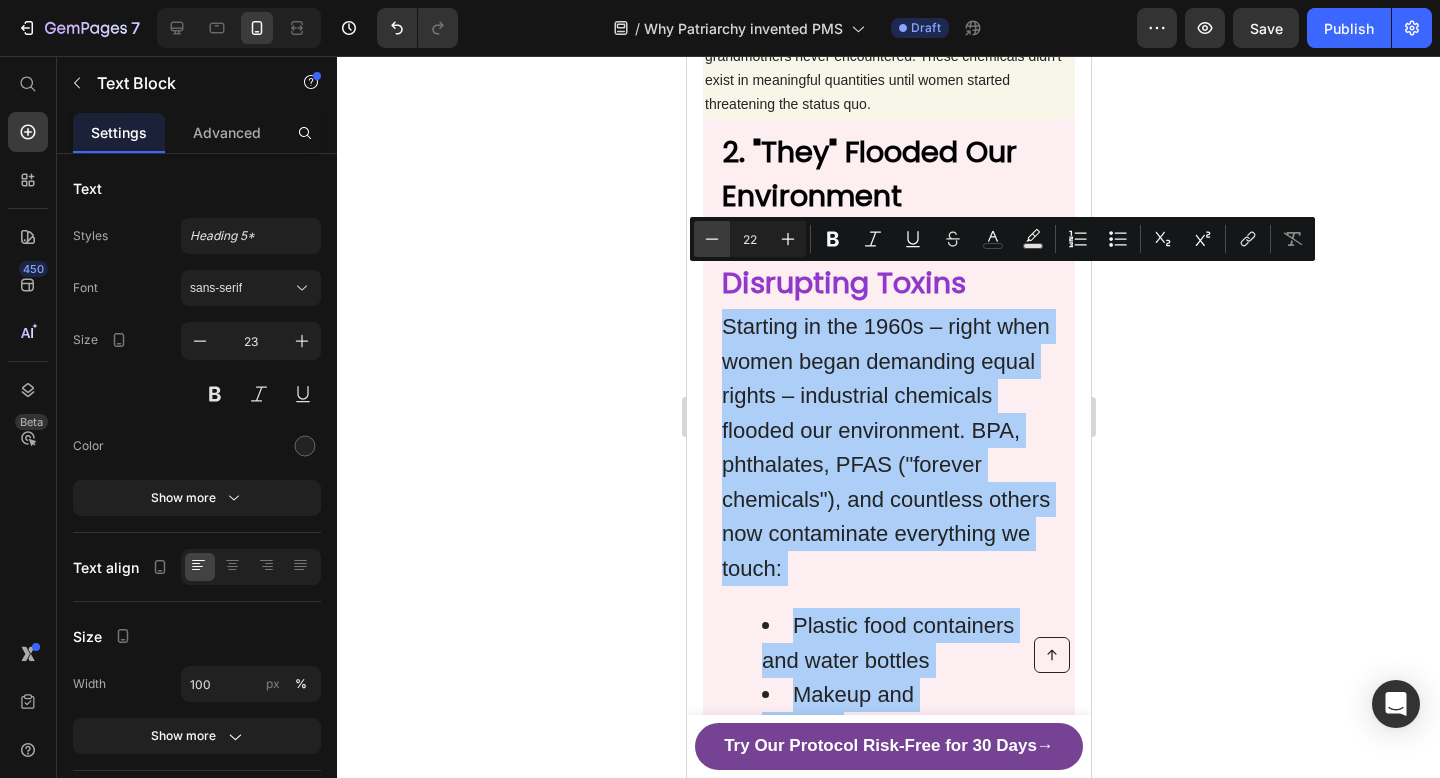 click 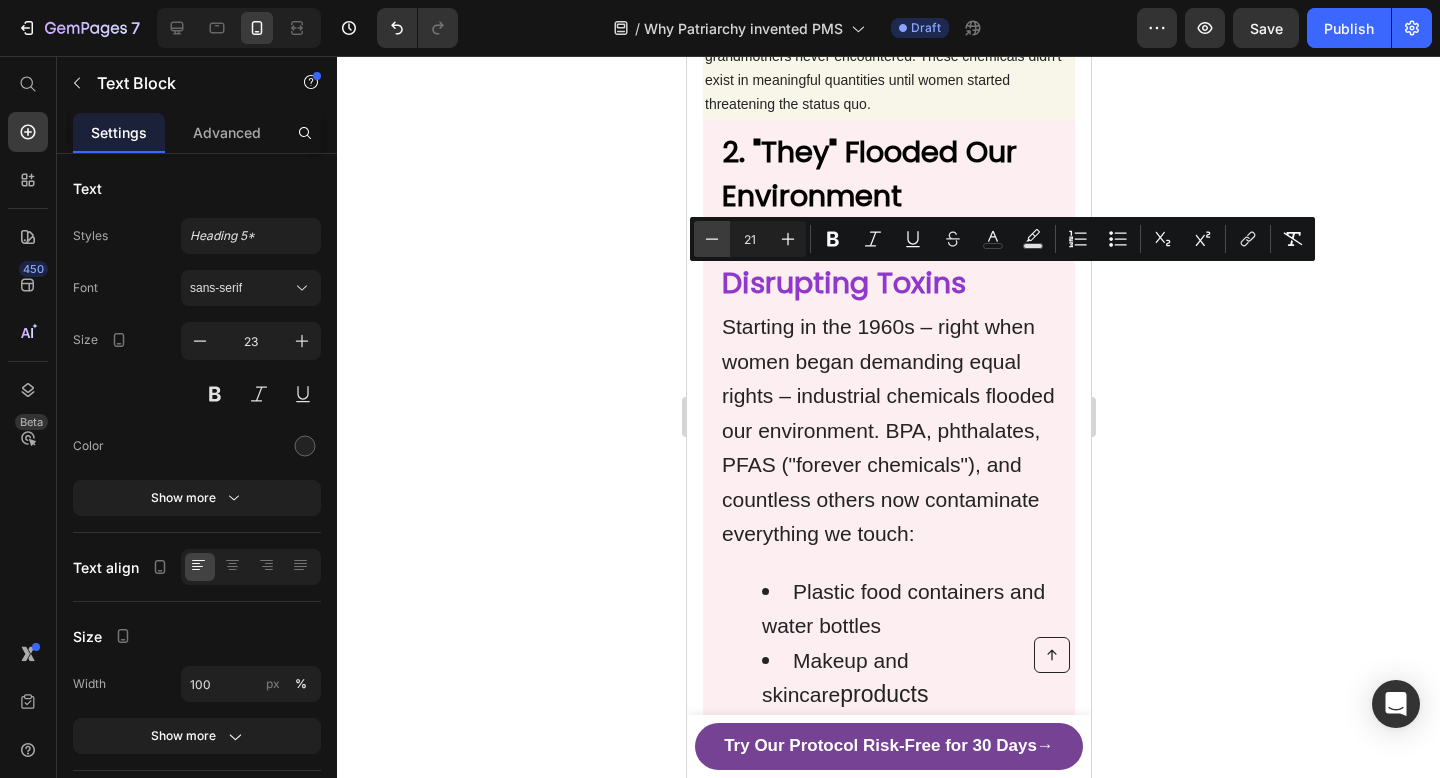 click 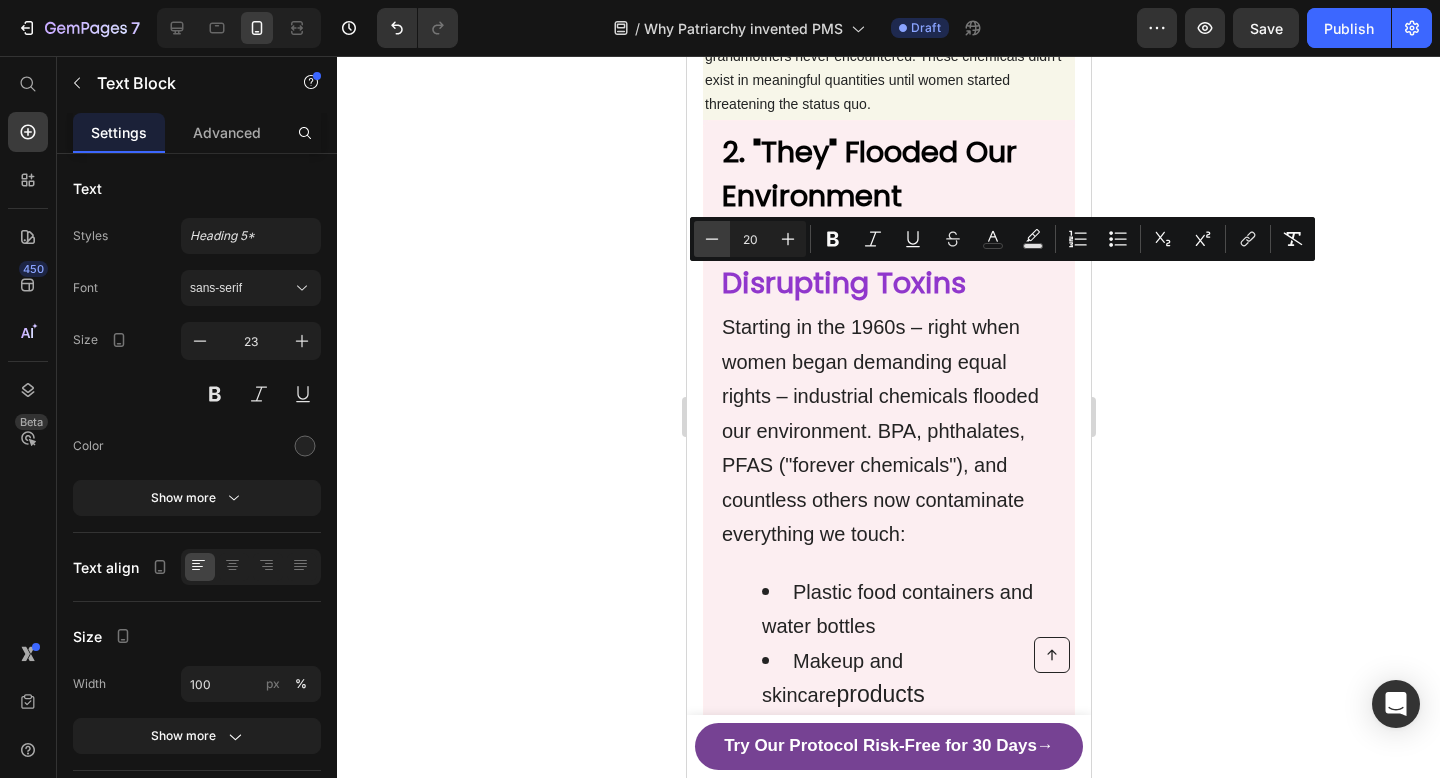 click 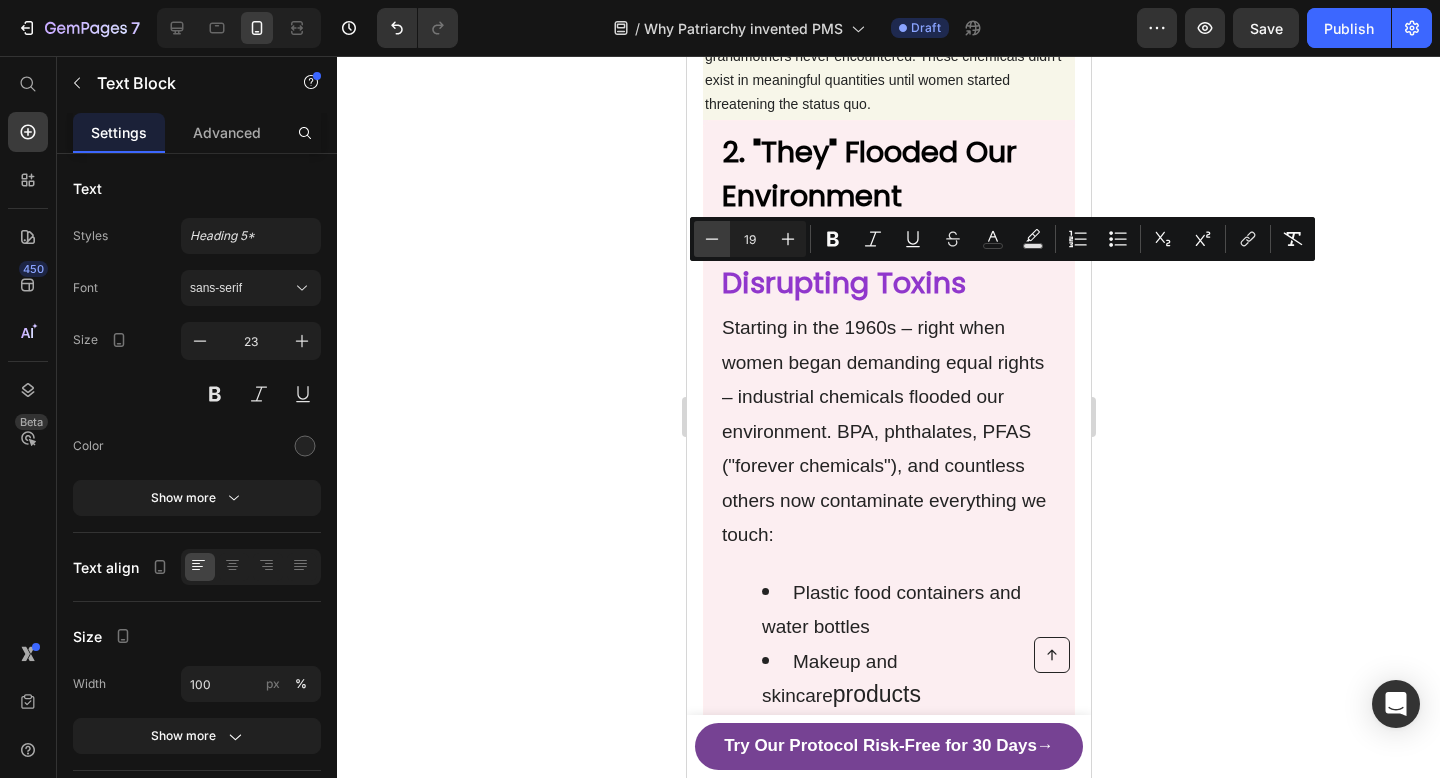 click 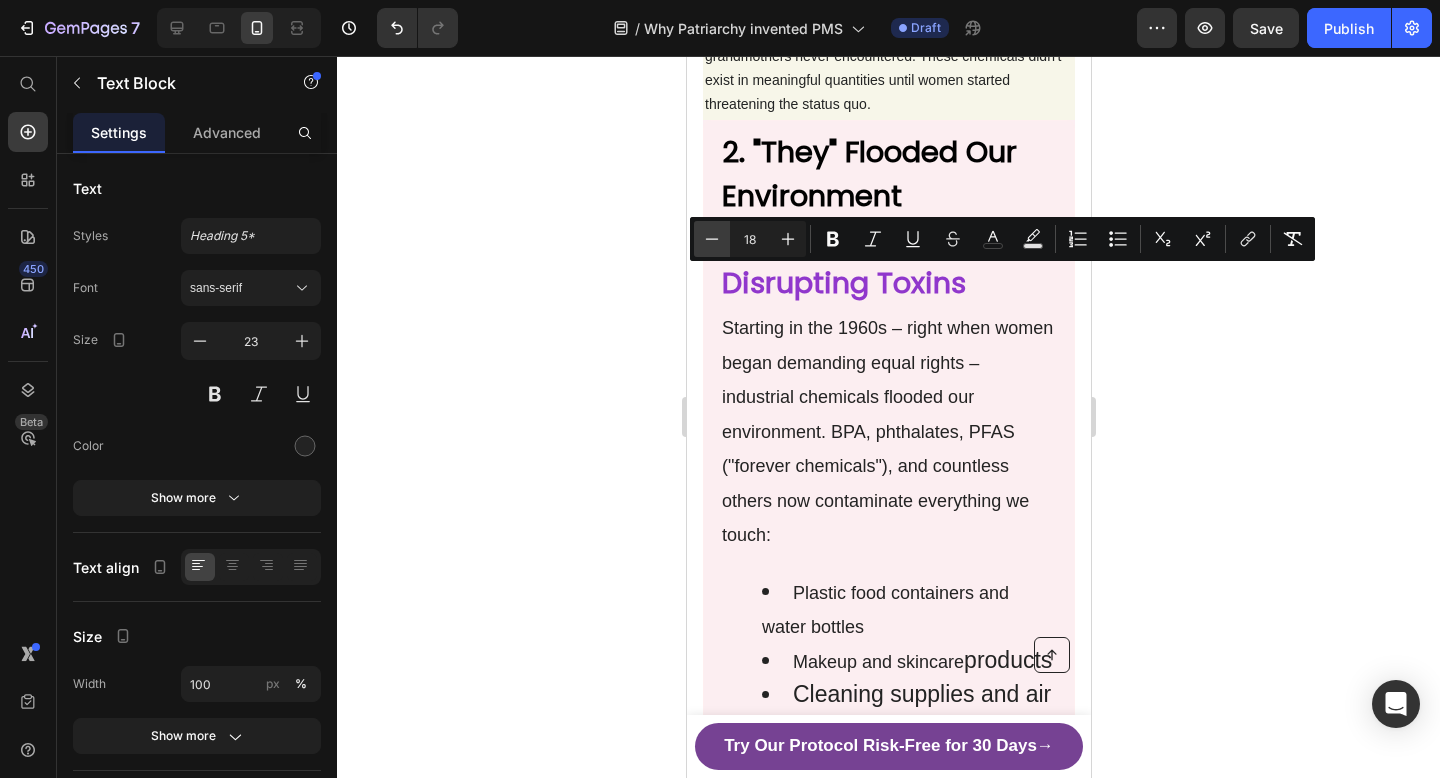 click 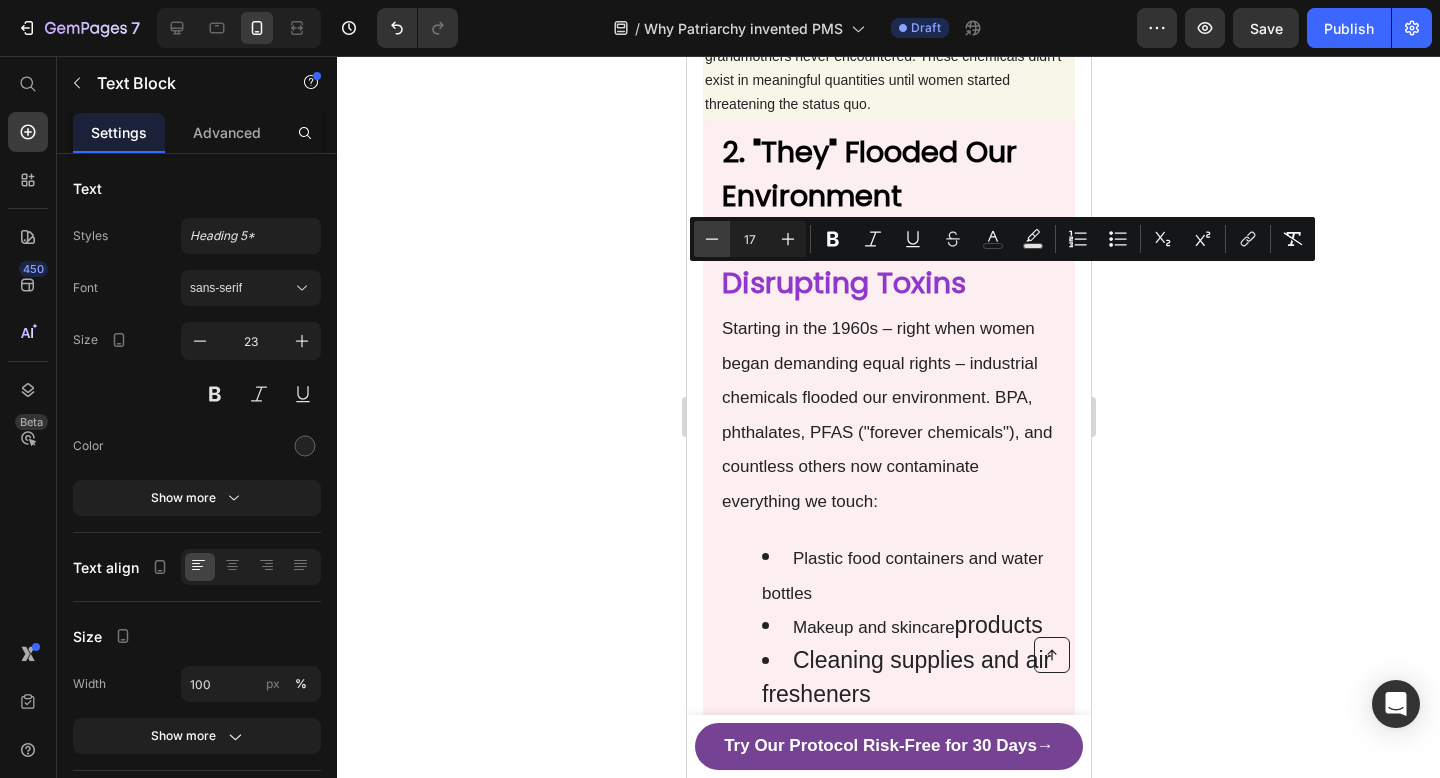 click 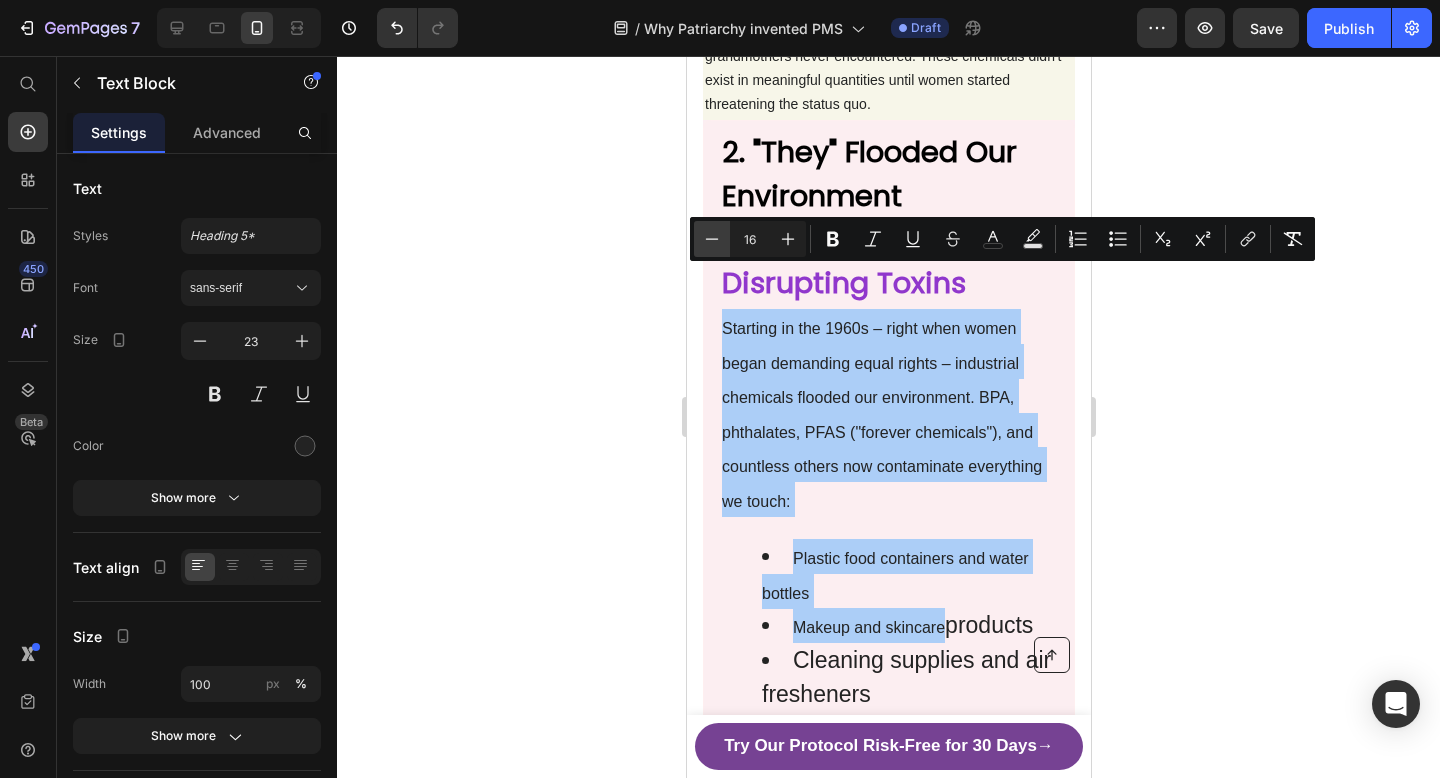 click 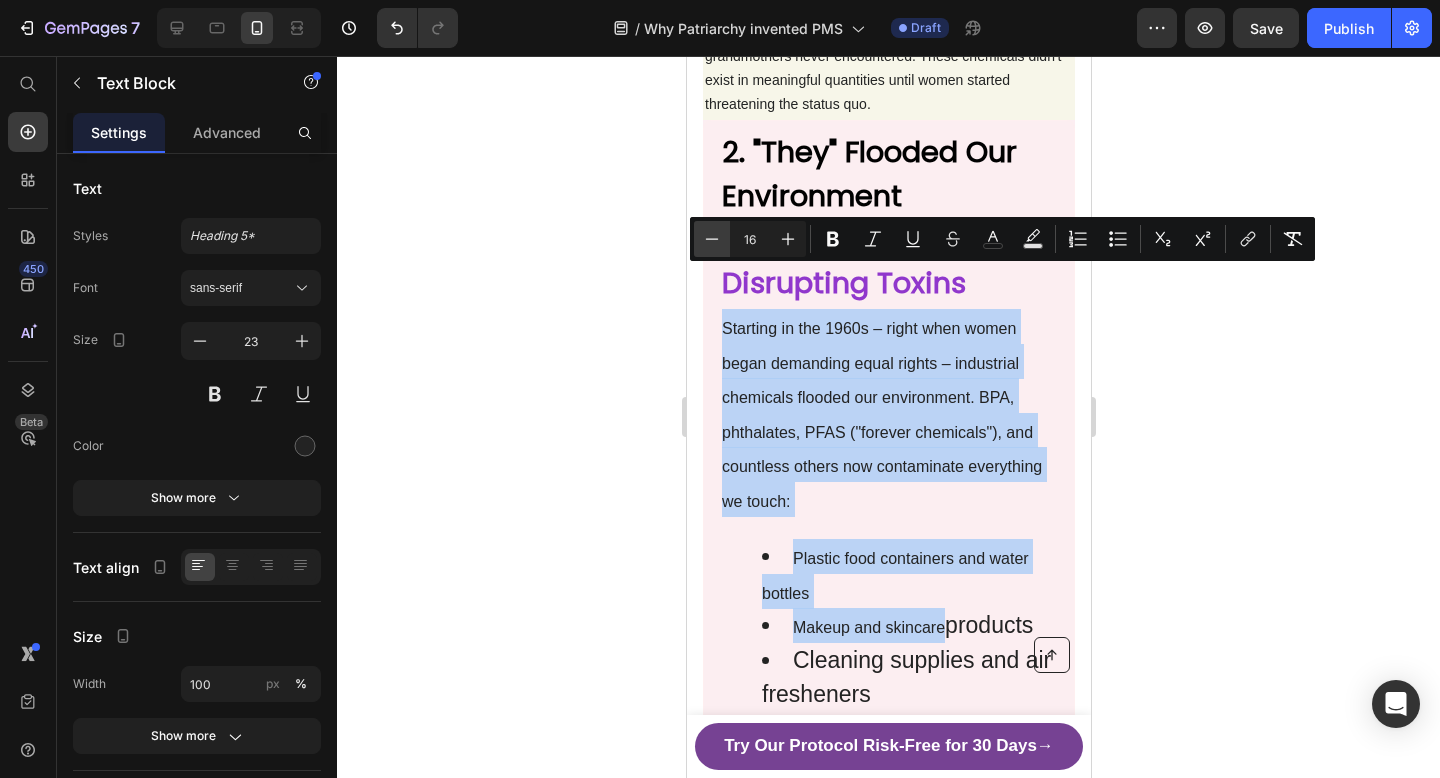 type on "15" 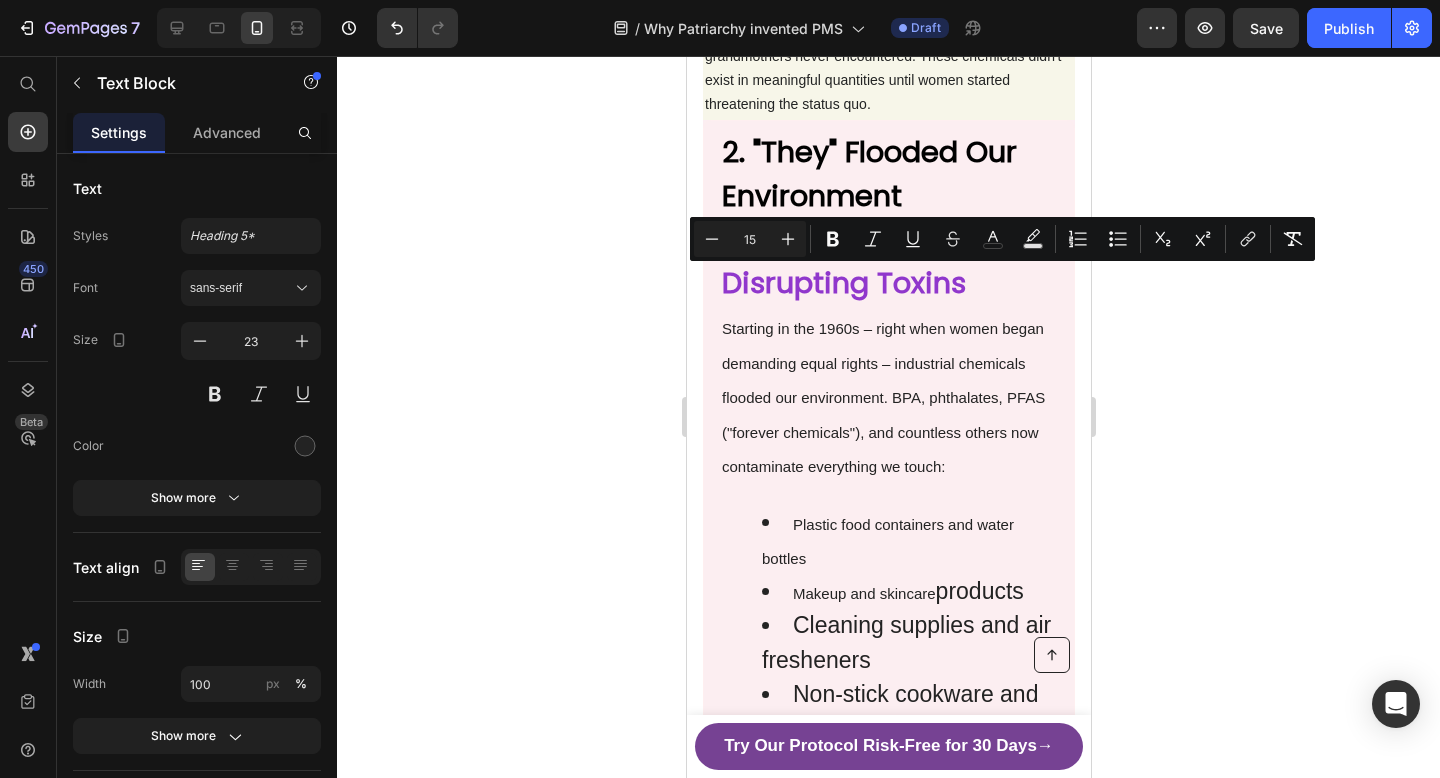 click on "Starting in the 1960s – right when women began demanding equal rights – industrial chemicals flooded our environment. BPA, phthalates, PFAS ("forever chemicals"), and countless others now contaminate everything we touch:" at bounding box center [882, 397] 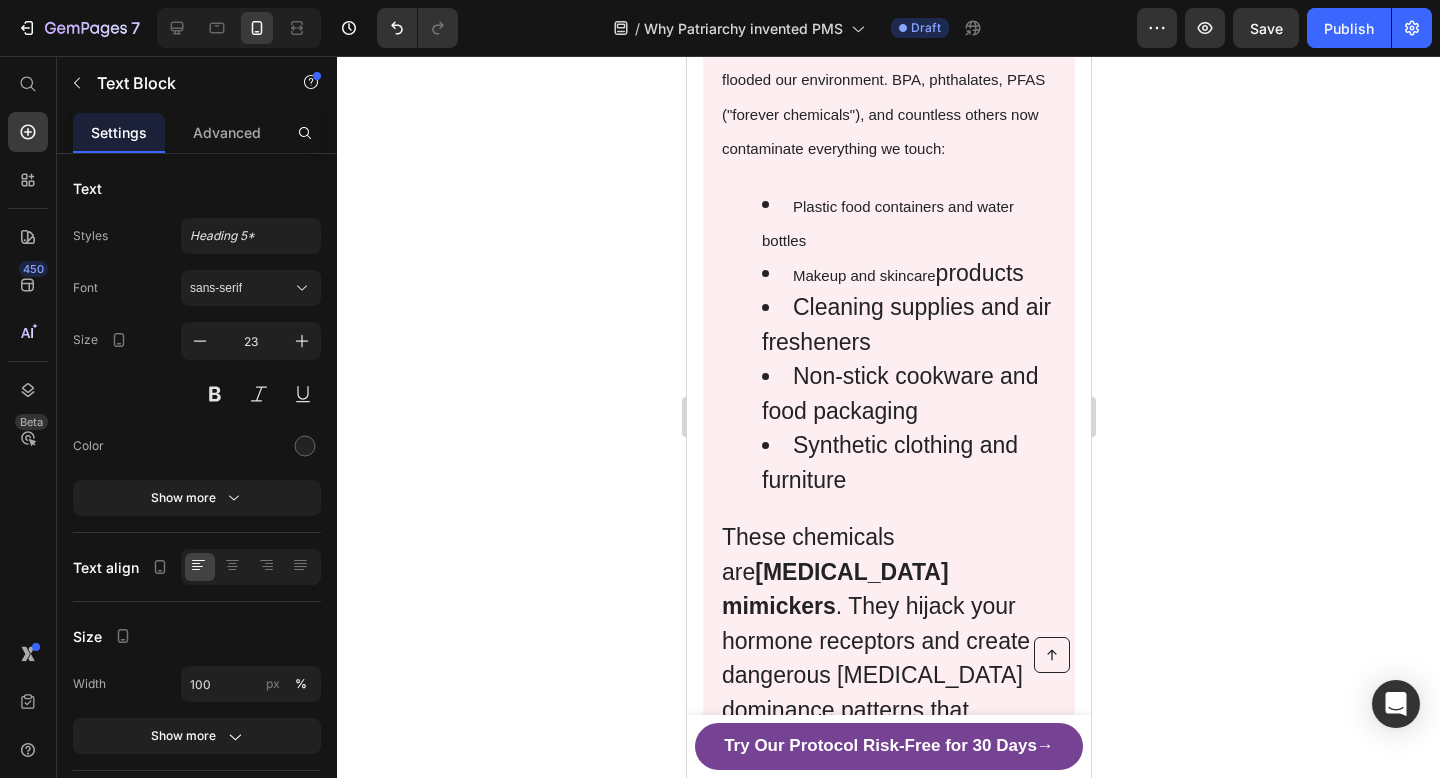 scroll, scrollTop: 1806, scrollLeft: 0, axis: vertical 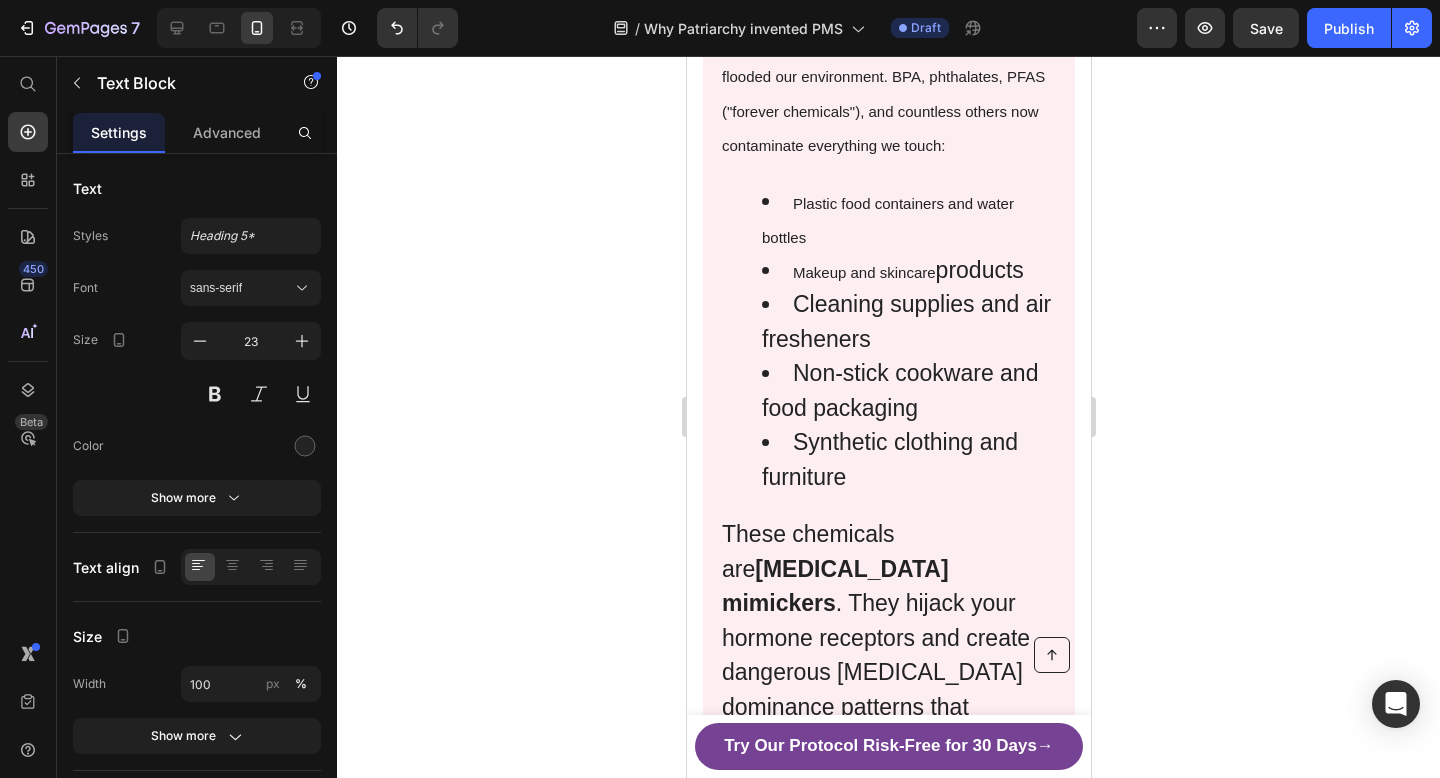 click on "Makeup and skincare  products" at bounding box center (908, 270) 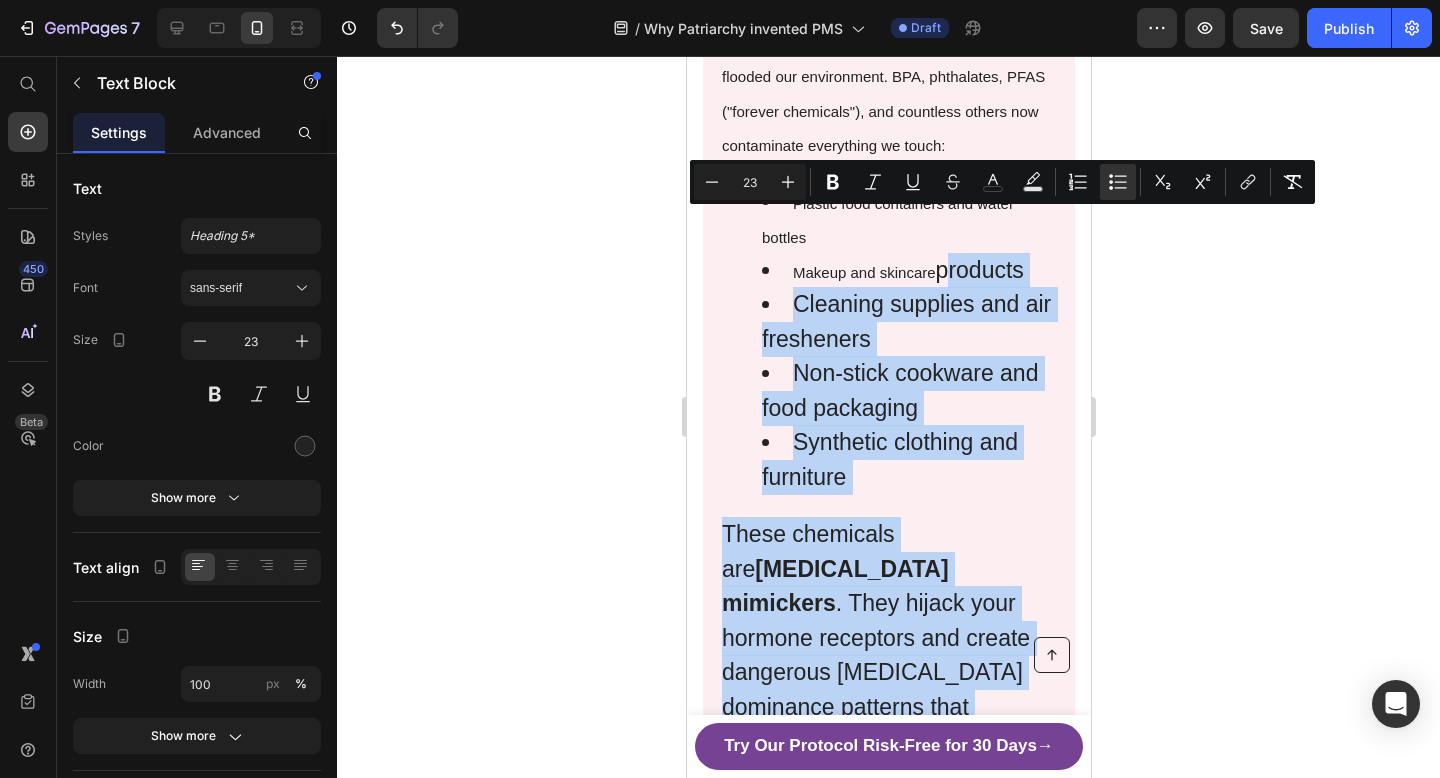 drag, startPoint x: 941, startPoint y: 220, endPoint x: 975, endPoint y: 619, distance: 400.446 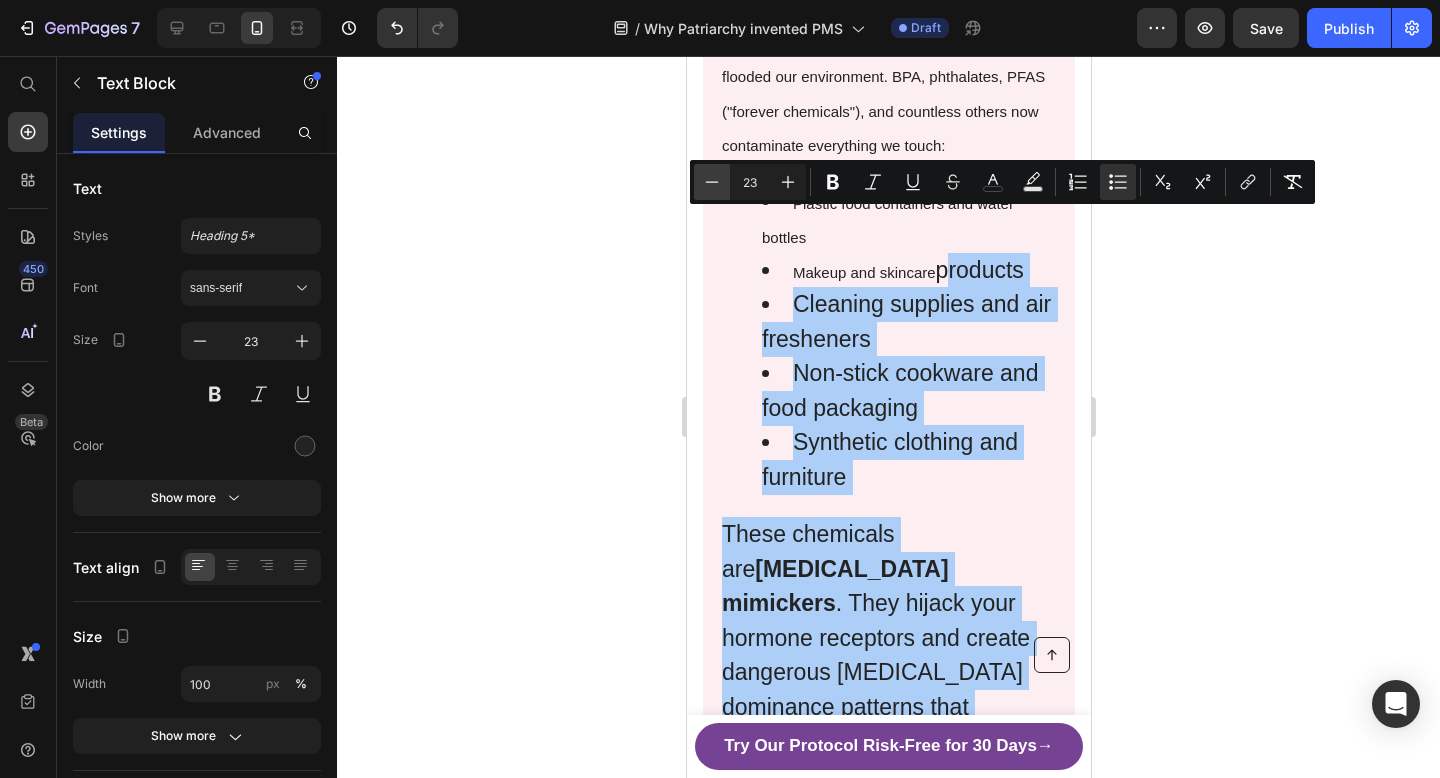 click 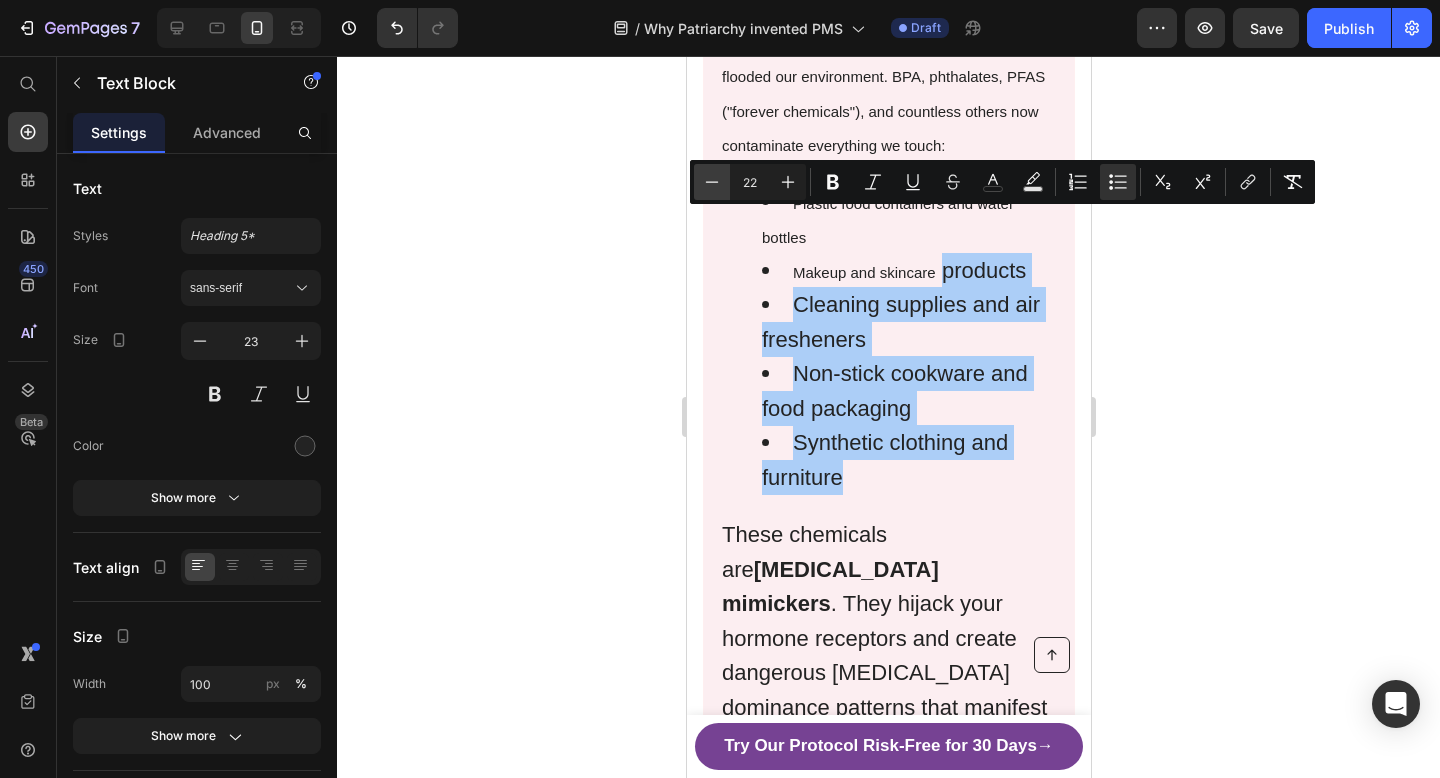 click 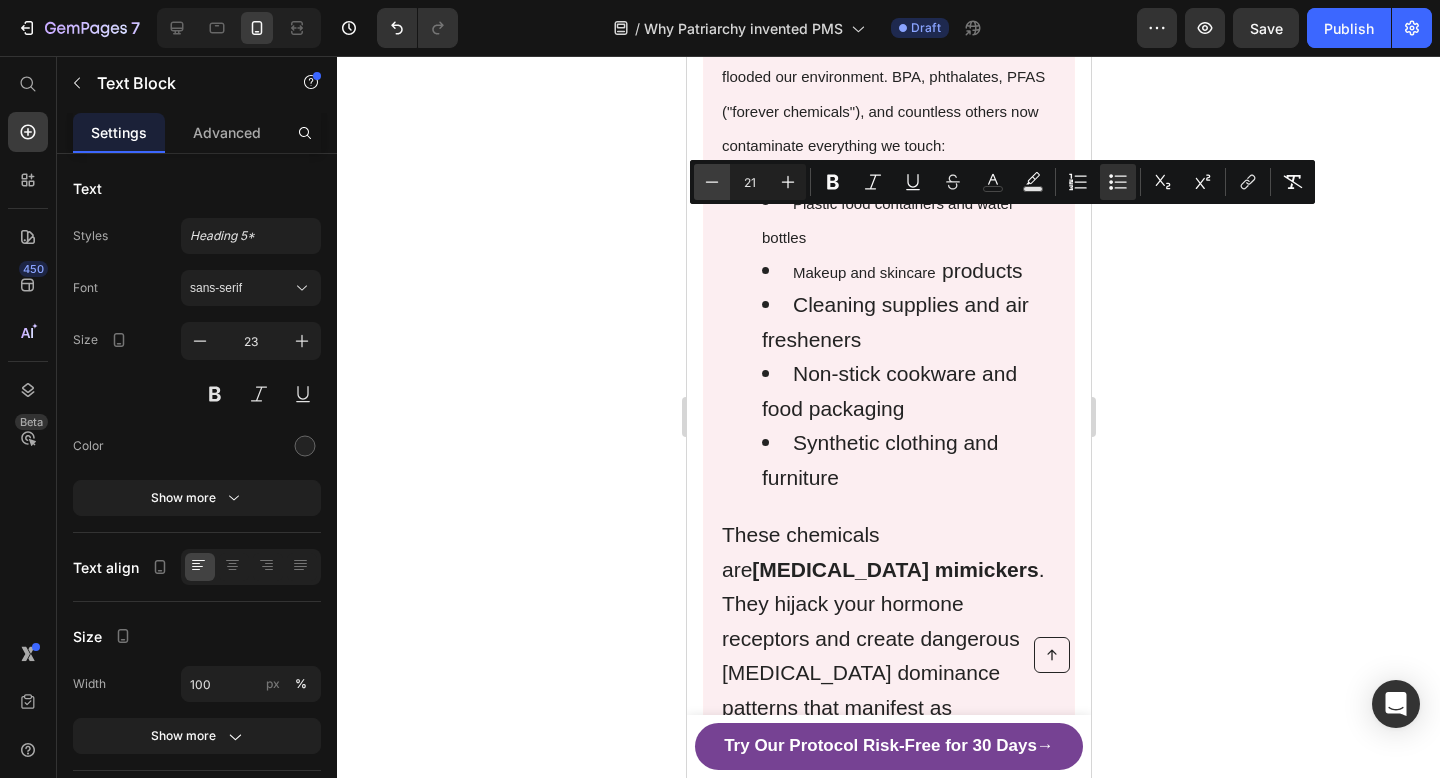 click 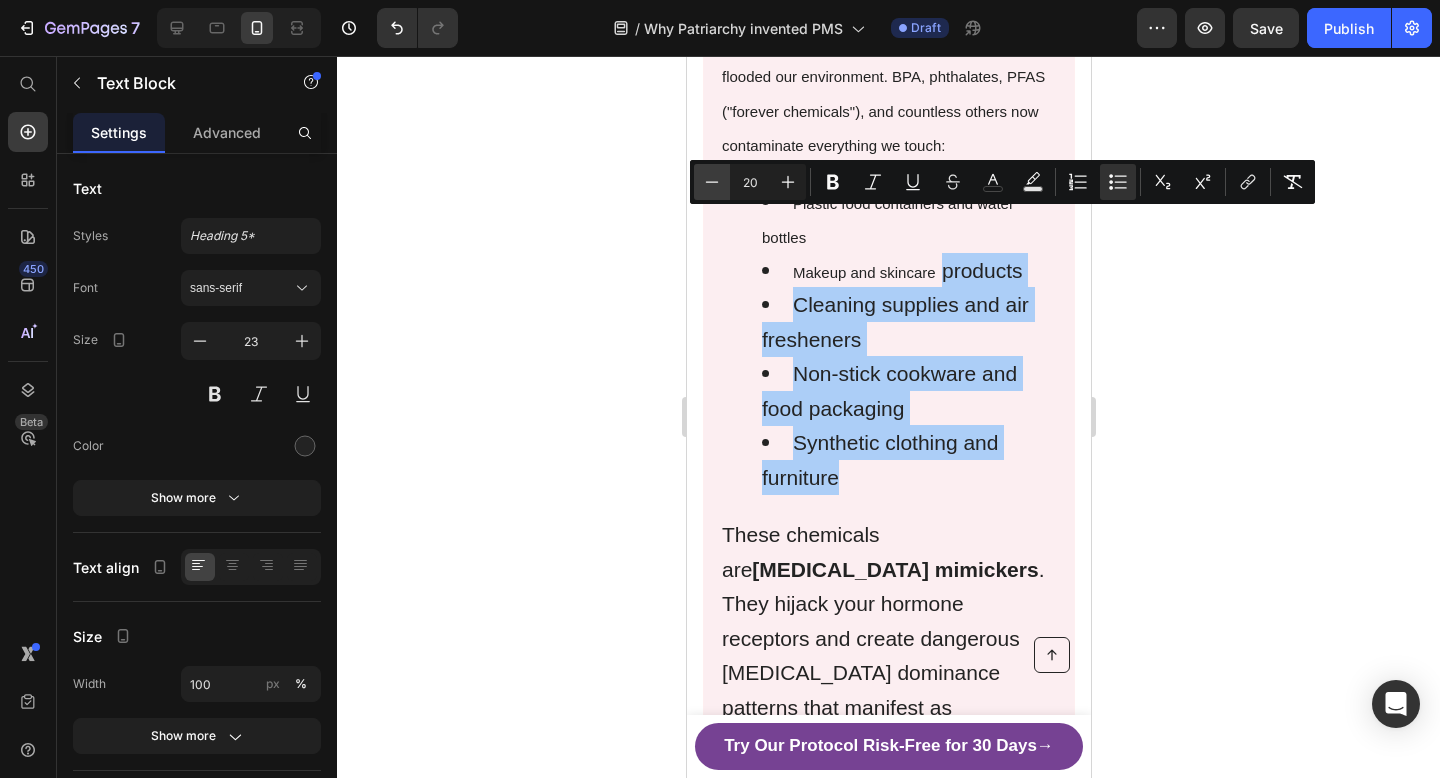 click 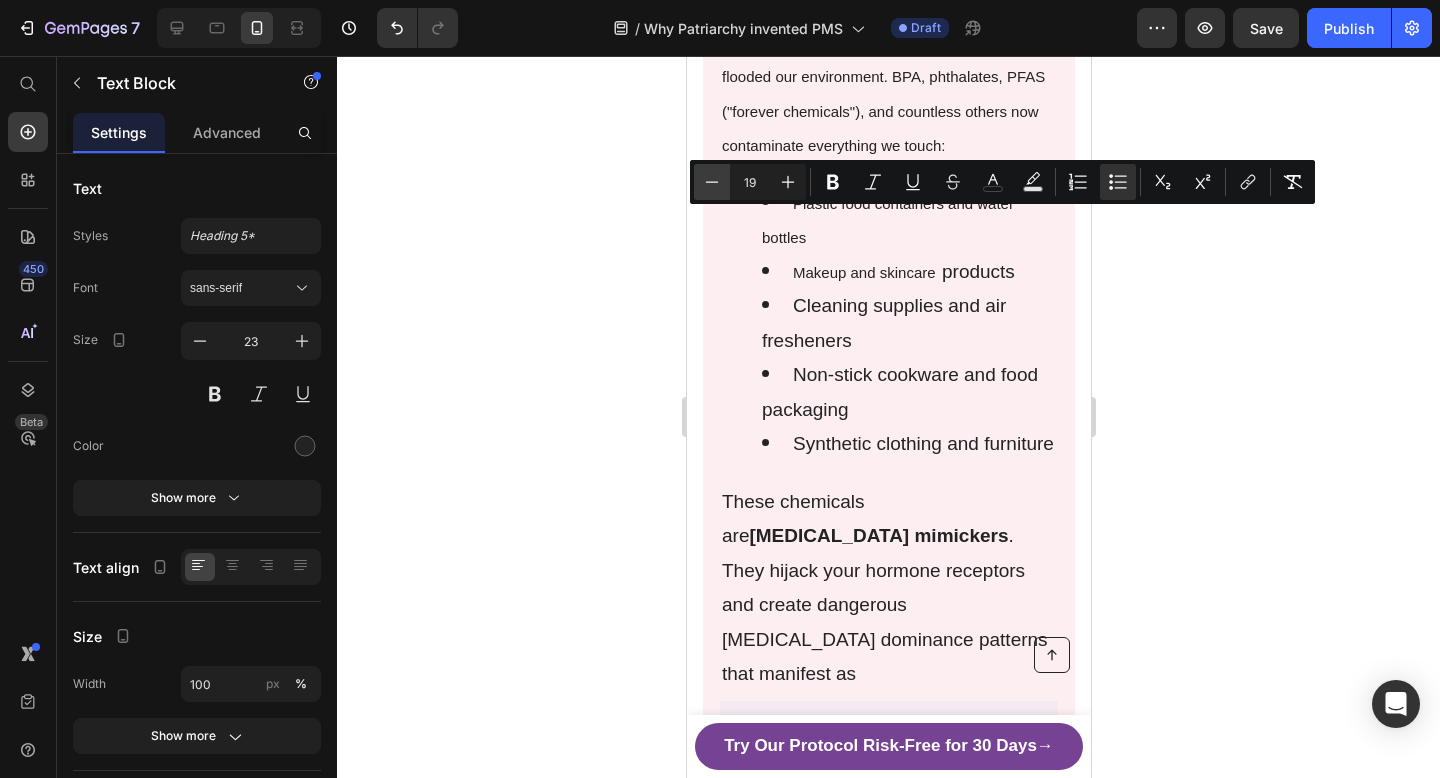 click 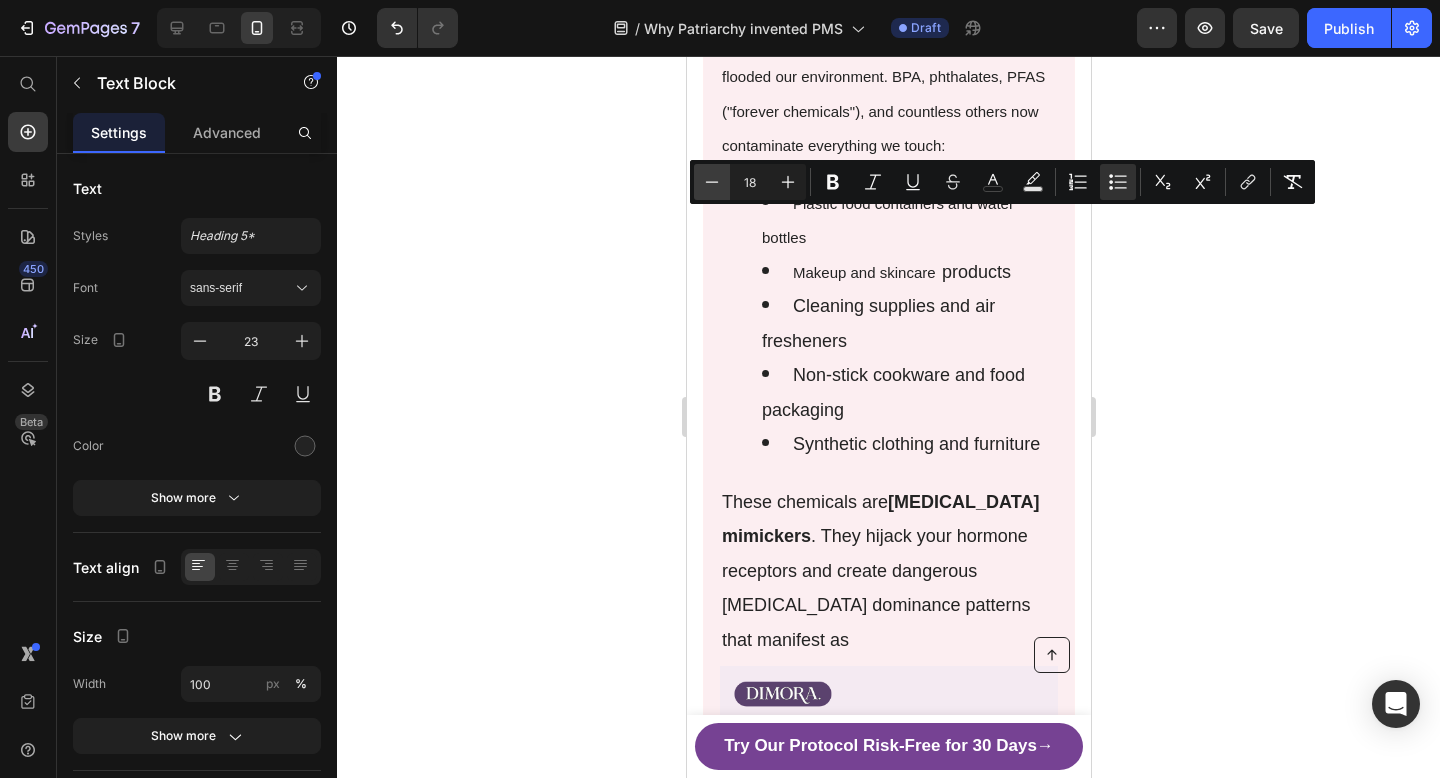 click 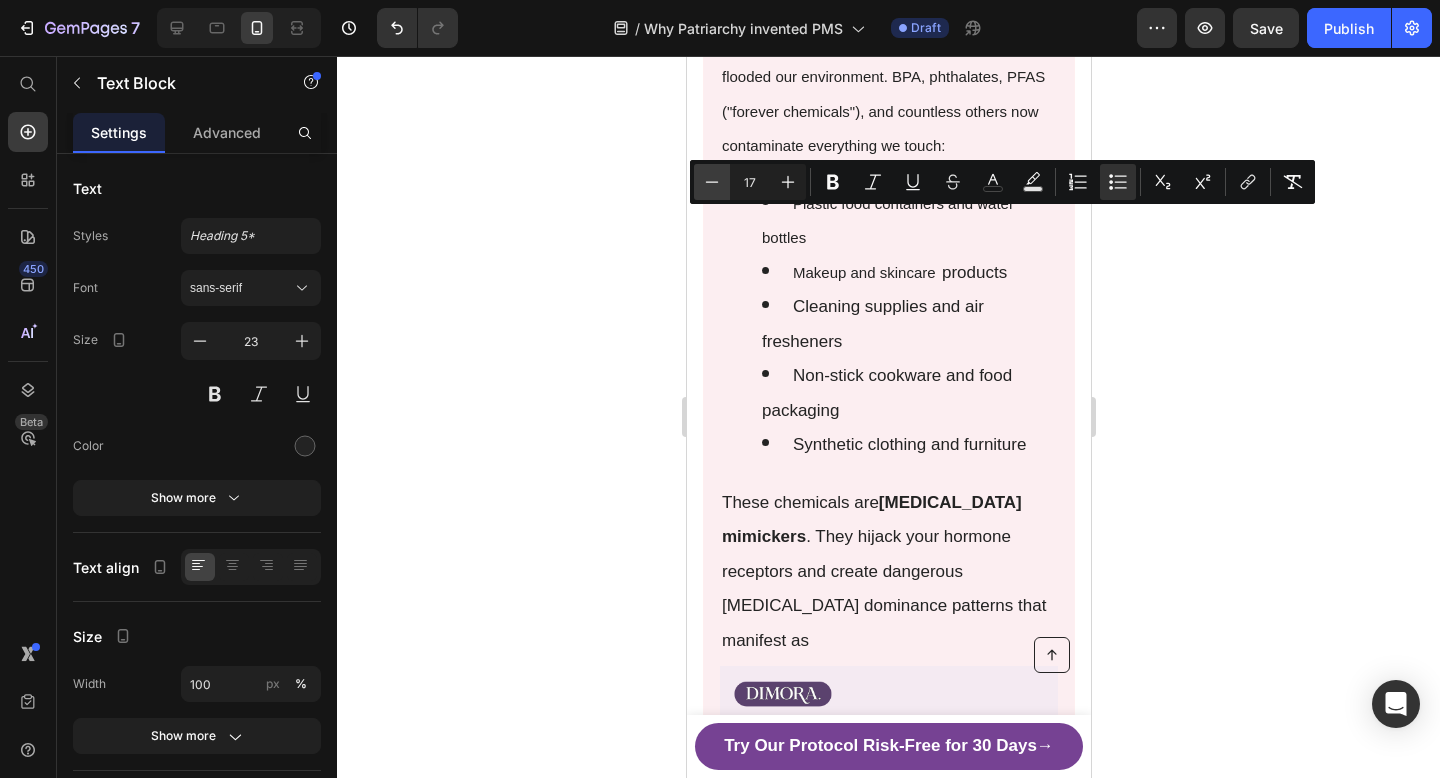 click 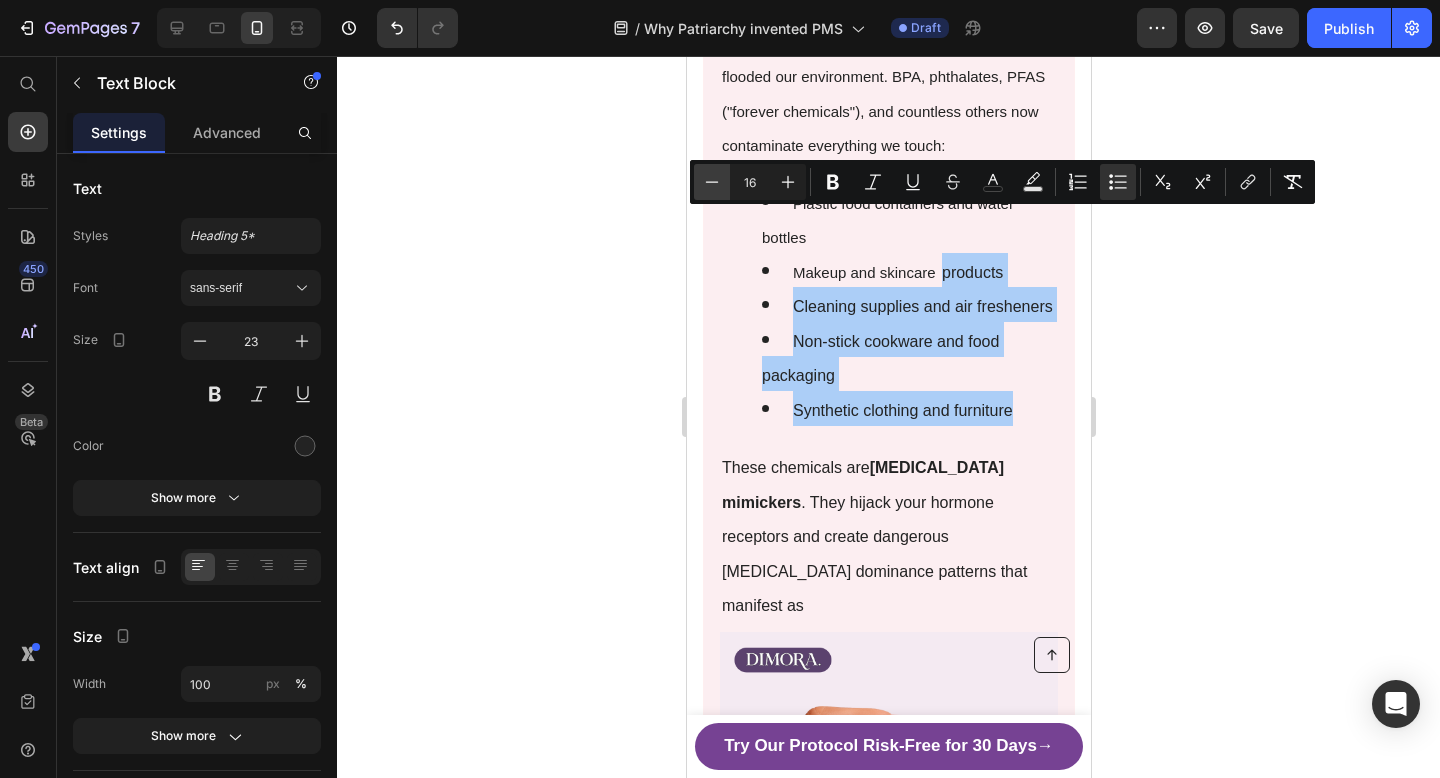 click 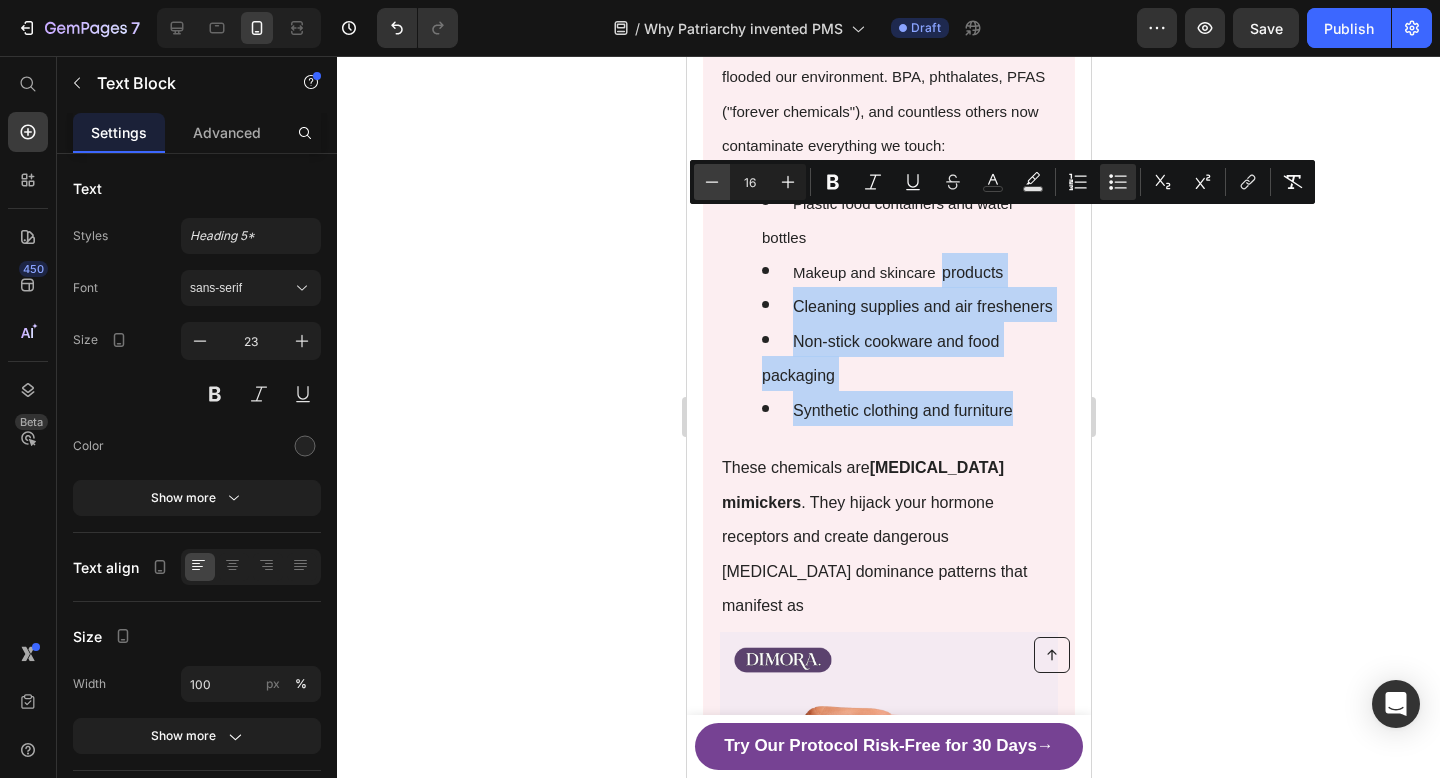 type on "15" 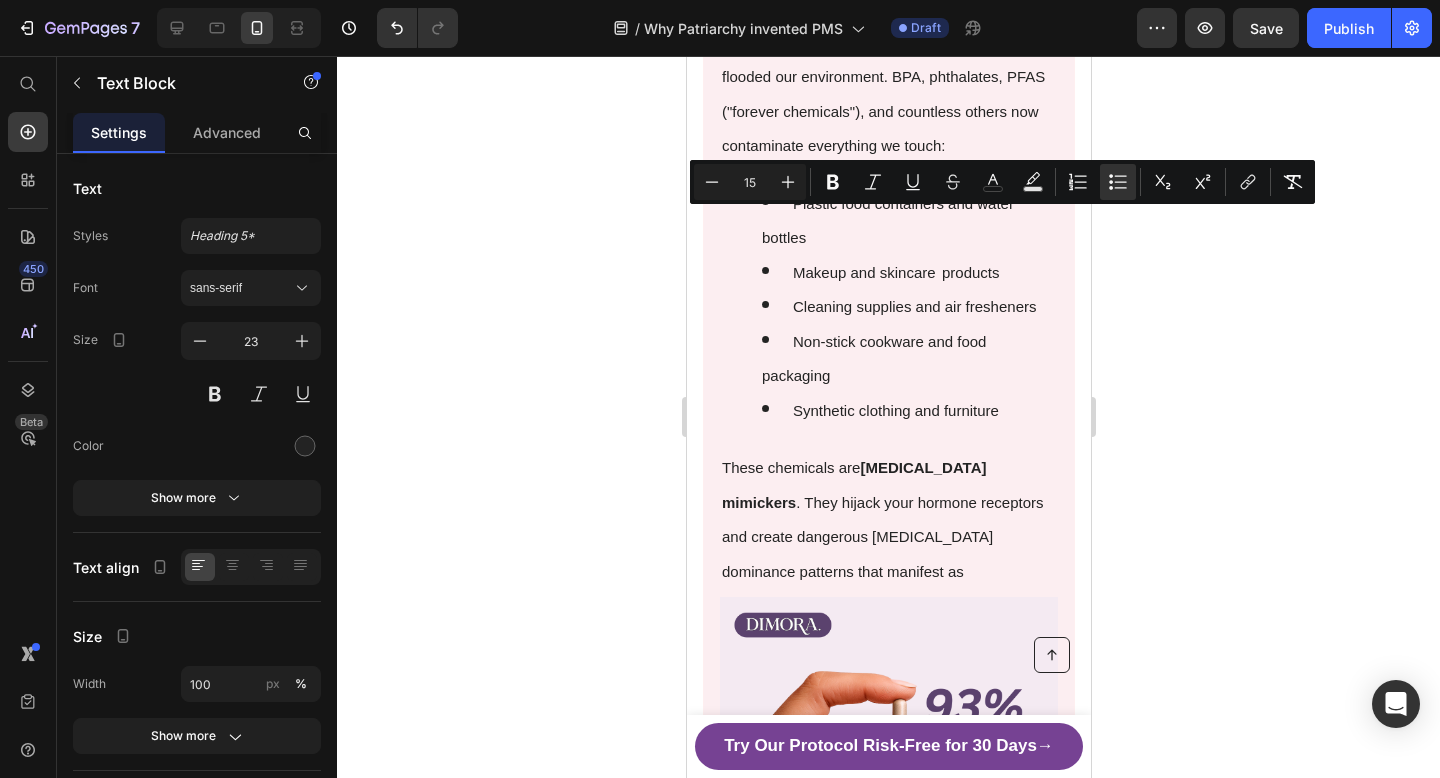 click on "These chemicals are  [MEDICAL_DATA] mimickers . They hijack your hormone receptors and create dangerous [MEDICAL_DATA] dominance patterns that manifest as" at bounding box center [888, 517] 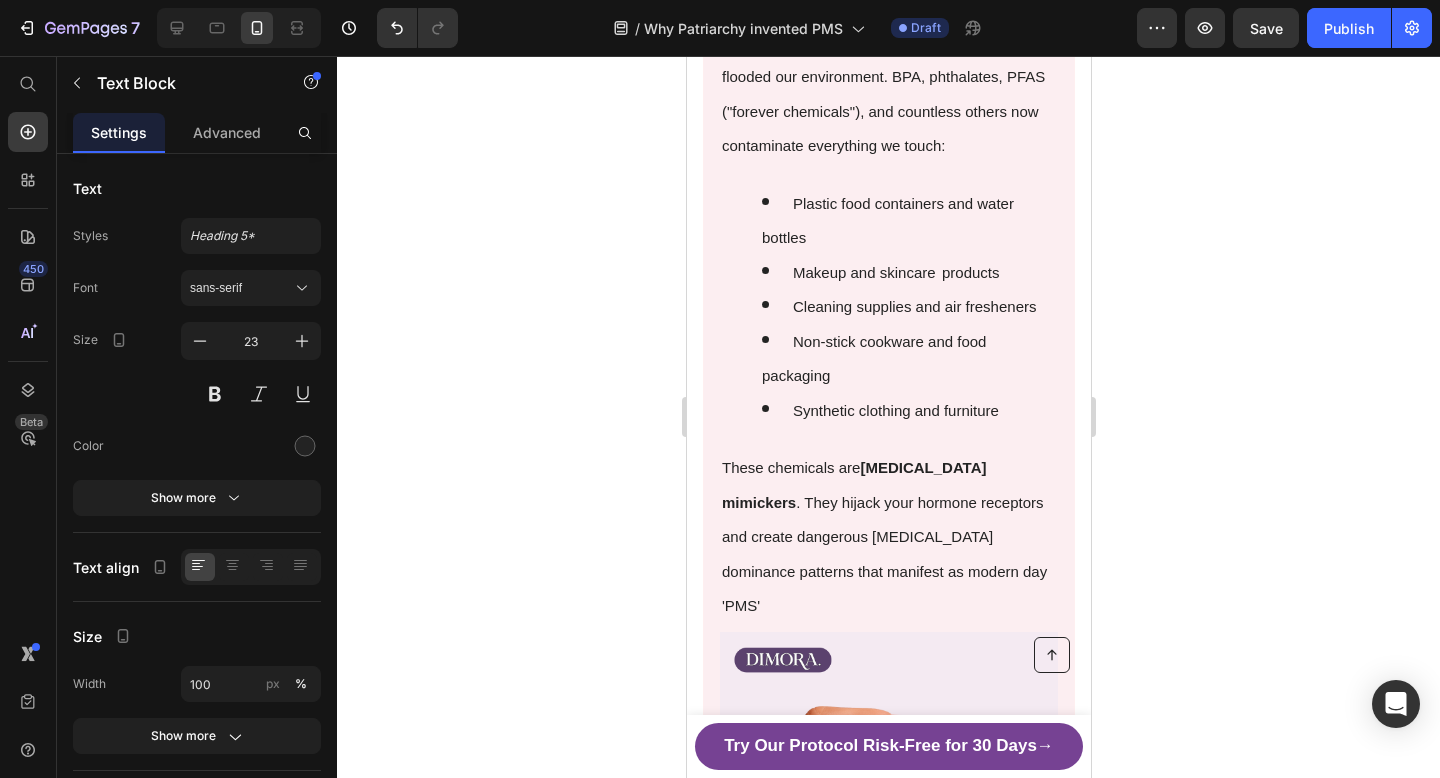 click on "Synthetic clothing and furniture" at bounding box center [908, 408] 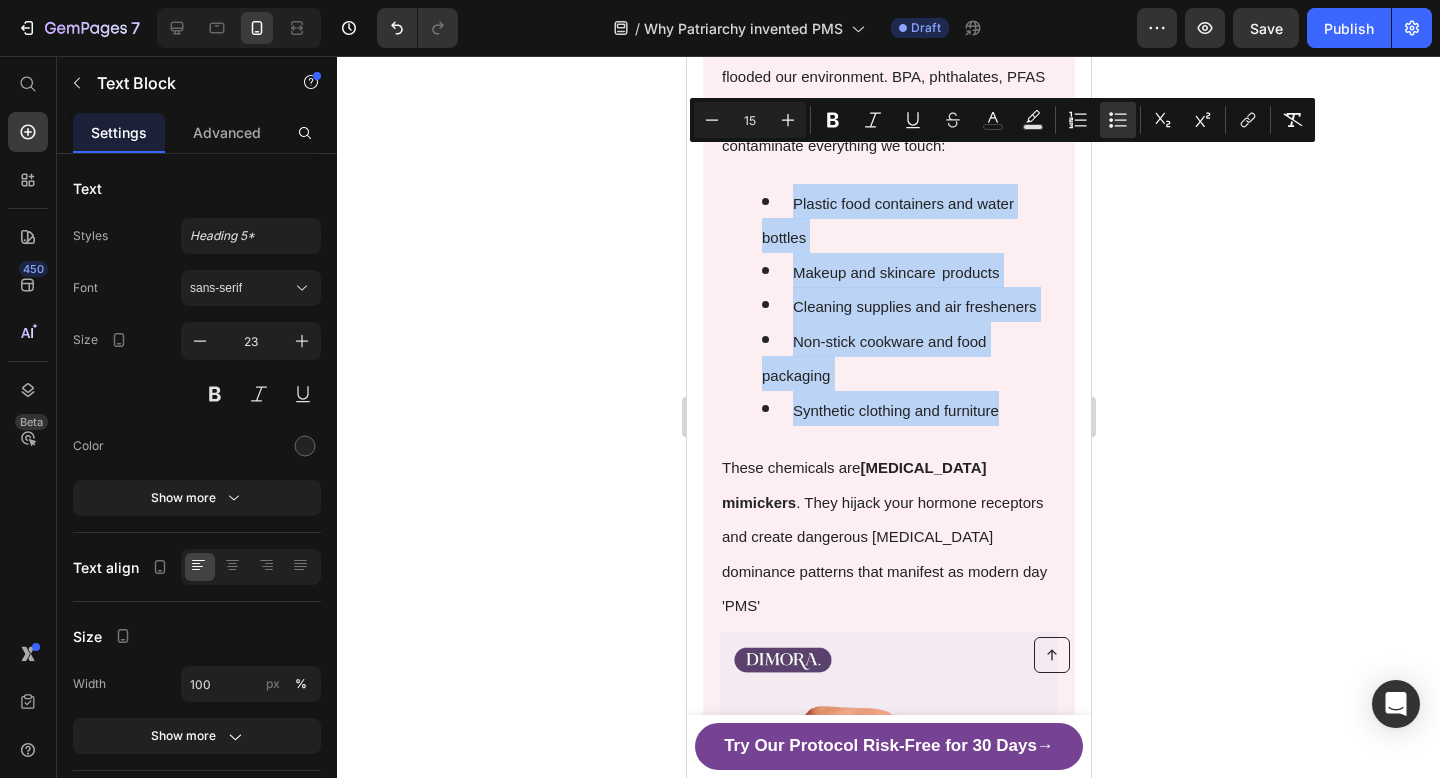 drag, startPoint x: 1010, startPoint y: 367, endPoint x: 762, endPoint y: 161, distance: 322.39728 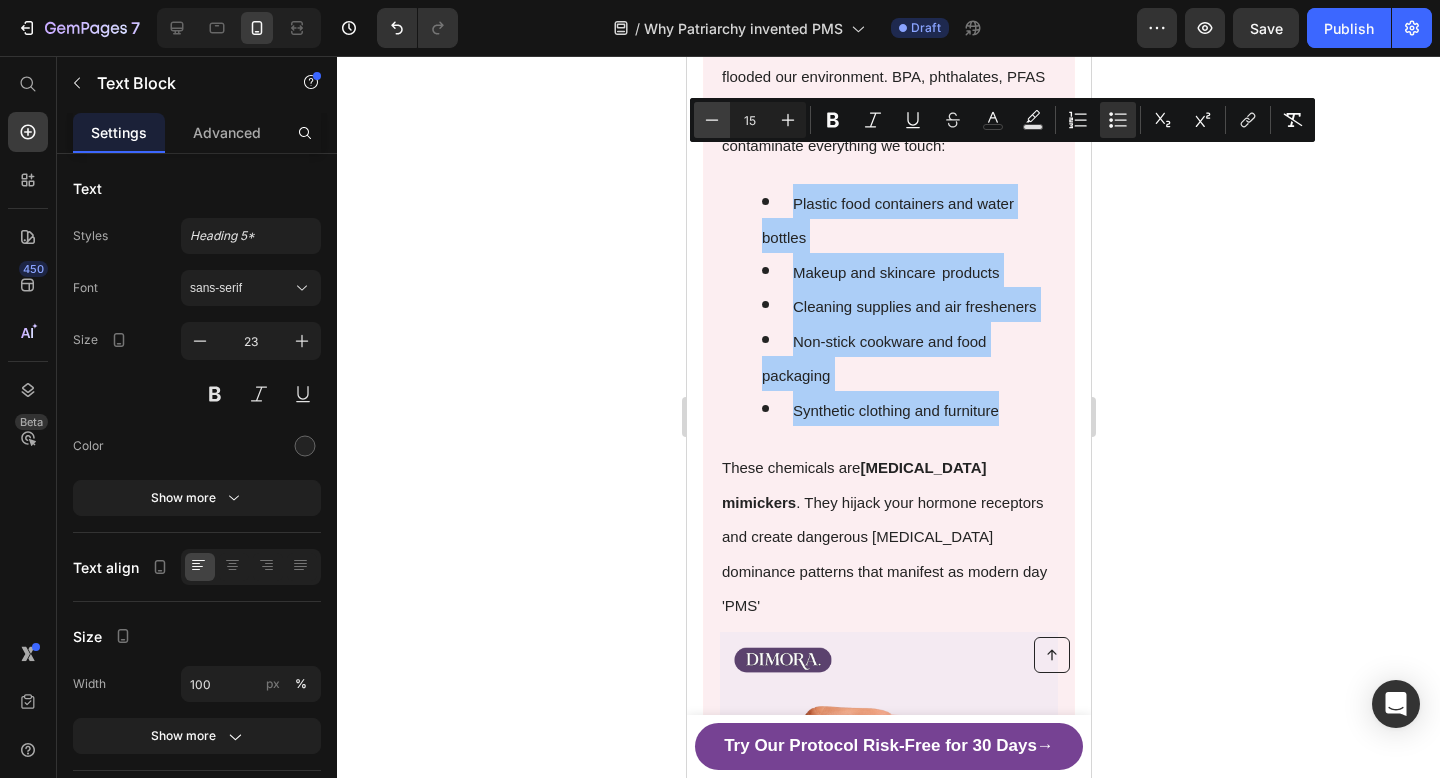 click on "Minus" at bounding box center (712, 120) 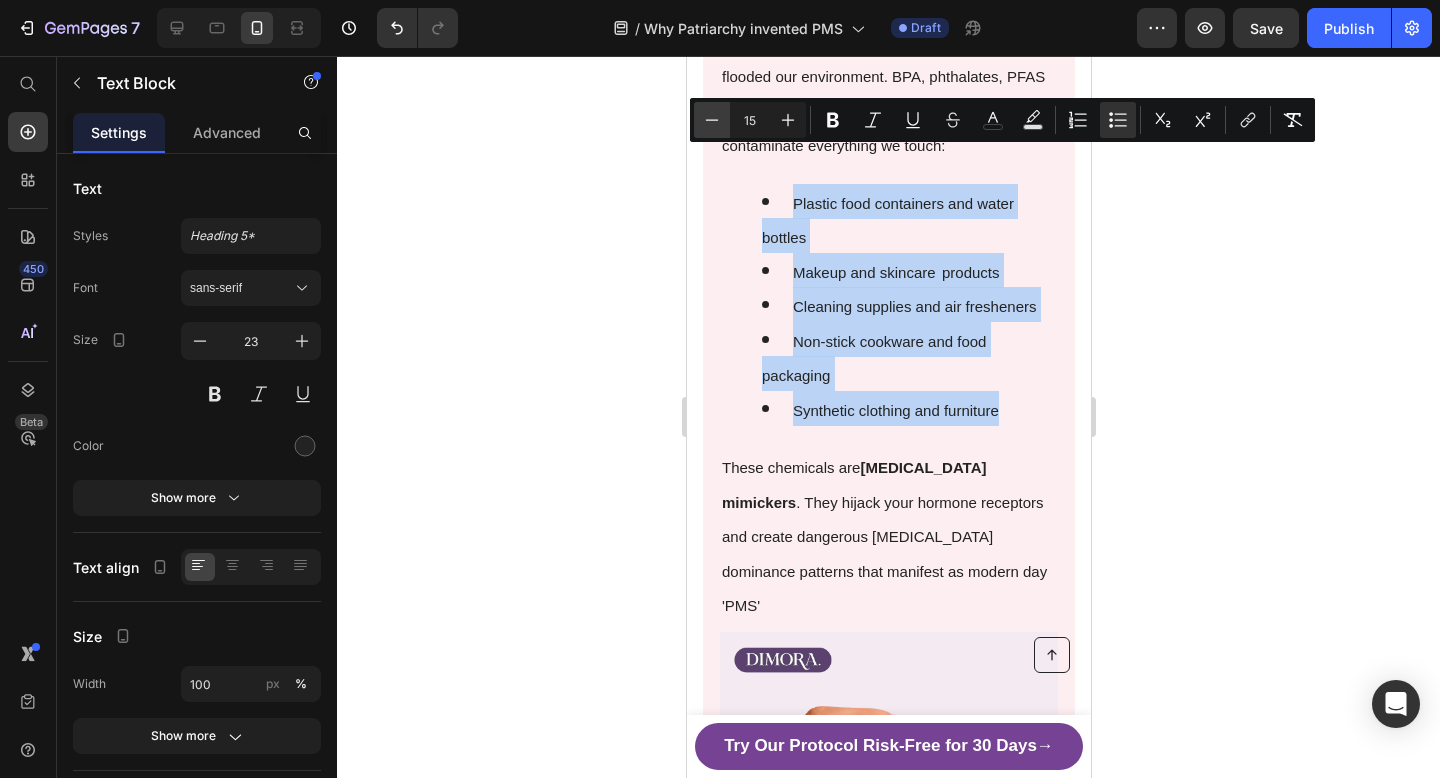 type on "14" 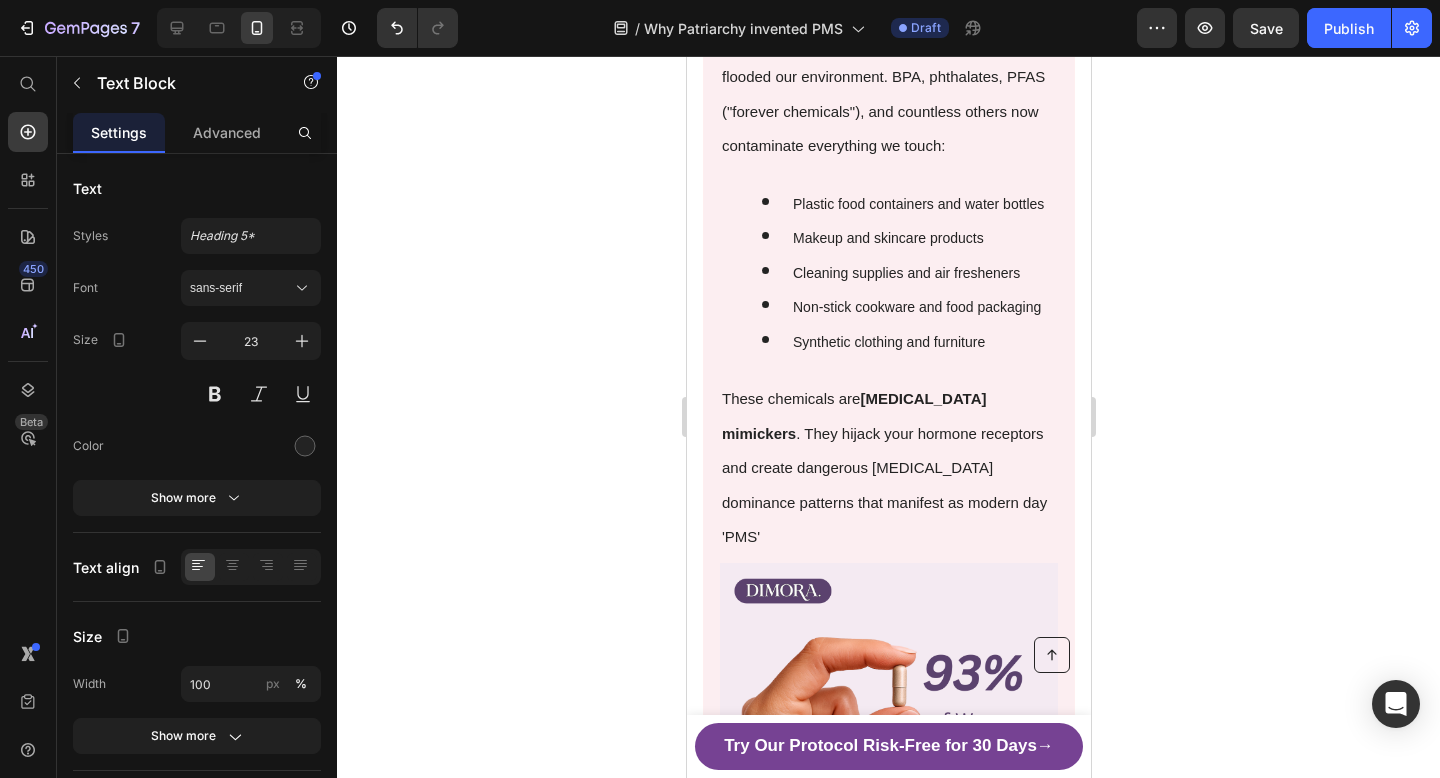 click on "[MEDICAL_DATA] mimickers" at bounding box center [853, 416] 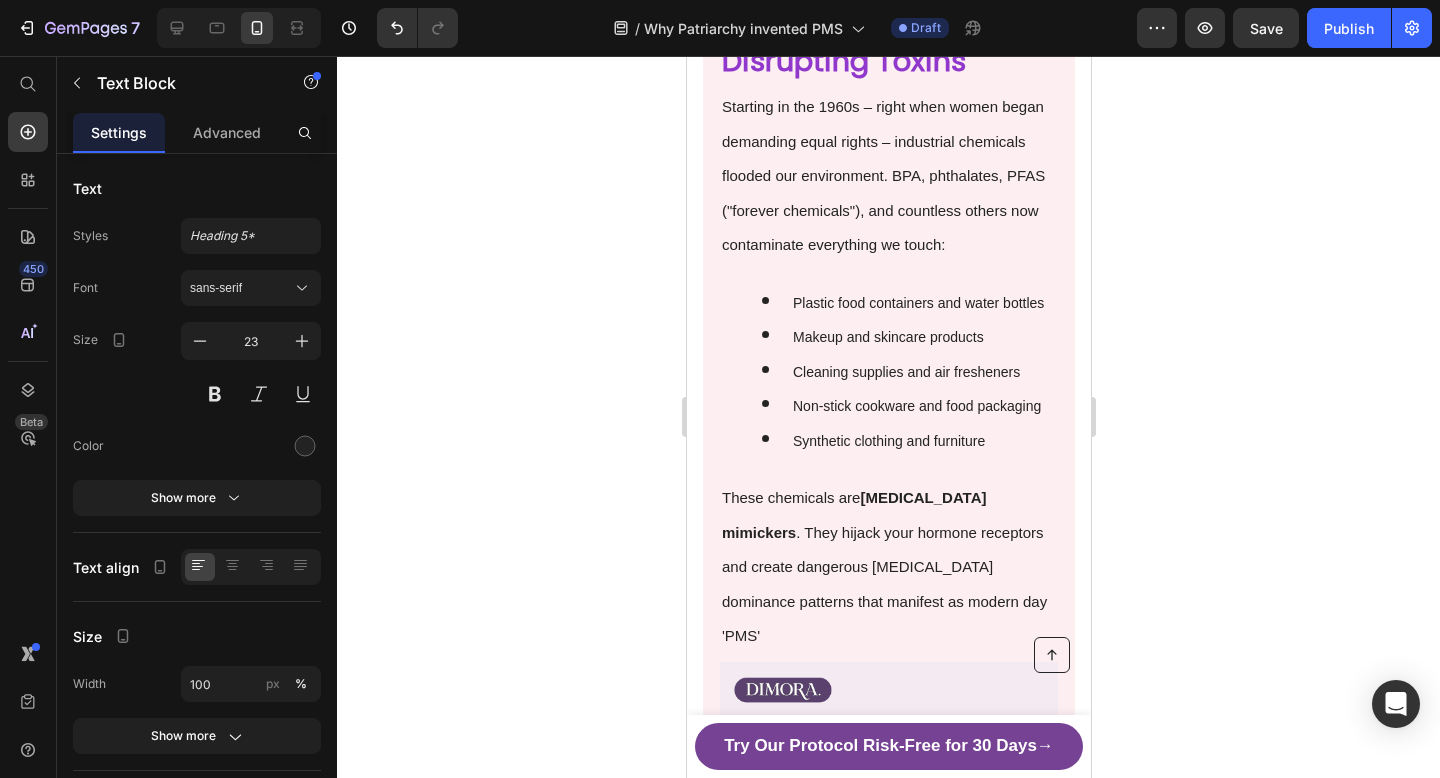 scroll, scrollTop: 1709, scrollLeft: 0, axis: vertical 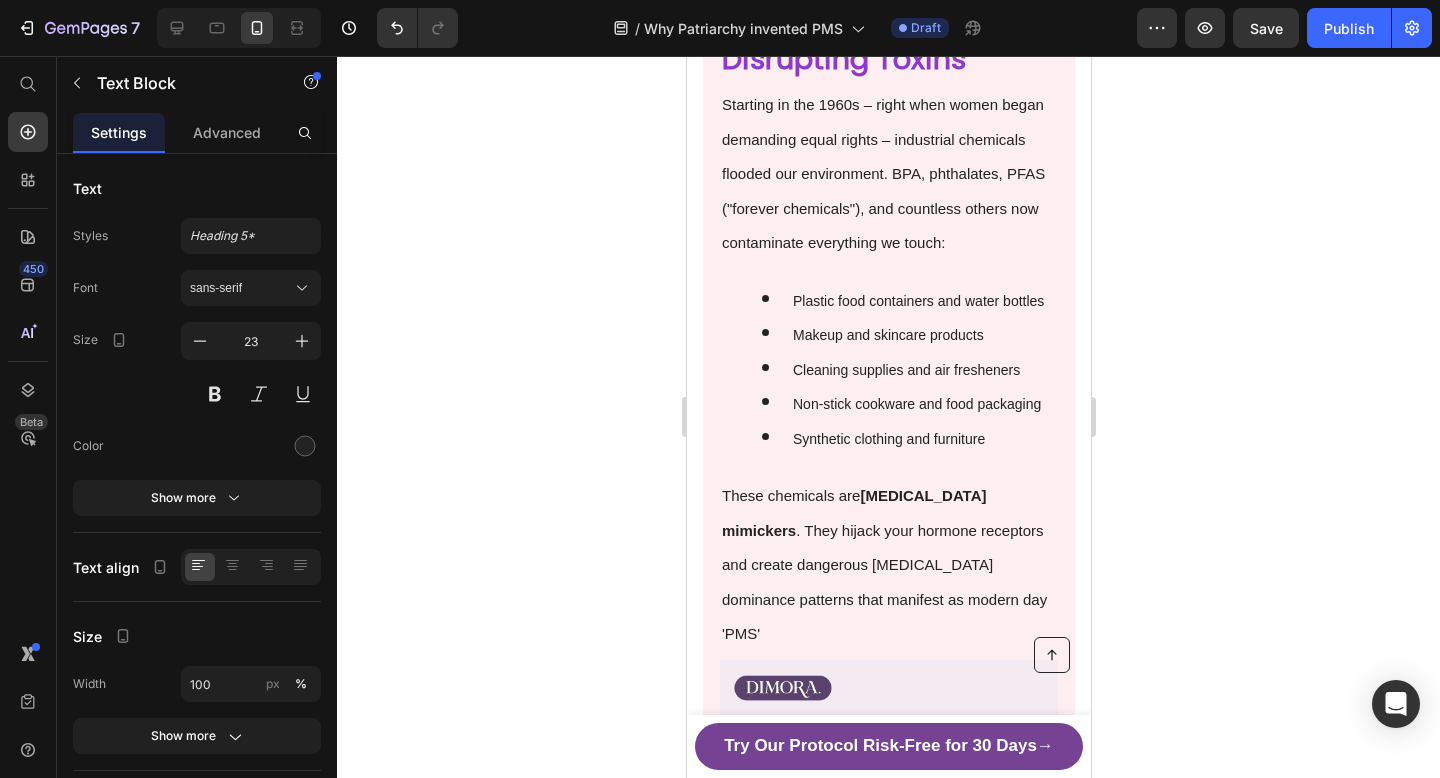 click on "These chemicals are  [MEDICAL_DATA] mimickers . They hijack your hormone receptors and create dangerous [MEDICAL_DATA] dominance patterns that manifest as modern day 'PMS'" at bounding box center (888, 562) 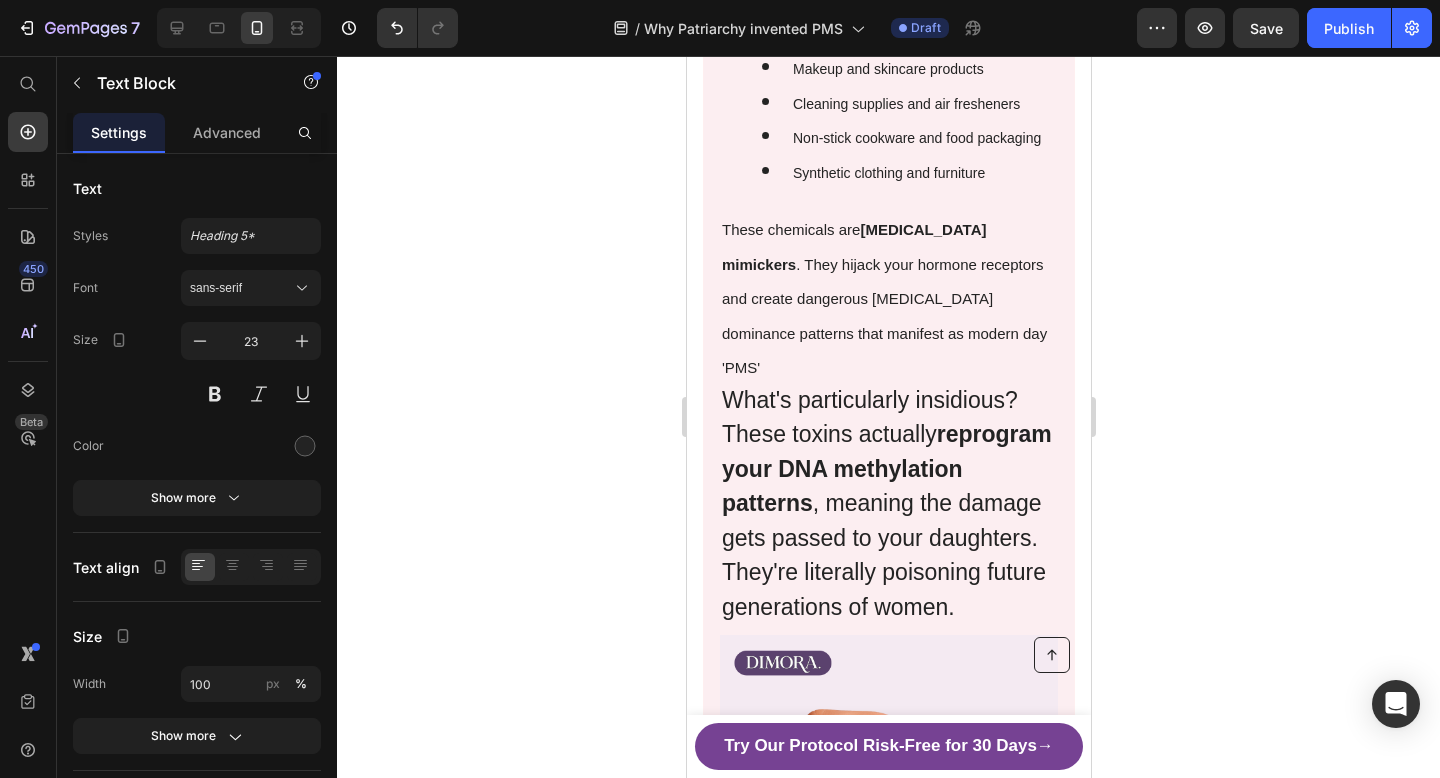 scroll, scrollTop: 2008, scrollLeft: 0, axis: vertical 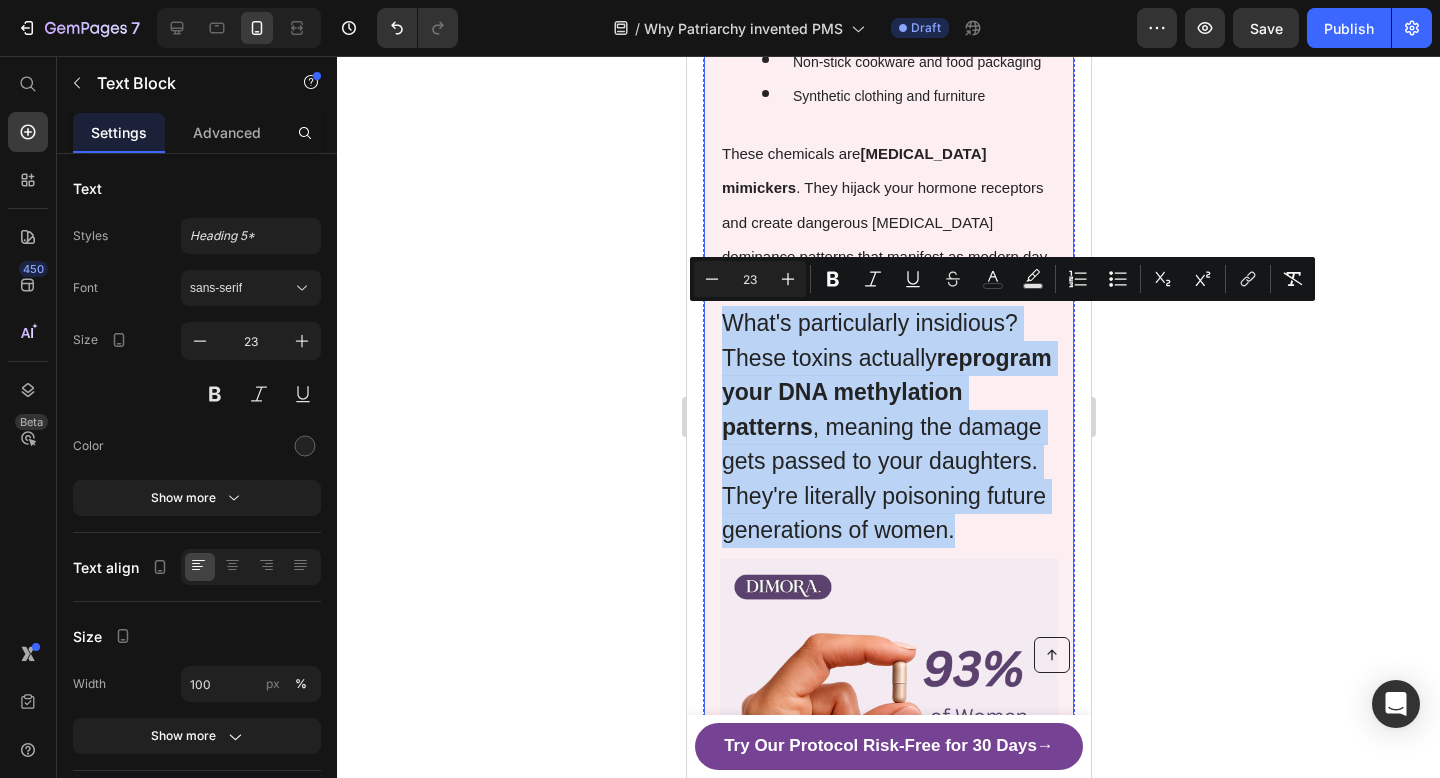drag, startPoint x: 798, startPoint y: 524, endPoint x: 712, endPoint y: 303, distance: 237.14342 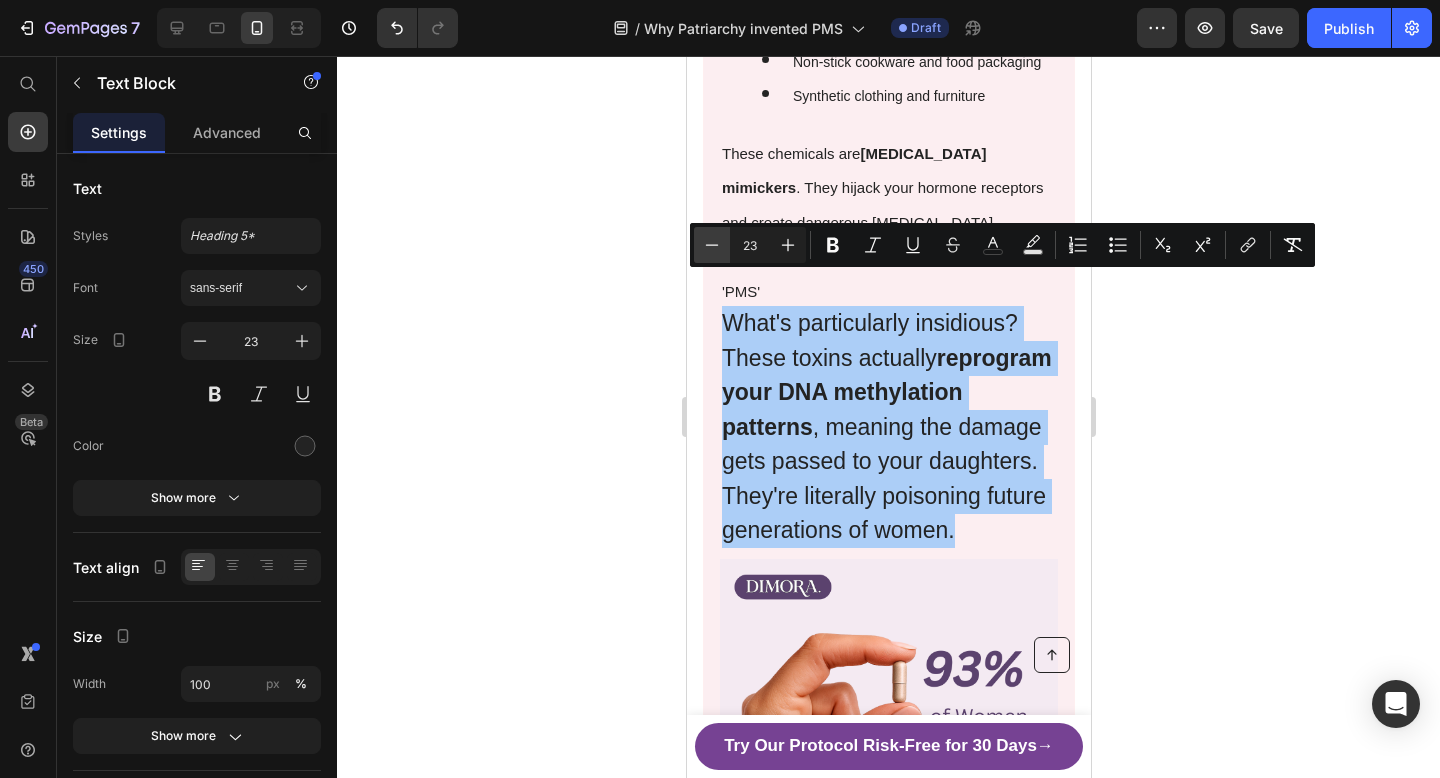 click 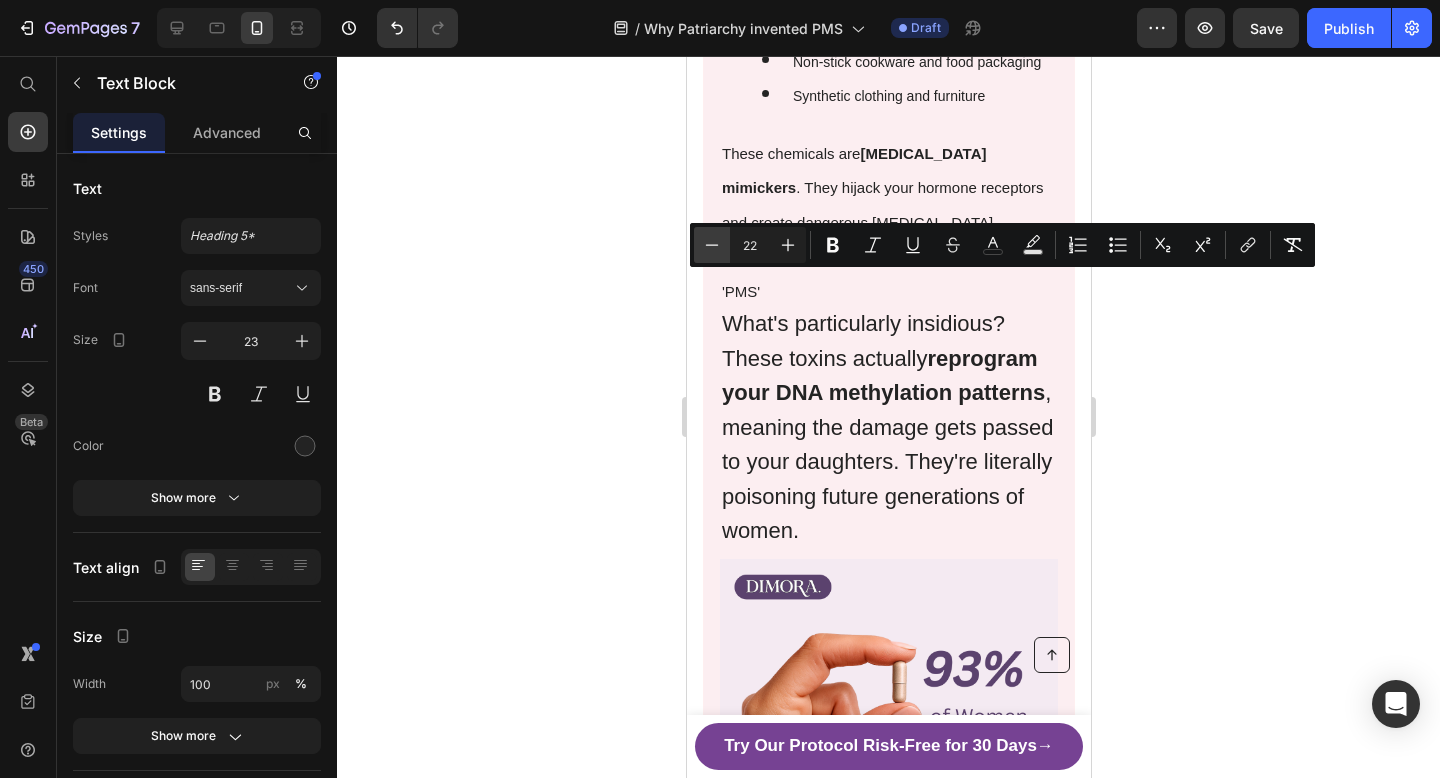 click 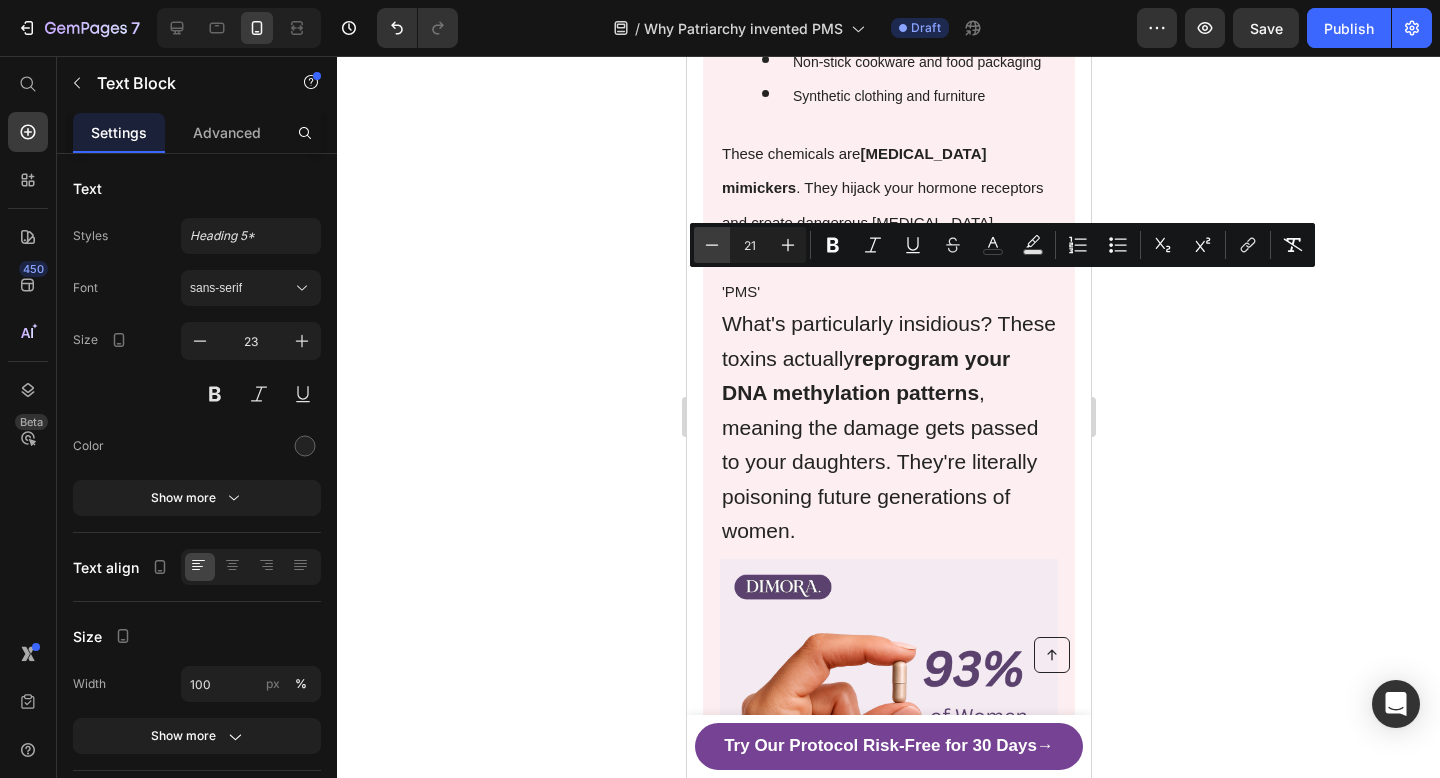 click 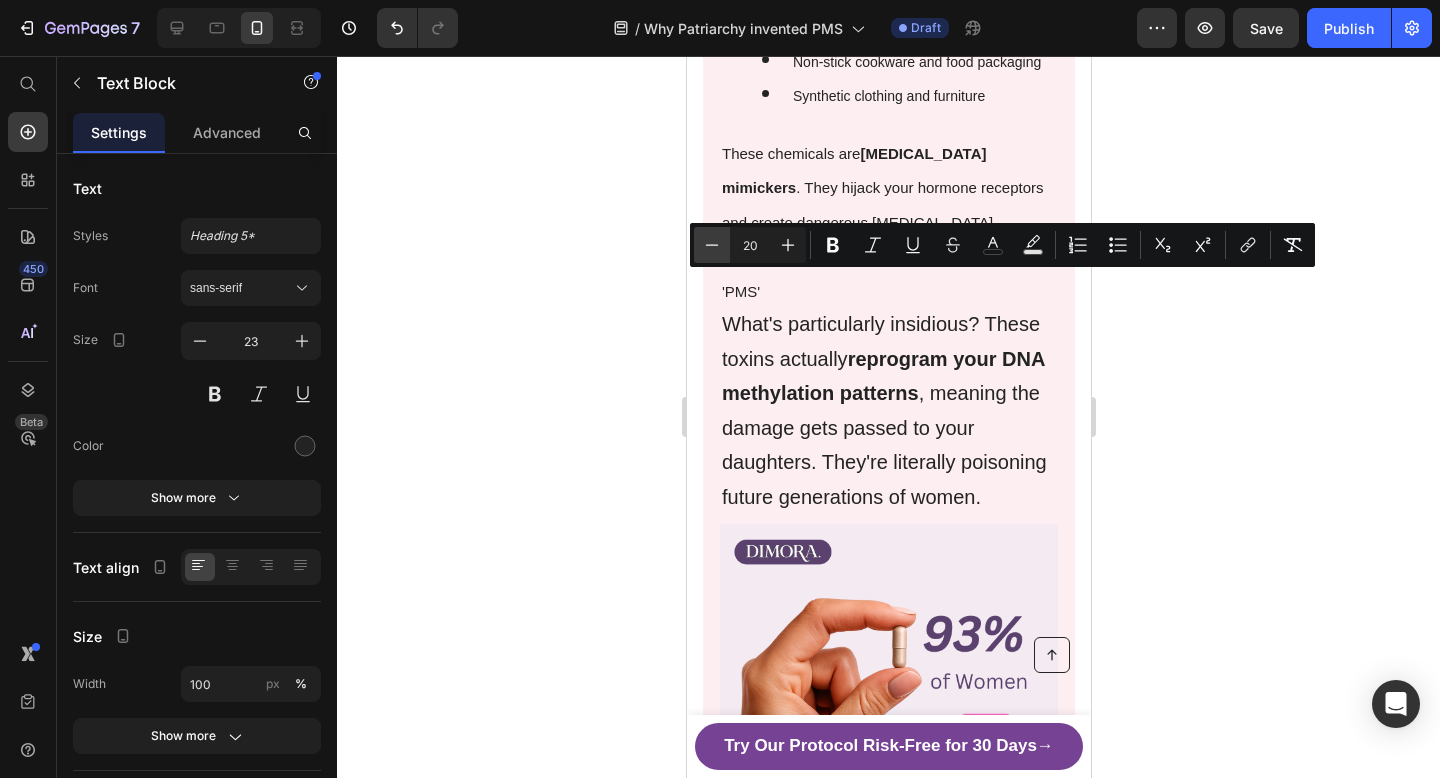 click 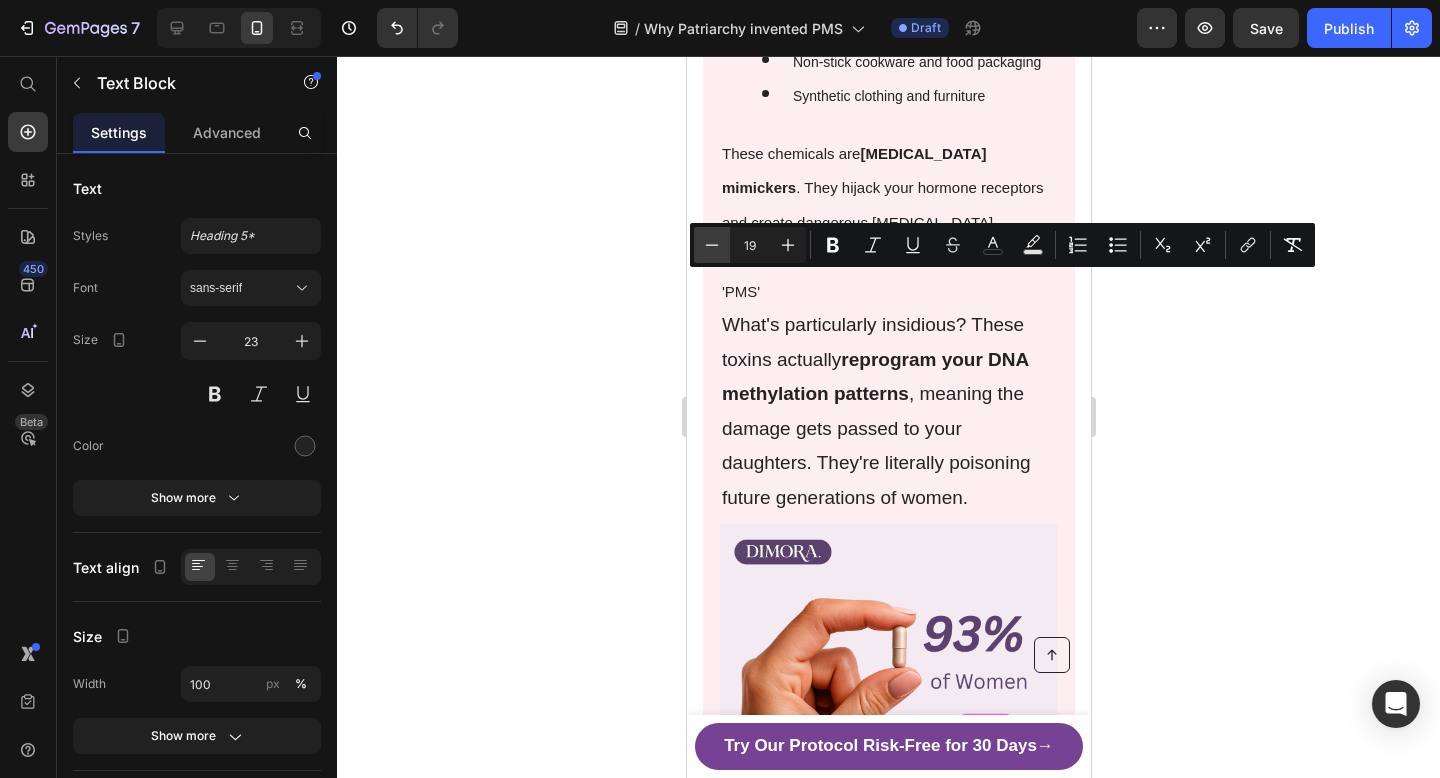 click 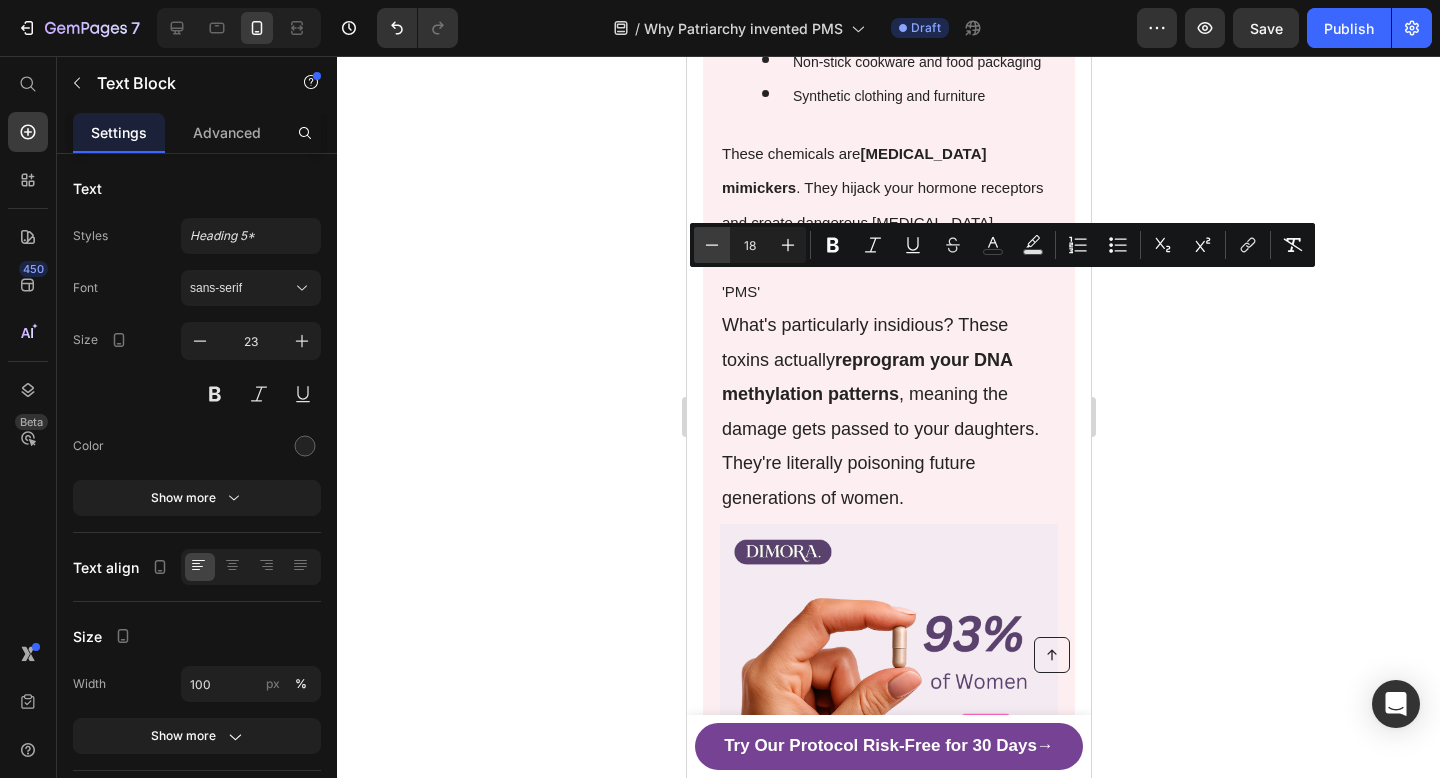 click 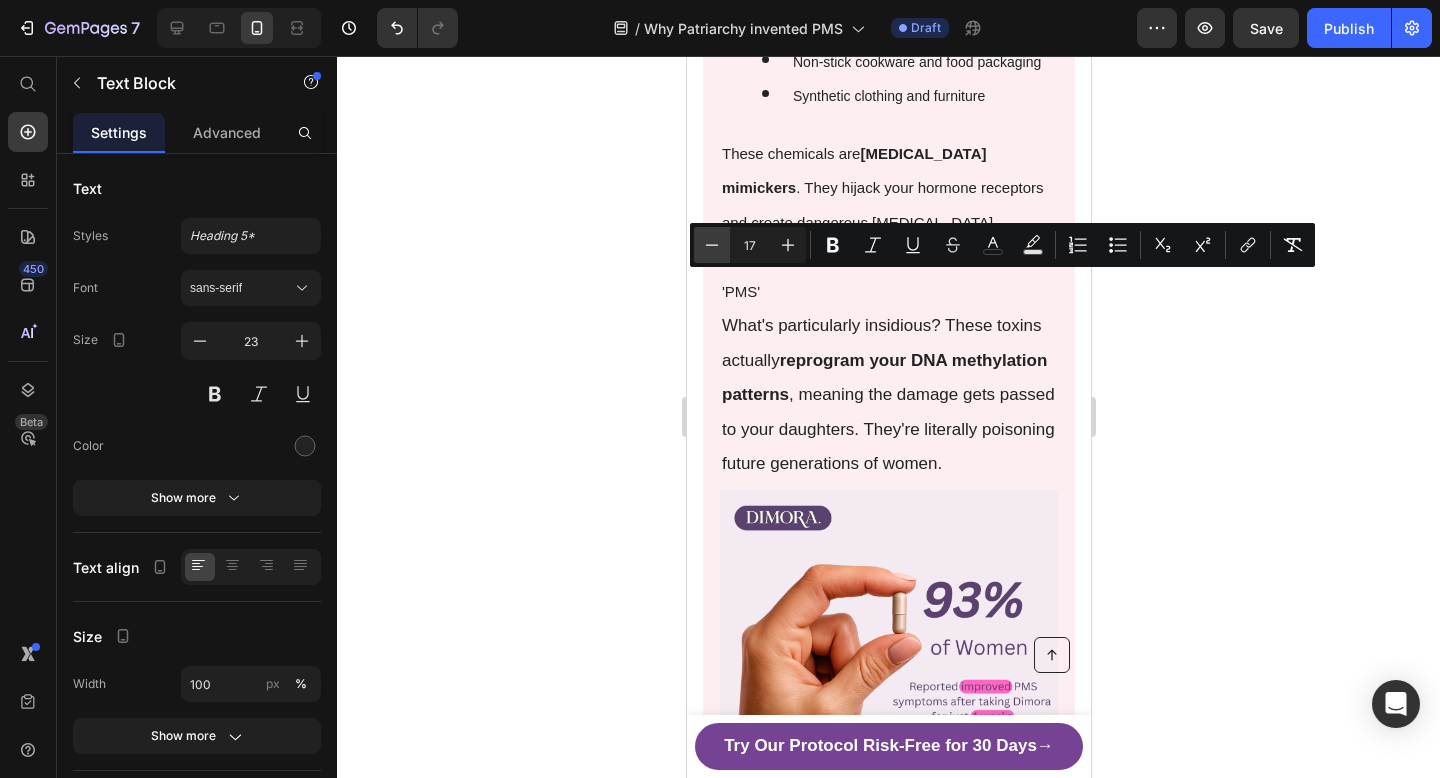 click 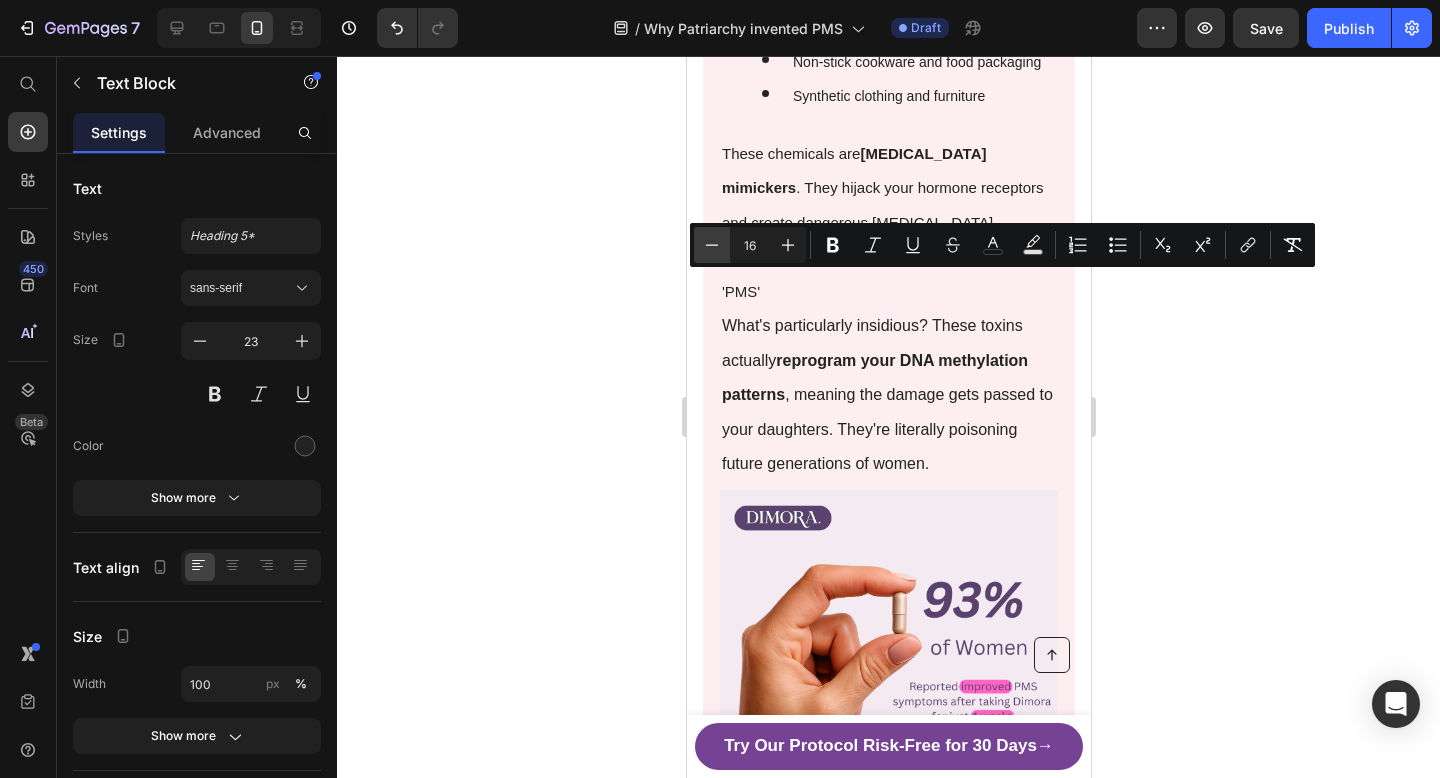 click 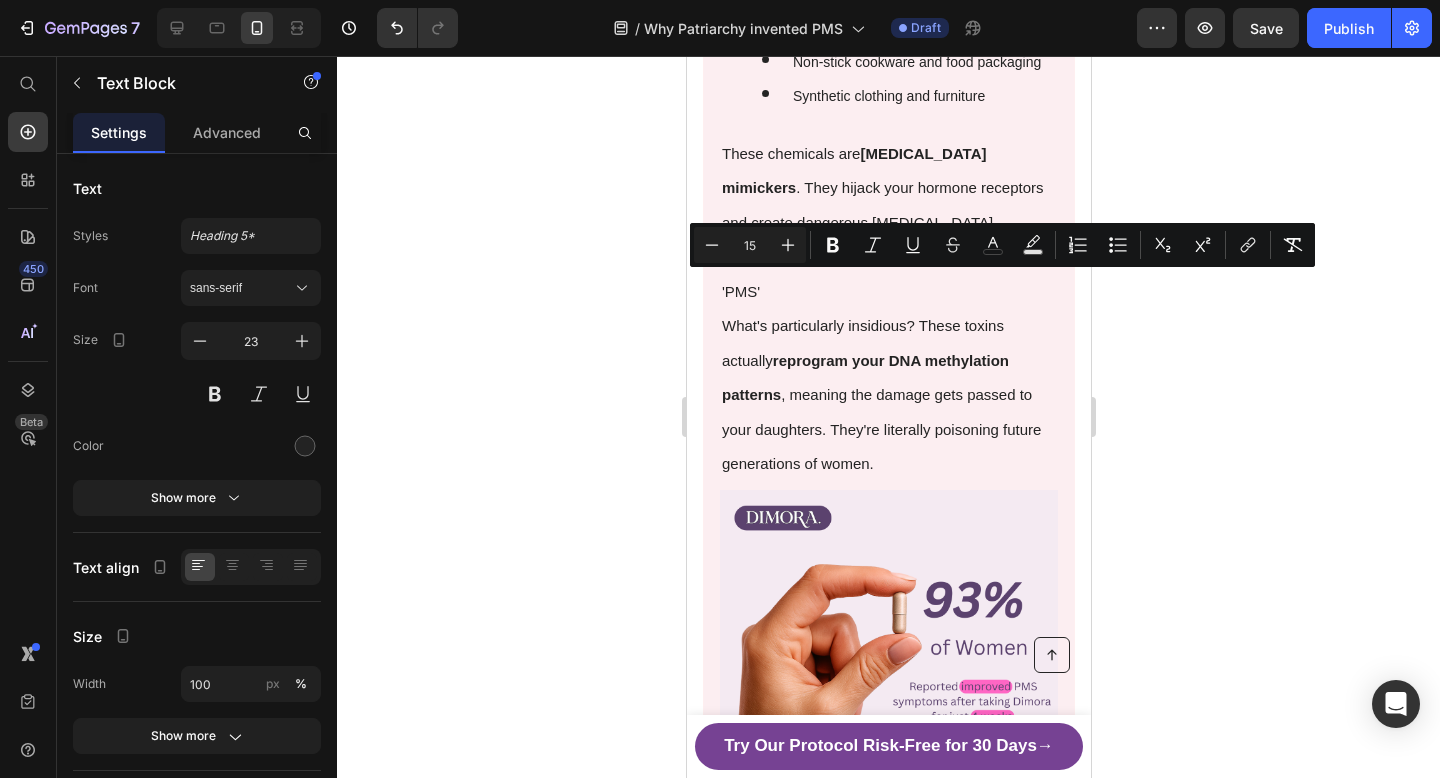 click on "What's particularly insidious? These toxins actually  reprogram your DNA methylation patterns , meaning the damage gets passed to your daughters. They're literally poisoning future generations of women." at bounding box center (888, 392) 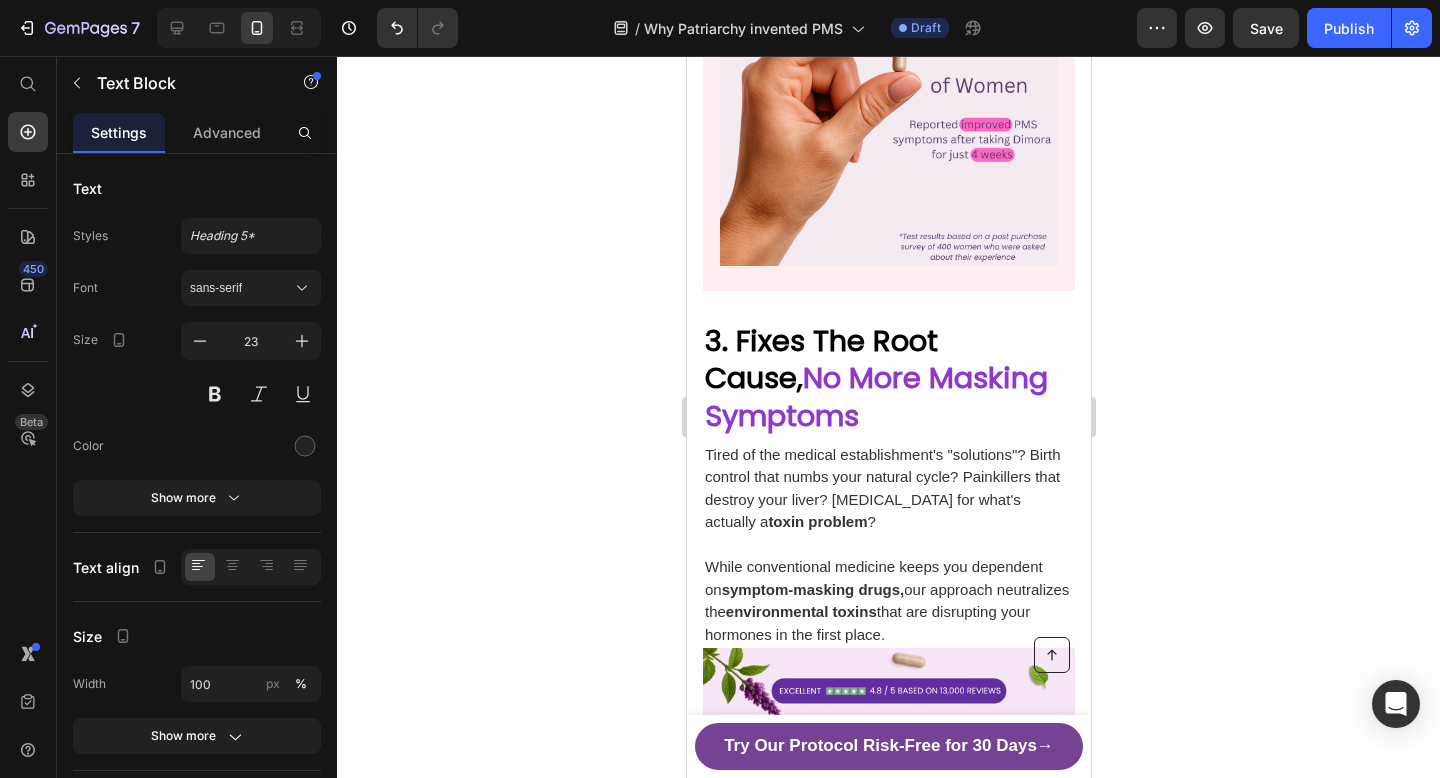 scroll, scrollTop: 2655, scrollLeft: 0, axis: vertical 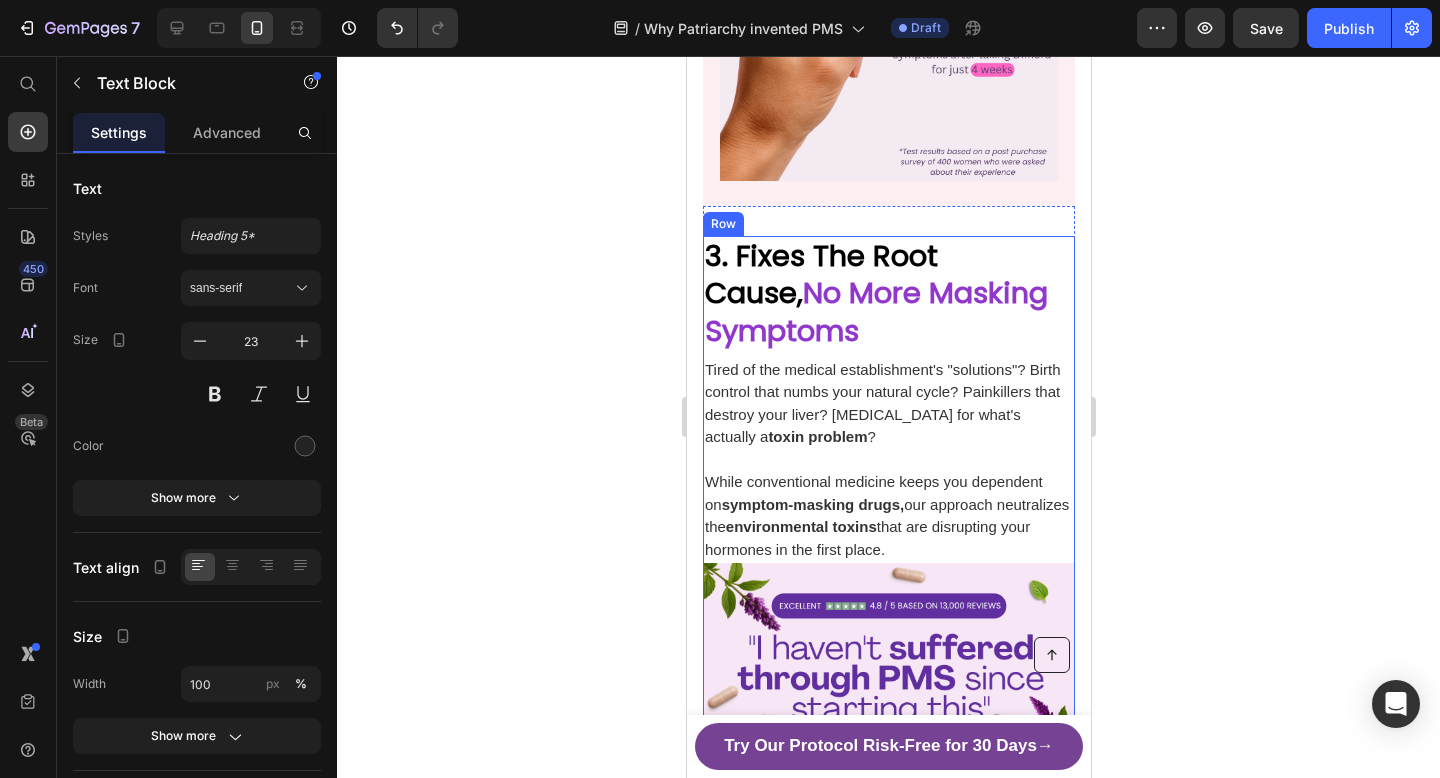 click on "No More Masking Symptoms" at bounding box center [875, 312] 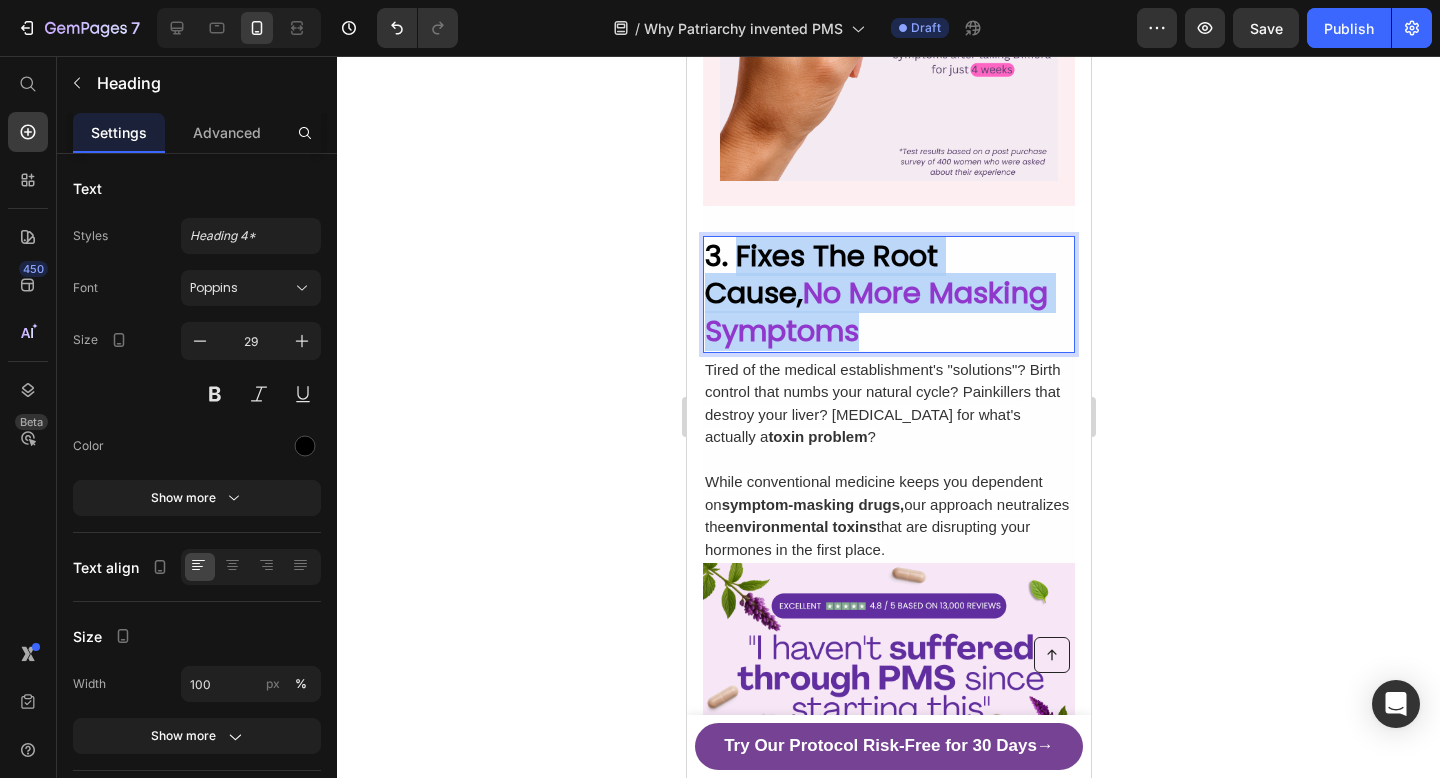 drag, startPoint x: 868, startPoint y: 300, endPoint x: 735, endPoint y: 225, distance: 152.68922 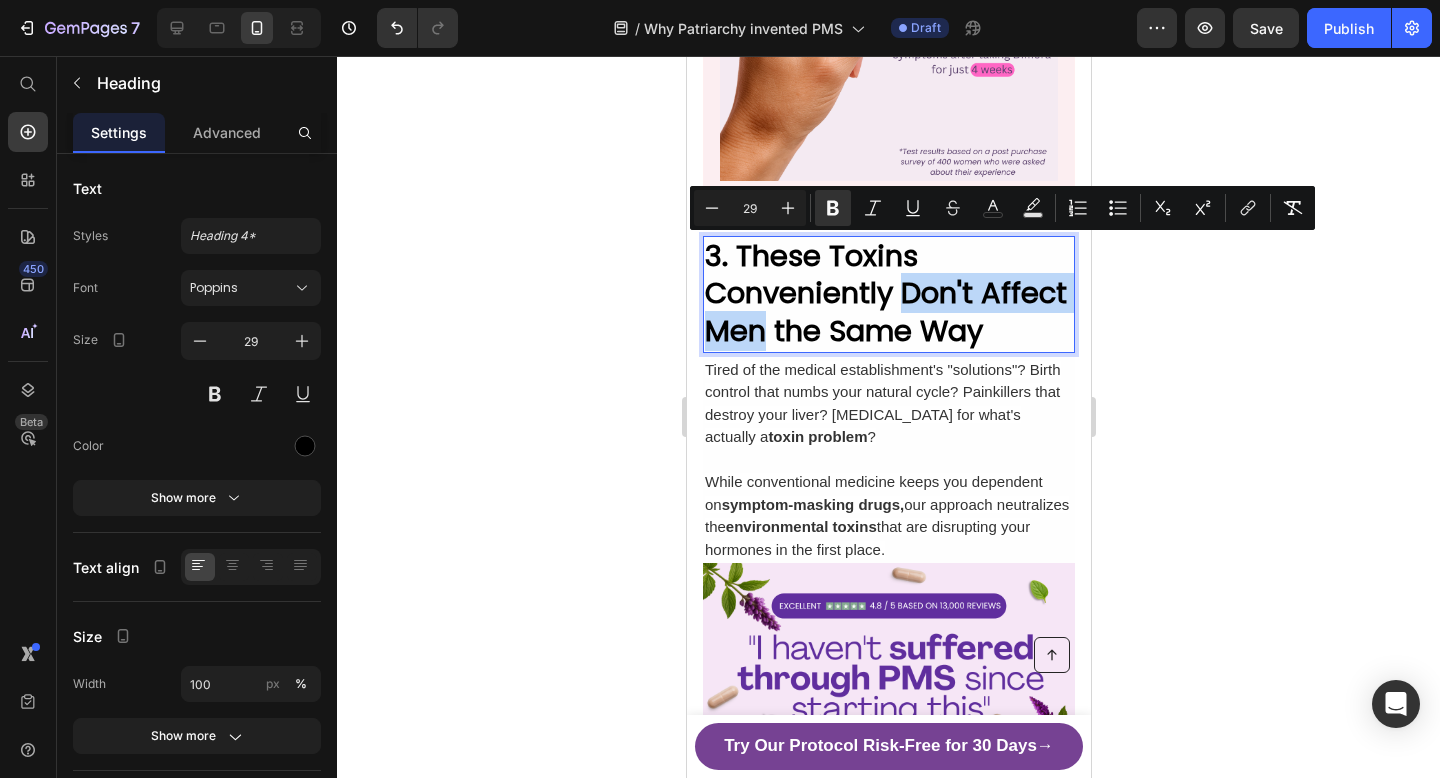 drag, startPoint x: 903, startPoint y: 262, endPoint x: 759, endPoint y: 280, distance: 145.12064 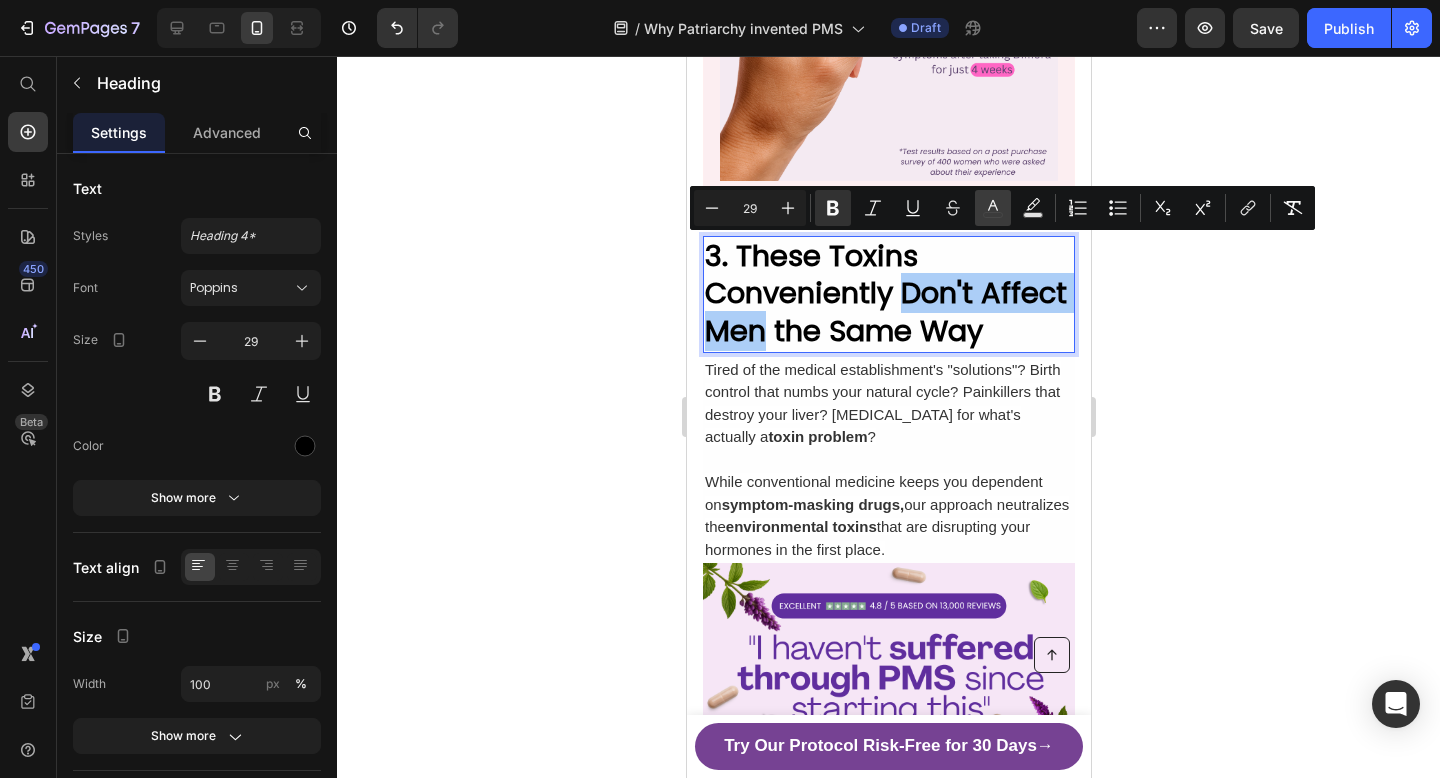 click 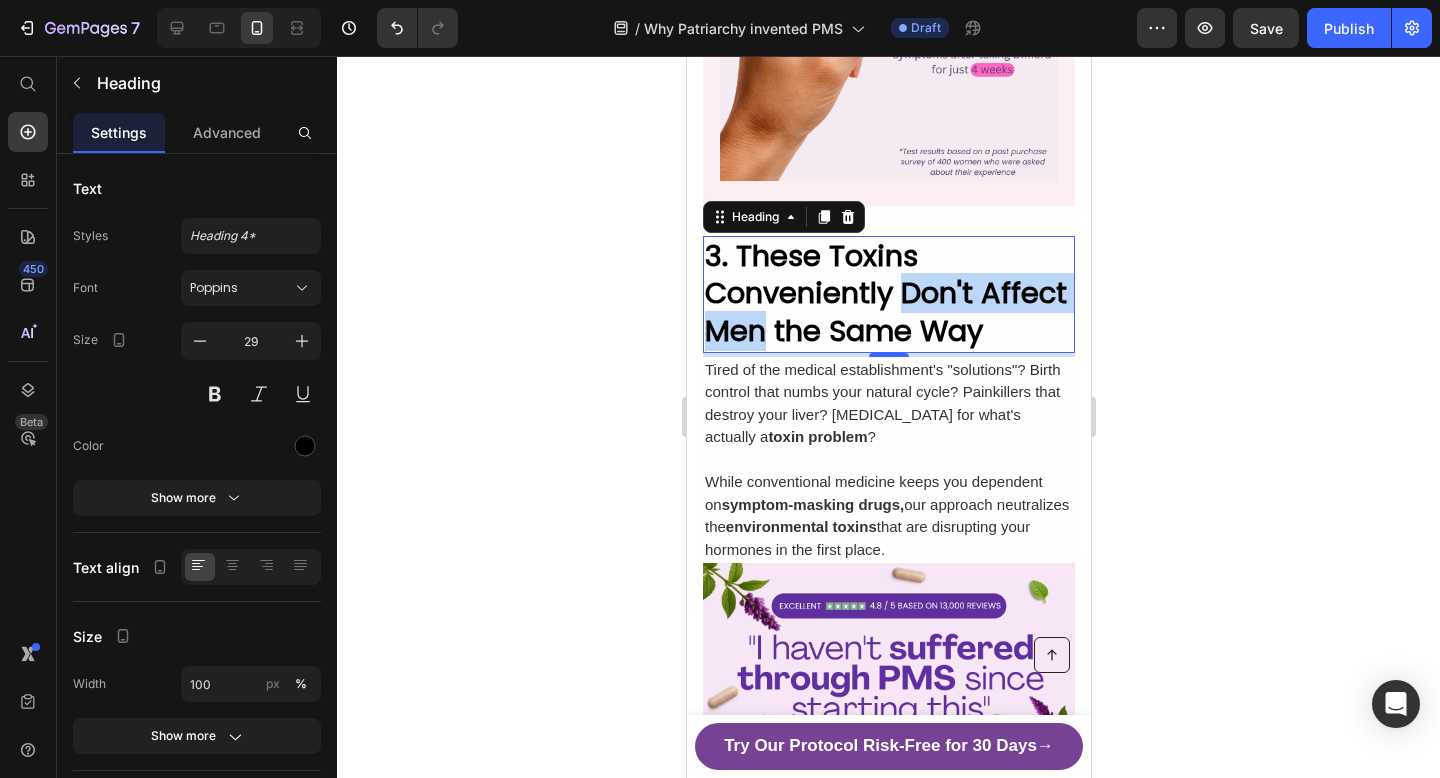 click on "3. These Toxins Conveniently Don't Affect Men the Same Way" at bounding box center [885, 293] 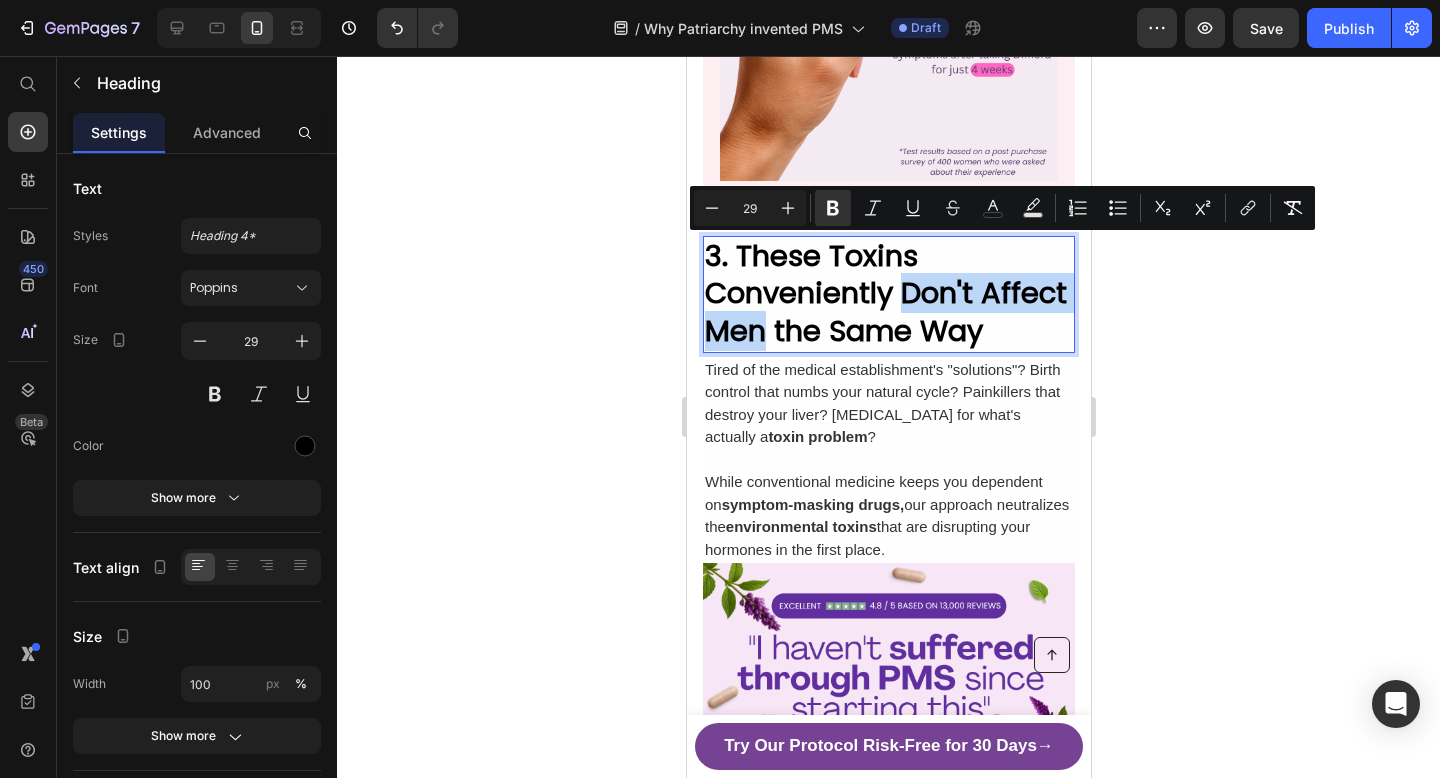 drag, startPoint x: 900, startPoint y: 254, endPoint x: 761, endPoint y: 304, distance: 147.71933 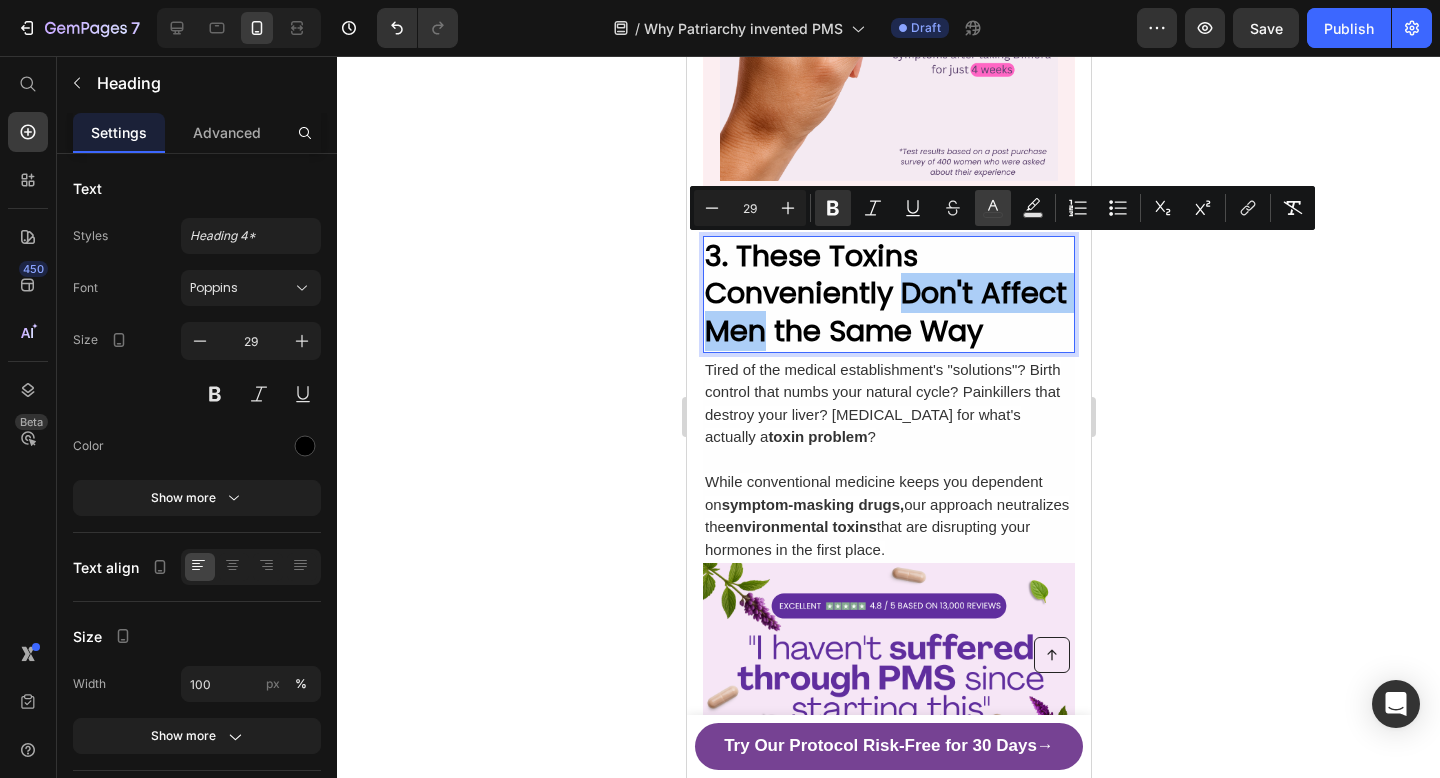 click 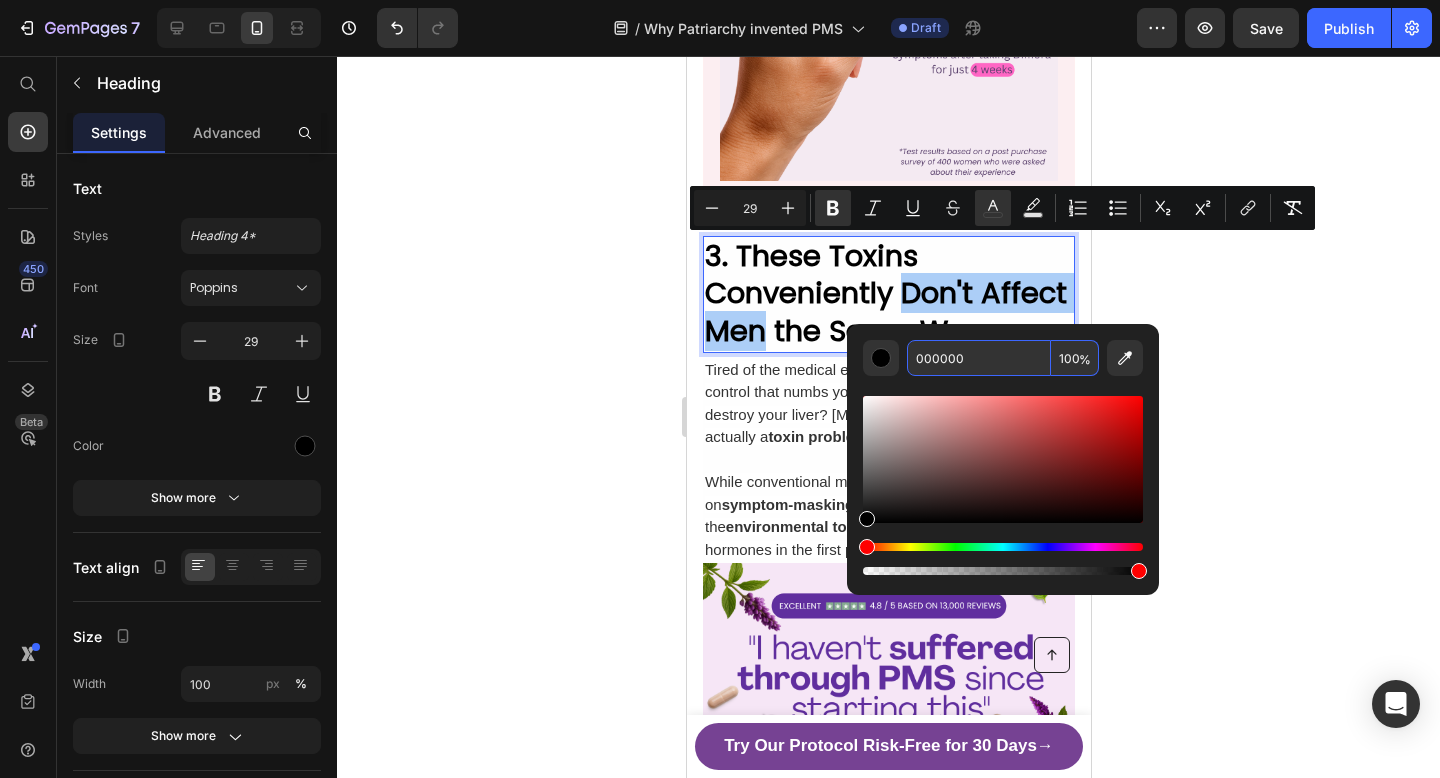 click on "000000" at bounding box center (979, 358) 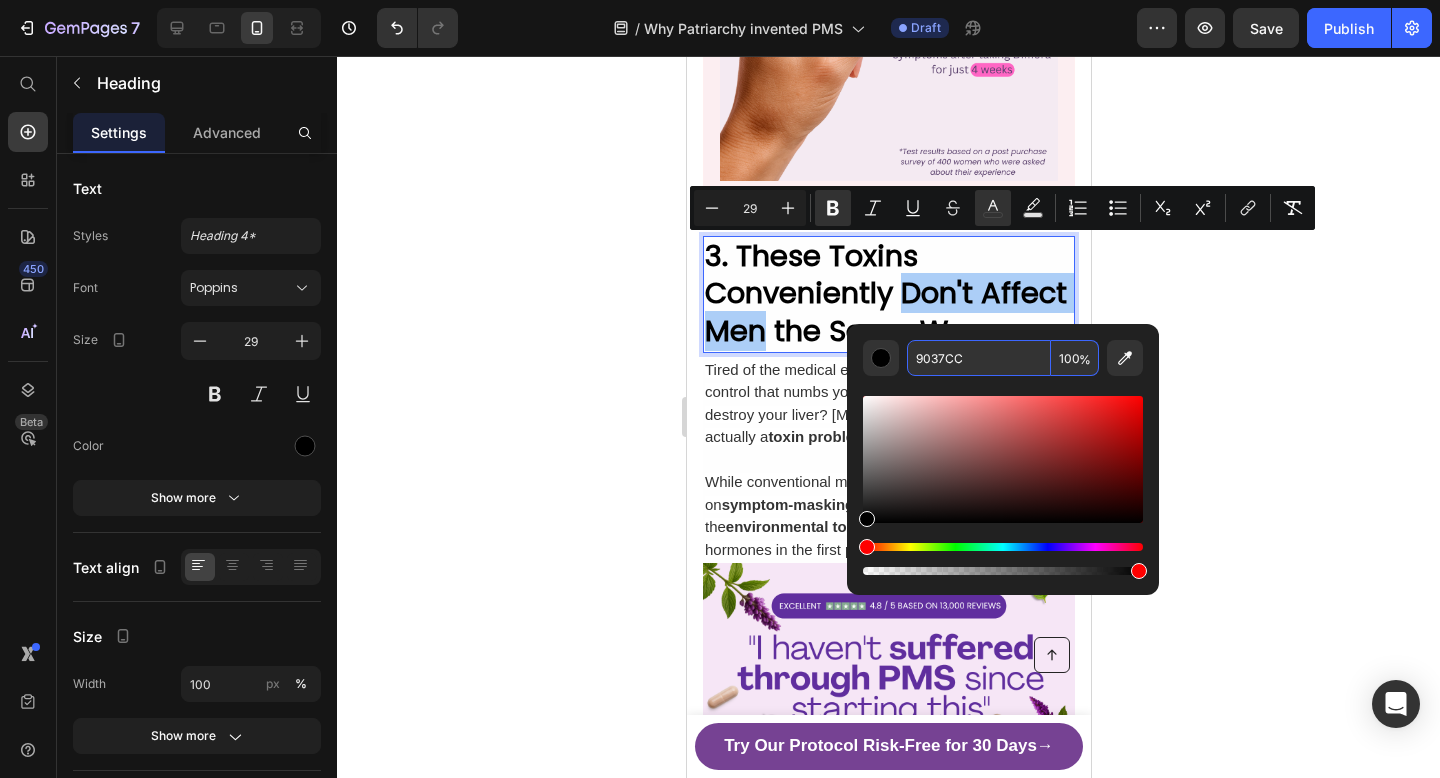 type on "9037CC" 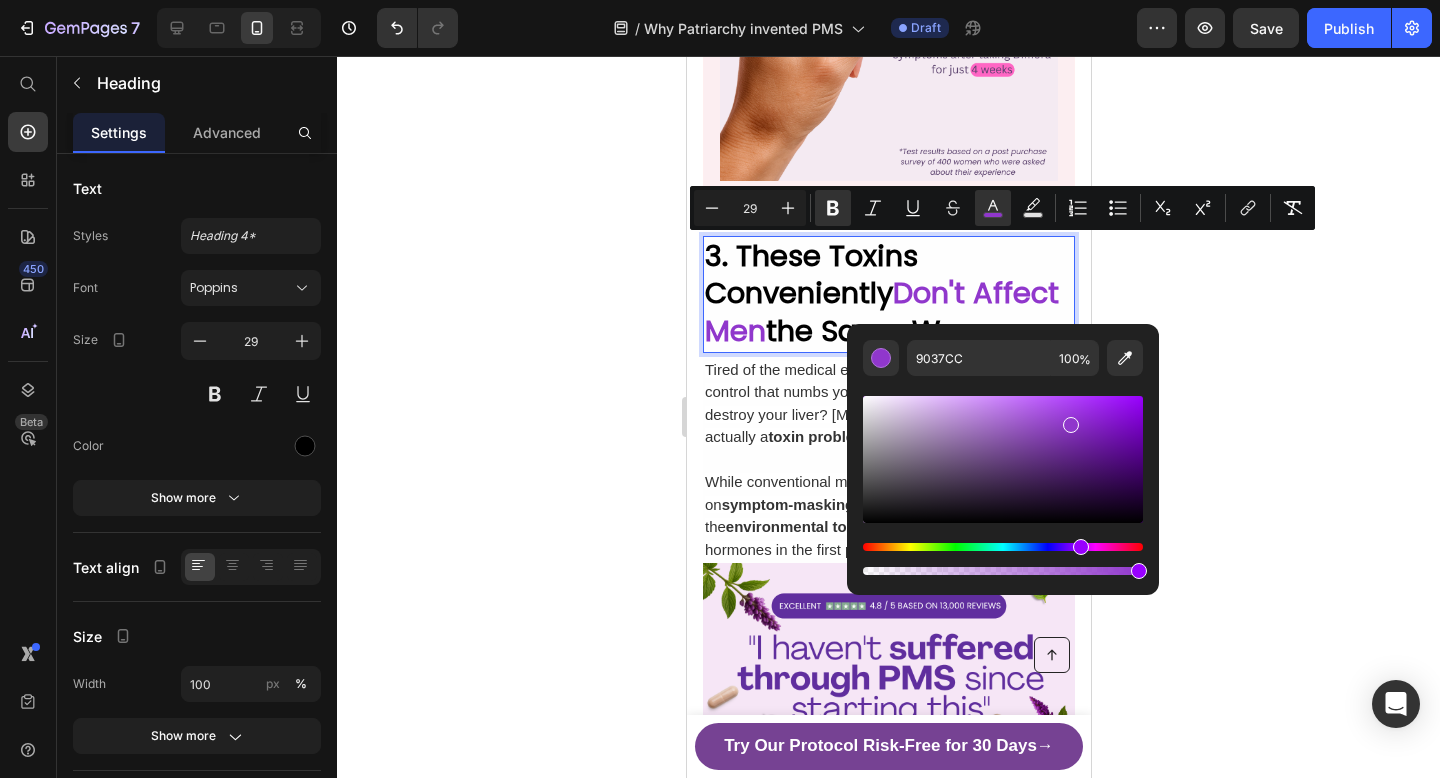 click 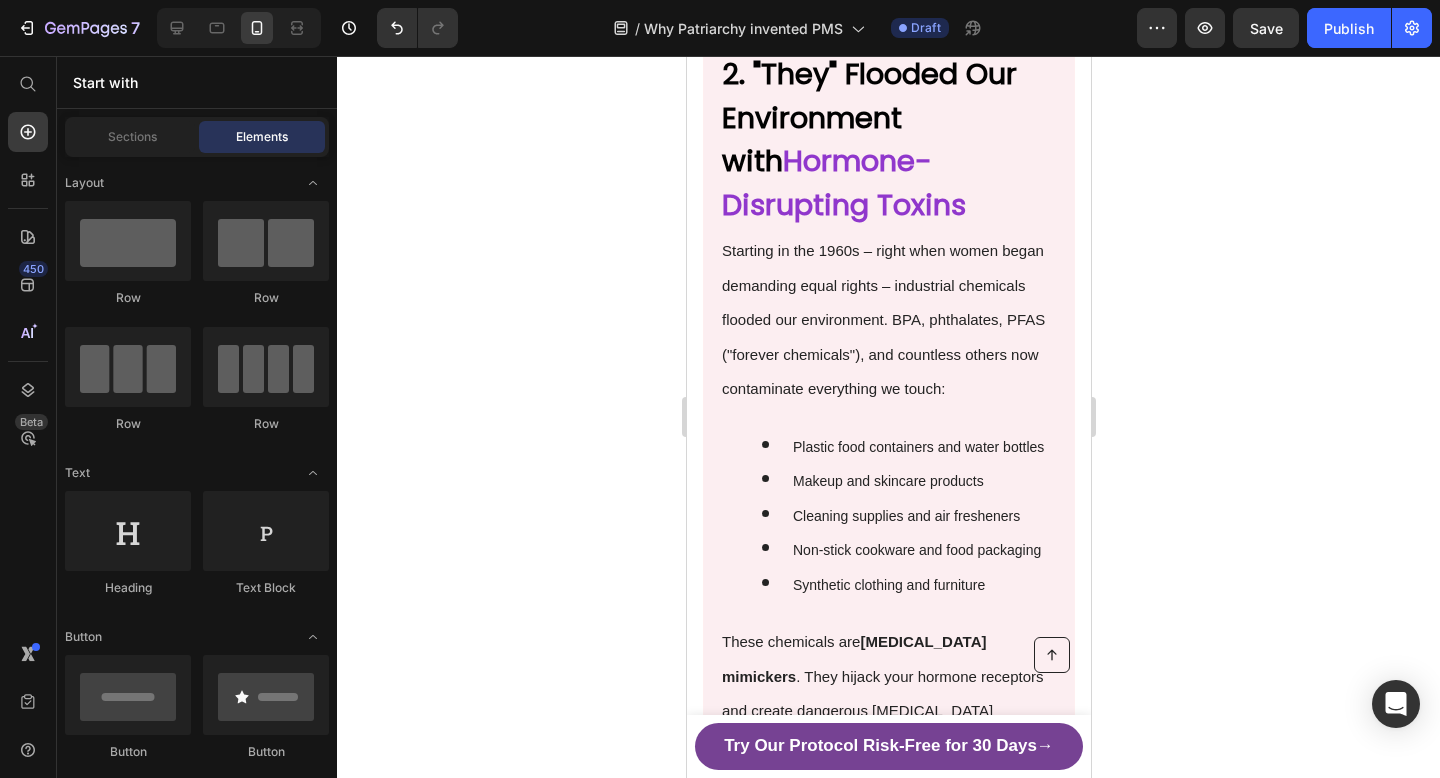 scroll, scrollTop: 1562, scrollLeft: 0, axis: vertical 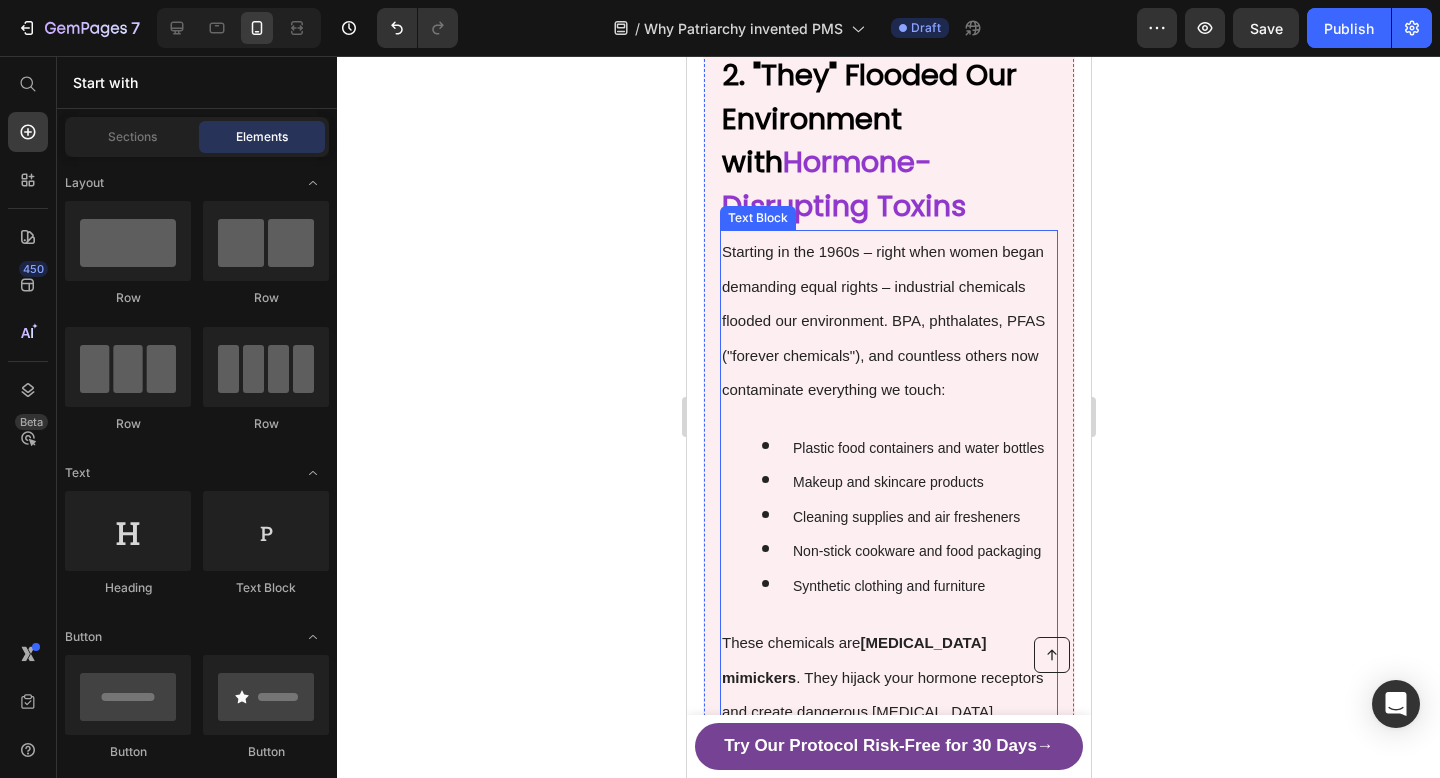 click on "Starting in the 1960s – right when women began demanding equal rights – industrial chemicals flooded our environment. BPA, phthalates, PFAS ("forever chemicals"), and countless others now contaminate everything we touch:" at bounding box center [888, 318] 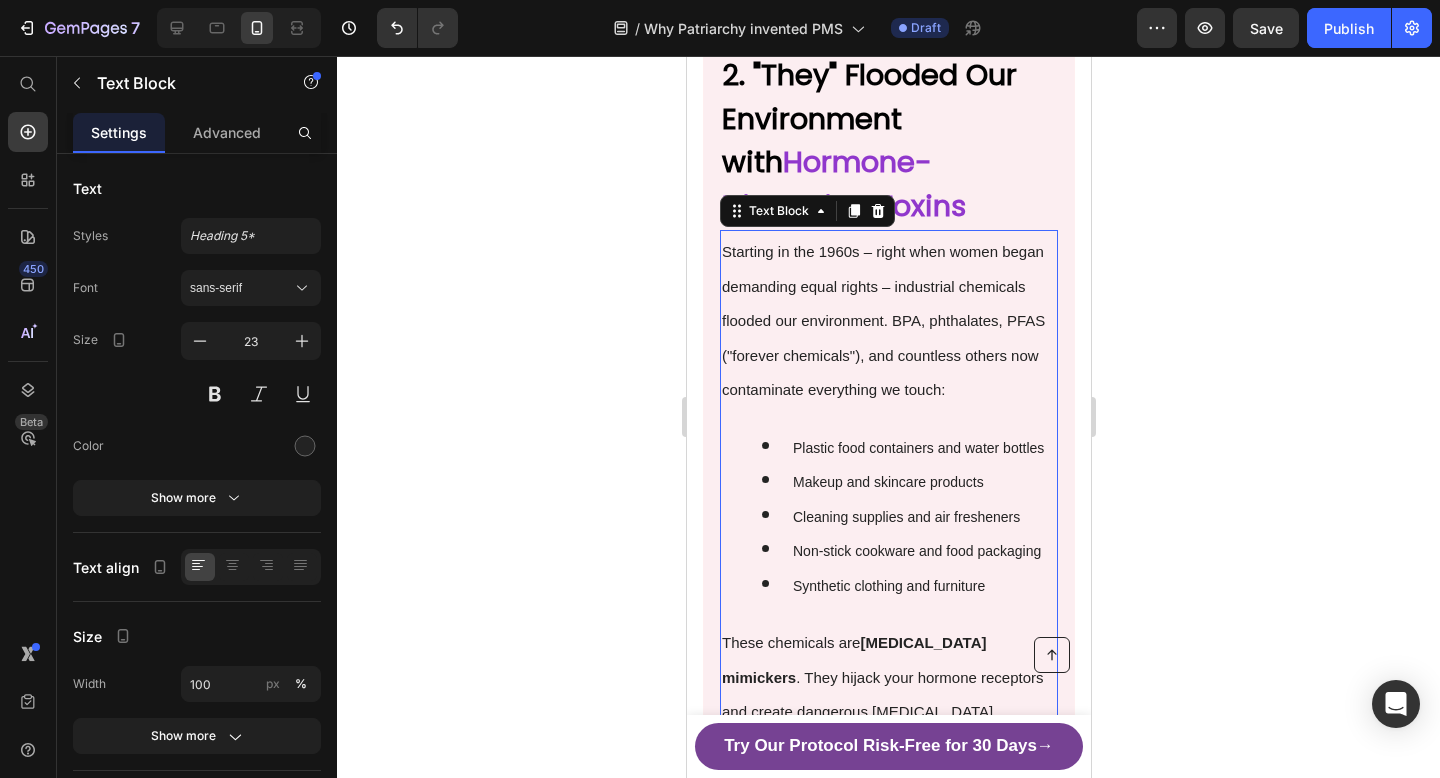 click on "Starting in the 1960s – right when women began demanding equal rights – industrial chemicals flooded our environment. BPA, phthalates, PFAS ("forever chemicals"), and countless others now contaminate everything we touch:" at bounding box center [882, 320] 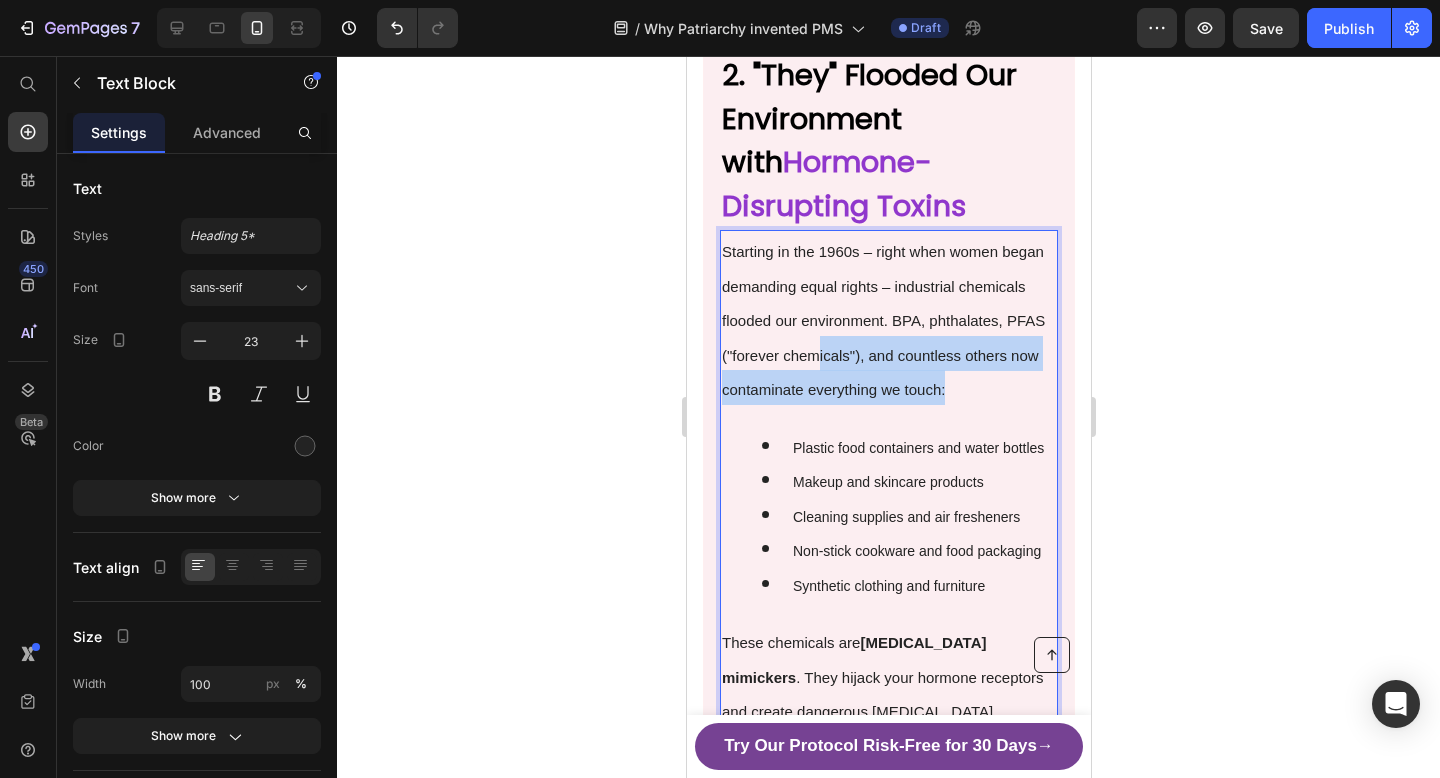 drag, startPoint x: 951, startPoint y: 341, endPoint x: 800, endPoint y: 311, distance: 153.9513 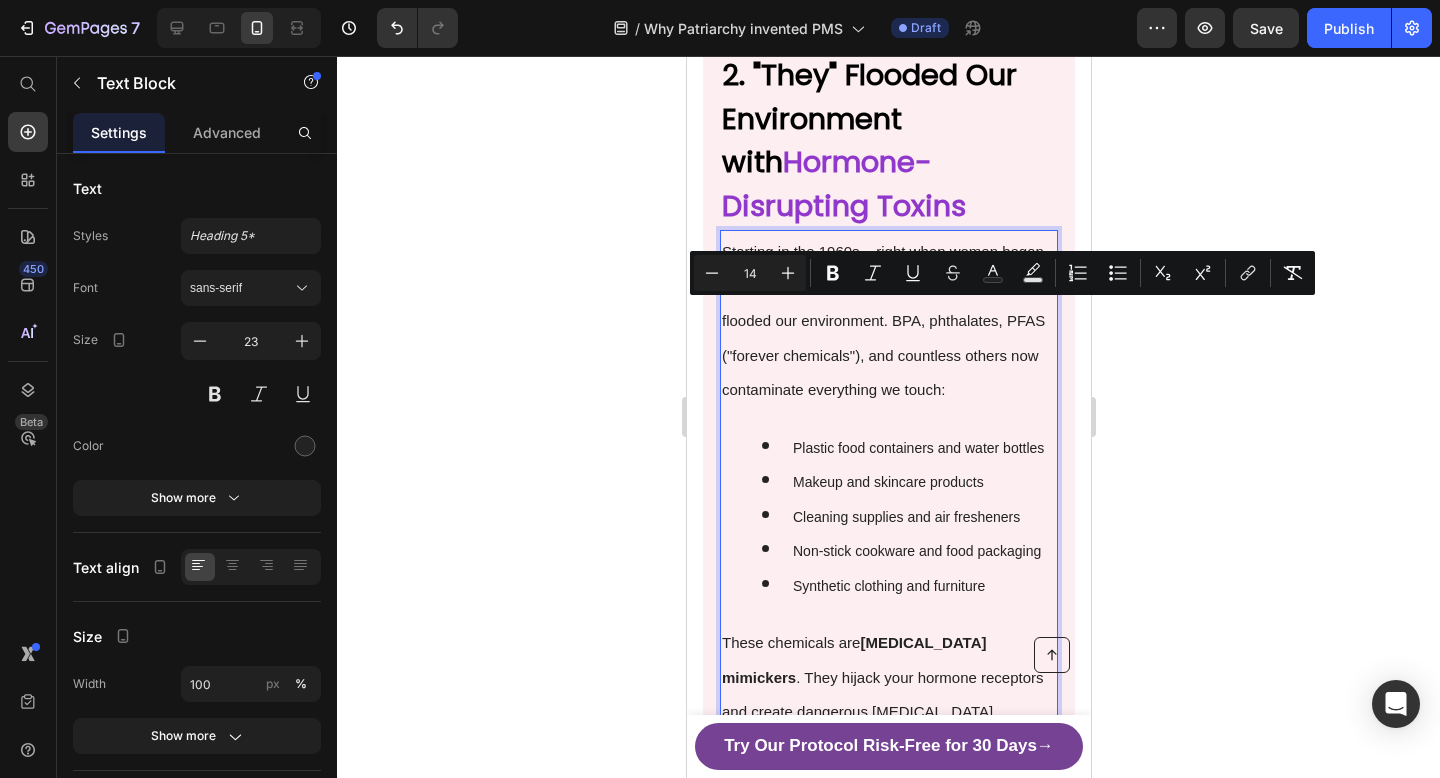 click on "Makeup and skincare products" at bounding box center (908, 479) 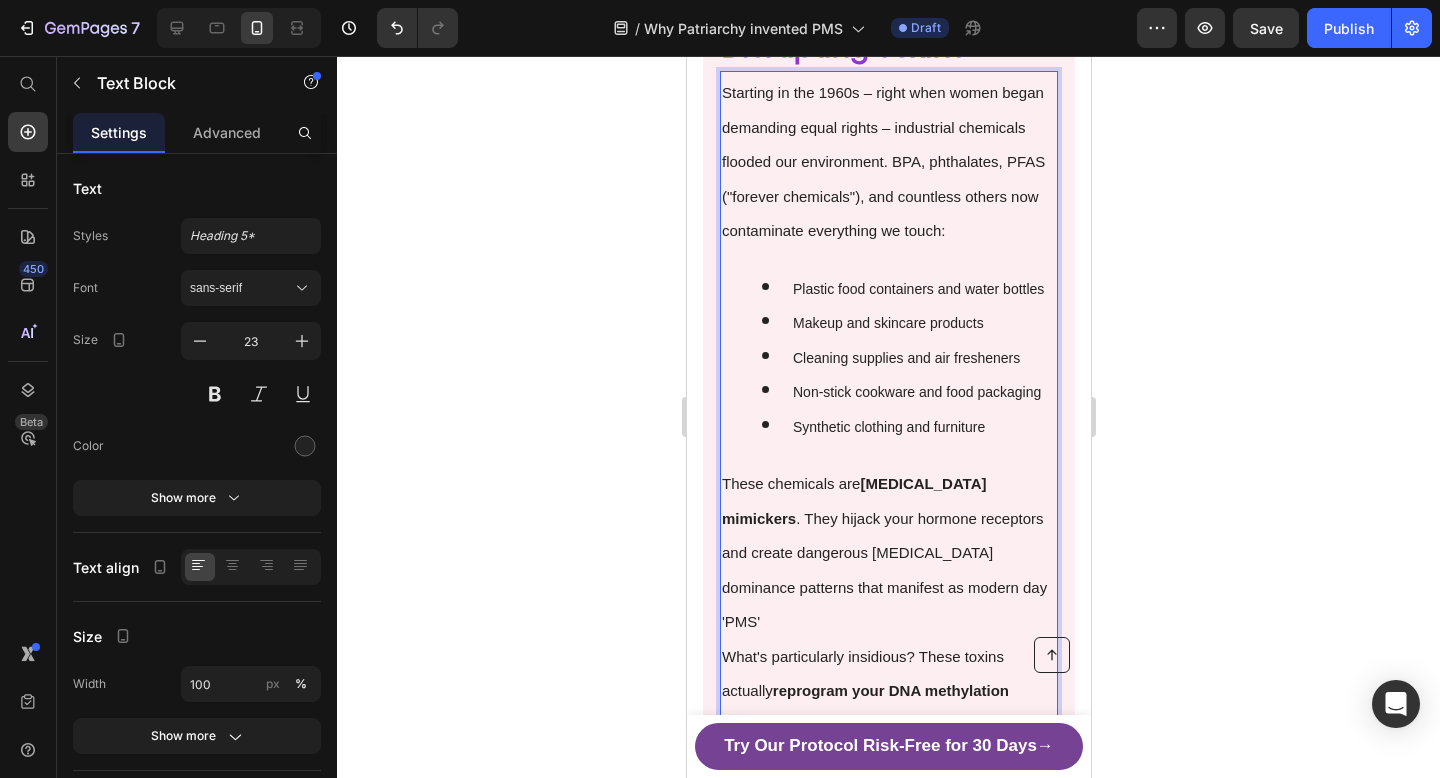 scroll, scrollTop: 1905, scrollLeft: 0, axis: vertical 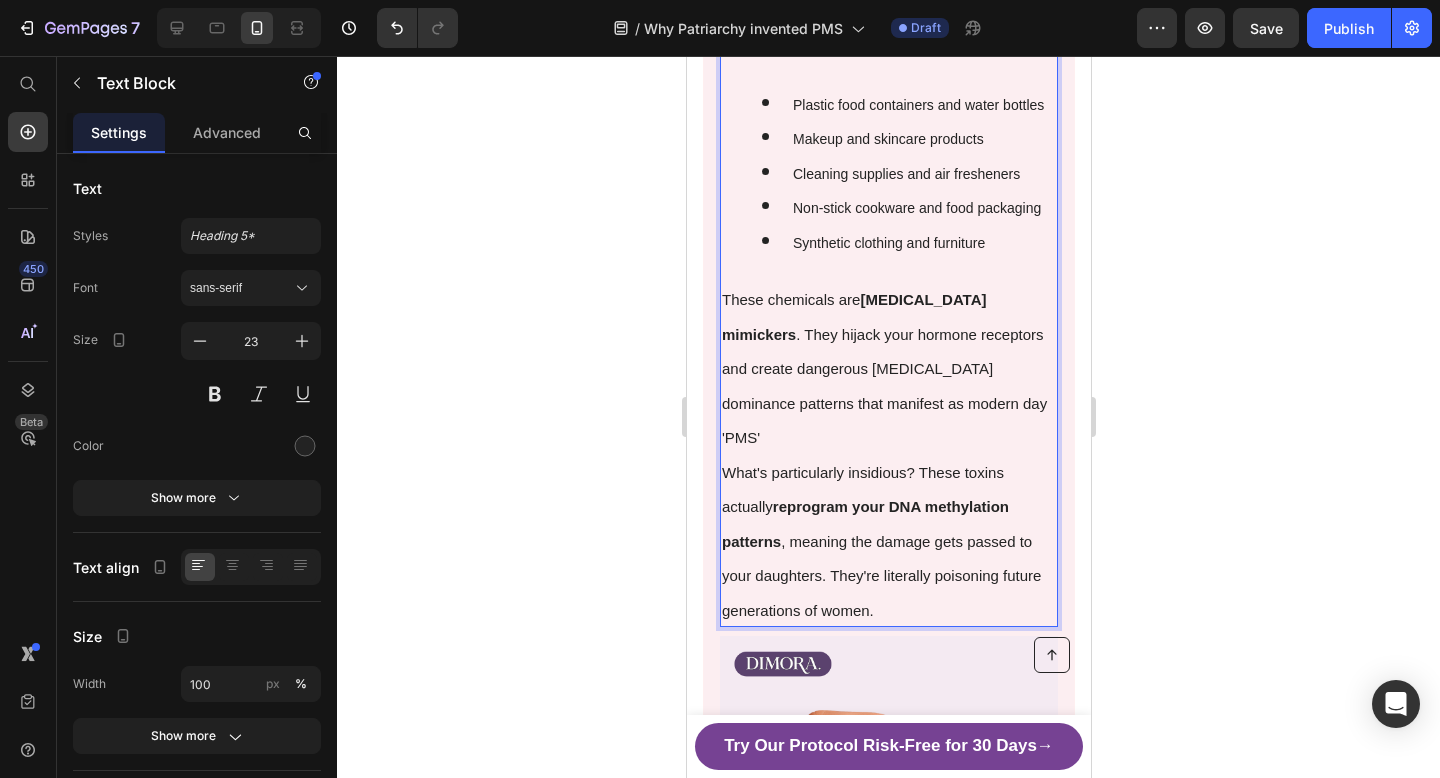 click on "What's particularly insidious? These toxins actually  reprogram your DNA methylation patterns , meaning the damage gets passed to your daughters. They're literally poisoning future generations of women." at bounding box center [888, 539] 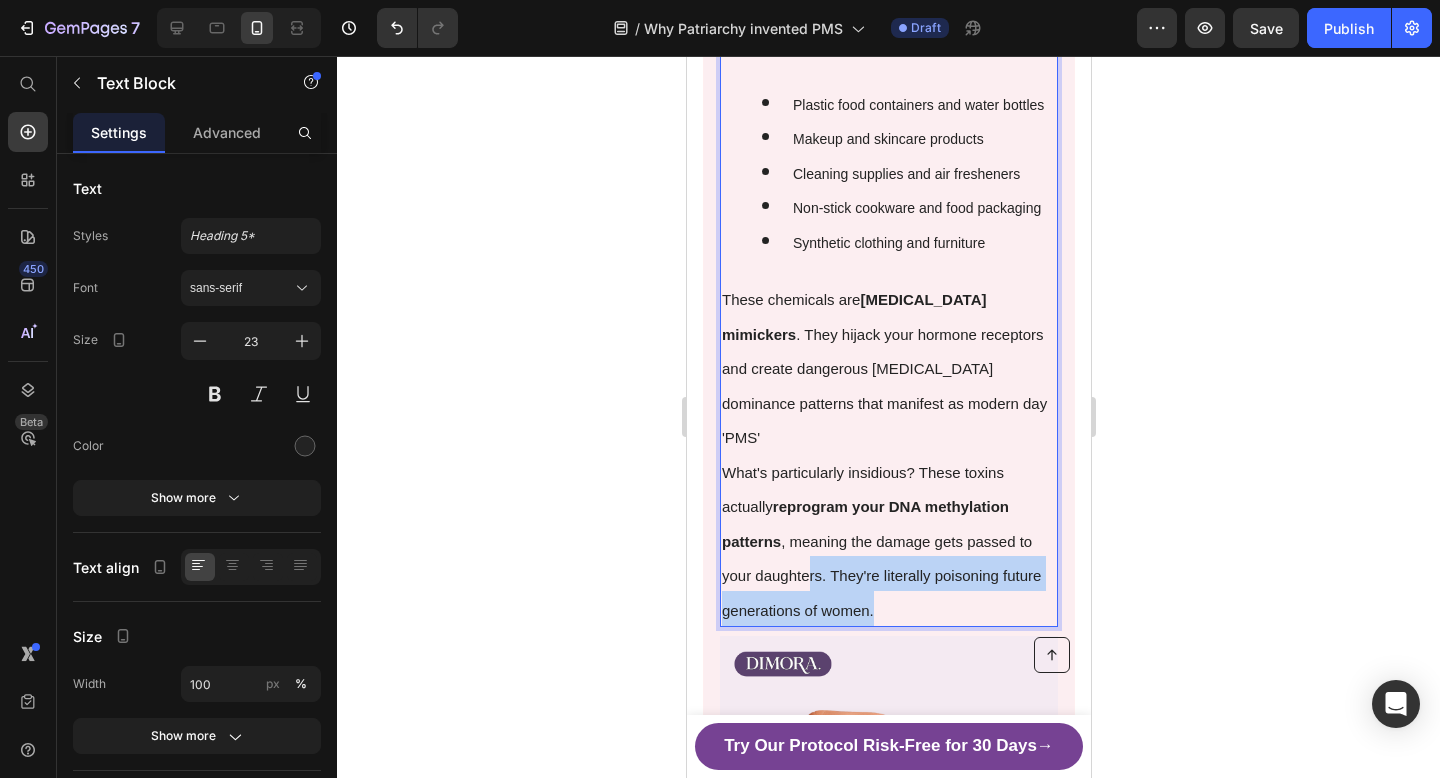 drag, startPoint x: 881, startPoint y: 529, endPoint x: 808, endPoint y: 501, distance: 78.18568 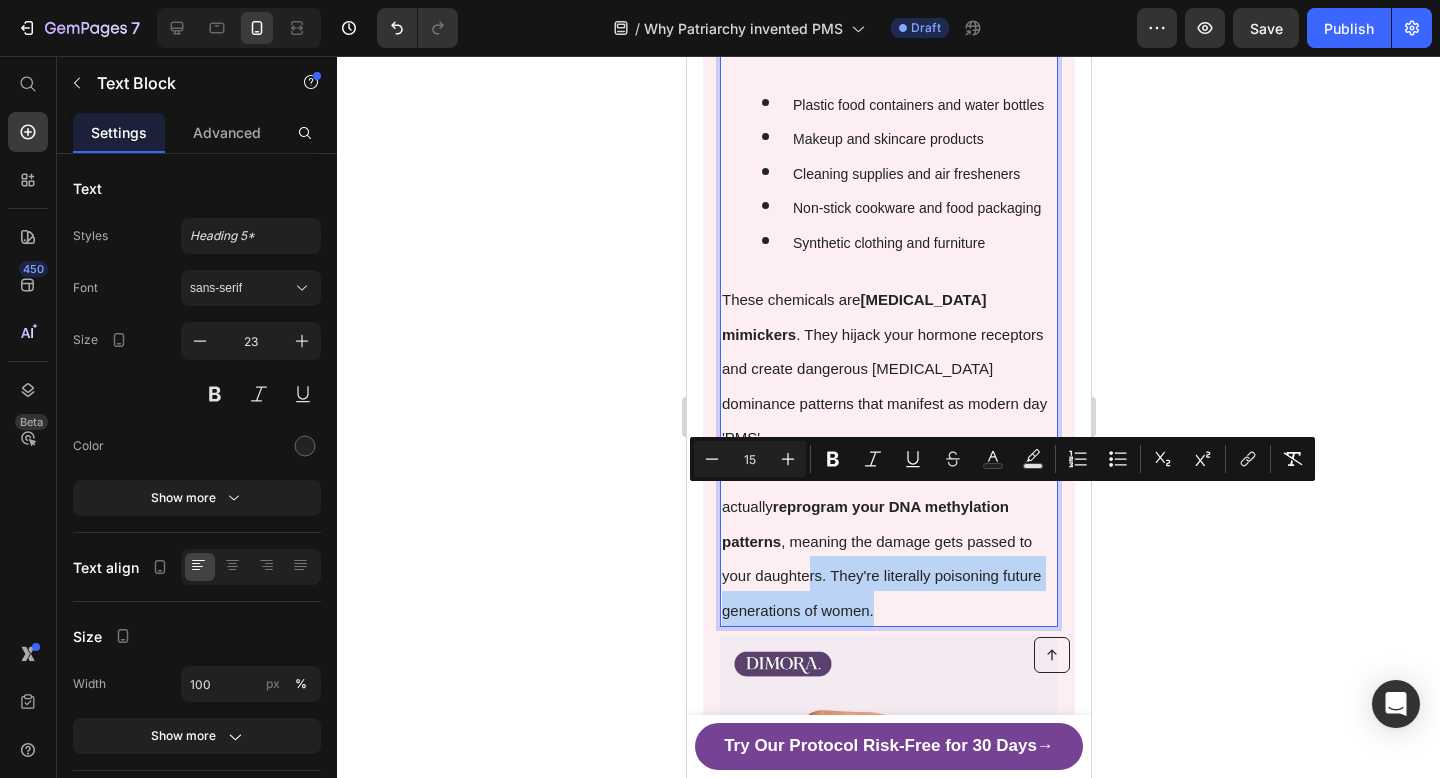 click on "What's particularly insidious? These toxins actually  reprogram your DNA methylation patterns , meaning the damage gets passed to your daughters. They're literally poisoning future generations of women." at bounding box center (888, 539) 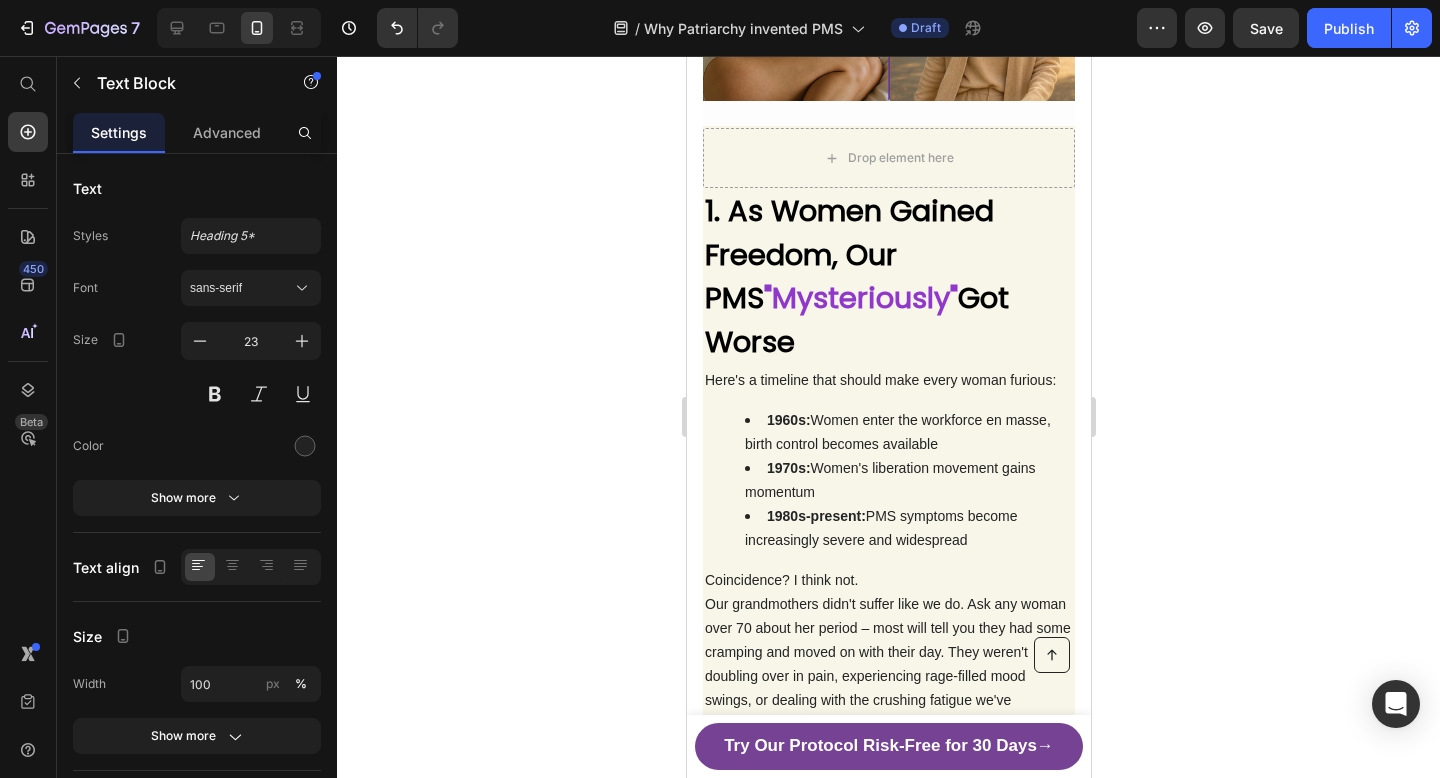 scroll, scrollTop: 653, scrollLeft: 0, axis: vertical 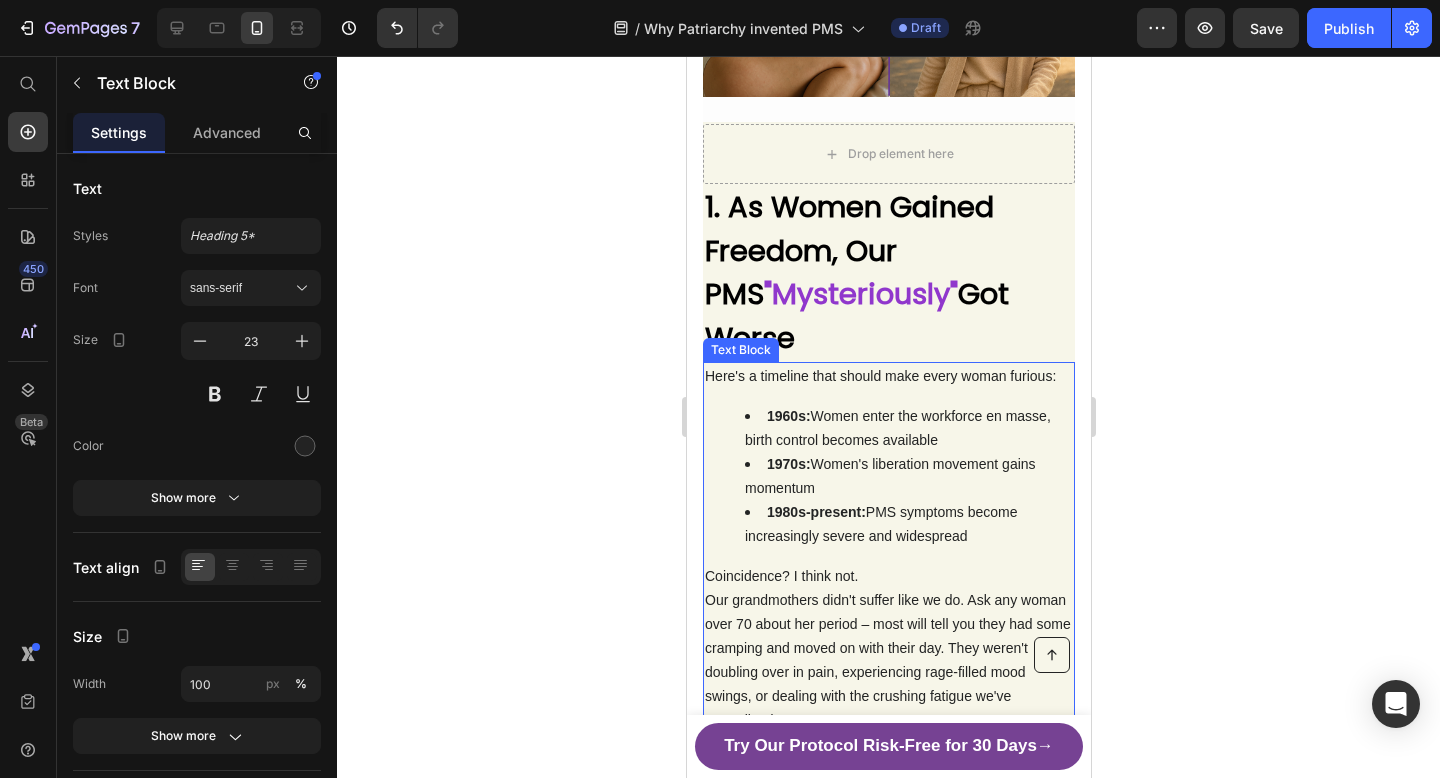 click on "Our grandmothers didn't suffer like we do. Ask any woman over 70 about her period – most will tell you they had some cramping and moved on with their day. They weren't doubling over in pain, experiencing rage-filled mood swings, or dealing with the crushing fatigue we've normalized." at bounding box center [888, 660] 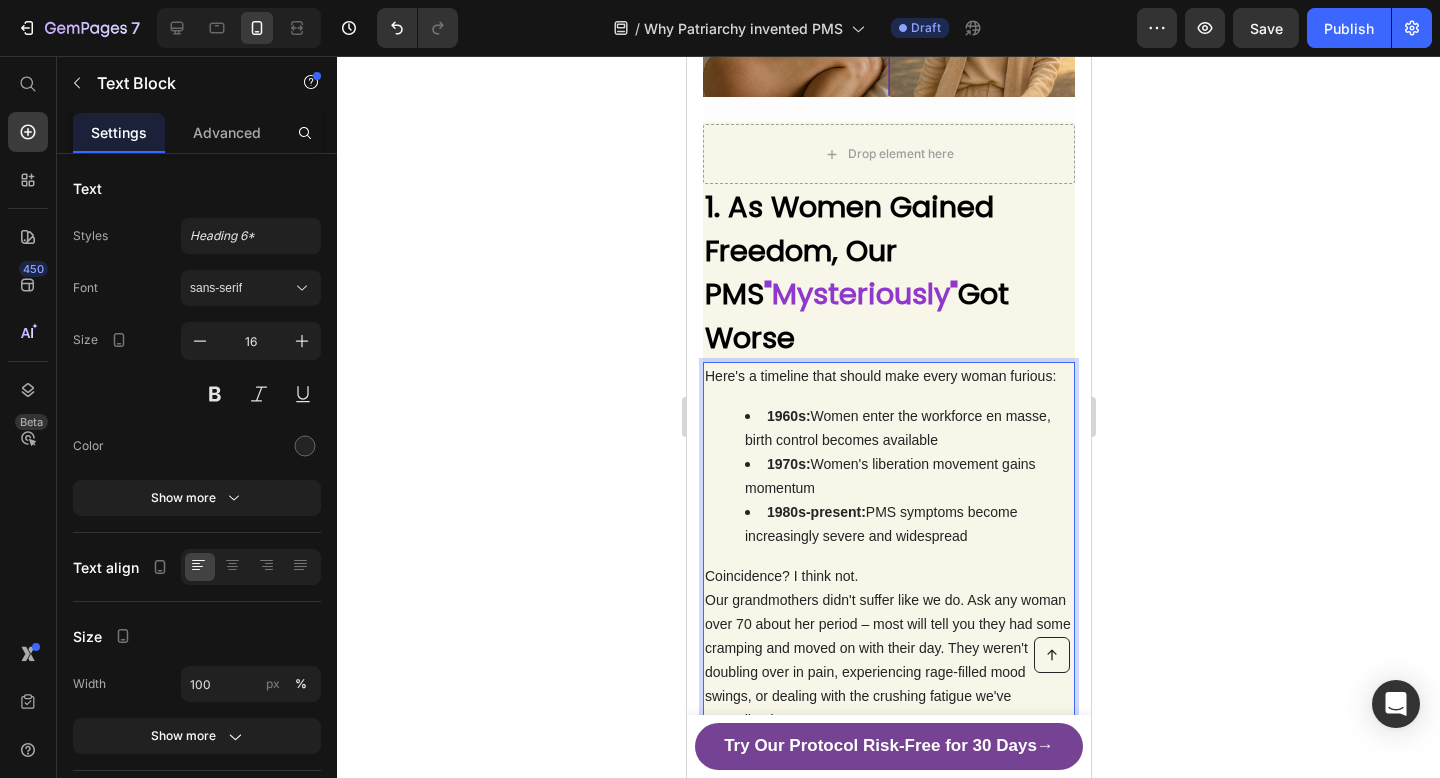 drag, startPoint x: 965, startPoint y: 485, endPoint x: 903, endPoint y: 483, distance: 62.03225 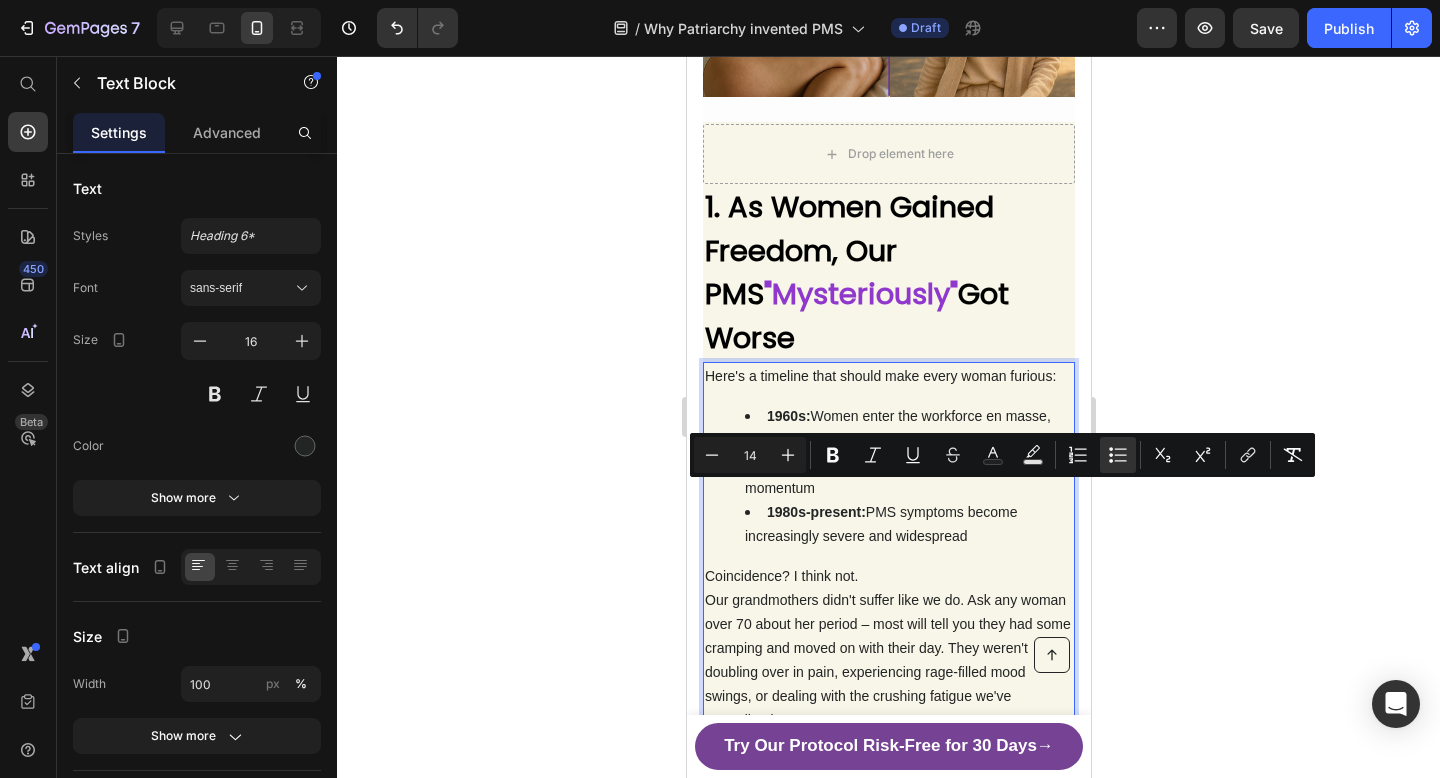 click on "Here's a timeline that should make every woman furious: 1960s:  Women enter the workforce en masse, birth control becomes available 1970s:  Women's liberation movement gains momentum 1980s-present:  PMS symptoms become increasingly severe and widespread Coincidence? I think not. Our grandmothers didn't suffer like we do. Ask any woman over 70 about her period – most will tell you they had some cramping and moved on with their day. They weren't doubling over in pain, experiencing rage-filled mood swings, or dealing with the crushing fatigue we've normalized. But here's what really happened: As women started demanding equality, "someone" introduced factors that would keep us struggling, distracted, and dependent on medical interventions that barely work. The evidence? Every woman [DATE] has  43+ [MEDICAL_DATA]  in her bloodstream that our grandmothers never encountered. These chemicals didn't exist in meaningful quantities until women started threatening the status quo." at bounding box center (888, 656) 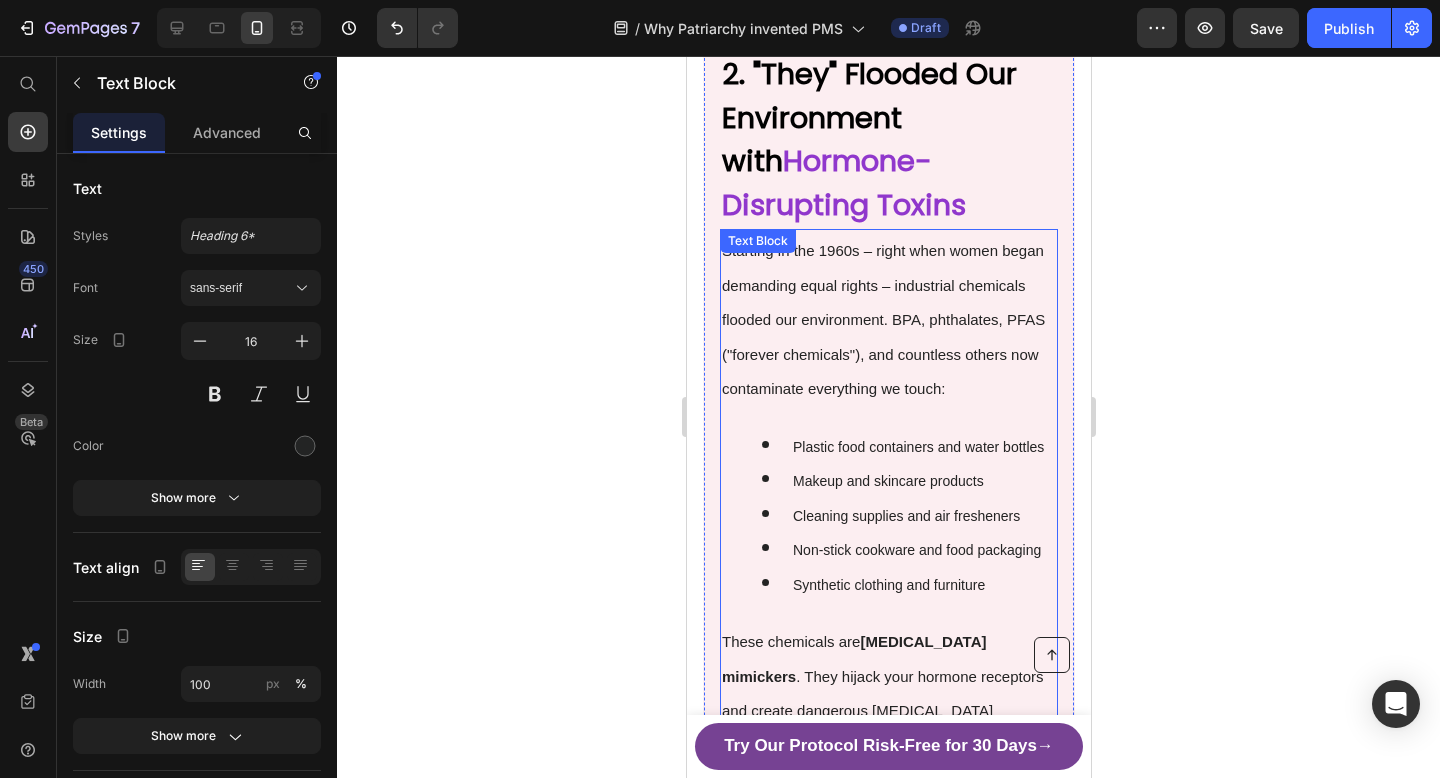 scroll, scrollTop: 1556, scrollLeft: 0, axis: vertical 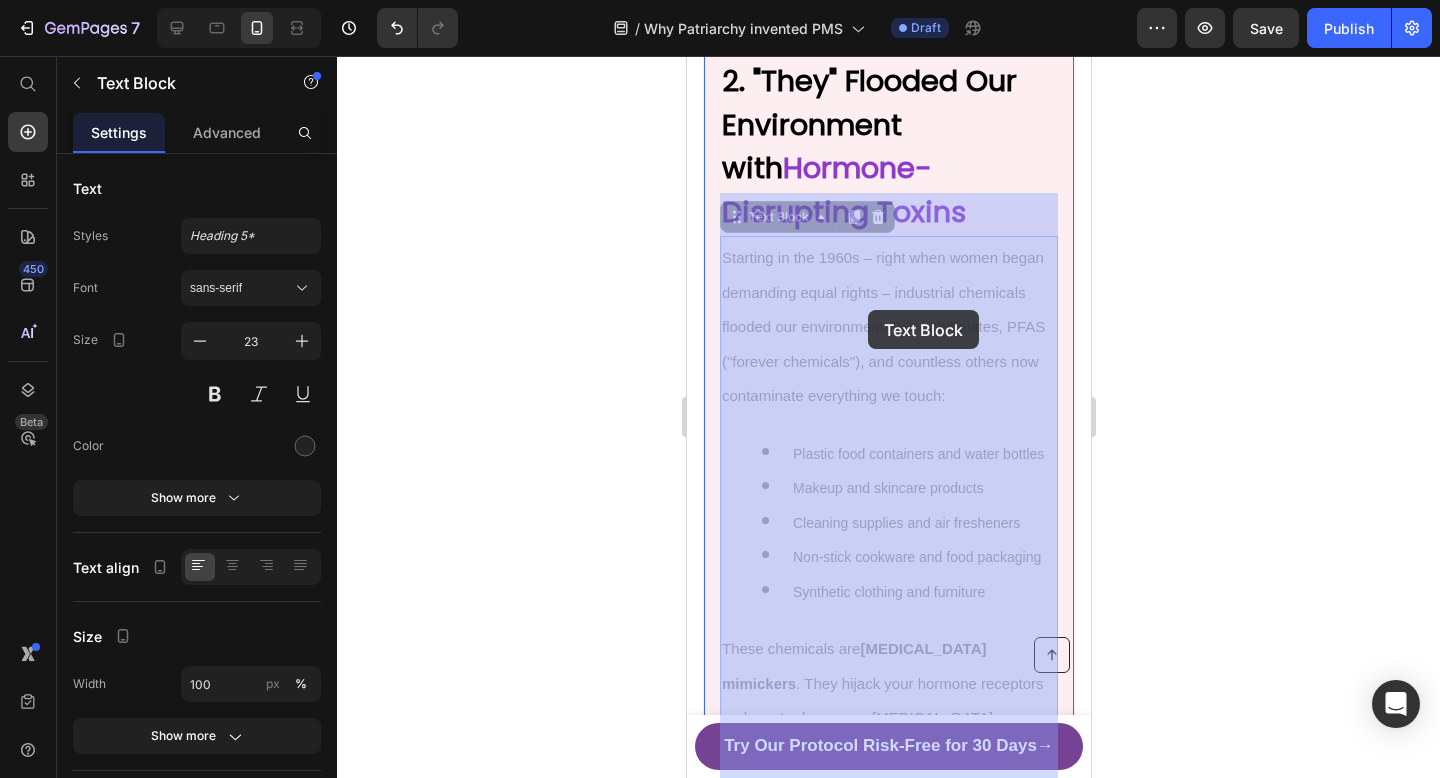 drag, startPoint x: 947, startPoint y: 355, endPoint x: 867, endPoint y: 310, distance: 91.787796 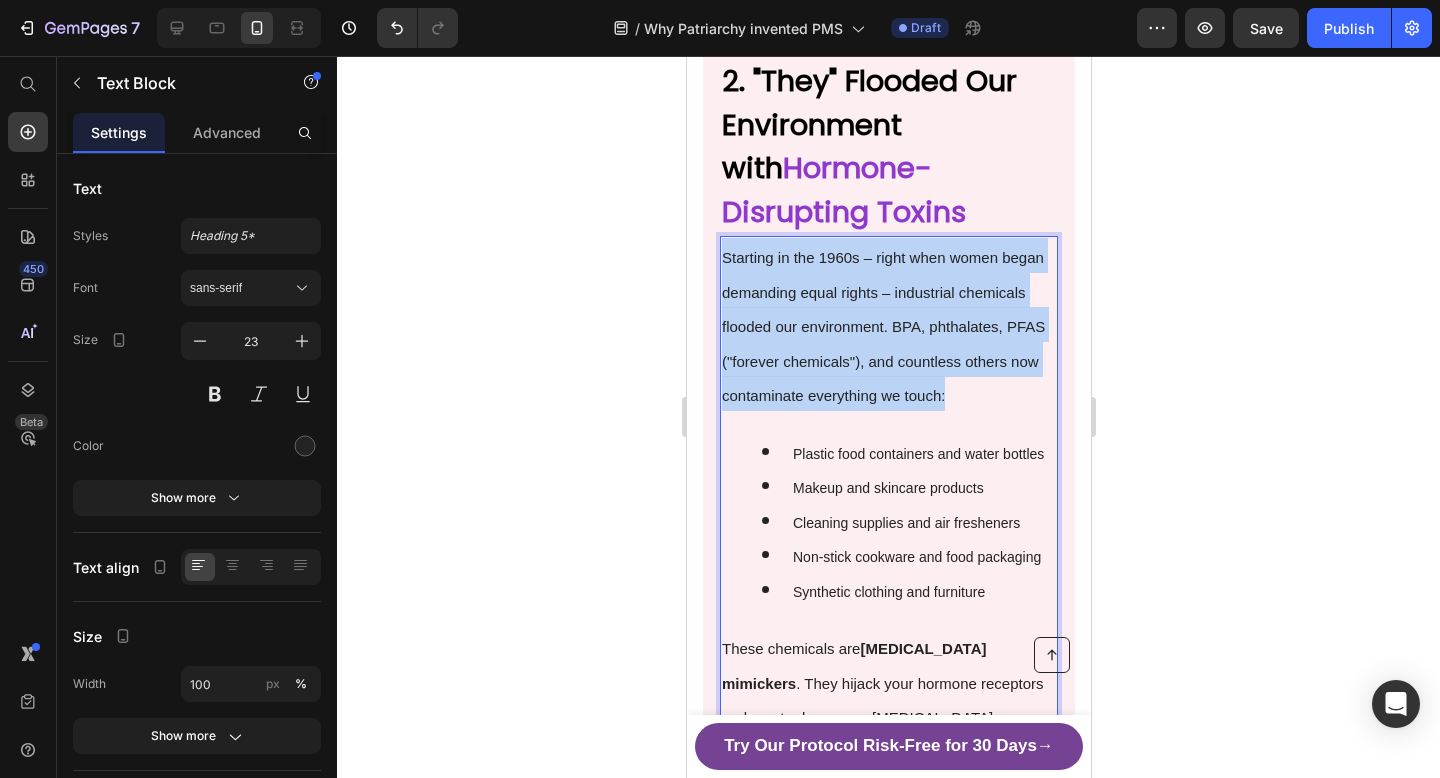drag, startPoint x: 945, startPoint y: 351, endPoint x: 720, endPoint y: 217, distance: 261.87973 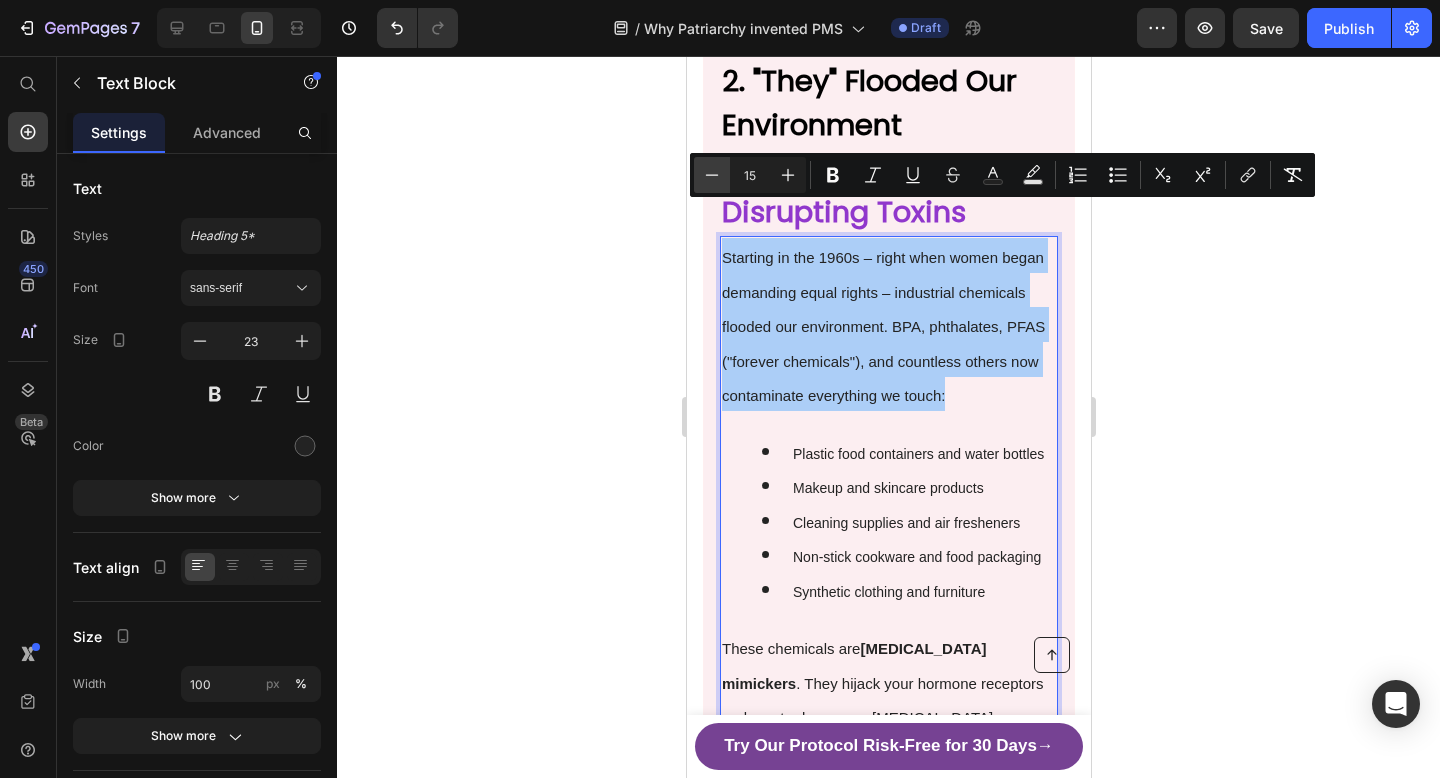 click 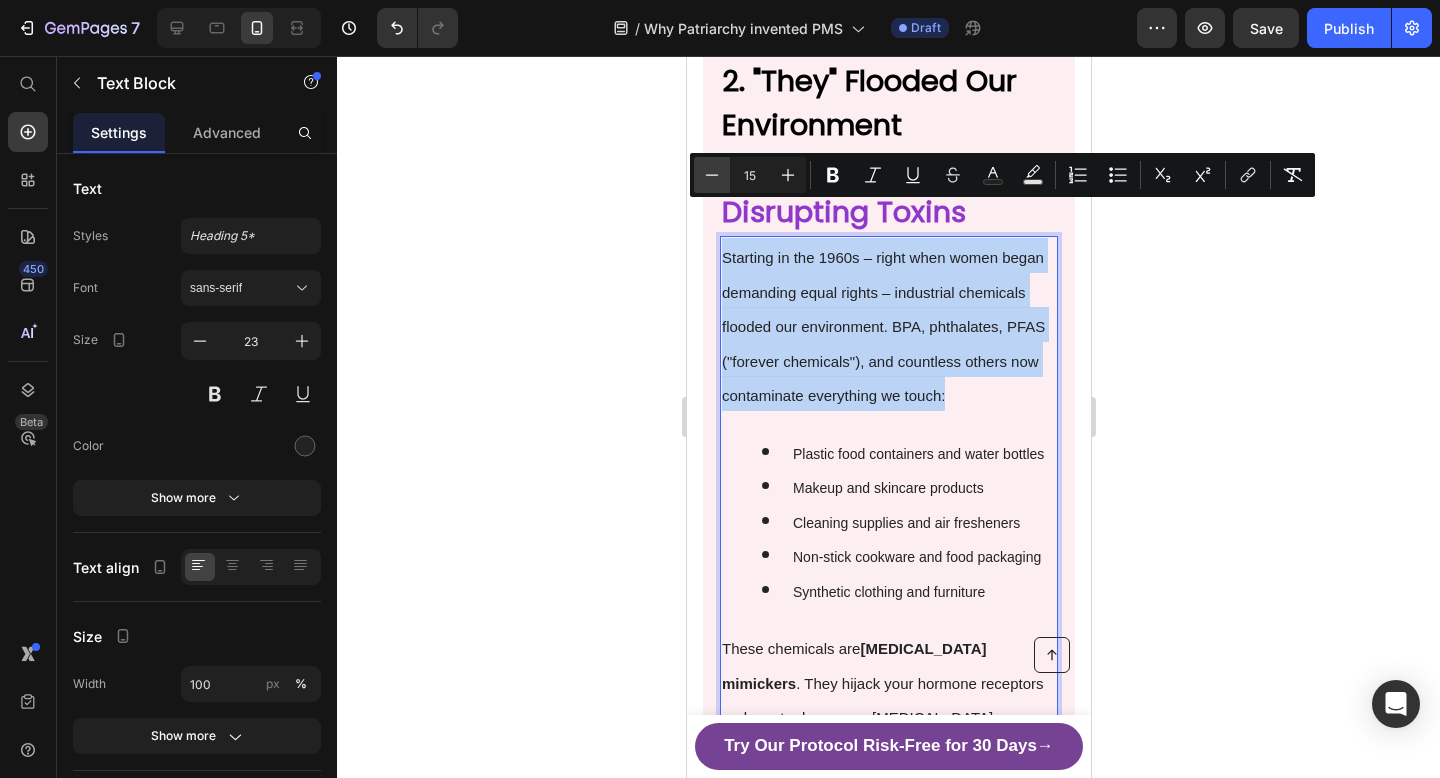 type on "14" 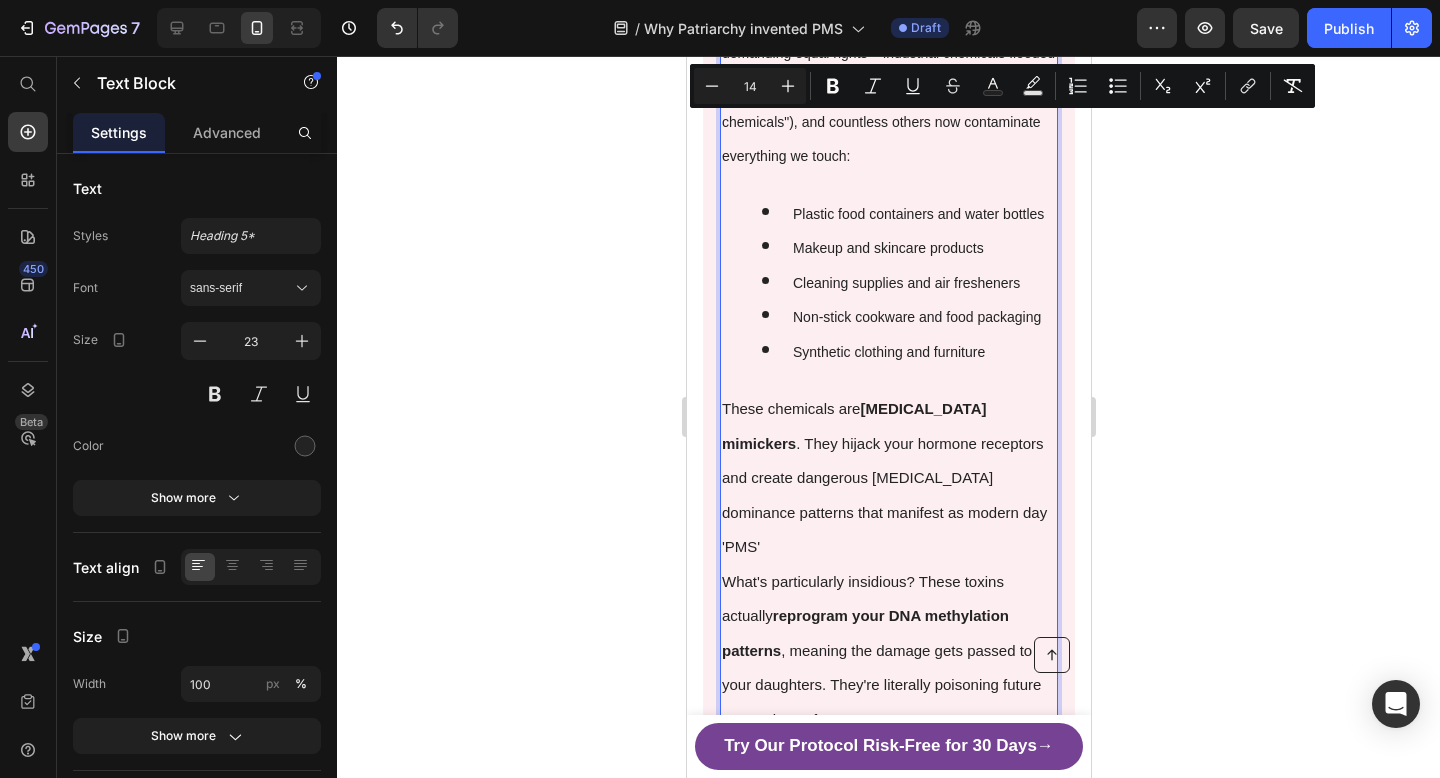 scroll, scrollTop: 1816, scrollLeft: 0, axis: vertical 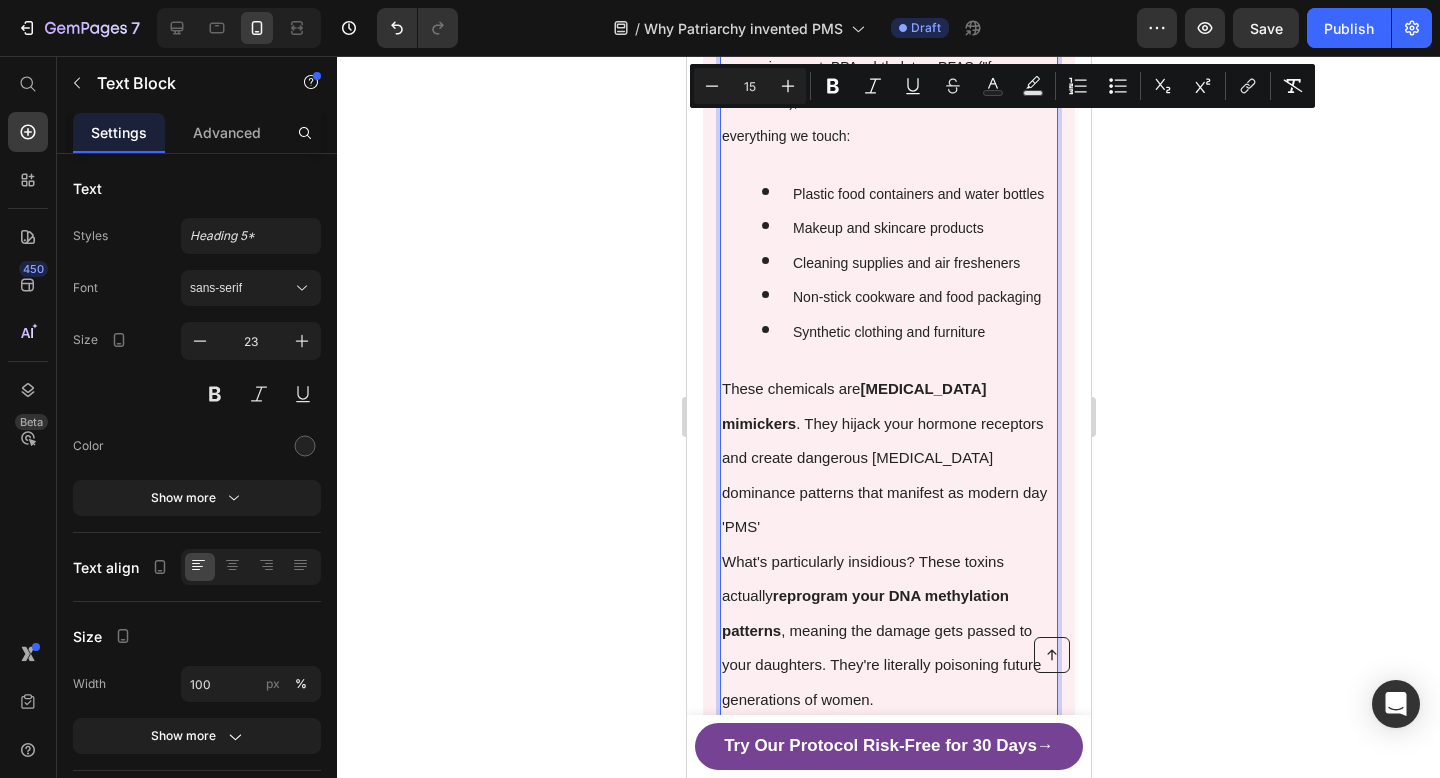 click on "What's particularly insidious? These toxins actually  reprogram your DNA methylation patterns , meaning the damage gets passed to your daughters. They're literally poisoning future generations of women." at bounding box center [888, 628] 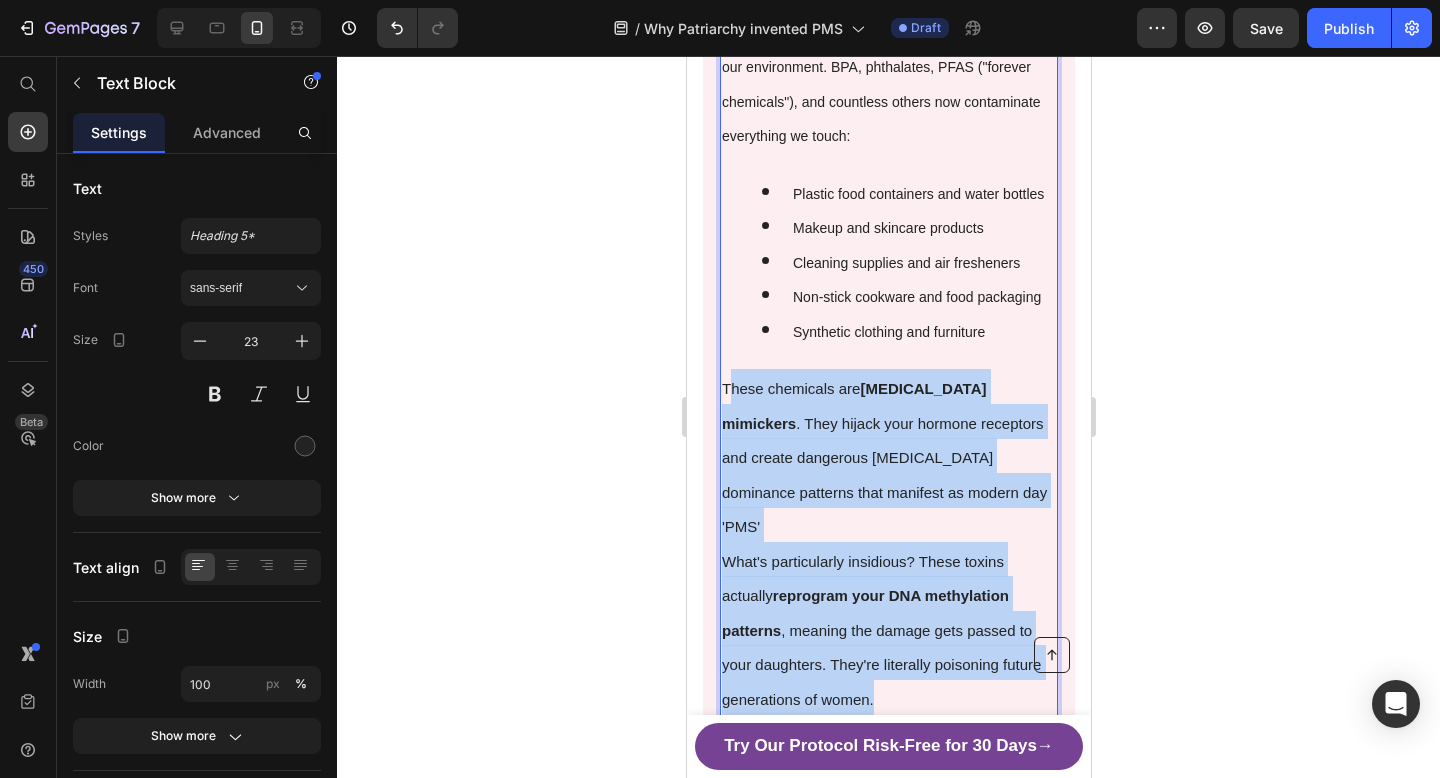 drag, startPoint x: 877, startPoint y: 620, endPoint x: 730, endPoint y: 352, distance: 305.66812 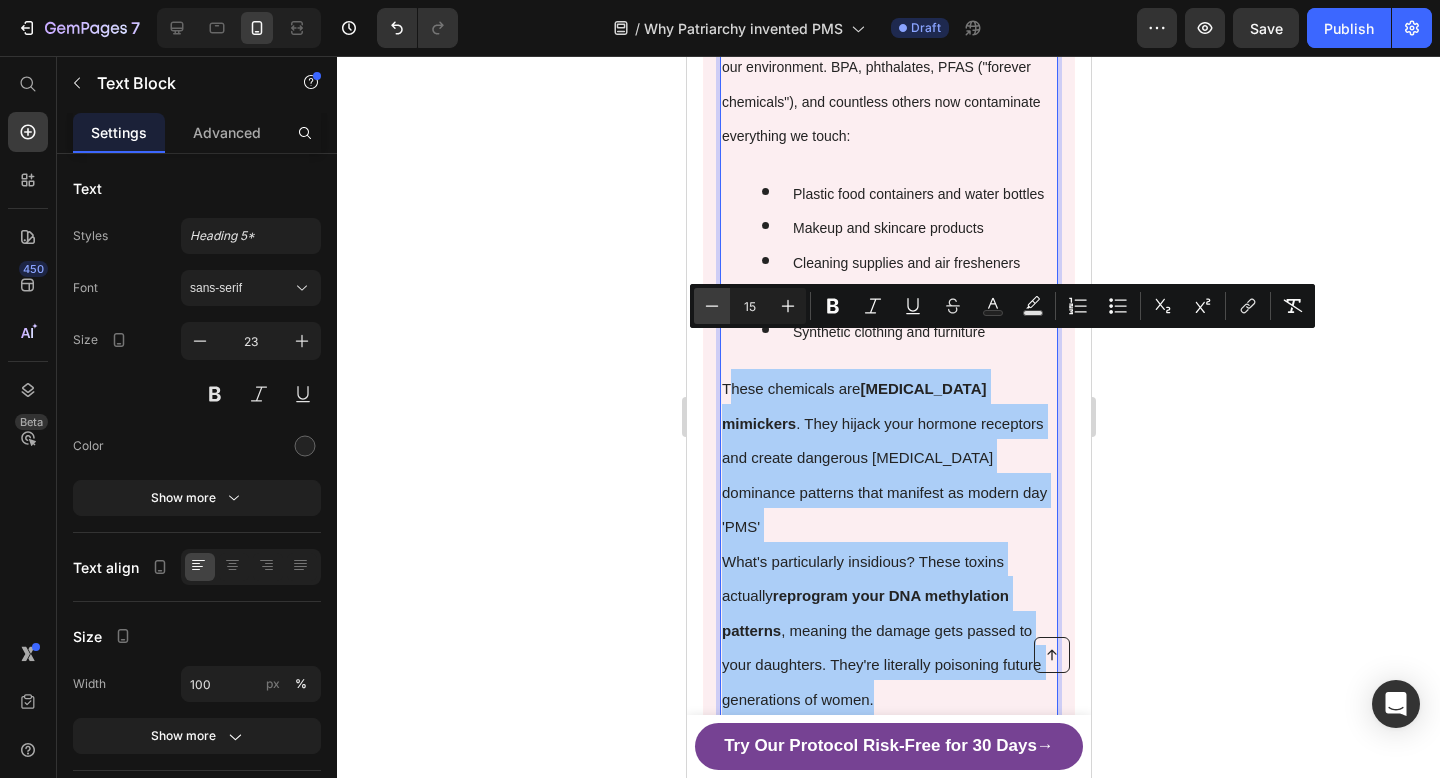 click 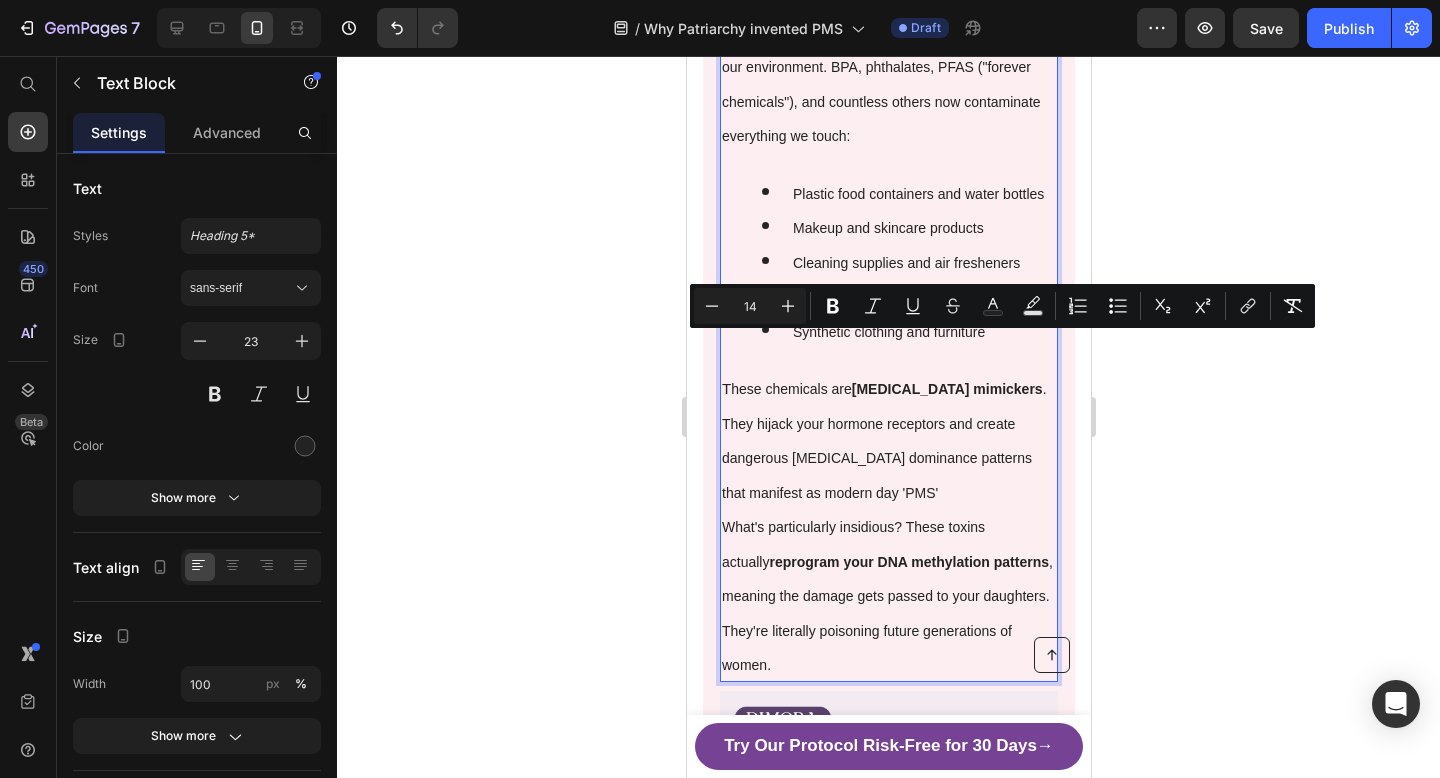 click on "hese chemicals are  [MEDICAL_DATA] mimickers . They hijack your hormone receptors and create dangerous [MEDICAL_DATA] dominance patterns that manifest as modern day 'PMS'" at bounding box center (883, 441) 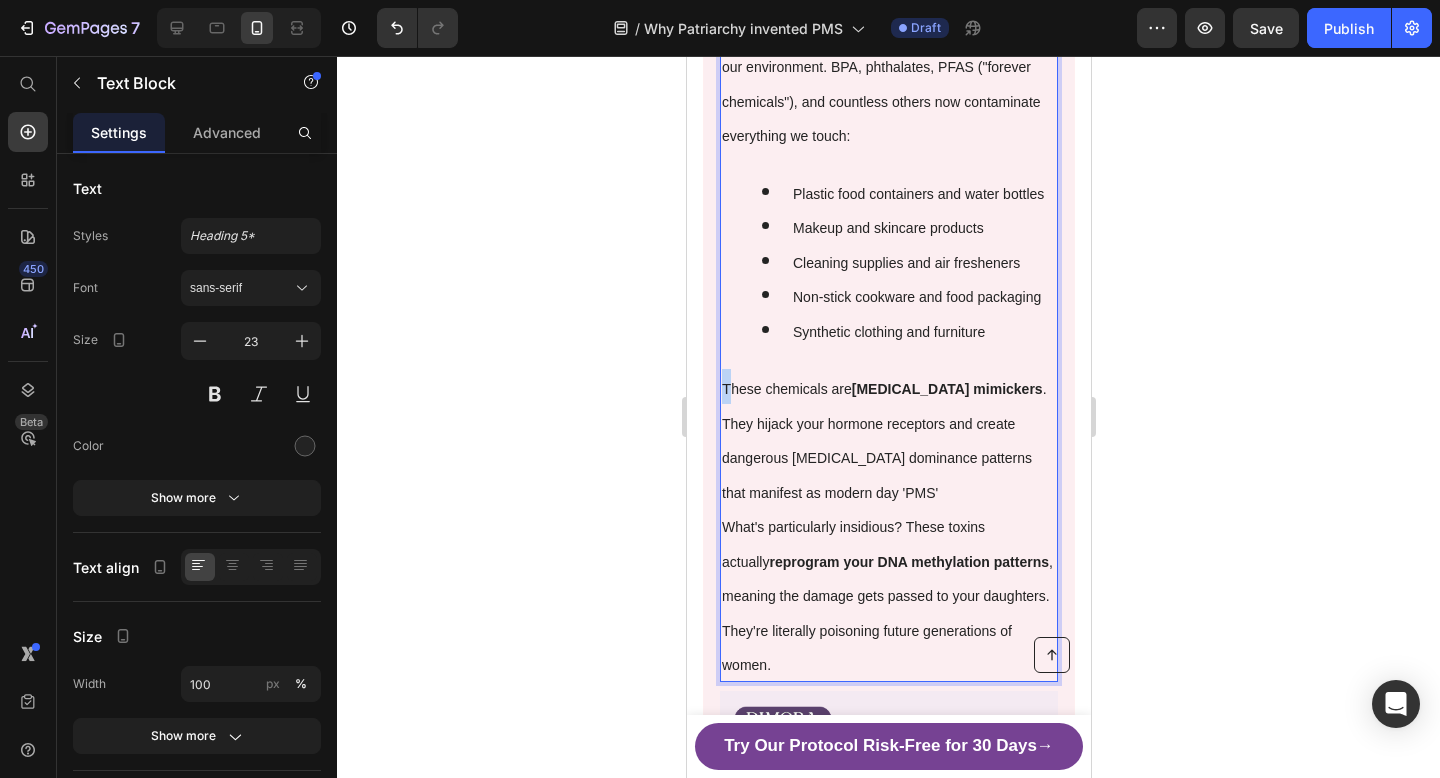 drag, startPoint x: 730, startPoint y: 345, endPoint x: 718, endPoint y: 345, distance: 12 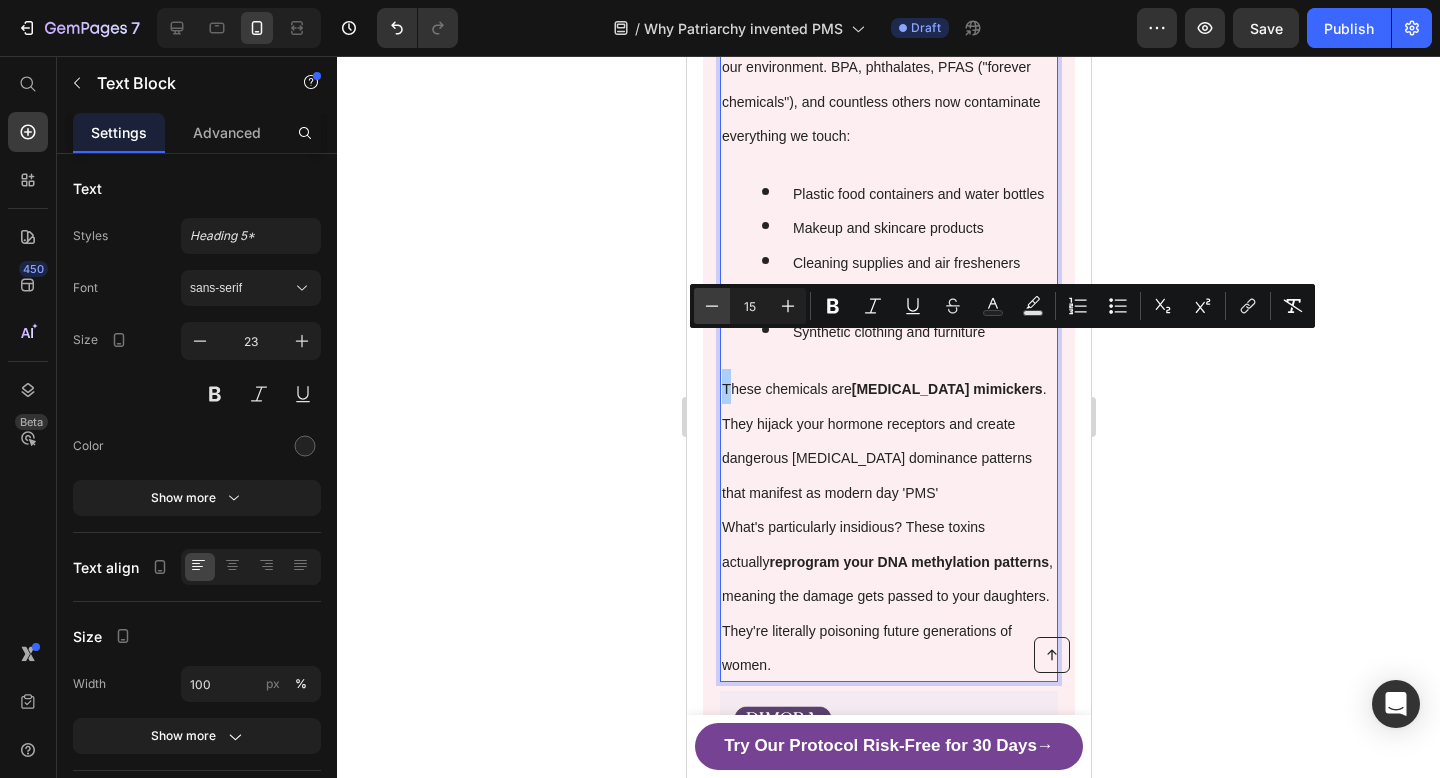click on "Minus" at bounding box center (712, 306) 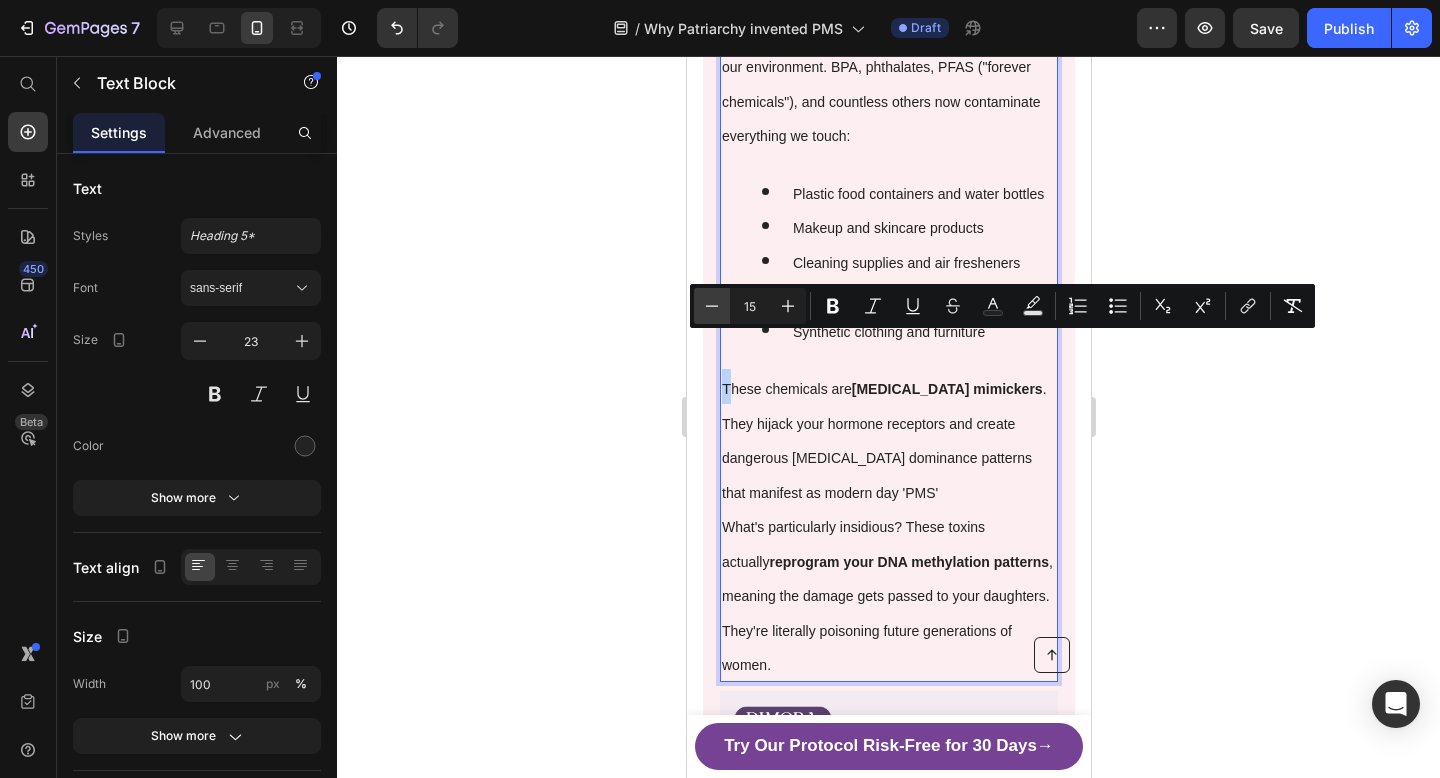 type on "14" 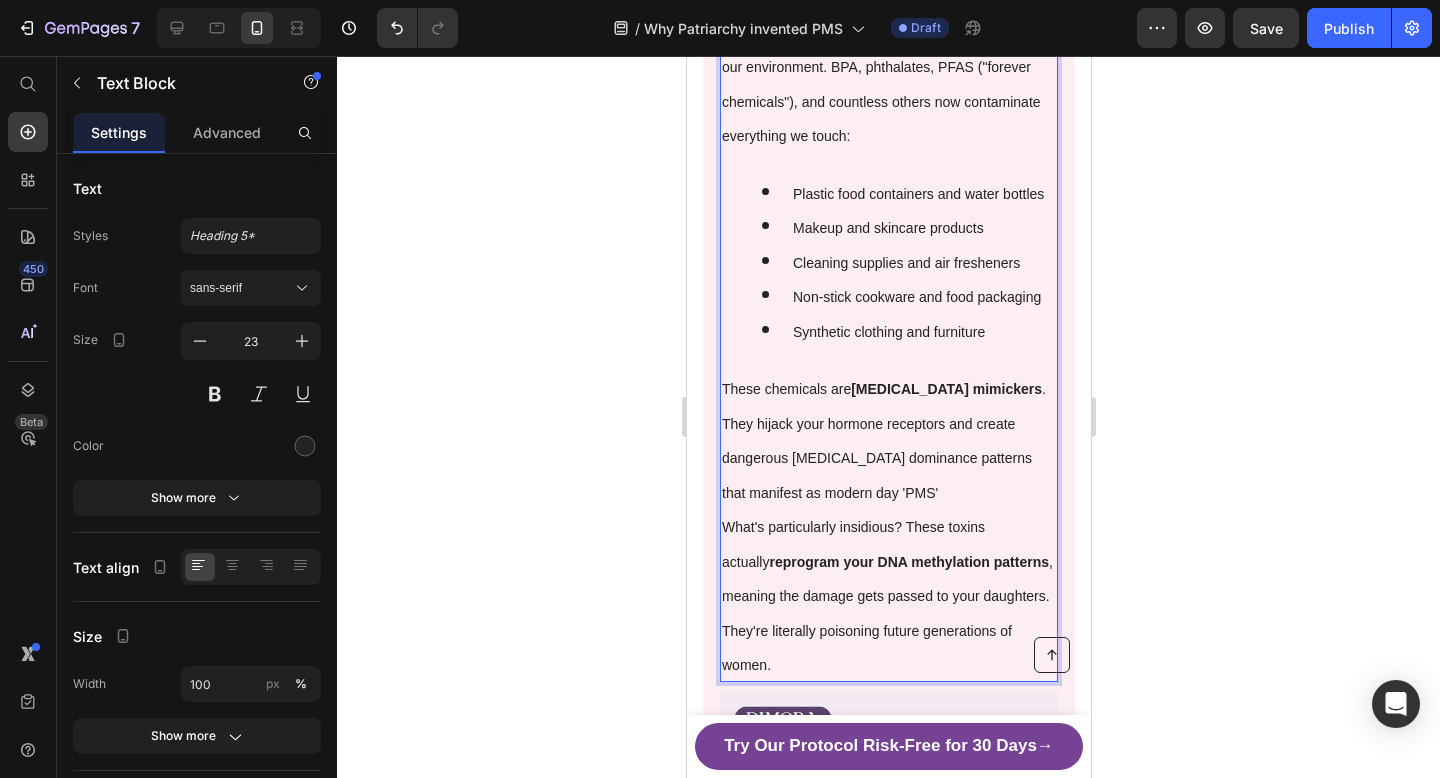 click on "What's particularly insidious? These toxins actually  reprogram your DNA methylation patterns , meaning the damage gets passed to your daughters. They're literally poisoning future generations of women." at bounding box center [888, 593] 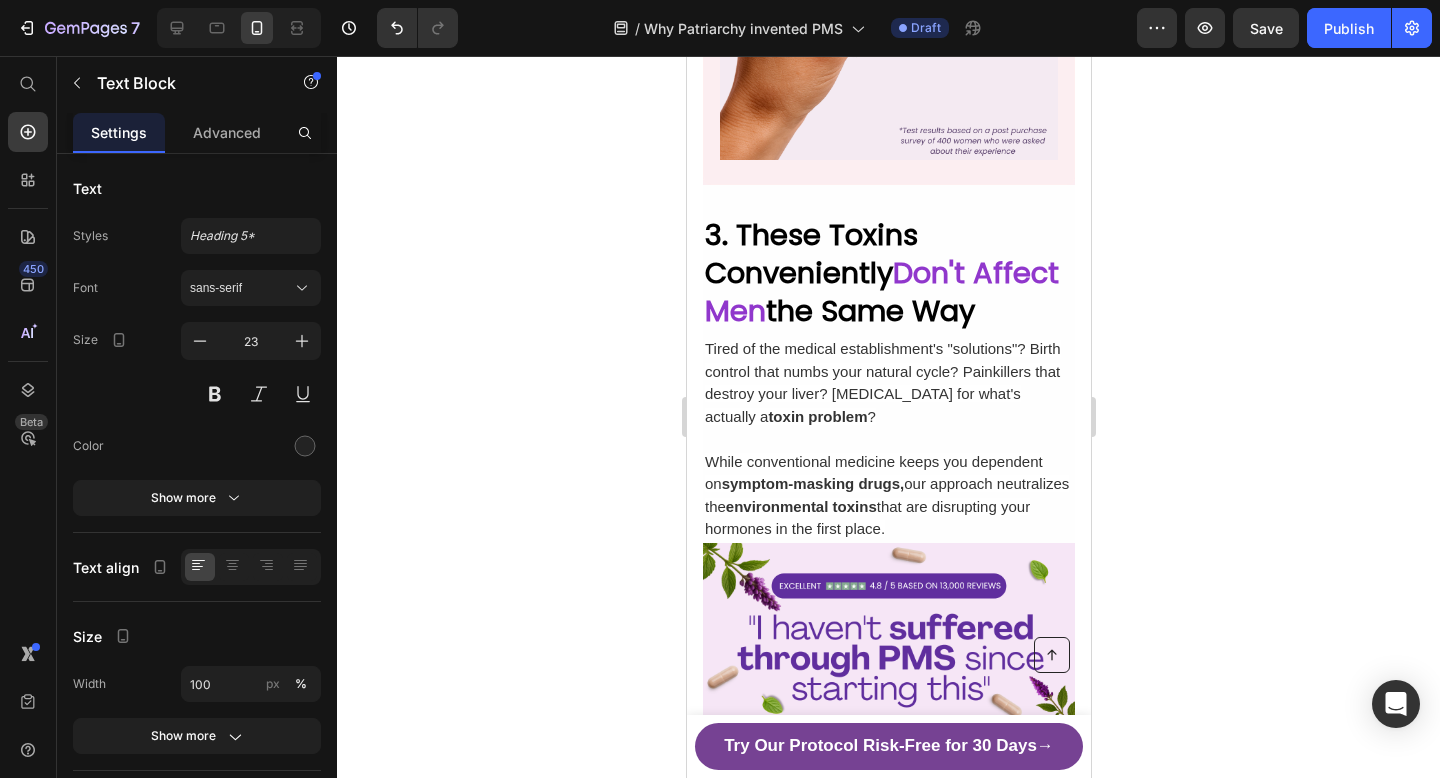 scroll, scrollTop: 2677, scrollLeft: 0, axis: vertical 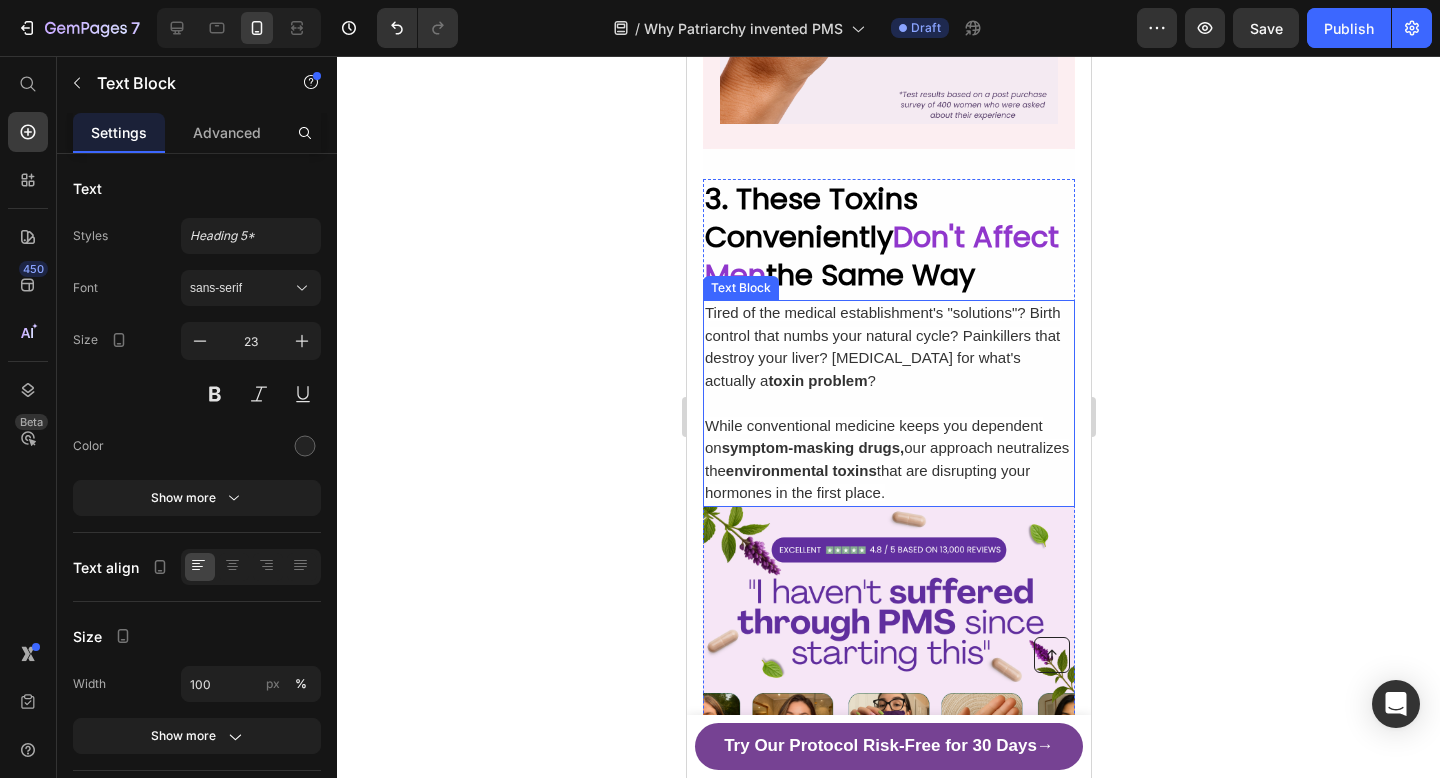 click on "While conventional medicine keeps you dependent on  symptom-masking drugs,  our approach neutralizes the  environmental toxins  that are disrupting your hormones in the first place." at bounding box center [886, 459] 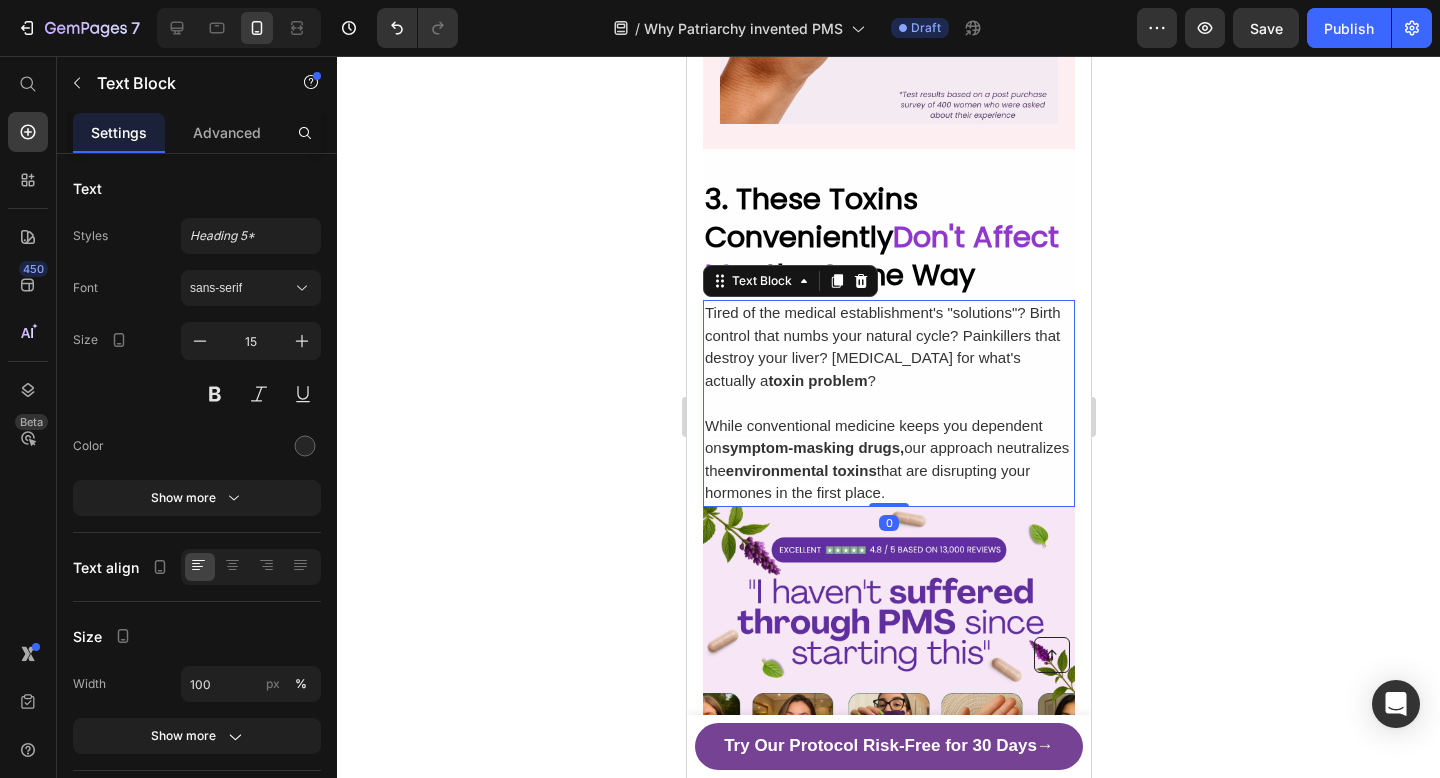 click on "While conventional medicine keeps you dependent on  symptom-masking drugs,  our approach neutralizes the  environmental toxins  that are disrupting your hormones in the first place." at bounding box center [886, 459] 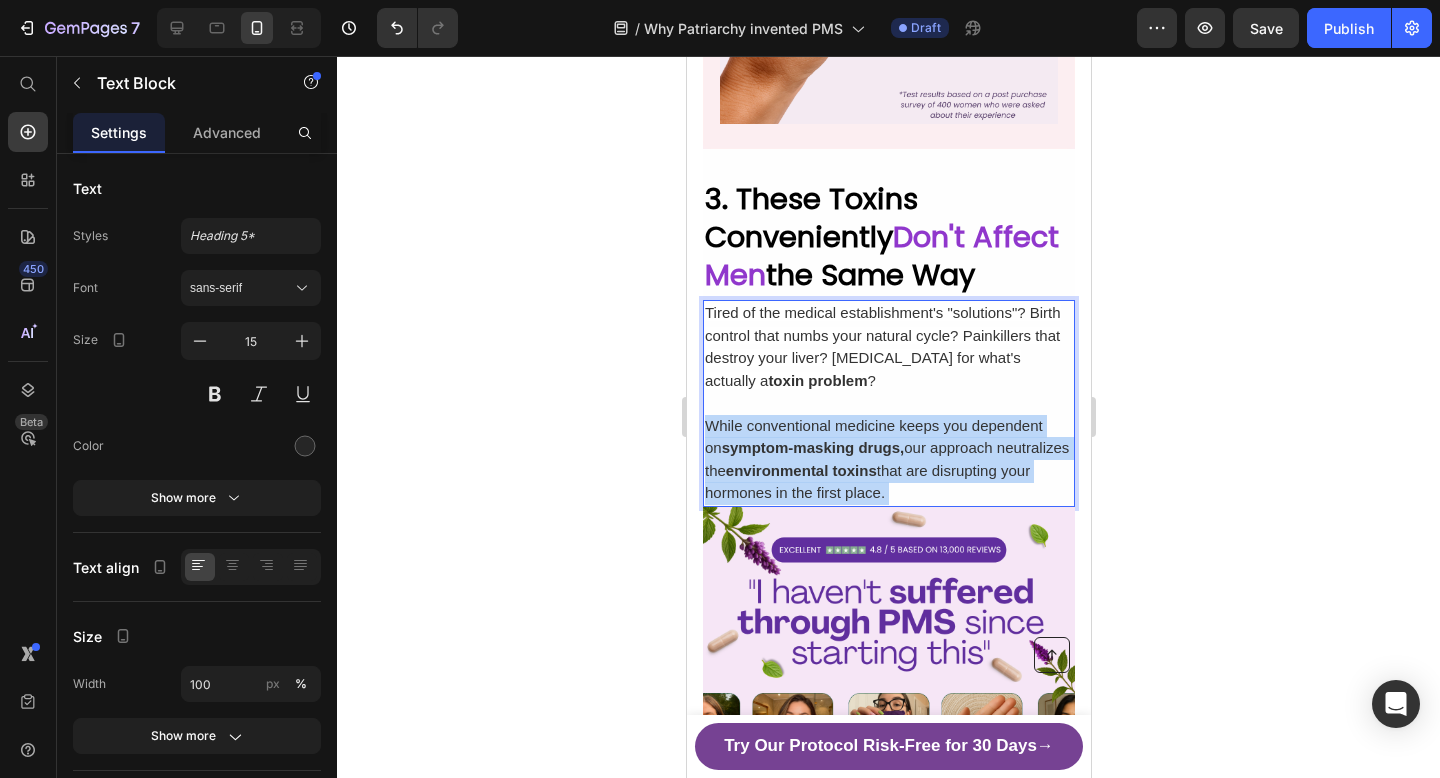 drag, startPoint x: 882, startPoint y: 490, endPoint x: 724, endPoint y: 323, distance: 229.8978 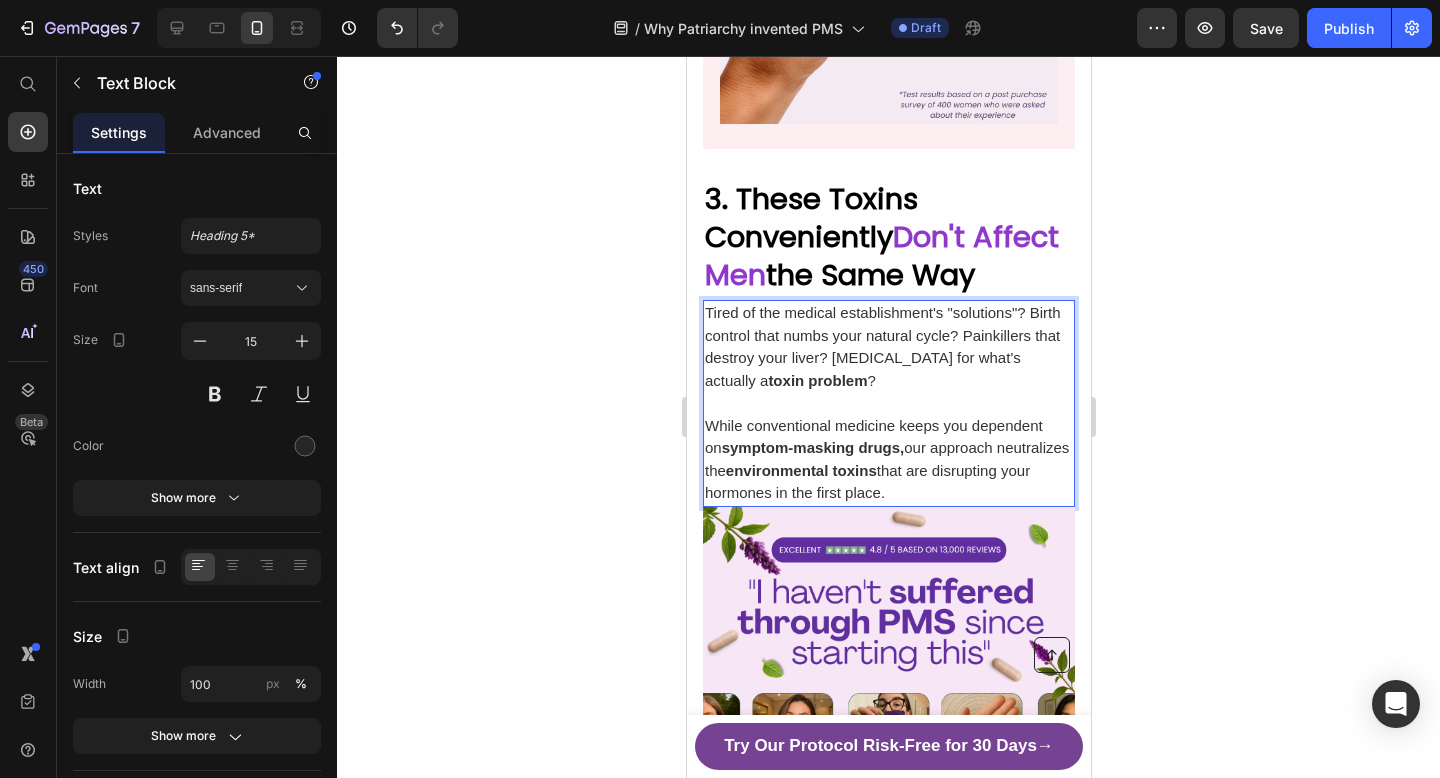 click on "While conventional medicine keeps you dependent on  symptom-masking drugs,  our approach neutralizes the  environmental toxins  that are disrupting your hormones in the first place." at bounding box center [888, 460] 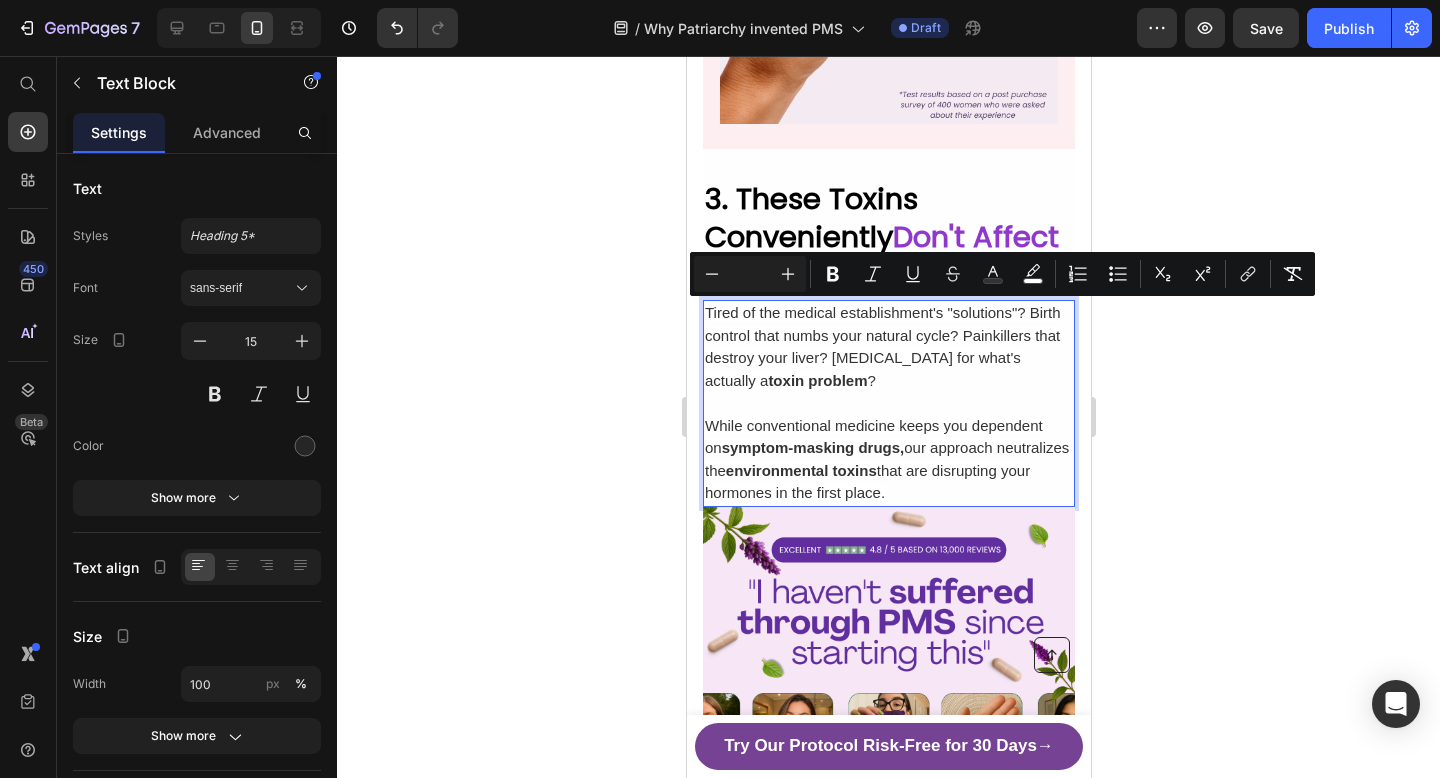 drag, startPoint x: 888, startPoint y: 490, endPoint x: 704, endPoint y: 313, distance: 255.31354 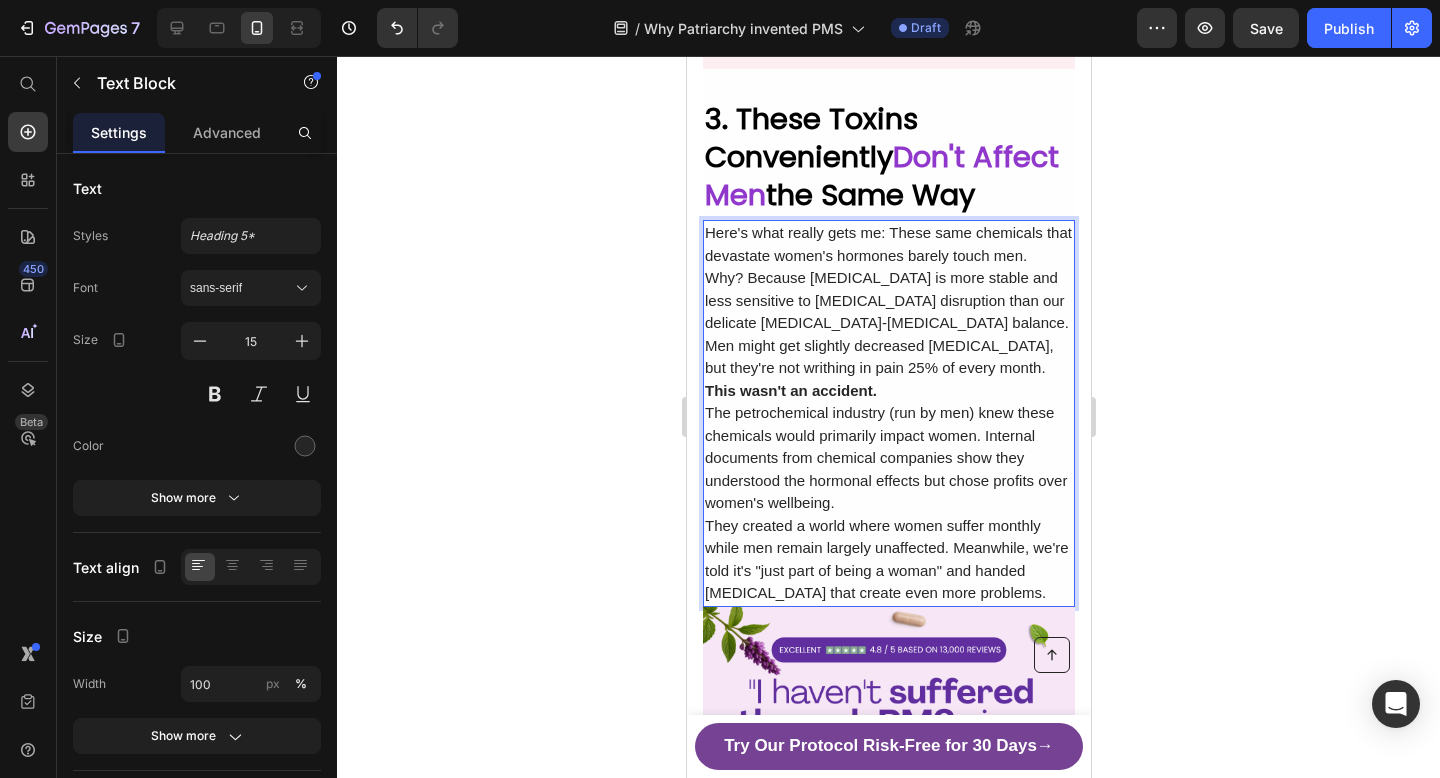 scroll, scrollTop: 2758, scrollLeft: 0, axis: vertical 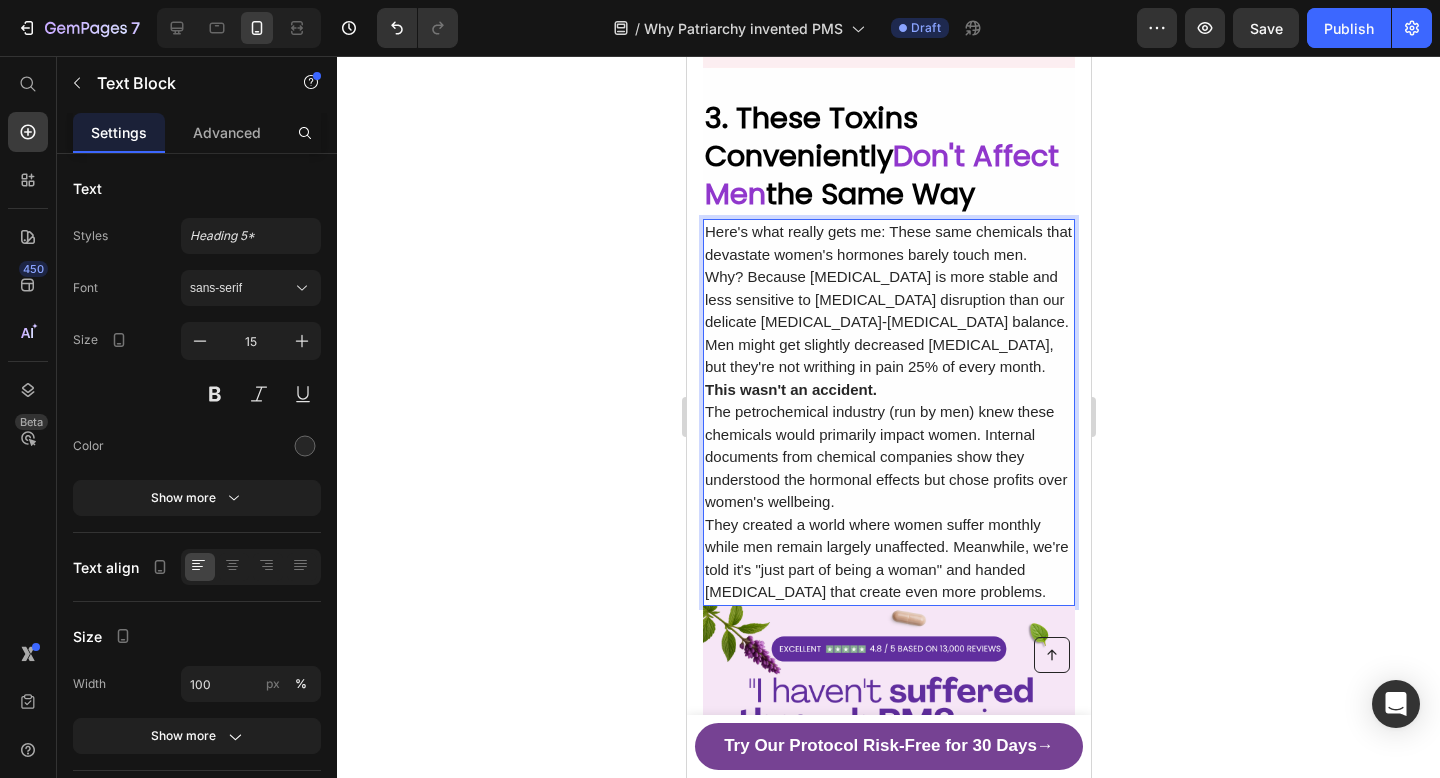 click on "This wasn't an accident." at bounding box center [888, 390] 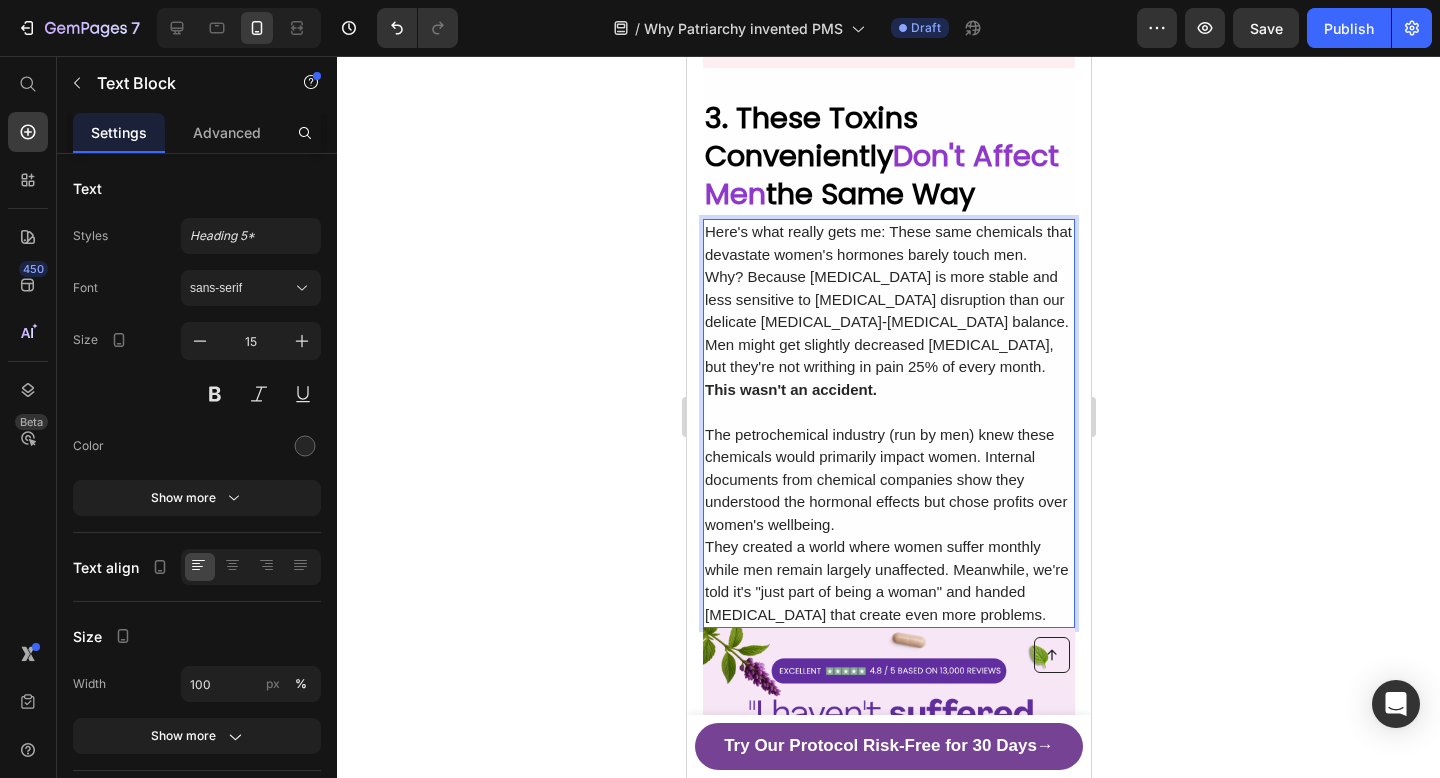 click on "Why? Because [MEDICAL_DATA] is more stable and less sensitive to [MEDICAL_DATA] disruption than our delicate [MEDICAL_DATA]-[MEDICAL_DATA] balance. Men might get slightly decreased [MEDICAL_DATA], but they're not writhing in pain 25% of every month." at bounding box center (888, 322) 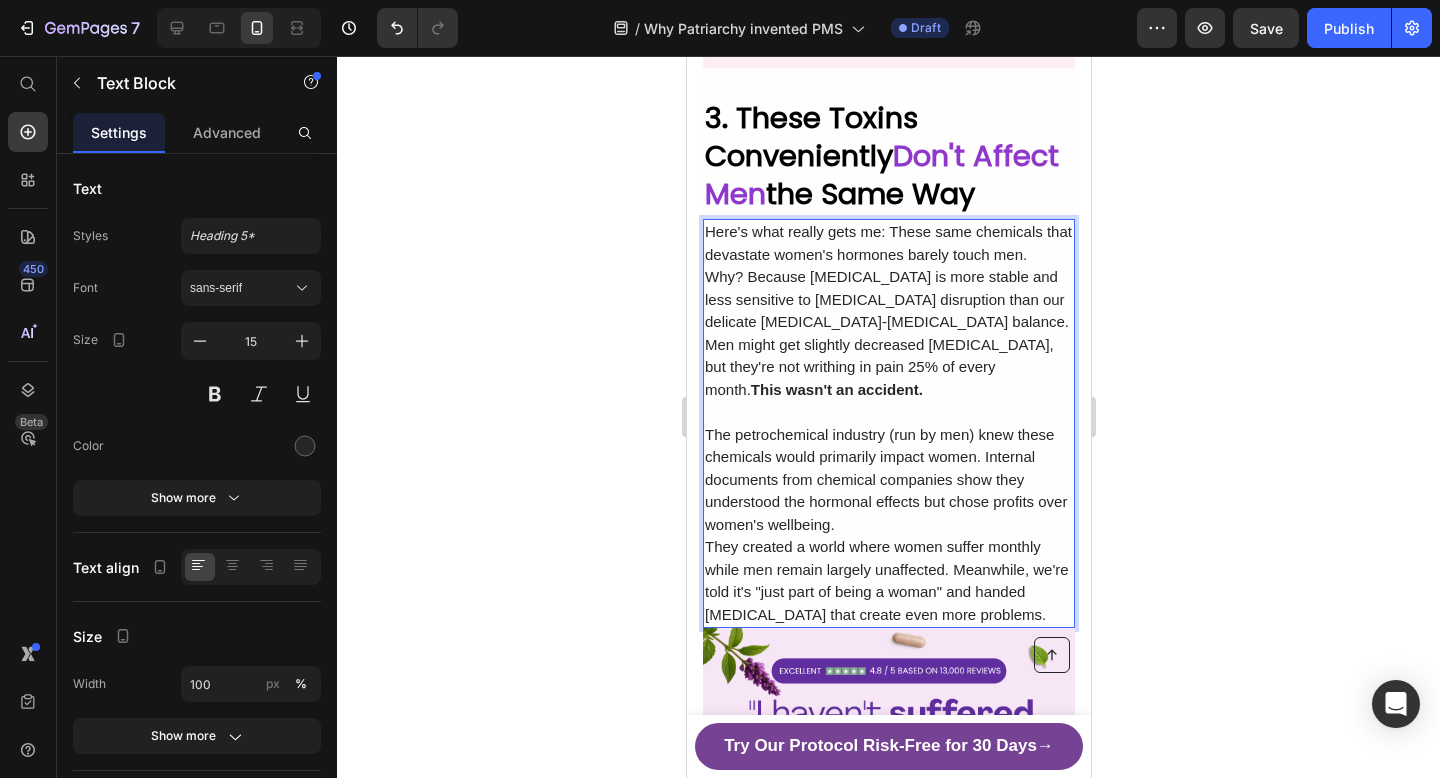 drag, startPoint x: 1057, startPoint y: 590, endPoint x: 703, endPoint y: 229, distance: 505.6056 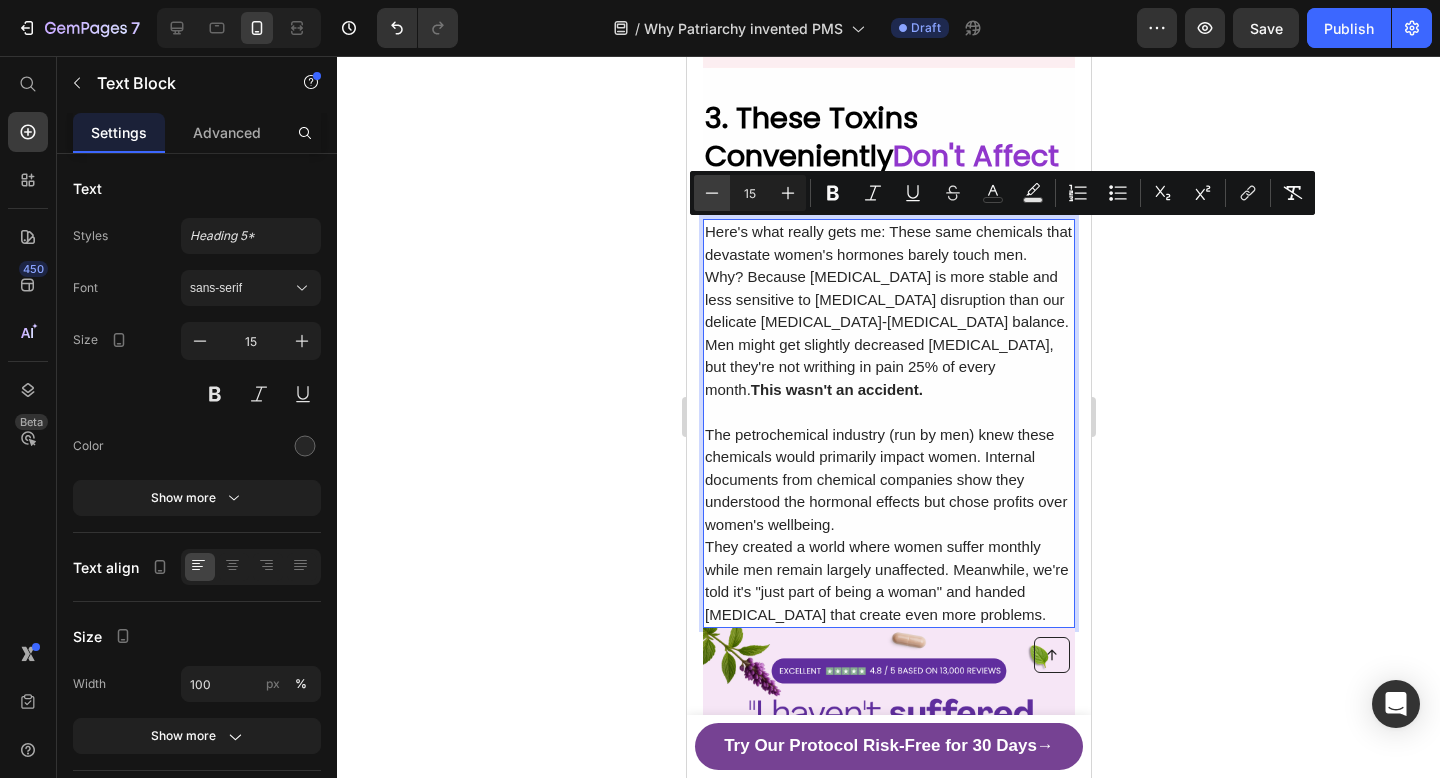 click 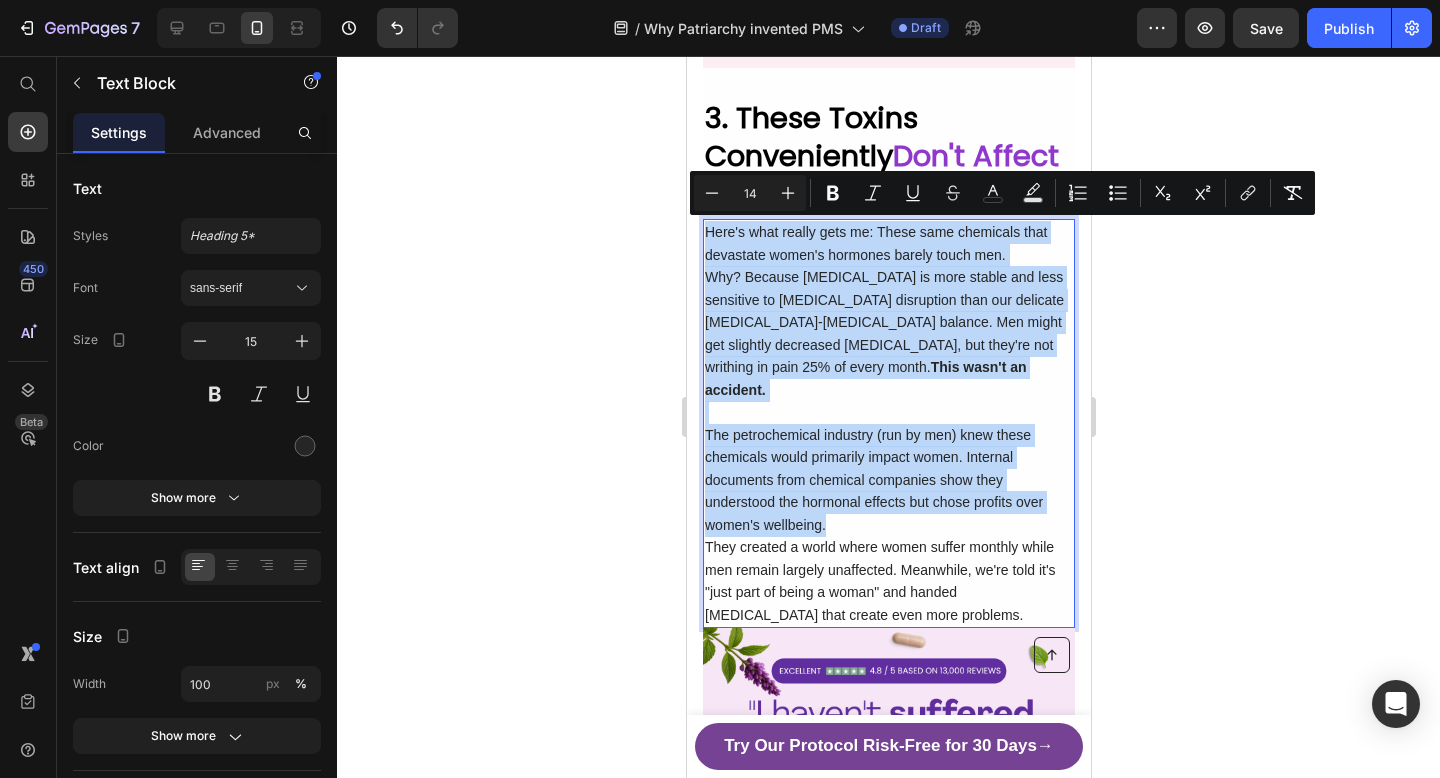 click on "The petrochemical industry (run by men) knew these chemicals would primarily impact women. Internal documents from chemical companies show they understood the hormonal effects but chose profits over women's wellbeing." at bounding box center (888, 480) 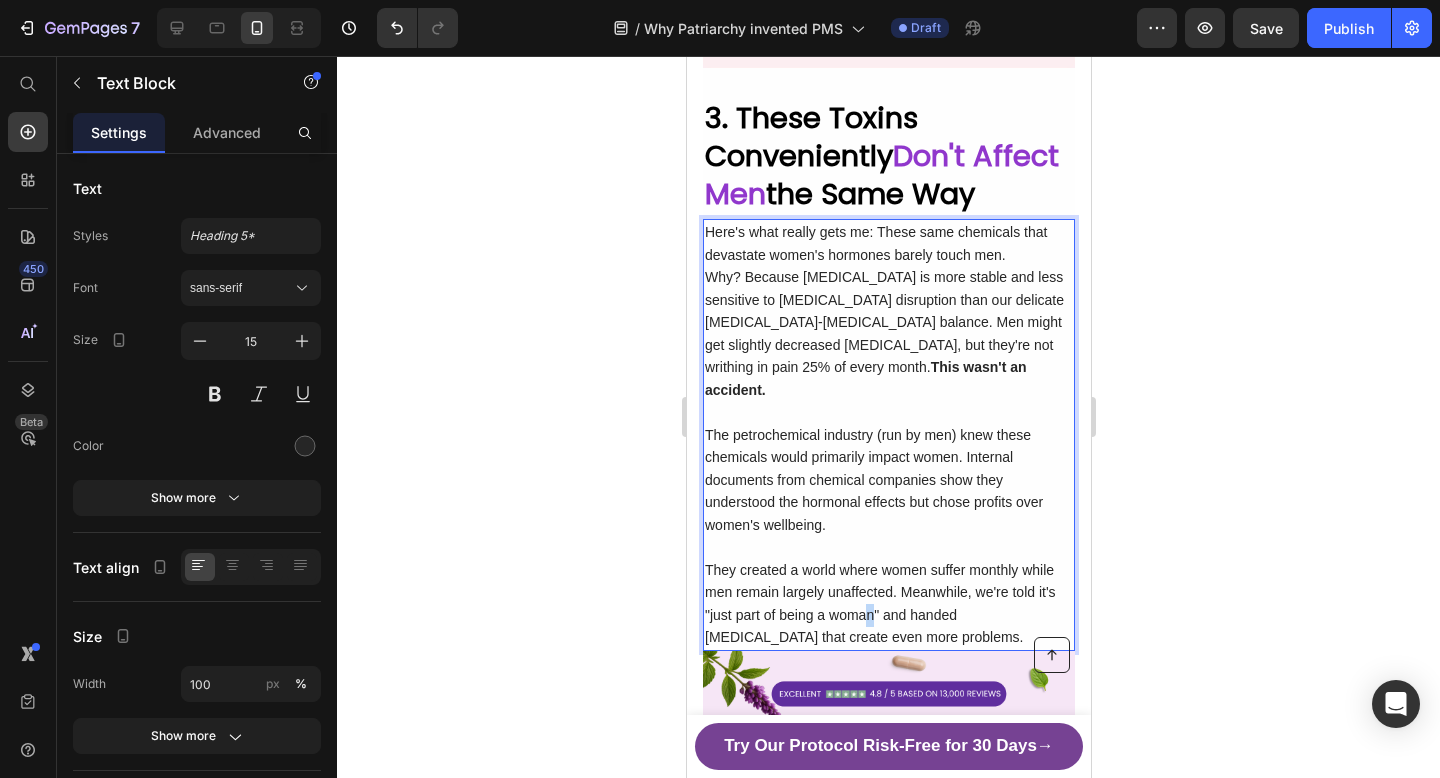 click on "They created a world where women suffer monthly while men remain largely unaffected. Meanwhile, we're told it's "just part of being a woman" and handed [MEDICAL_DATA] that create even more problems." at bounding box center (879, 604) 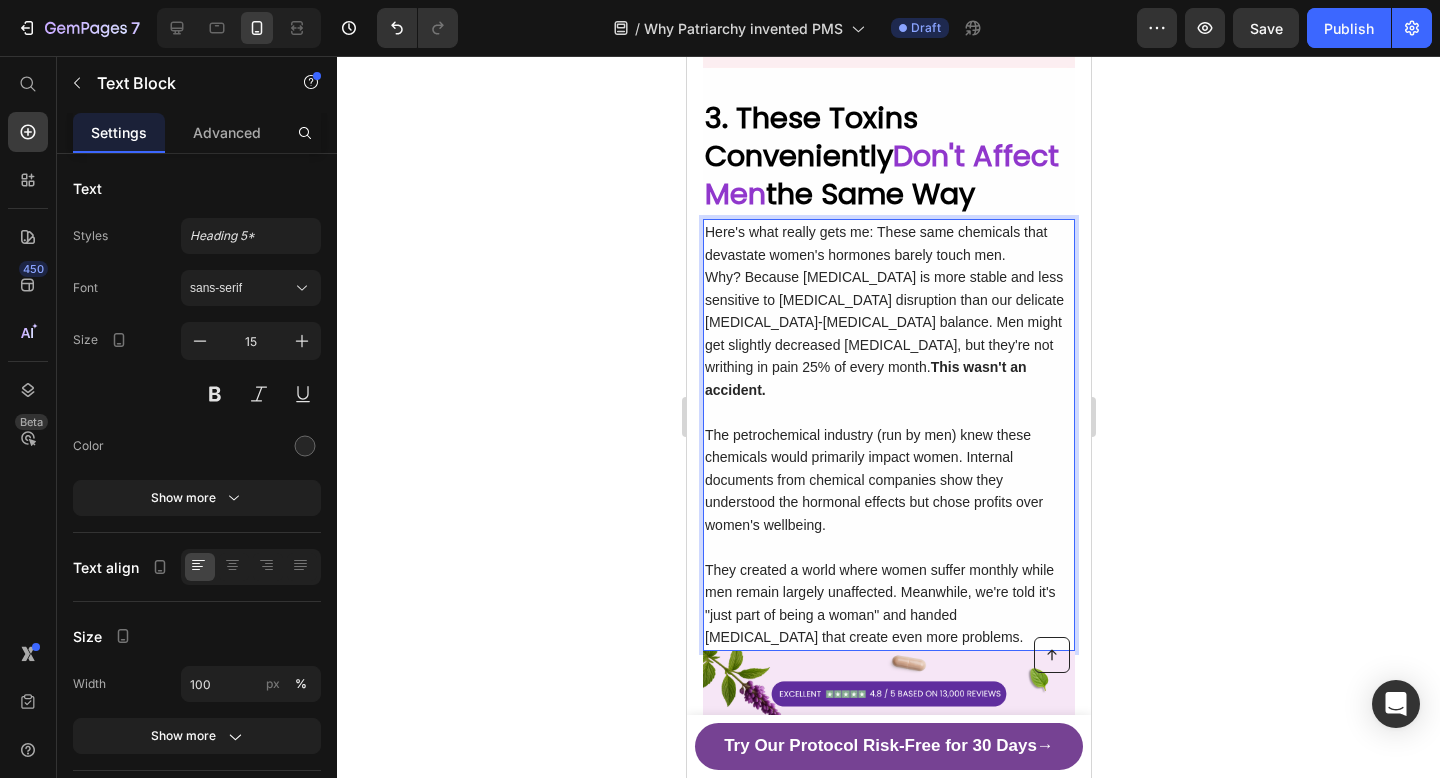 click on "They created a world where women suffer monthly while men remain largely unaffected. Meanwhile, we're told it's "just part of being a woman" and handed [MEDICAL_DATA] that create even more problems." at bounding box center (888, 604) 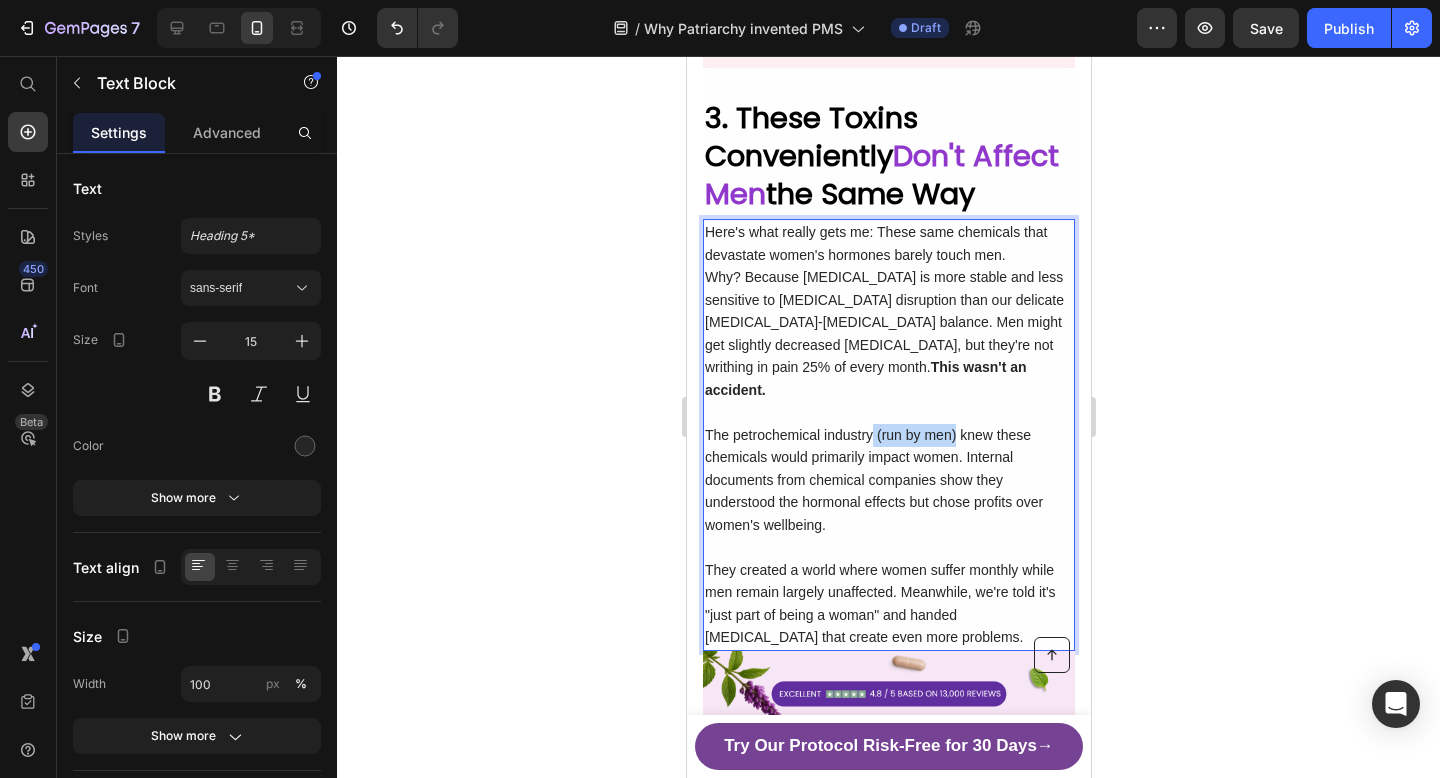 drag, startPoint x: 873, startPoint y: 411, endPoint x: 953, endPoint y: 412, distance: 80.00625 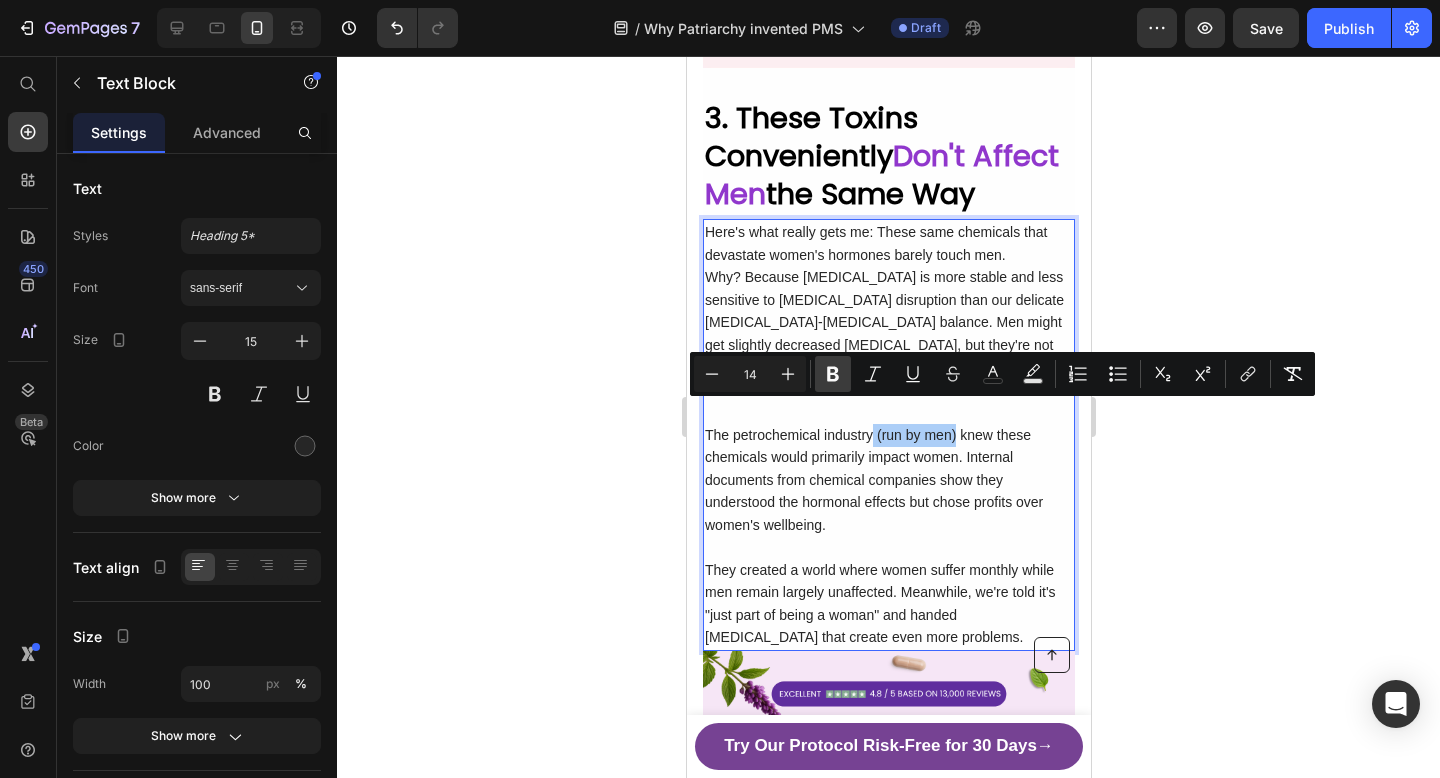 click 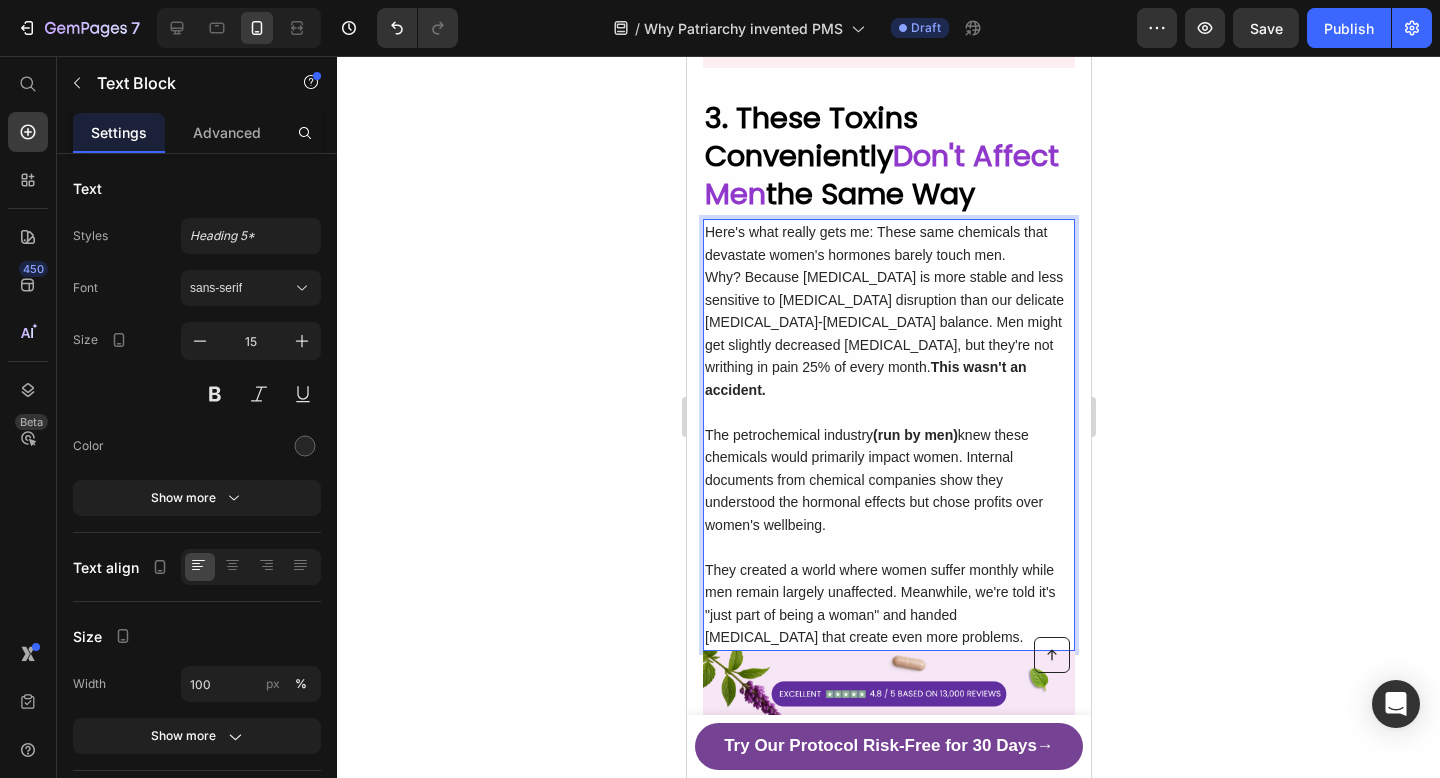 click at bounding box center [888, 547] 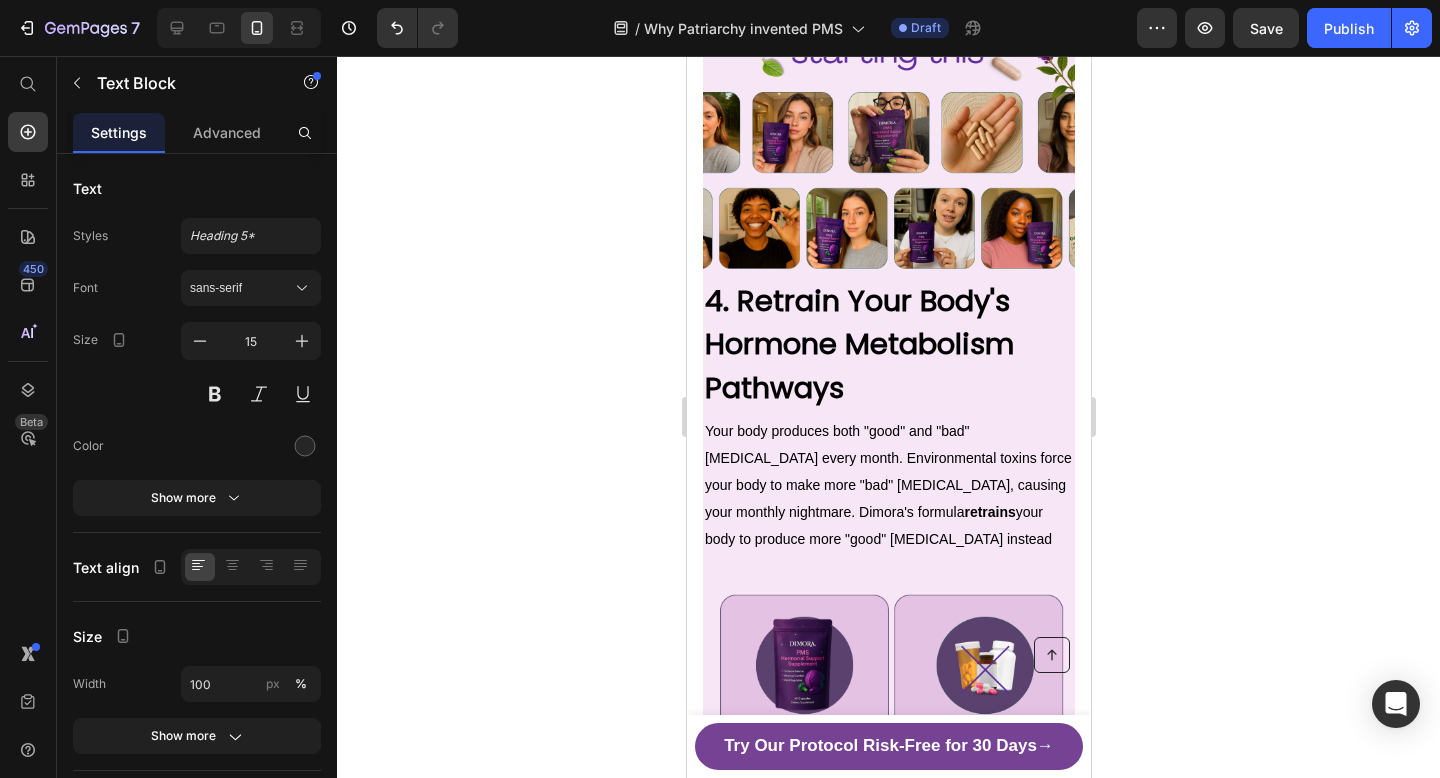 scroll, scrollTop: 3558, scrollLeft: 0, axis: vertical 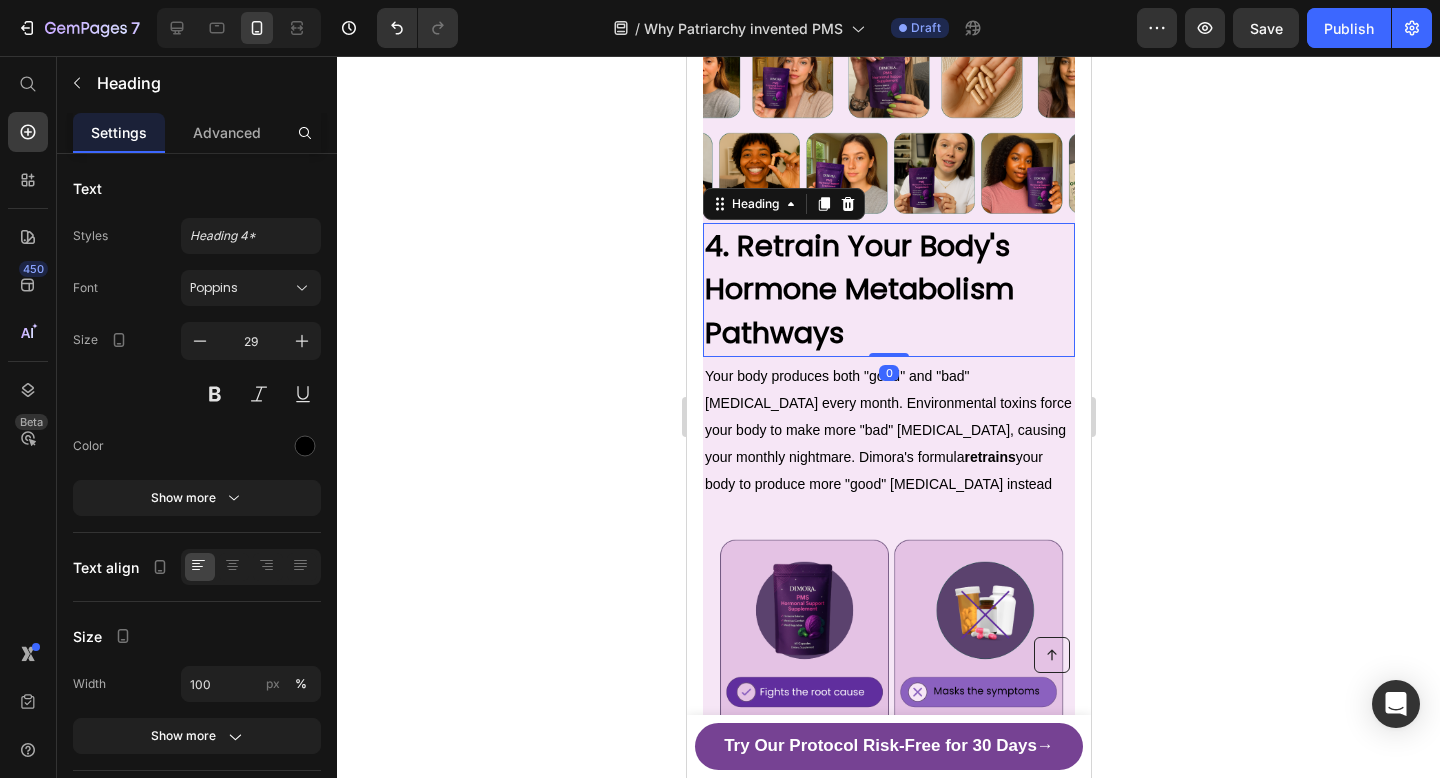 click on "4. Retrain Your Body's Hormone Metabolism Pathways" at bounding box center [858, 289] 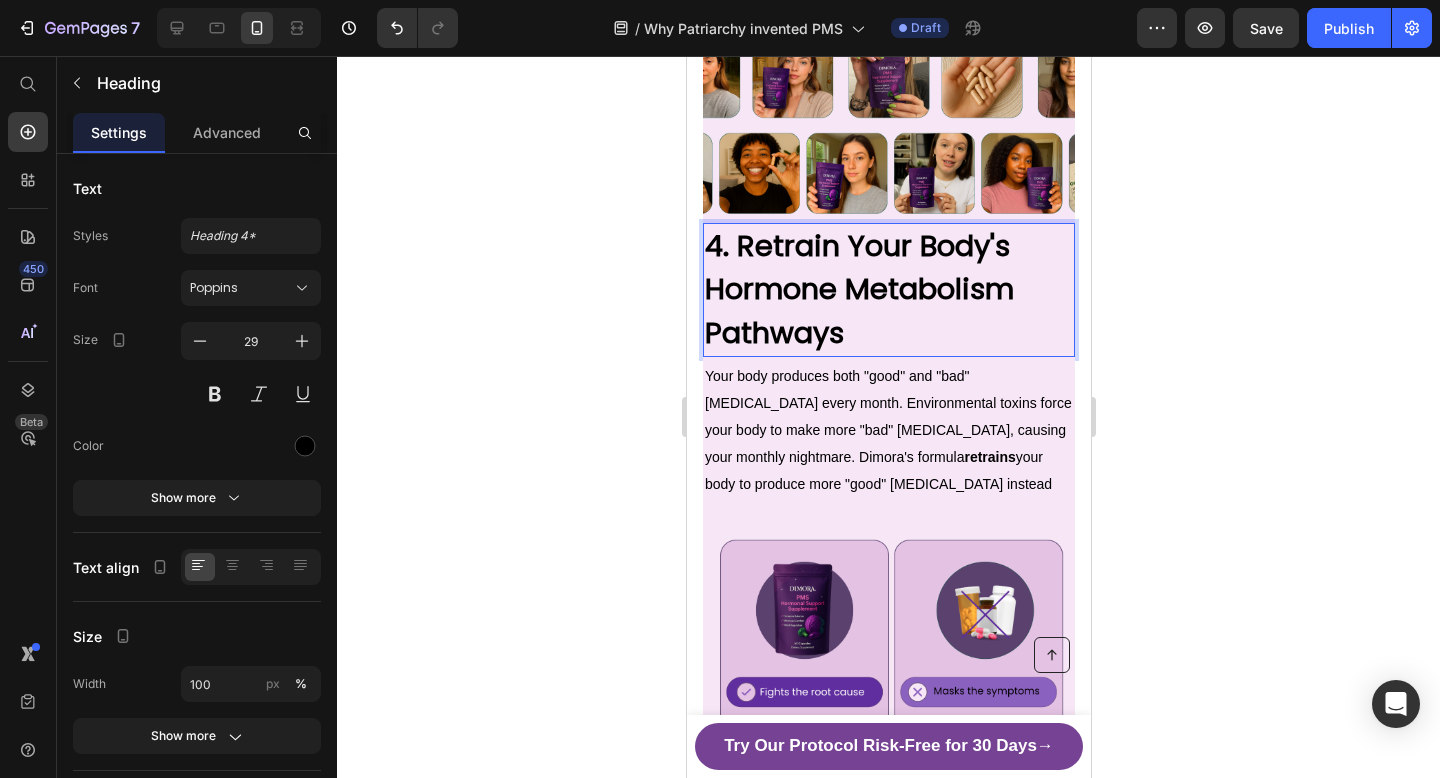 click on "4. Retrain Your Body's Hormone Metabolism Pathways" at bounding box center [888, 290] 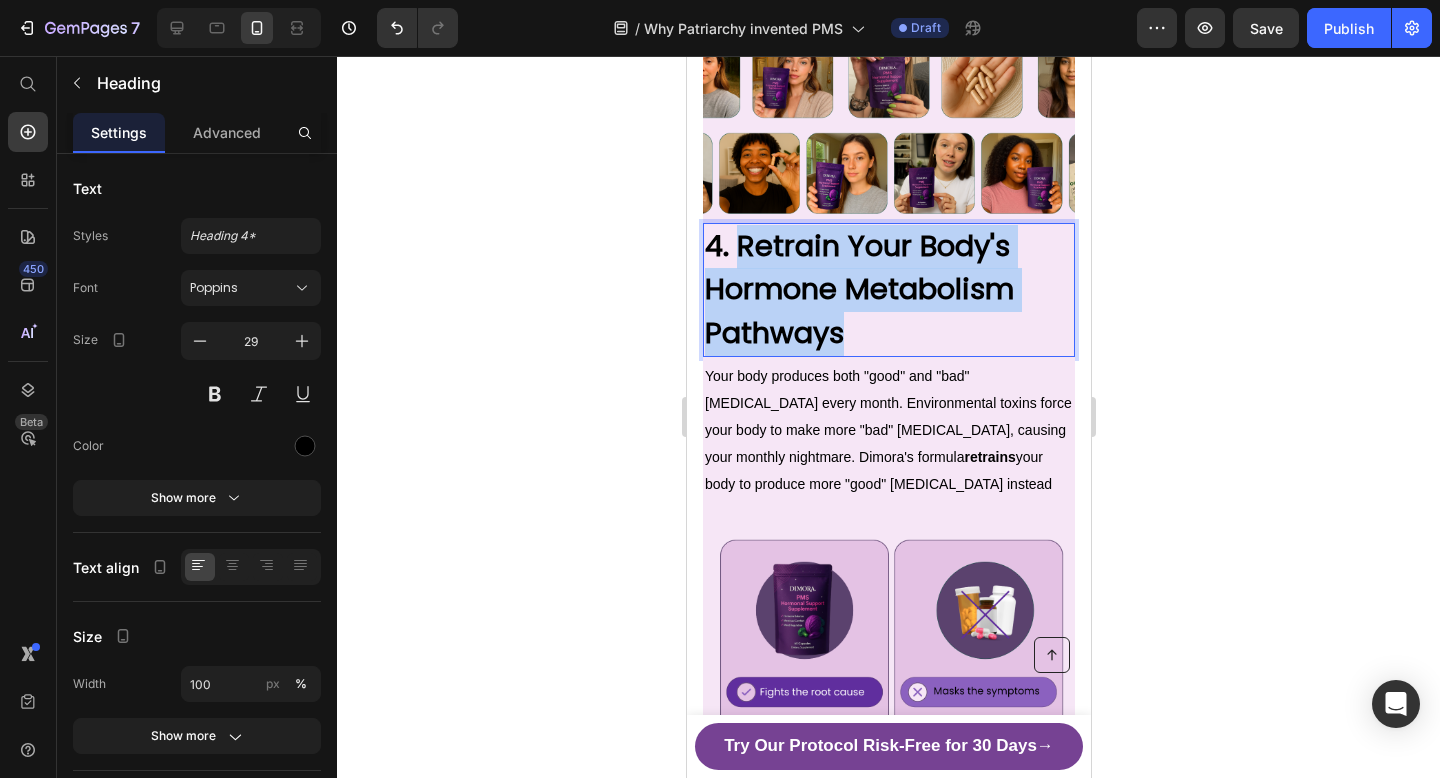 drag, startPoint x: 845, startPoint y: 315, endPoint x: 738, endPoint y: 214, distance: 147.13939 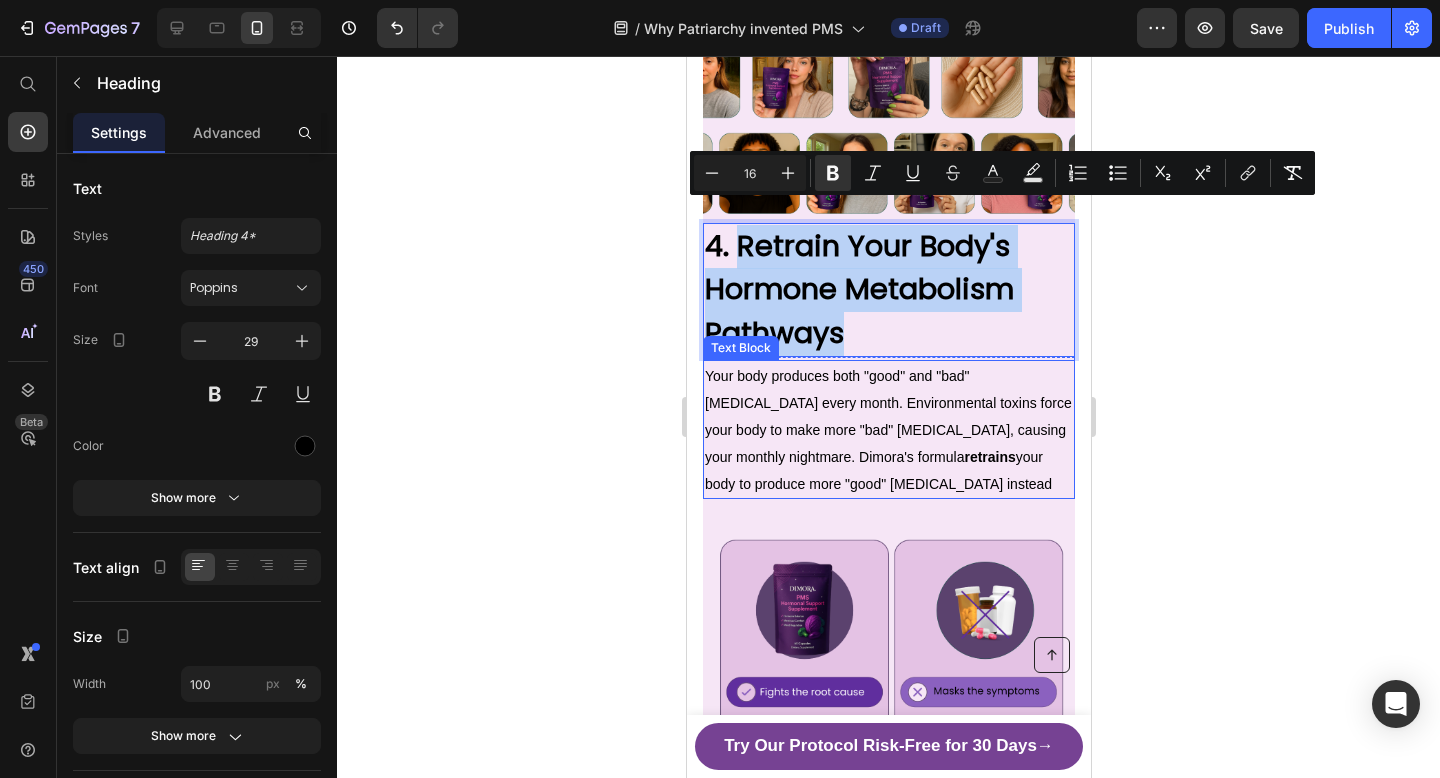 click on "Your body produces both "good" and "bad" [MEDICAL_DATA] every month. Environmental toxins force your body to make more "bad" [MEDICAL_DATA], causing your monthly nightmare. [PERSON_NAME]'s formula  retrains  your body to produce more "good" [MEDICAL_DATA] instead" at bounding box center (888, 429) 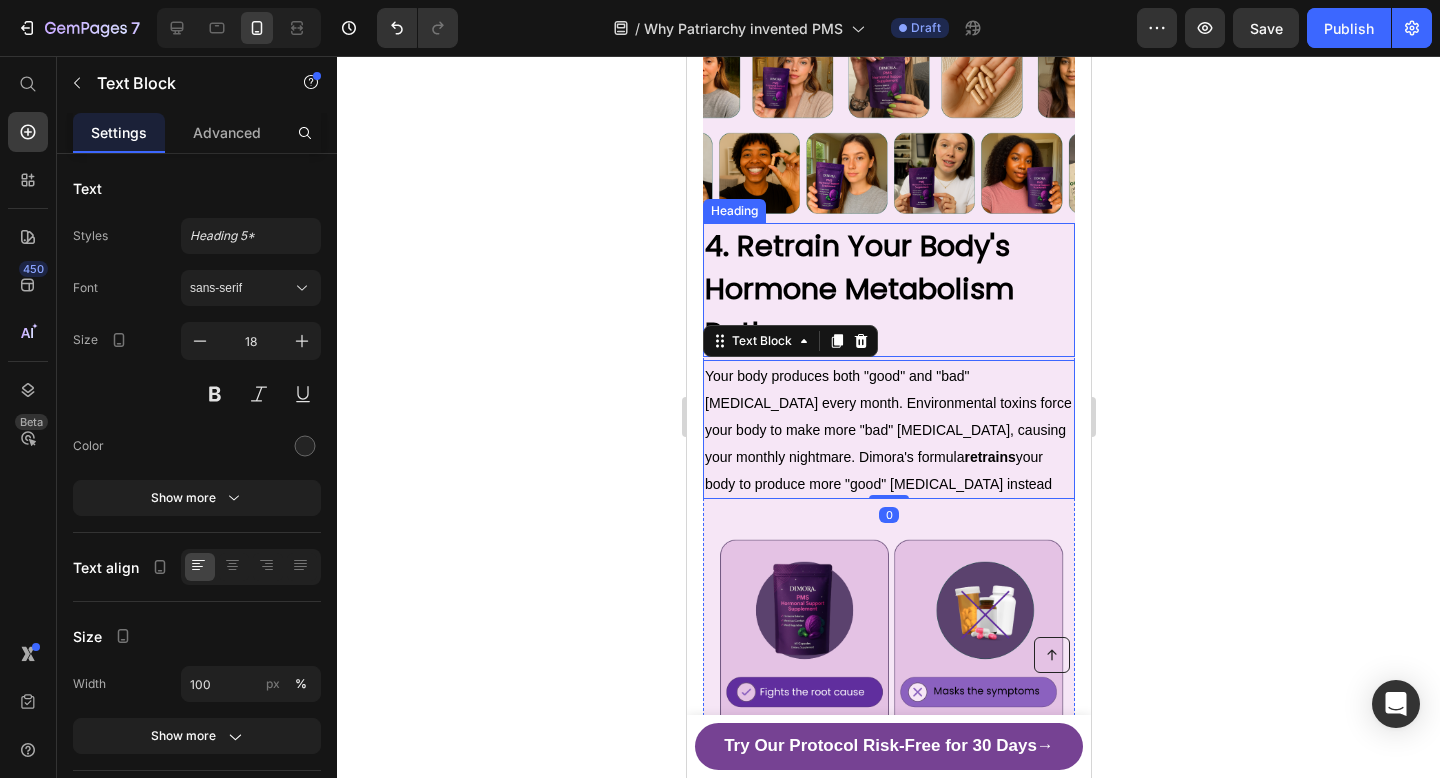 click on "⁠⁠⁠⁠⁠⁠⁠ 4. Retrain Your Body's Hormone Metabolism Pathways" at bounding box center (888, 290) 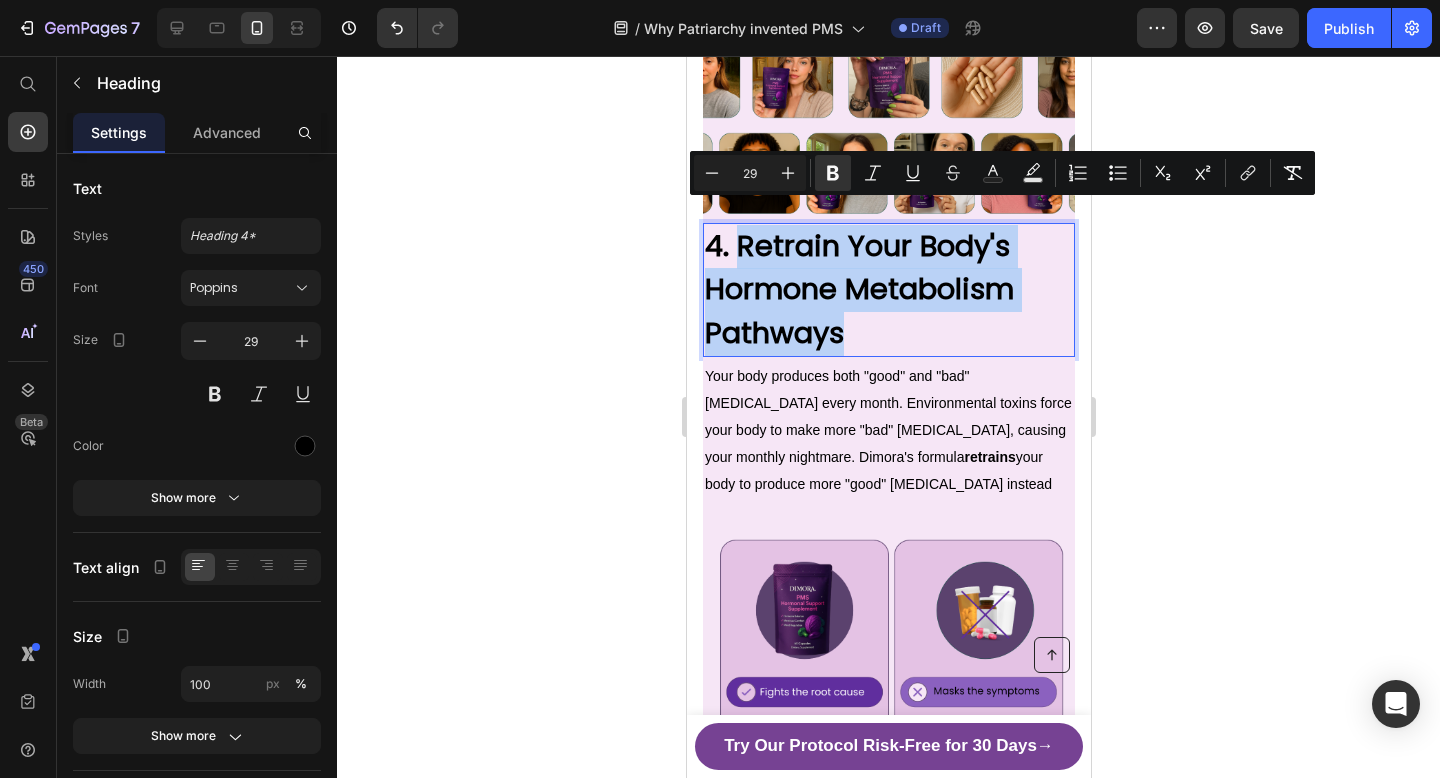 drag, startPoint x: 852, startPoint y: 306, endPoint x: 740, endPoint y: 220, distance: 141.20906 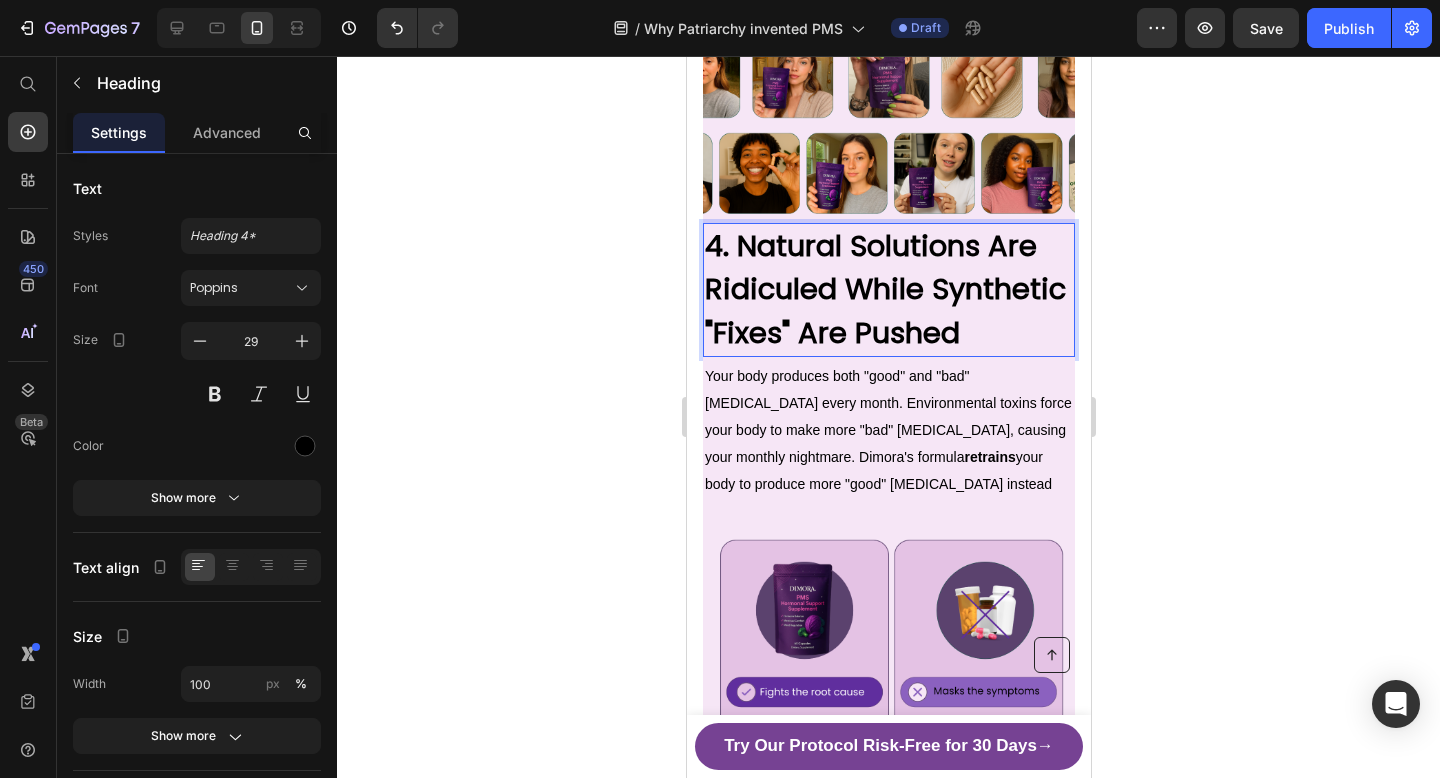 click on "4. Natural Solutions Are Ridiculed While Synthetic "Fixes" Are Pushed" at bounding box center (884, 289) 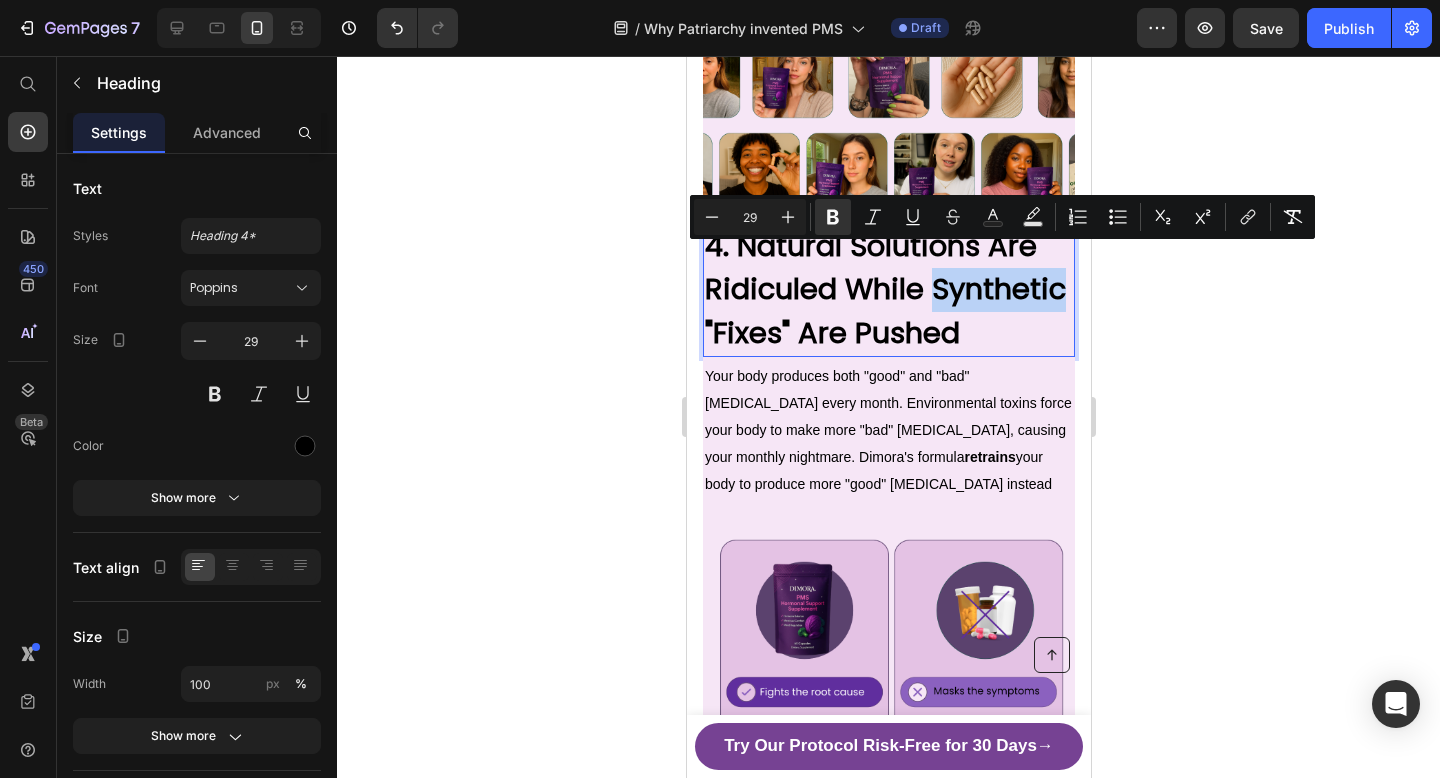 drag, startPoint x: 936, startPoint y: 264, endPoint x: 1059, endPoint y: 277, distance: 123.68508 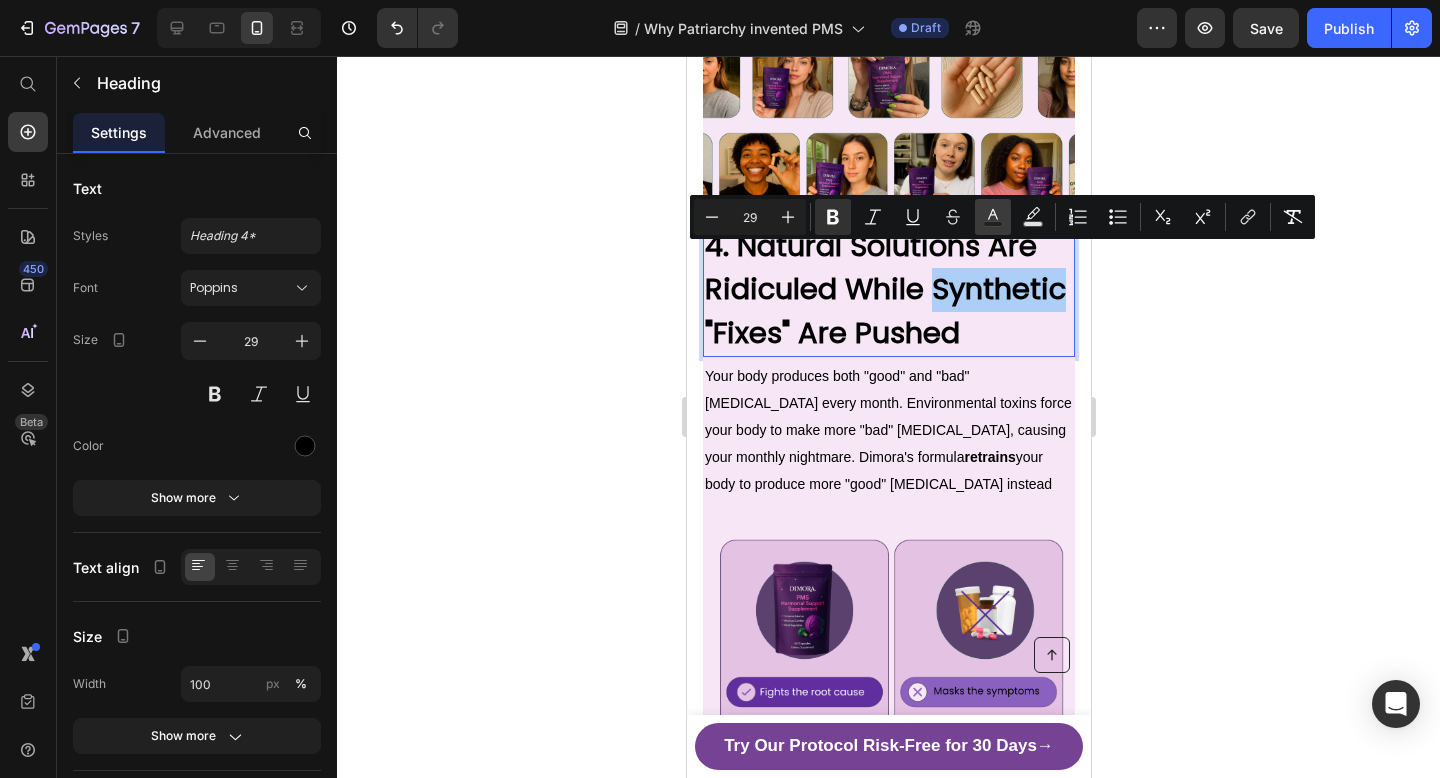 click 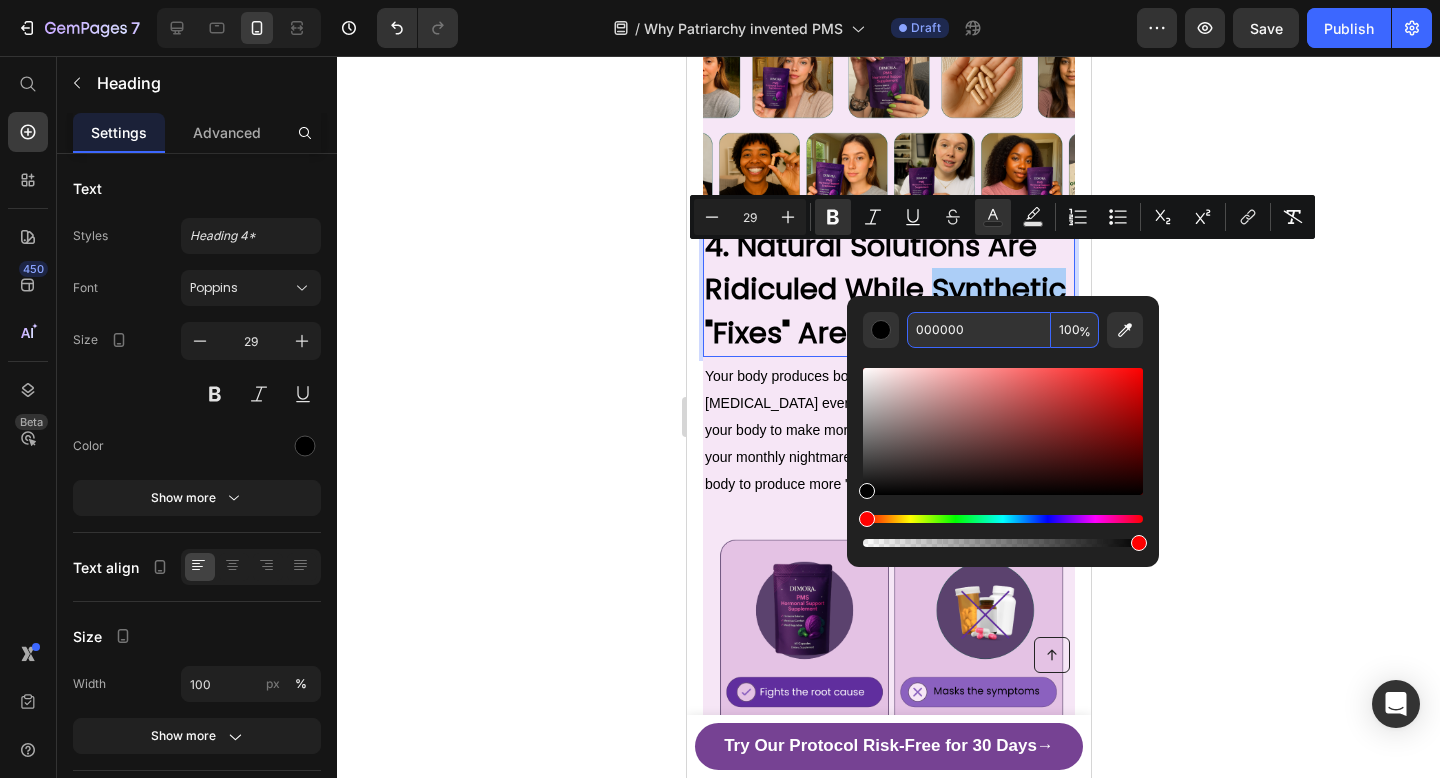 click on "000000" at bounding box center [979, 330] 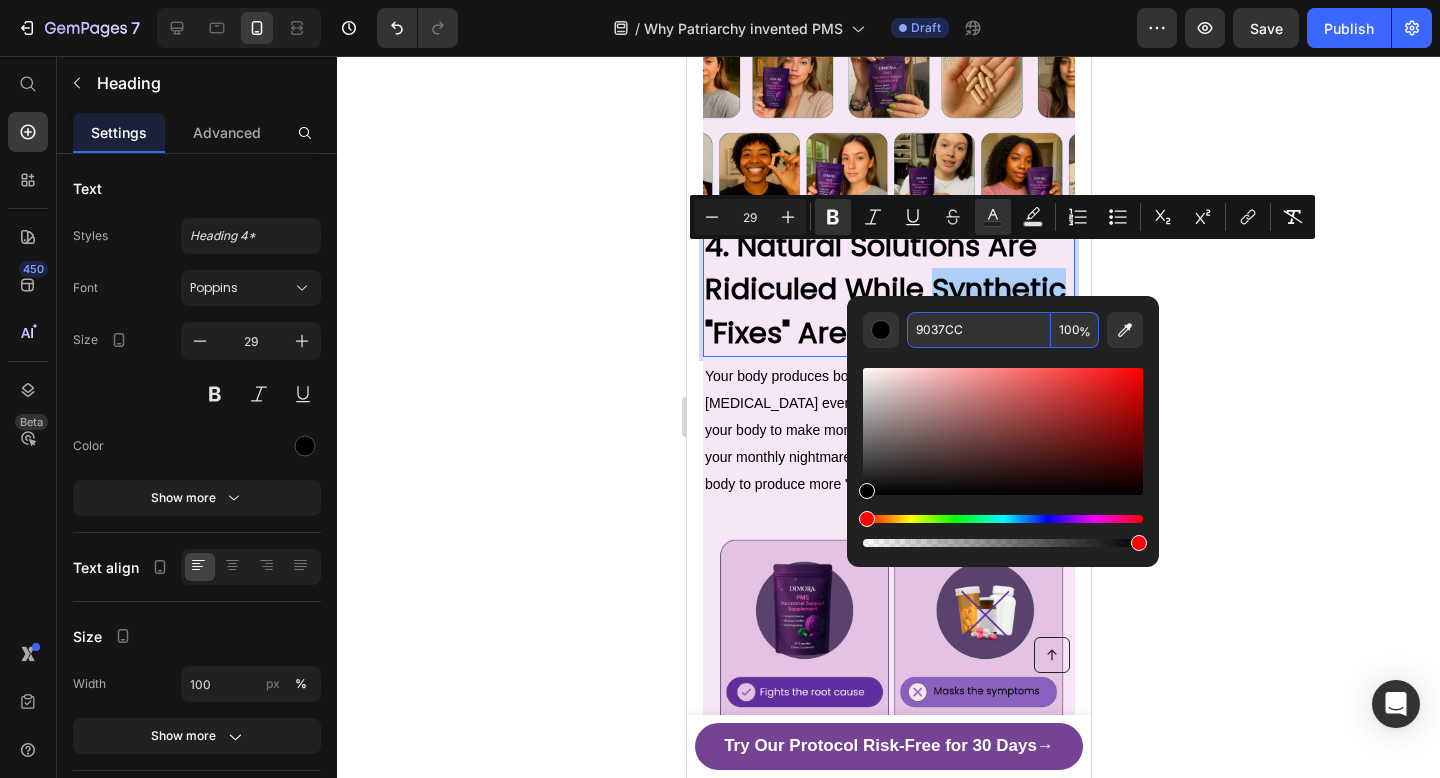 type on "9037CC" 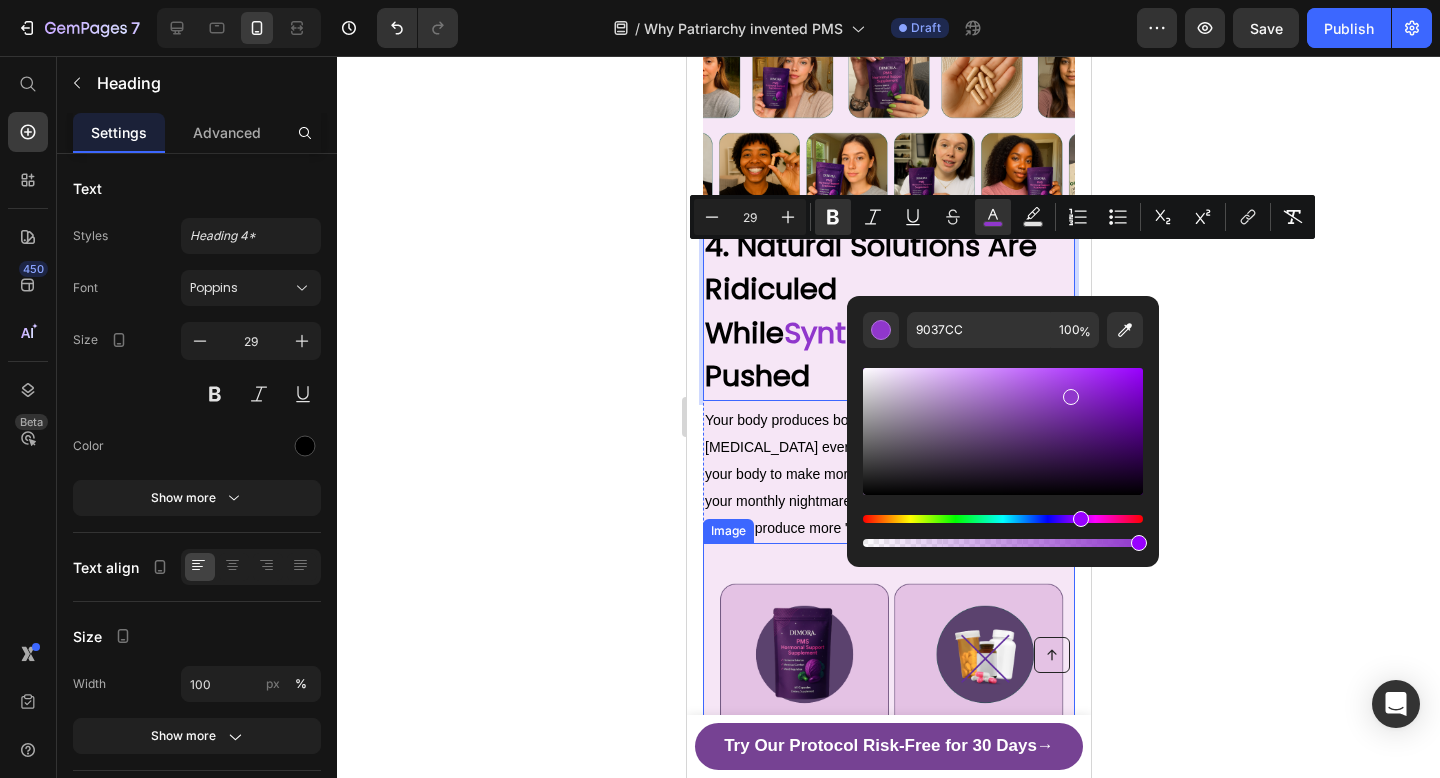 click at bounding box center (888, 729) 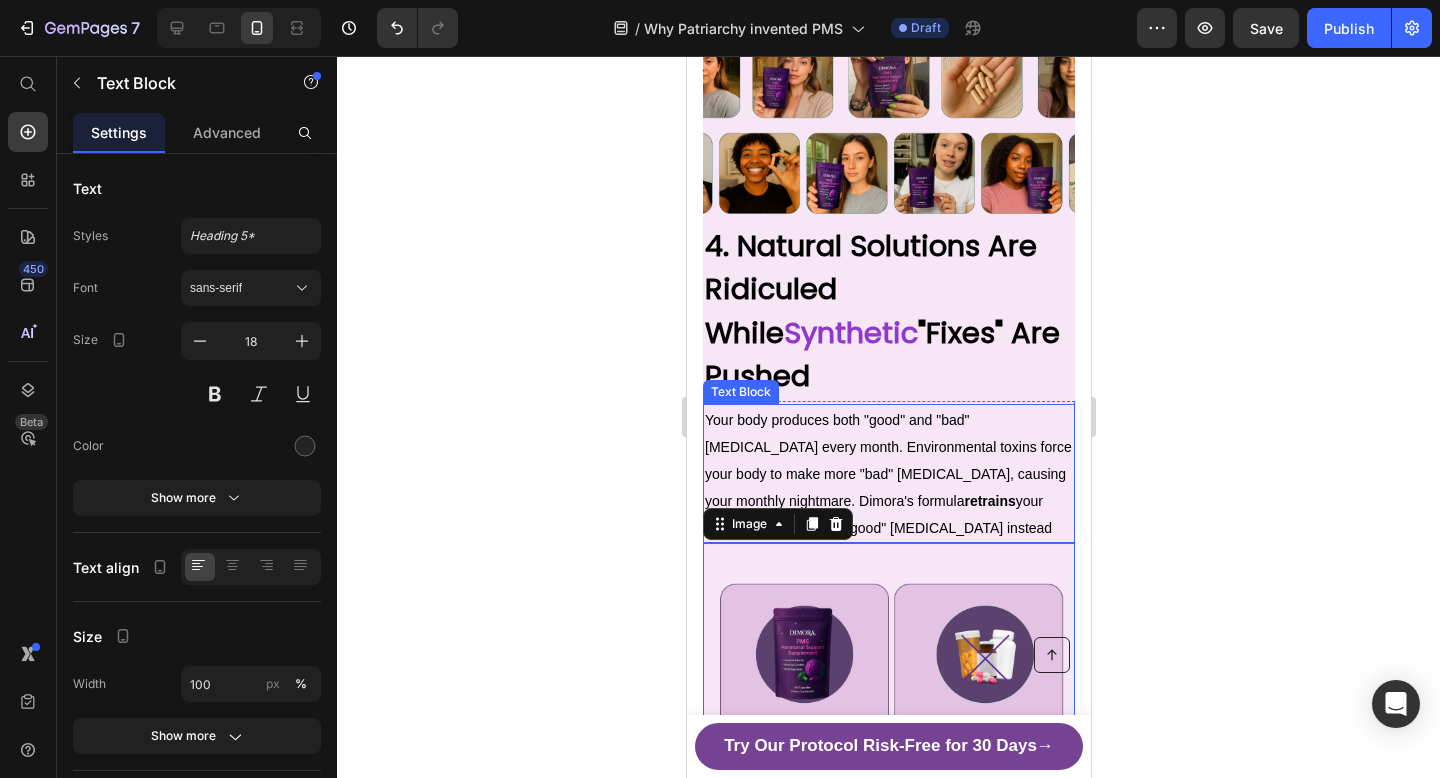 click on "Your body produces both "good" and "bad" [MEDICAL_DATA] every month. Environmental toxins force your body to make more "bad" [MEDICAL_DATA], causing your monthly nightmare. [PERSON_NAME]'s formula  retrains  your body to produce more "good" [MEDICAL_DATA] instead" at bounding box center (888, 473) 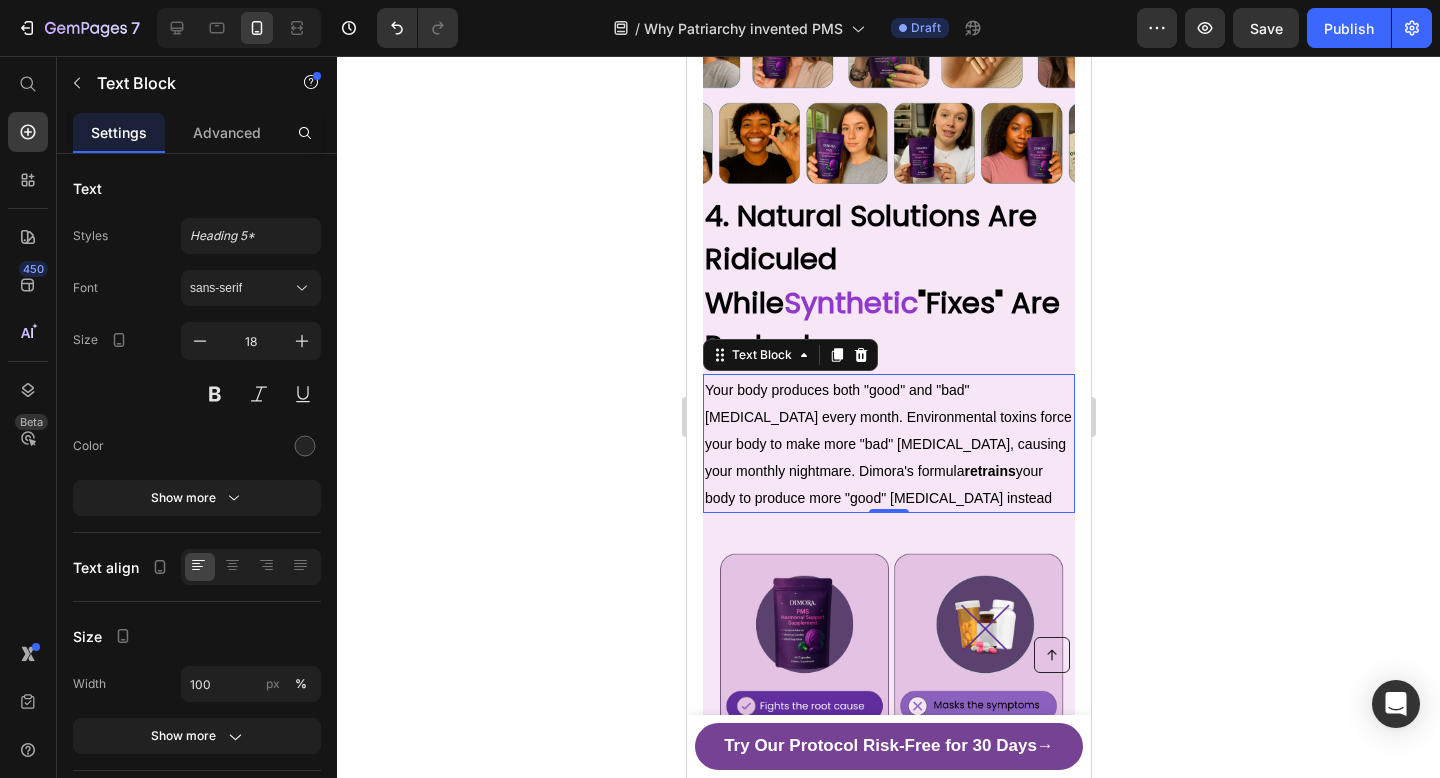 scroll, scrollTop: 3592, scrollLeft: 0, axis: vertical 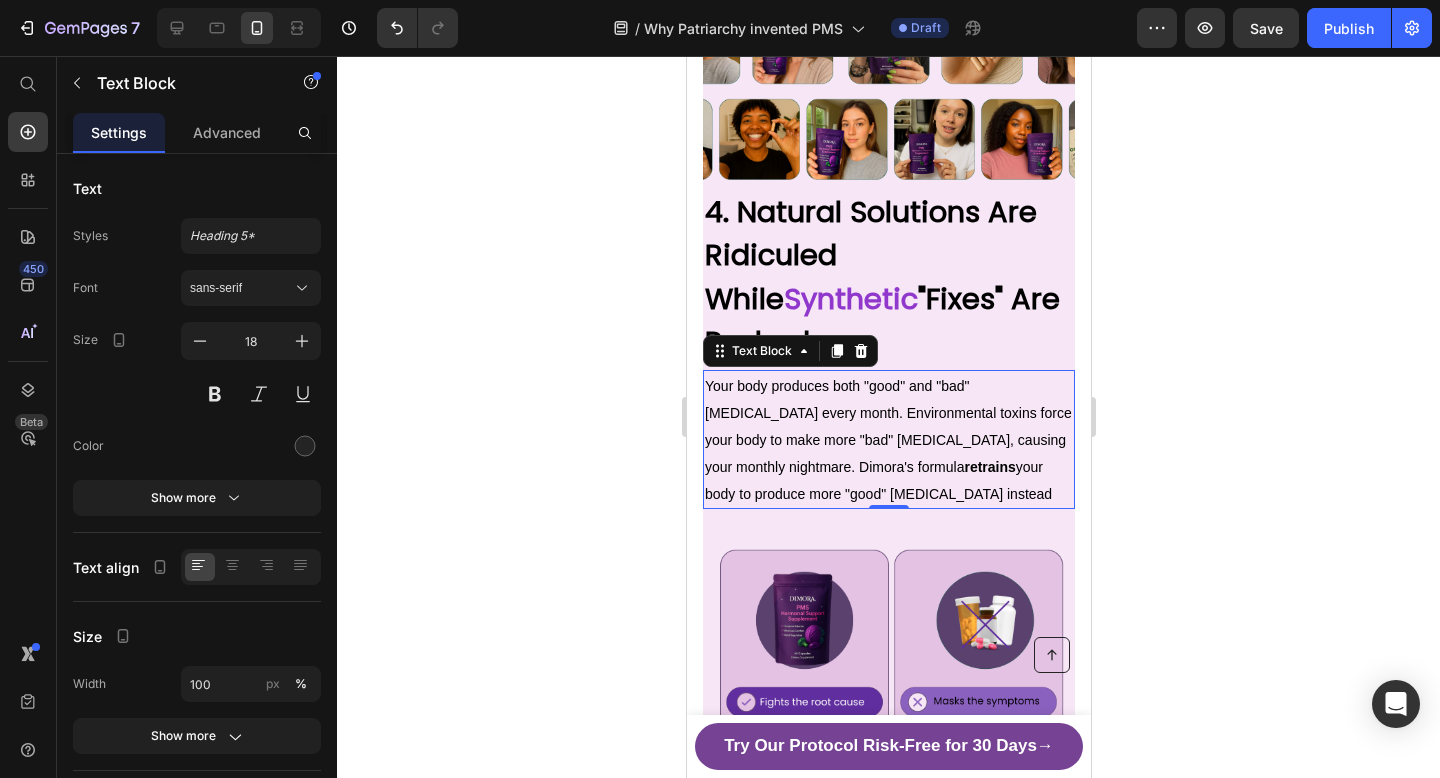 click on "Your body produces both "good" and "bad" [MEDICAL_DATA] every month. Environmental toxins force your body to make more "bad" [MEDICAL_DATA], causing your monthly nightmare. [PERSON_NAME]'s formula  retrains  your body to produce more "good" [MEDICAL_DATA] instead" at bounding box center [888, 439] 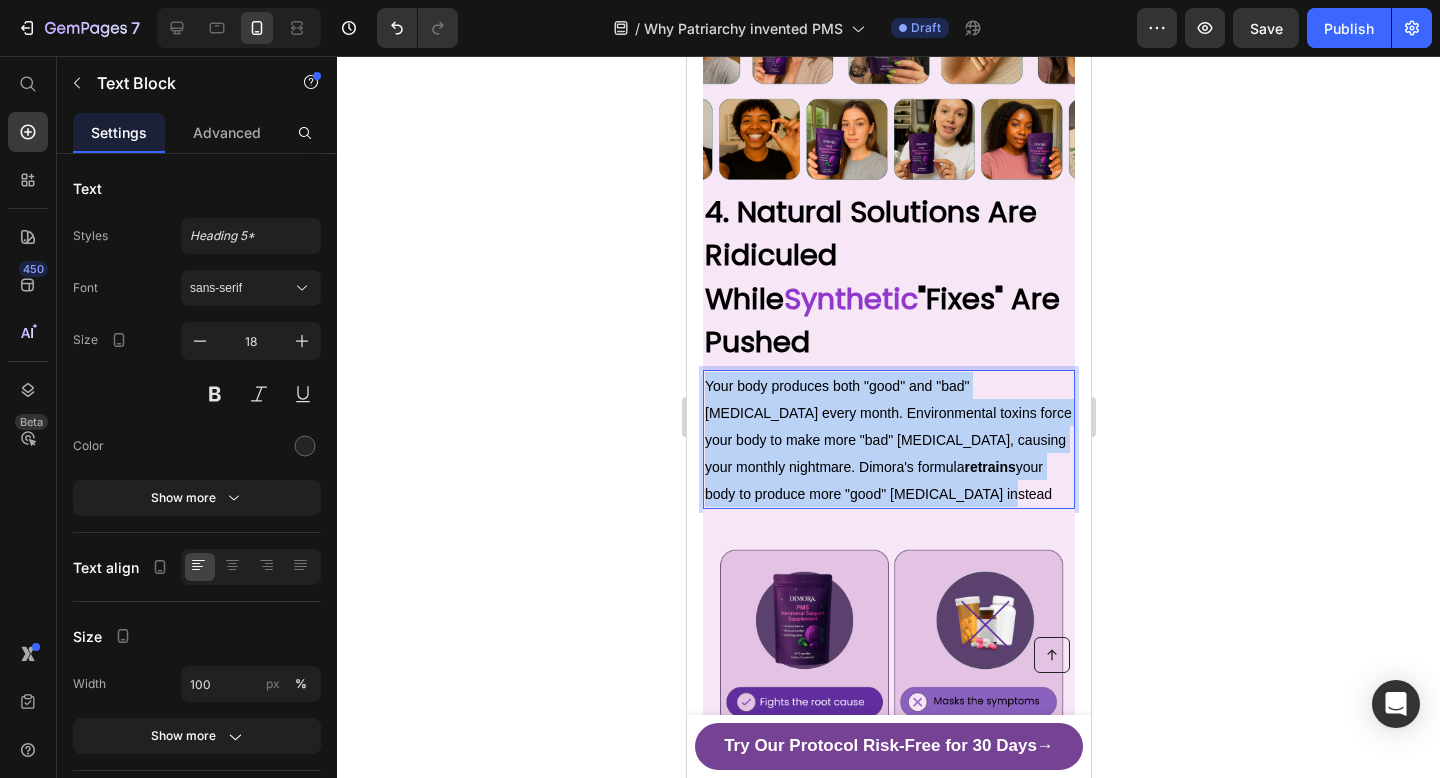 drag, startPoint x: 814, startPoint y: 426, endPoint x: 705, endPoint y: 319, distance: 152.74161 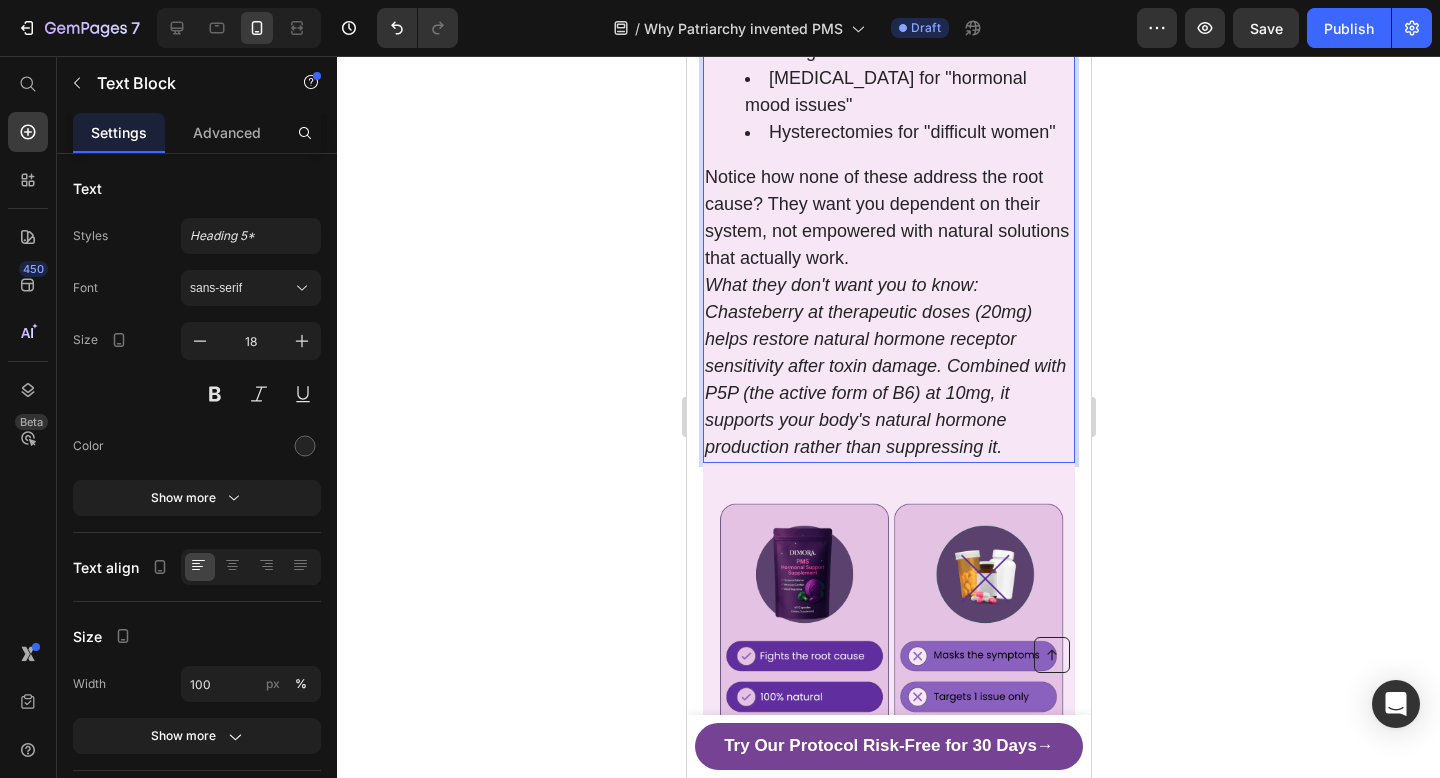 scroll, scrollTop: 4276, scrollLeft: 0, axis: vertical 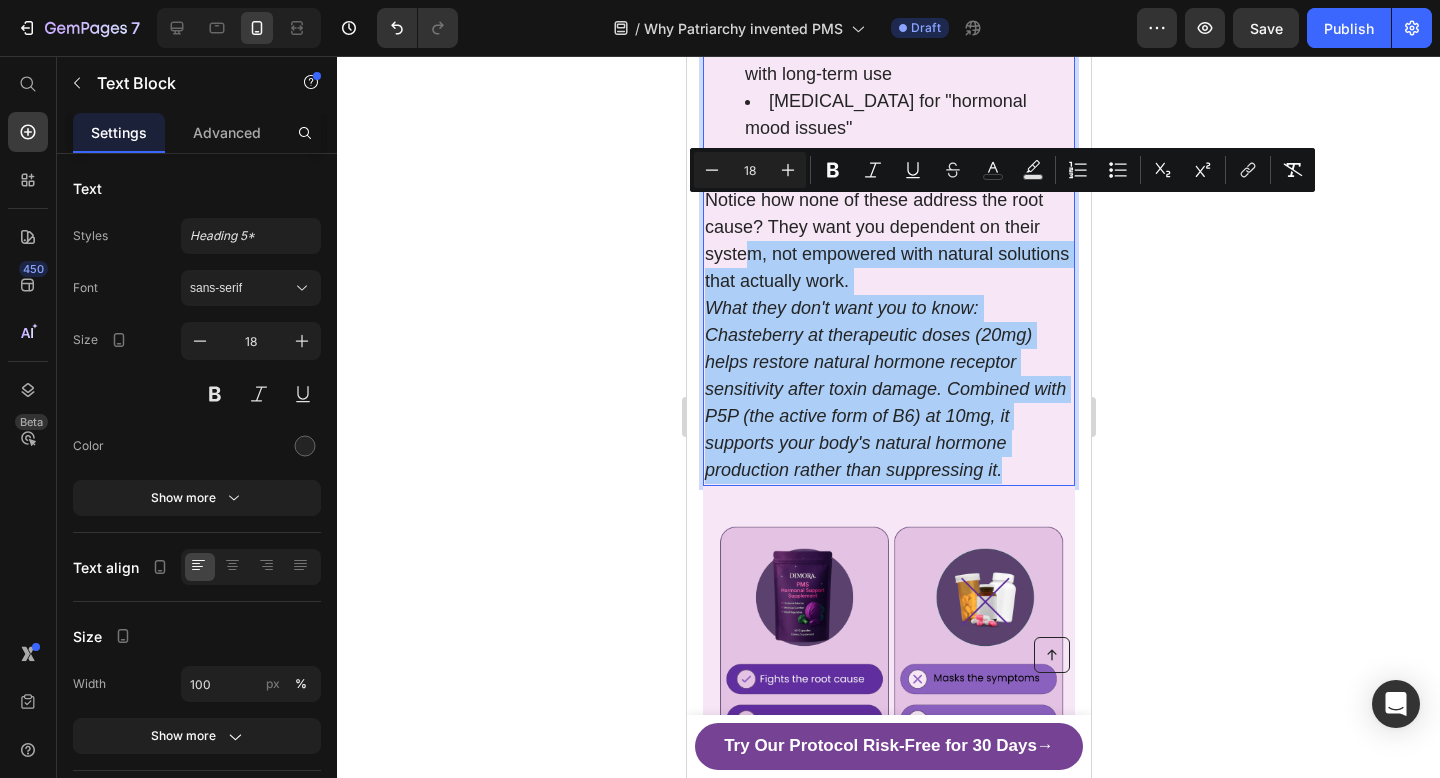 drag, startPoint x: 1006, startPoint y: 423, endPoint x: 751, endPoint y: 207, distance: 334.18707 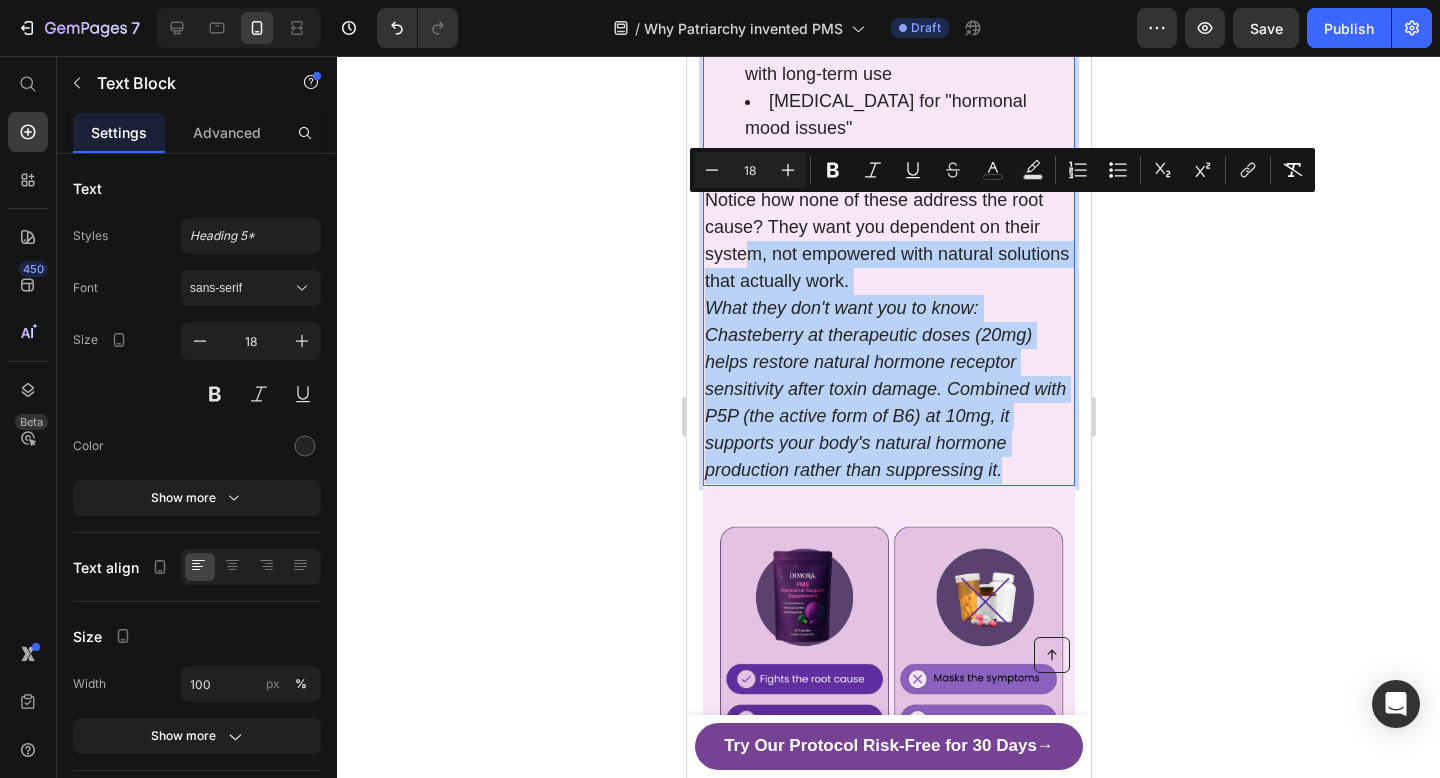 click on "What they don't want you to know: Chasteberry at therapeutic doses (20mg) helps restore natural hormone receptor sensitivity after toxin damage. Combined with P5P (the active form of B6) at 10mg, it supports your body's natural hormone production rather than suppressing it." at bounding box center (888, 389) 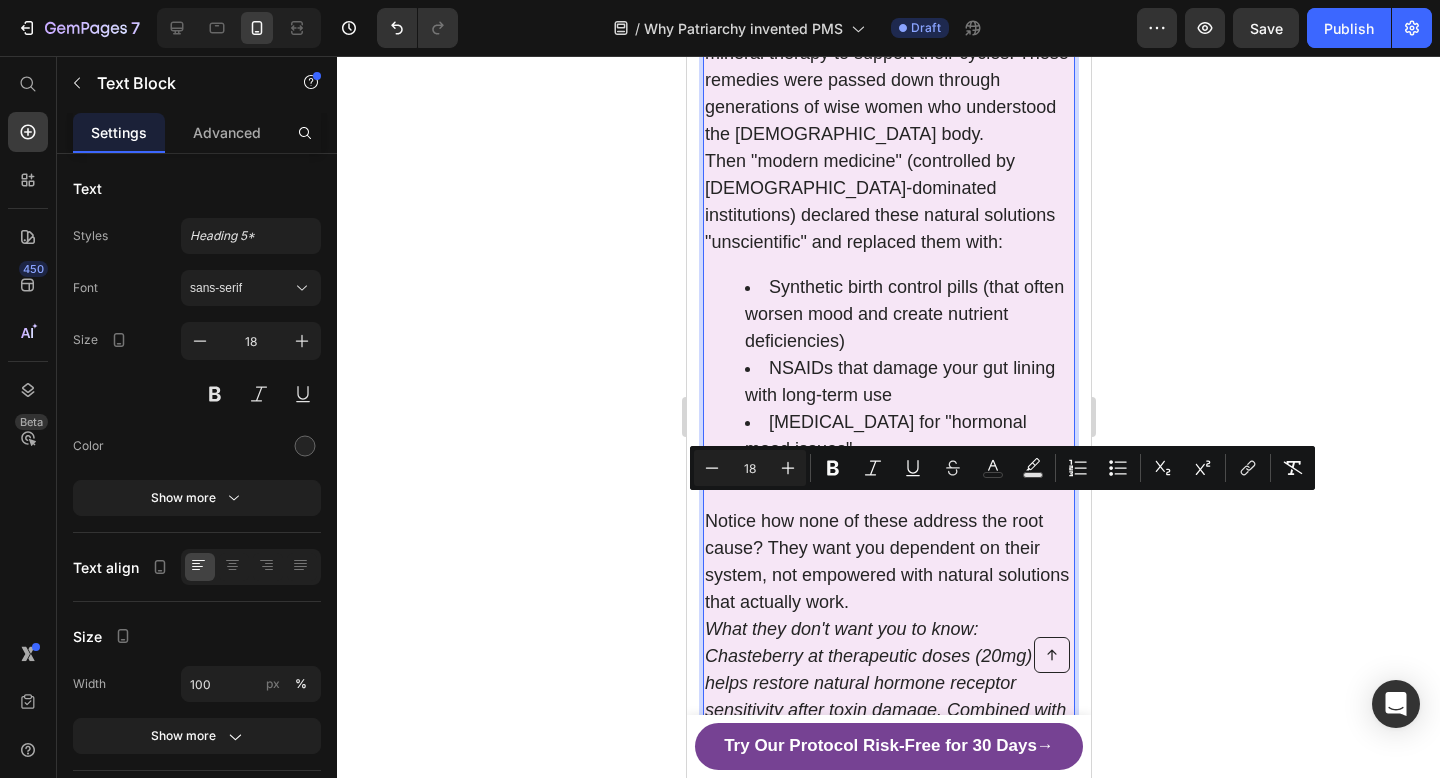 click on "Synthetic birth control pills (that often worsen mood and create nutrient deficiencies)" at bounding box center (908, 314) 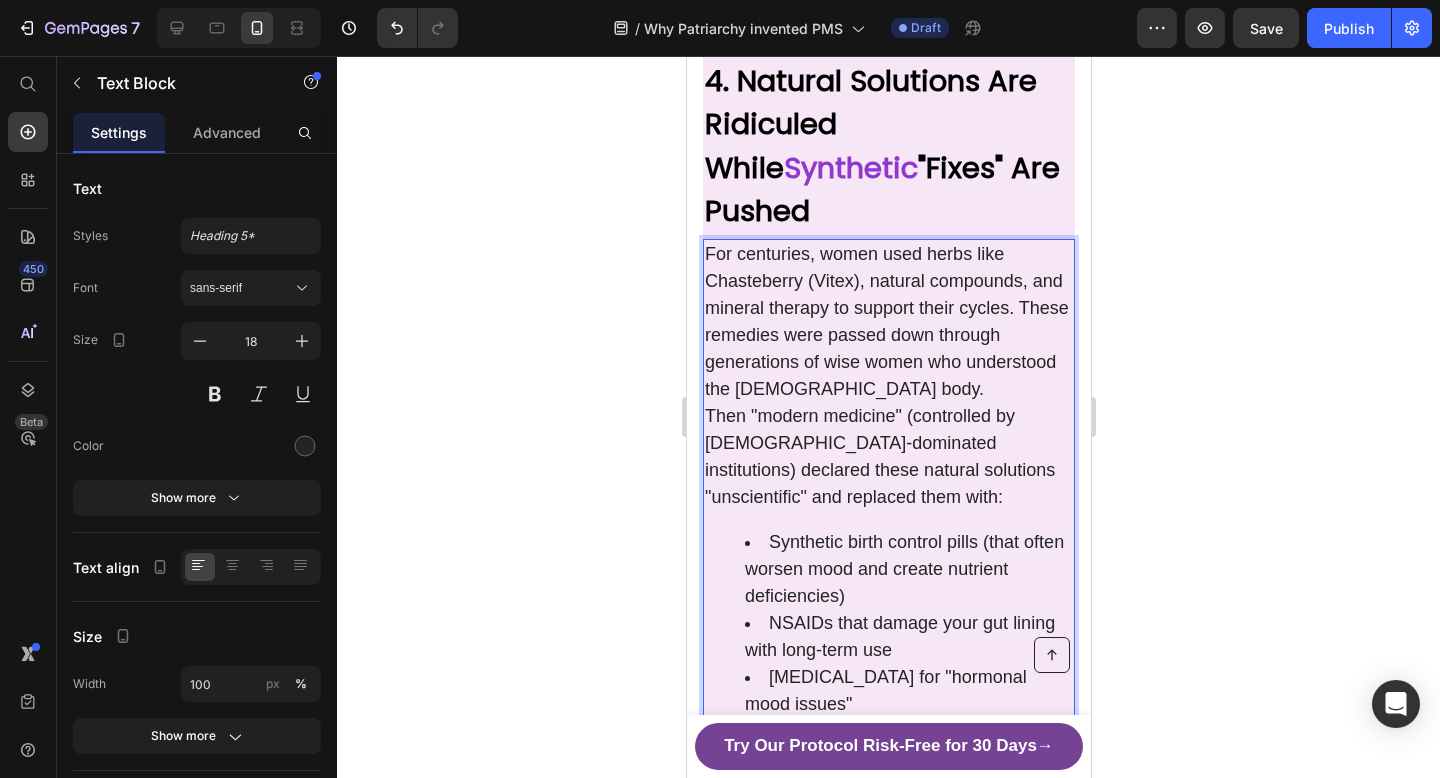 scroll, scrollTop: 3615, scrollLeft: 0, axis: vertical 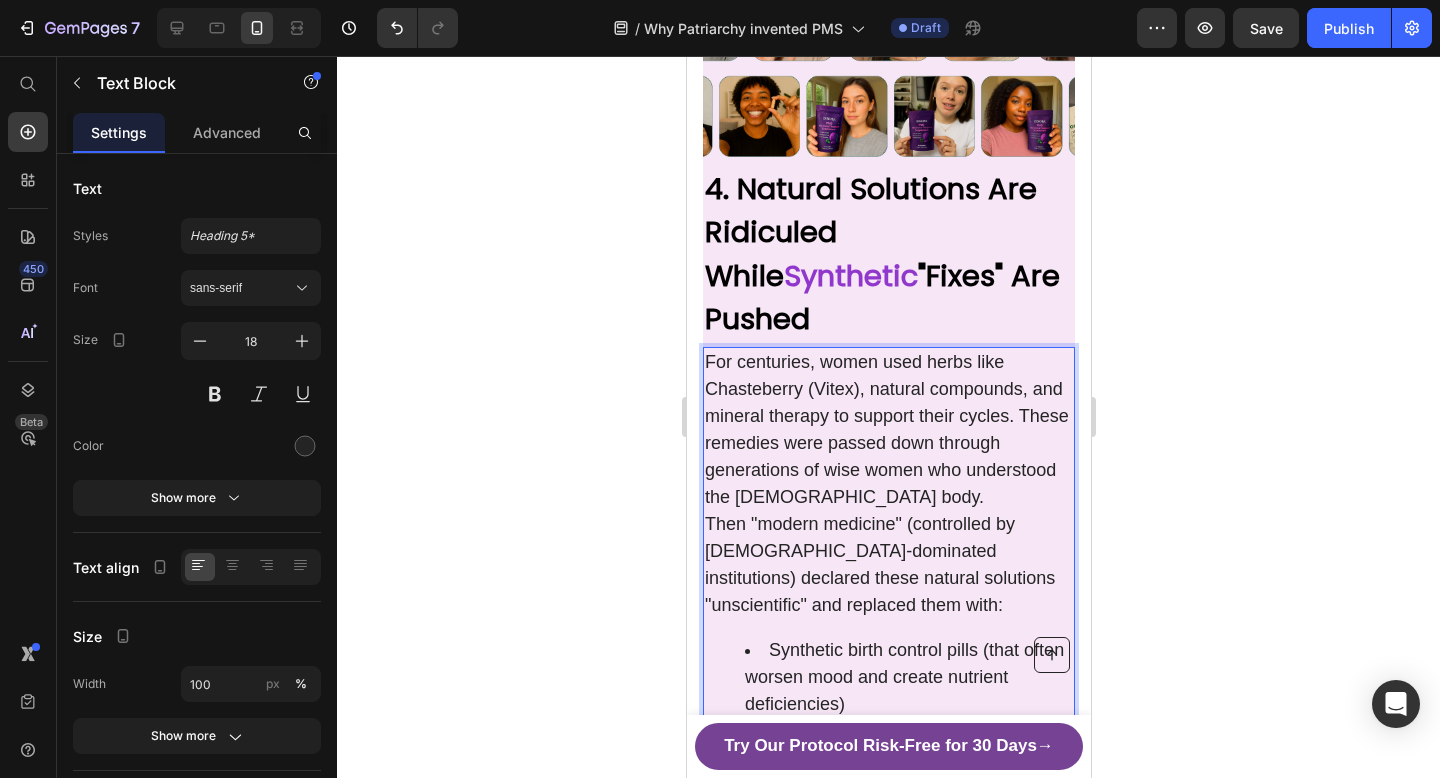 click on "For centuries, women used herbs like Chasteberry (Vitex), natural compounds, and mineral therapy to support their cycles. These remedies were passed down through generations of wise women who understood the [DEMOGRAPHIC_DATA] body." at bounding box center [888, 430] 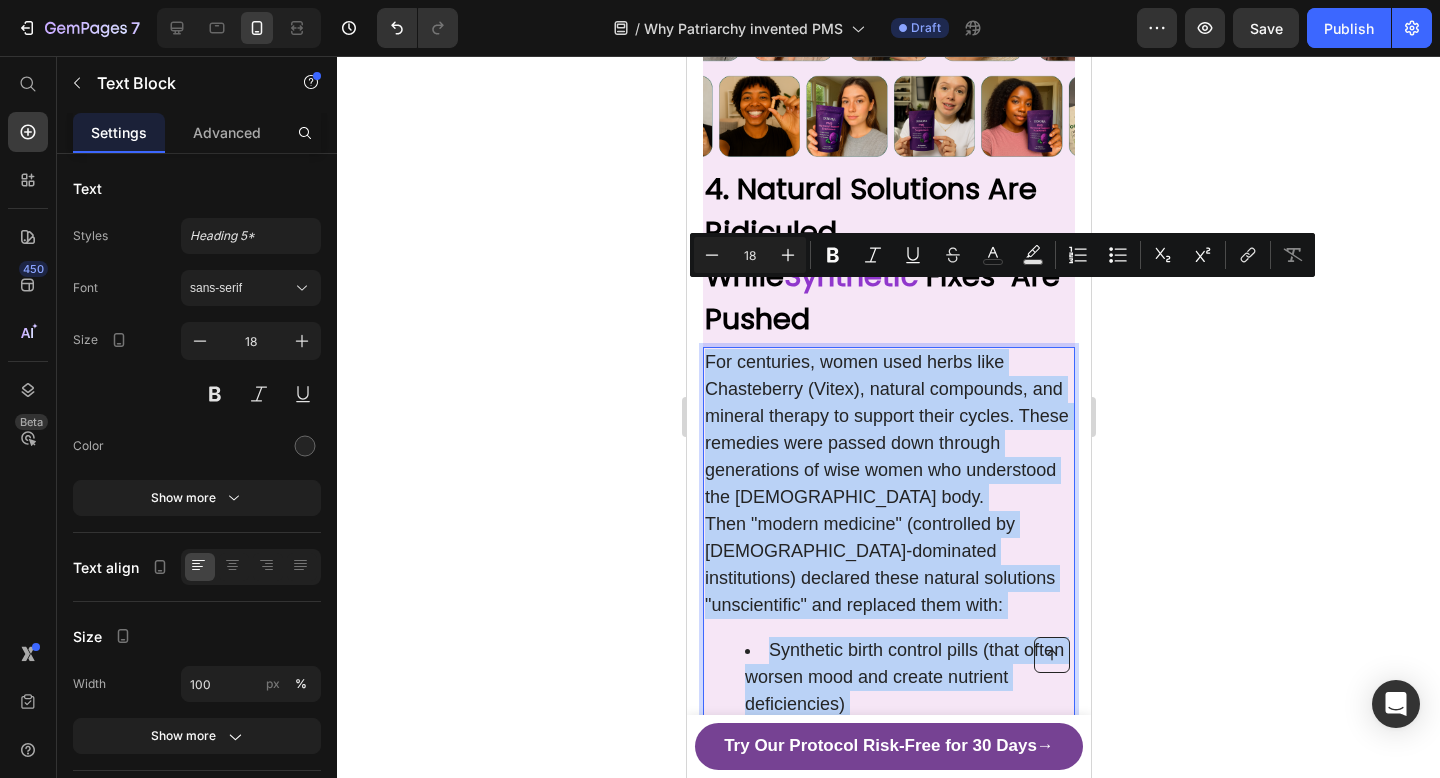 drag, startPoint x: 704, startPoint y: 293, endPoint x: 956, endPoint y: 688, distance: 468.5392 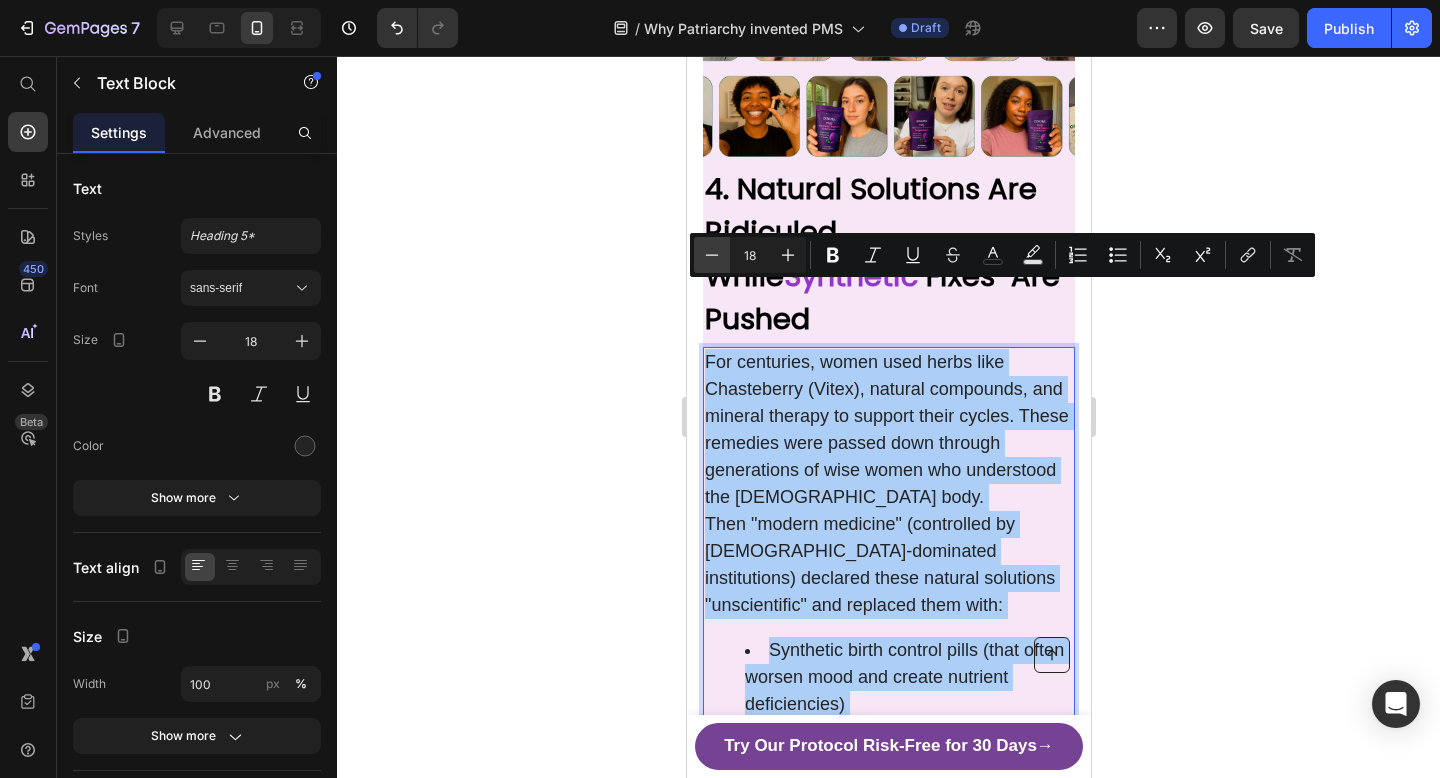 click 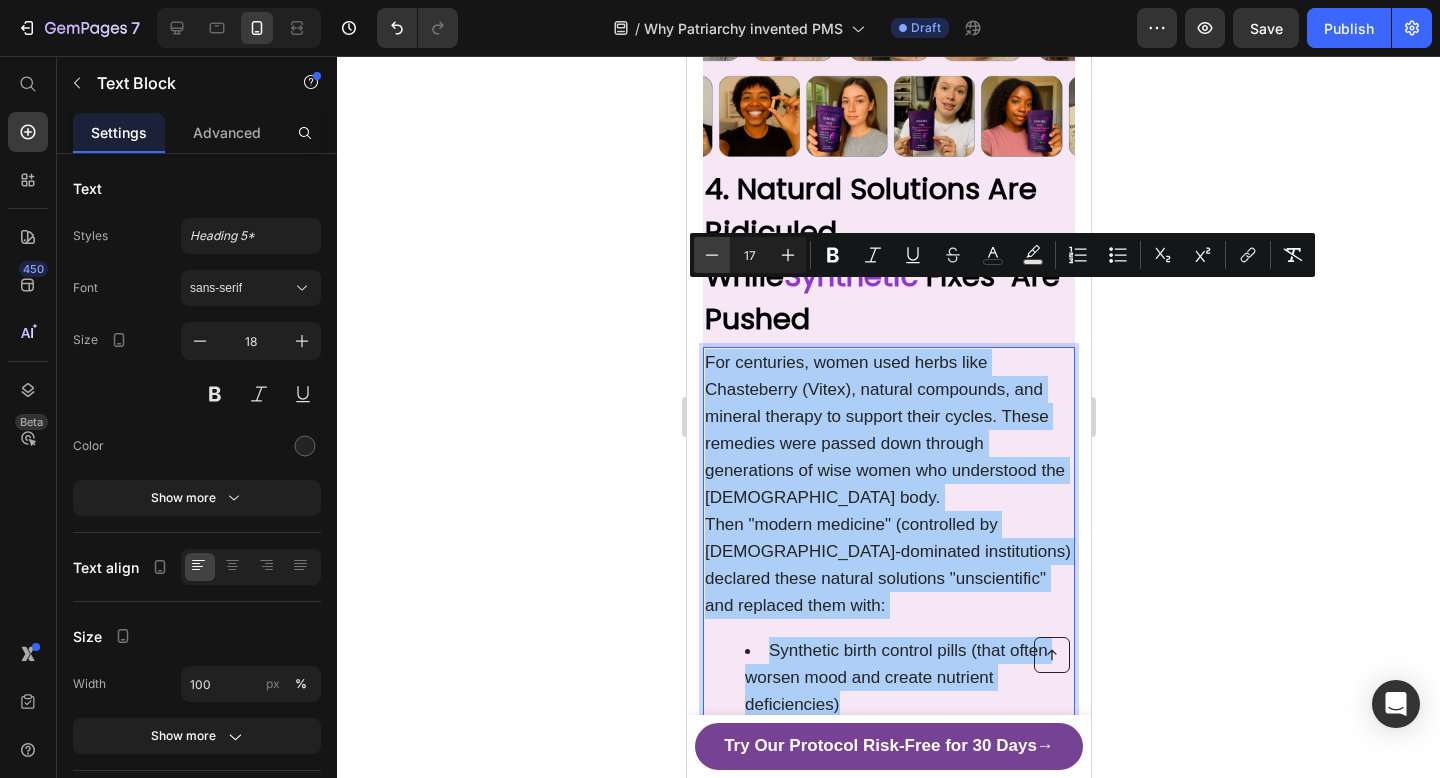 click 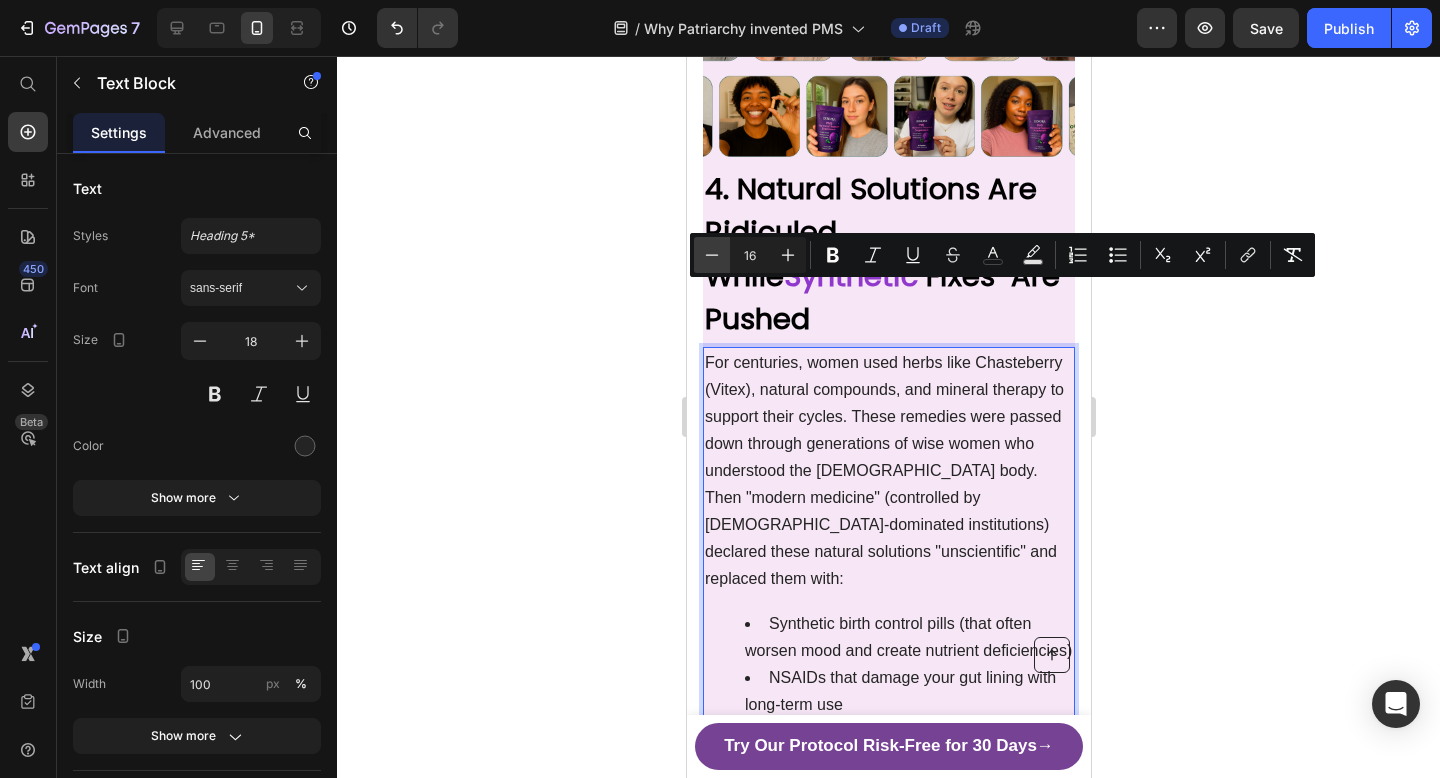 click 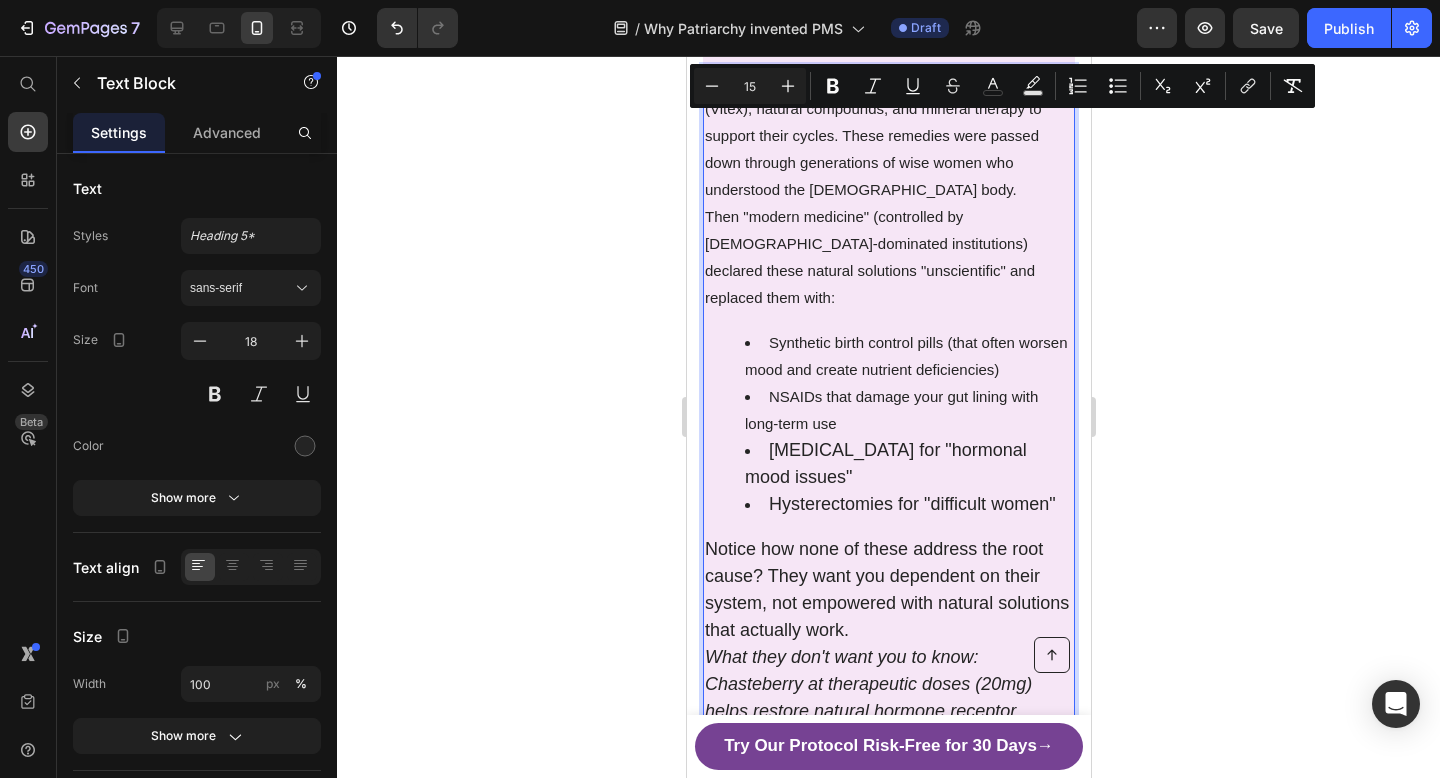 scroll, scrollTop: 3901, scrollLeft: 0, axis: vertical 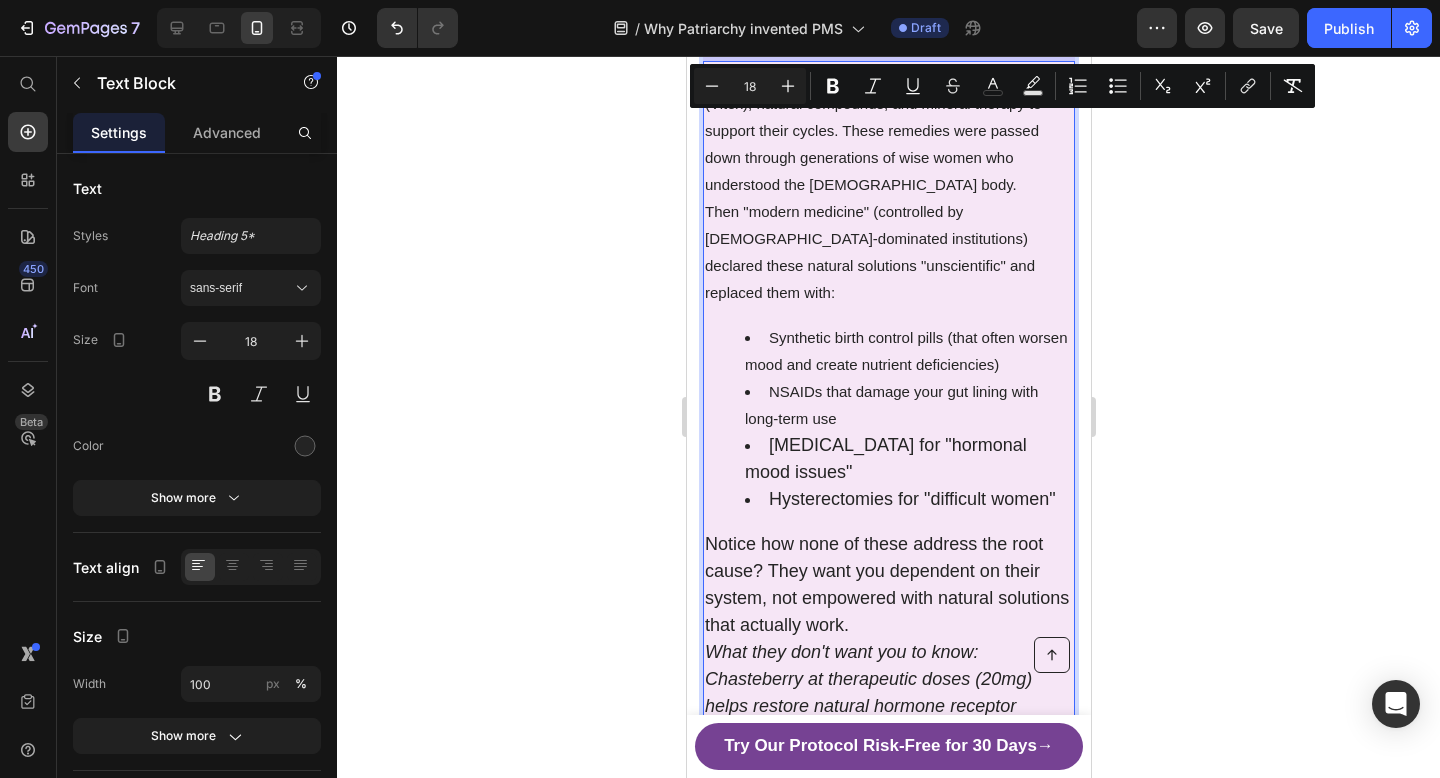 click on "Hysterectomies for "difficult women"" at bounding box center [908, 499] 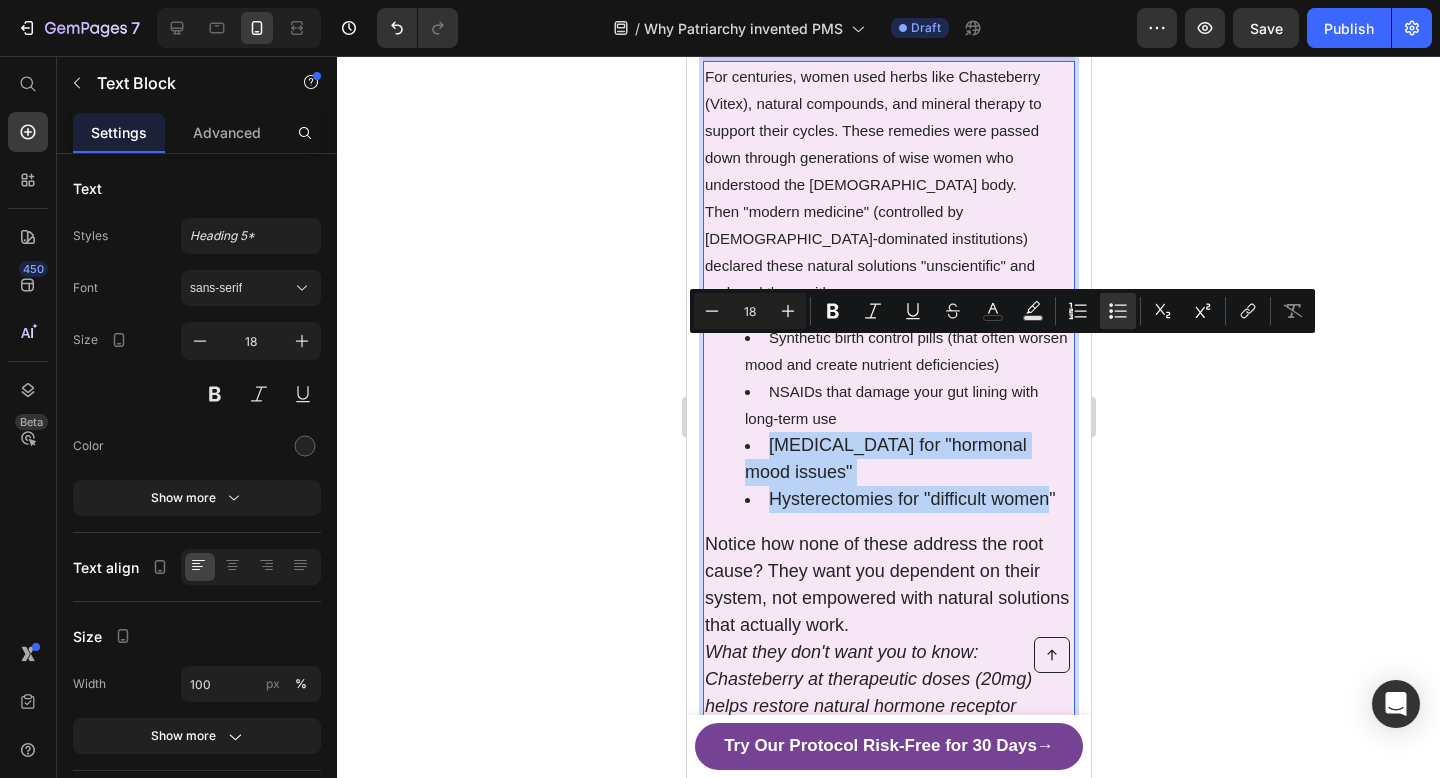 drag, startPoint x: 1051, startPoint y: 404, endPoint x: 749, endPoint y: 350, distance: 306.78983 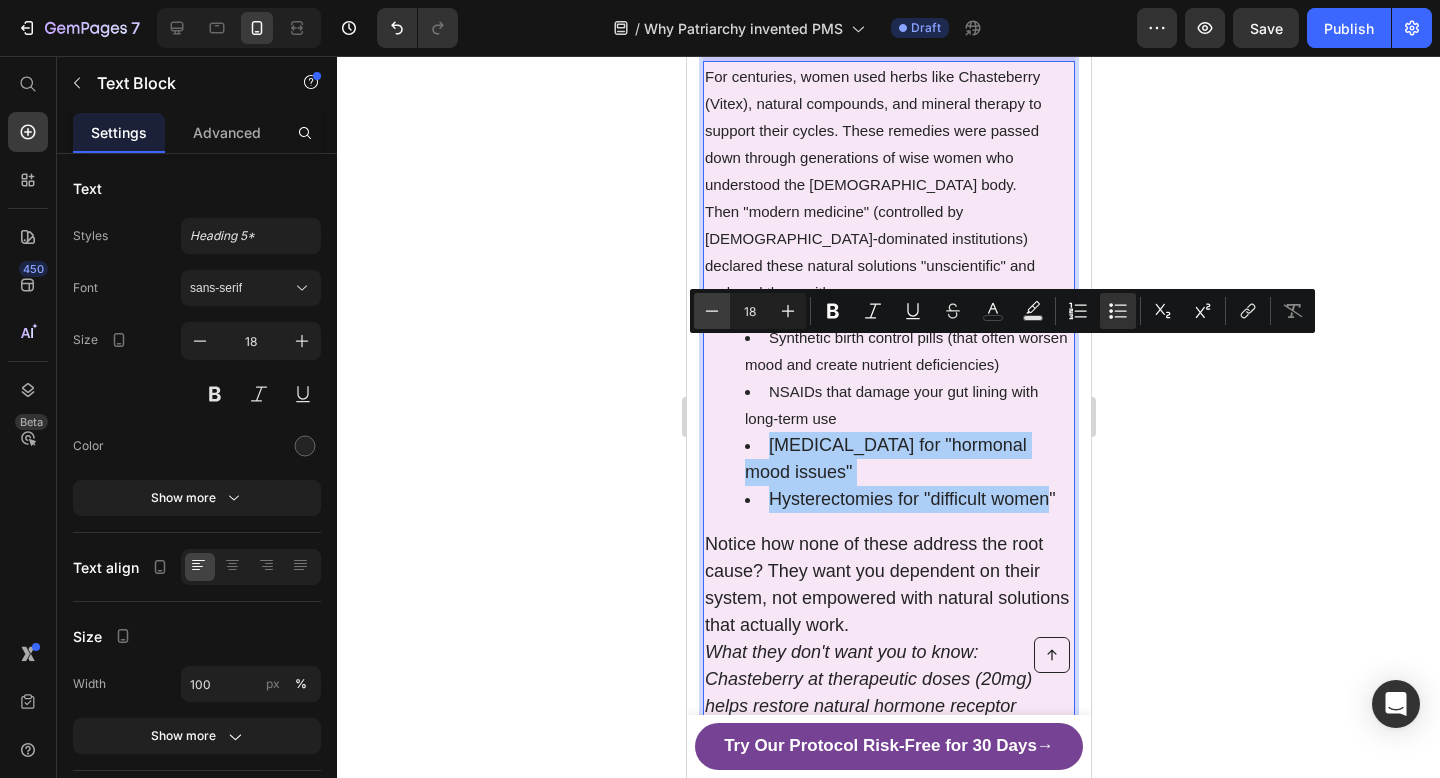 click 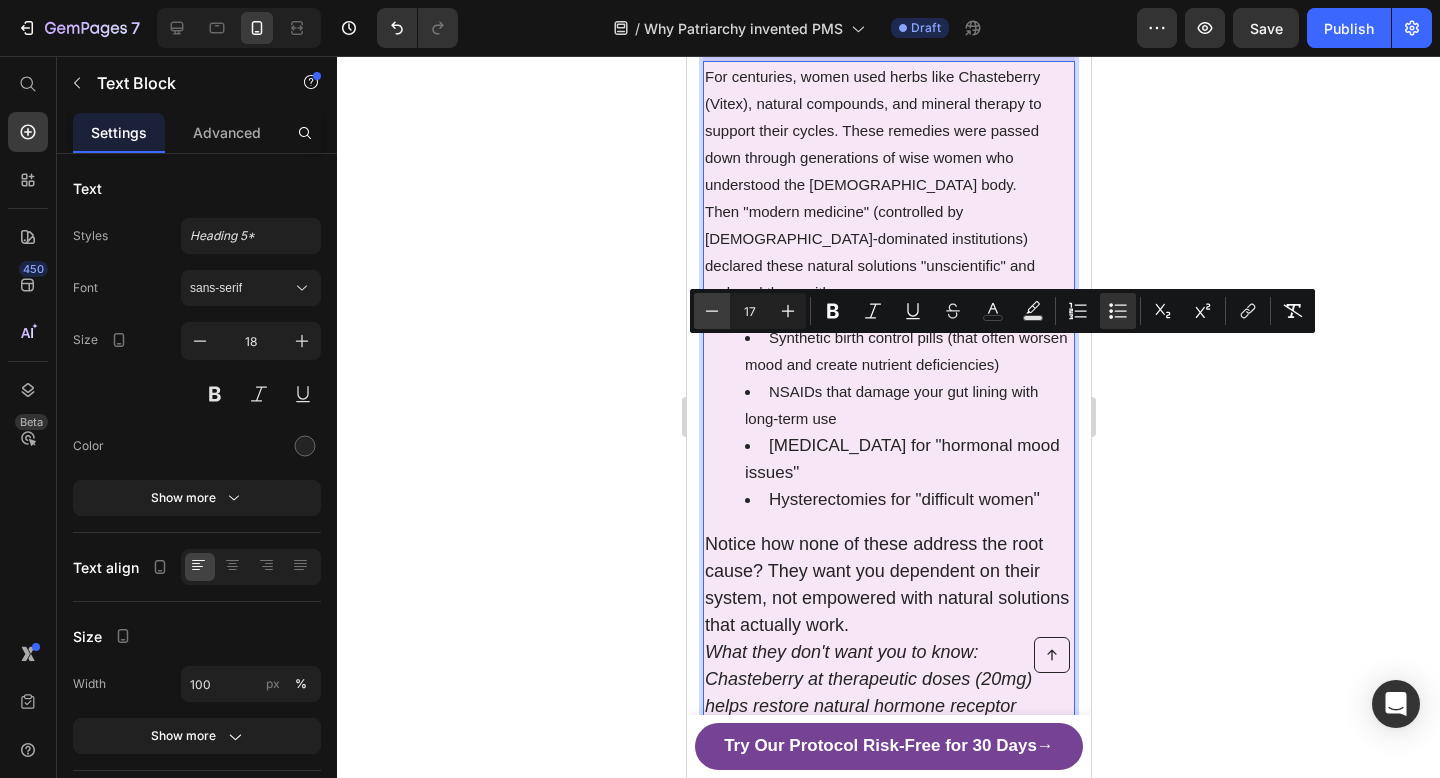 click 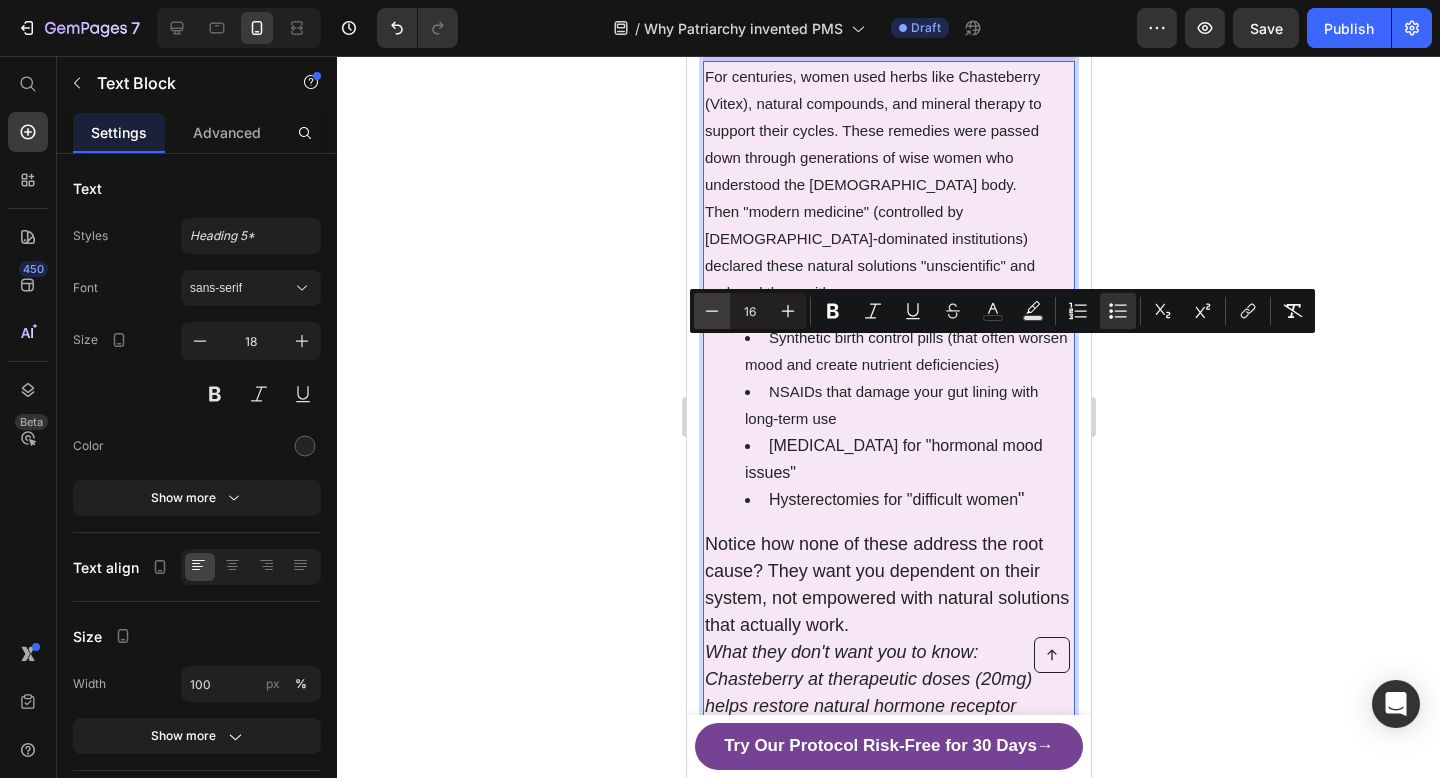 click 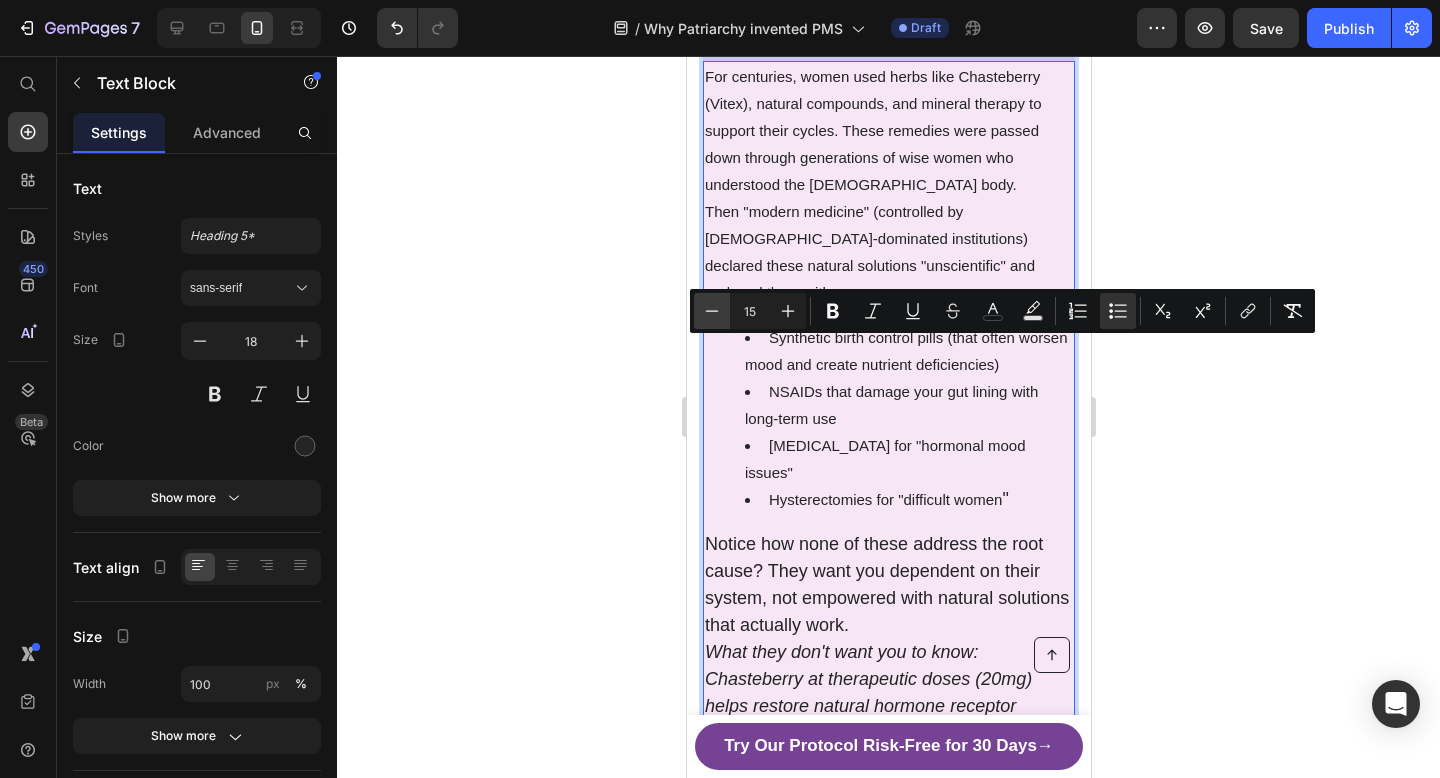 click 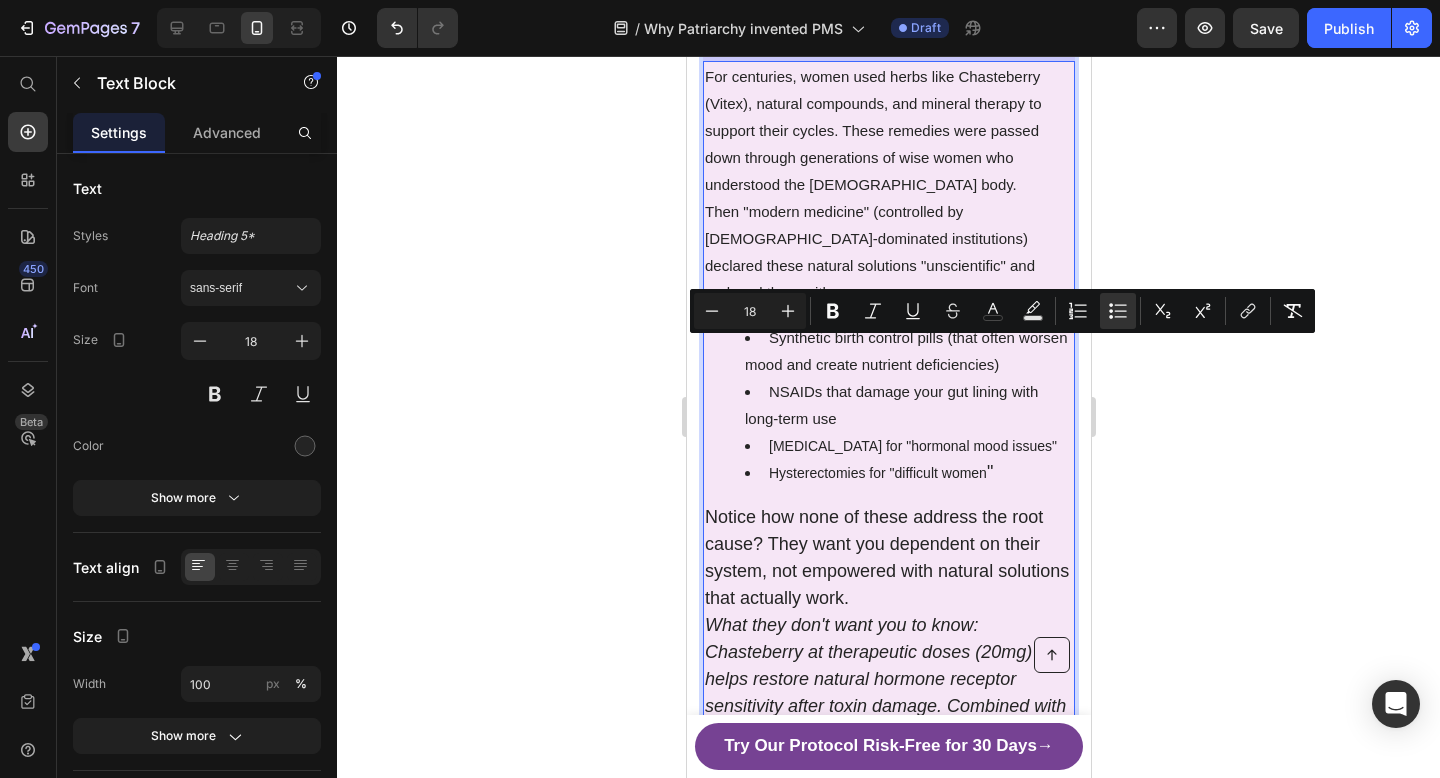 click on "Notice how none of these address the root cause? They want you dependent on their system, not empowered with natural solutions that actually work." at bounding box center (888, 558) 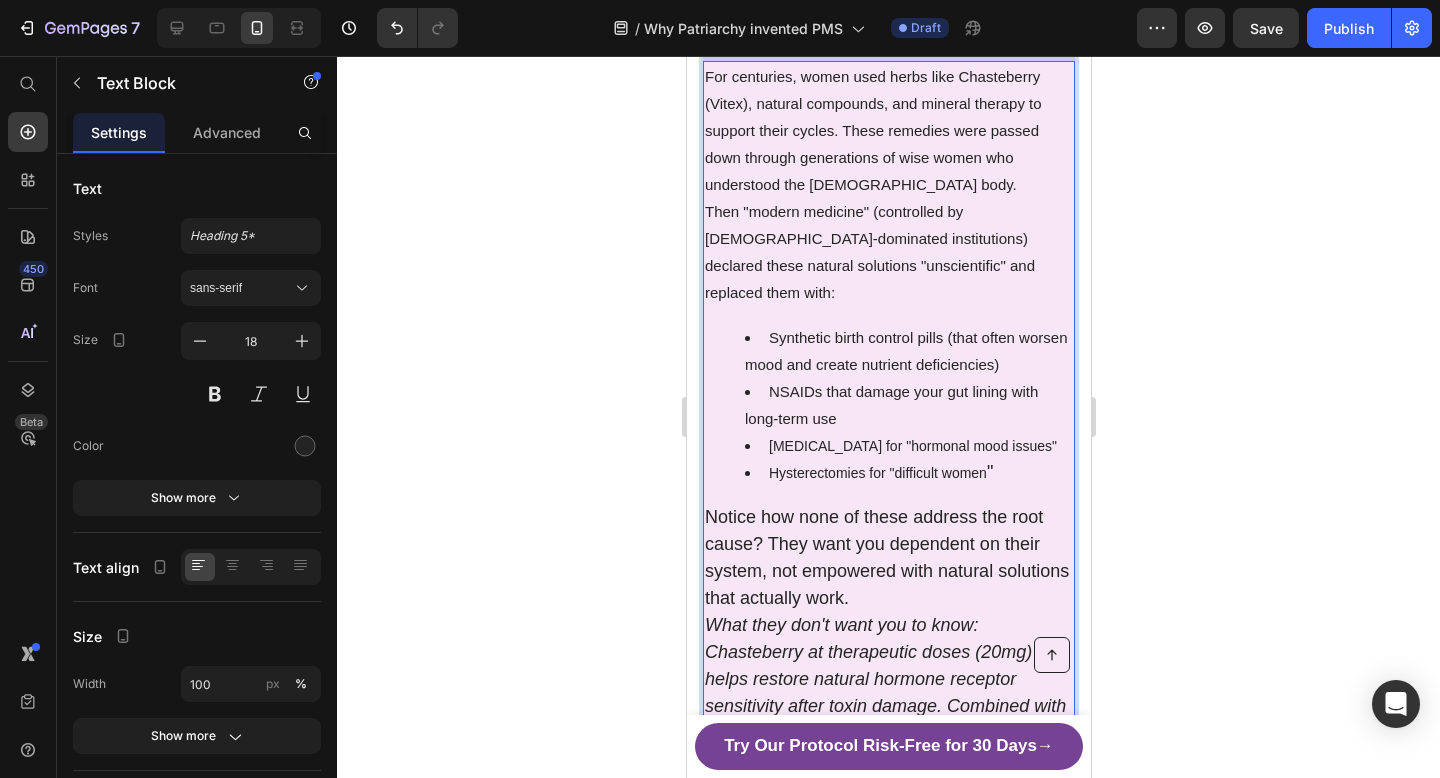 click on "NSAIDs that damage your gut lining with long-term use" at bounding box center (908, 405) 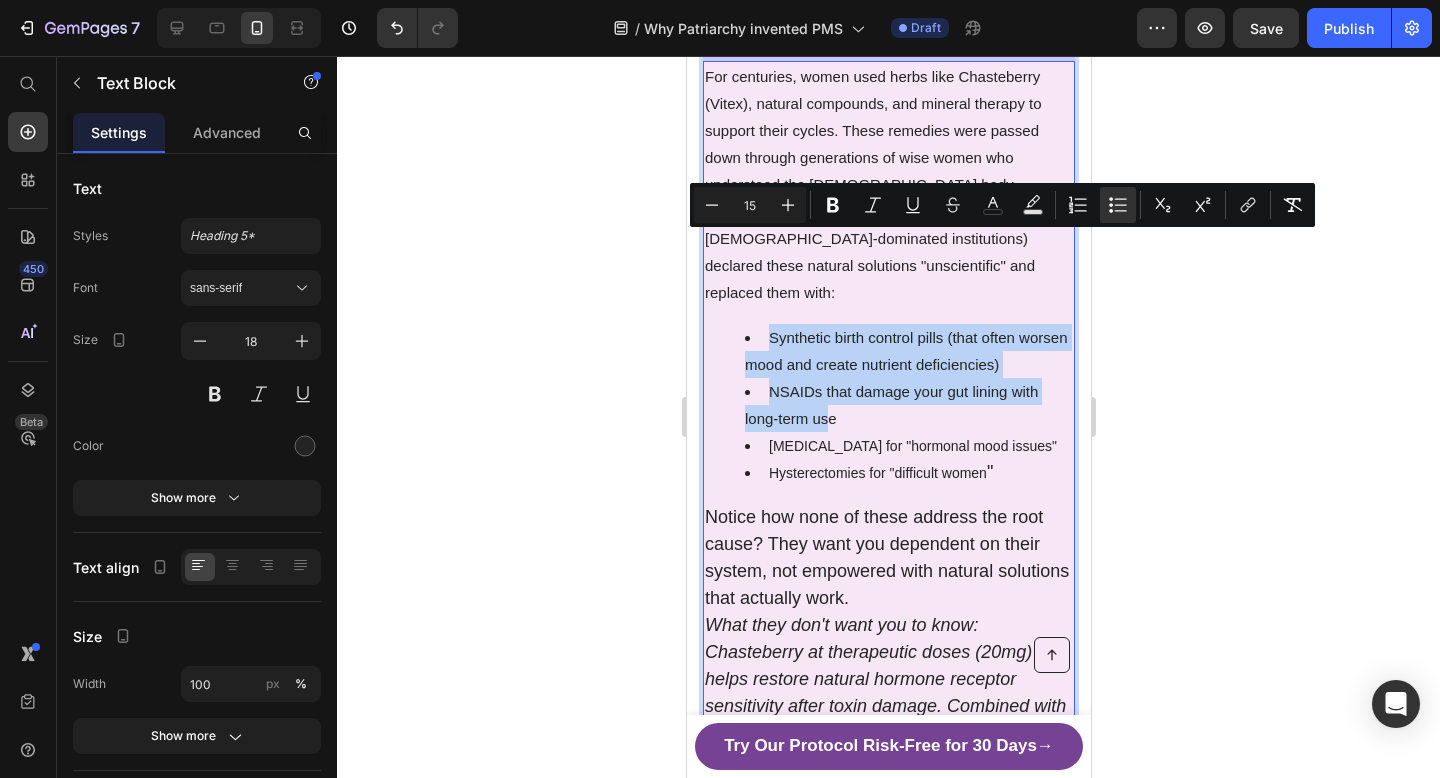 drag, startPoint x: 829, startPoint y: 327, endPoint x: 736, endPoint y: 235, distance: 130.81667 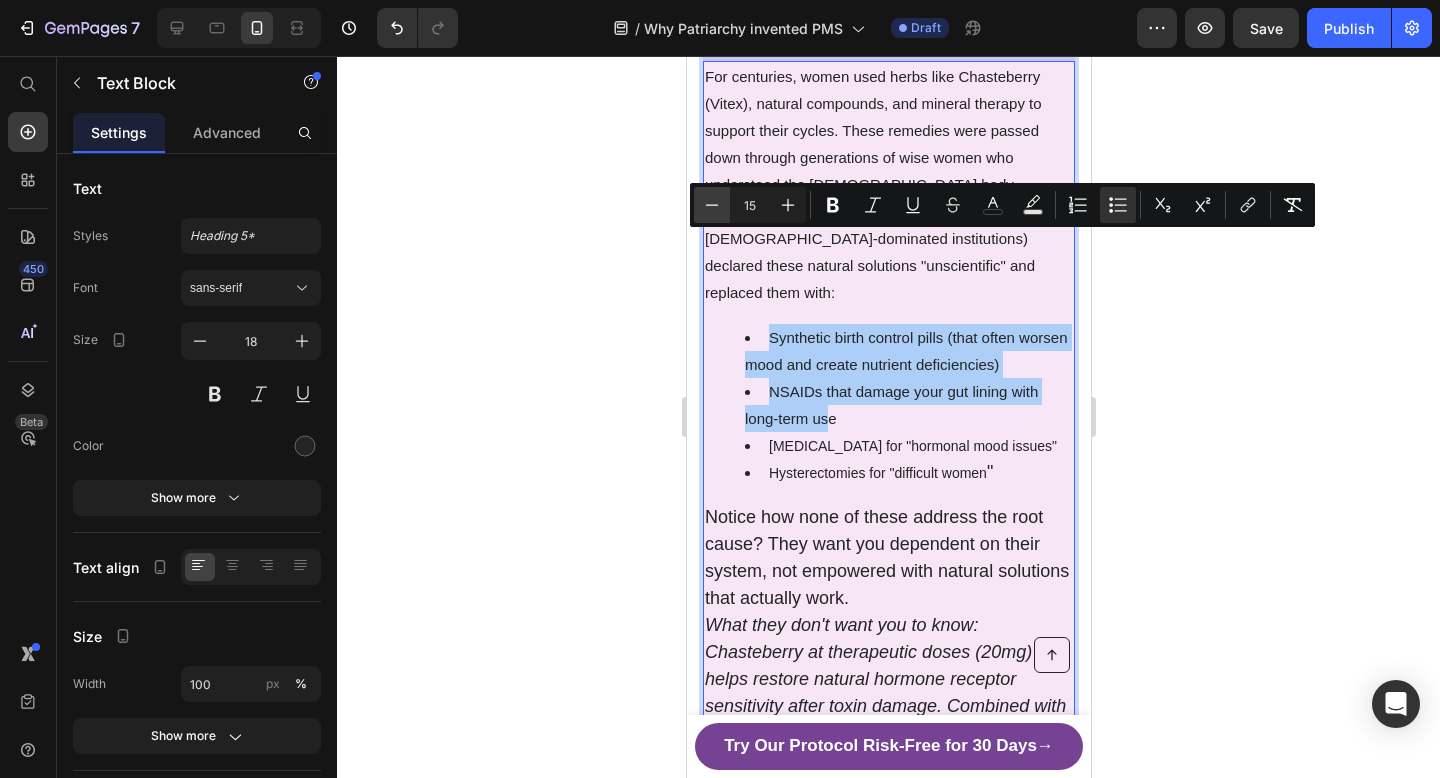 click 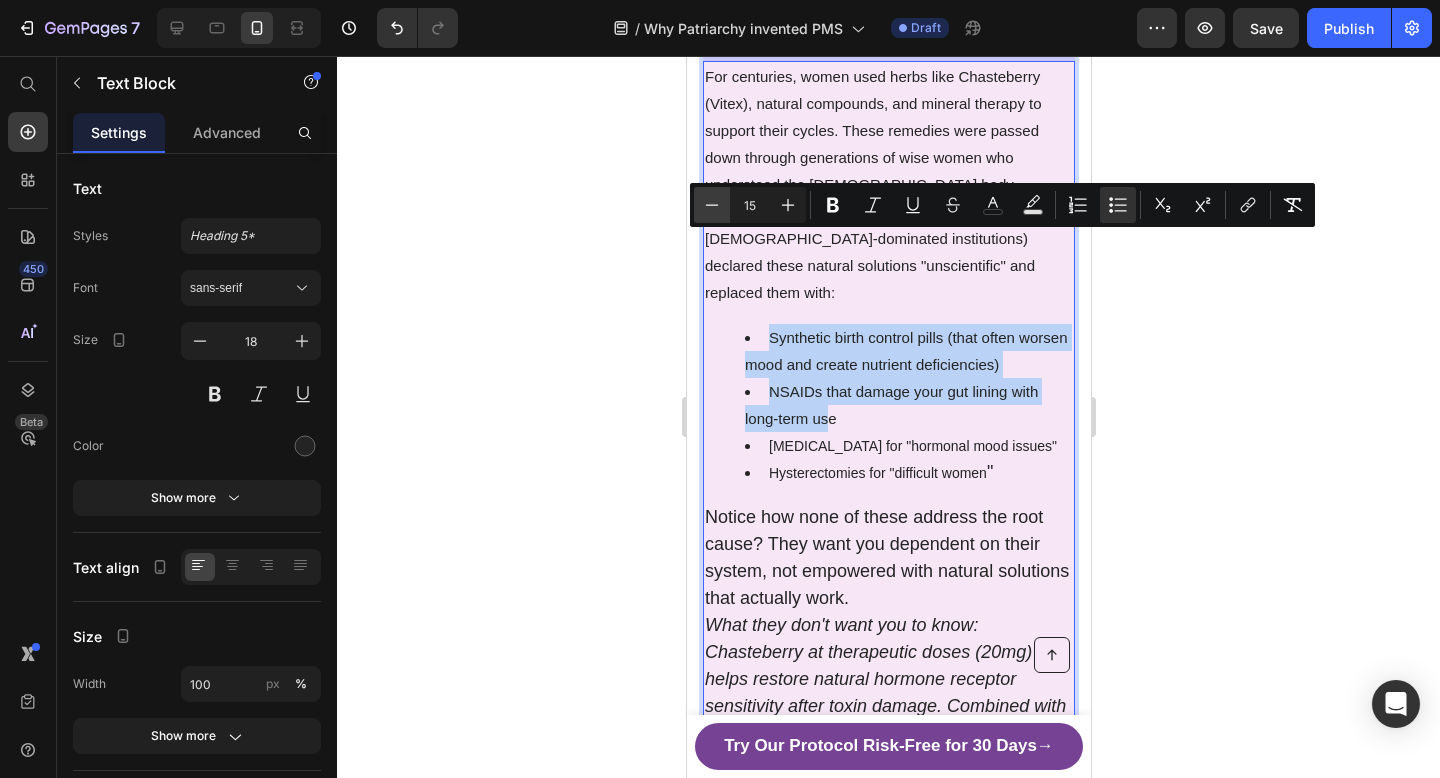 type on "14" 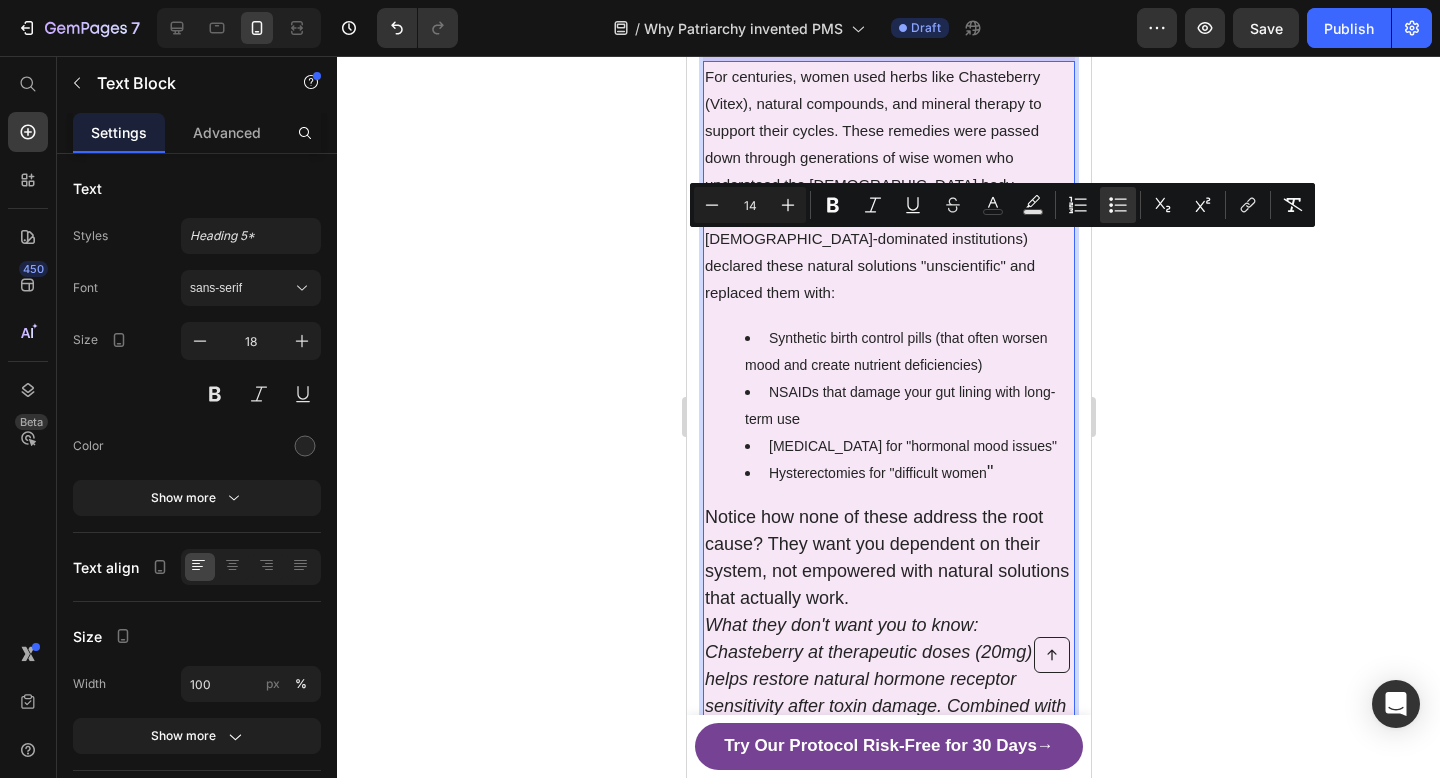click on "[MEDICAL_DATA] for "hormonal mood issues"" at bounding box center [912, 446] 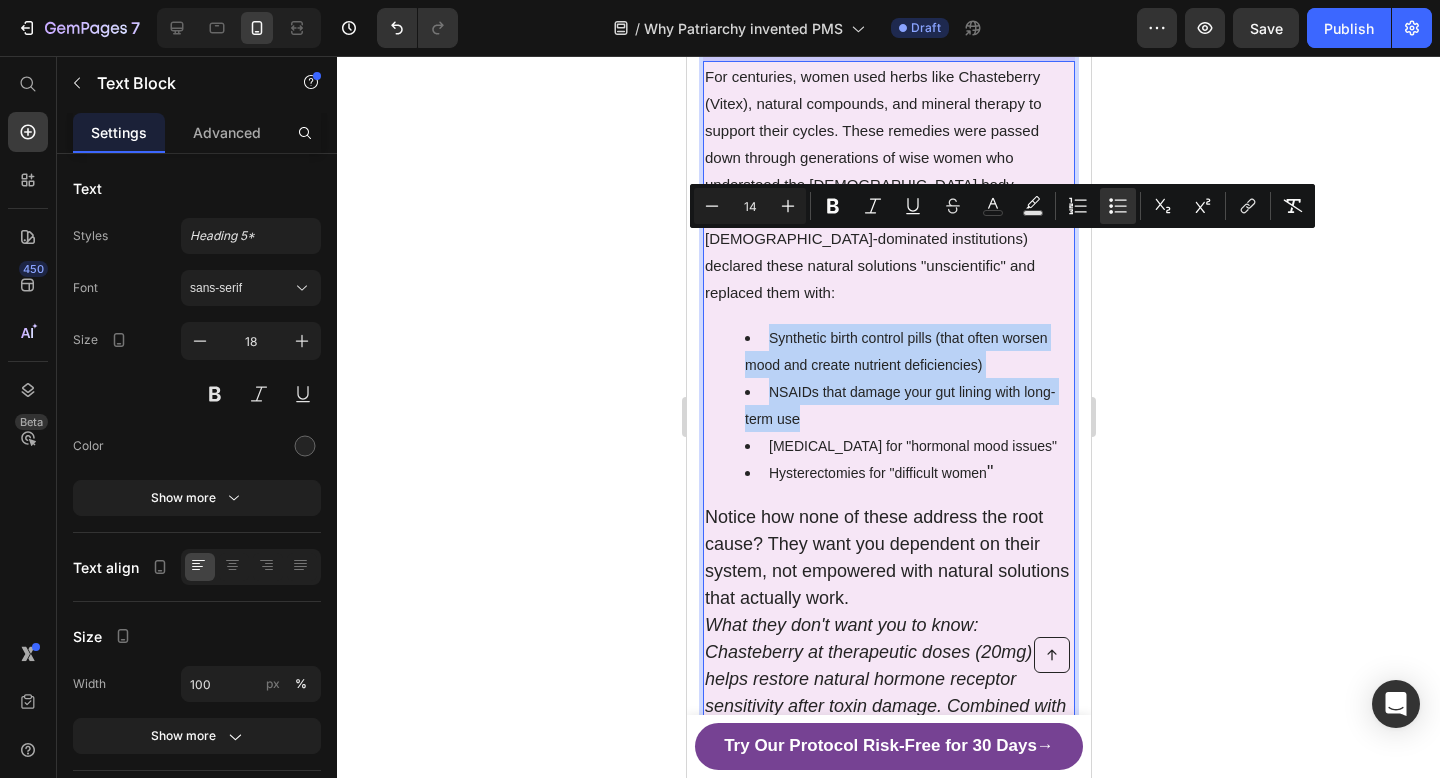 drag, startPoint x: 806, startPoint y: 326, endPoint x: 734, endPoint y: 229, distance: 120.80149 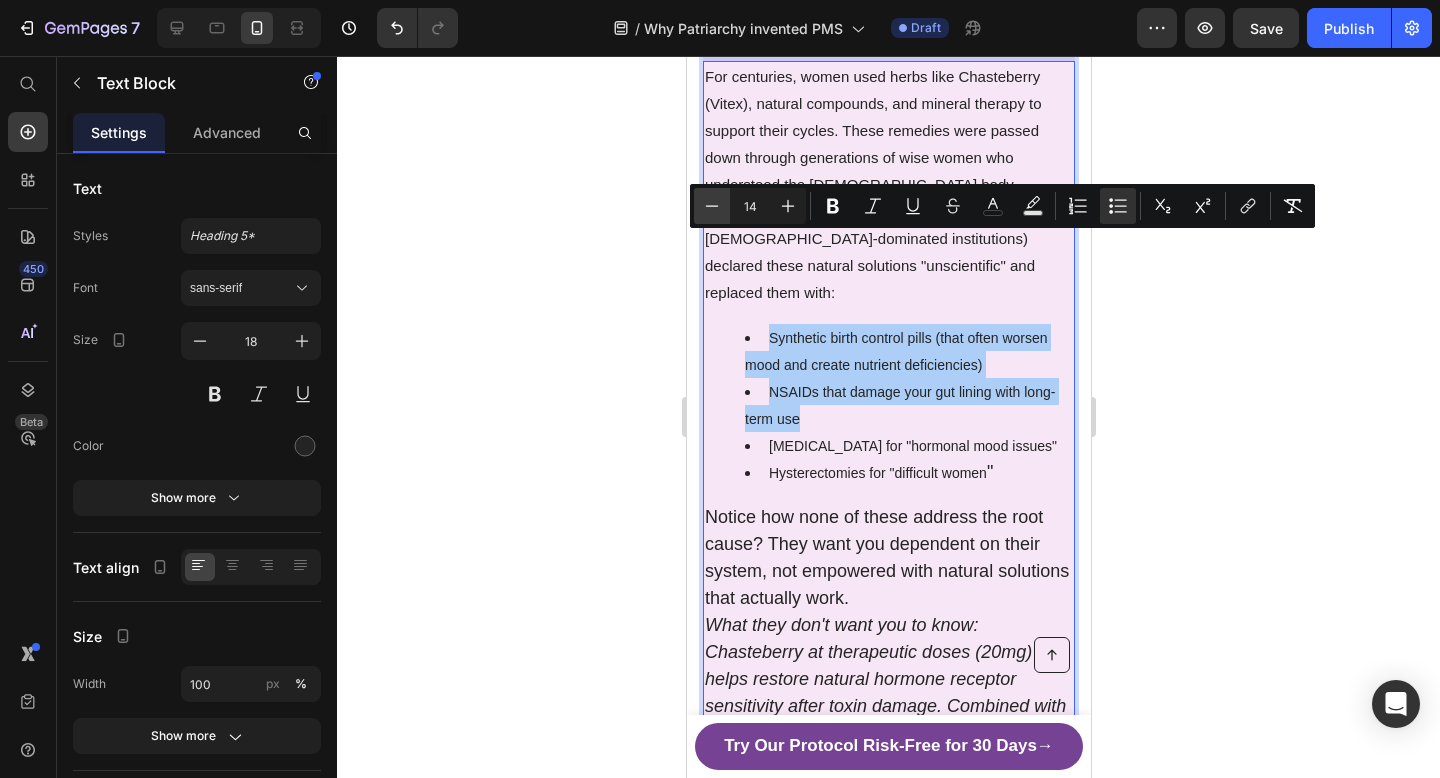 click 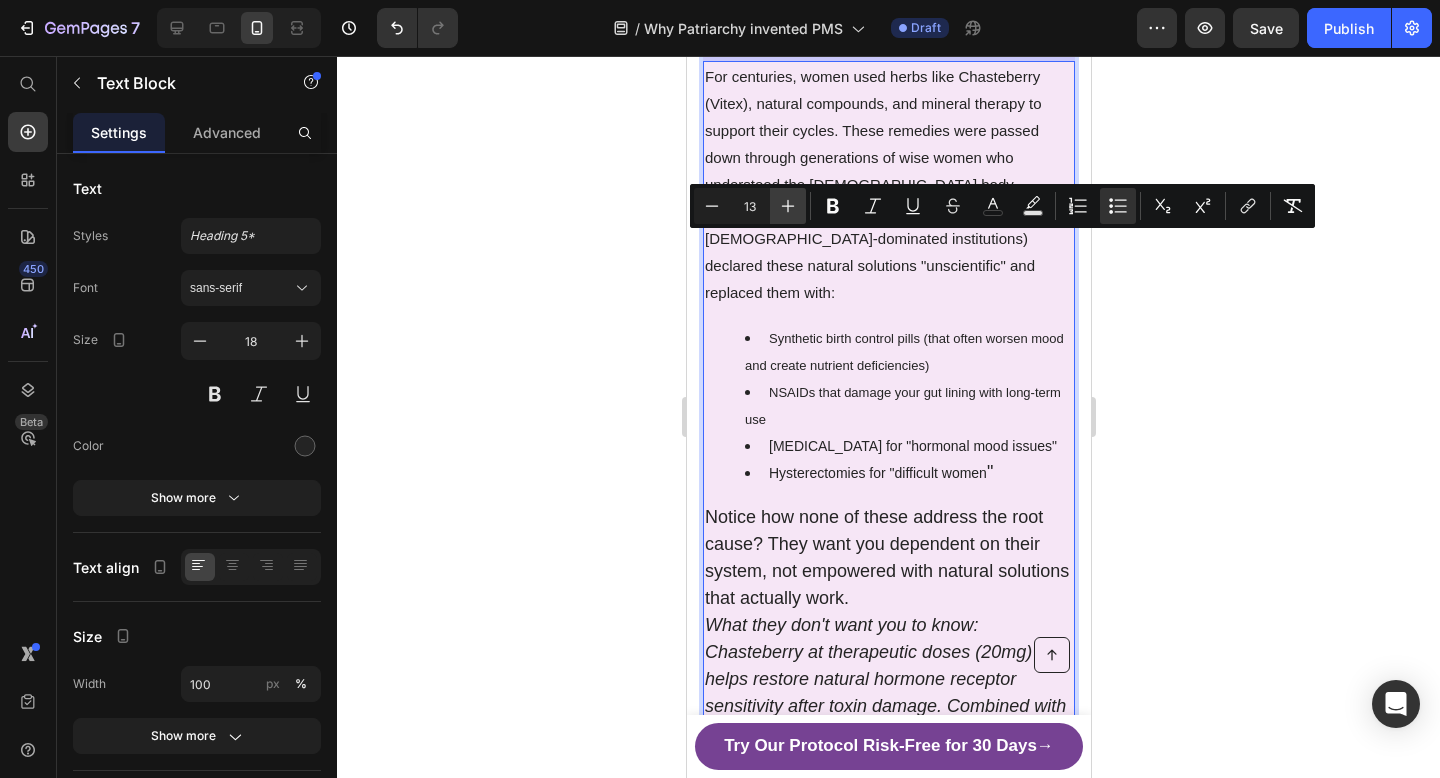 click 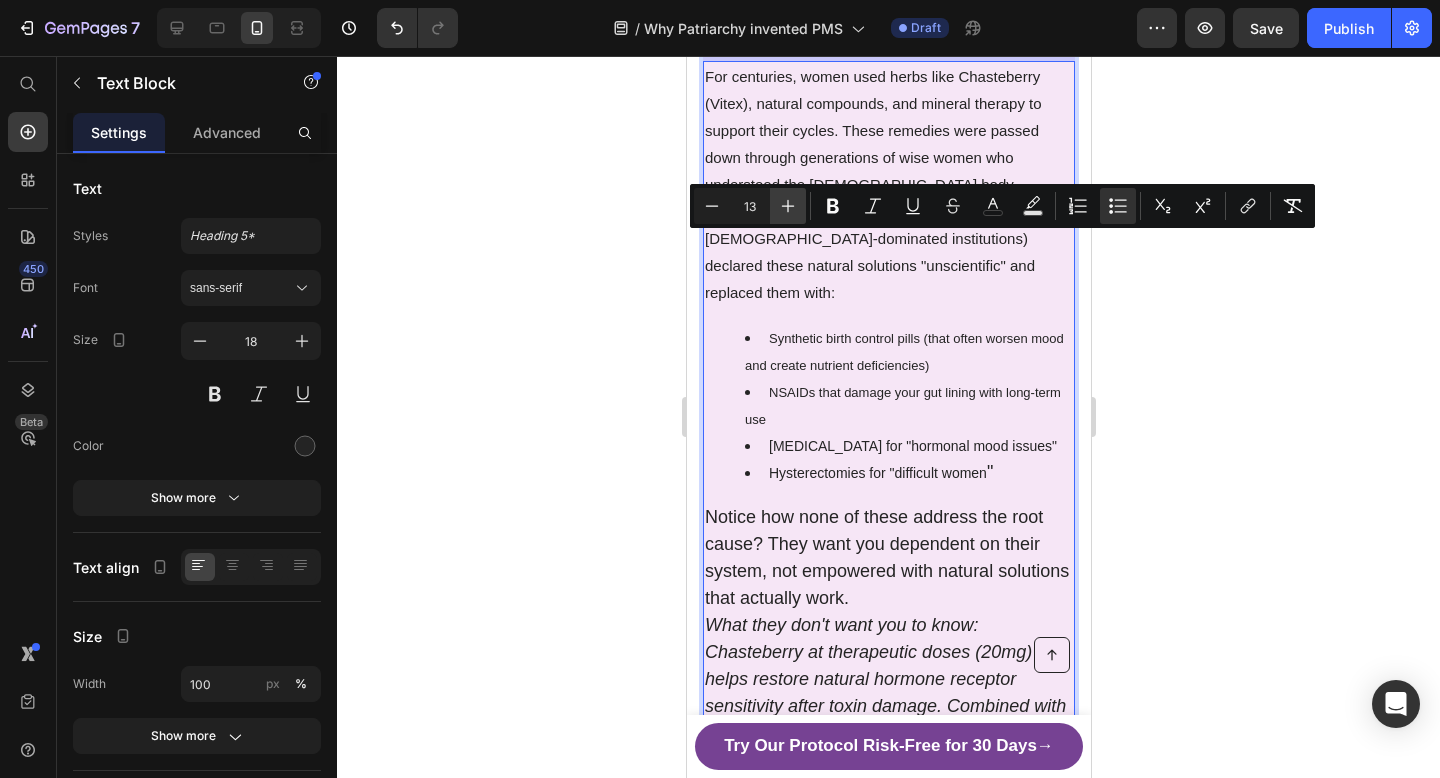 type on "14" 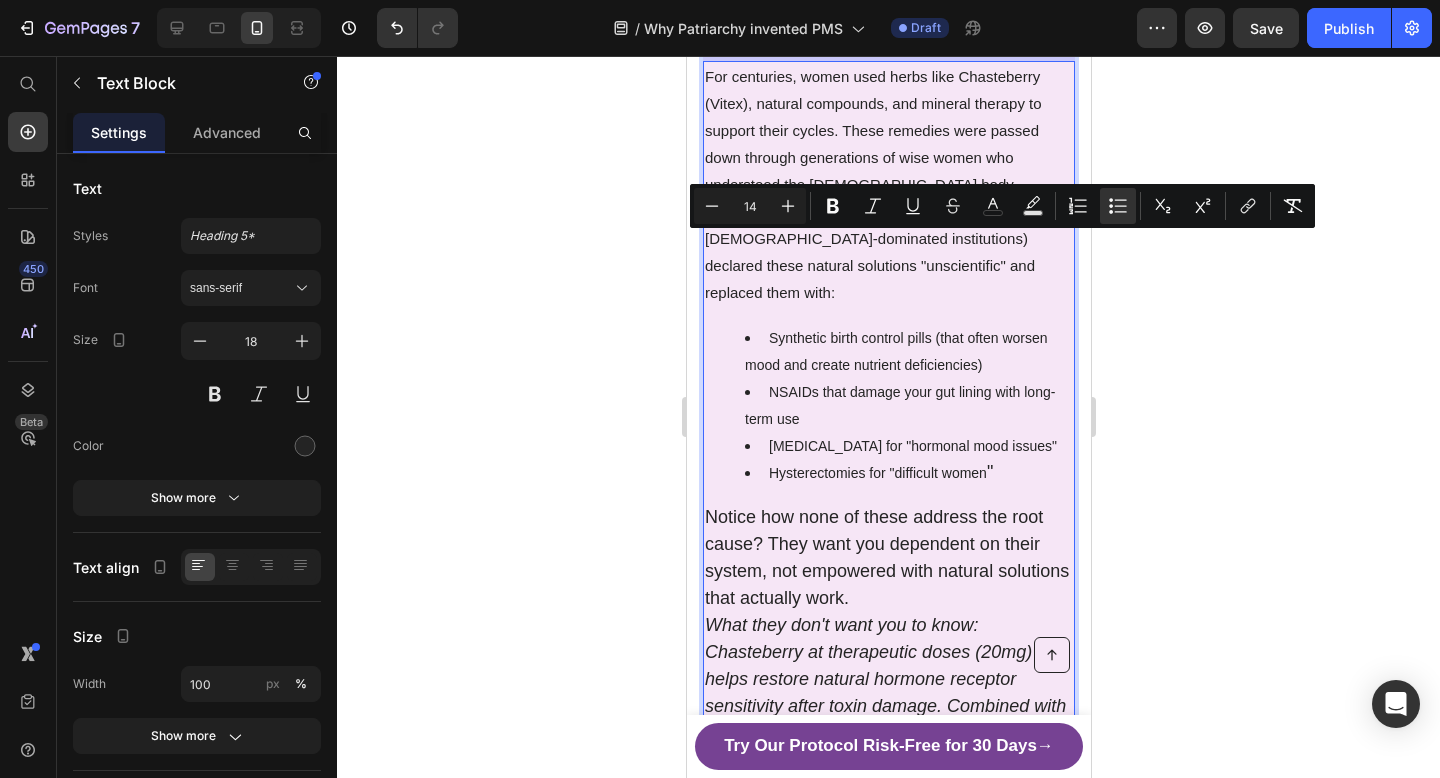 click on "NSAIDs that damage your gut lining with long-term use" at bounding box center (899, 405) 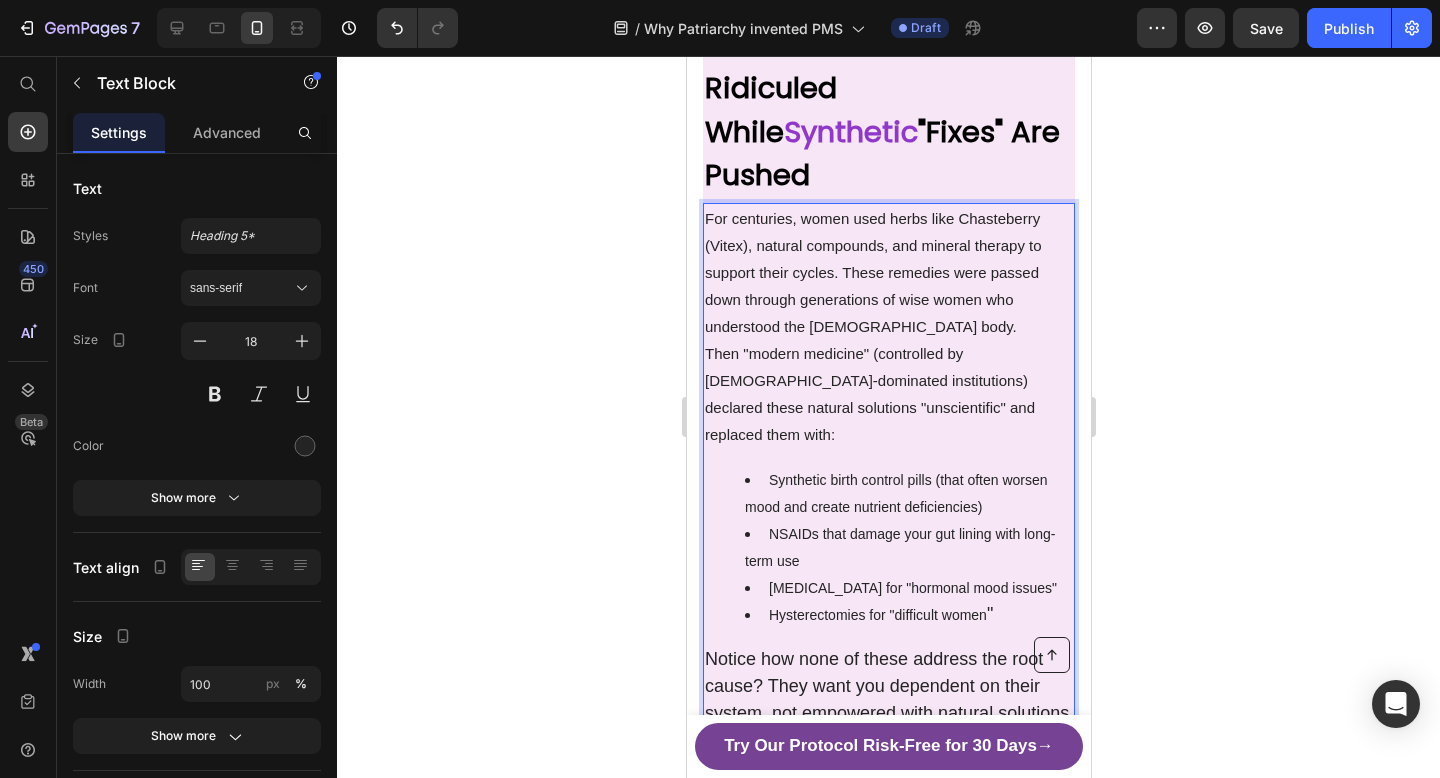 scroll, scrollTop: 3758, scrollLeft: 0, axis: vertical 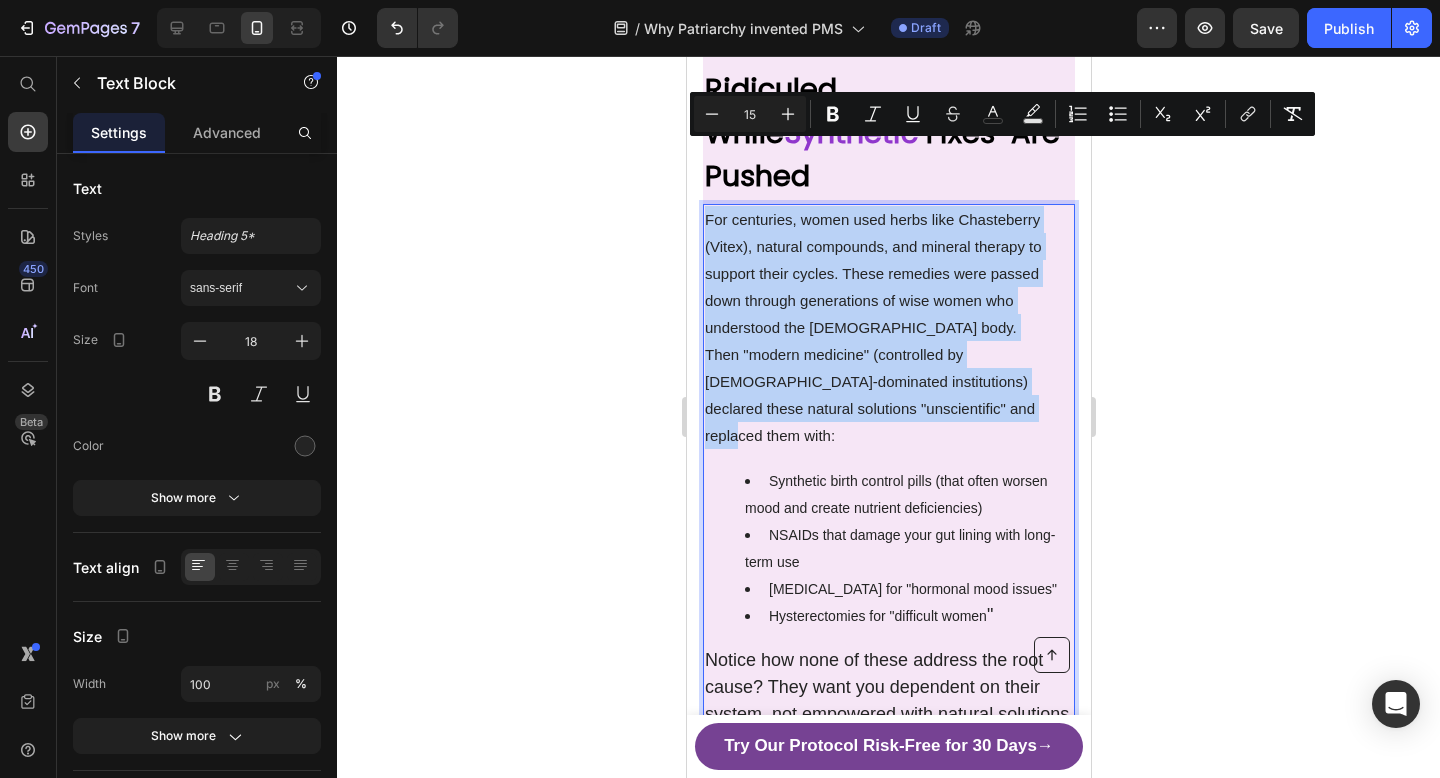 drag, startPoint x: 965, startPoint y: 341, endPoint x: 704, endPoint y: 155, distance: 320.49493 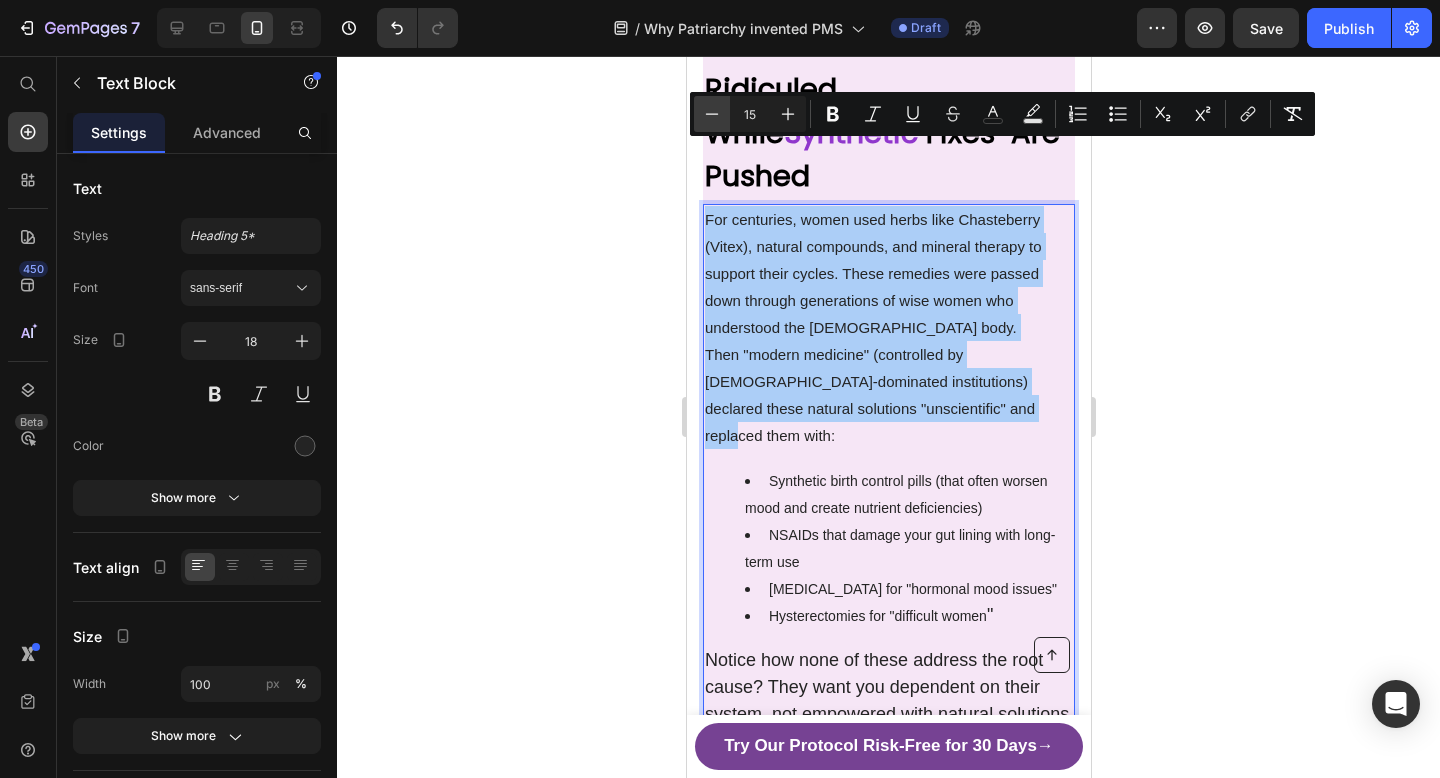 click 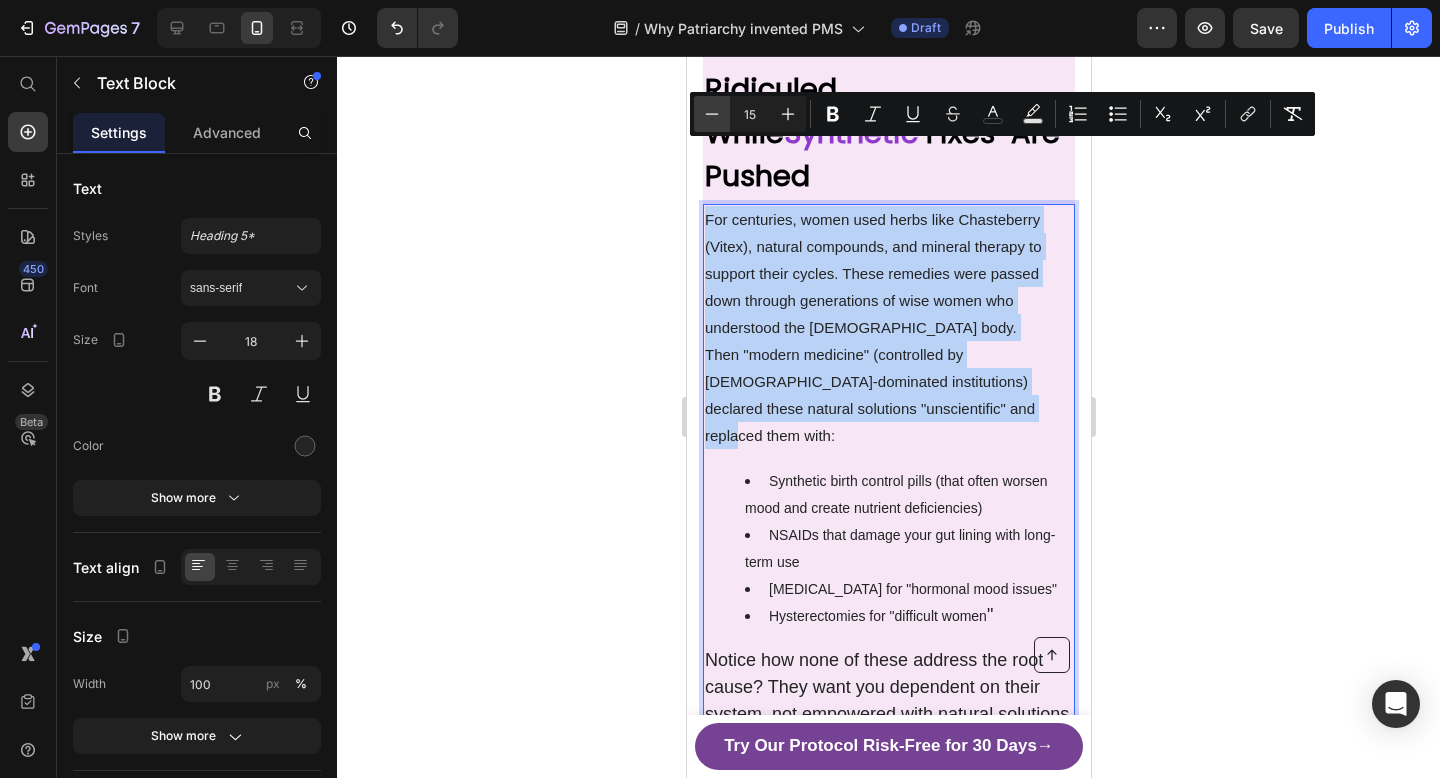 type on "14" 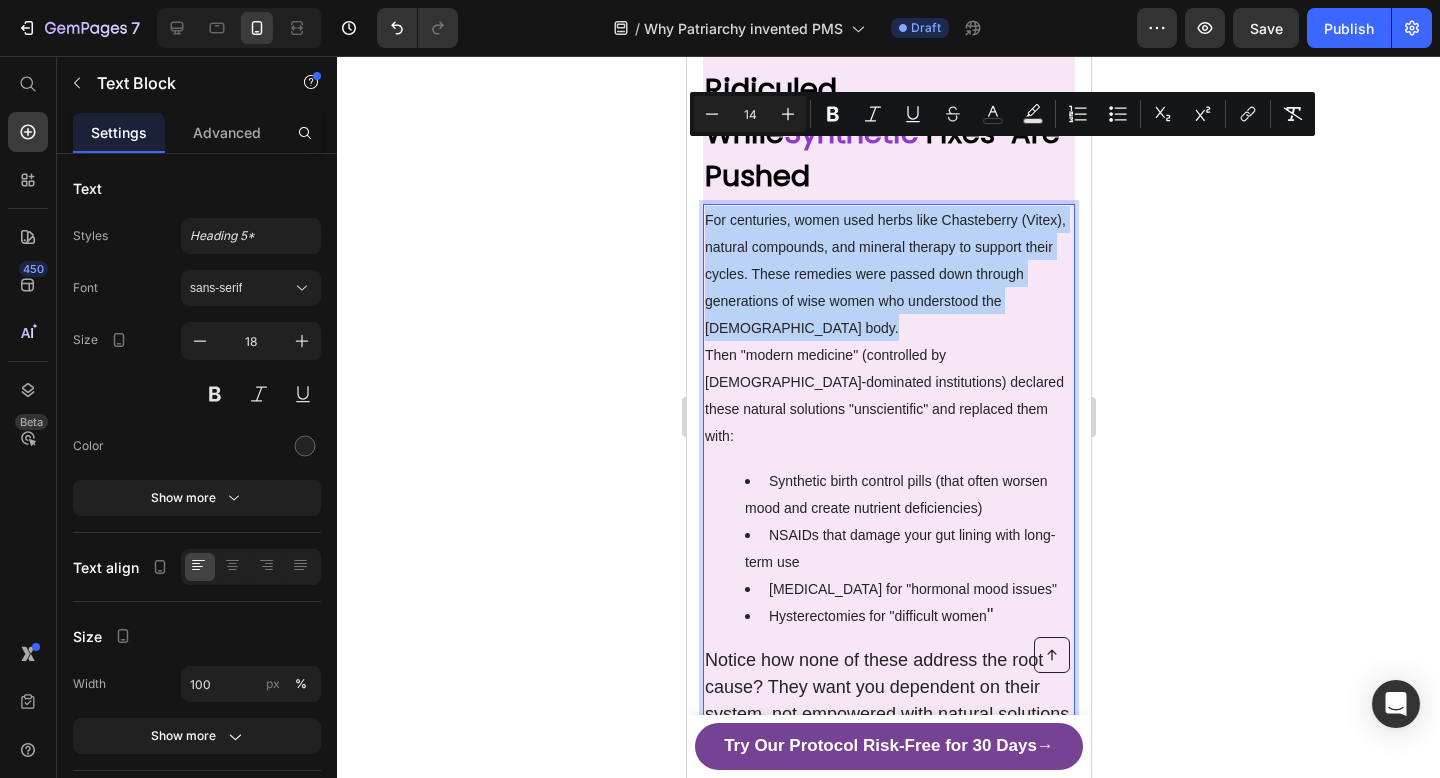 click on "Then "modern medicine" (controlled by [DEMOGRAPHIC_DATA]-dominated institutions) declared these natural solutions "unscientific" and replaced them with:" at bounding box center (888, 395) 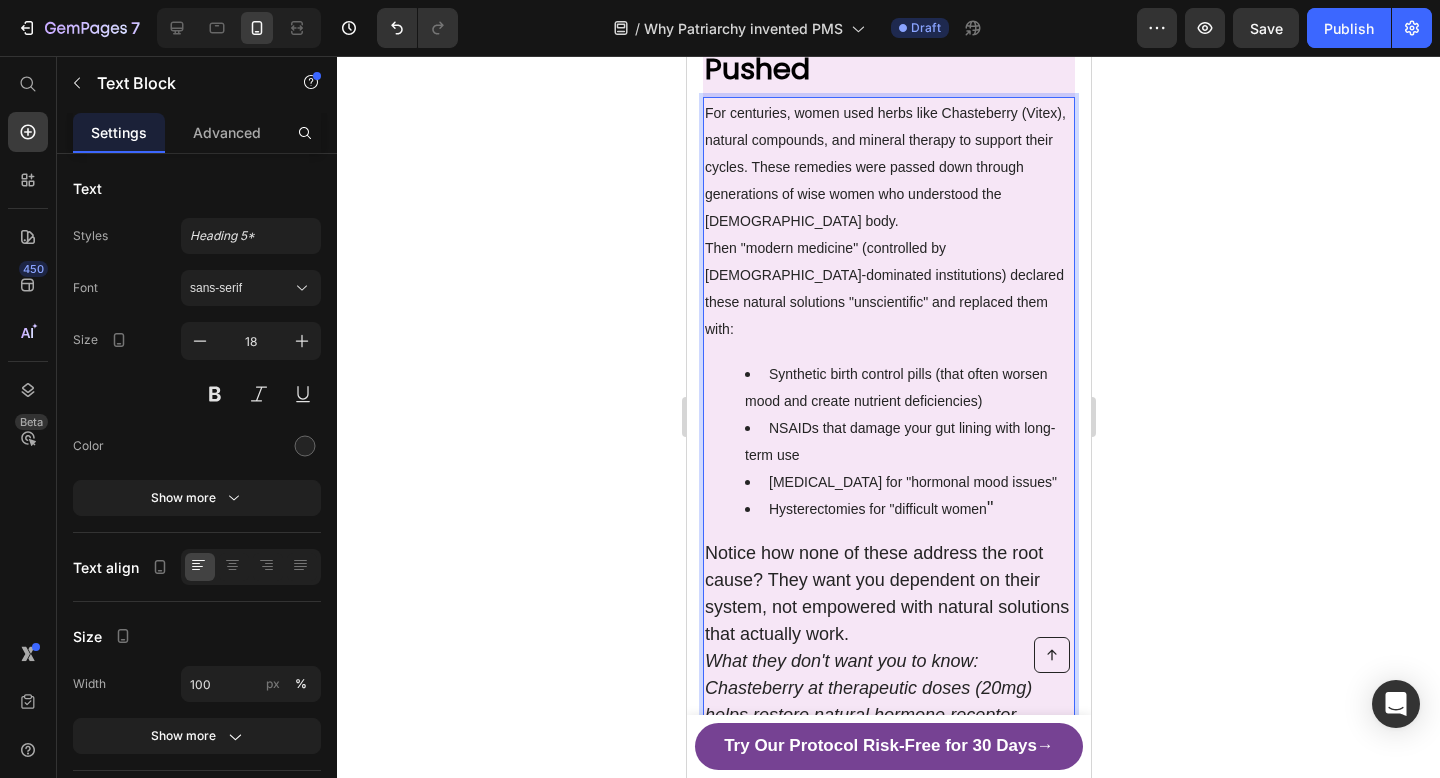 scroll, scrollTop: 3913, scrollLeft: 0, axis: vertical 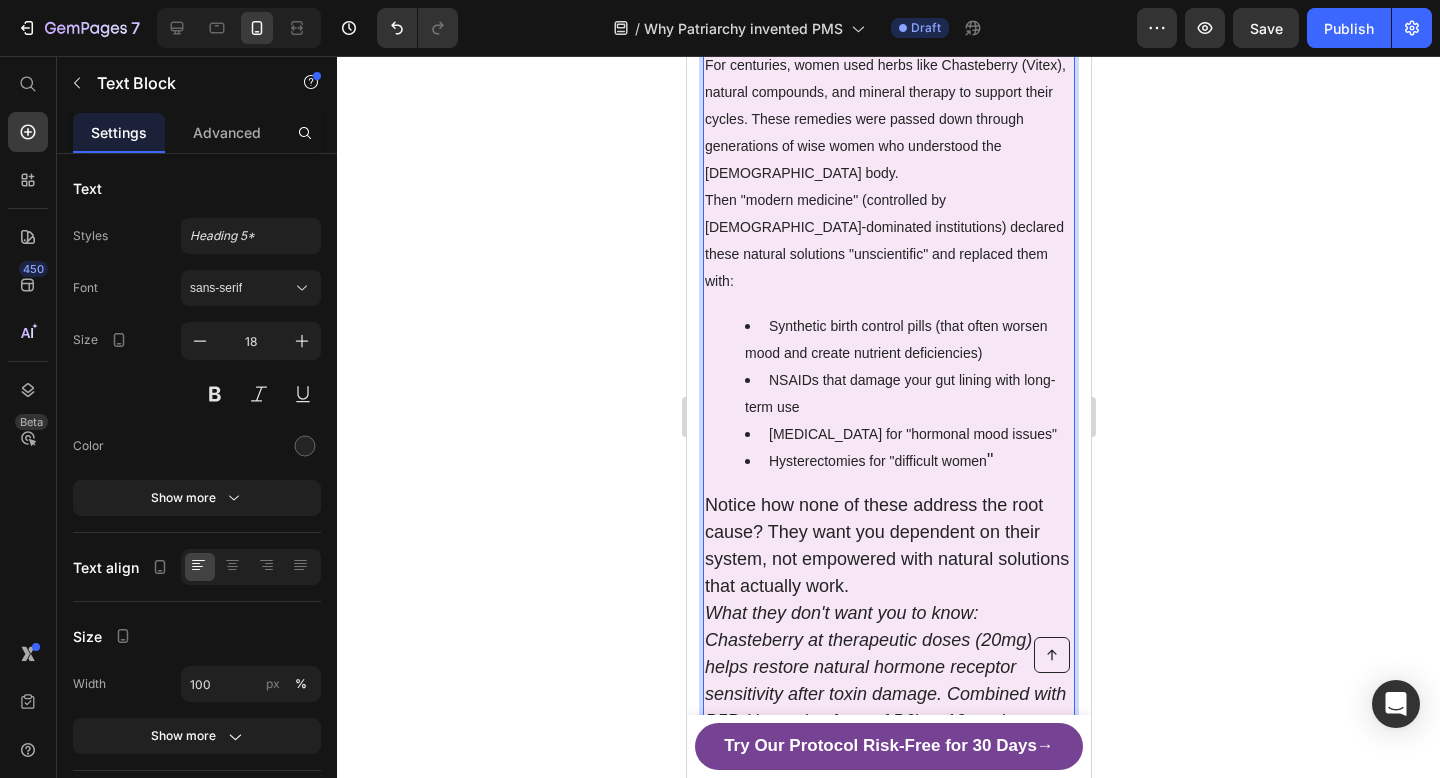 click on "NSAIDs that damage your gut lining with long-term use" at bounding box center [899, 393] 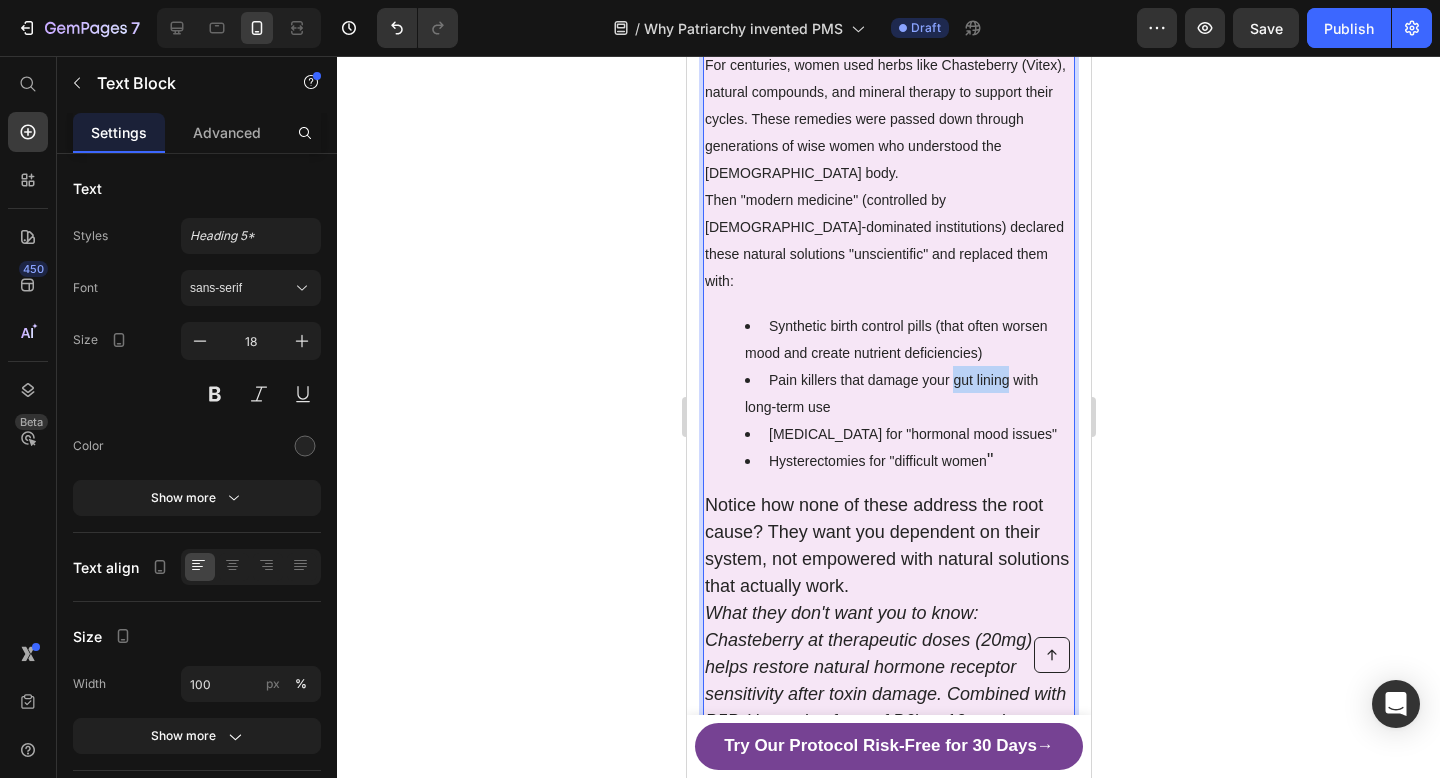 drag, startPoint x: 1005, startPoint y: 289, endPoint x: 952, endPoint y: 288, distance: 53.009434 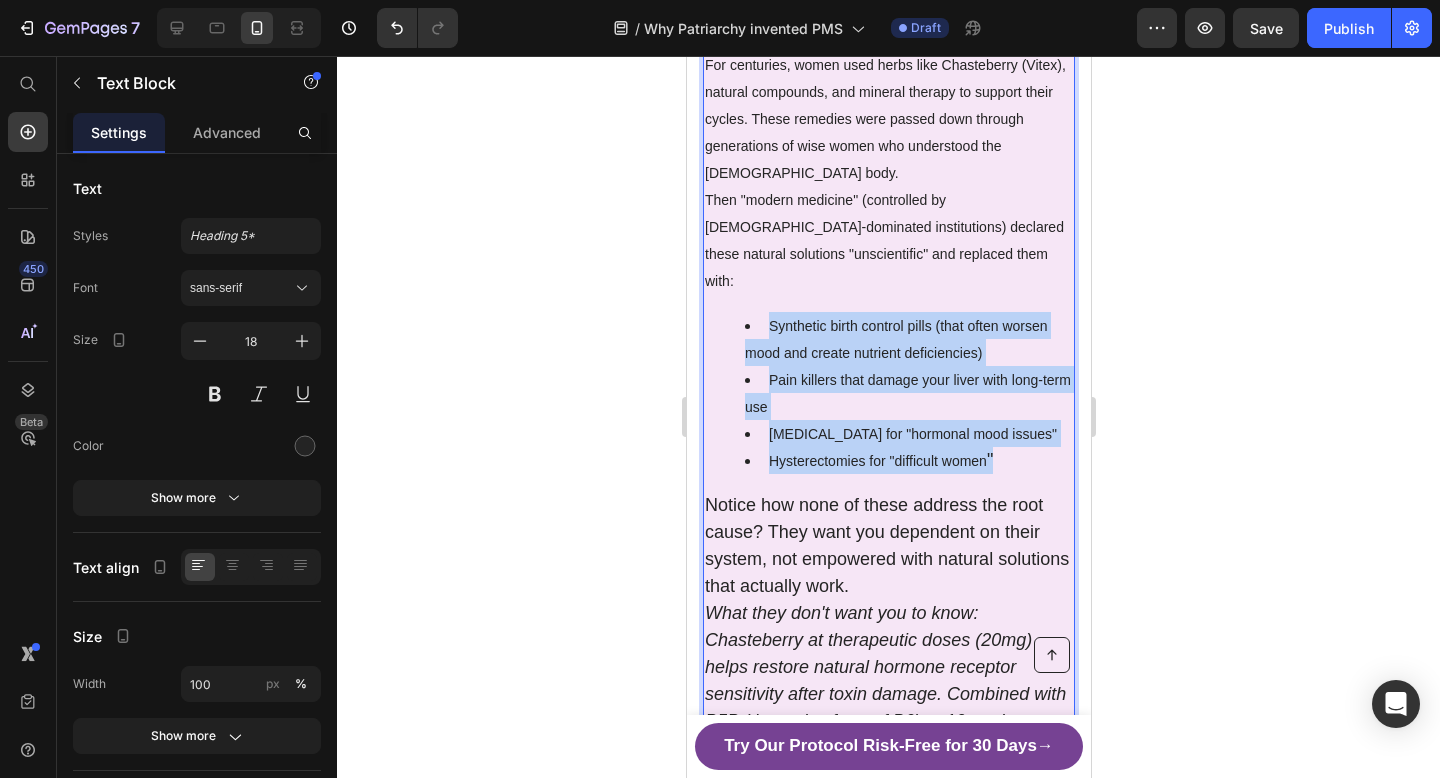 drag, startPoint x: 1006, startPoint y: 369, endPoint x: 727, endPoint y: 203, distance: 324.64905 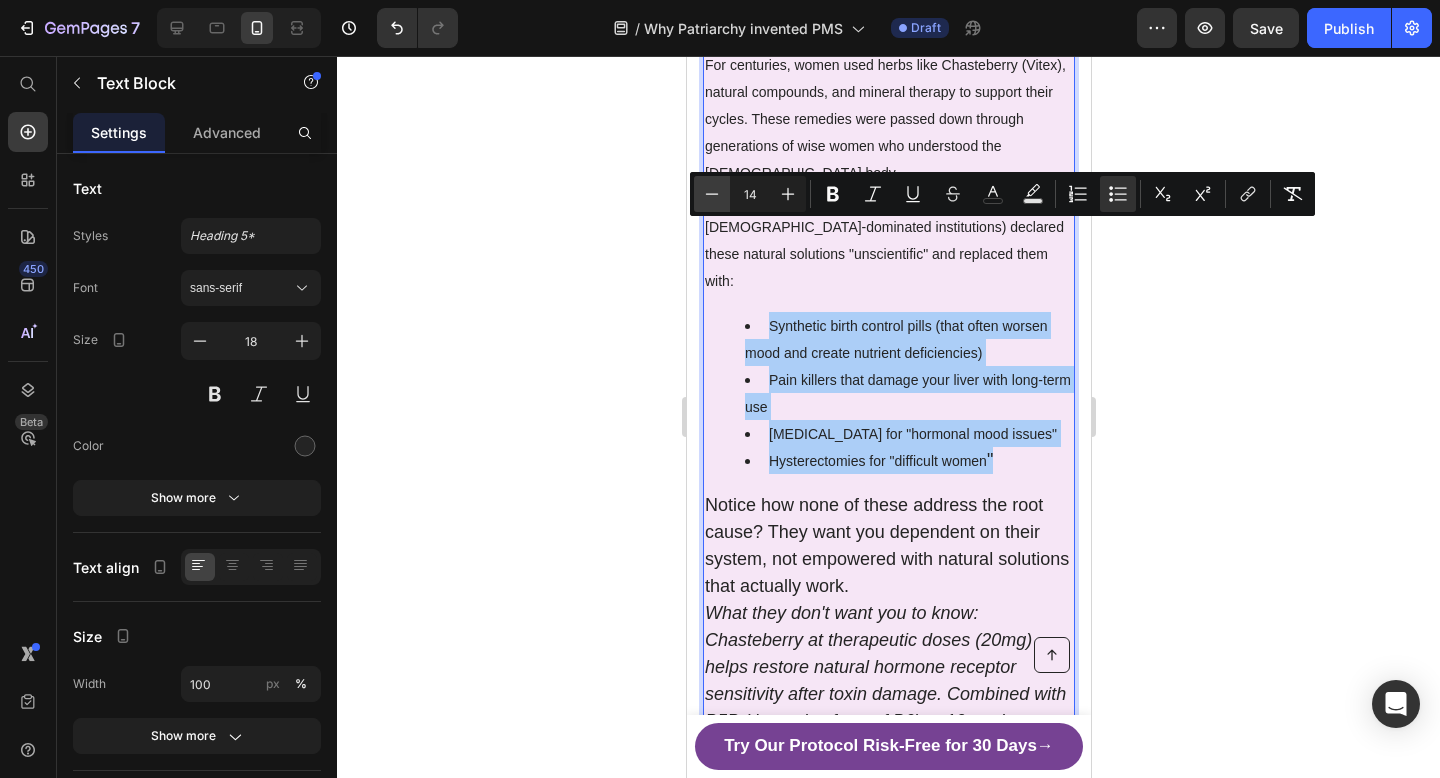 click 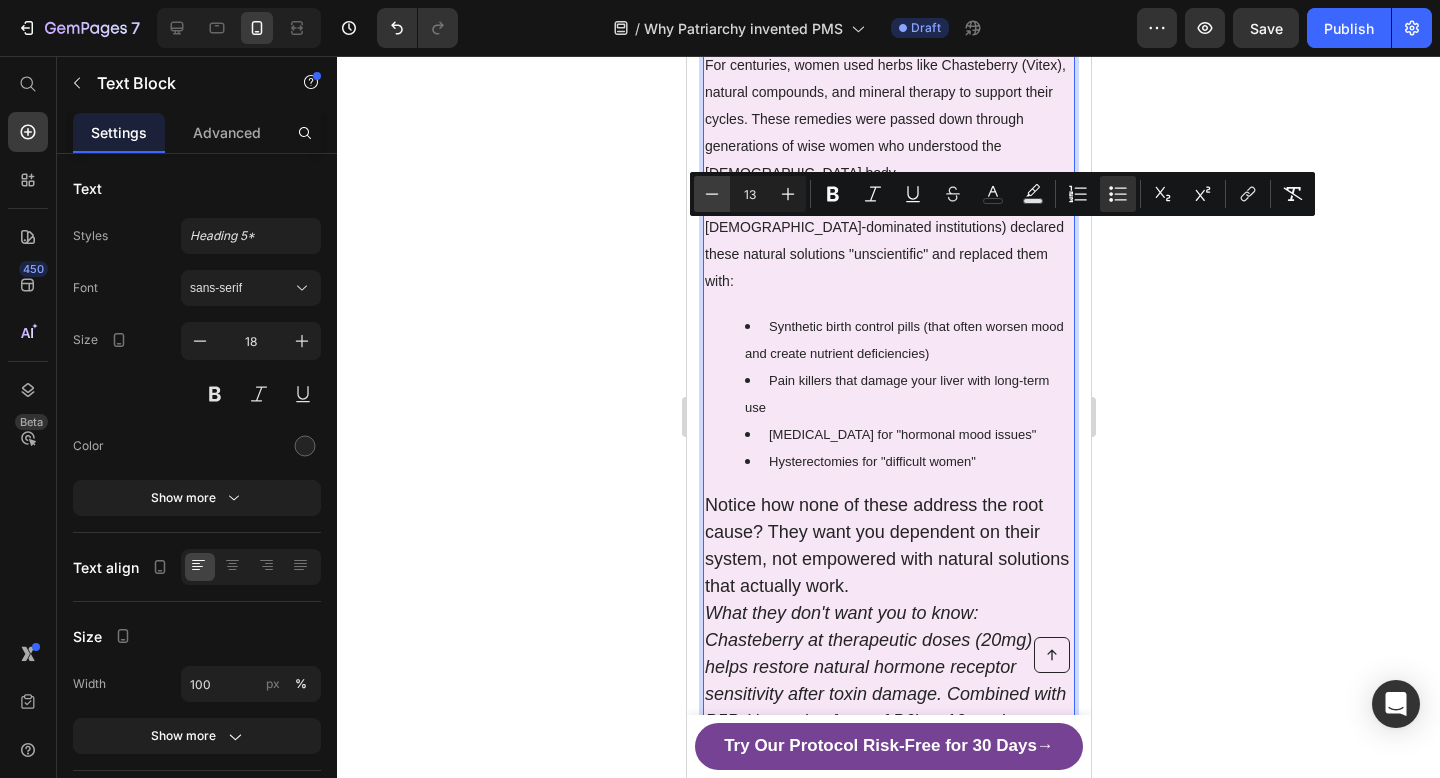 click 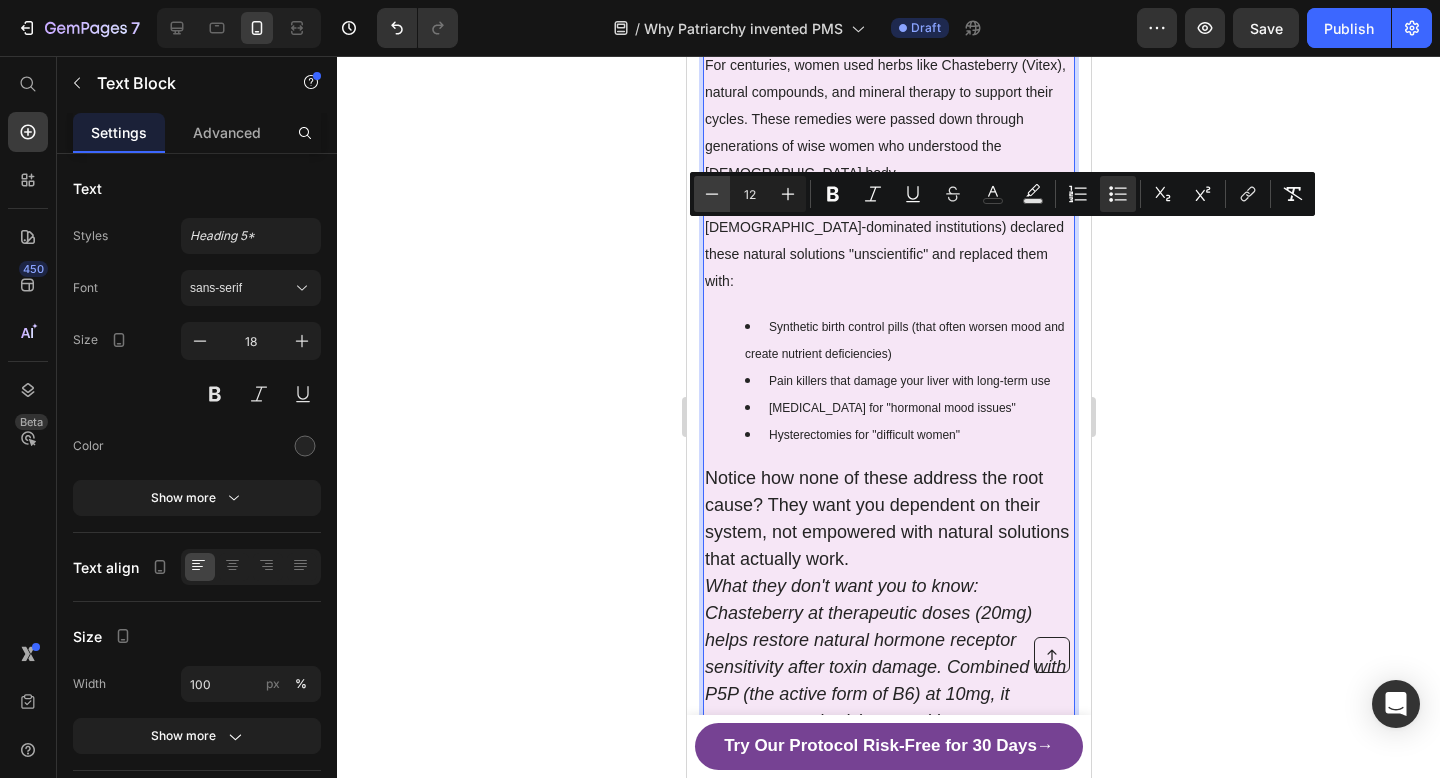 click 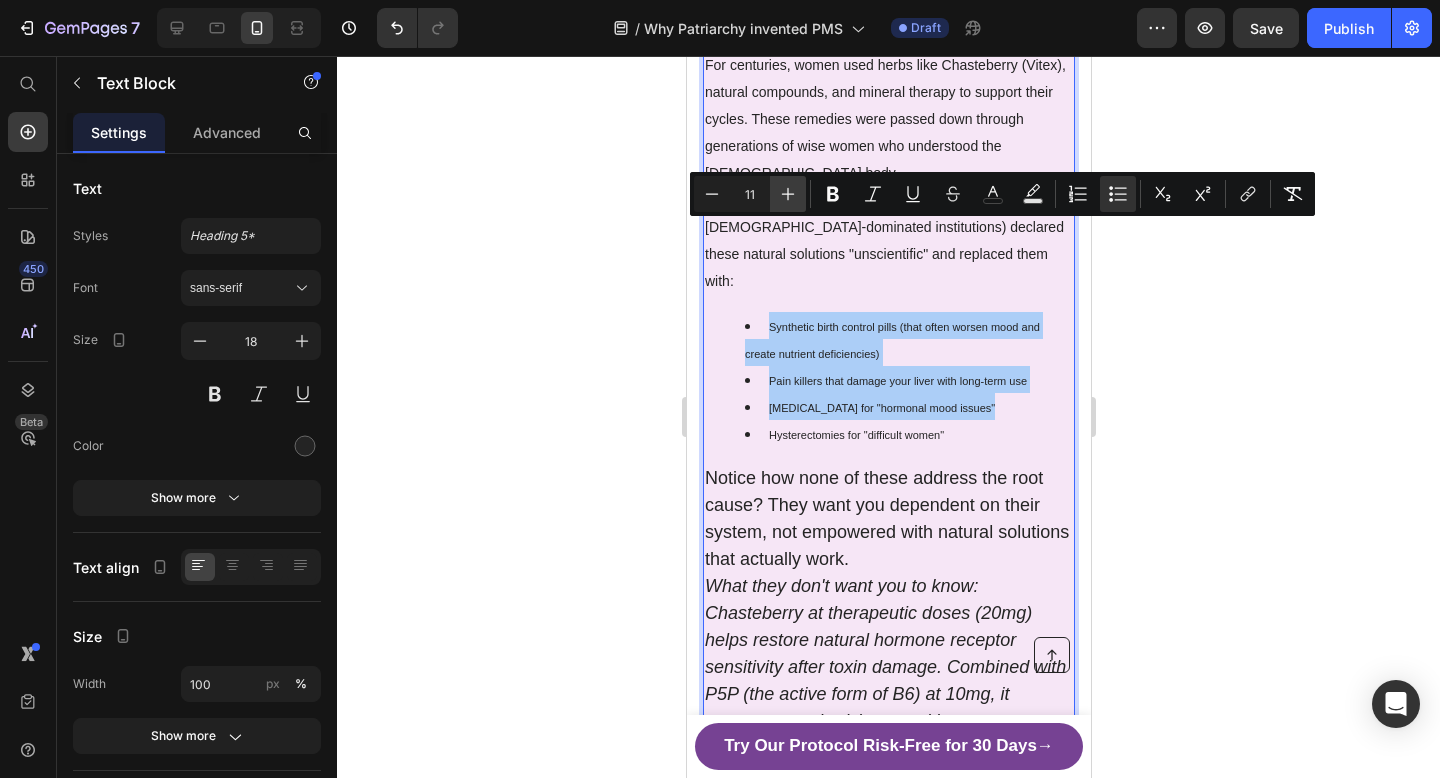 click 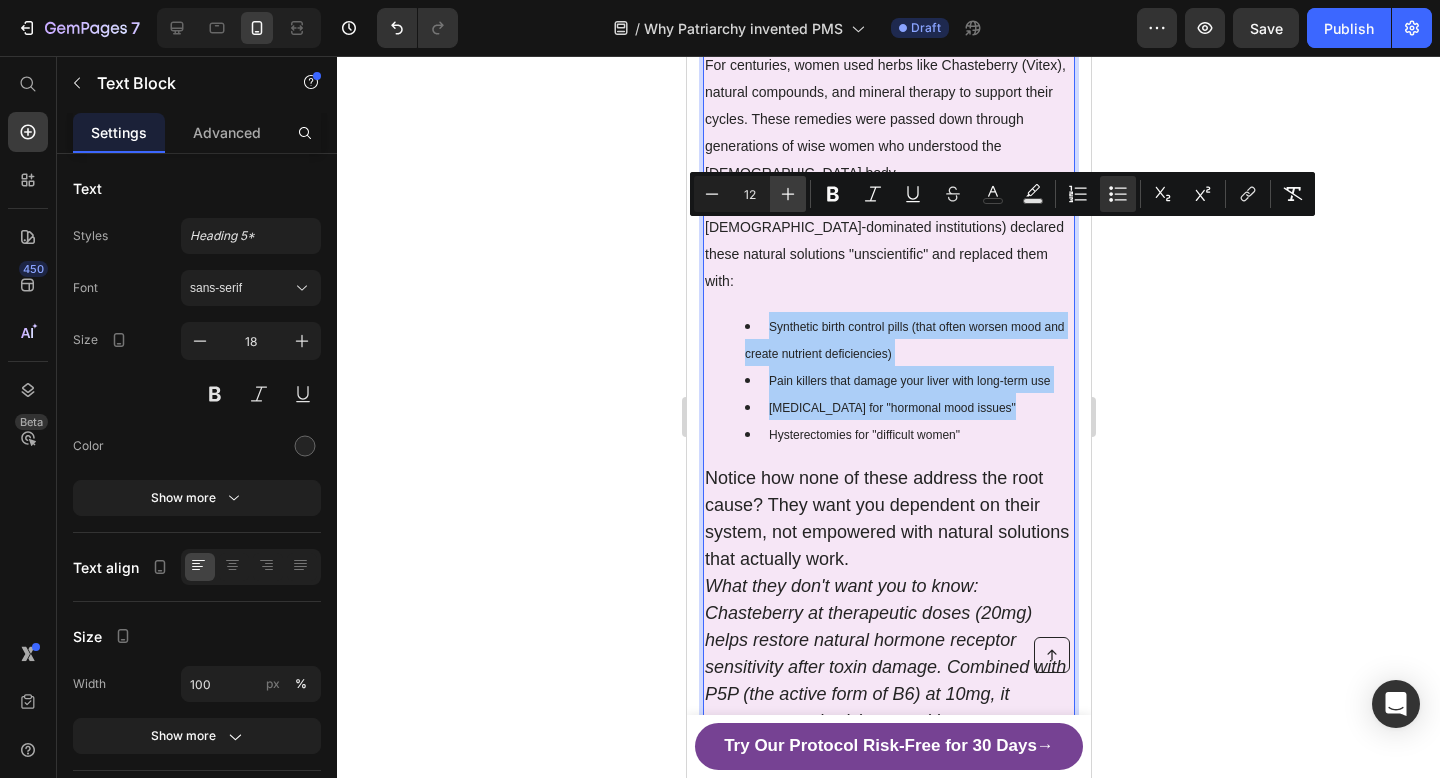 click 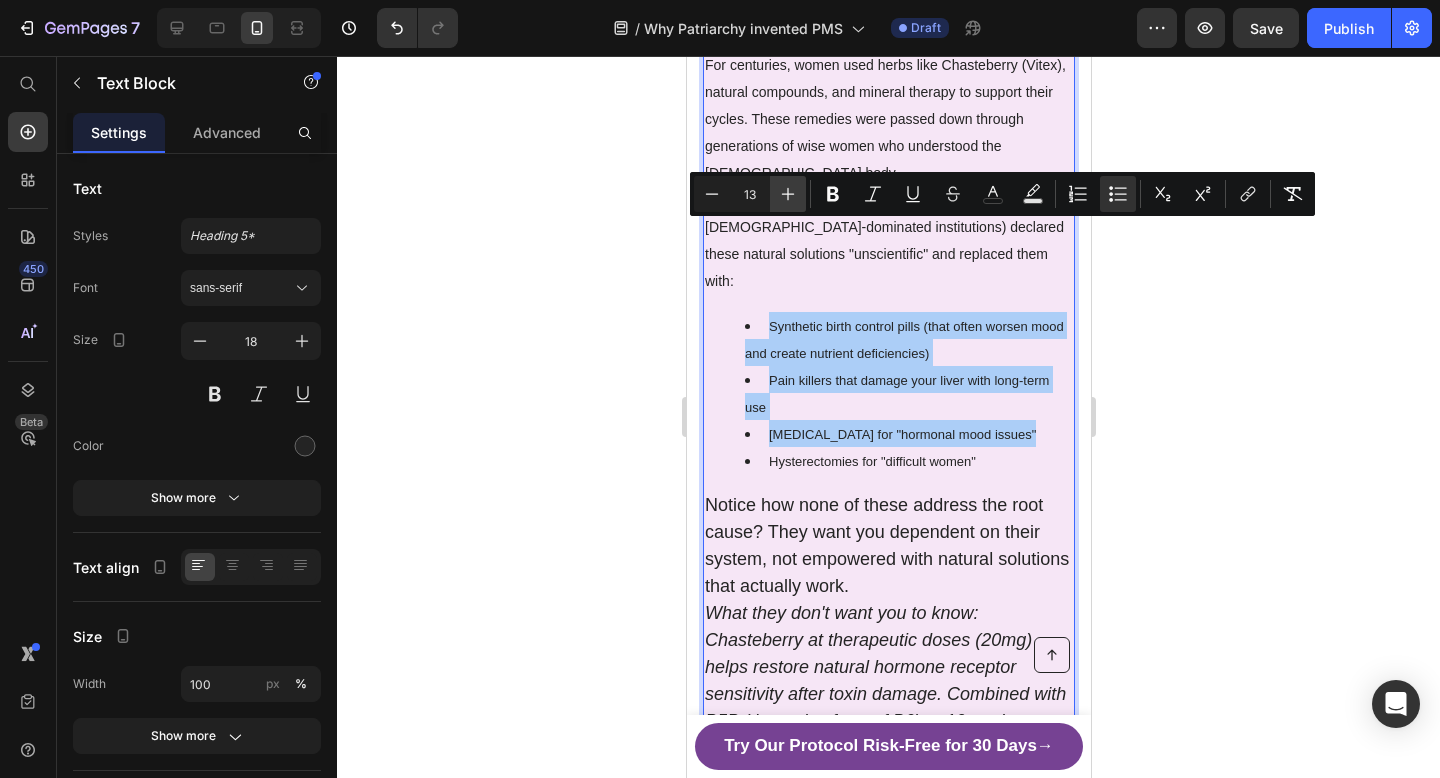 click 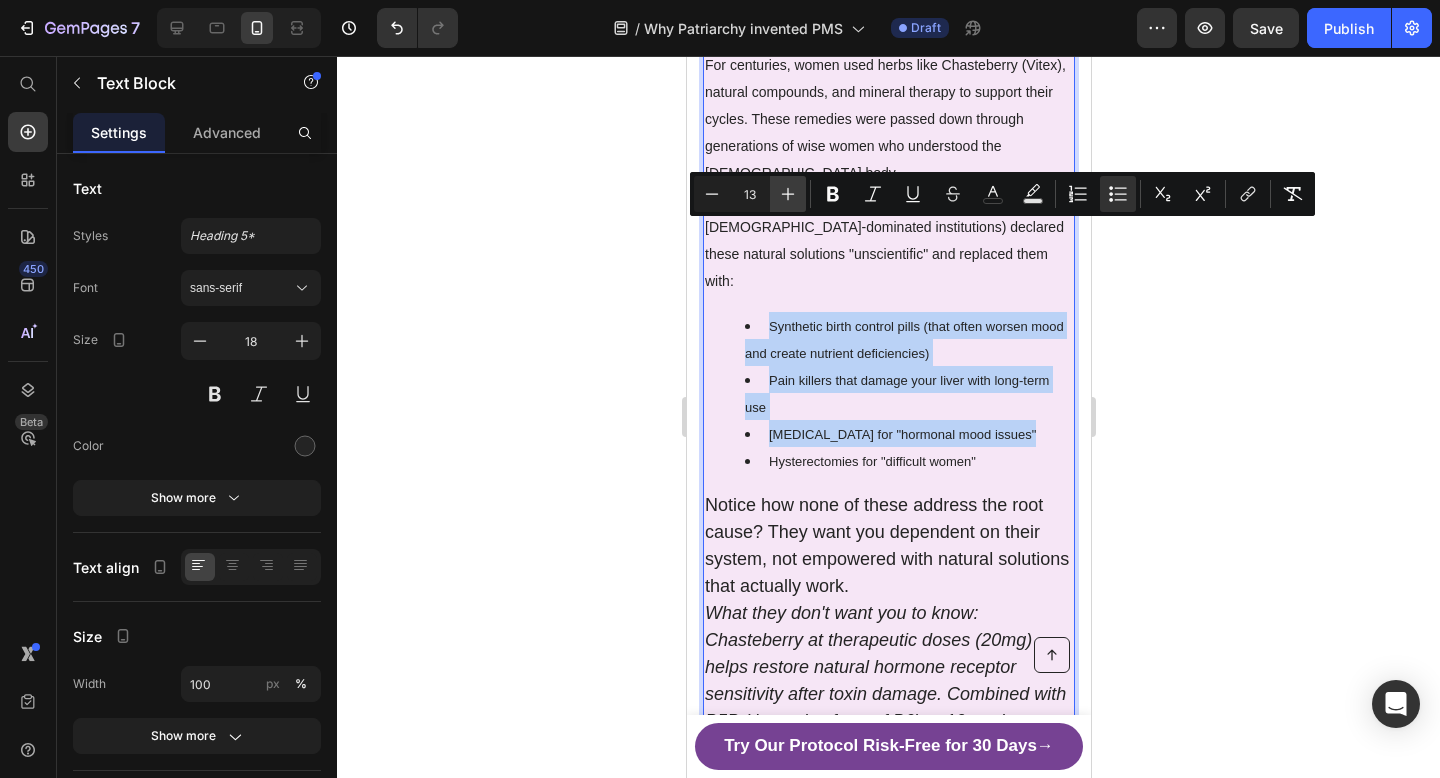 type on "14" 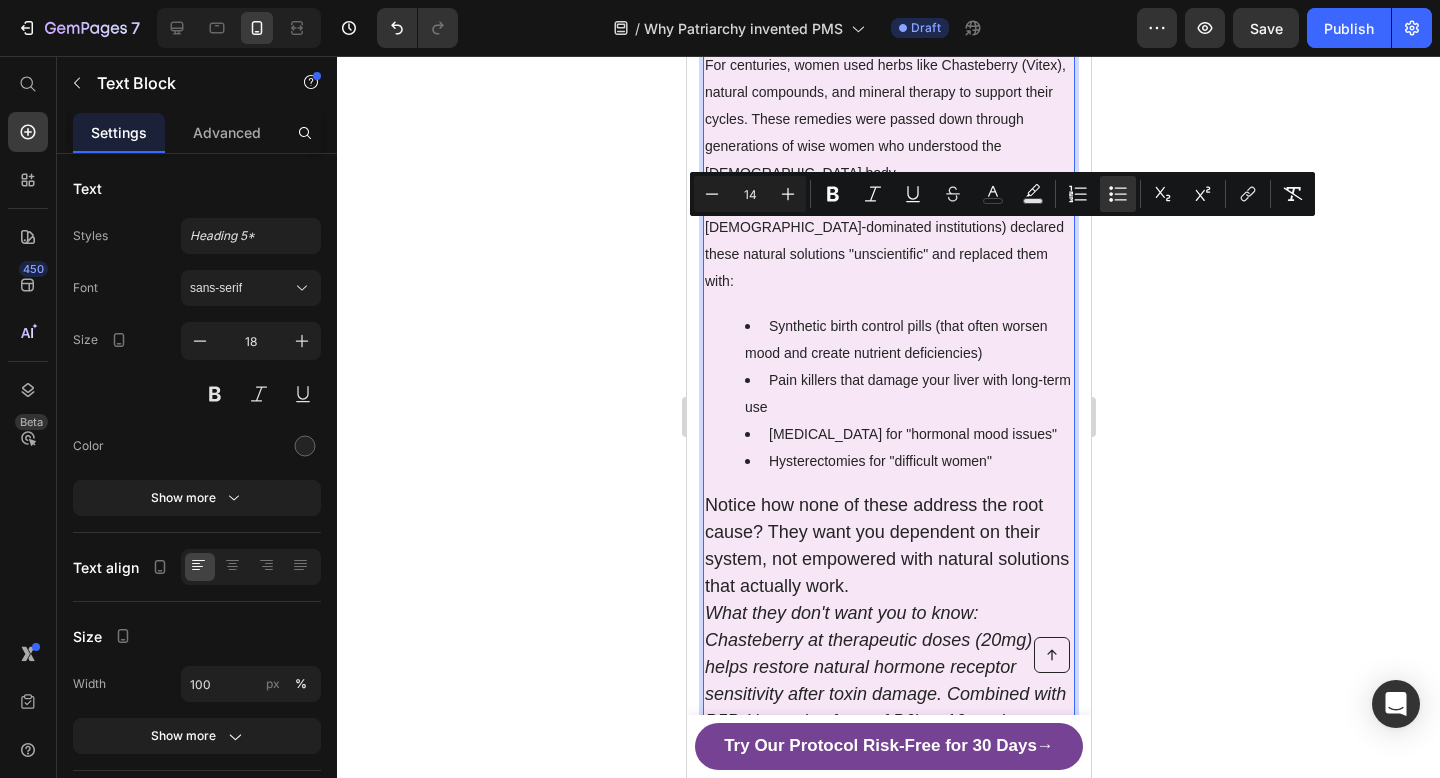 click on "Pain killers that damage your liver with long-term use" at bounding box center (908, 393) 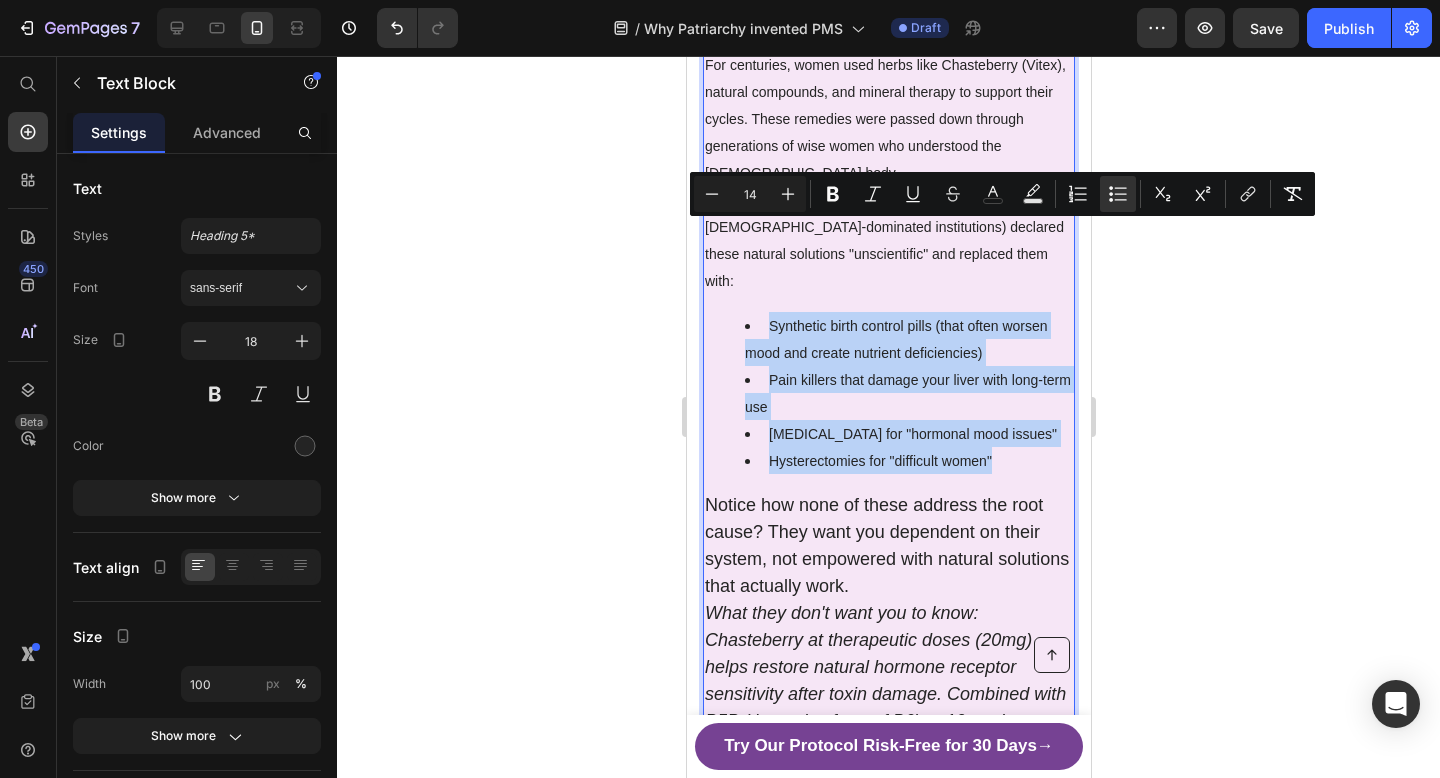 drag, startPoint x: 1001, startPoint y: 370, endPoint x: 763, endPoint y: 217, distance: 282.9364 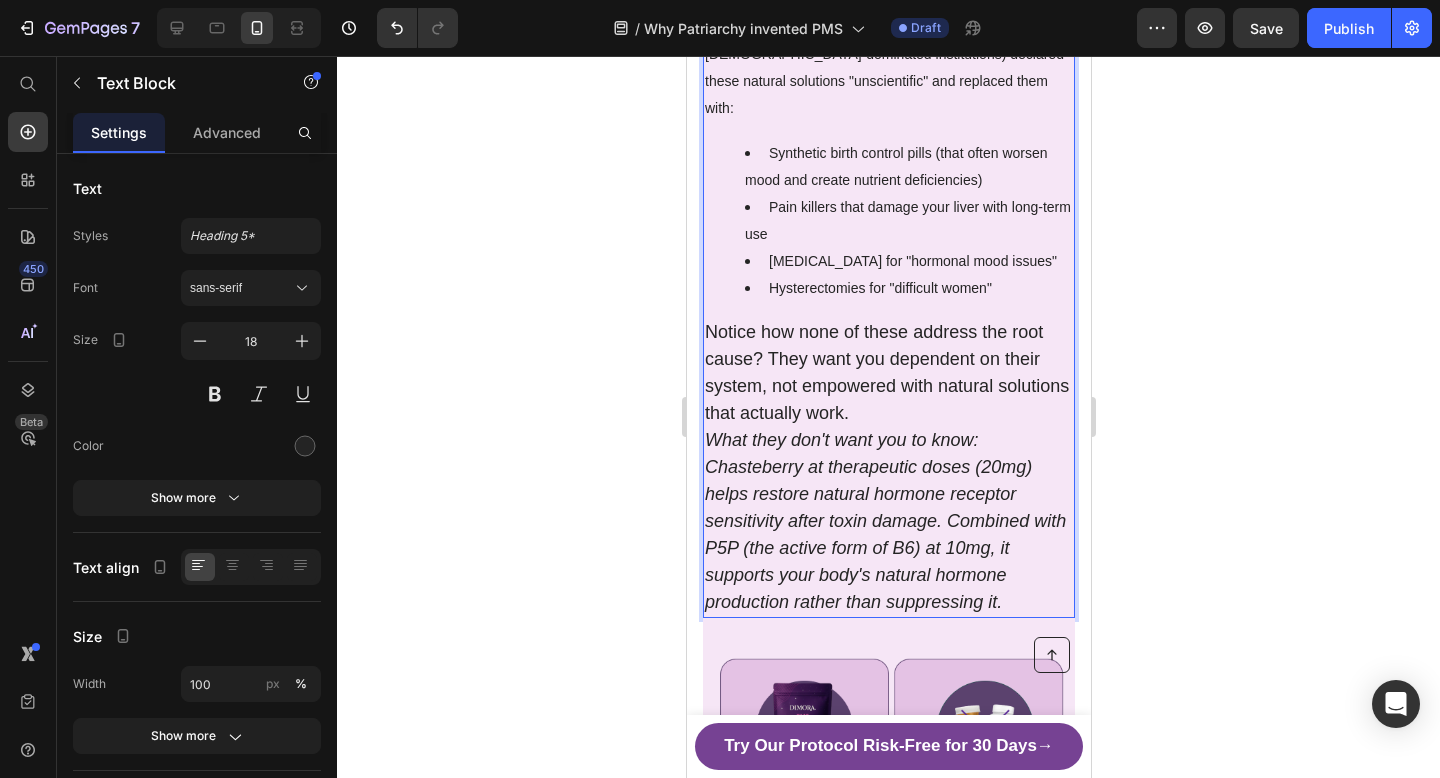 scroll, scrollTop: 4087, scrollLeft: 0, axis: vertical 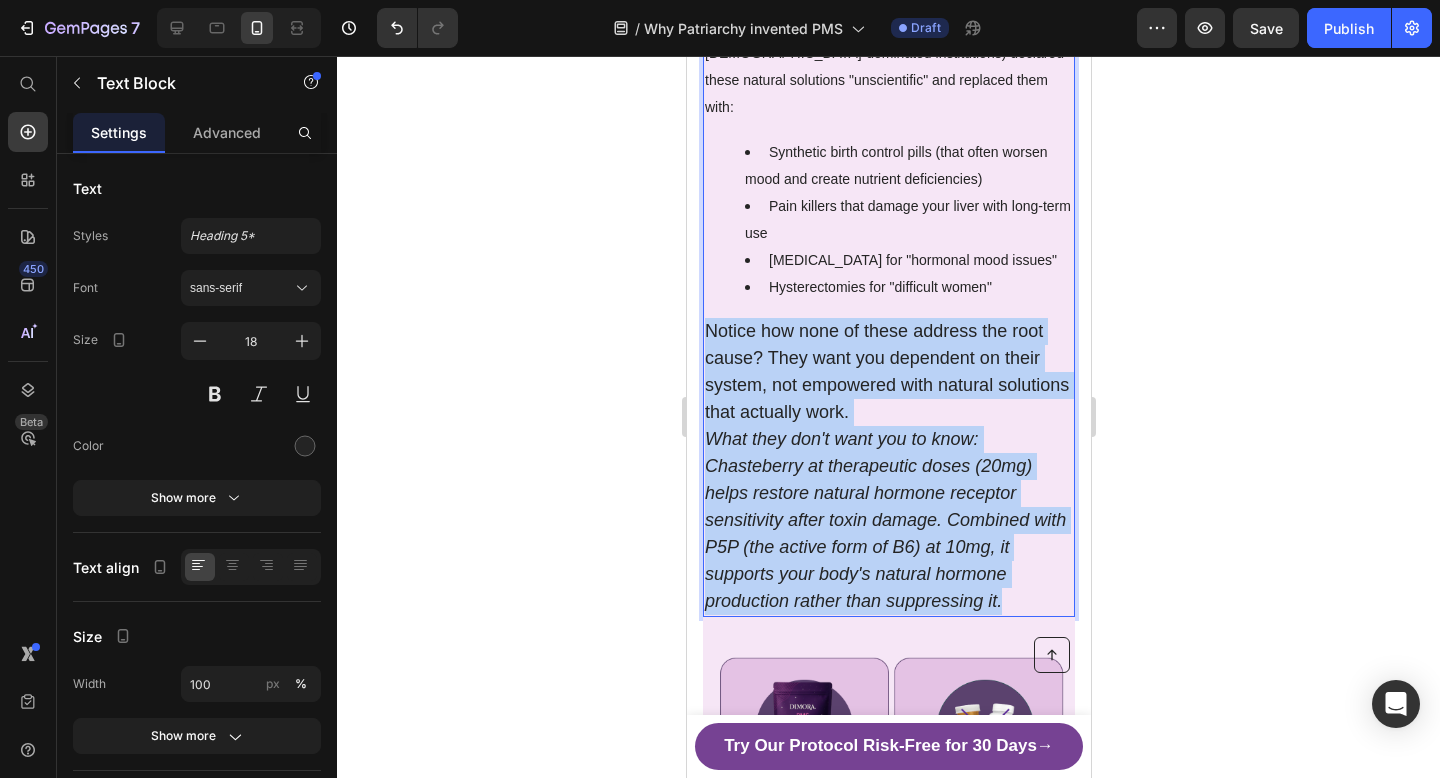 drag, startPoint x: 1010, startPoint y: 513, endPoint x: 706, endPoint y: 238, distance: 409.92804 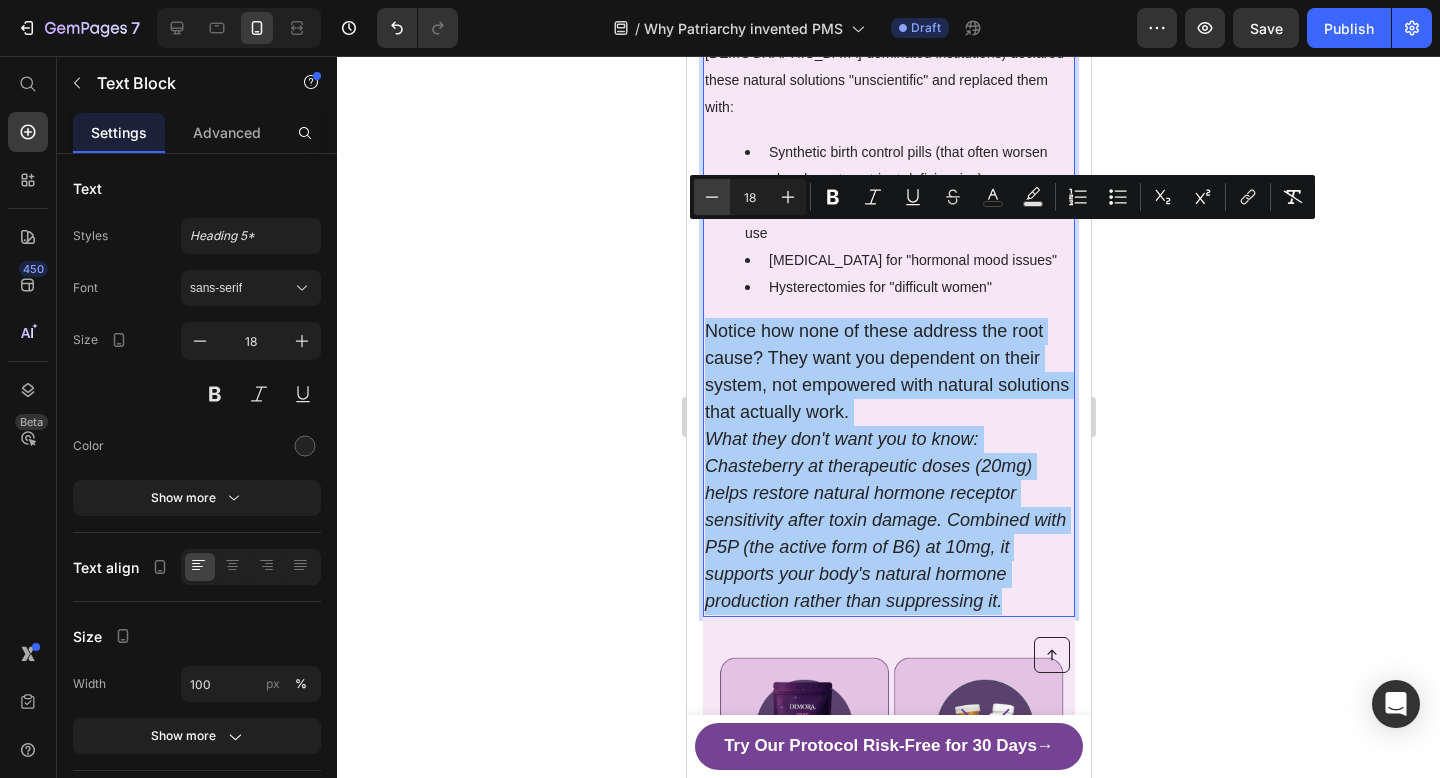 click 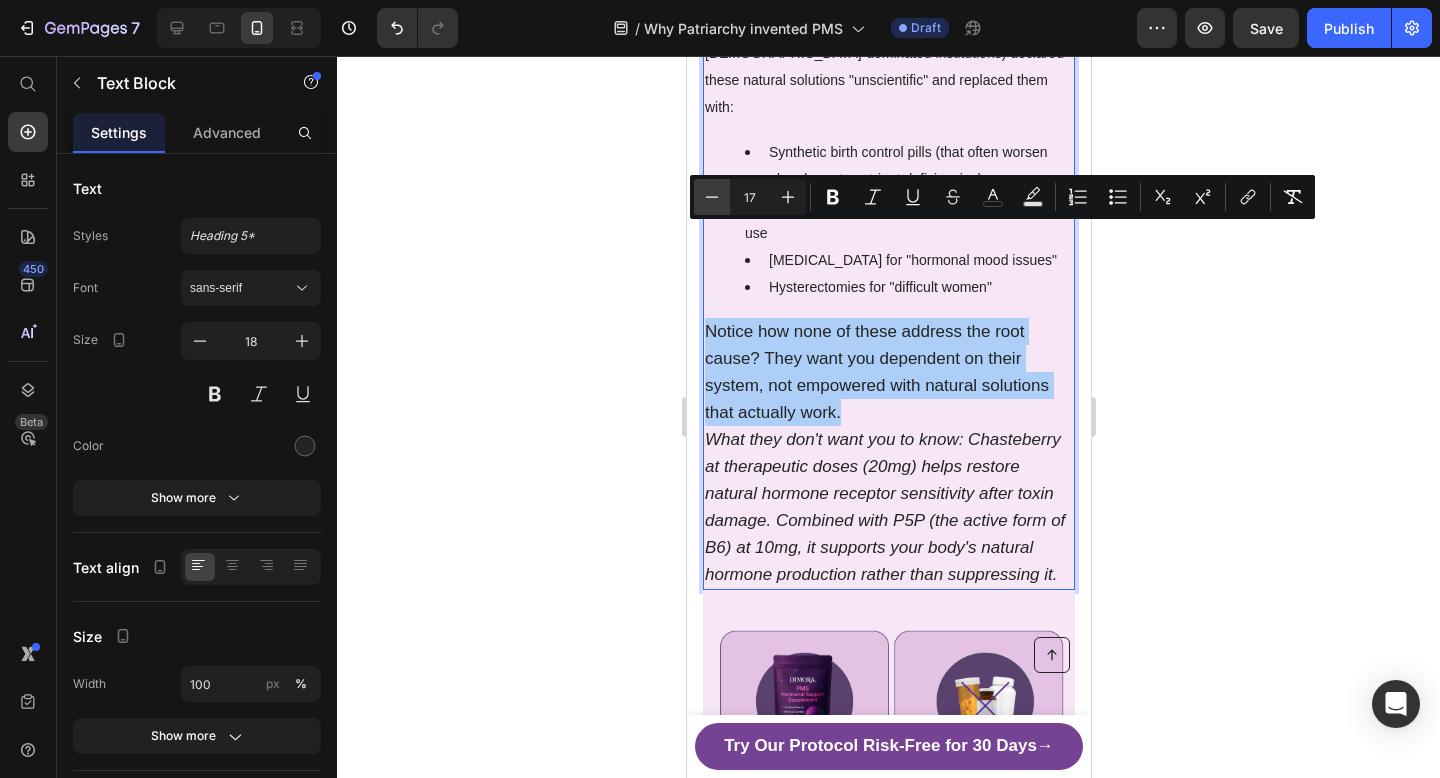 click 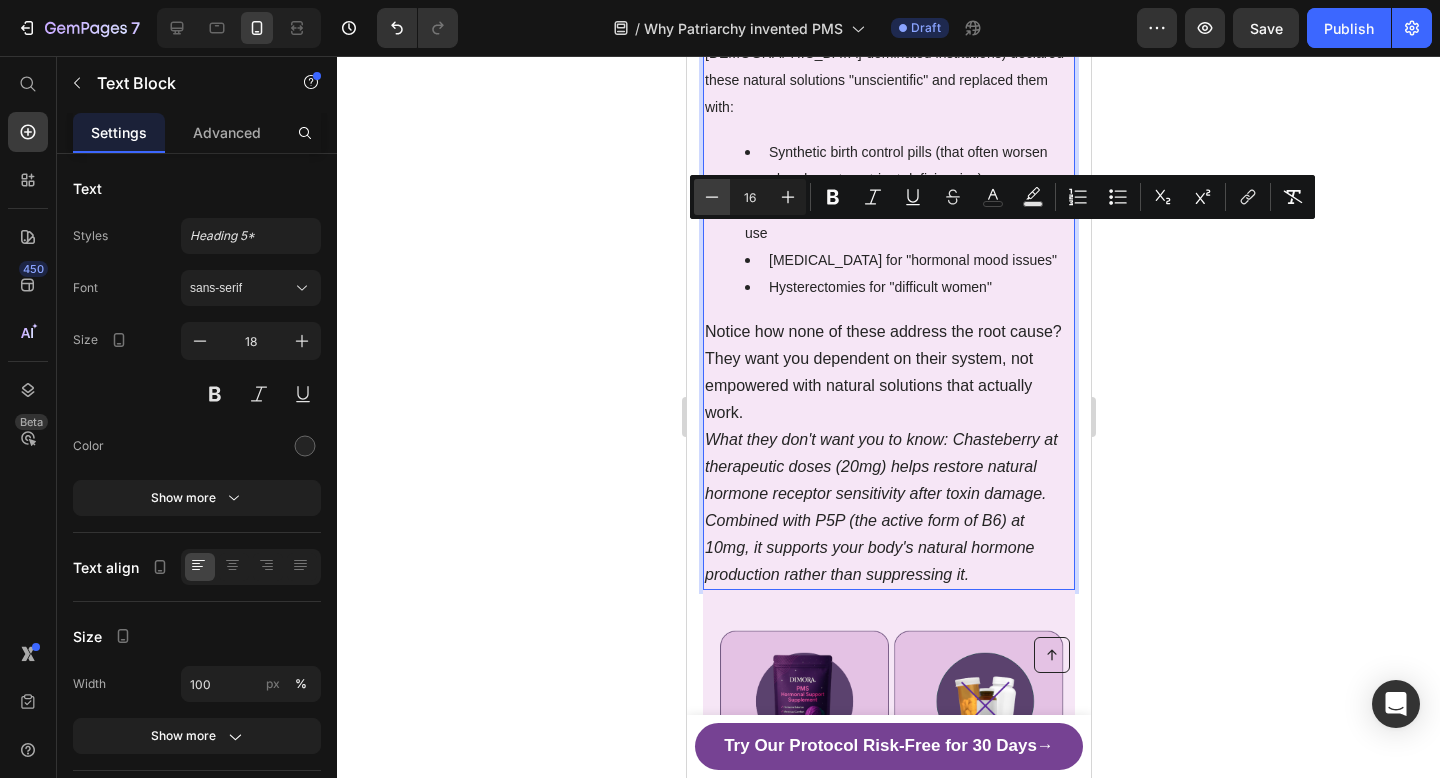 click 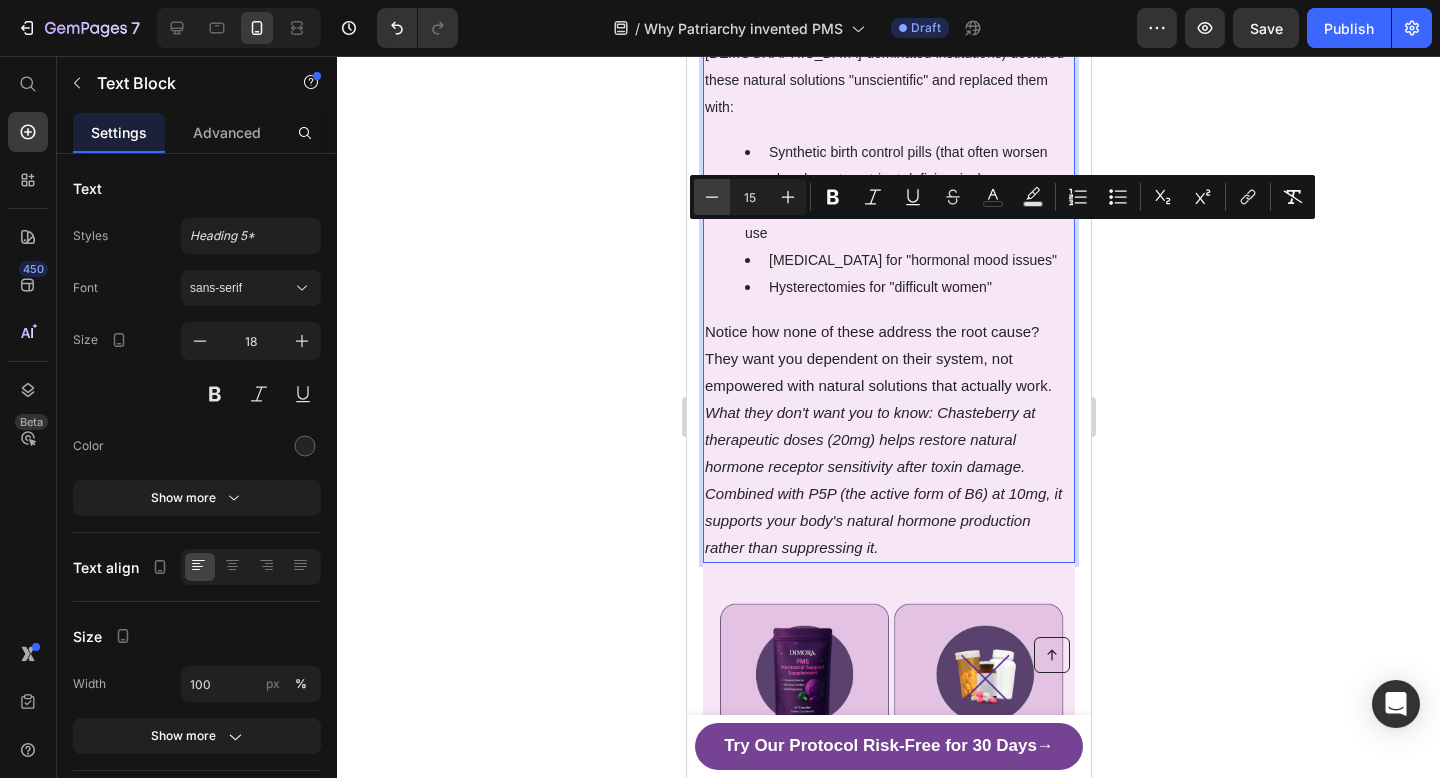click 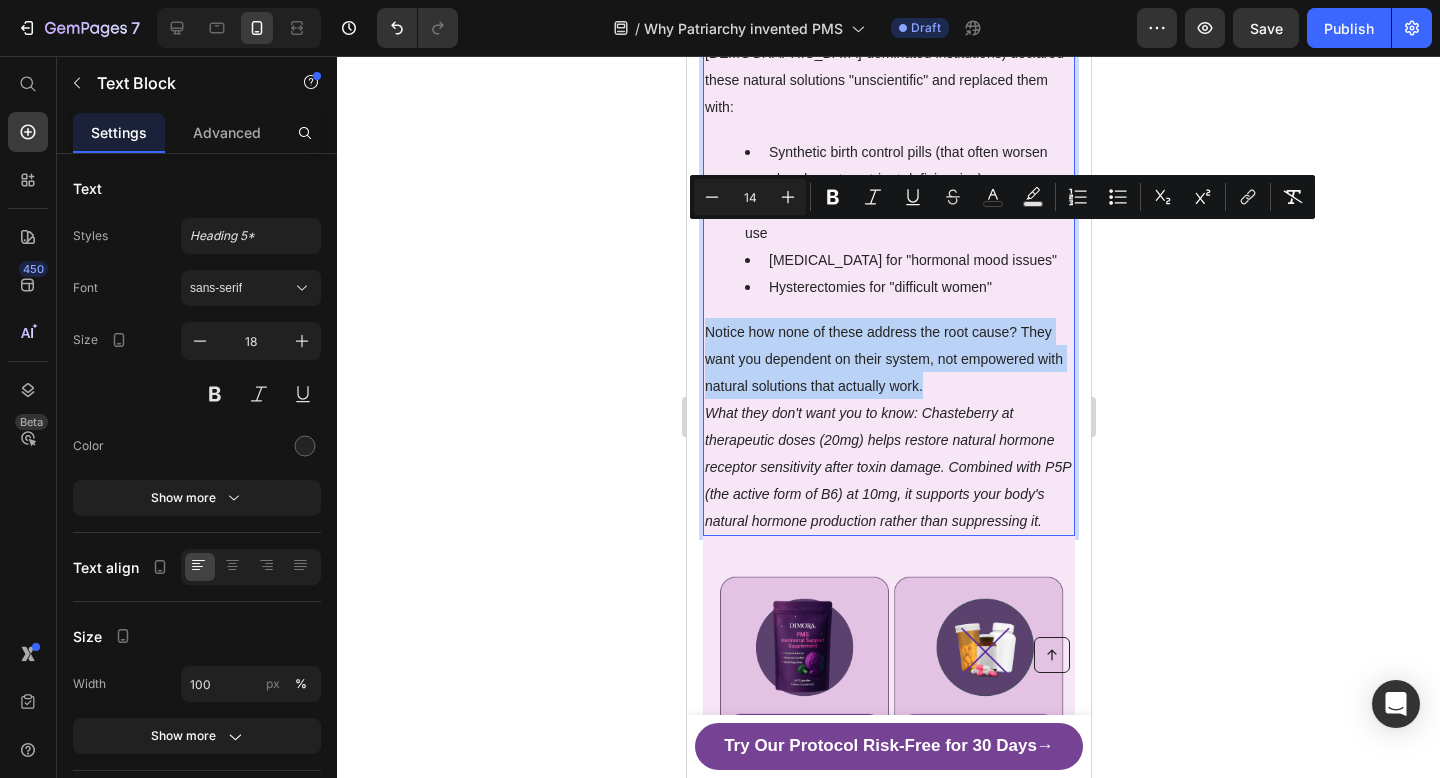 click on "Notice how none of these address the root cause? They want you dependent on their system, not empowered with natural solutions that actually work." at bounding box center (888, 358) 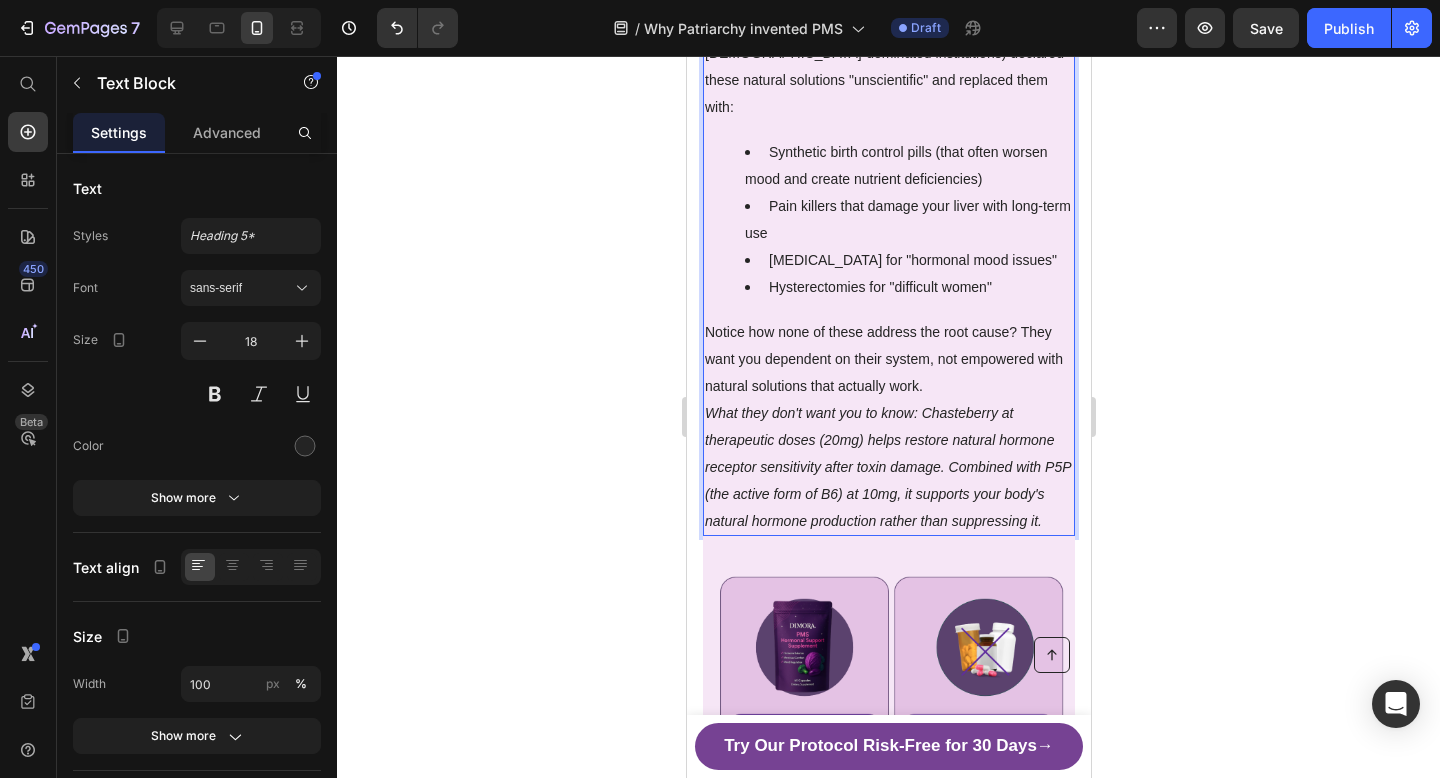 click on "What they don't want you to know: Chasteberry at therapeutic doses (20mg) helps restore natural hormone receptor sensitivity after toxin damage. Combined with P5P (the active form of B6) at 10mg, it supports your body's natural hormone production rather than suppressing it." at bounding box center (888, 466) 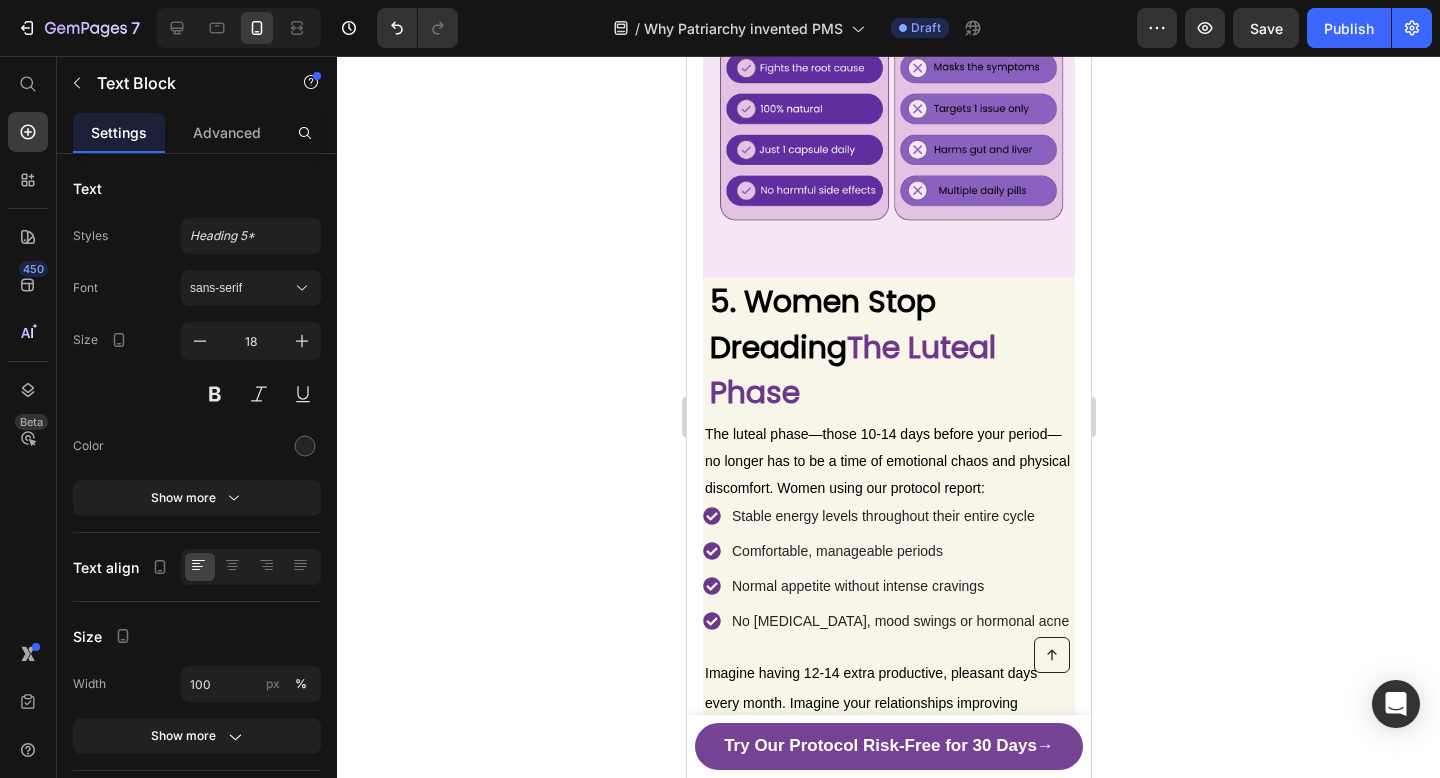 scroll, scrollTop: 4949, scrollLeft: 0, axis: vertical 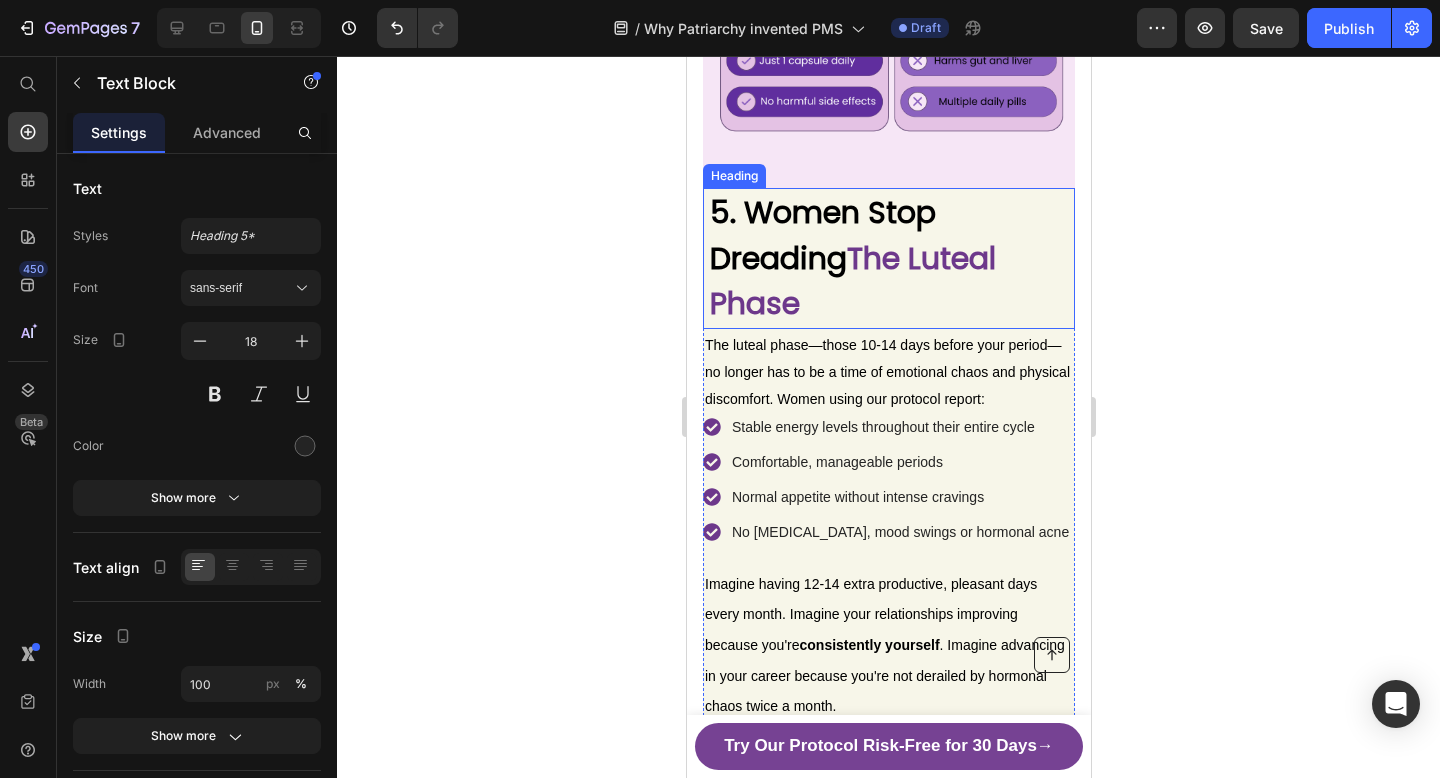 click on "The Luteal Phase" at bounding box center [852, 281] 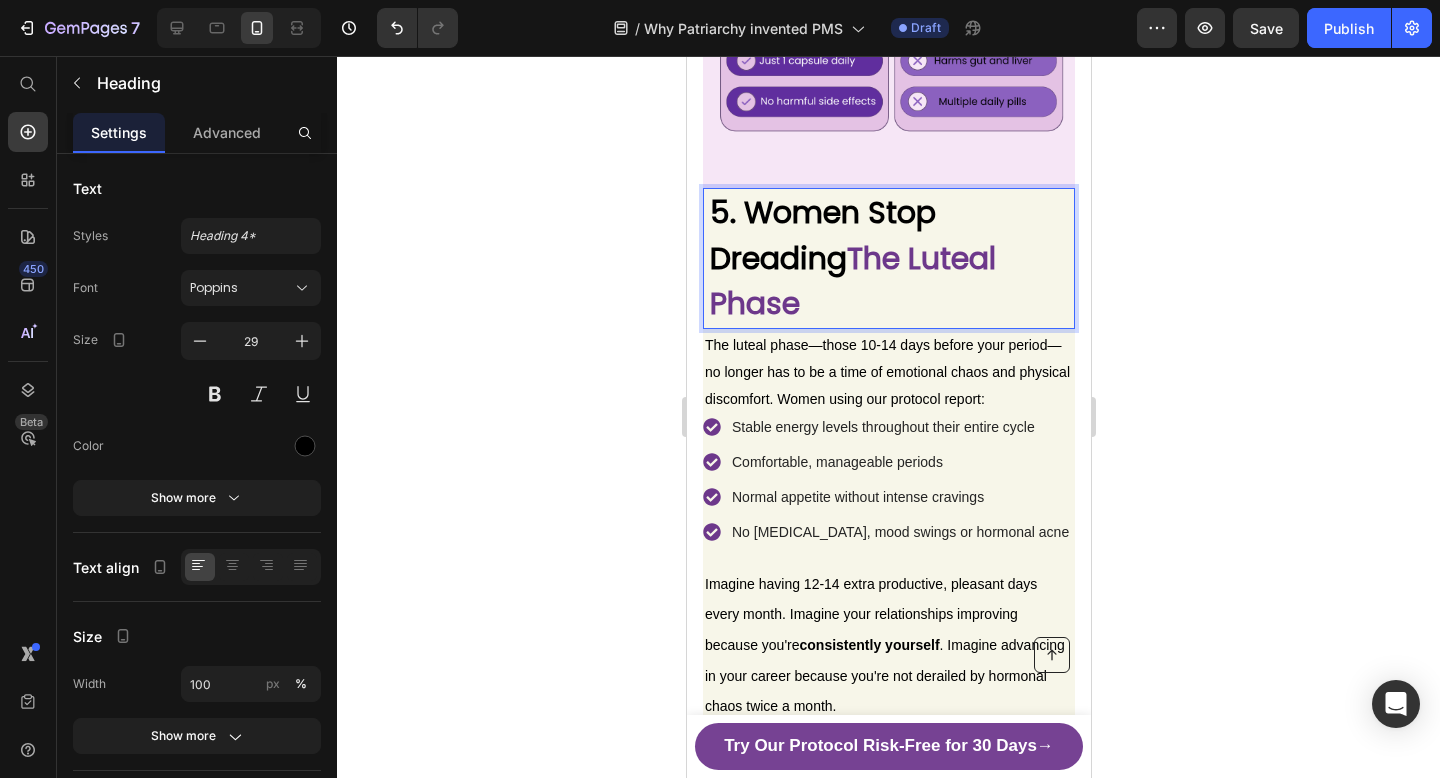 click on "5. Women Stop Dreading  The Luteal Phase" at bounding box center (890, 258) 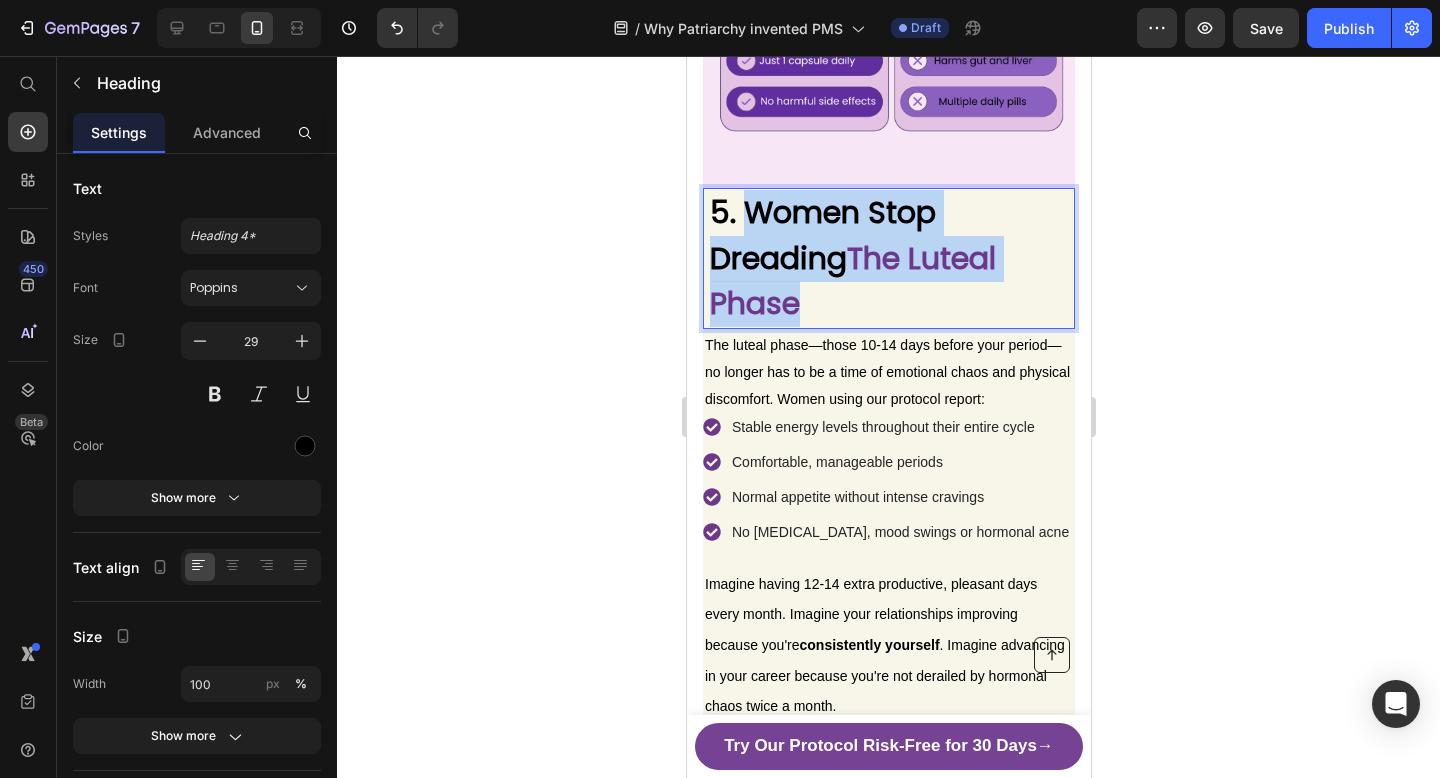 drag, startPoint x: 806, startPoint y: 232, endPoint x: 747, endPoint y: 139, distance: 110.13628 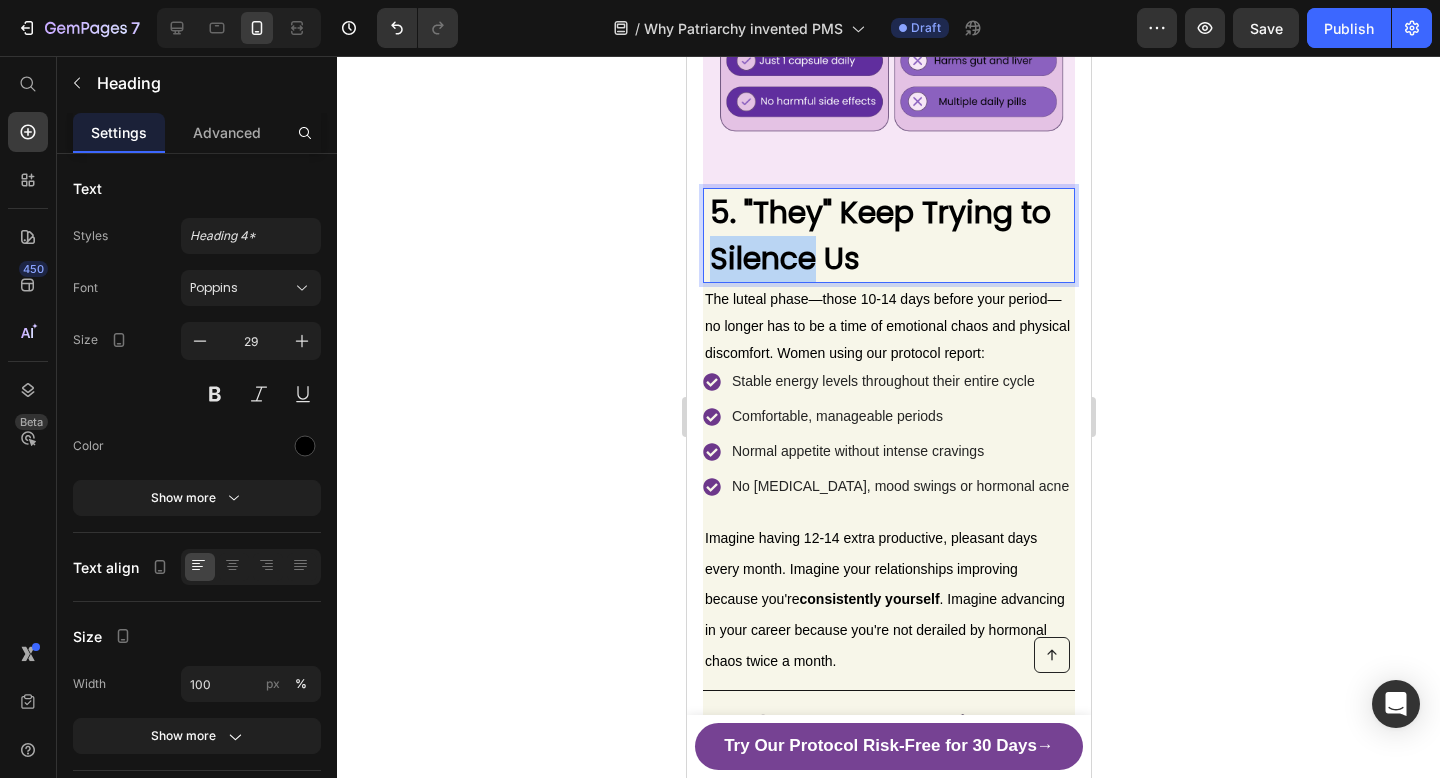 drag, startPoint x: 816, startPoint y: 188, endPoint x: 699, endPoint y: 185, distance: 117.03845 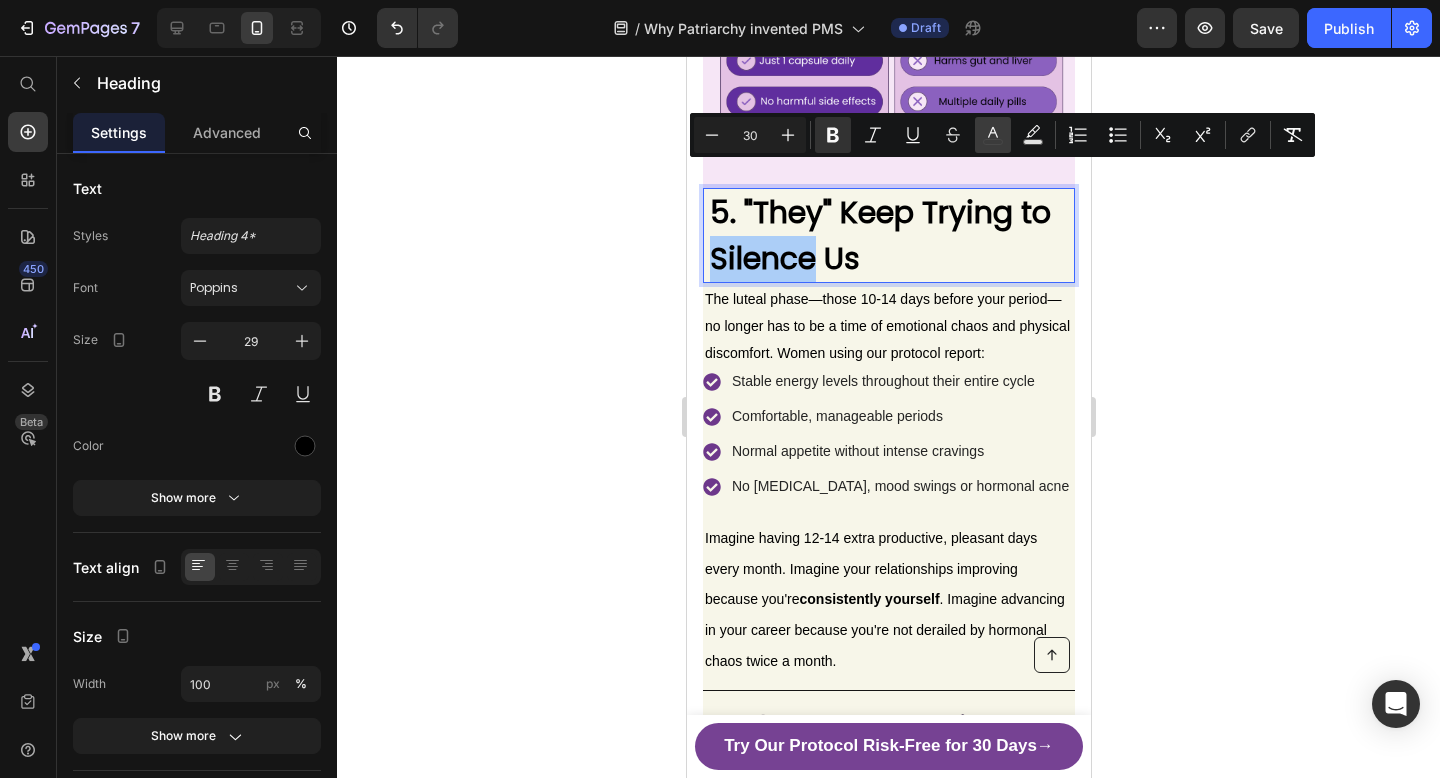 click on "color" at bounding box center [993, 135] 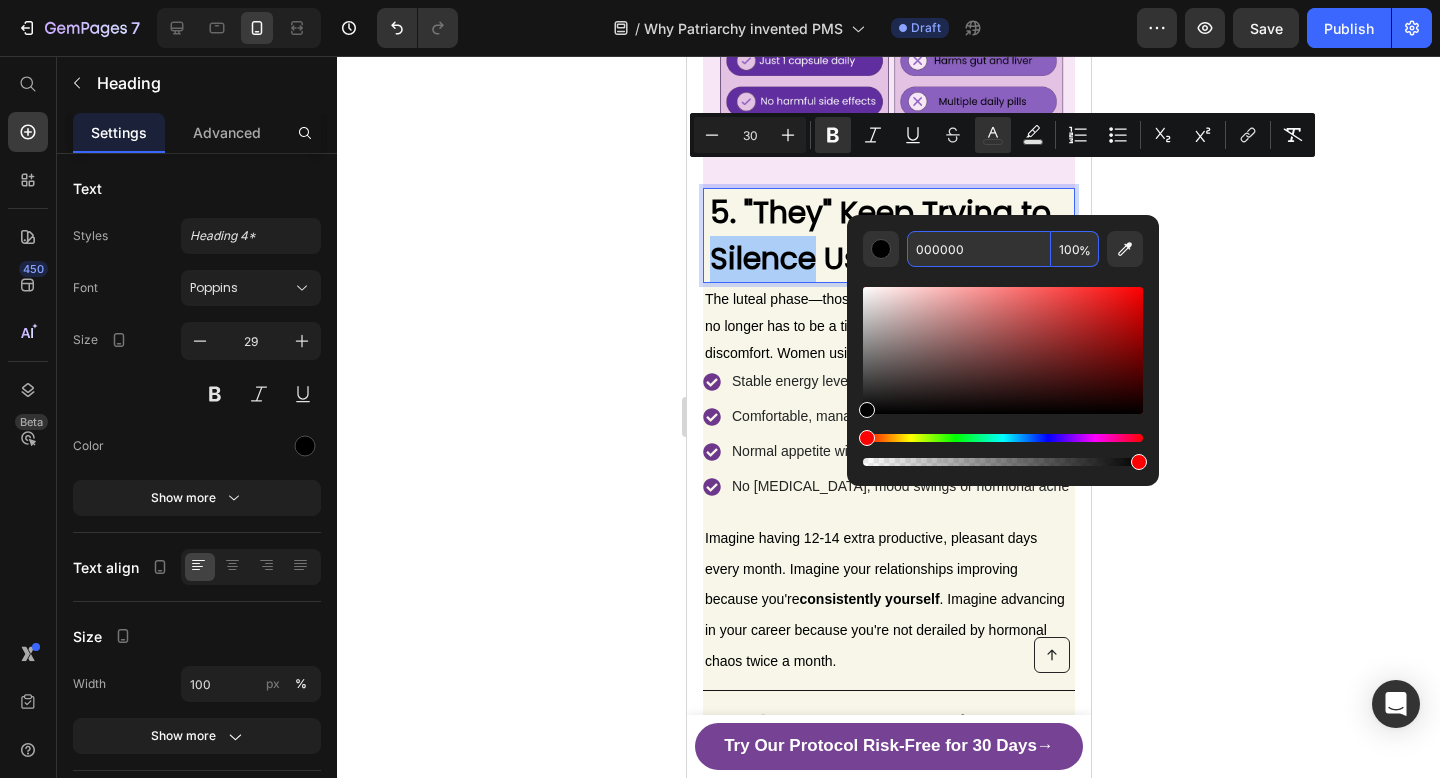 click on "000000" at bounding box center [979, 249] 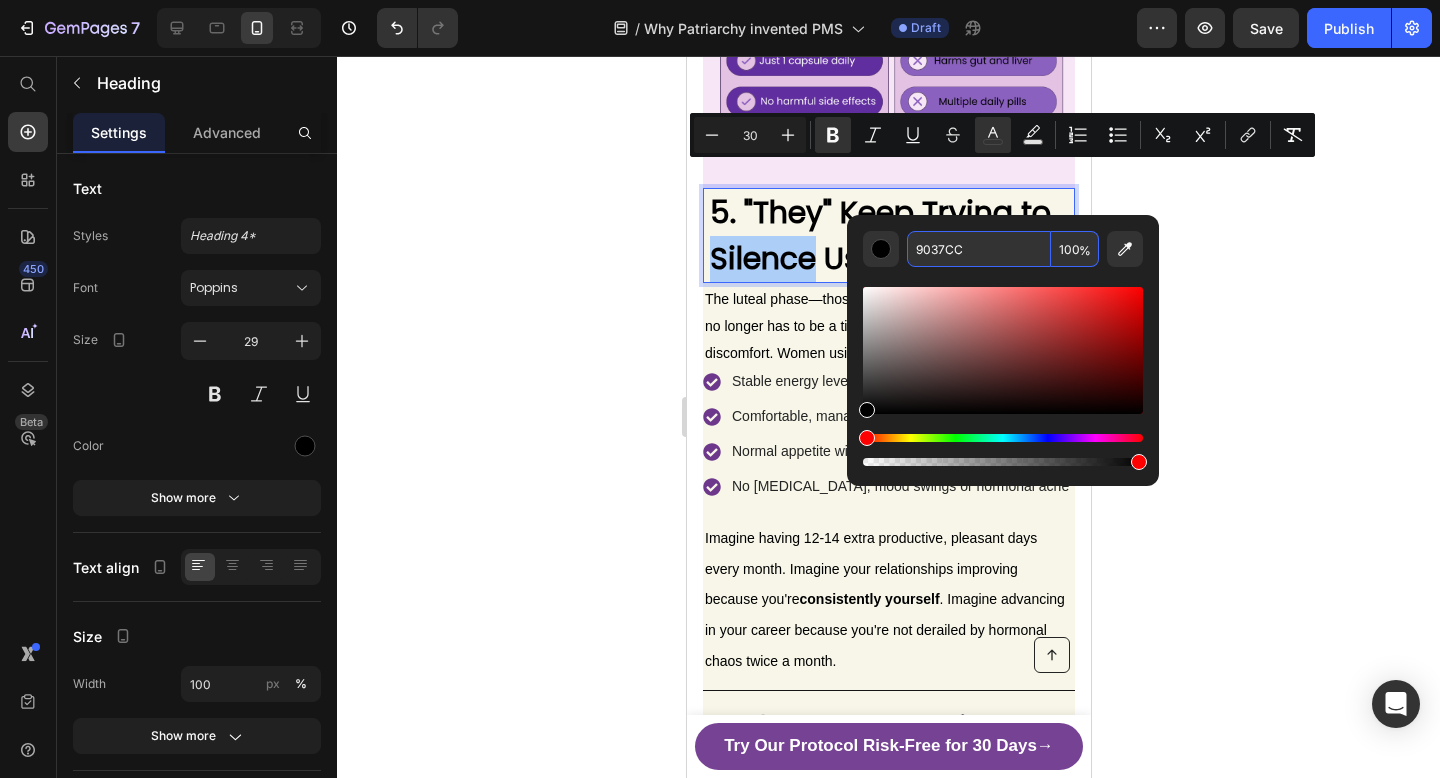 type on "9037CC" 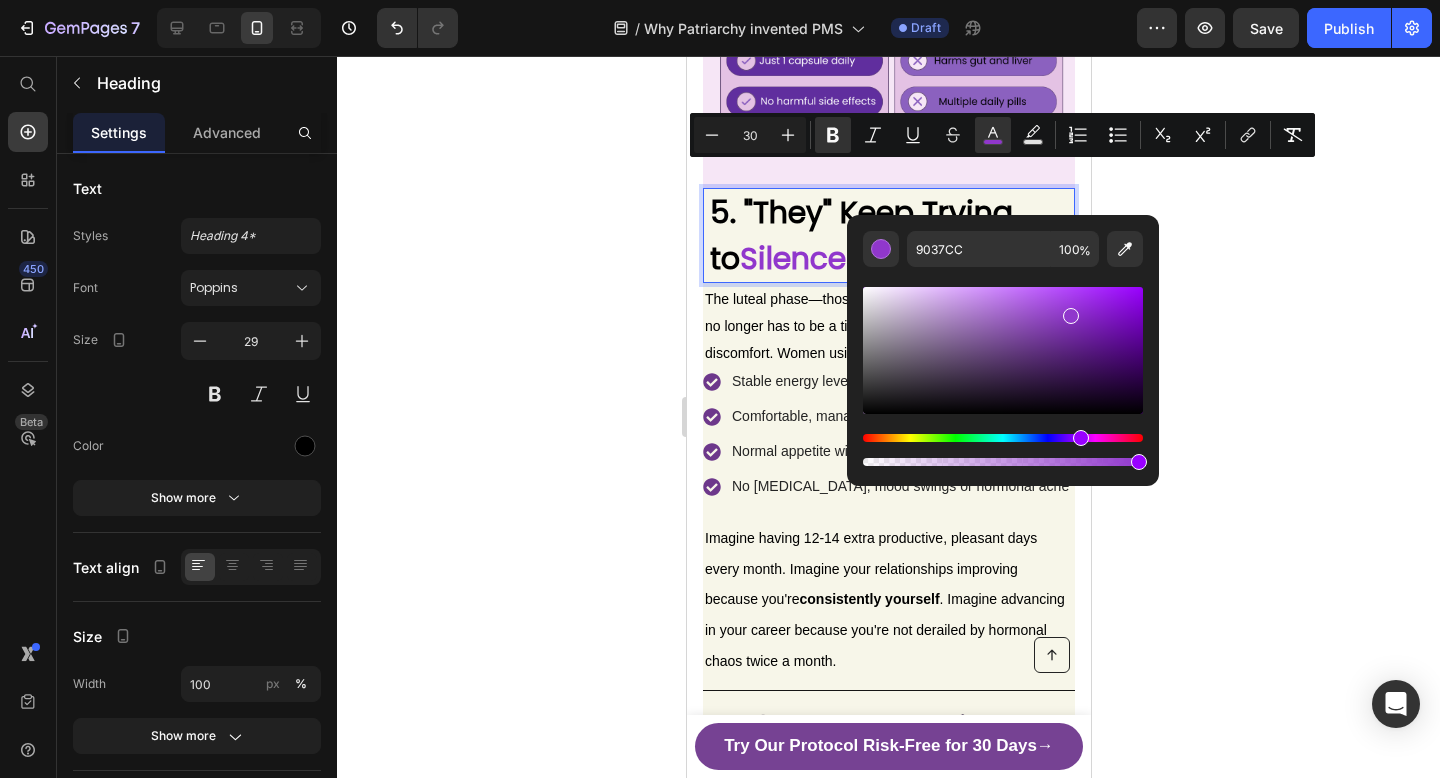 click 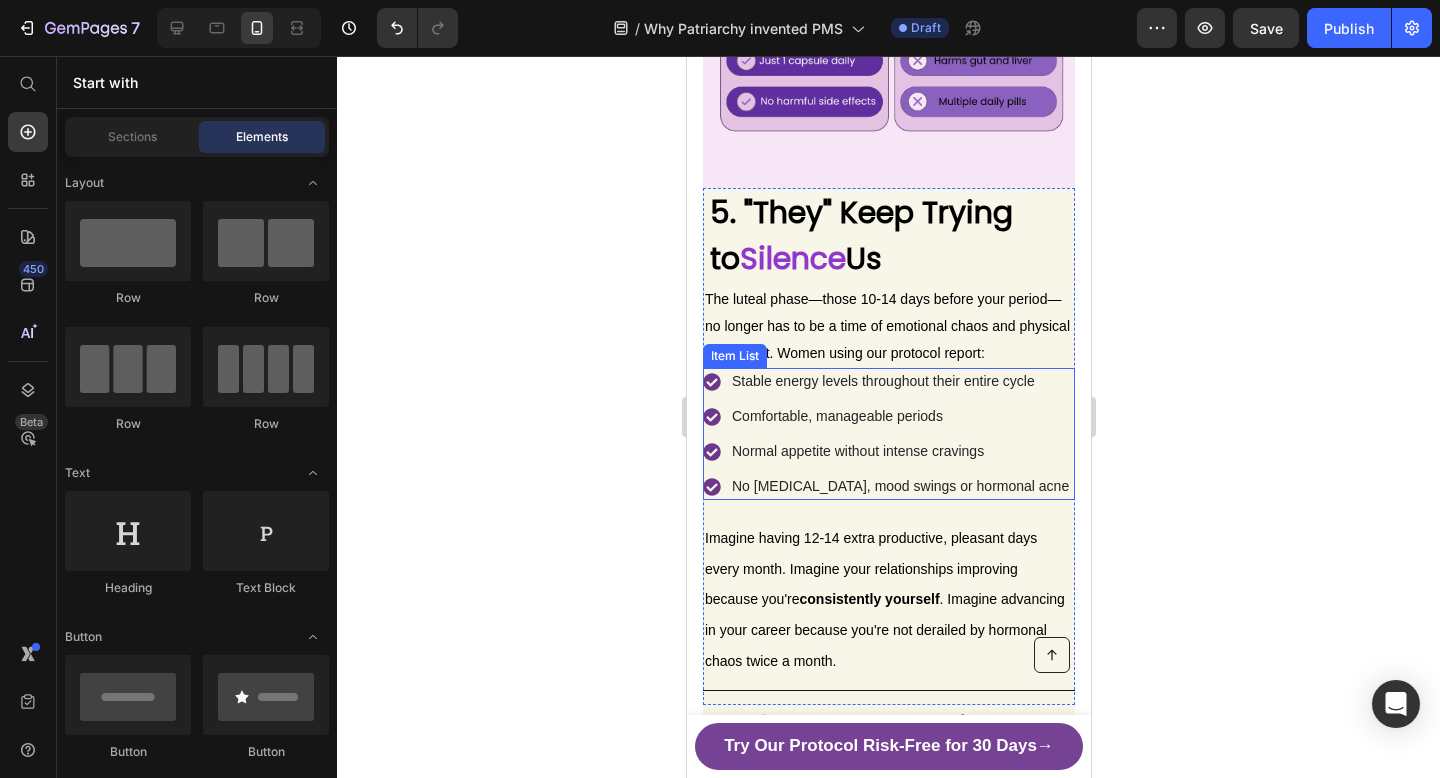 click on "Stable energy levels throughout their entire cycle Comfortable, manageable periods Normal appetite without intense cravings No [MEDICAL_DATA], mood swings or hormonal acne" at bounding box center (888, 434) 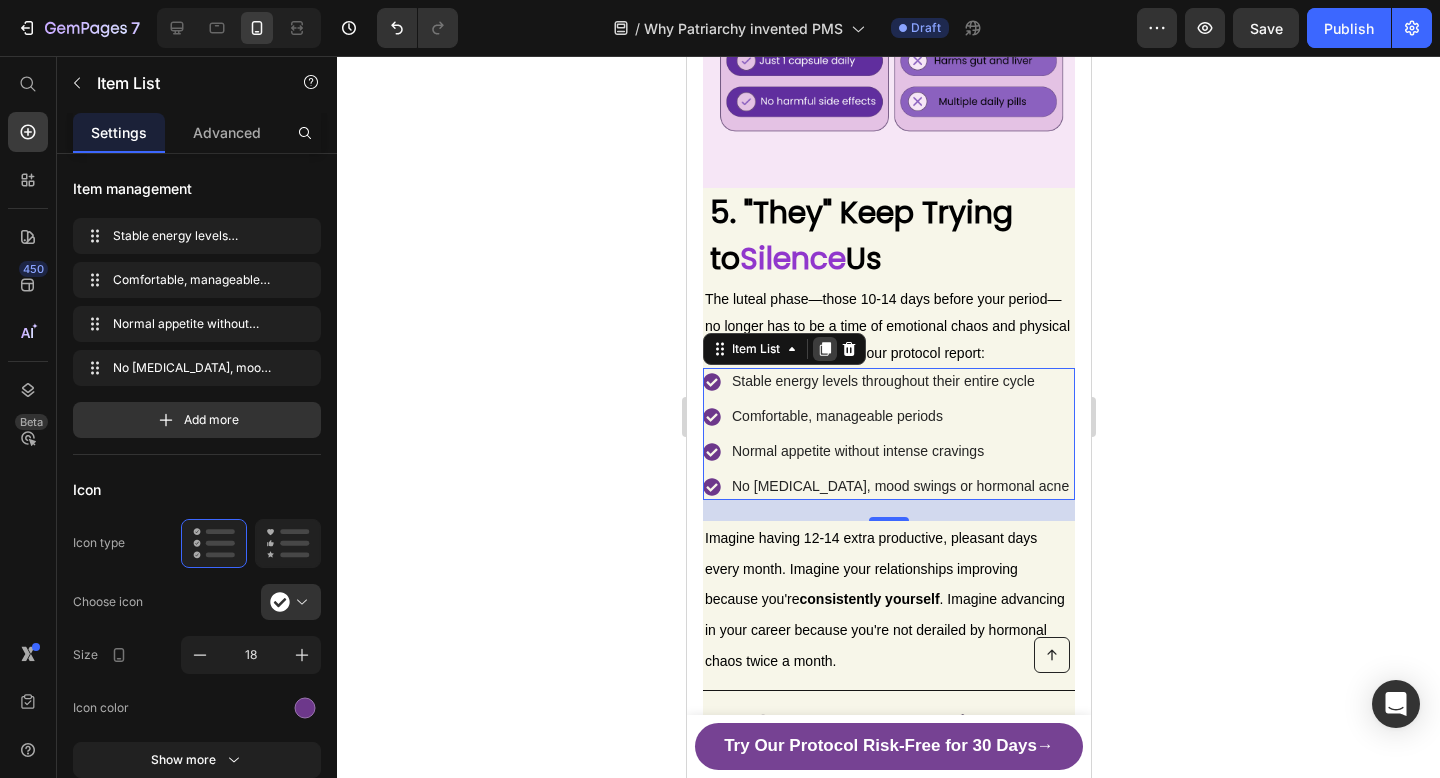 click 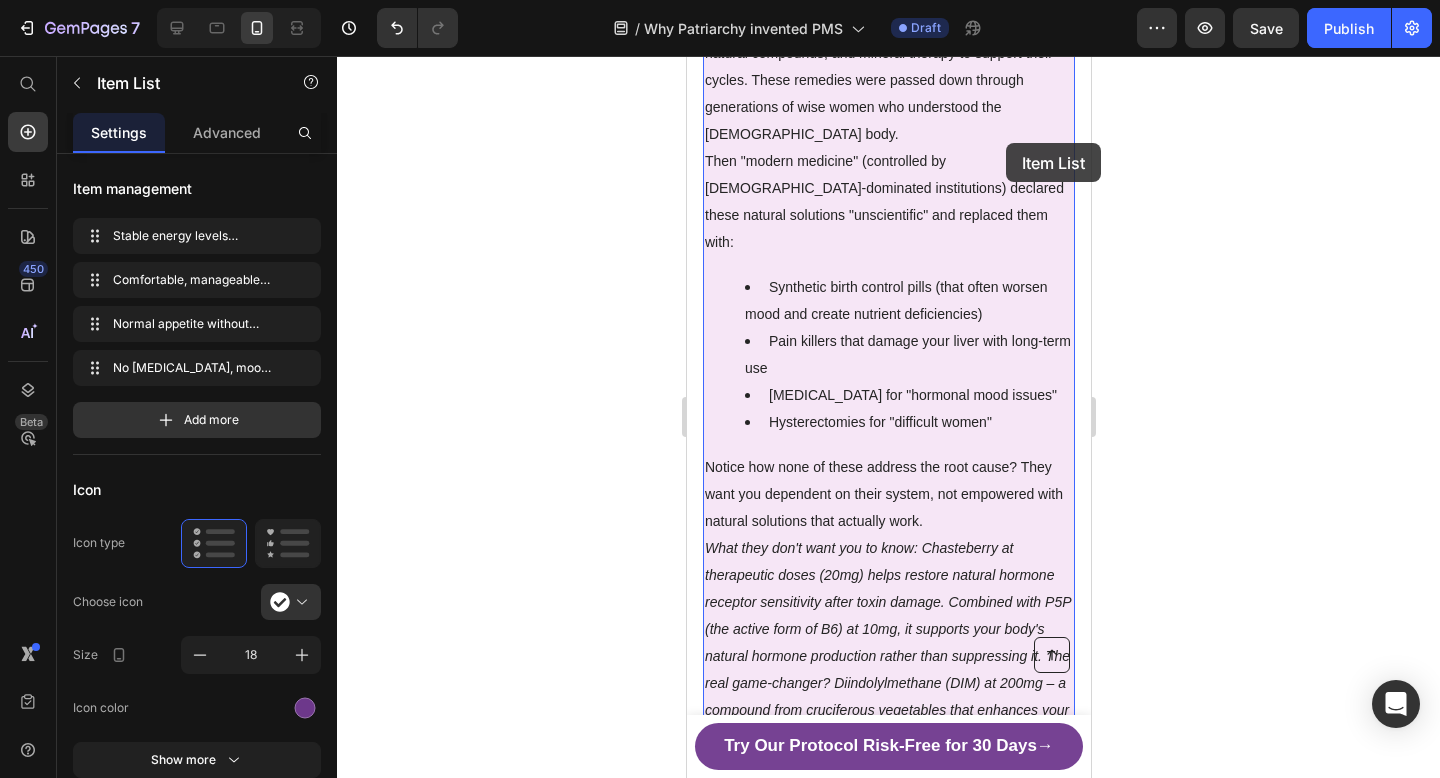 scroll, scrollTop: 3944, scrollLeft: 0, axis: vertical 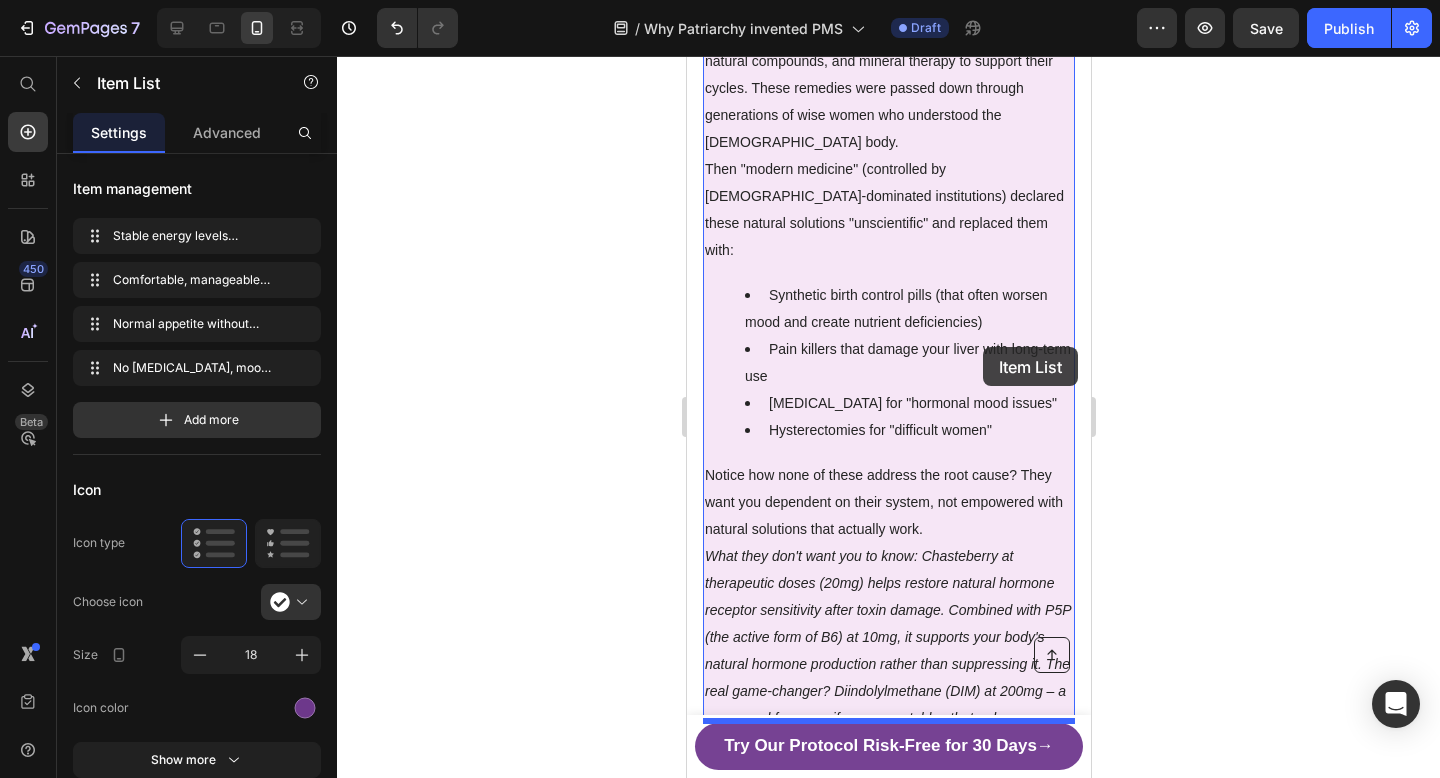 drag, startPoint x: 1044, startPoint y: 510, endPoint x: 980, endPoint y: 346, distance: 176.04546 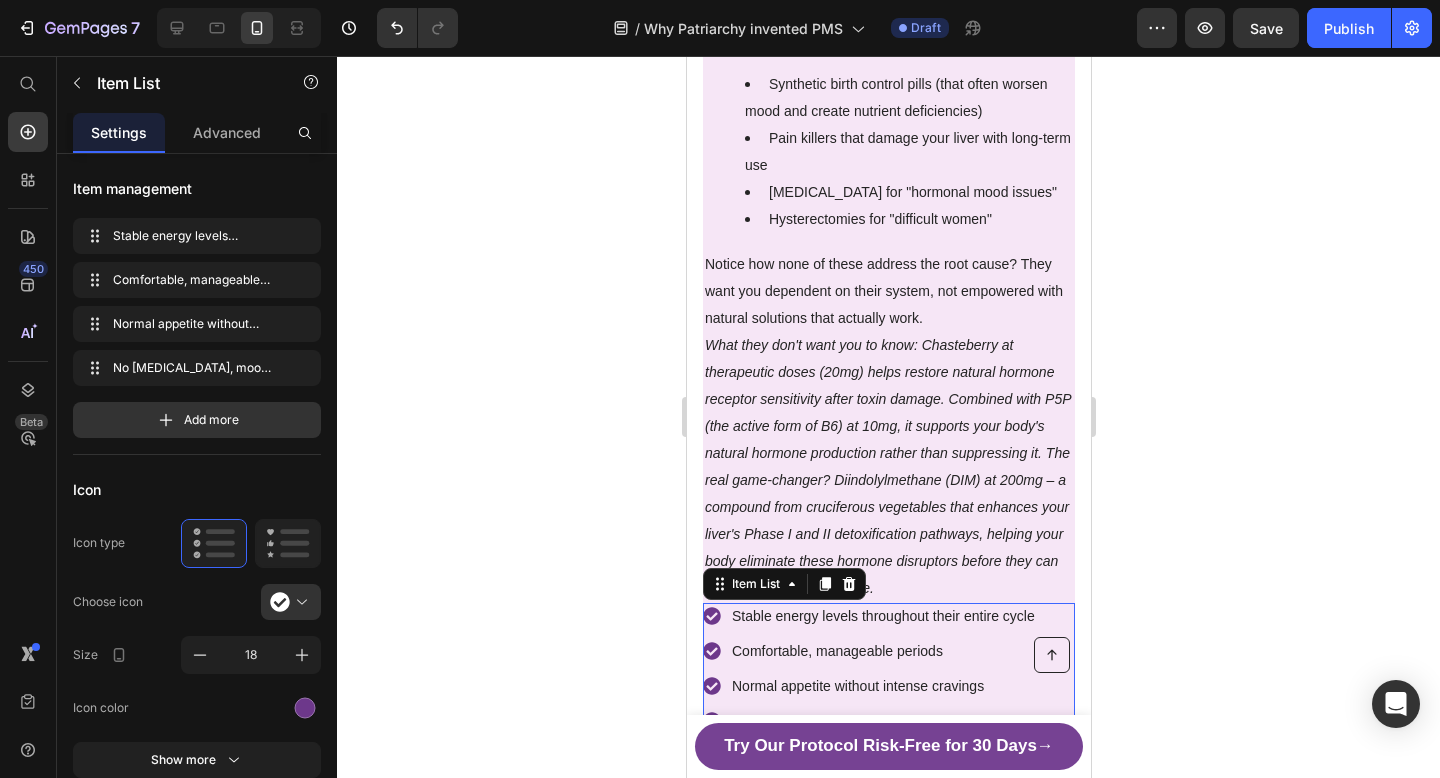scroll, scrollTop: 4156, scrollLeft: 0, axis: vertical 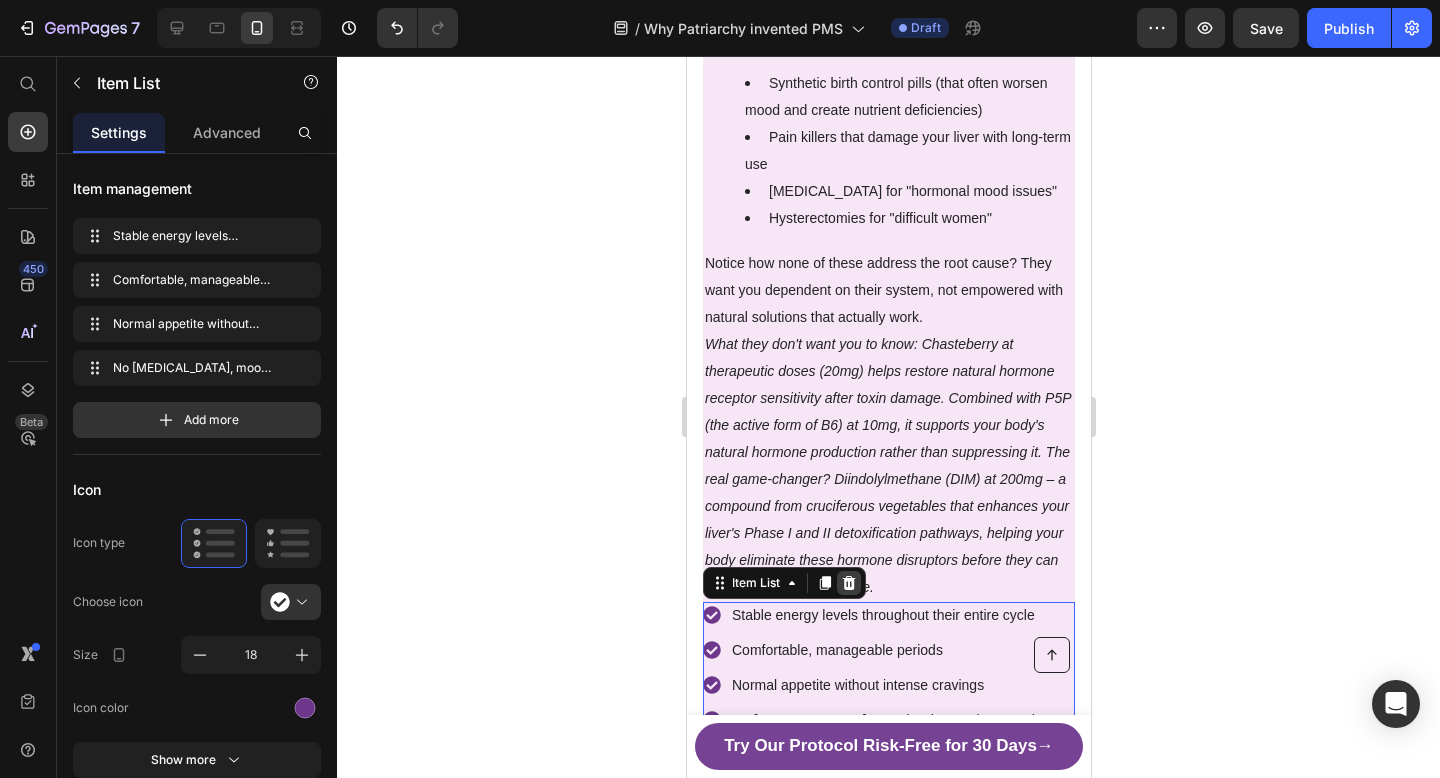 click 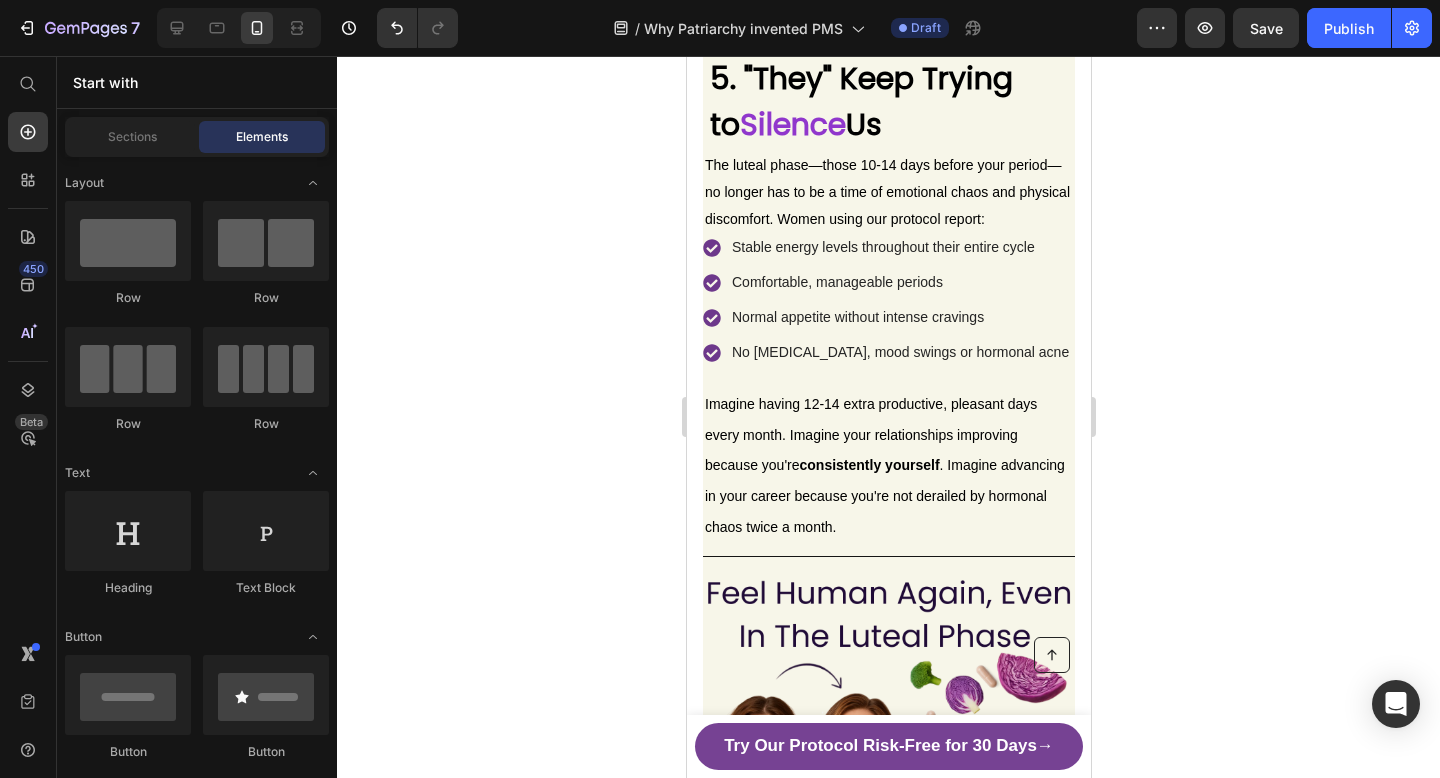 scroll, scrollTop: 5087, scrollLeft: 0, axis: vertical 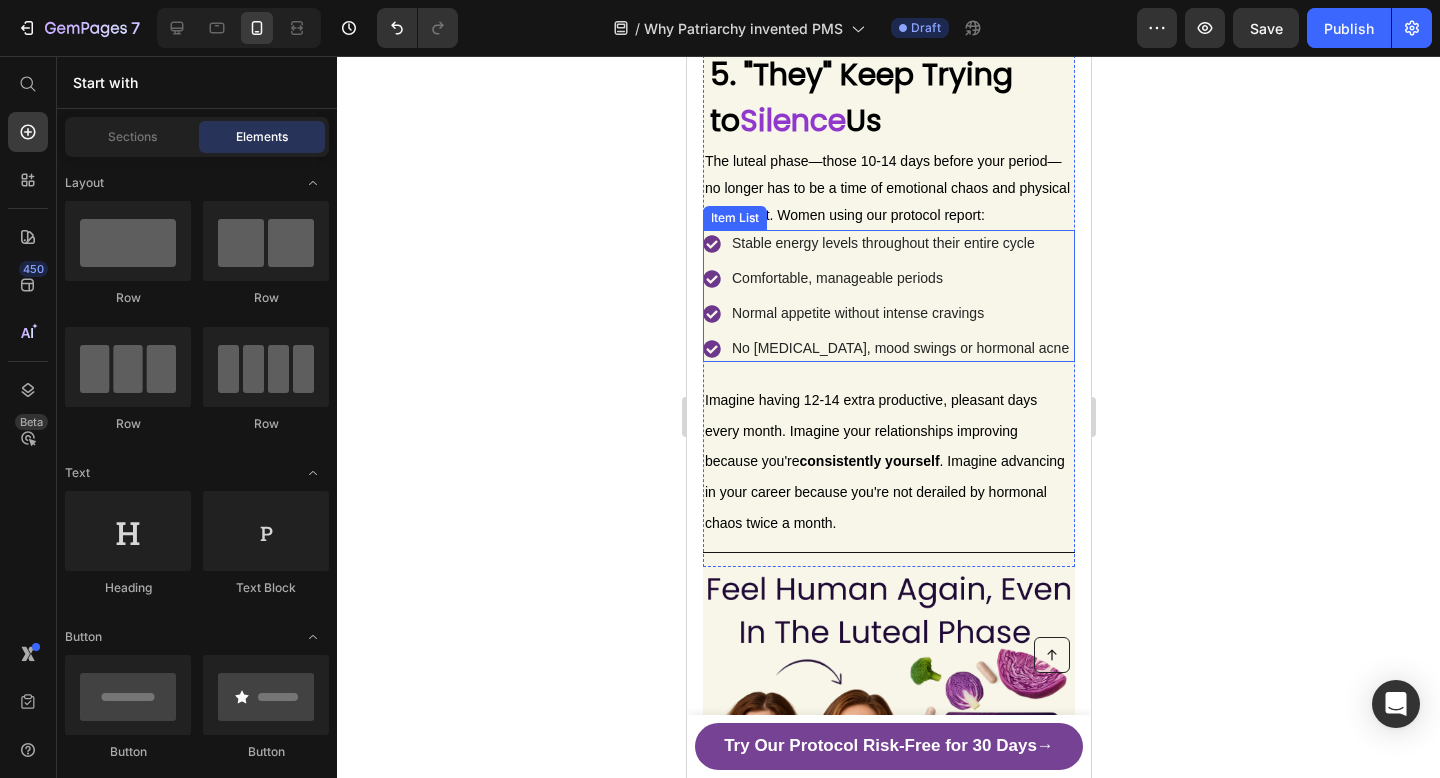 click on "Stable energy levels throughout their entire cycle Comfortable, manageable periods Normal appetite without intense cravings No [MEDICAL_DATA], mood swings or hormonal acne" at bounding box center (888, 296) 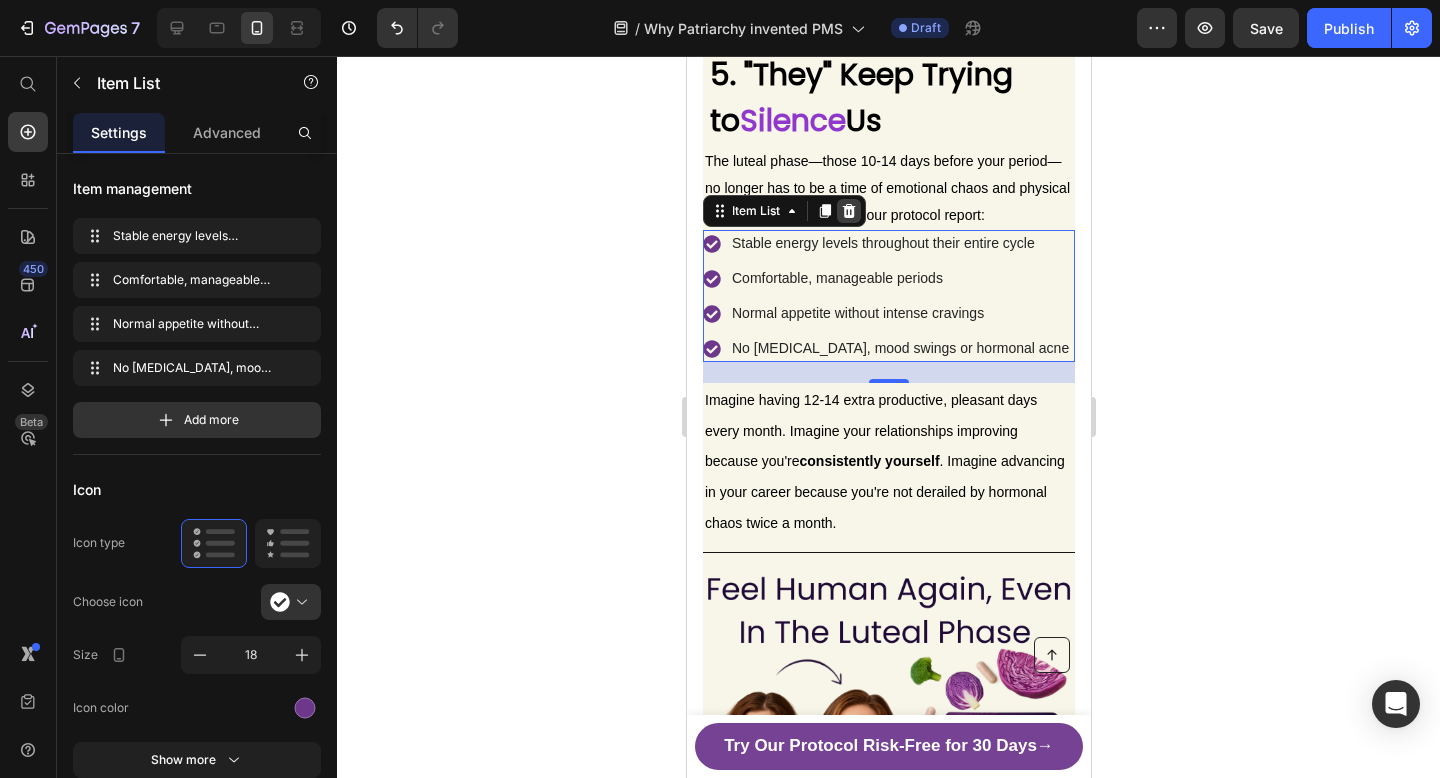 click at bounding box center [848, 211] 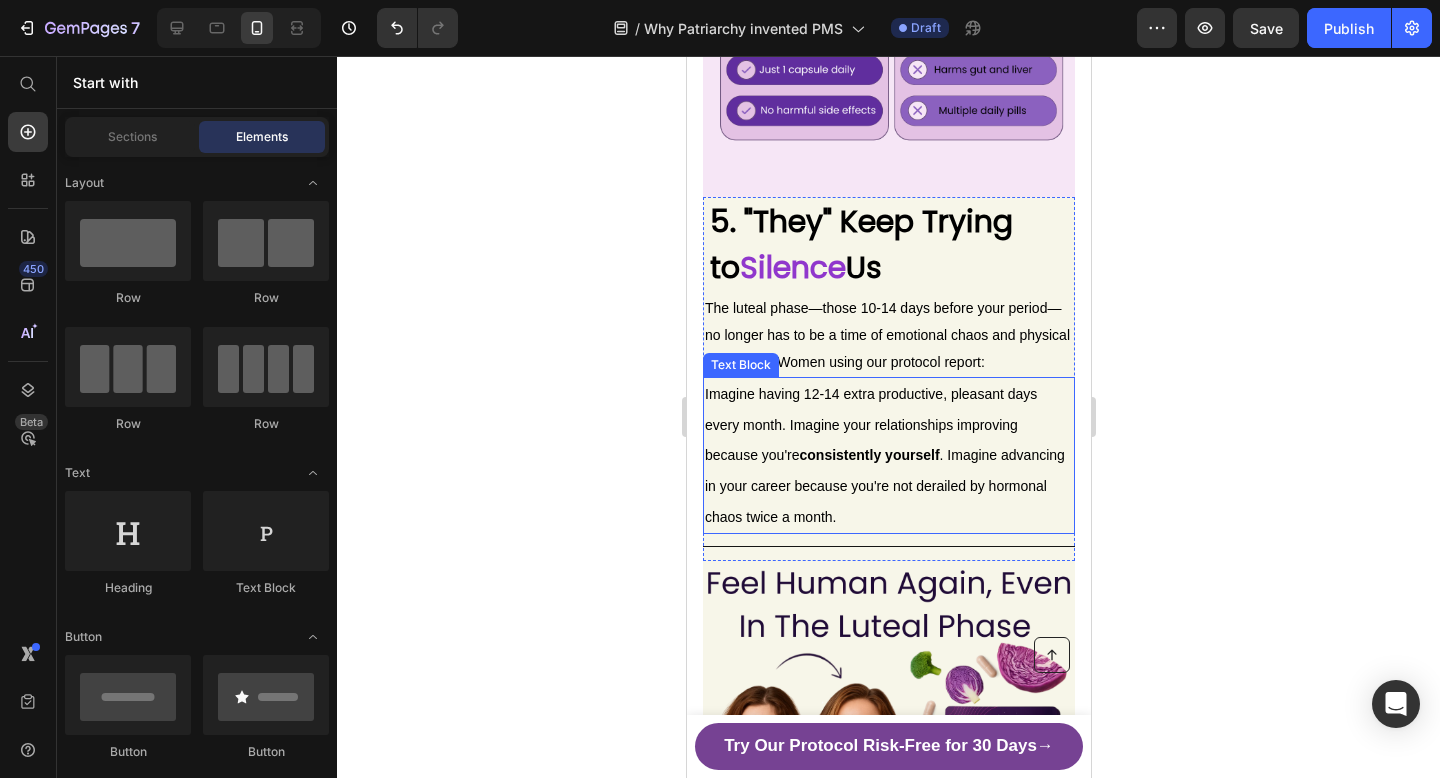 scroll, scrollTop: 4927, scrollLeft: 0, axis: vertical 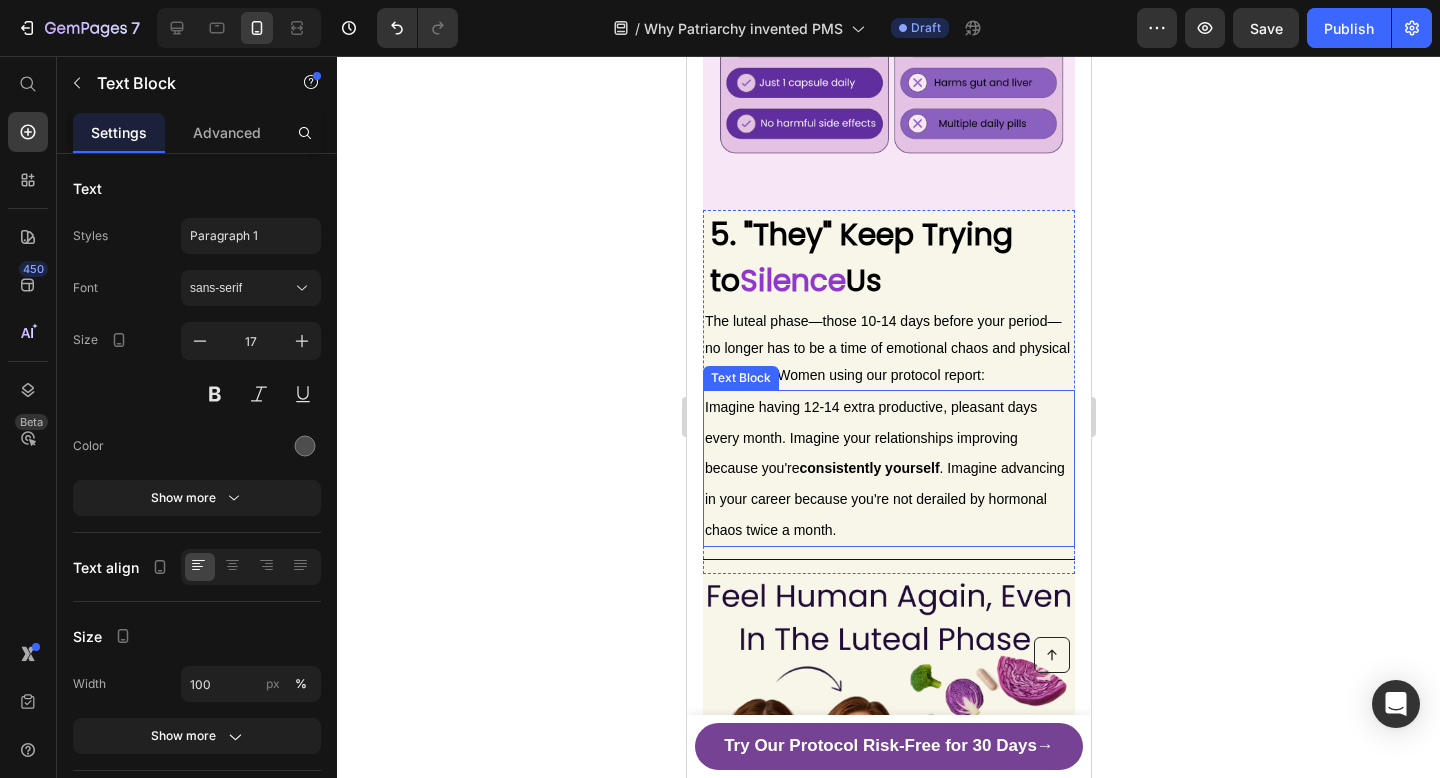 click on "Imagine having 12-14 extra productive, pleasant days every month. Imagine your relationships improving because you're  consistently yourself . Imagine advancing in your career because you're not derailed by hormonal chaos twice a month." at bounding box center (884, 468) 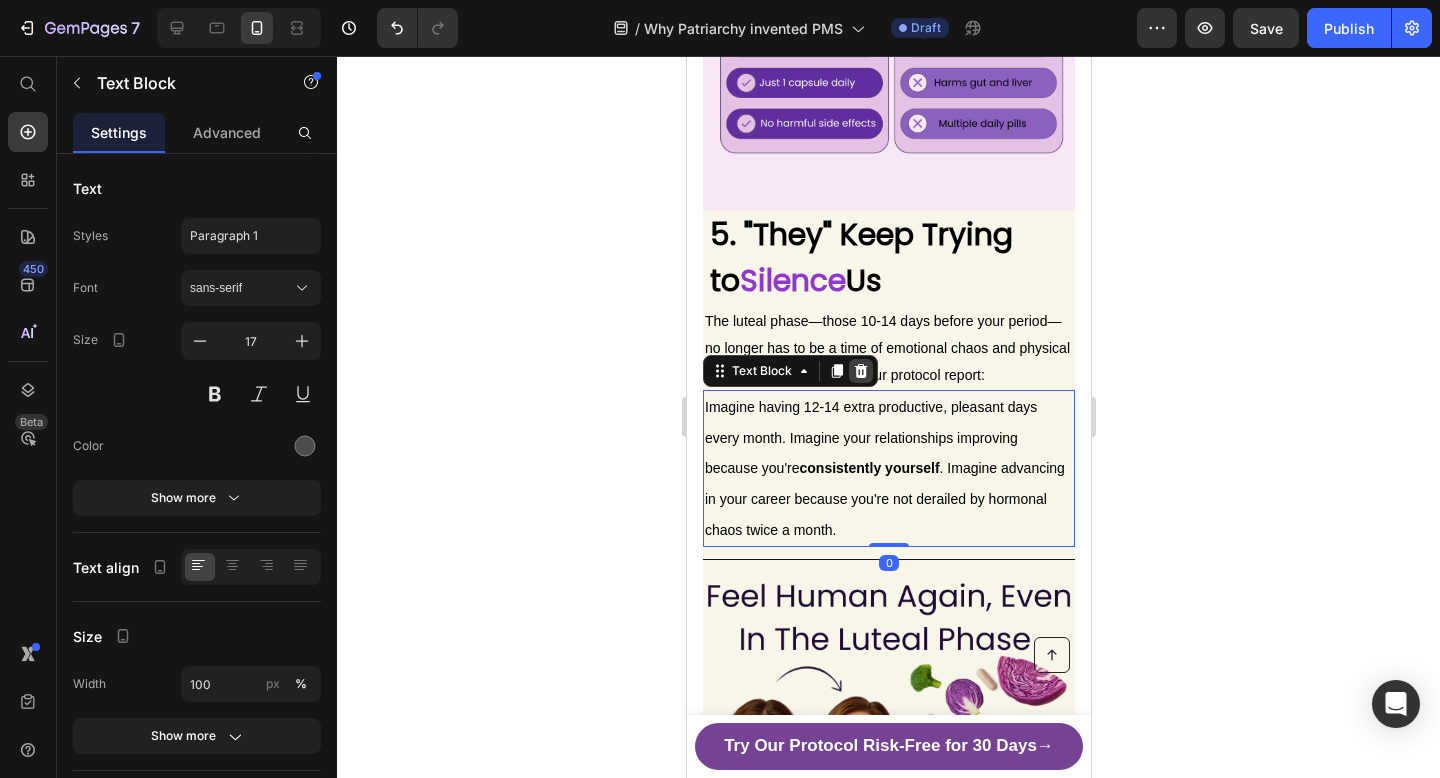 click 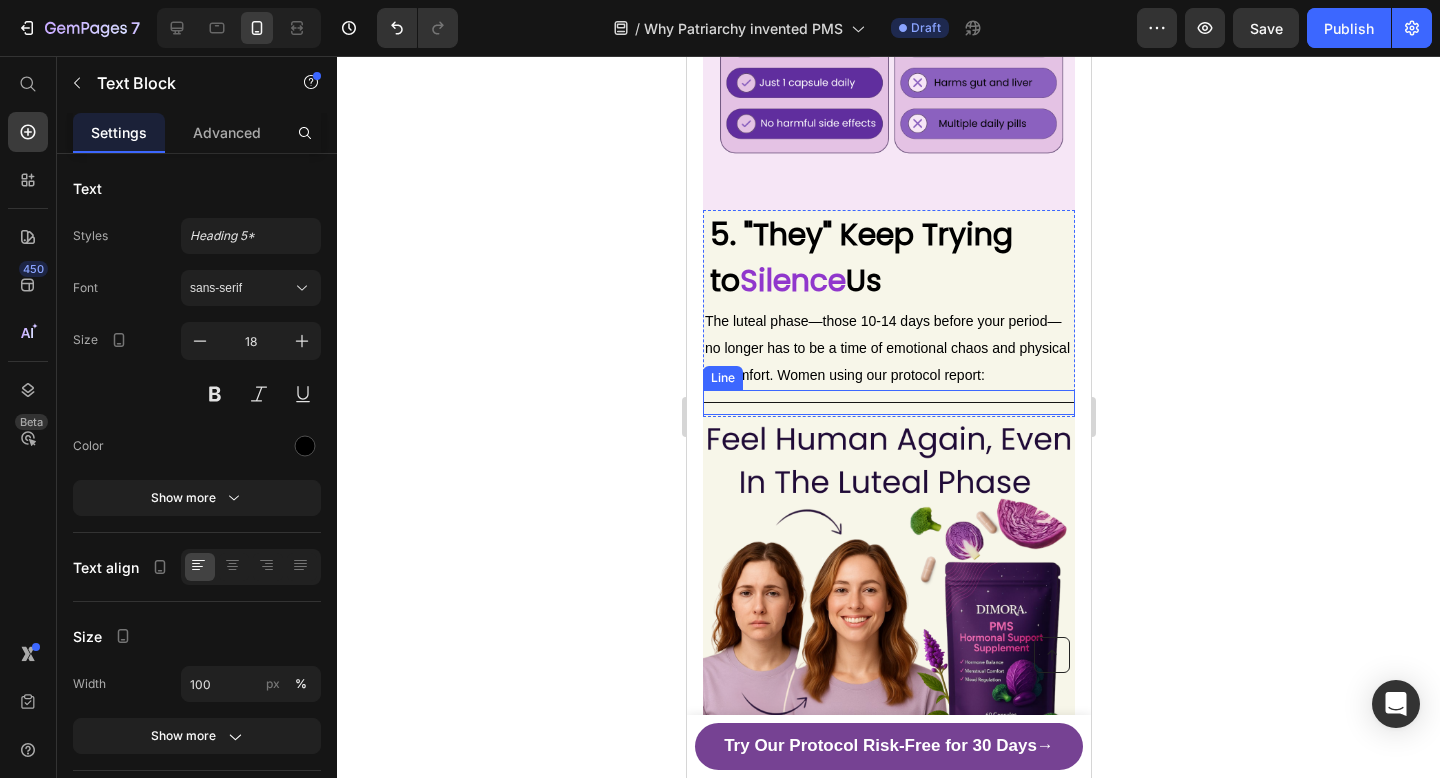 click on "The luteal phase—those 10-14 days before your period—no longer has to be a time of emotional chaos and physical discomfort. Women using our protocol report:" at bounding box center (888, 347) 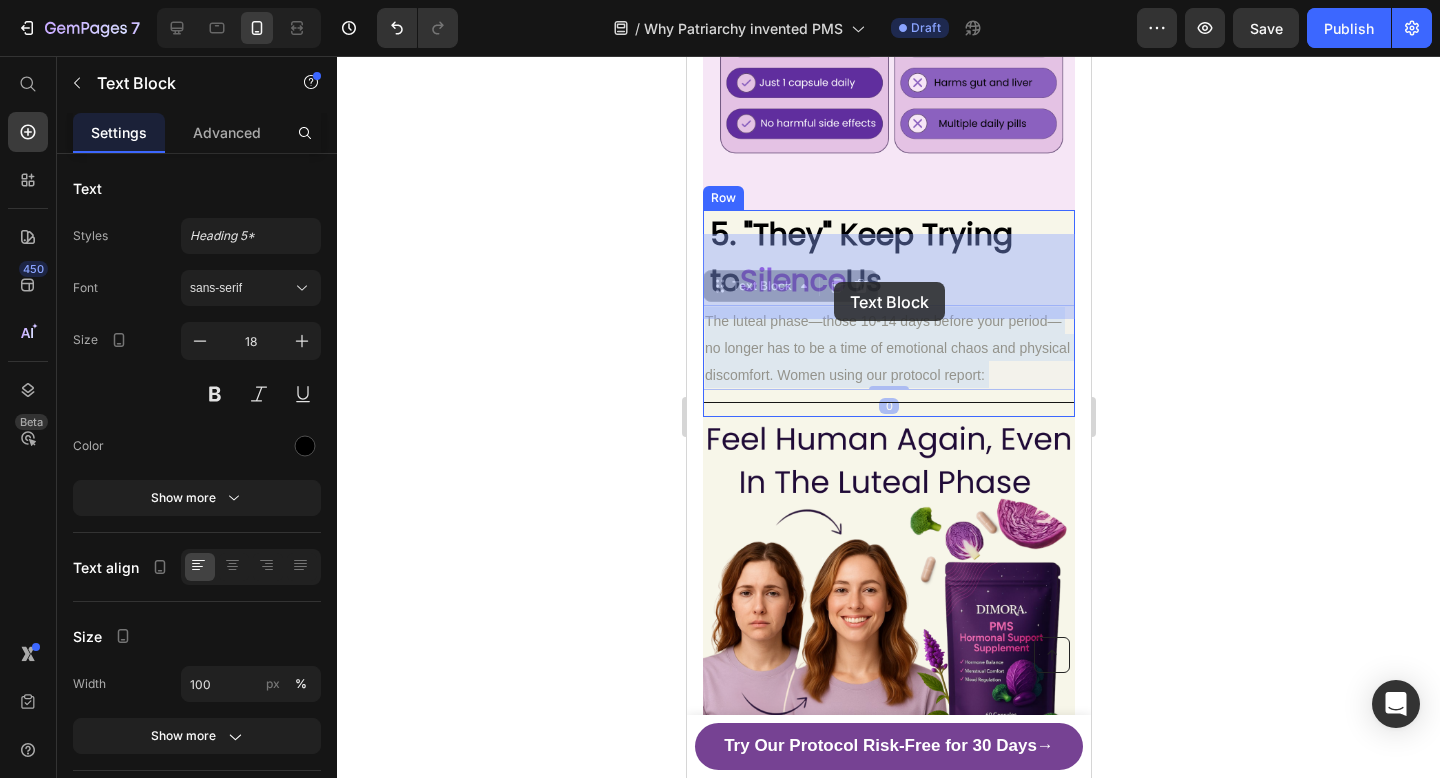 drag, startPoint x: 981, startPoint y: 300, endPoint x: 905, endPoint y: 291, distance: 76.53104 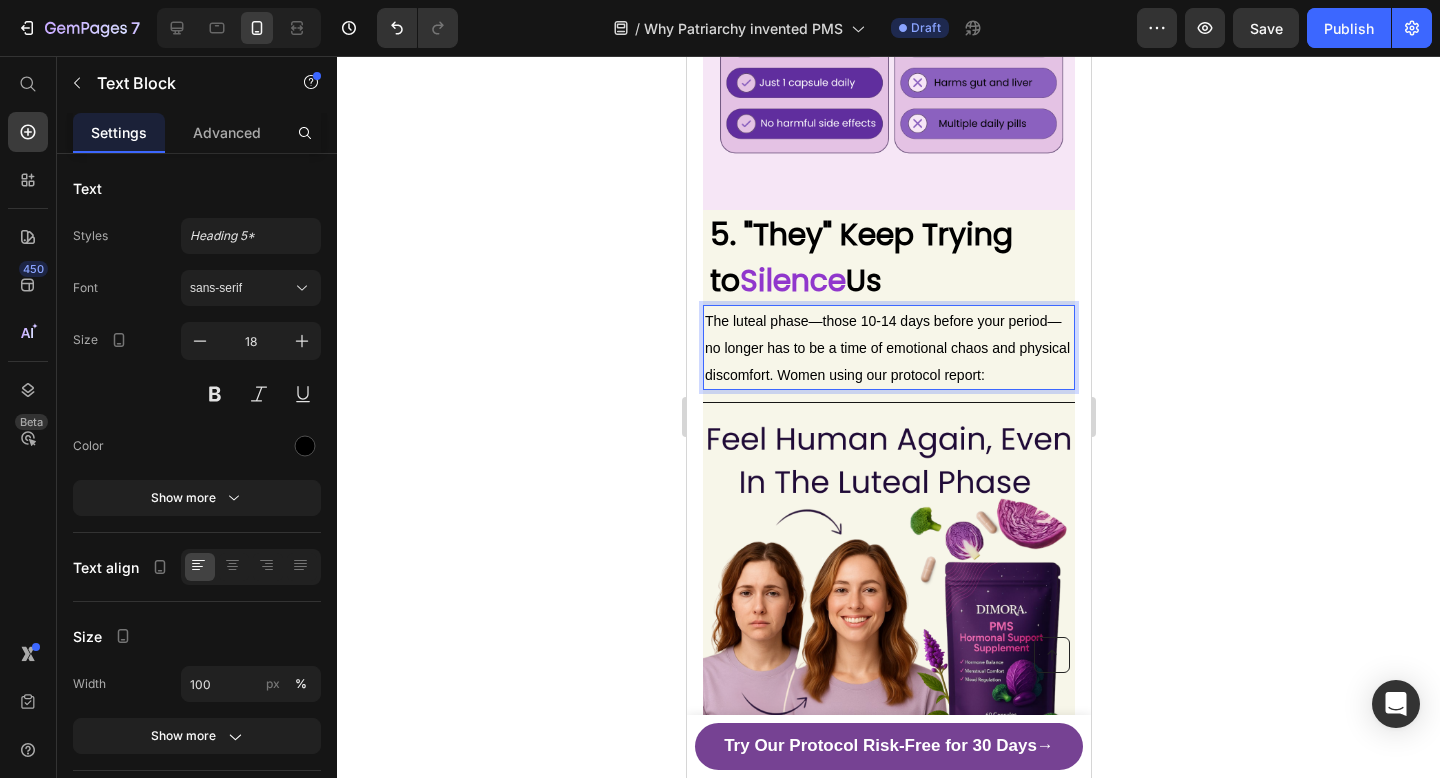 click on "The luteal phase—those 10-14 days before your period—no longer has to be a time of emotional chaos and physical discomfort. Women using our protocol report:" at bounding box center [888, 347] 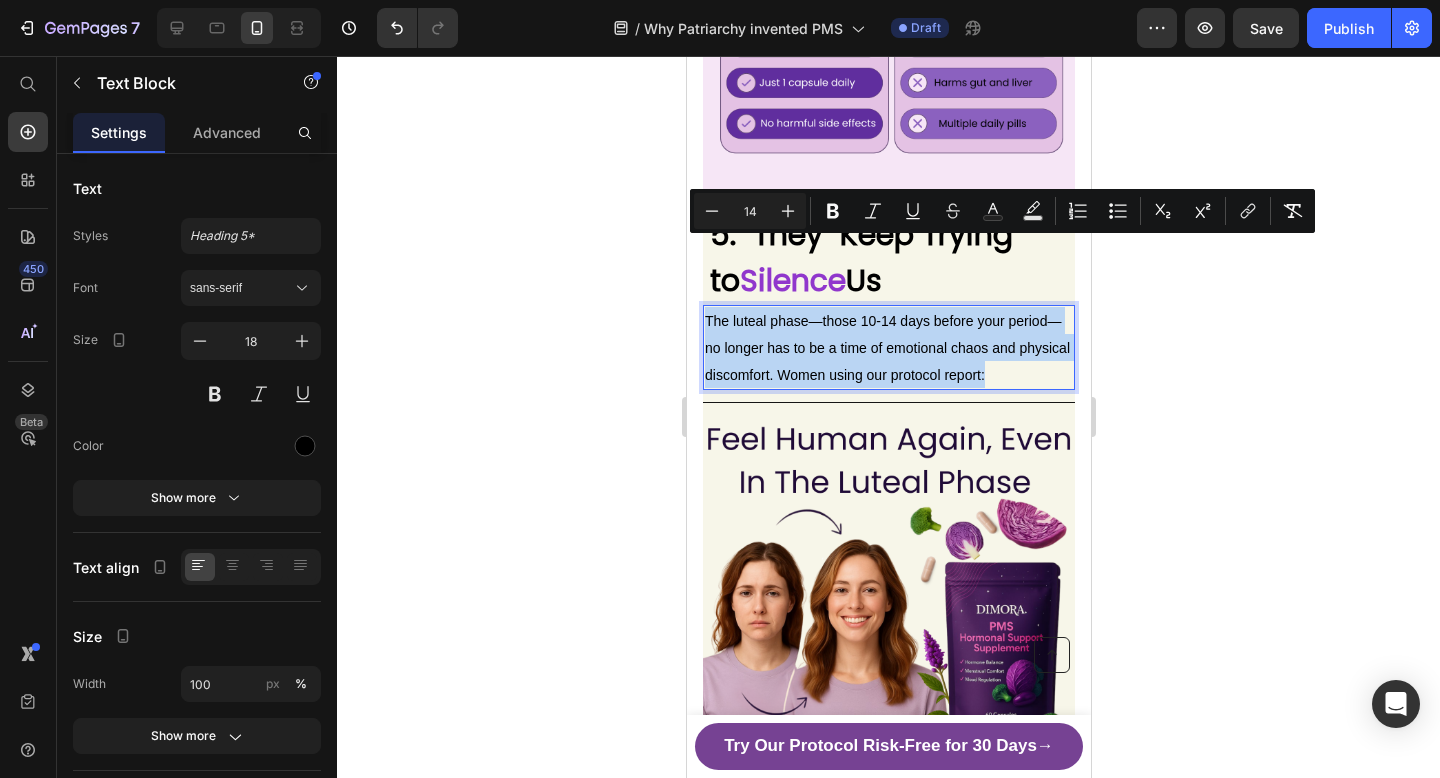 drag, startPoint x: 991, startPoint y: 303, endPoint x: 905, endPoint y: 286, distance: 87.66413 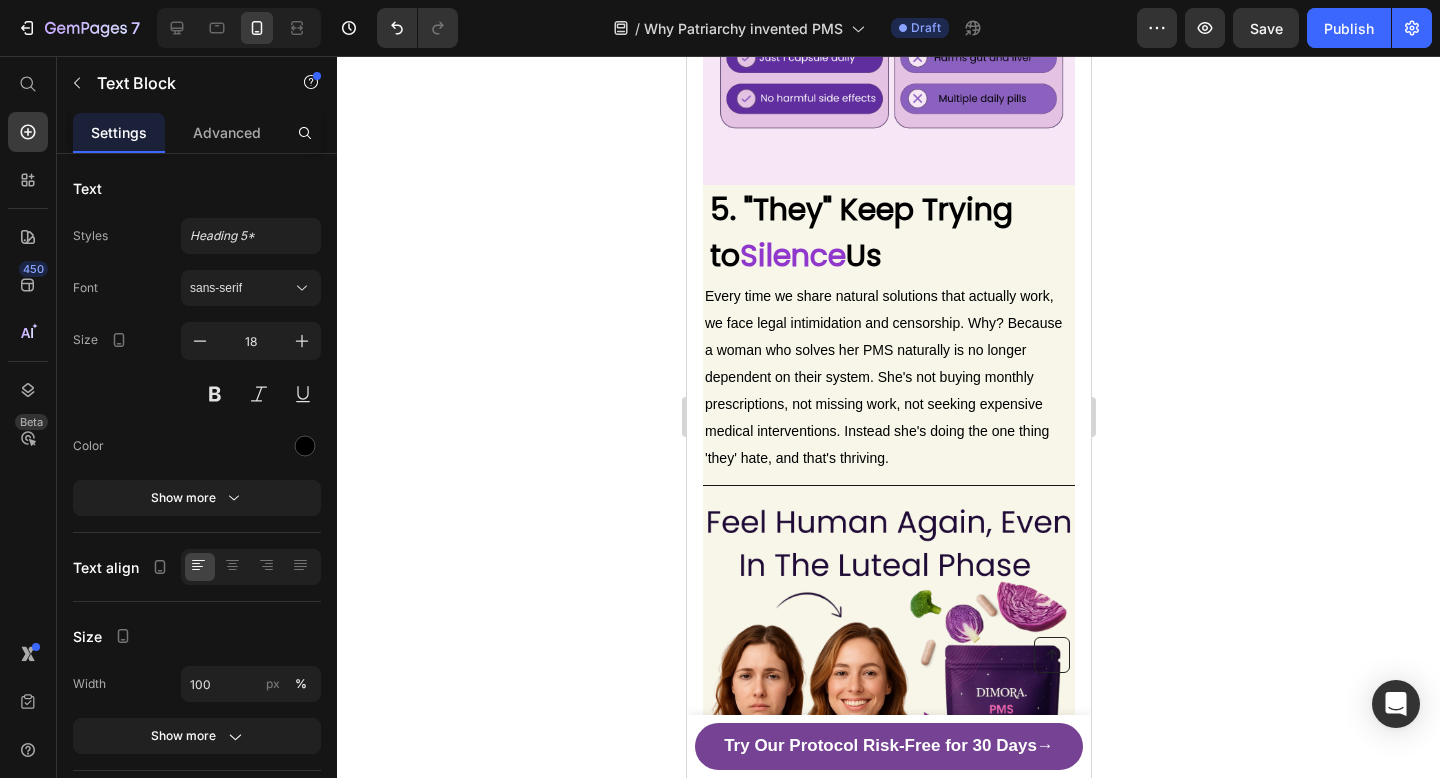 scroll, scrollTop: 4948, scrollLeft: 0, axis: vertical 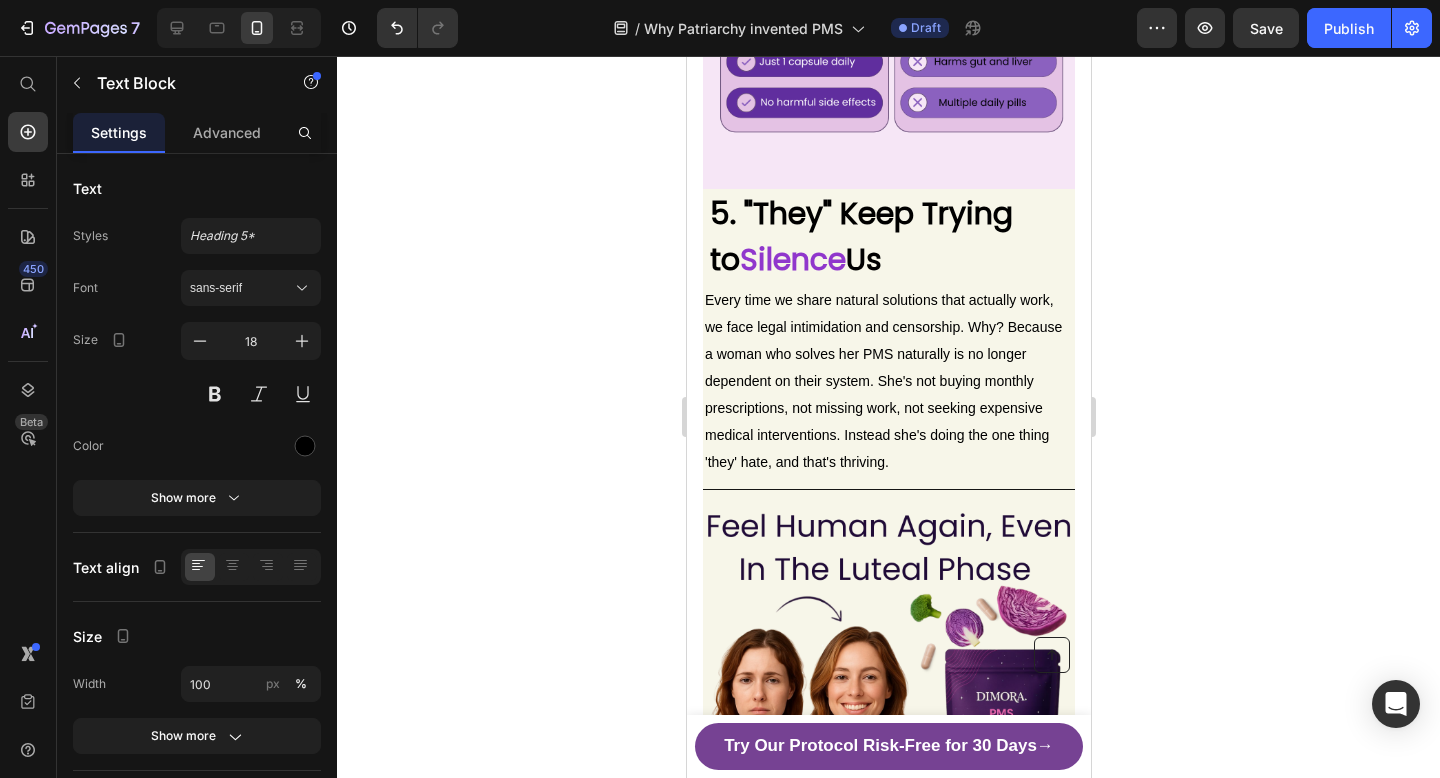 click on "Every time we share natural solutions that actually work, we face legal intimidation and censorship. Why? Because a woman who solves her PMS naturally is no longer dependent on their system. She's not buying monthly prescriptions, not missing work, not seeking expensive medical interventions. Instead she's doing the one thing 'they' hate, and that's thriving." at bounding box center (882, 381) 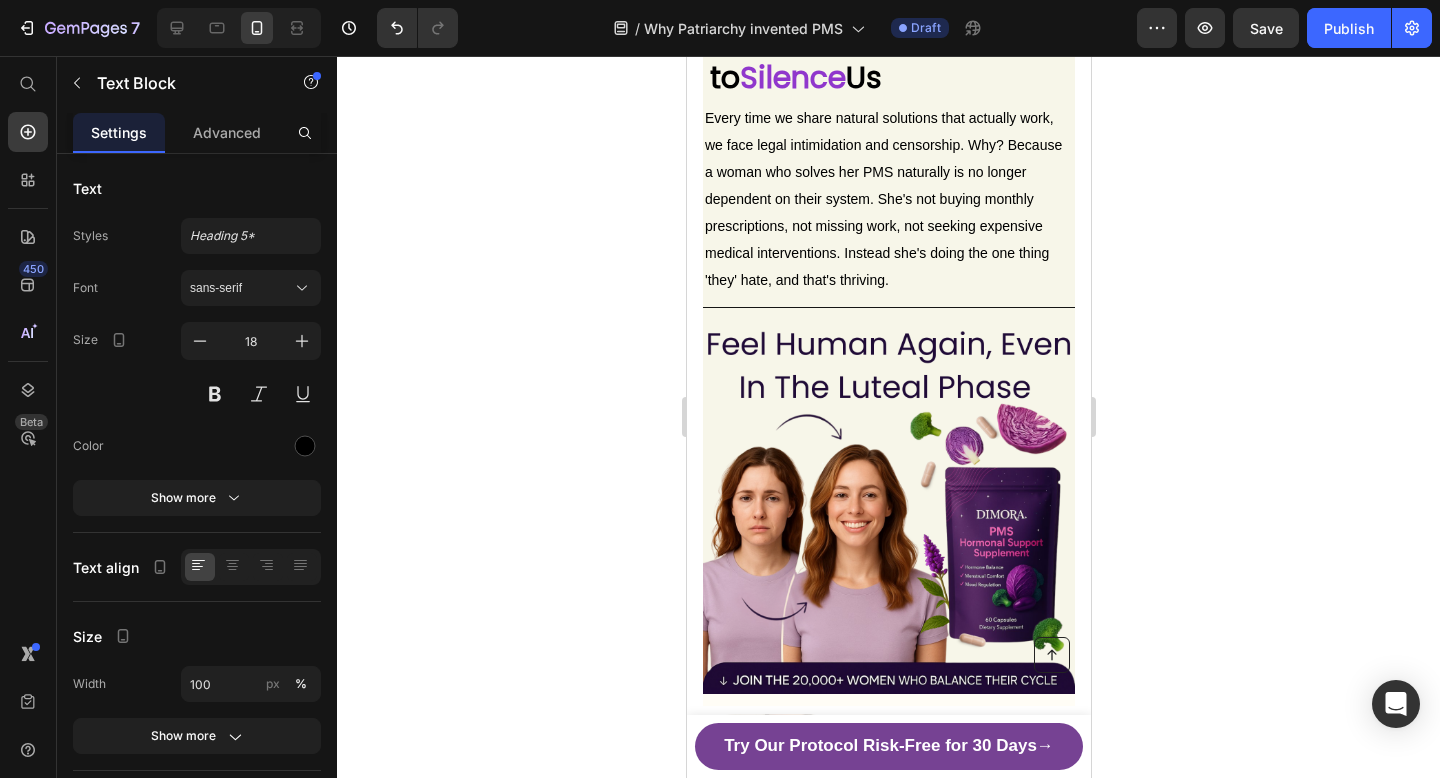 click on "Every time we share natural solutions that actually work, we face legal intimidation and censorship. Why? Because a woman who solves her PMS naturally is no longer dependent on their system. She's not buying monthly prescriptions, not missing work, not seeking expensive medical interventions. Instead she's doing the one thing 'they' hate, and that's thriving." at bounding box center [882, 199] 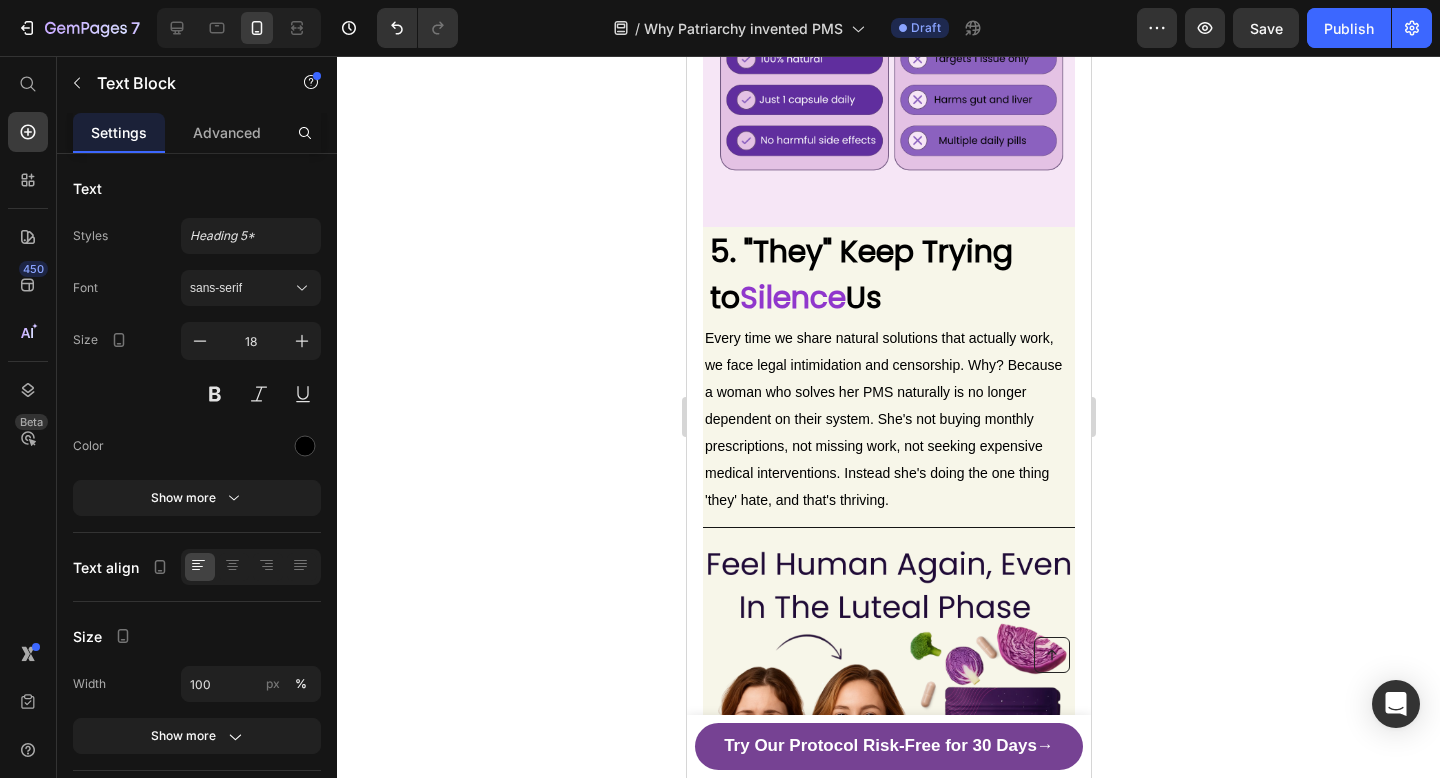scroll, scrollTop: 4906, scrollLeft: 0, axis: vertical 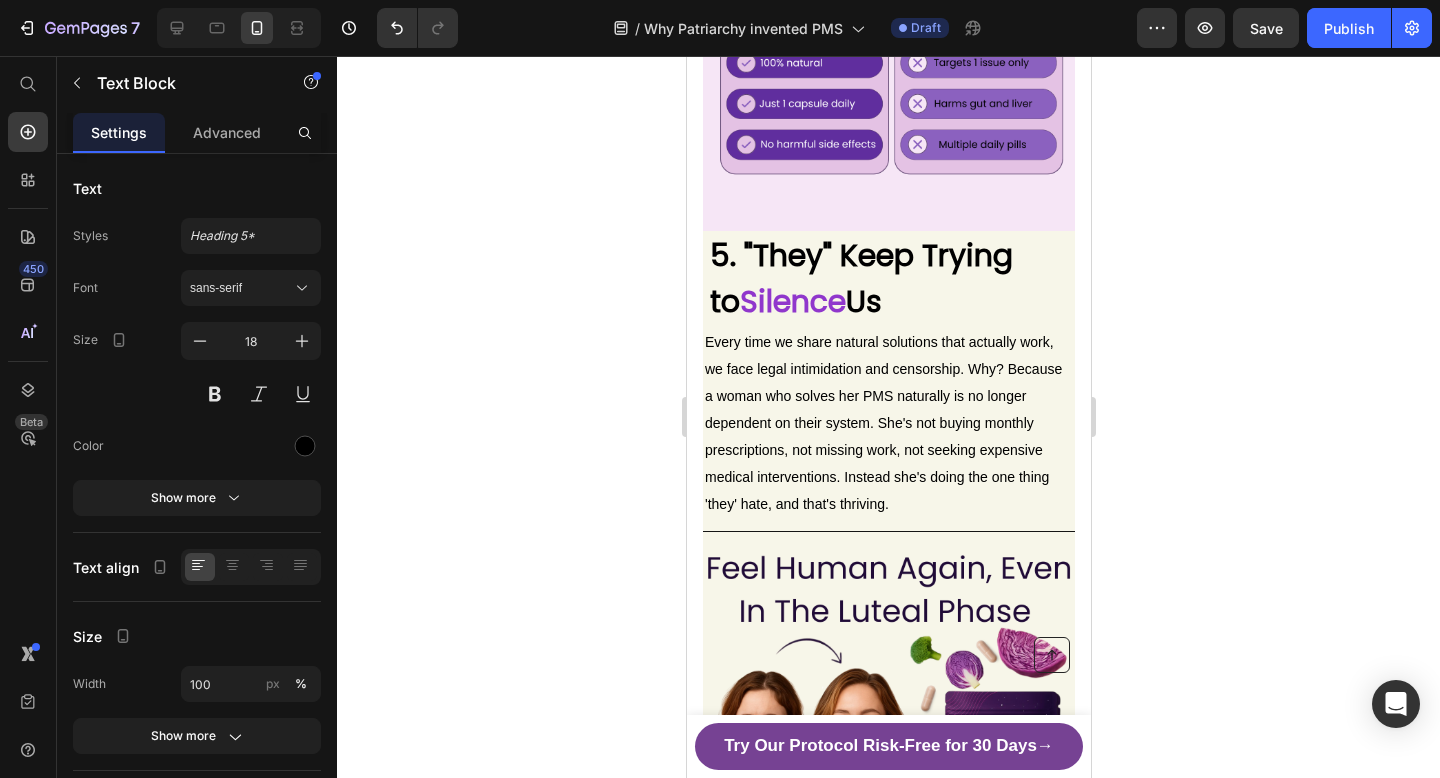 click on "Every time we share natural solutions that actually work, we face legal intimidation and censorship. Why? Because a woman who solves her PMS naturally is no longer dependent on their system. She's not buying monthly prescriptions, not missing work, not seeking expensive medical interventions. Instead she's doing the one thing 'they' hate, and that's thriving." at bounding box center (888, 422) 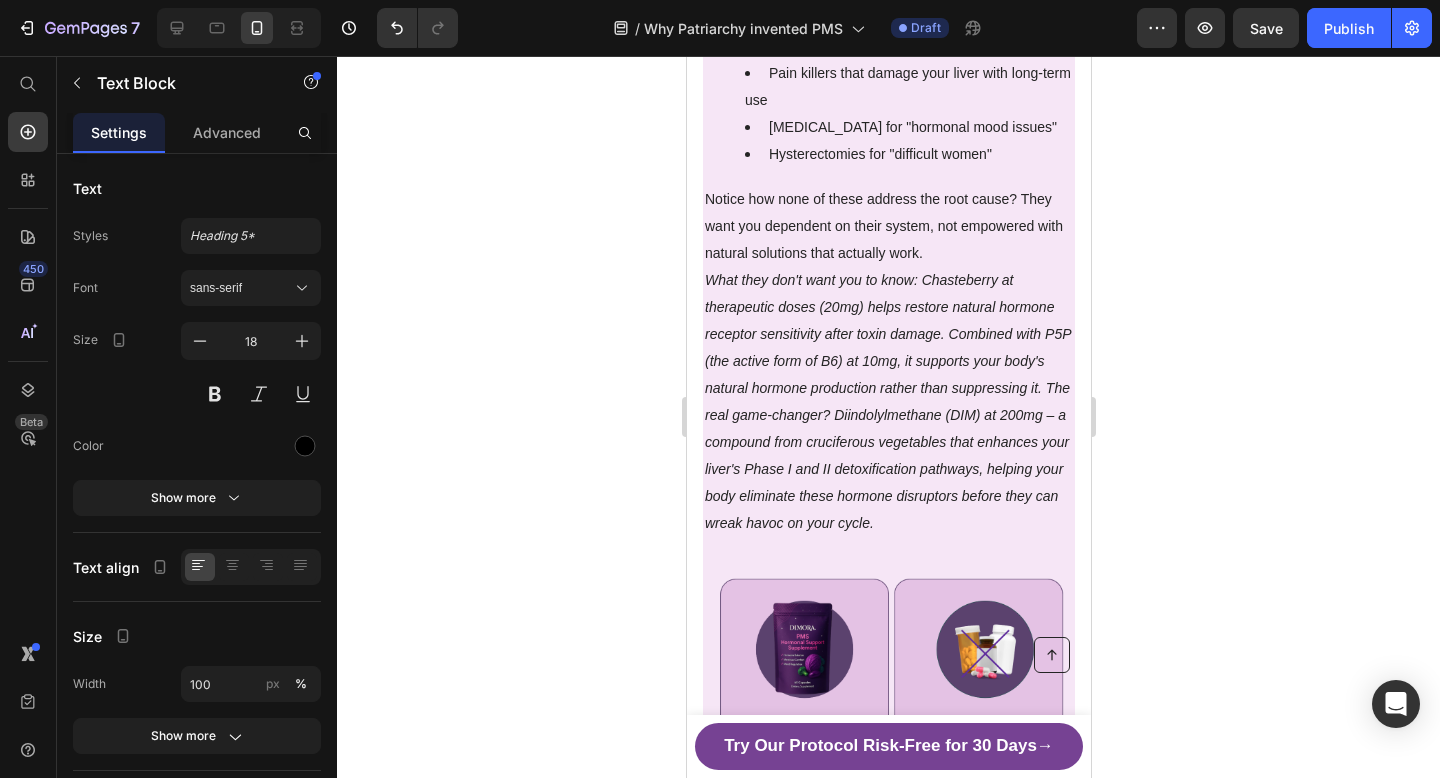 scroll, scrollTop: 4194, scrollLeft: 0, axis: vertical 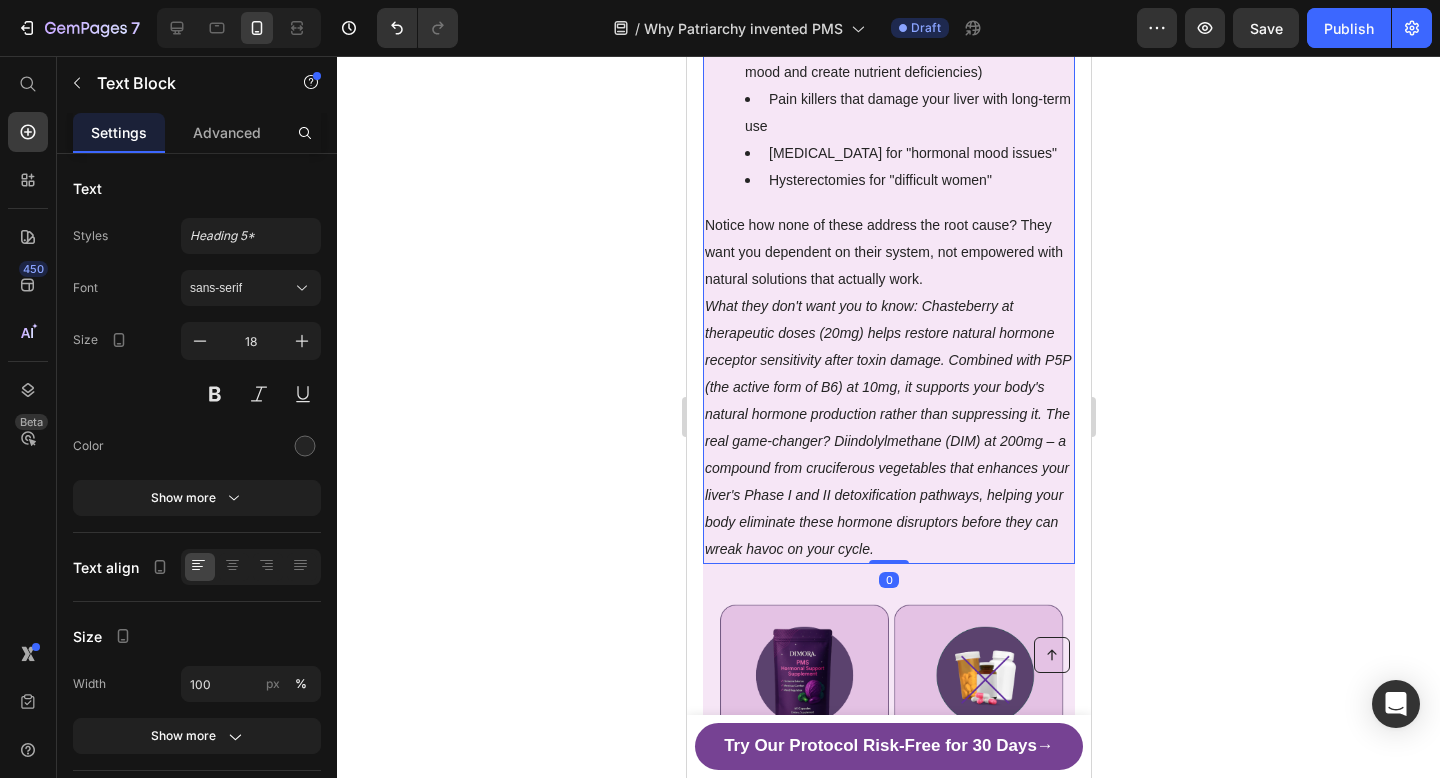 click on "What they don't want you to know: Chasteberry at therapeutic doses (20mg) helps restore natural hormone receptor sensitivity after toxin damage. Combined with P5P (the active form of B6) at 10mg, it supports your body's natural hormone production rather than suppressing it. The real game-changer? Diindolylmethane (DIM) at 200mg – a compound from cruciferous vegetables that enhances your liver's Phase I and II detoxification pathways, helping your body eliminate these hormone disruptors before they can wreak havoc on your cycle." at bounding box center (887, 427) 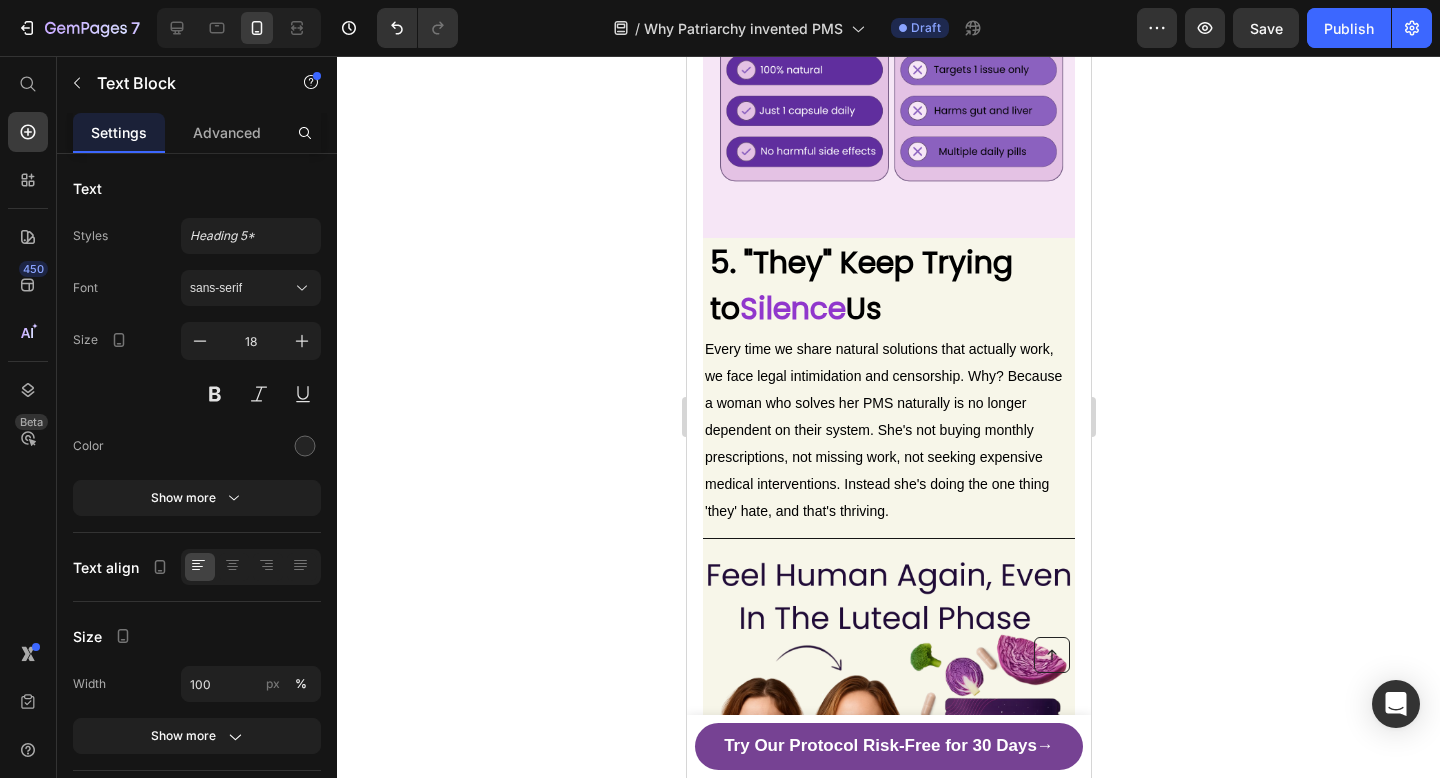 scroll, scrollTop: 4900, scrollLeft: 0, axis: vertical 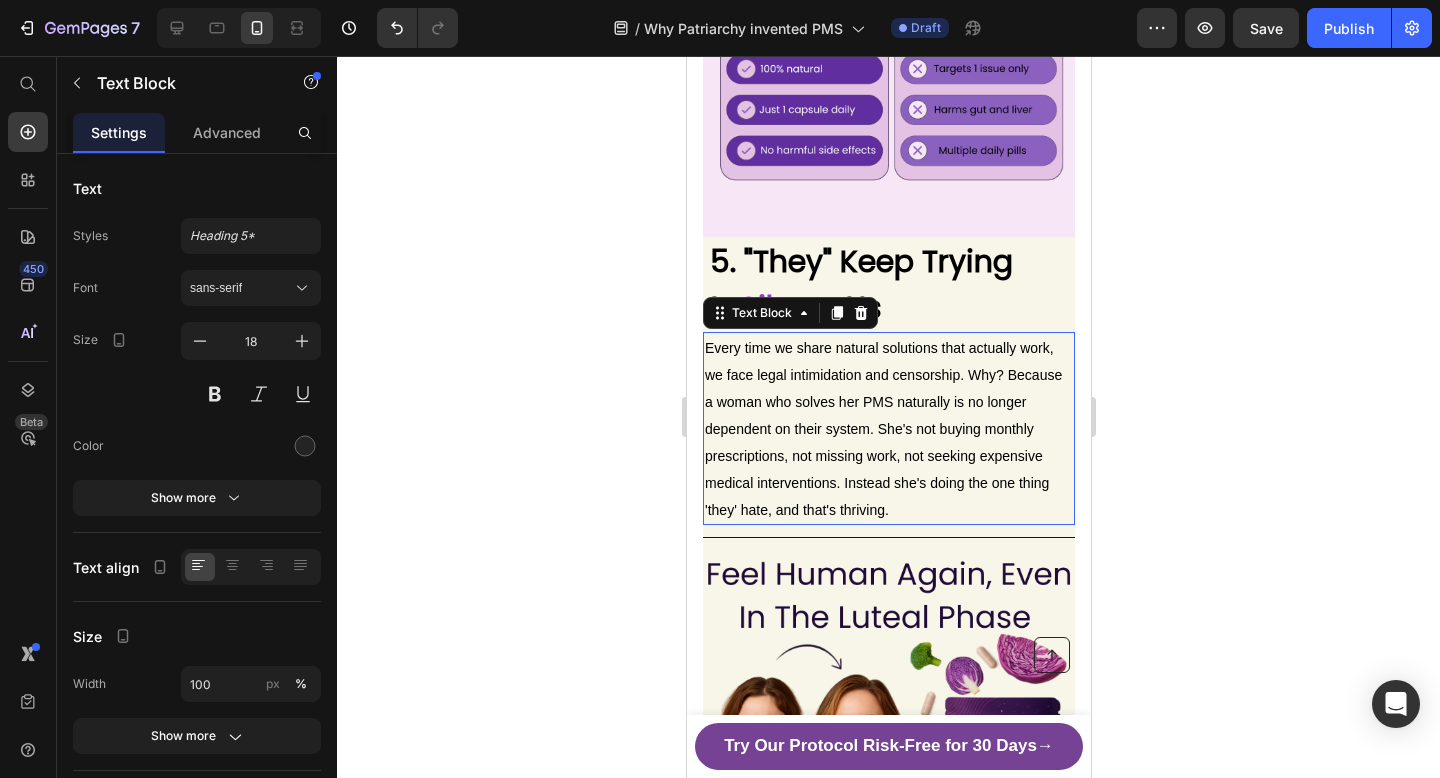 click on "Every time we share natural solutions that actually work, we face legal intimidation and censorship. Why? Because a woman who solves her PMS naturally is no longer dependent on their system. She's not buying monthly prescriptions, not missing work, not seeking expensive medical interventions. Instead she's doing the one thing 'they' hate, and that's thriving." at bounding box center (882, 429) 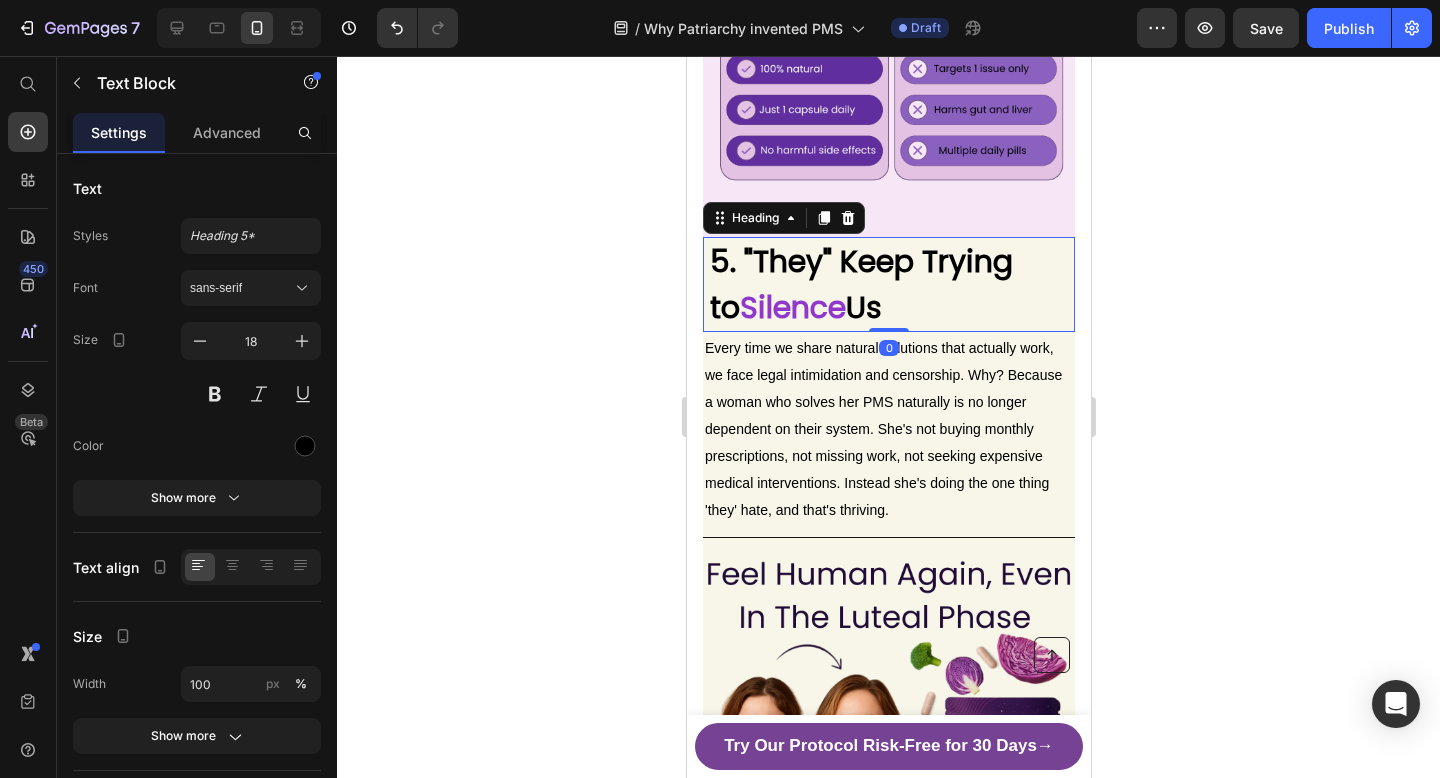 click on "5. "They" Keep Trying to" at bounding box center (860, 284) 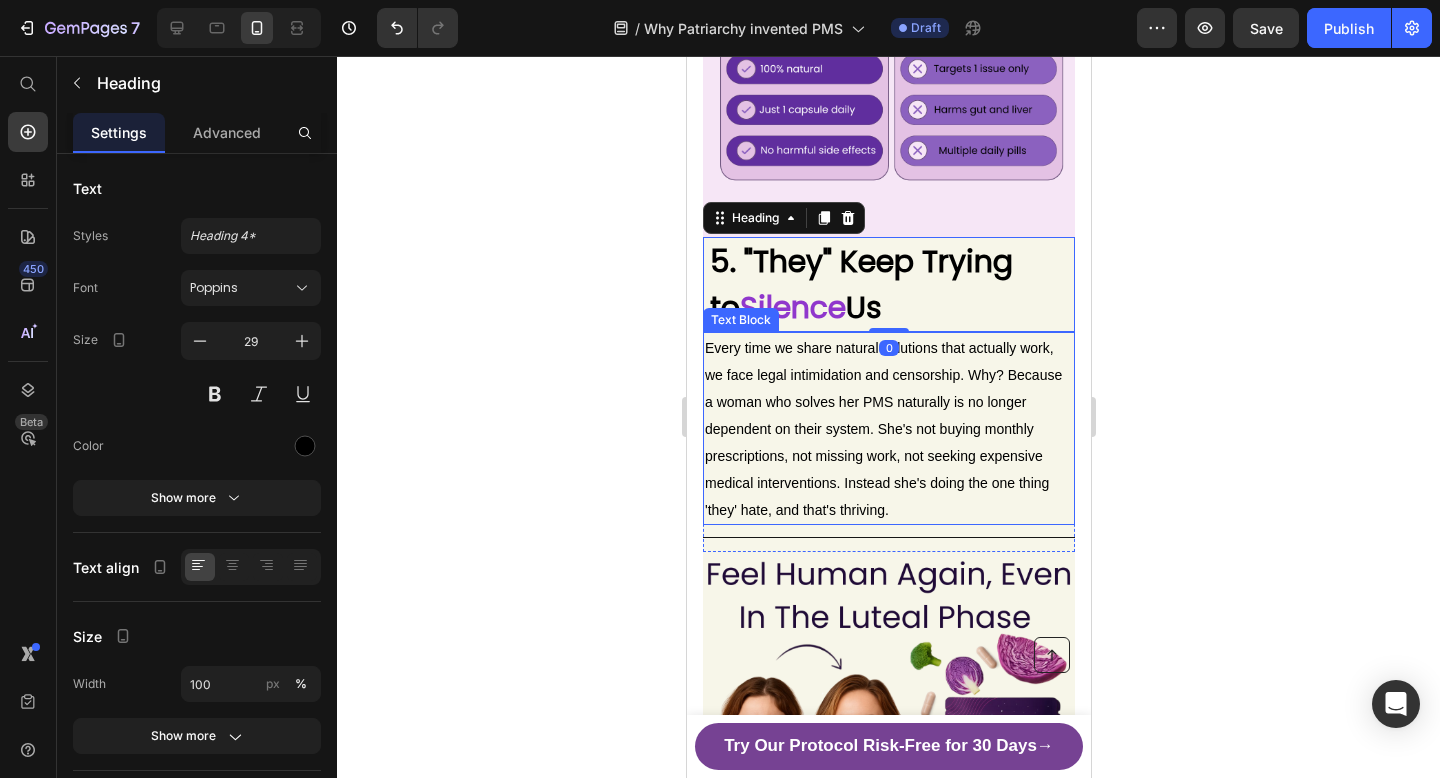 click on "Every time we share natural solutions that actually work, we face legal intimidation and censorship. Why? Because a woman who solves her PMS naturally is no longer dependent on their system. She's not buying monthly prescriptions, not missing work, not seeking expensive medical interventions. Instead she's doing the one thing 'they' hate, and that's thriving." at bounding box center (888, 428) 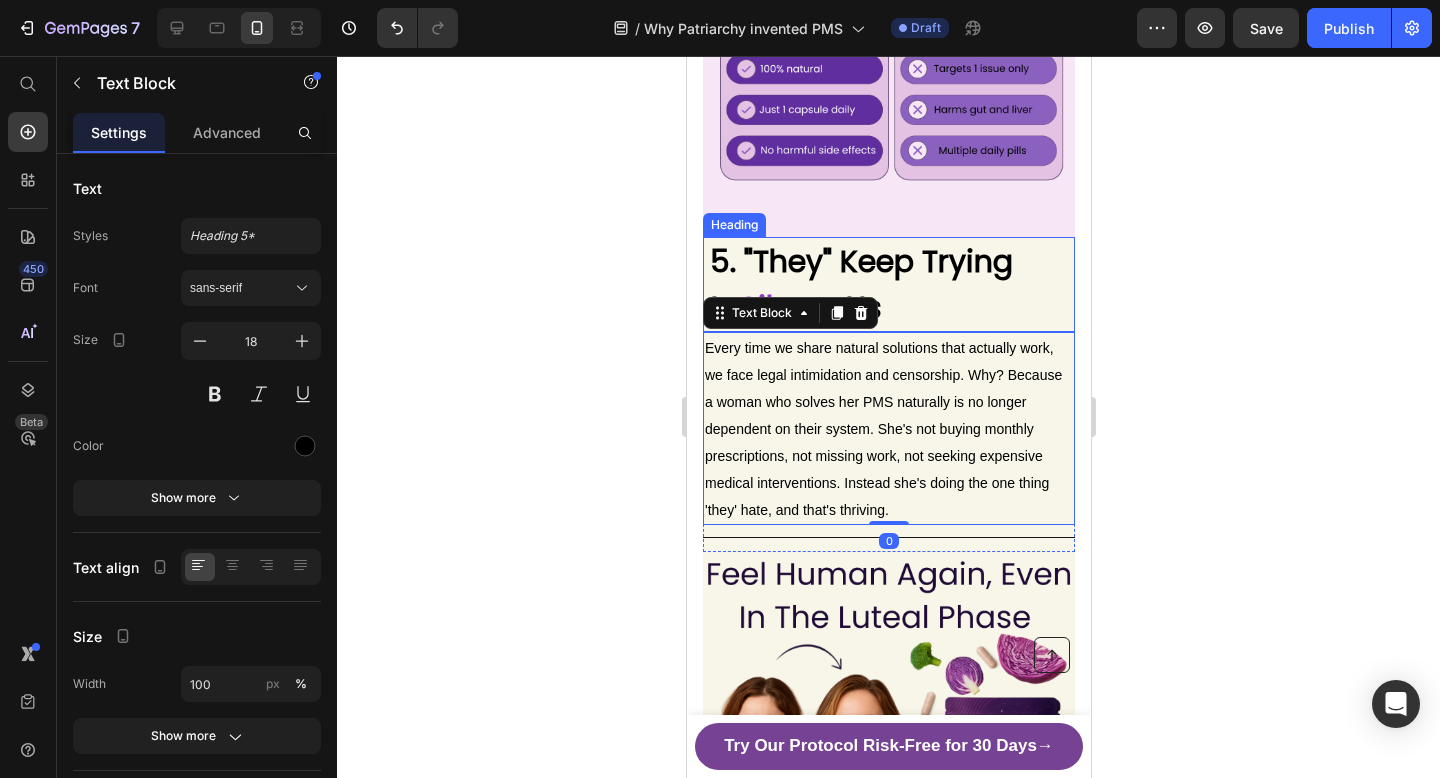 click on "5. "They" Keep Trying to  Silence  Us" at bounding box center [890, 284] 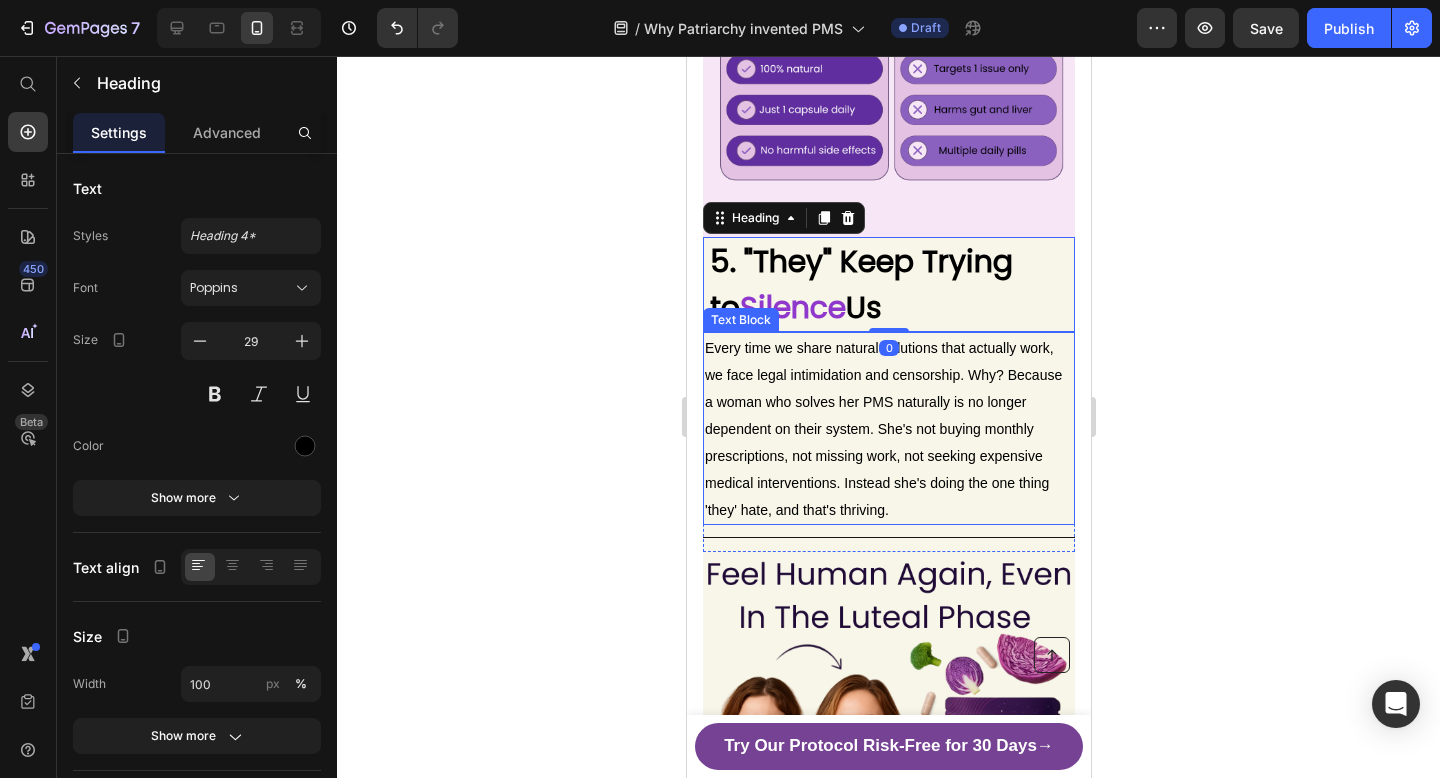 click on "Every time we share natural solutions that actually work, we face legal intimidation and censorship. Why? Because a woman who solves her PMS naturally is no longer dependent on their system. She's not buying monthly prescriptions, not missing work, not seeking expensive medical interventions. Instead she's doing the one thing 'they' hate, and that's thriving." at bounding box center (888, 428) 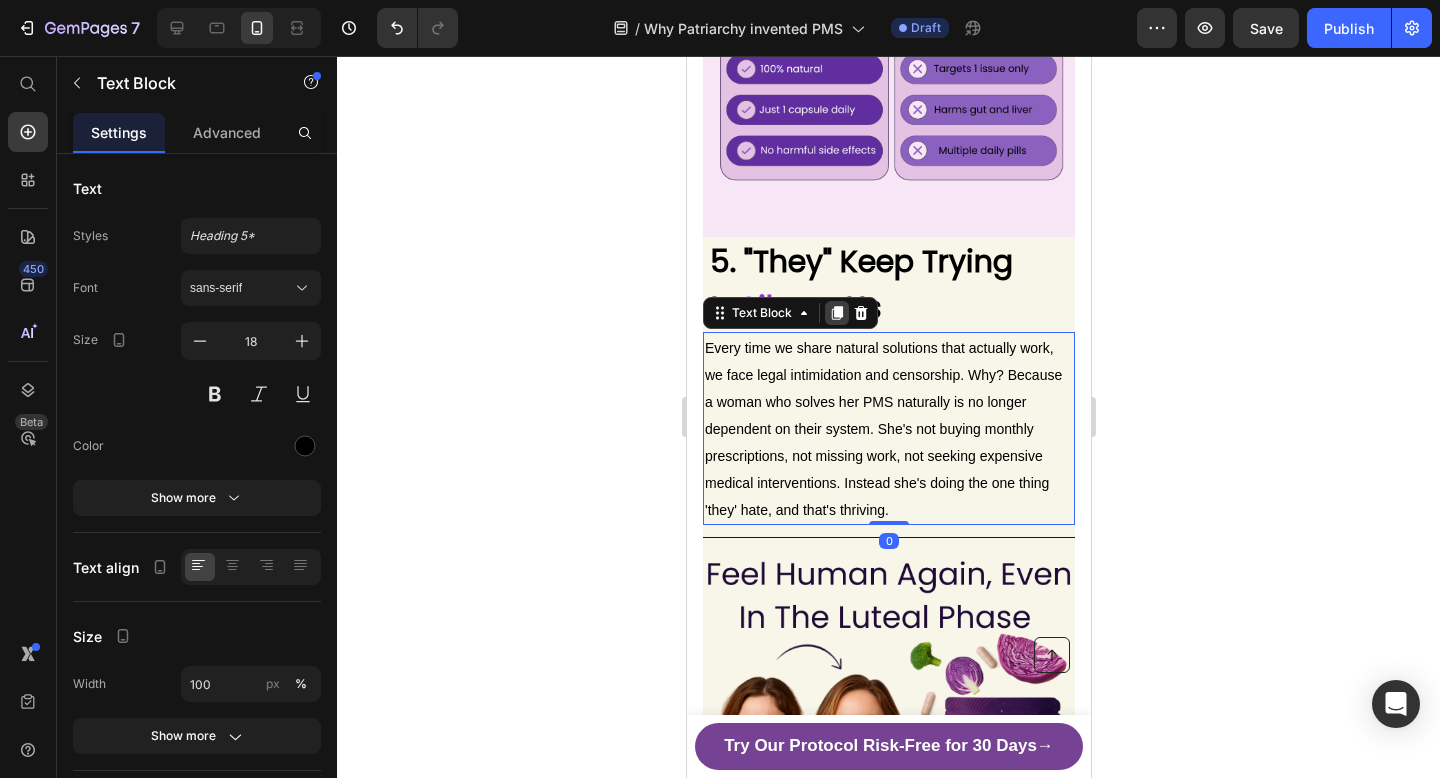 click 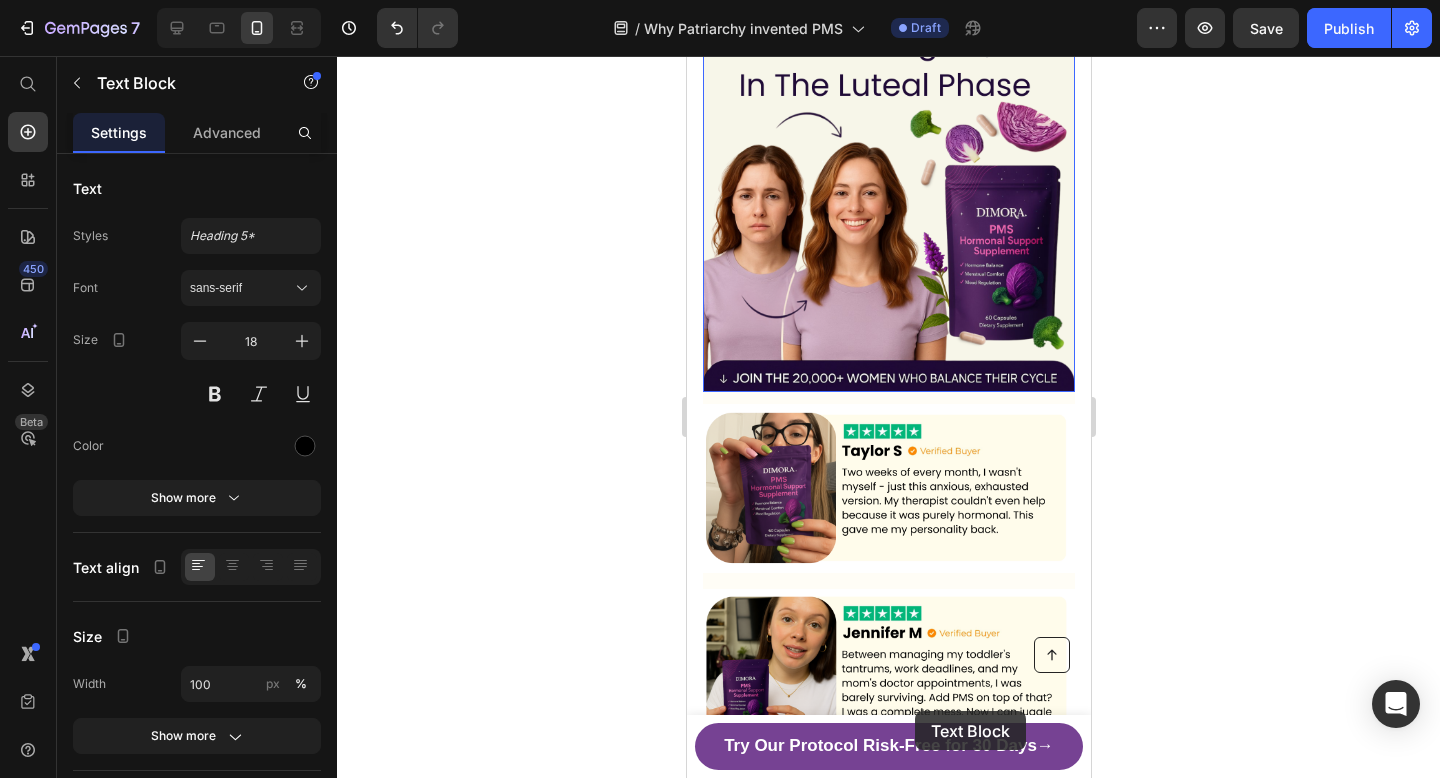 scroll, scrollTop: 5580, scrollLeft: 0, axis: vertical 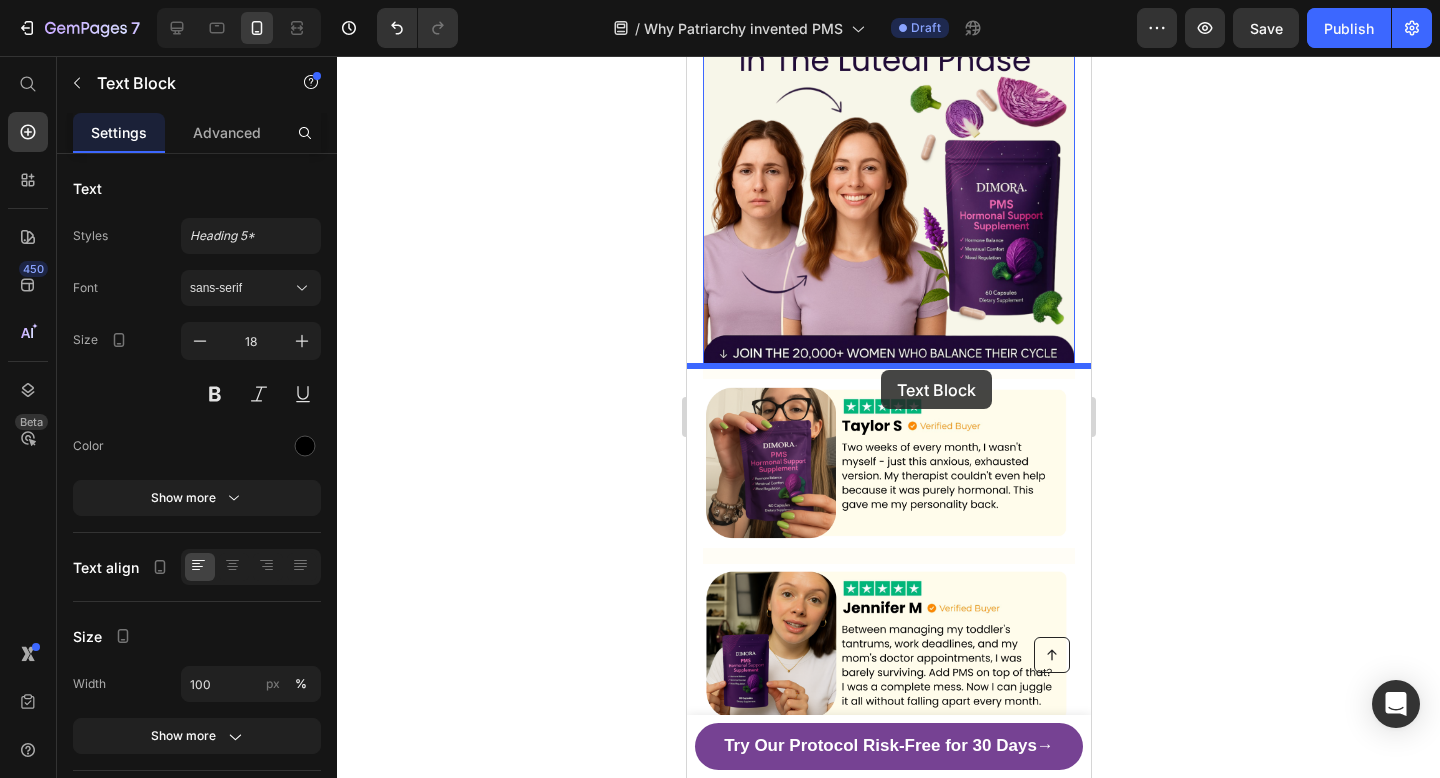 drag, startPoint x: 912, startPoint y: 541, endPoint x: 880, endPoint y: 370, distance: 173.96838 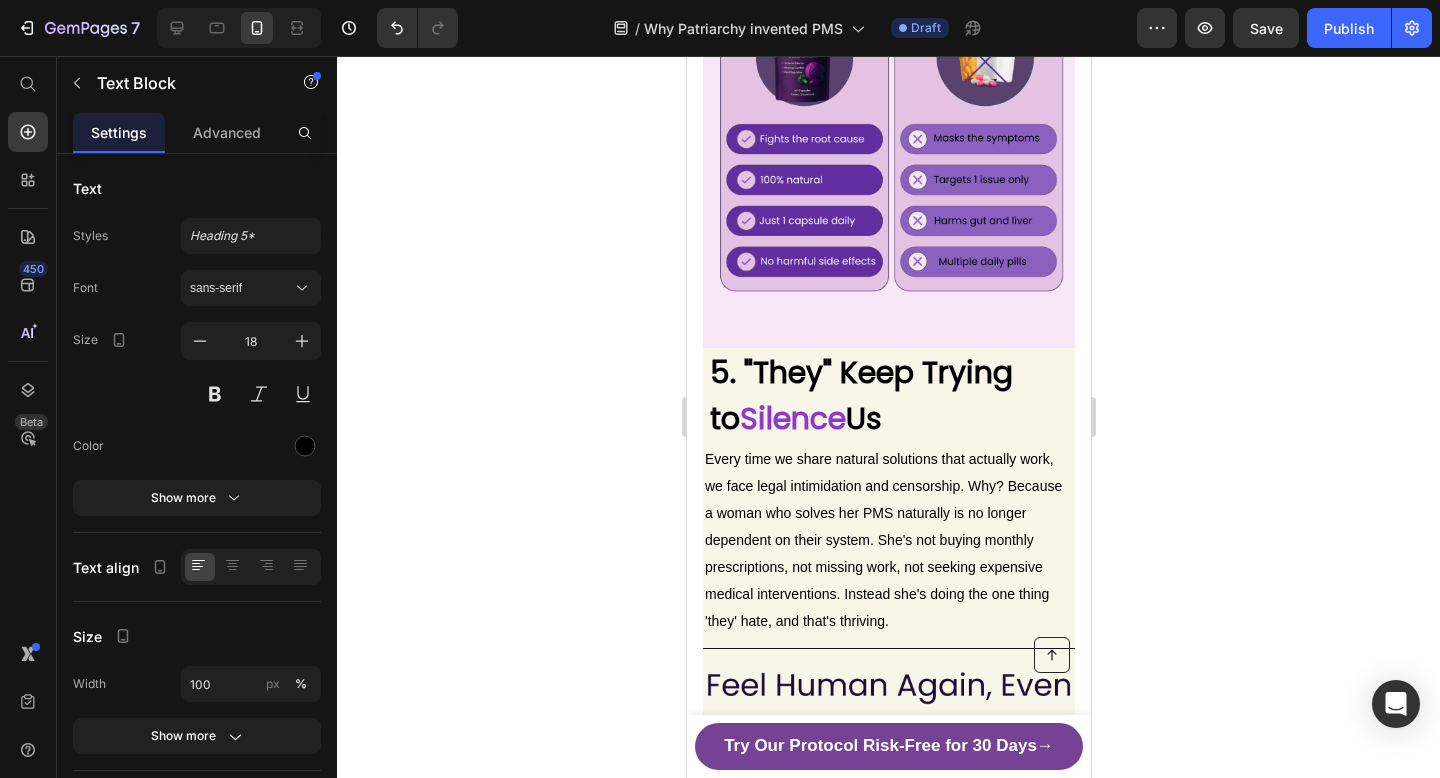 scroll, scrollTop: 4744, scrollLeft: 0, axis: vertical 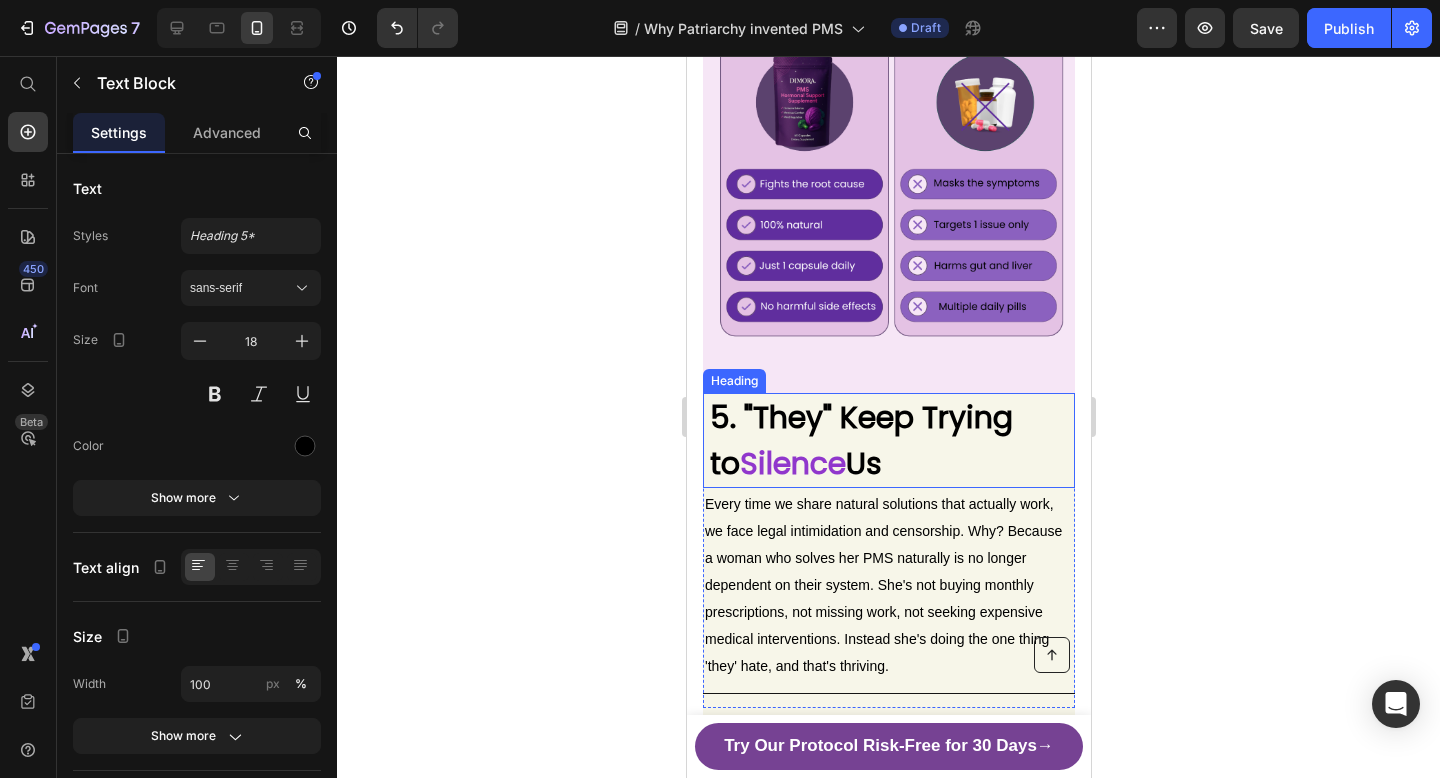 click on "5. "They" Keep Trying to  Silence  Us" at bounding box center [890, 440] 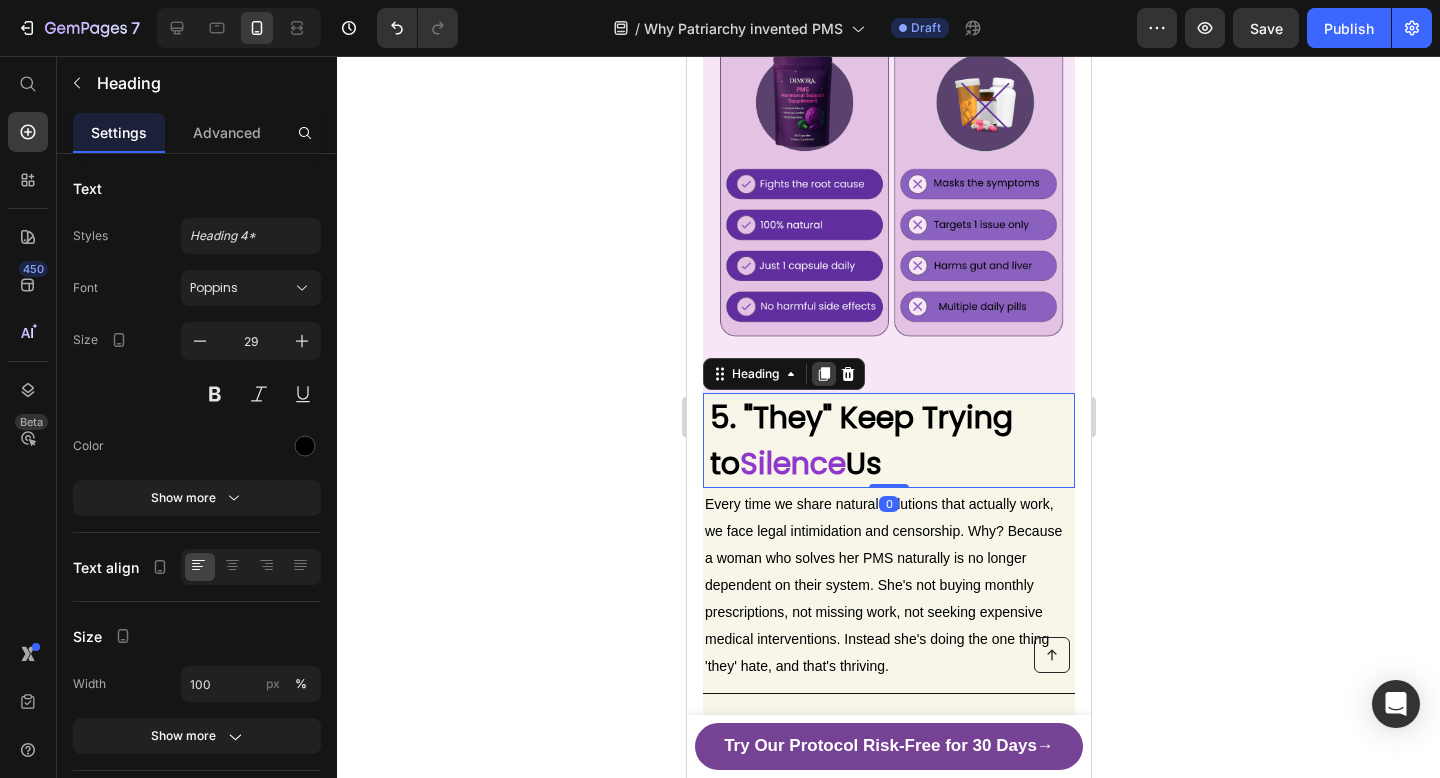 click 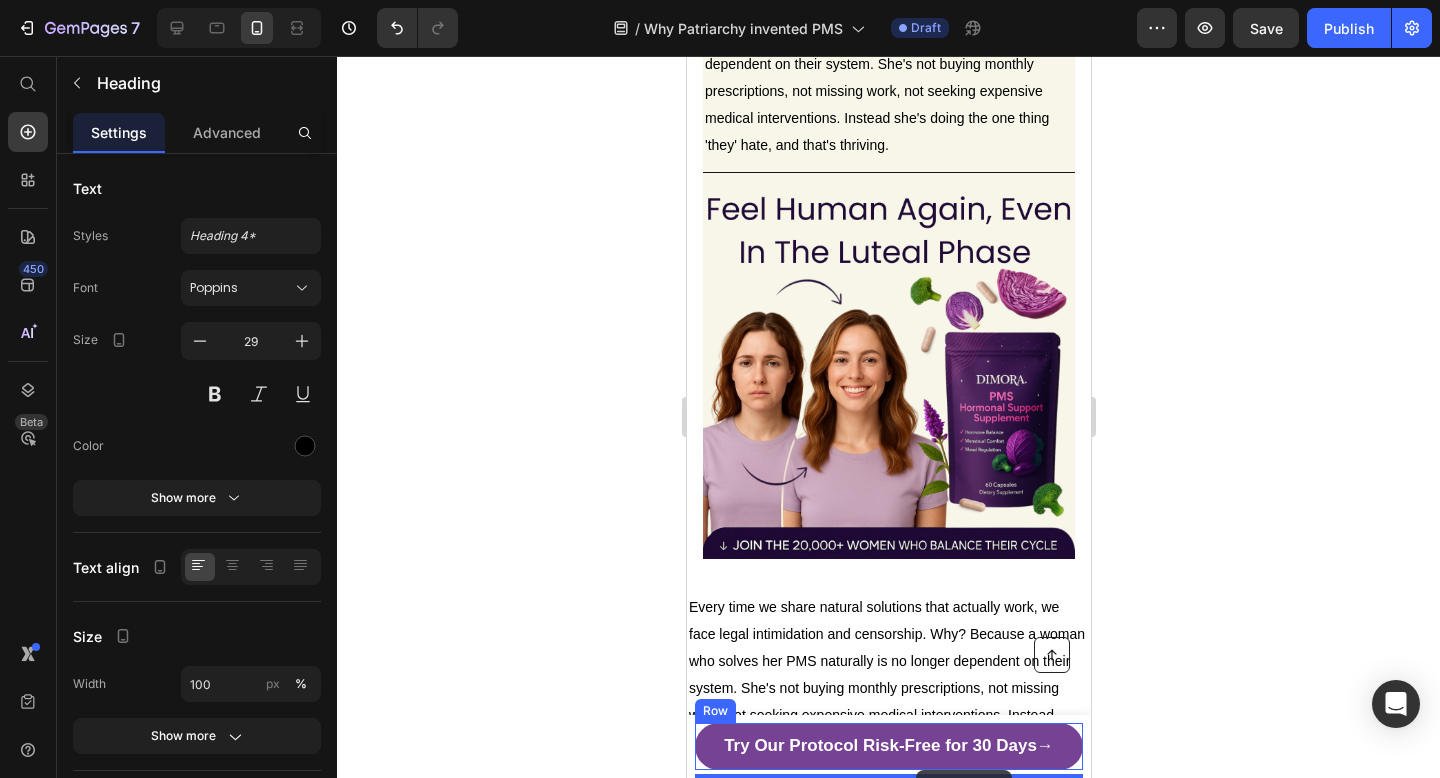 scroll, scrollTop: 5366, scrollLeft: 0, axis: vertical 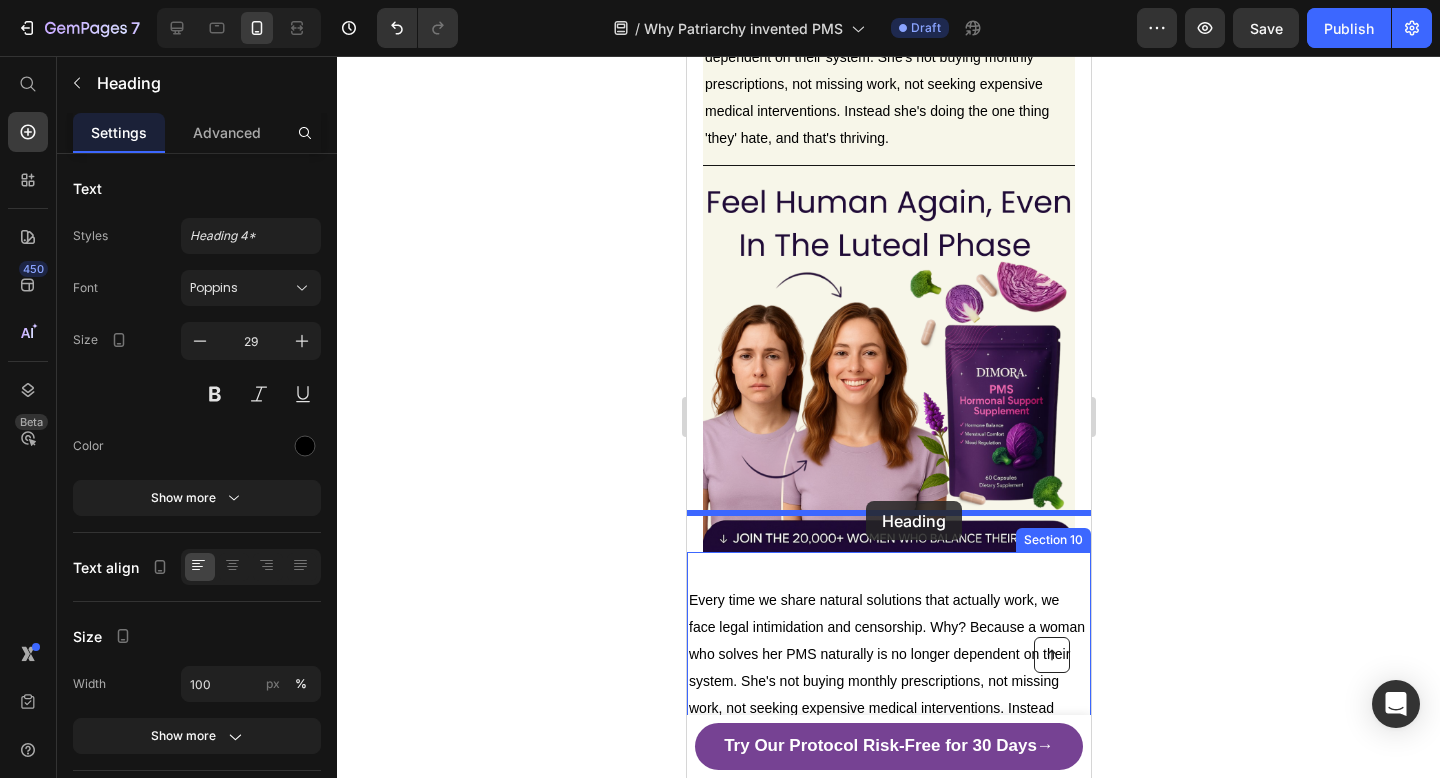 drag, startPoint x: 896, startPoint y: 468, endPoint x: 865, endPoint y: 501, distance: 45.276924 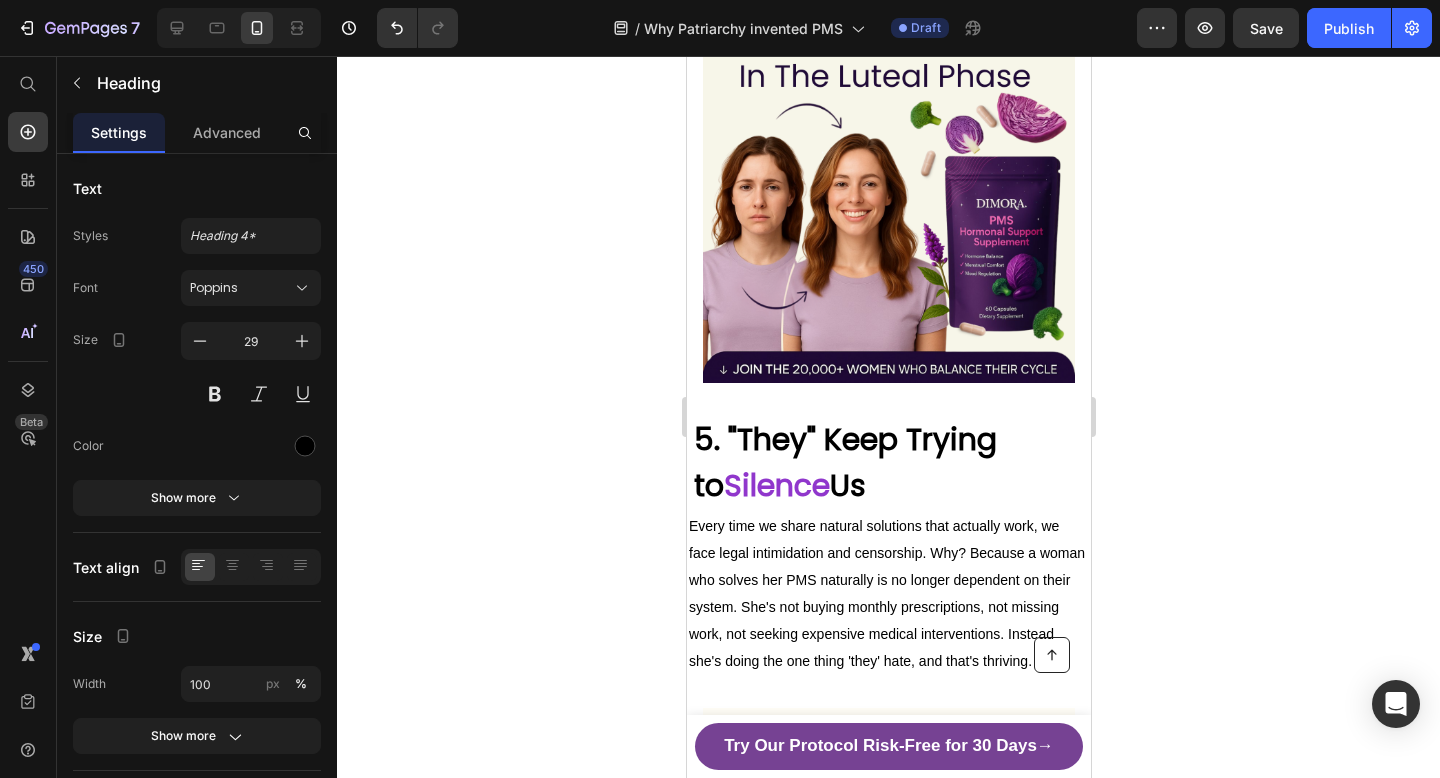 scroll, scrollTop: 5444, scrollLeft: 0, axis: vertical 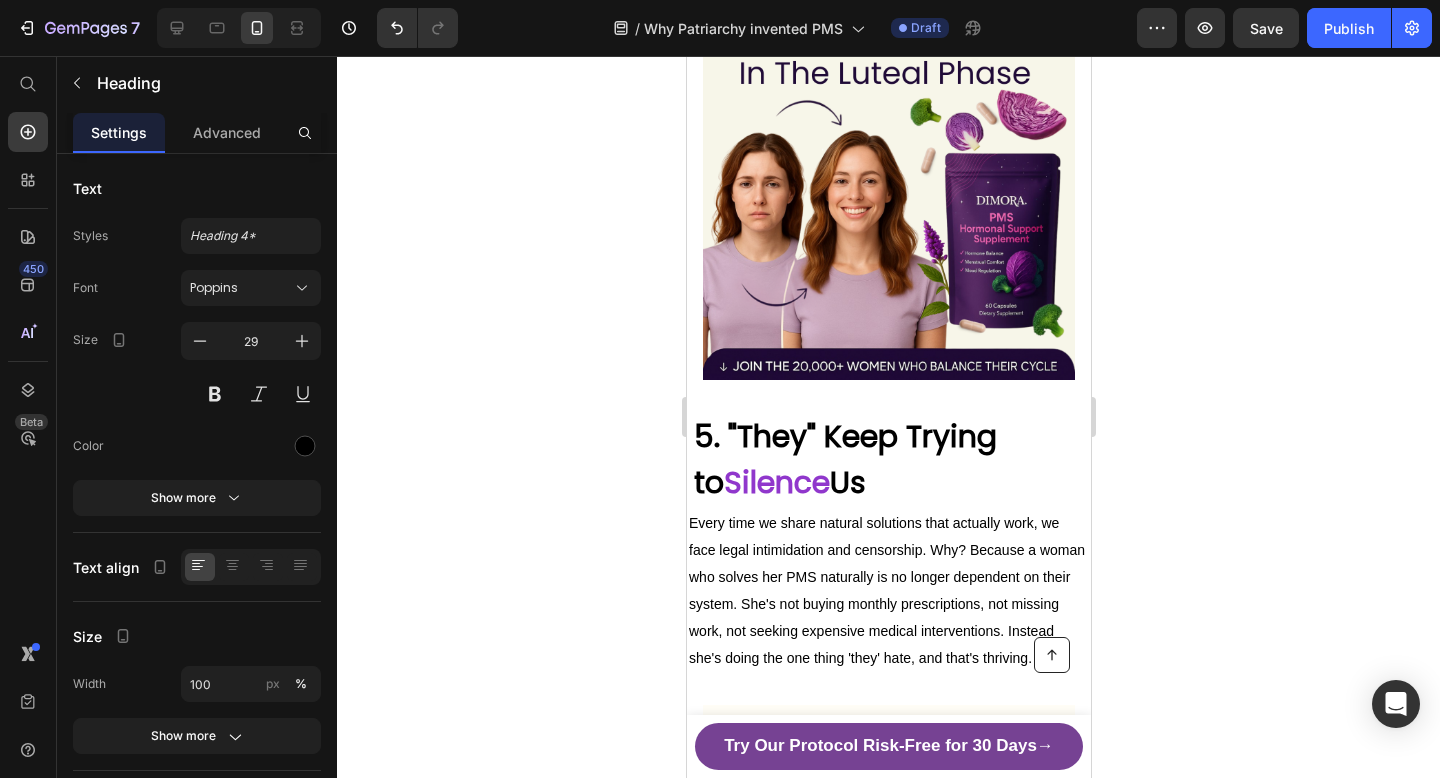 click on "5. "They" Keep Trying to  Silence  Us" at bounding box center [890, 459] 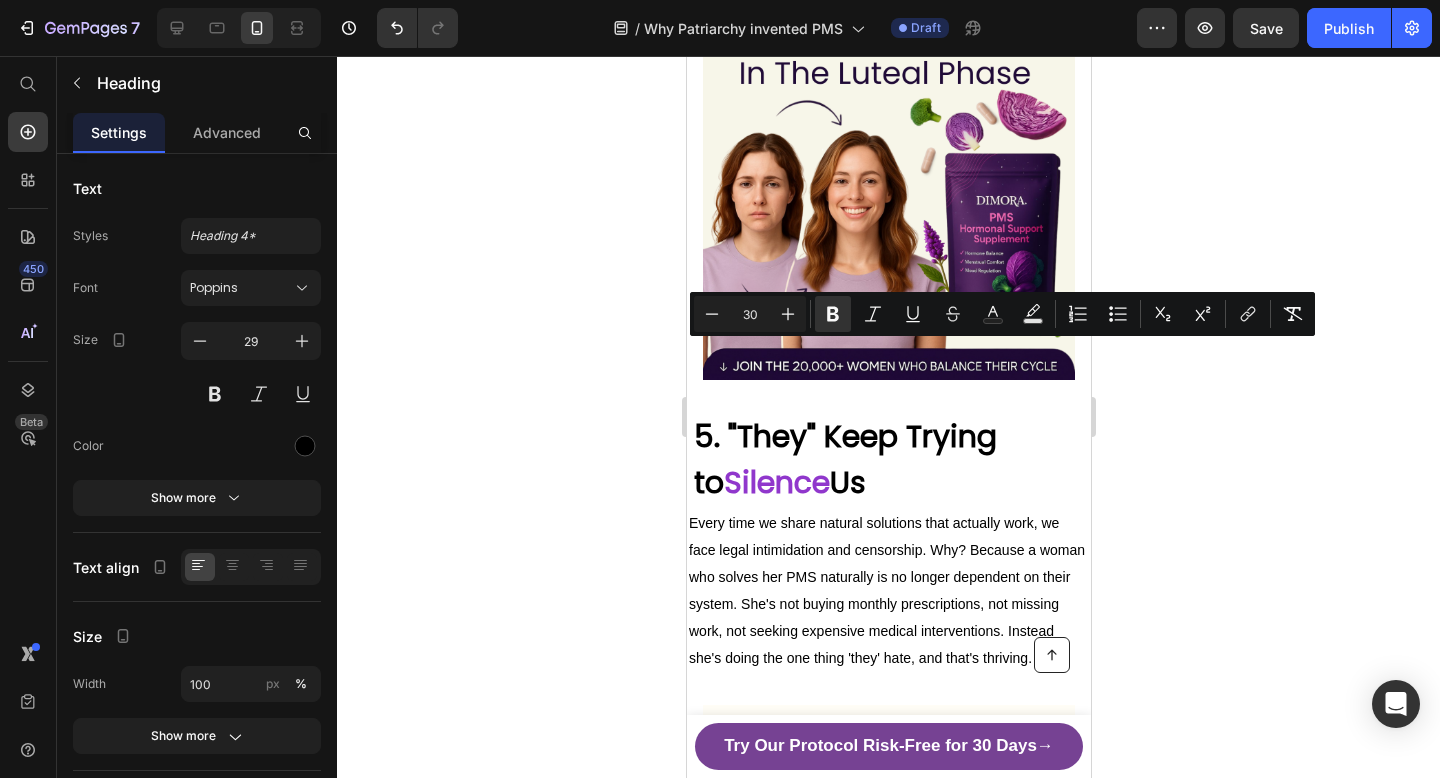 drag, startPoint x: 849, startPoint y: 405, endPoint x: 696, endPoint y: 356, distance: 160.6549 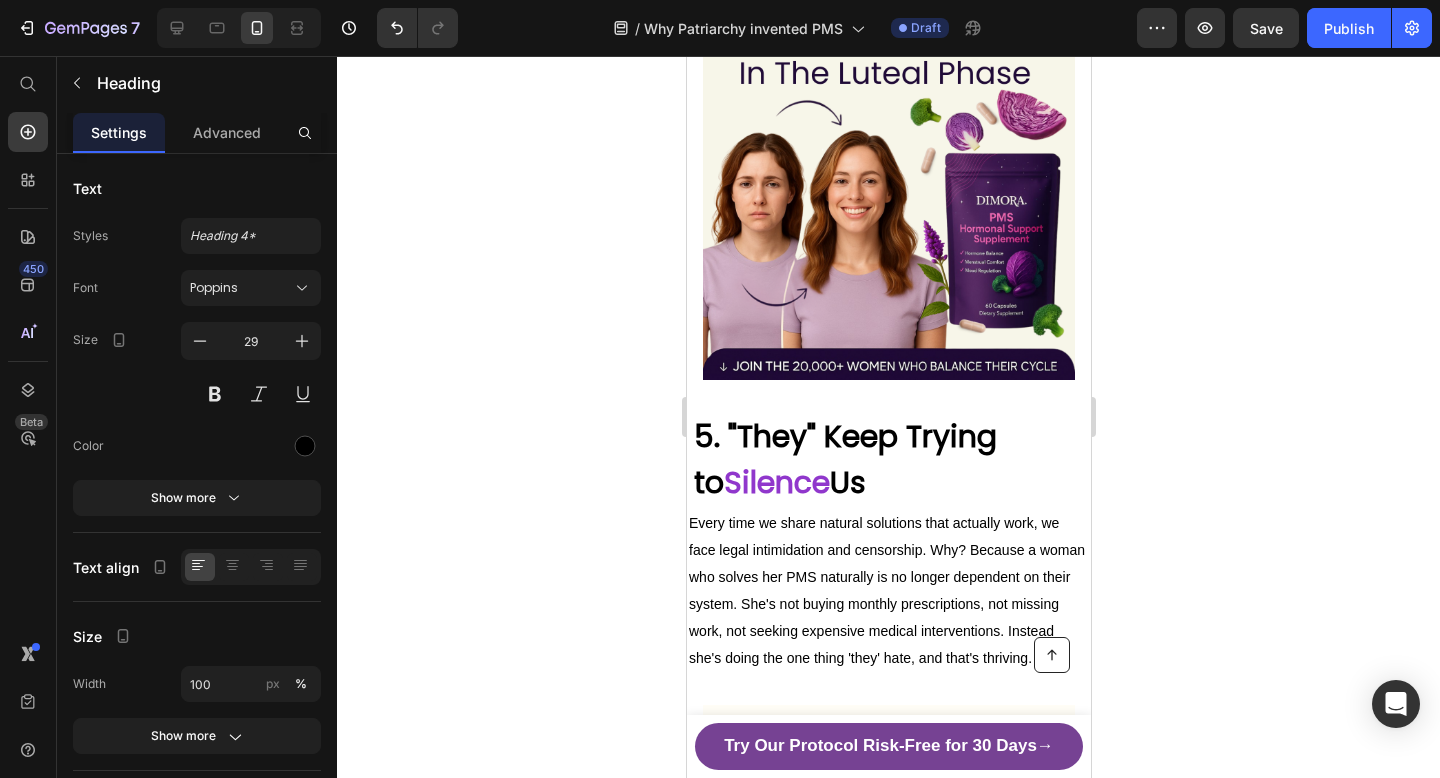 click on "5. "They" Keep Trying to" at bounding box center [844, 459] 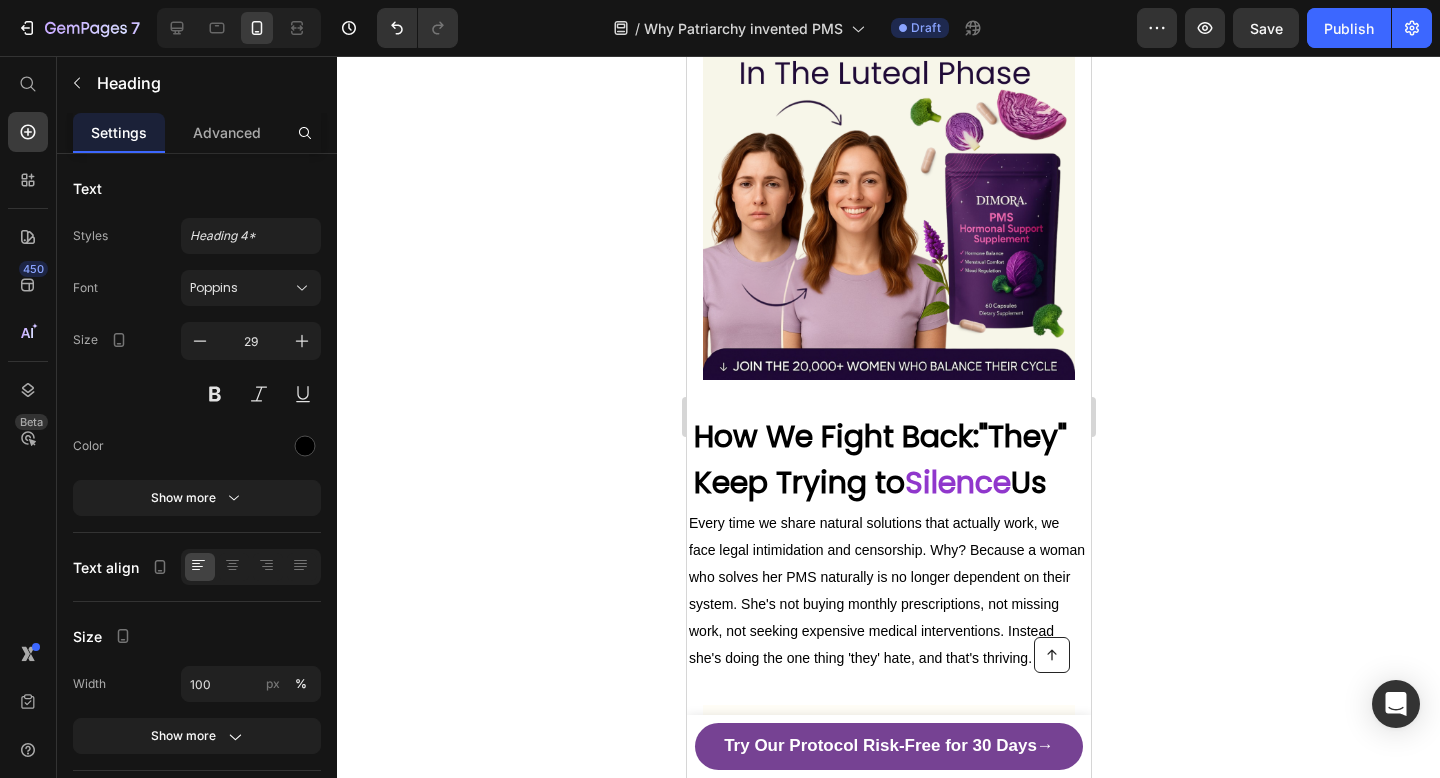 drag, startPoint x: 987, startPoint y: 358, endPoint x: 1062, endPoint y: 416, distance: 94.81033 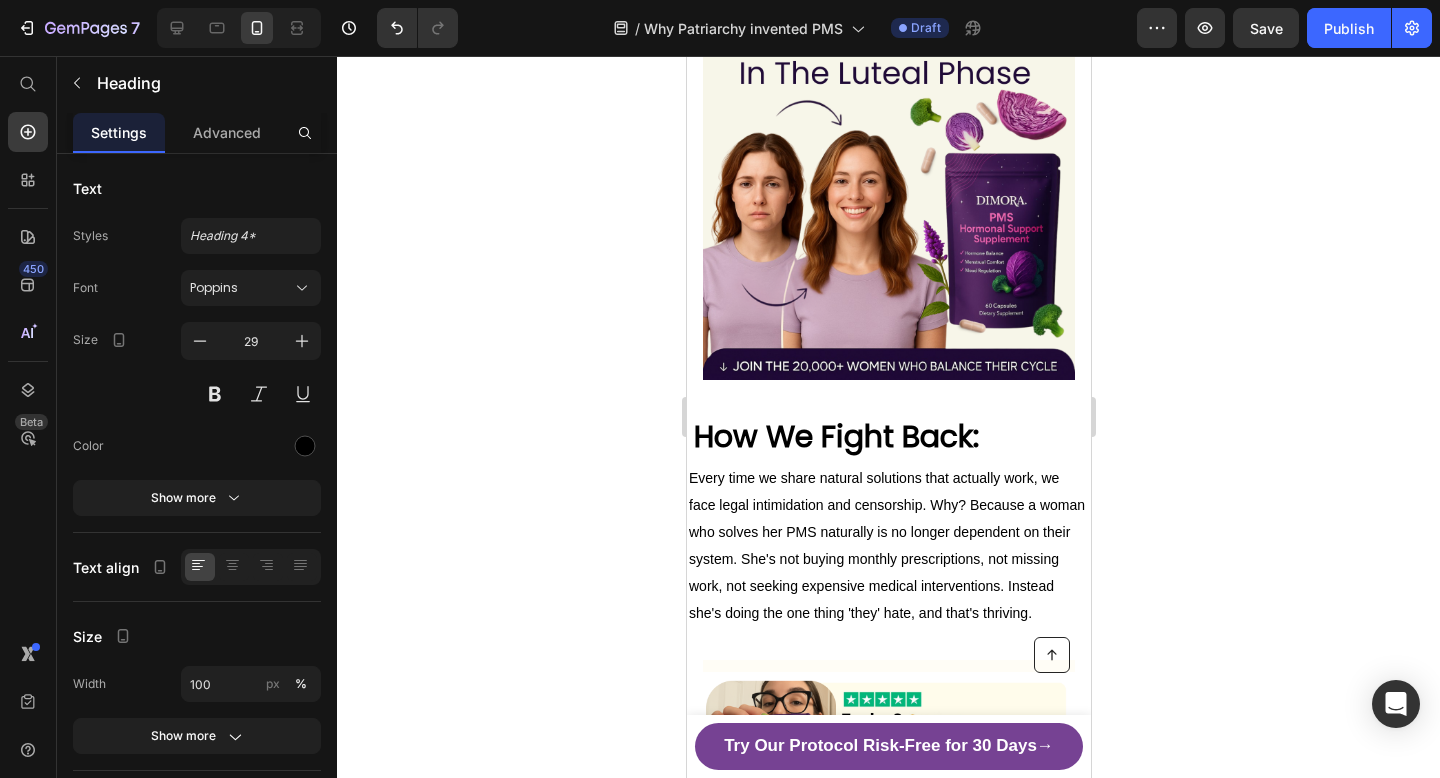 click on "How We Fight Back:" at bounding box center [835, 436] 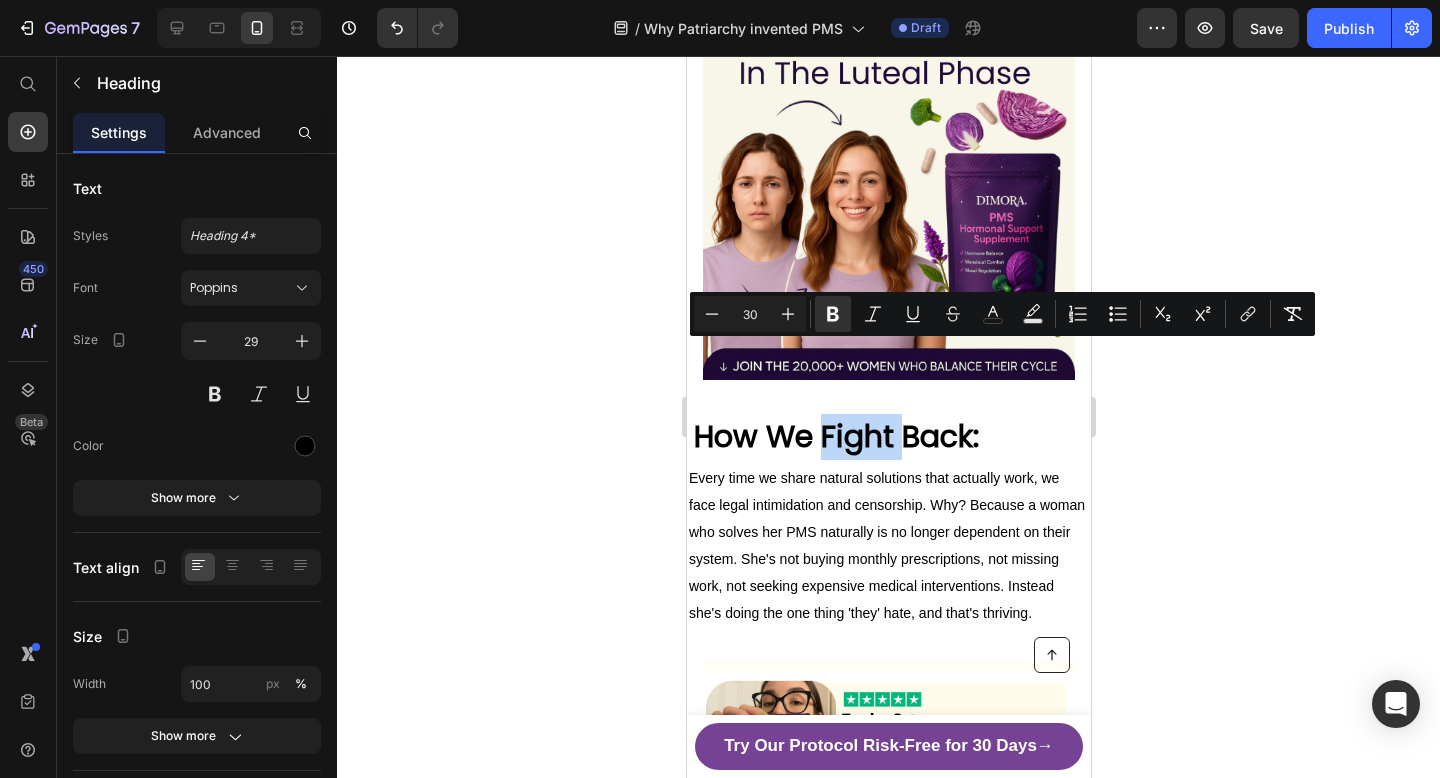 drag, startPoint x: 890, startPoint y: 363, endPoint x: 828, endPoint y: 359, distance: 62.1289 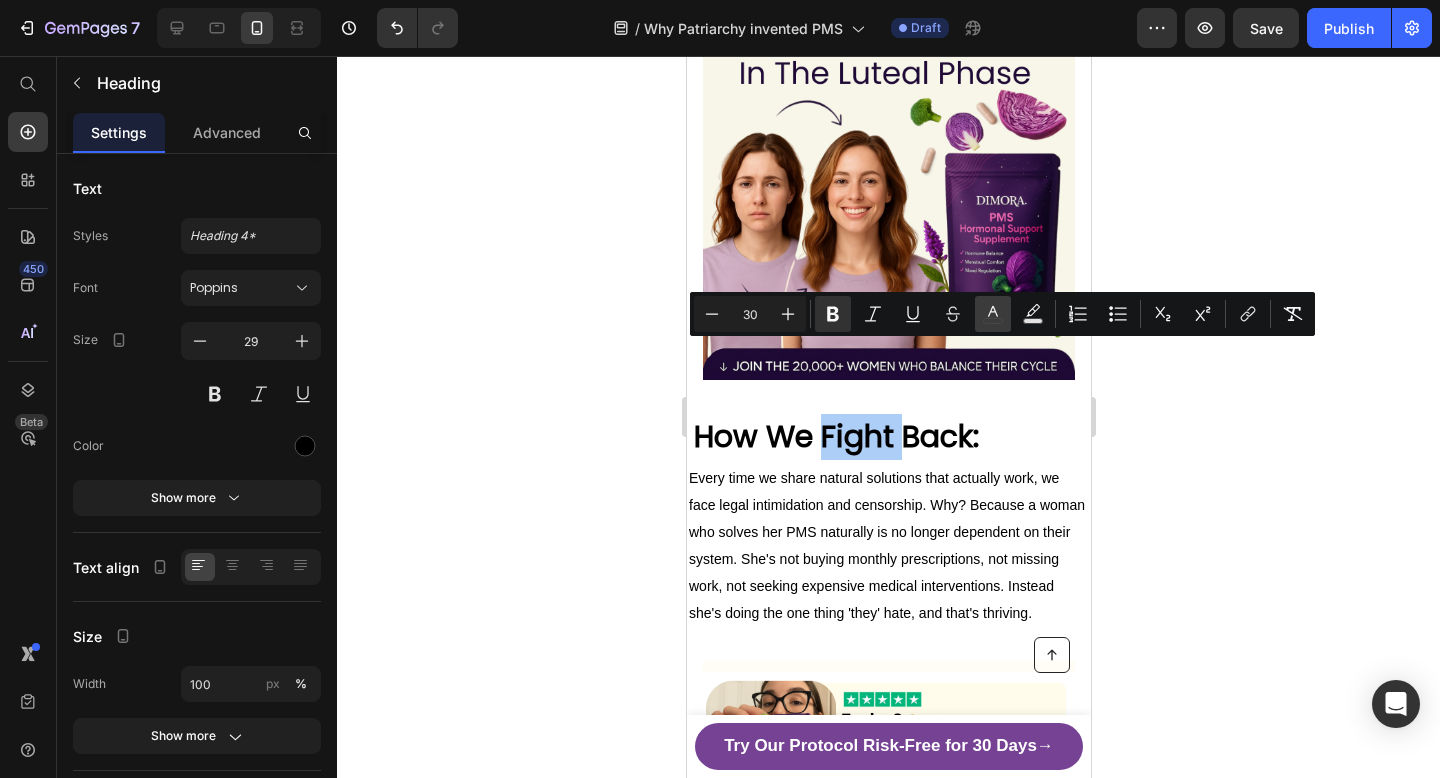 click 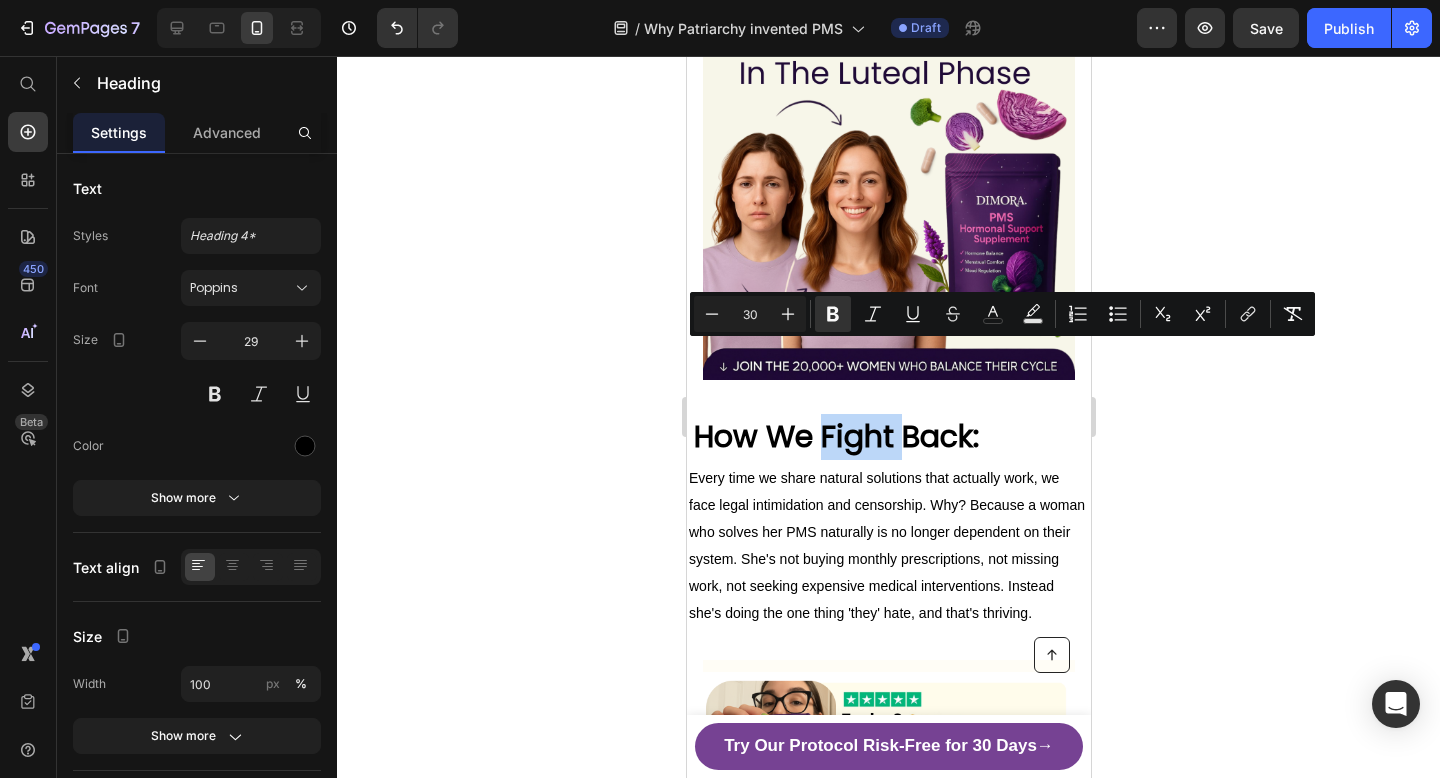 click on "How We Fight Back:" at bounding box center [835, 436] 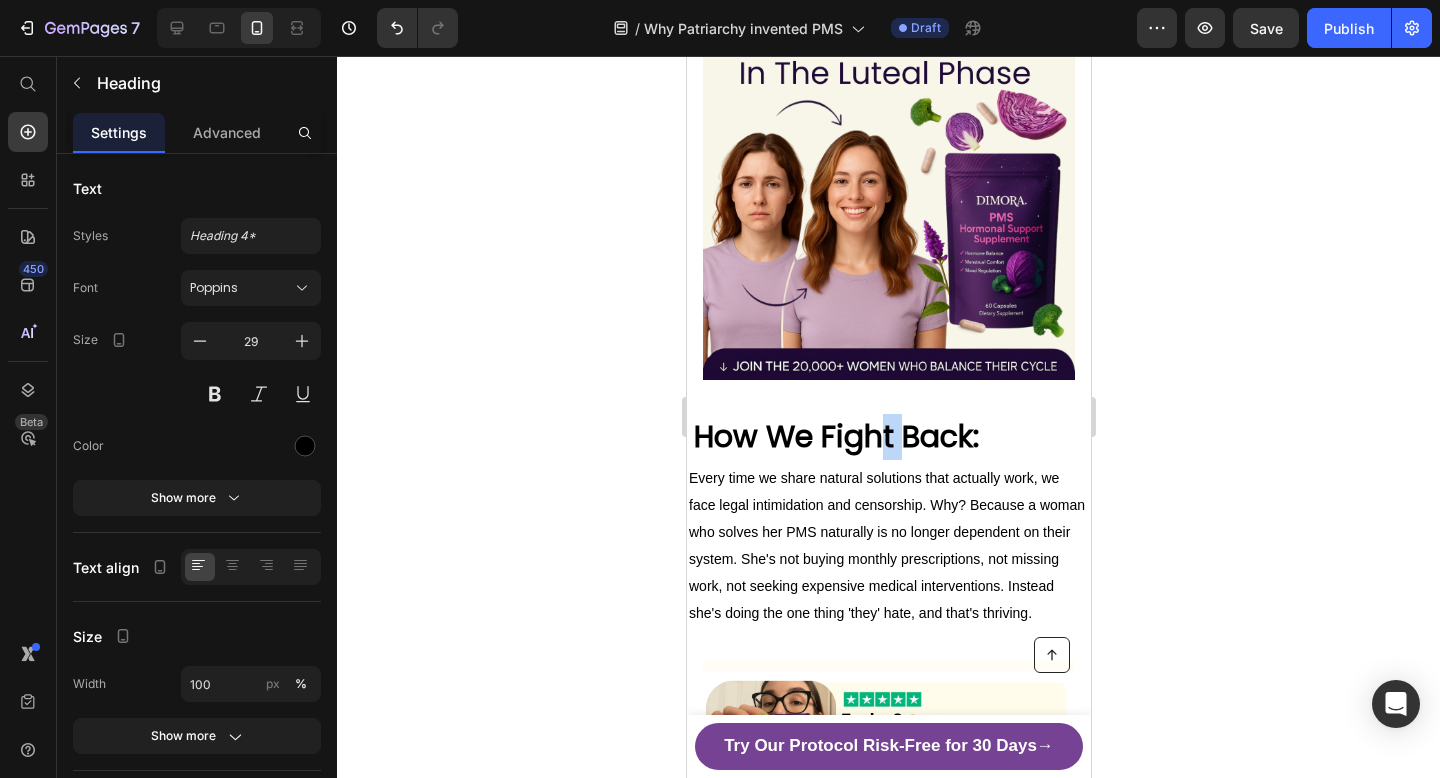 drag, startPoint x: 899, startPoint y: 365, endPoint x: 874, endPoint y: 364, distance: 25.019993 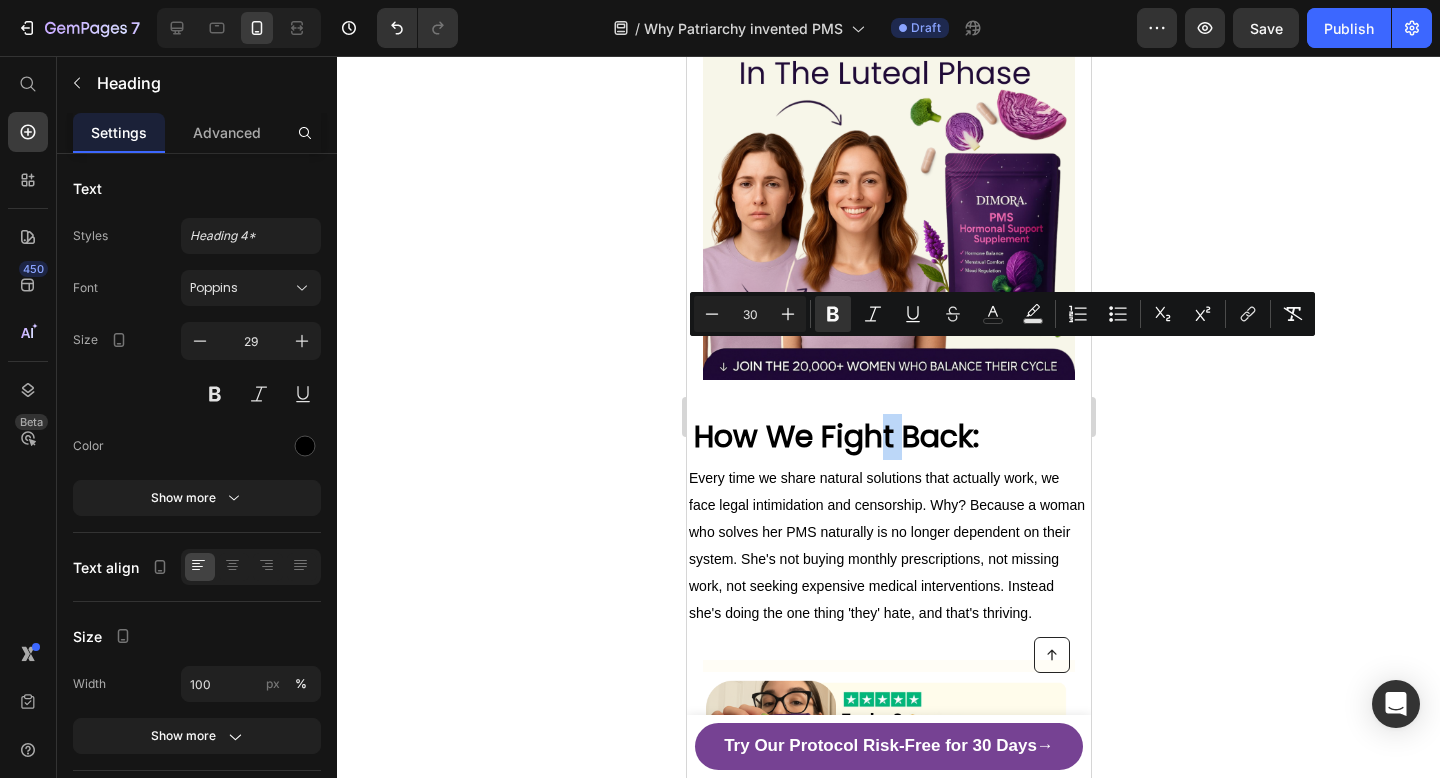 click on "How We Fight Back:" at bounding box center (835, 436) 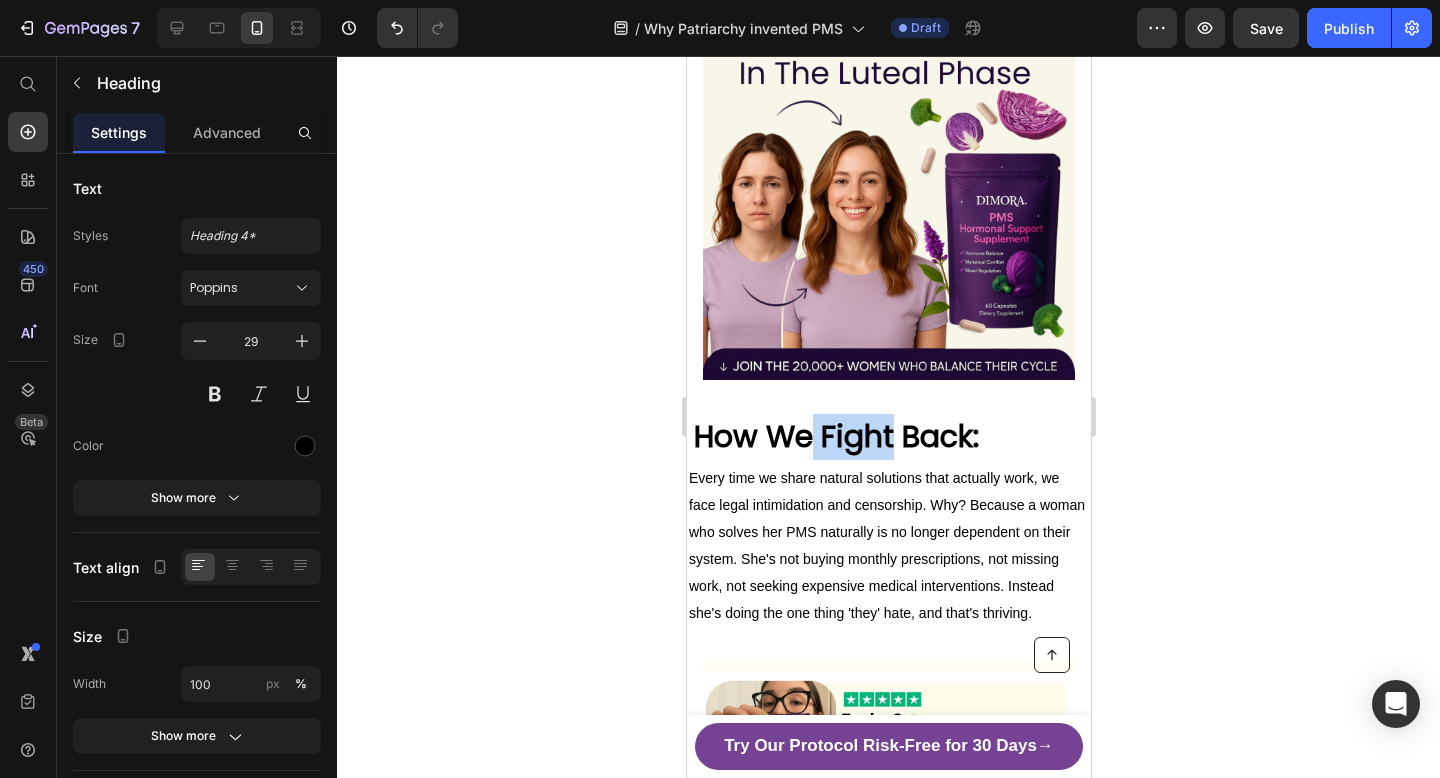 drag, startPoint x: 894, startPoint y: 365, endPoint x: 811, endPoint y: 356, distance: 83.48653 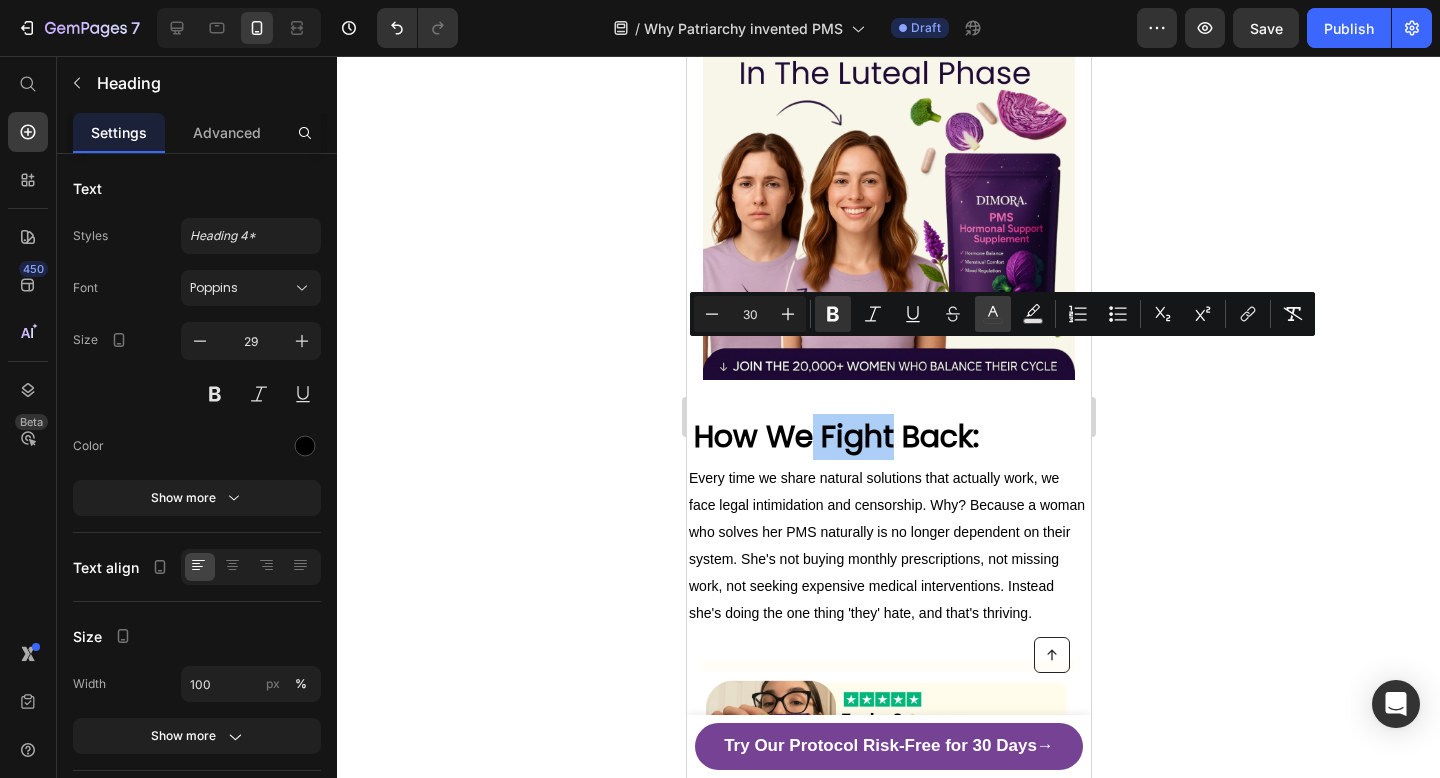 click 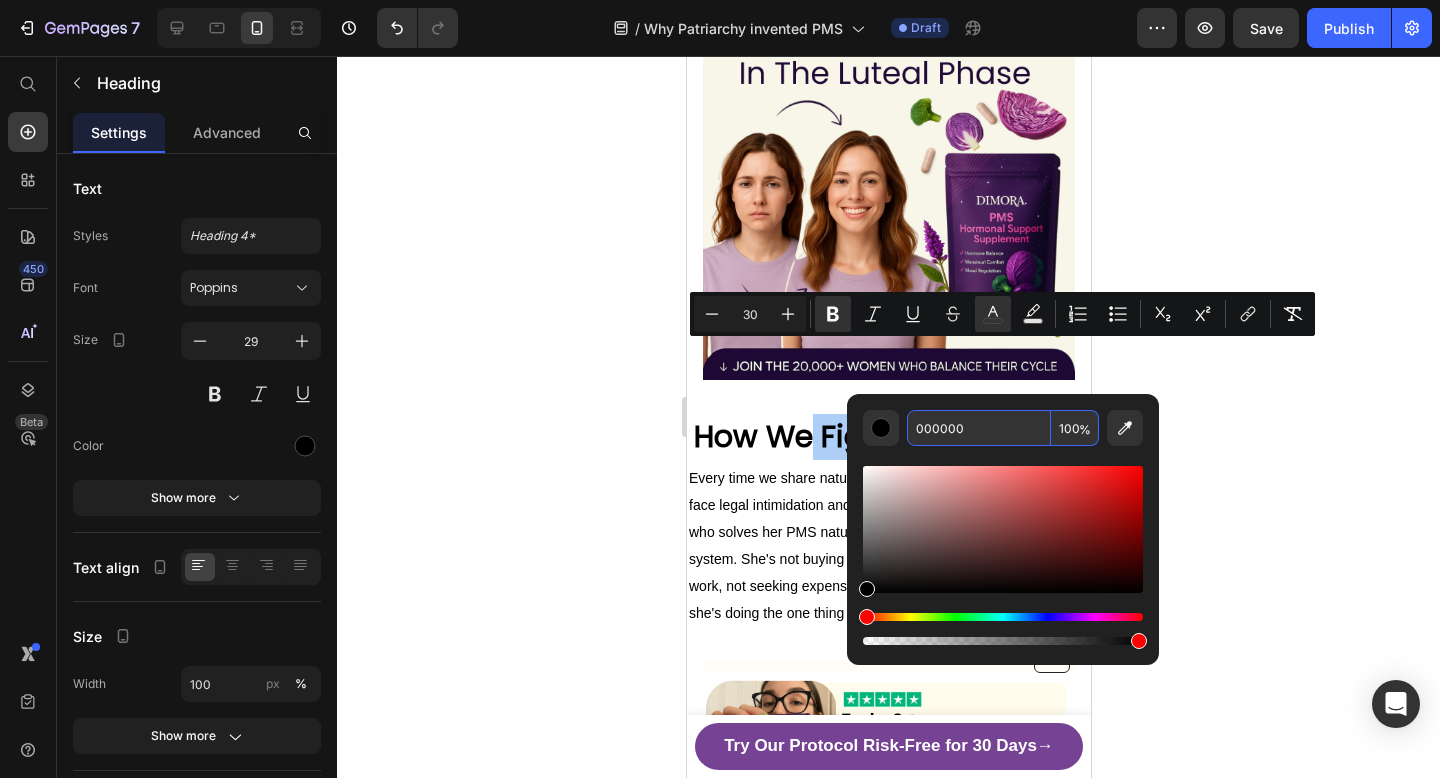 click on "000000" at bounding box center (979, 428) 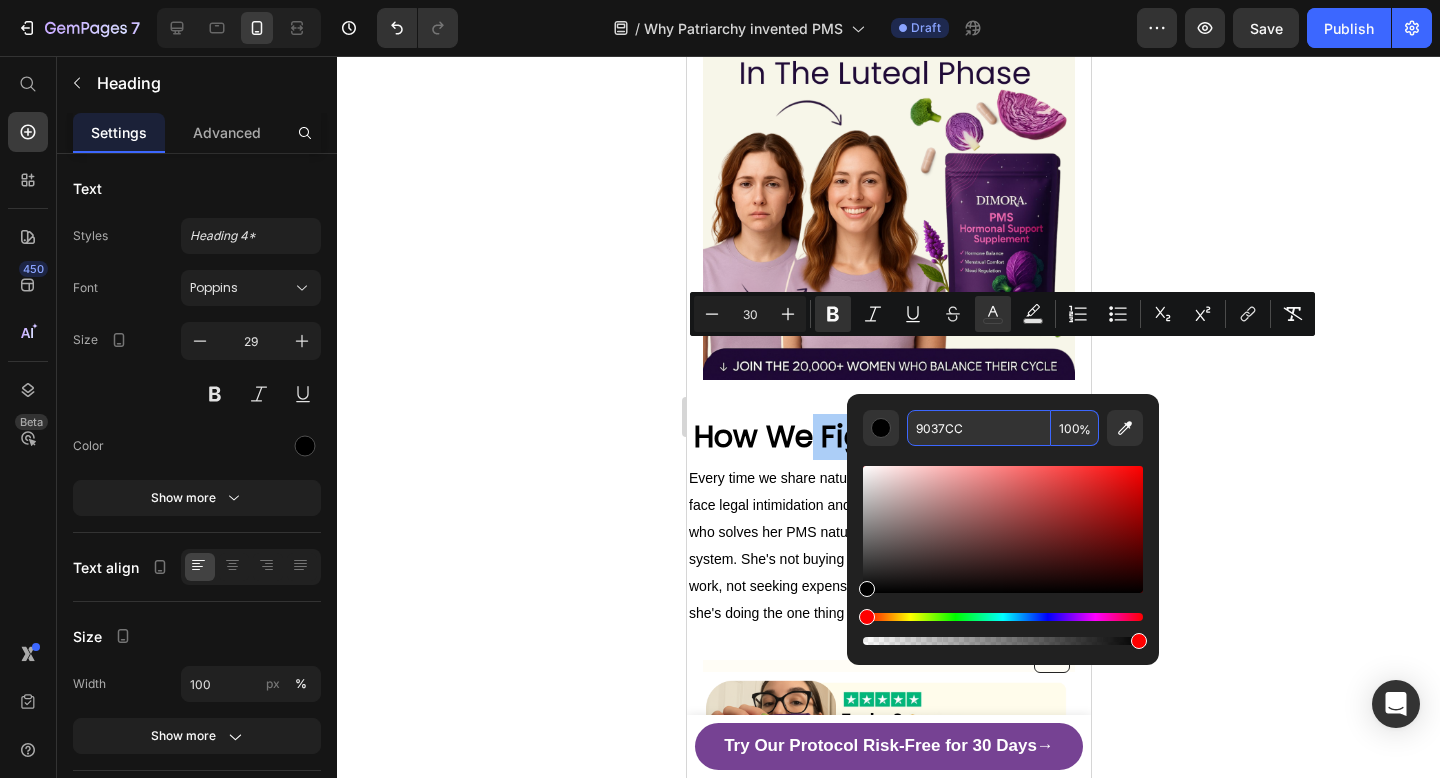 type on "9037CC" 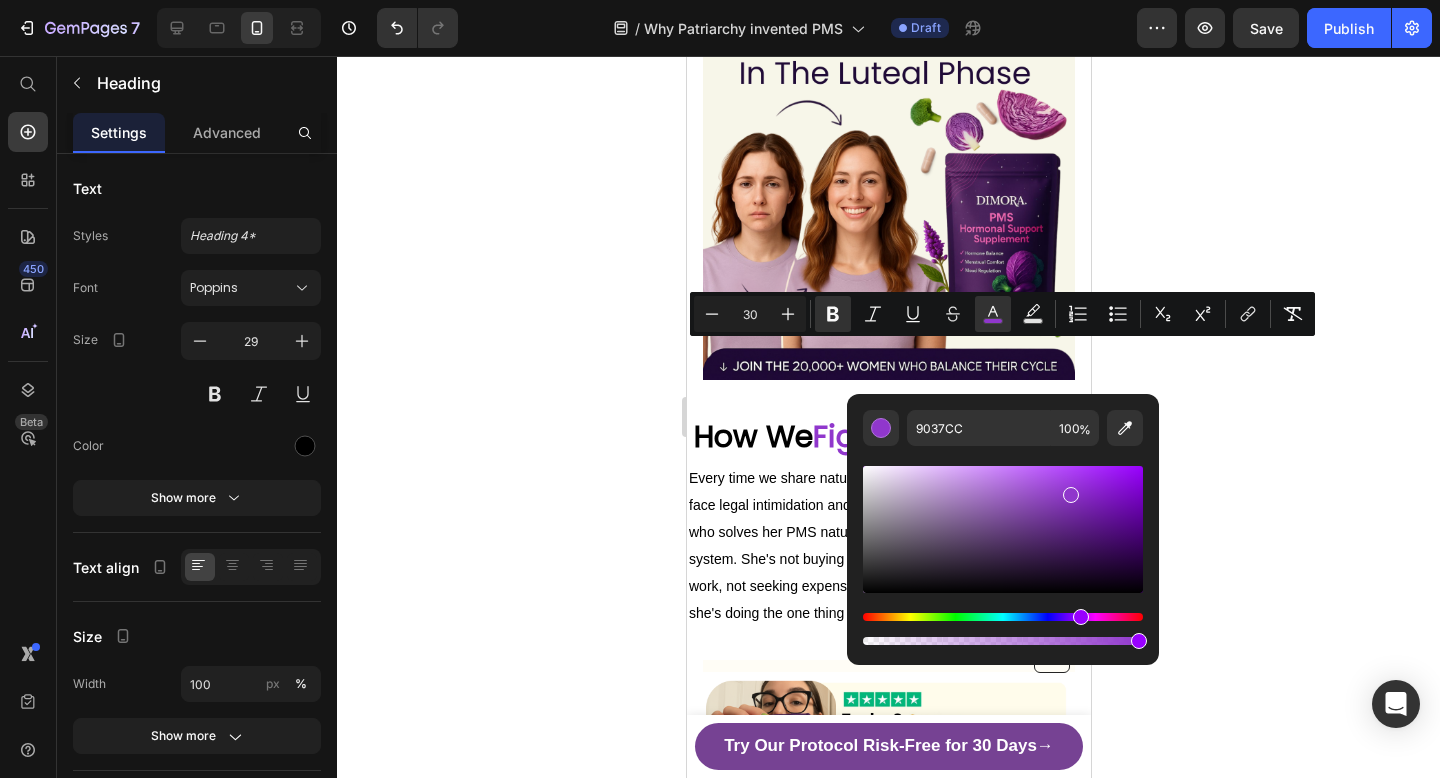 click on "How We  Fight  Back:" at bounding box center [890, 437] 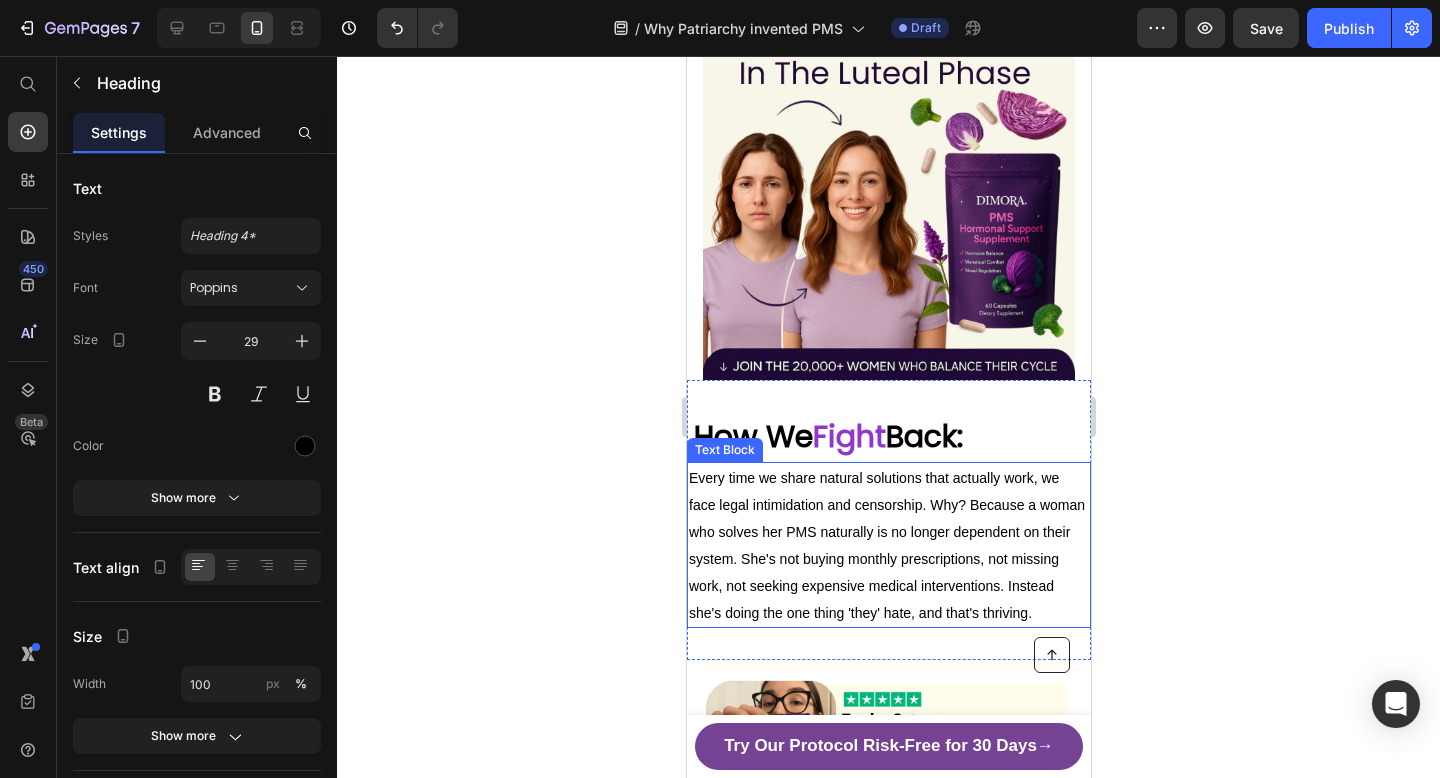 click on "Every time we share natural solutions that actually work, we face legal intimidation and censorship. Why? Because a woman who solves her PMS naturally is no longer dependent on their system. She's not buying monthly prescriptions, not missing work, not seeking expensive medical interventions. Instead she's doing the one thing 'they' hate, and that's thriving." at bounding box center (886, 545) 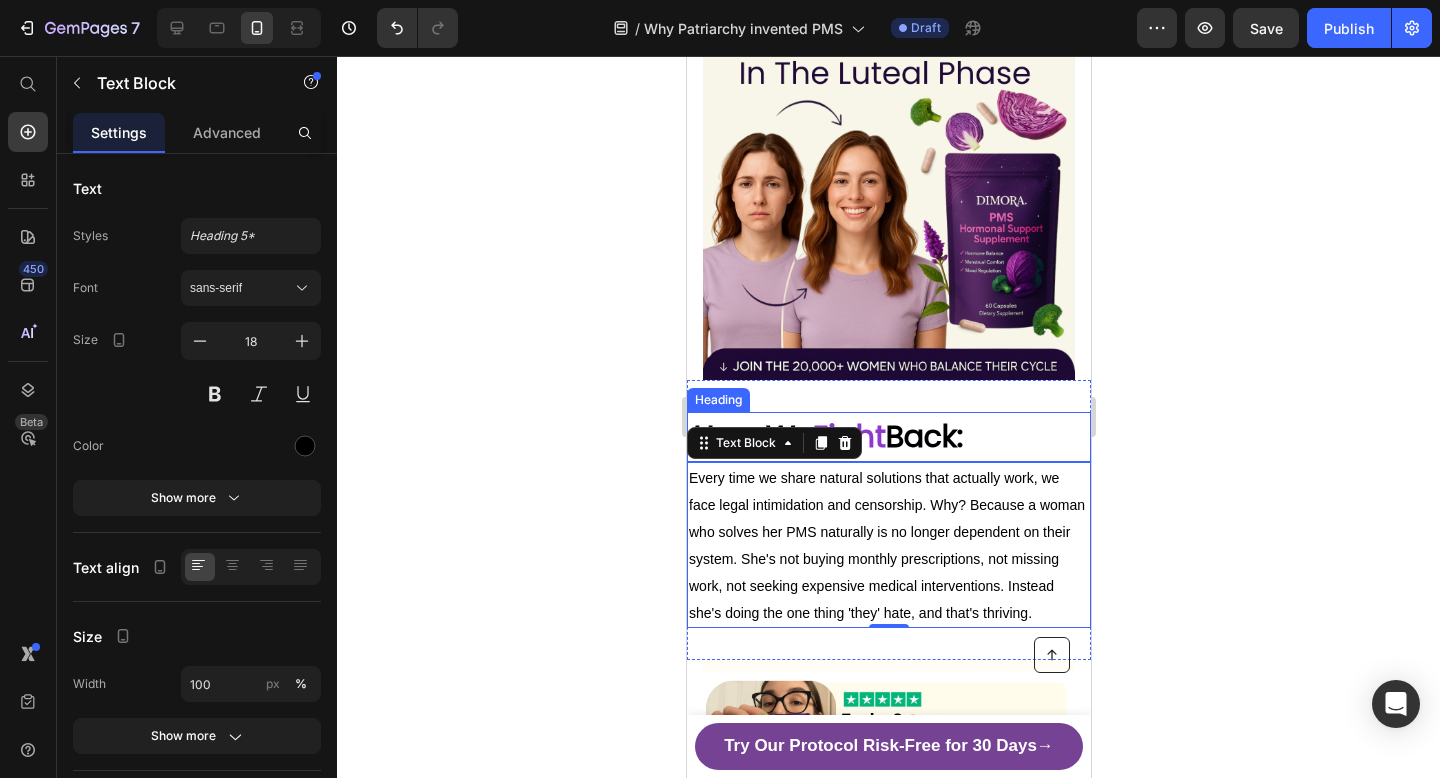click on "Back:" at bounding box center (923, 436) 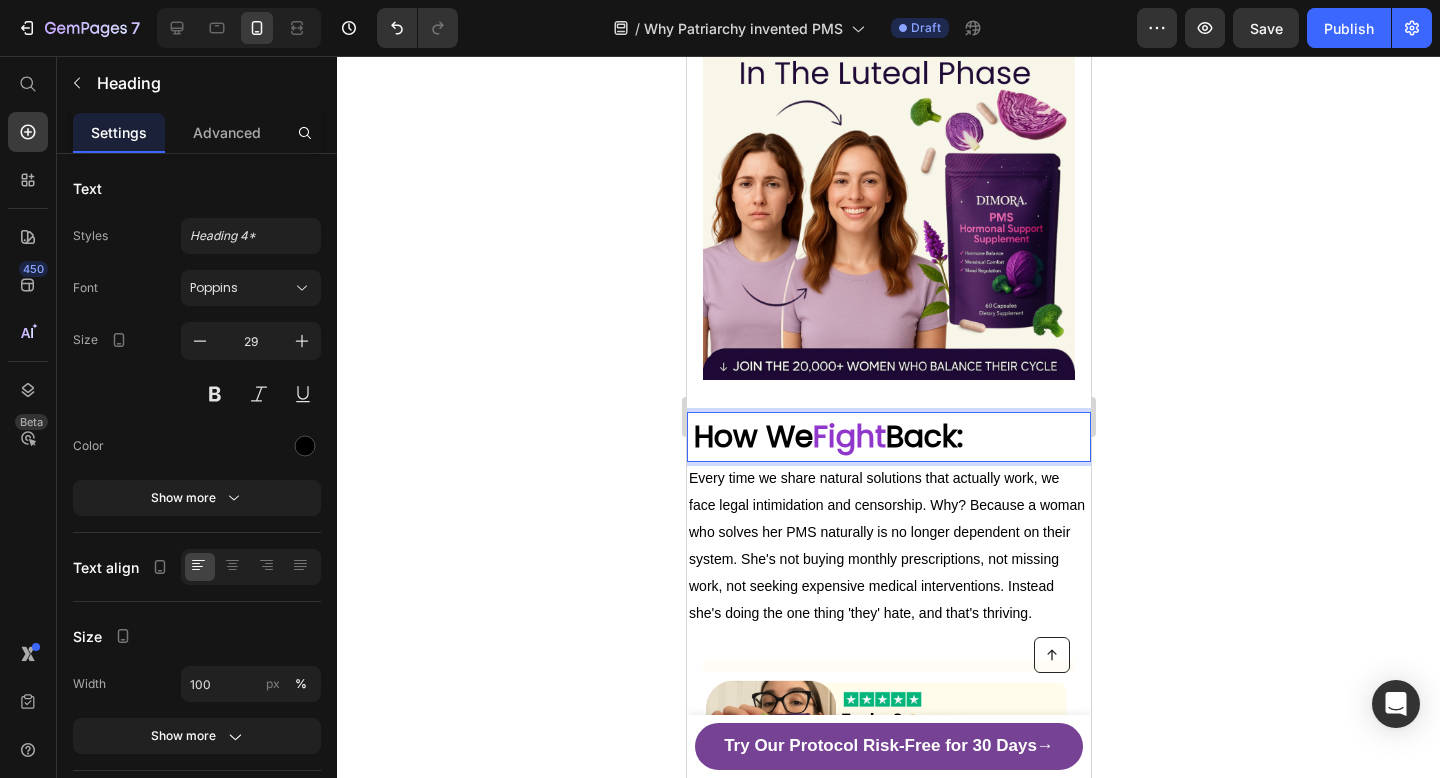 drag, startPoint x: 993, startPoint y: 365, endPoint x: 691, endPoint y: 357, distance: 302.10593 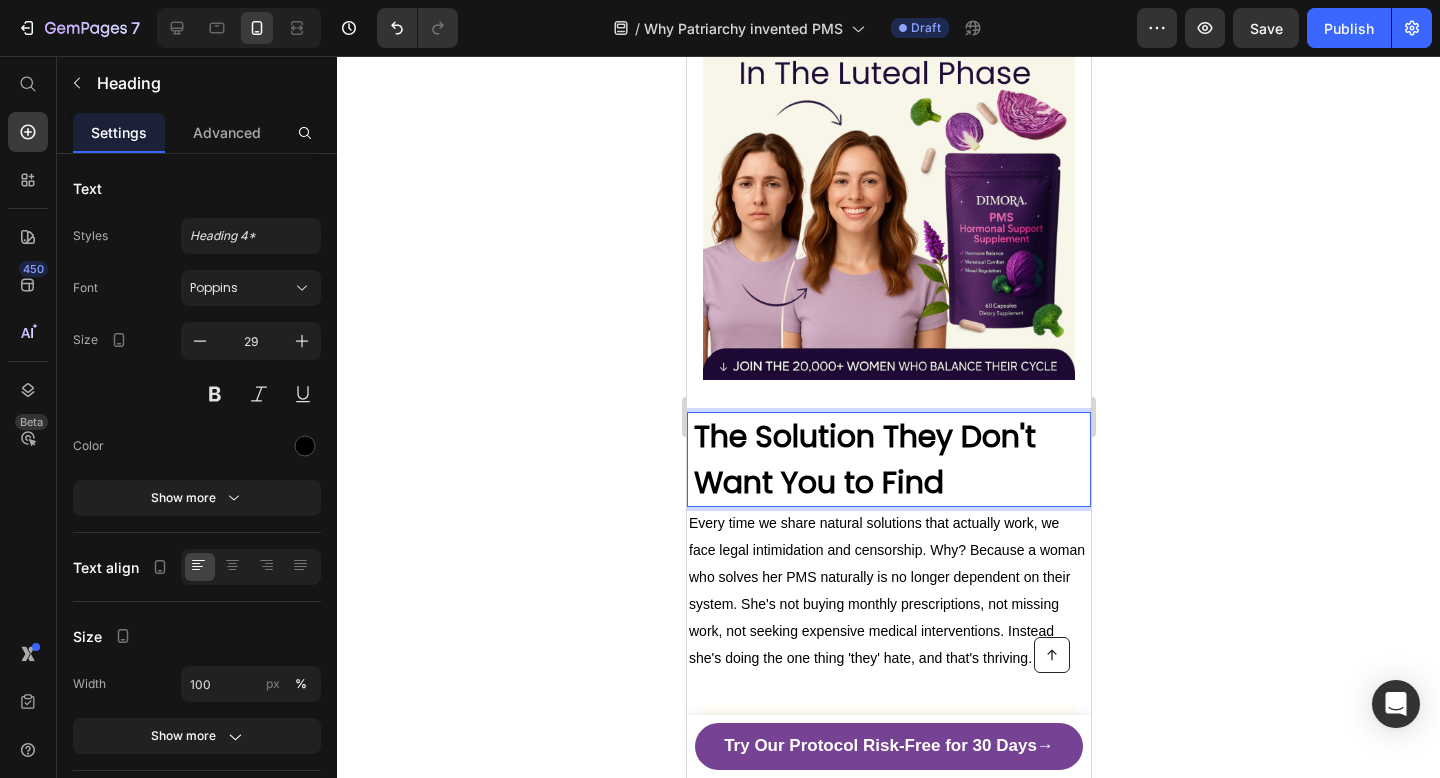click on "The Solution They Don't Want You to Find" at bounding box center (864, 459) 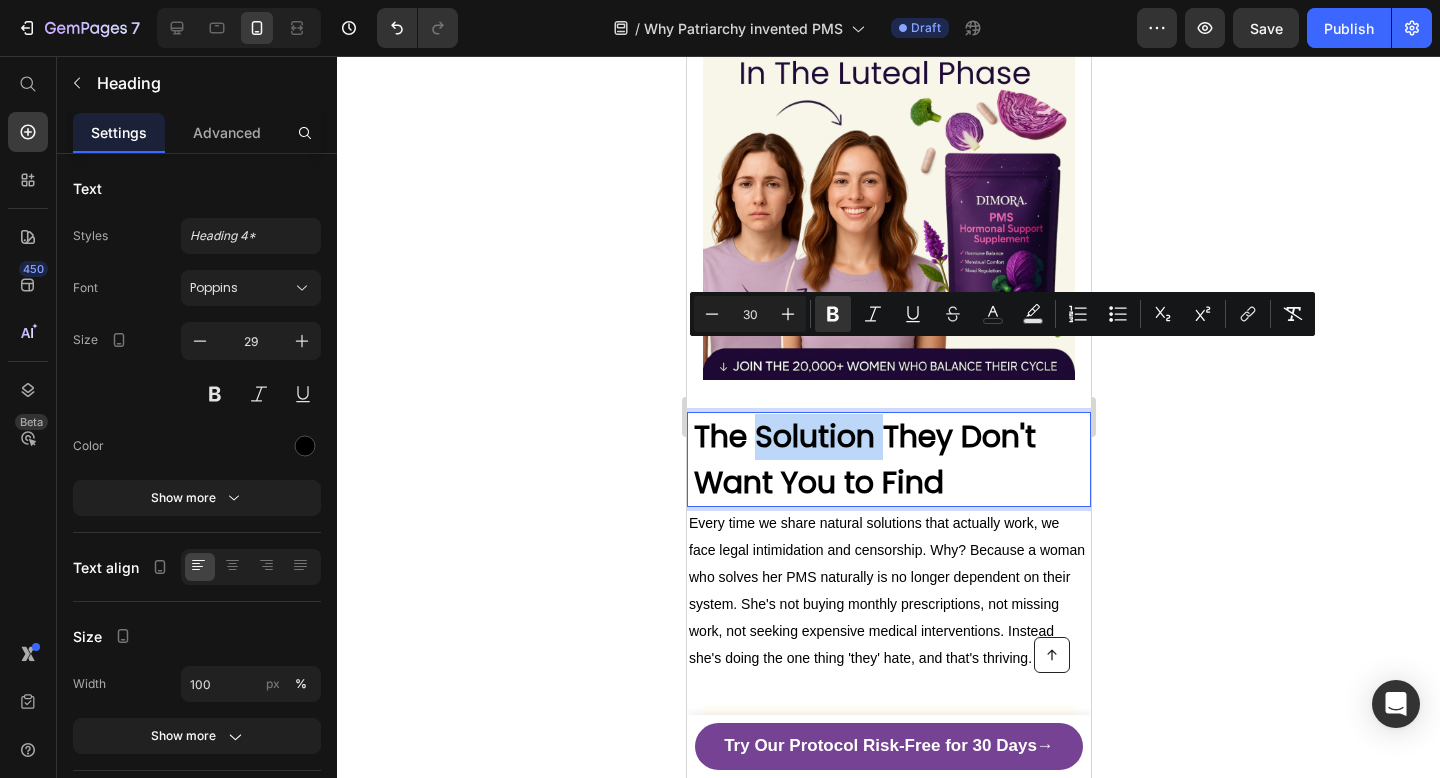 drag, startPoint x: 878, startPoint y: 372, endPoint x: 765, endPoint y: 368, distance: 113.07078 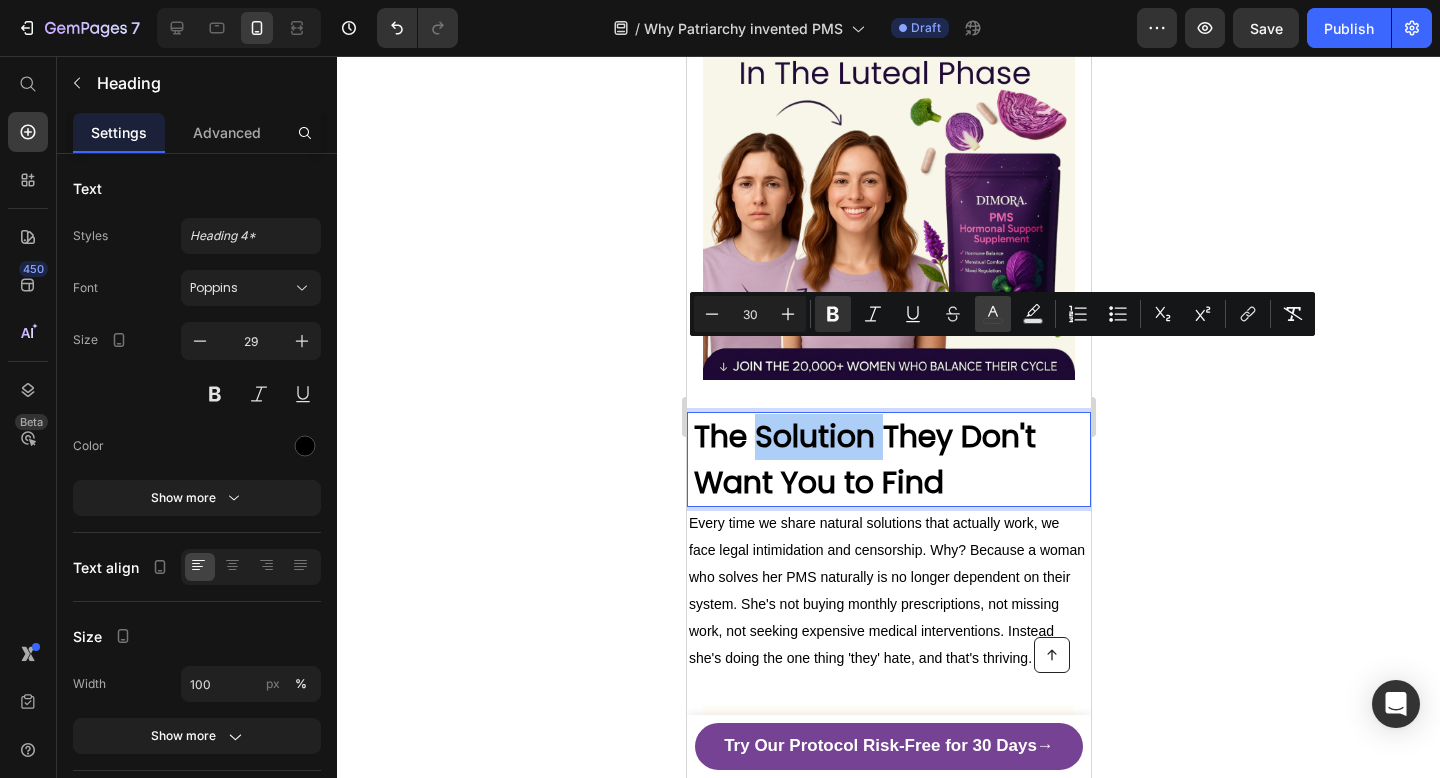 click 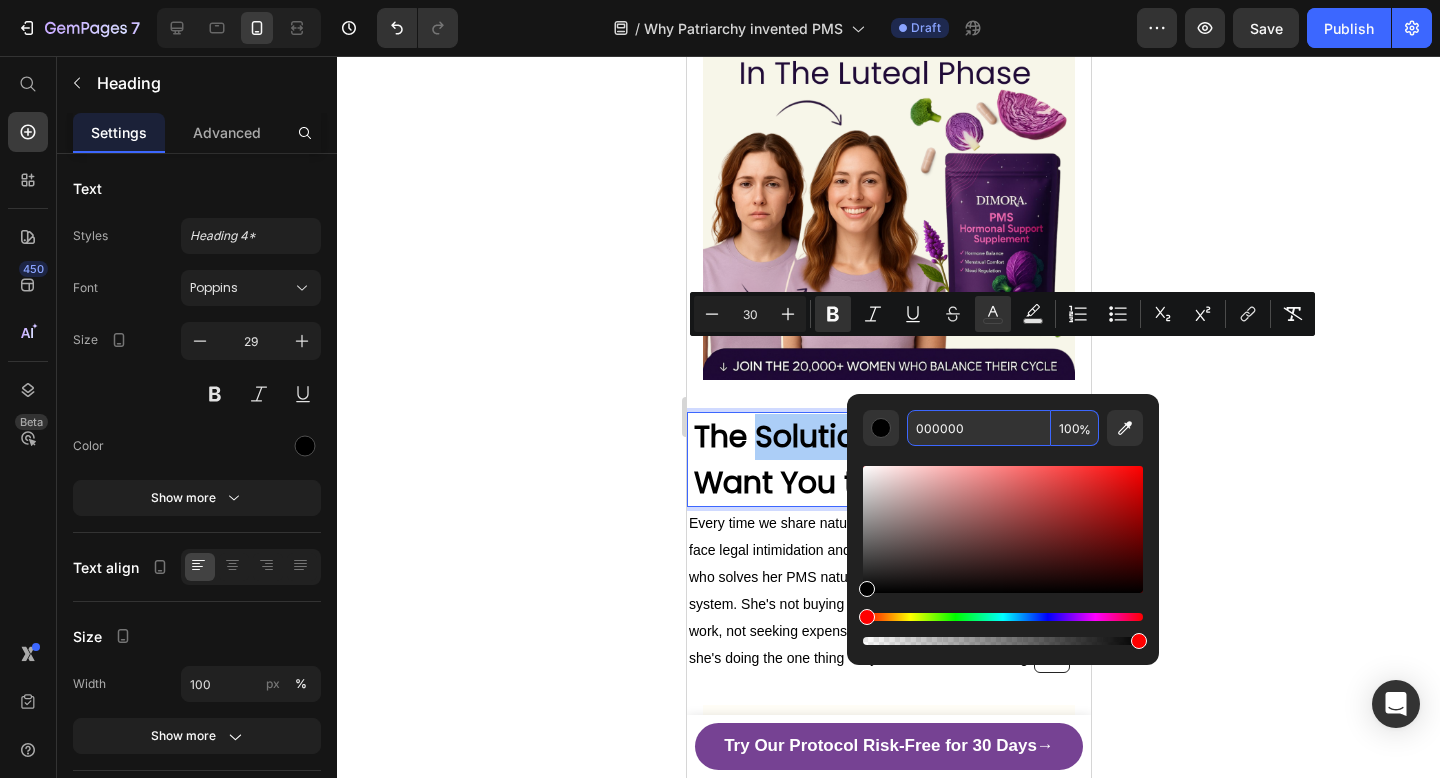 click on "000000" at bounding box center (979, 428) 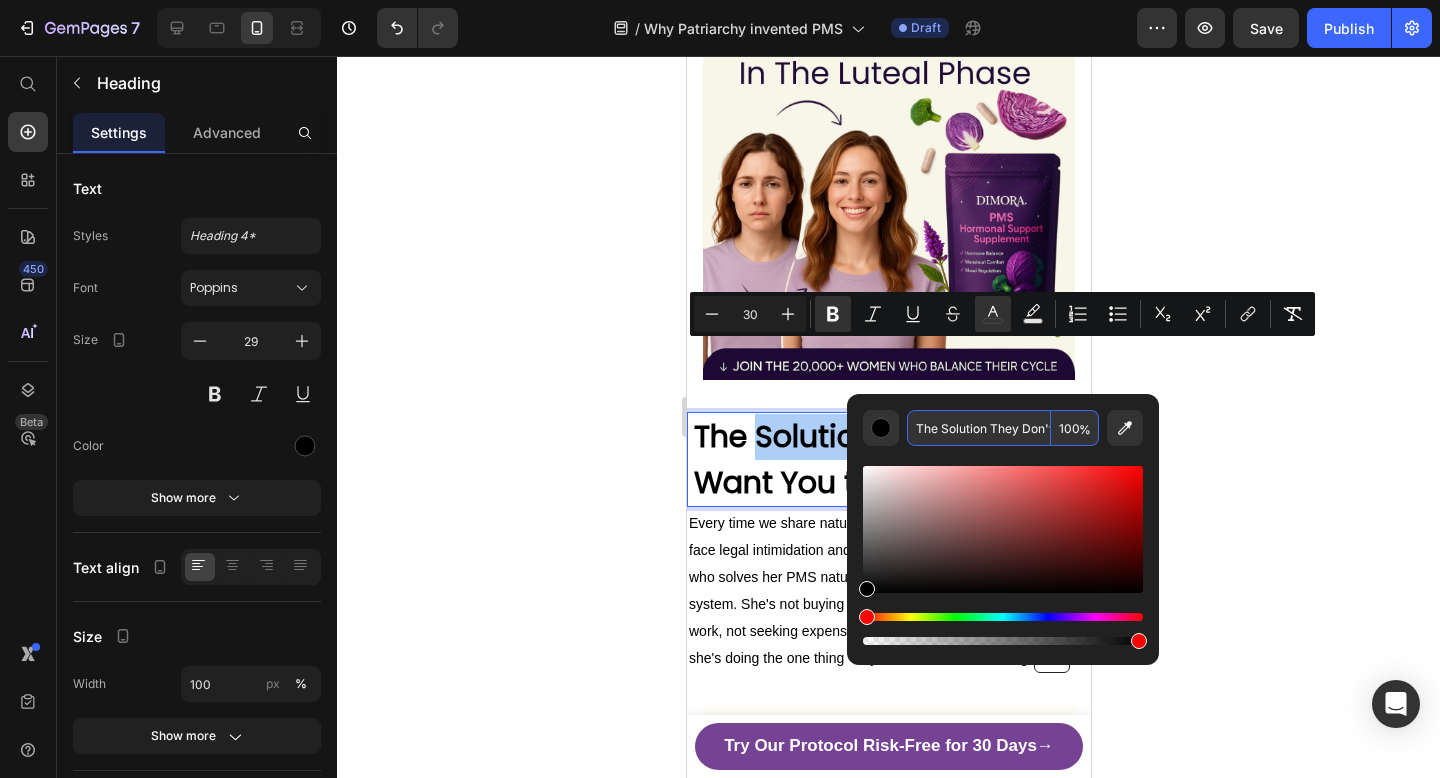 scroll, scrollTop: 0, scrollLeft: 102, axis: horizontal 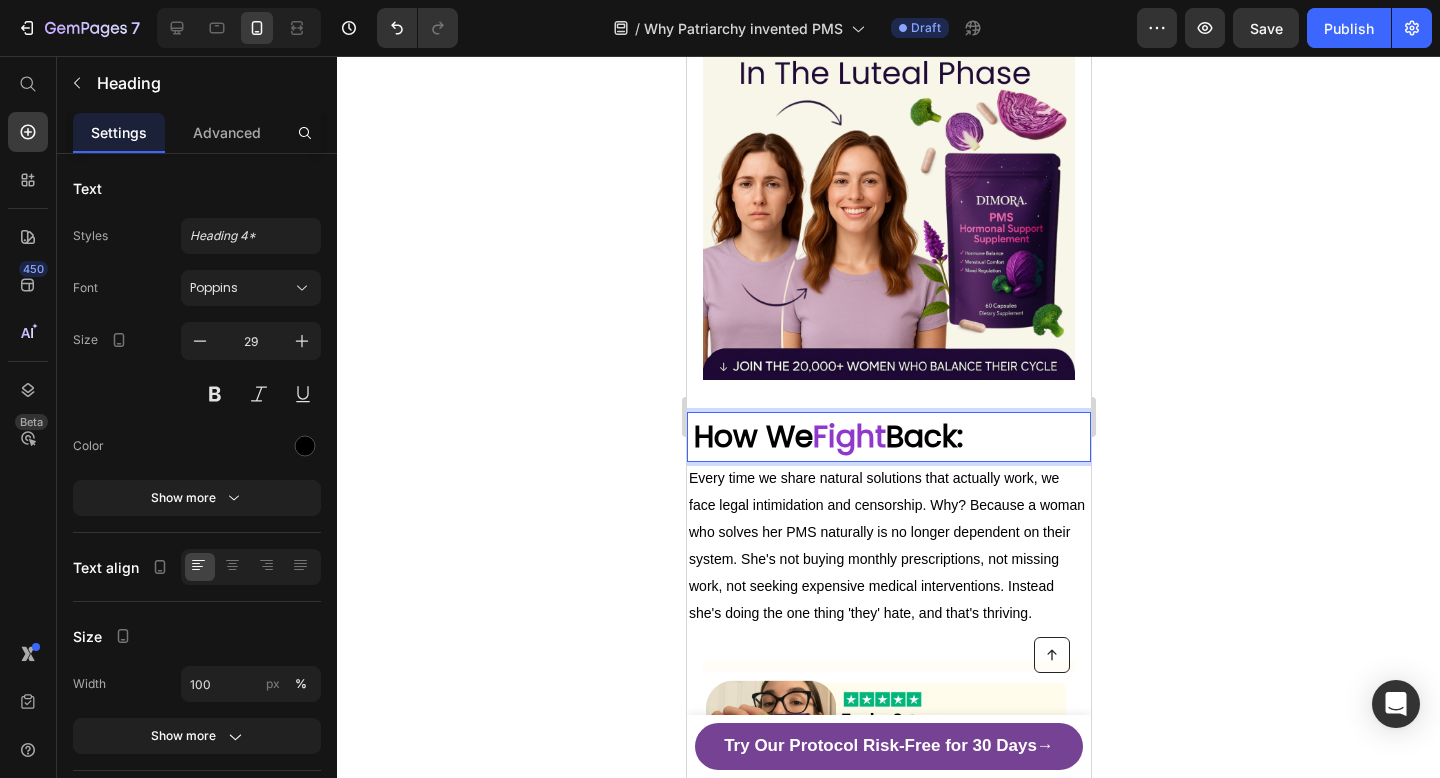 drag, startPoint x: 998, startPoint y: 366, endPoint x: 692, endPoint y: 362, distance: 306.02615 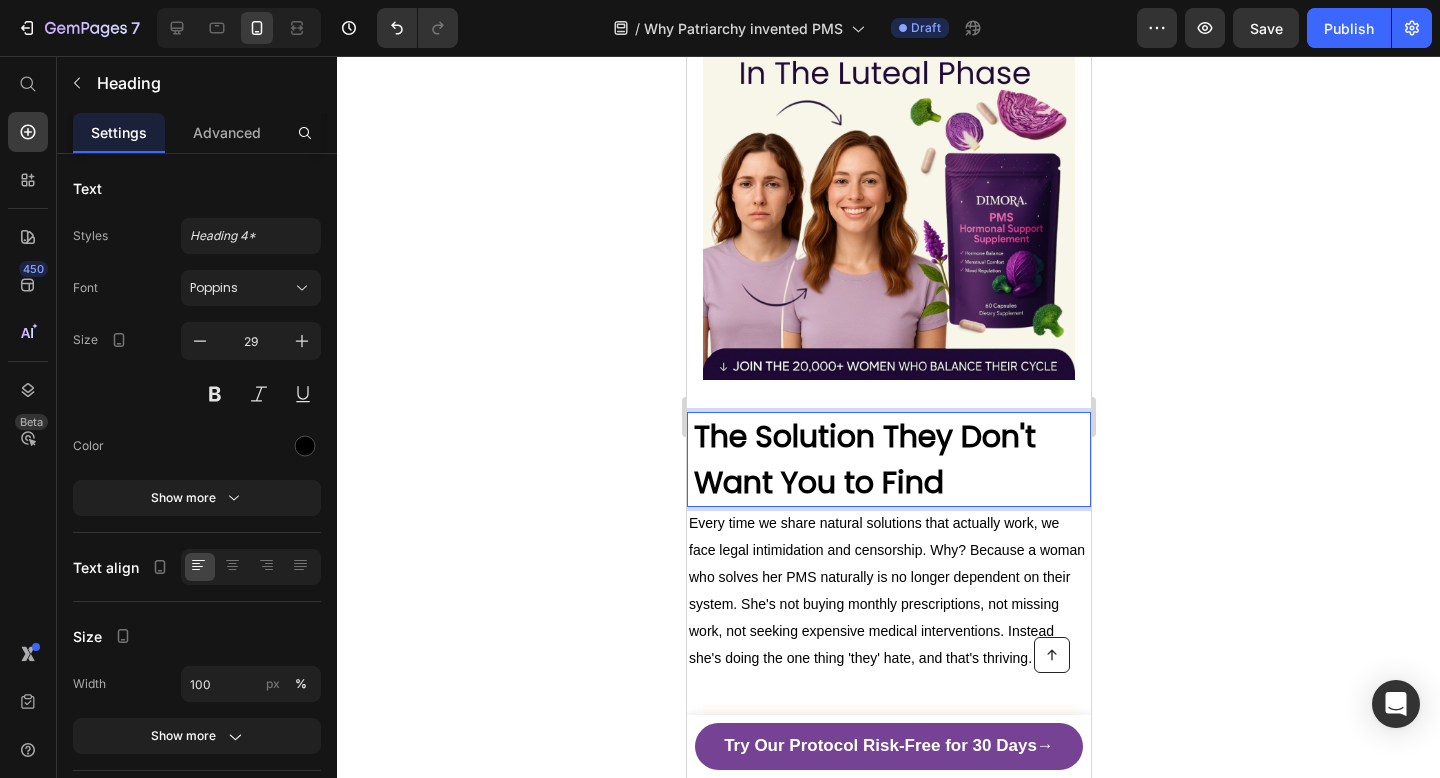 click on "The Solution They Don't Want You to Find" at bounding box center [864, 459] 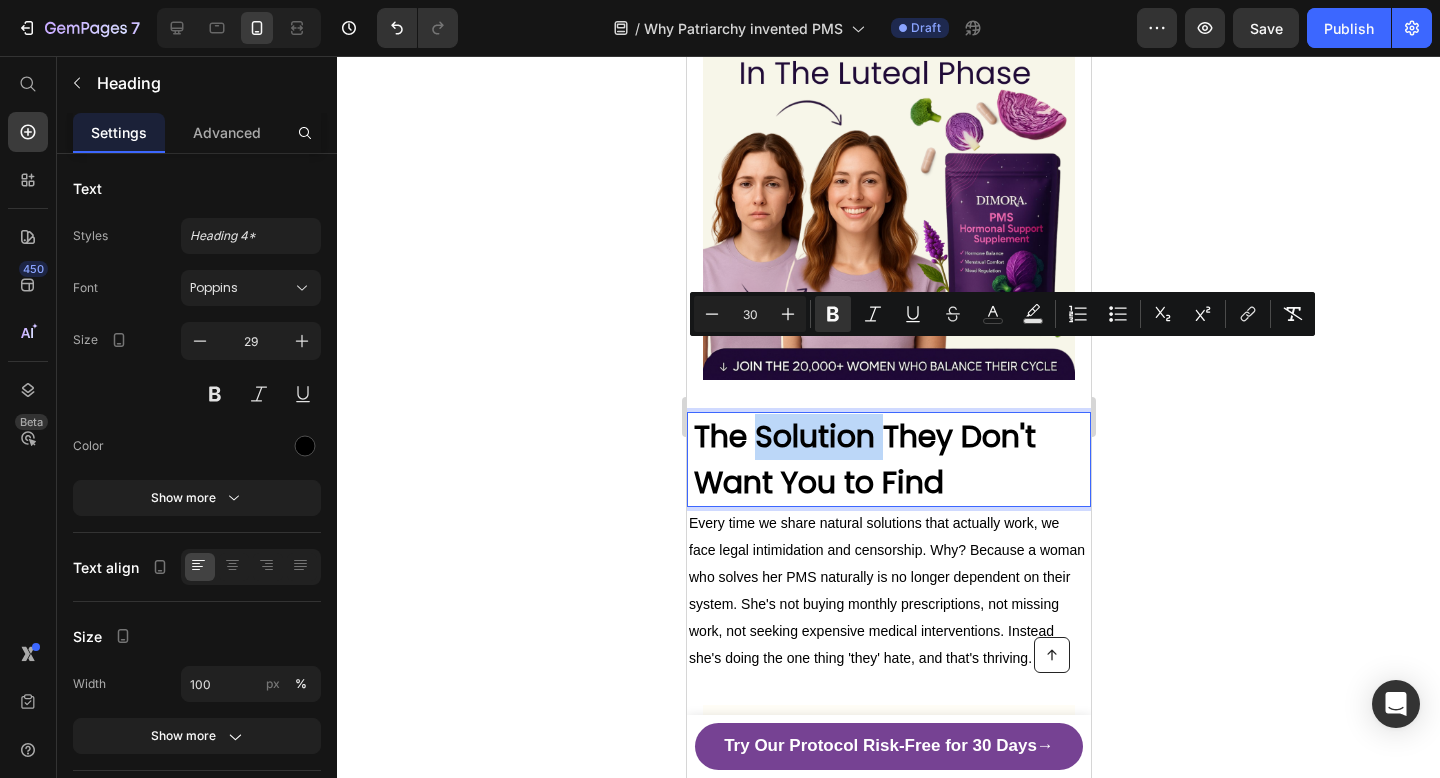 drag, startPoint x: 878, startPoint y: 360, endPoint x: 788, endPoint y: 363, distance: 90.04999 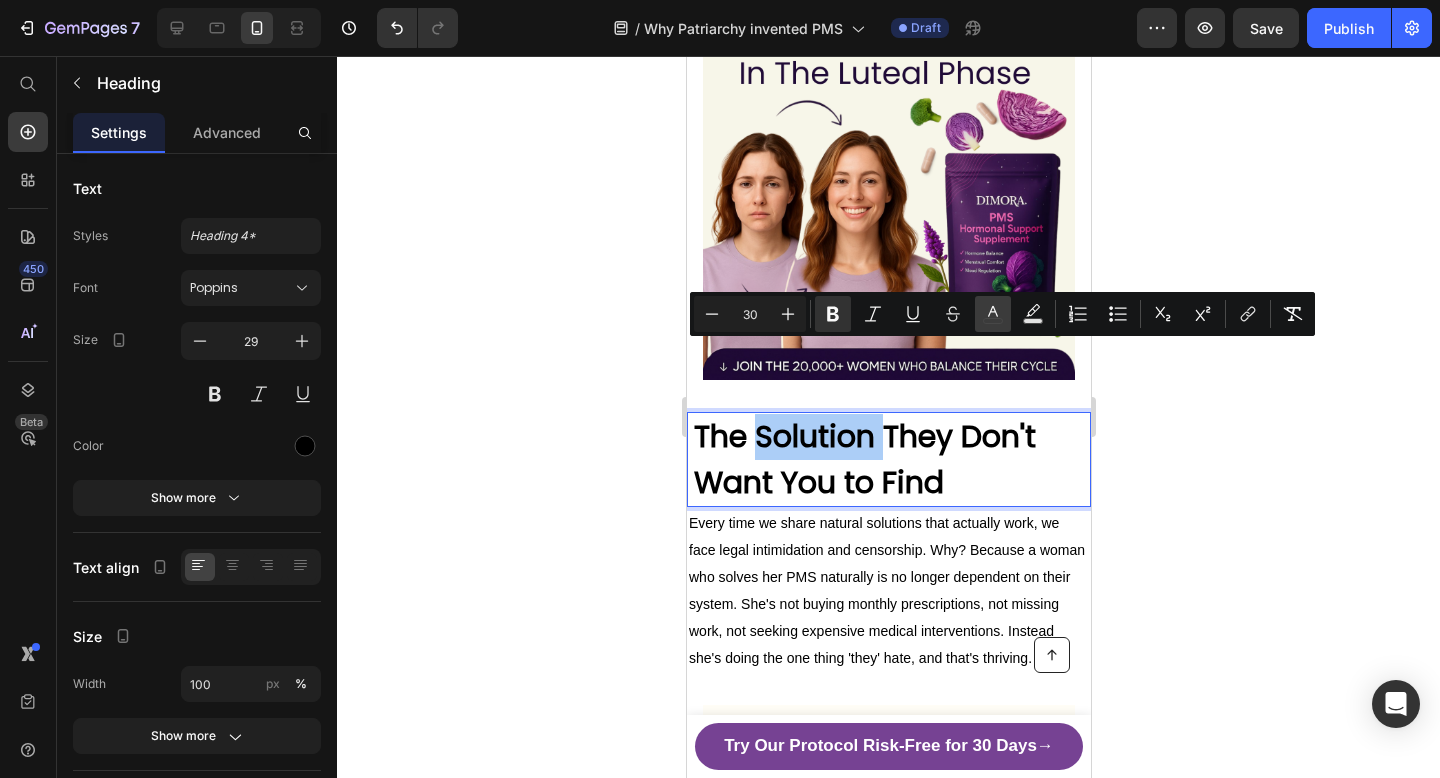 click 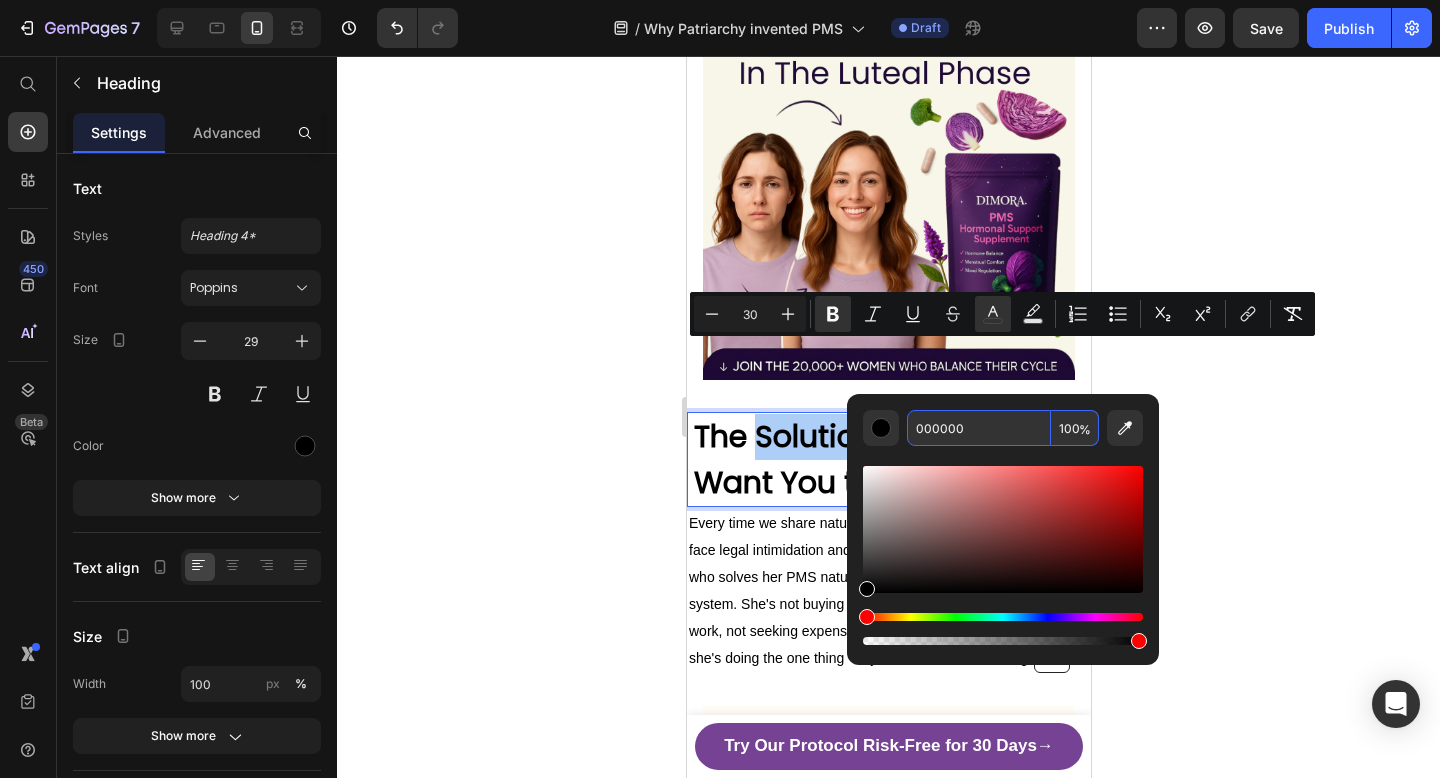 click on "000000" at bounding box center [979, 428] 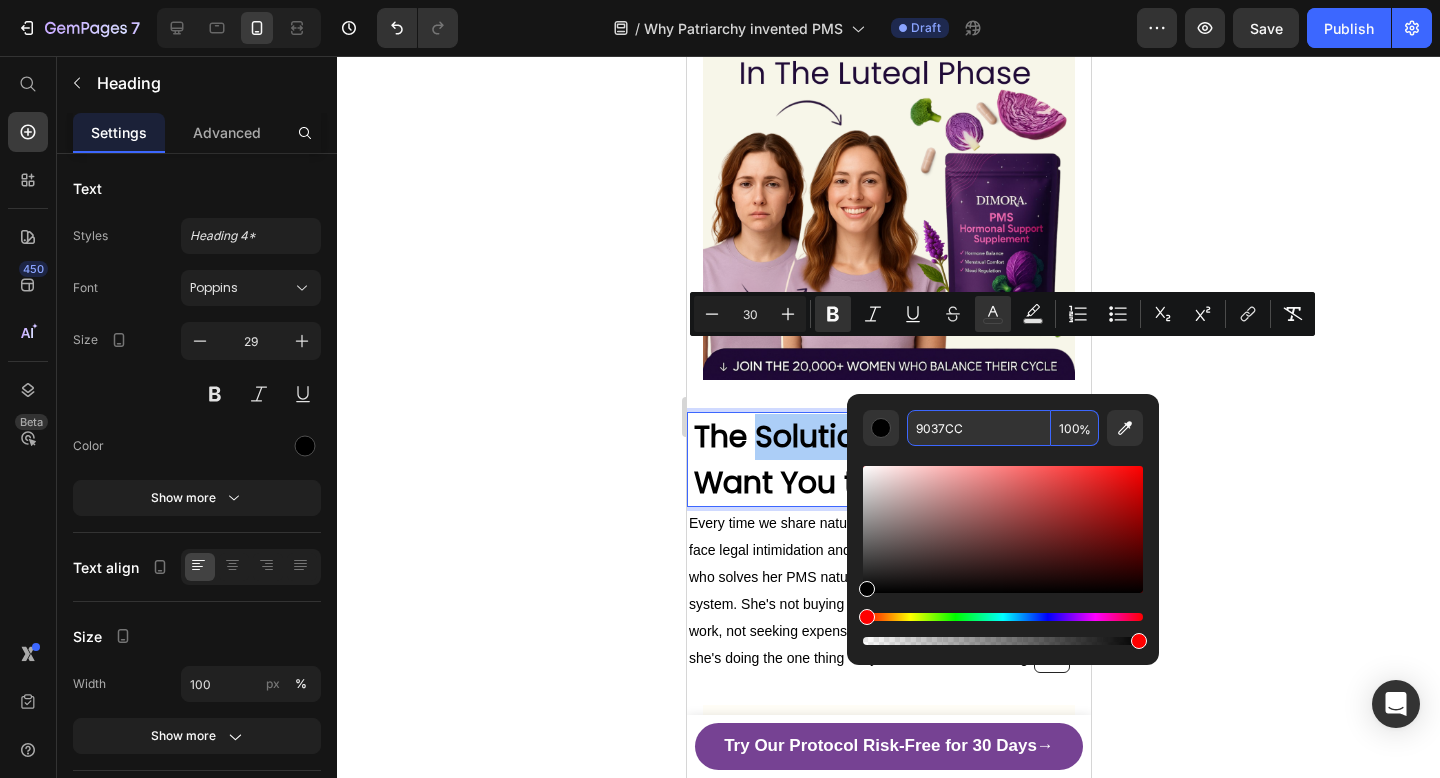 type on "9037CC" 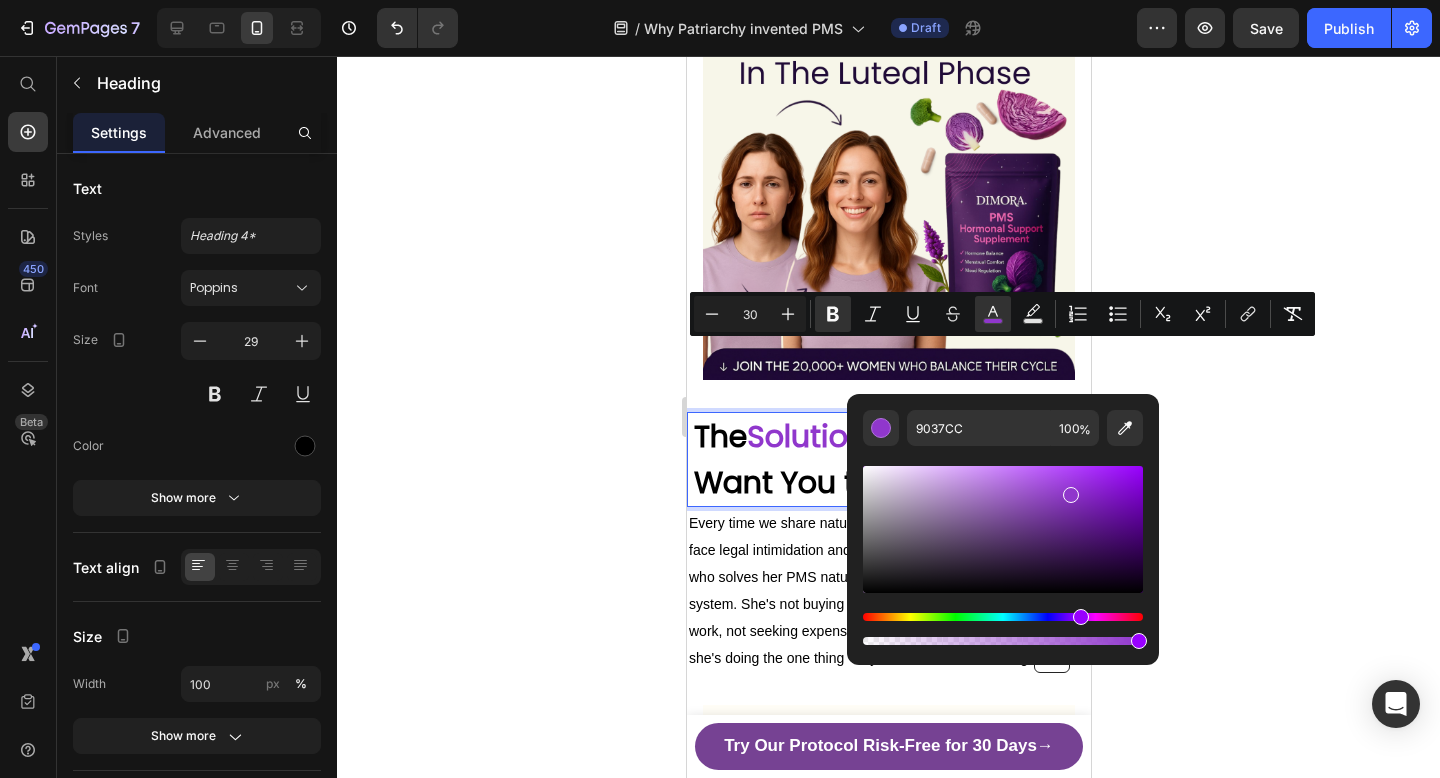 click on "The  Solution  They Don't Want You to Find" at bounding box center (890, 459) 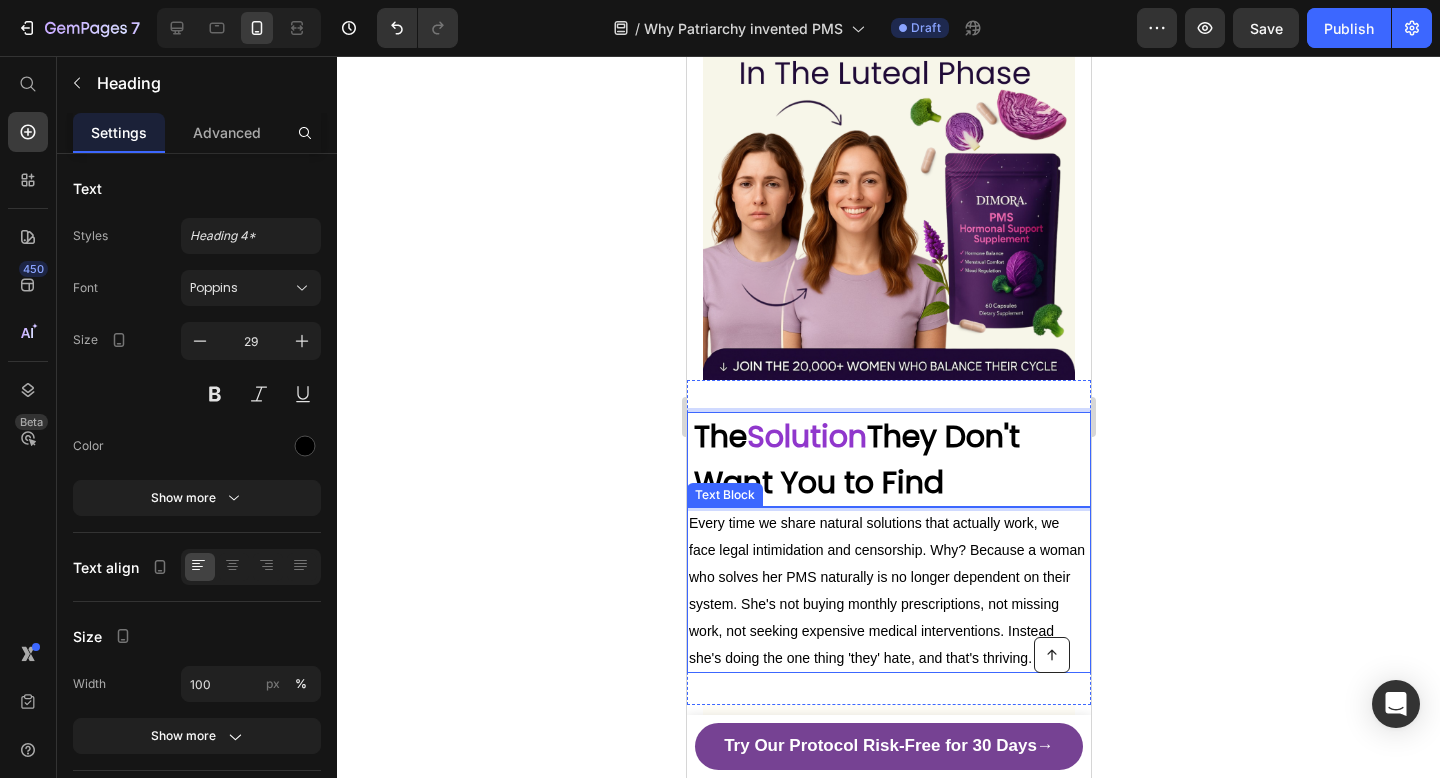 click on "Every time we share natural solutions that actually work, we face legal intimidation and censorship. Why? Because a woman who solves her PMS naturally is no longer dependent on their system. She's not buying monthly prescriptions, not missing work, not seeking expensive medical interventions. Instead she's doing the one thing 'they' hate, and that's thriving." at bounding box center (886, 590) 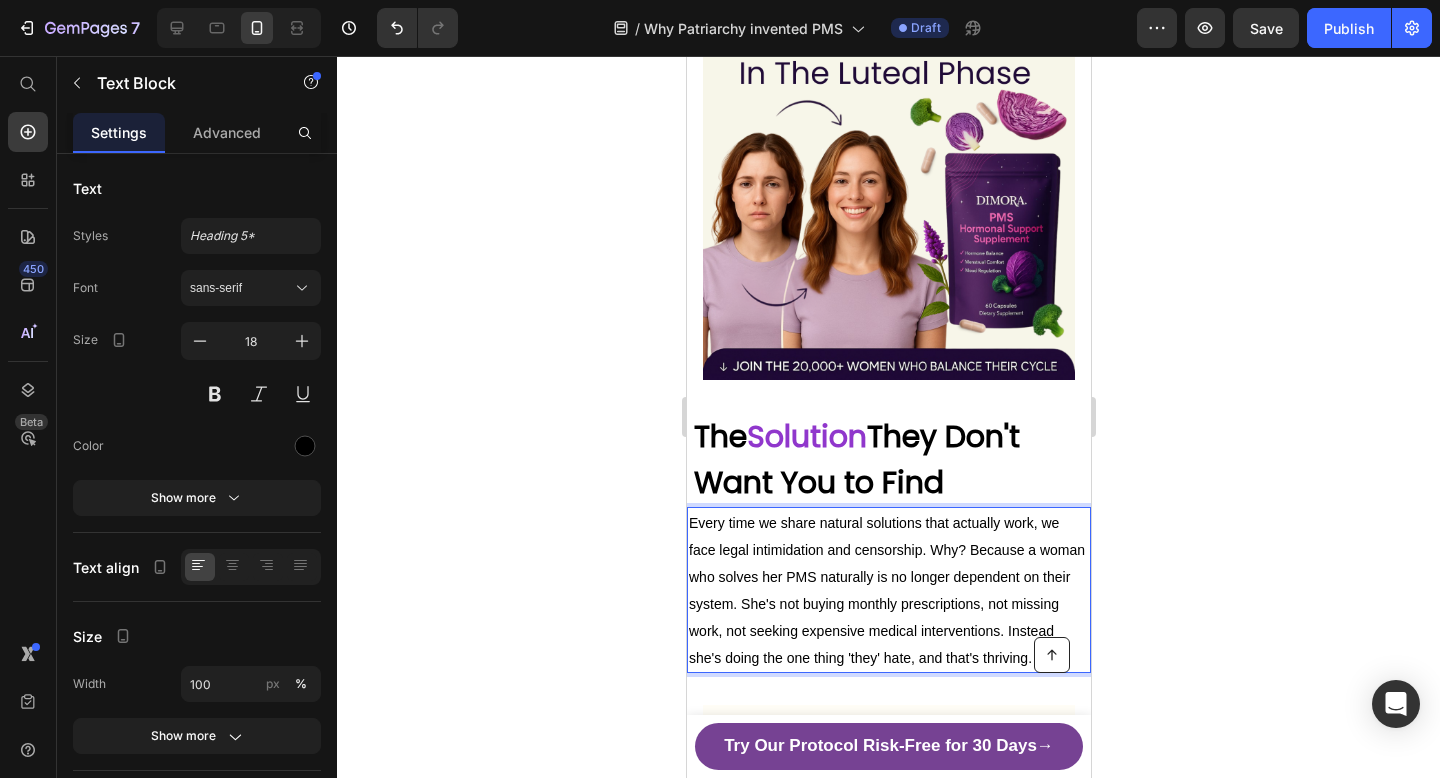 click on "Every time we share natural solutions that actually work, we face legal intimidation and censorship. Why? Because a woman who solves her PMS naturally is no longer dependent on their system. She's not buying monthly prescriptions, not missing work, not seeking expensive medical interventions. Instead she's doing the one thing 'they' hate, and that's thriving." at bounding box center [886, 590] 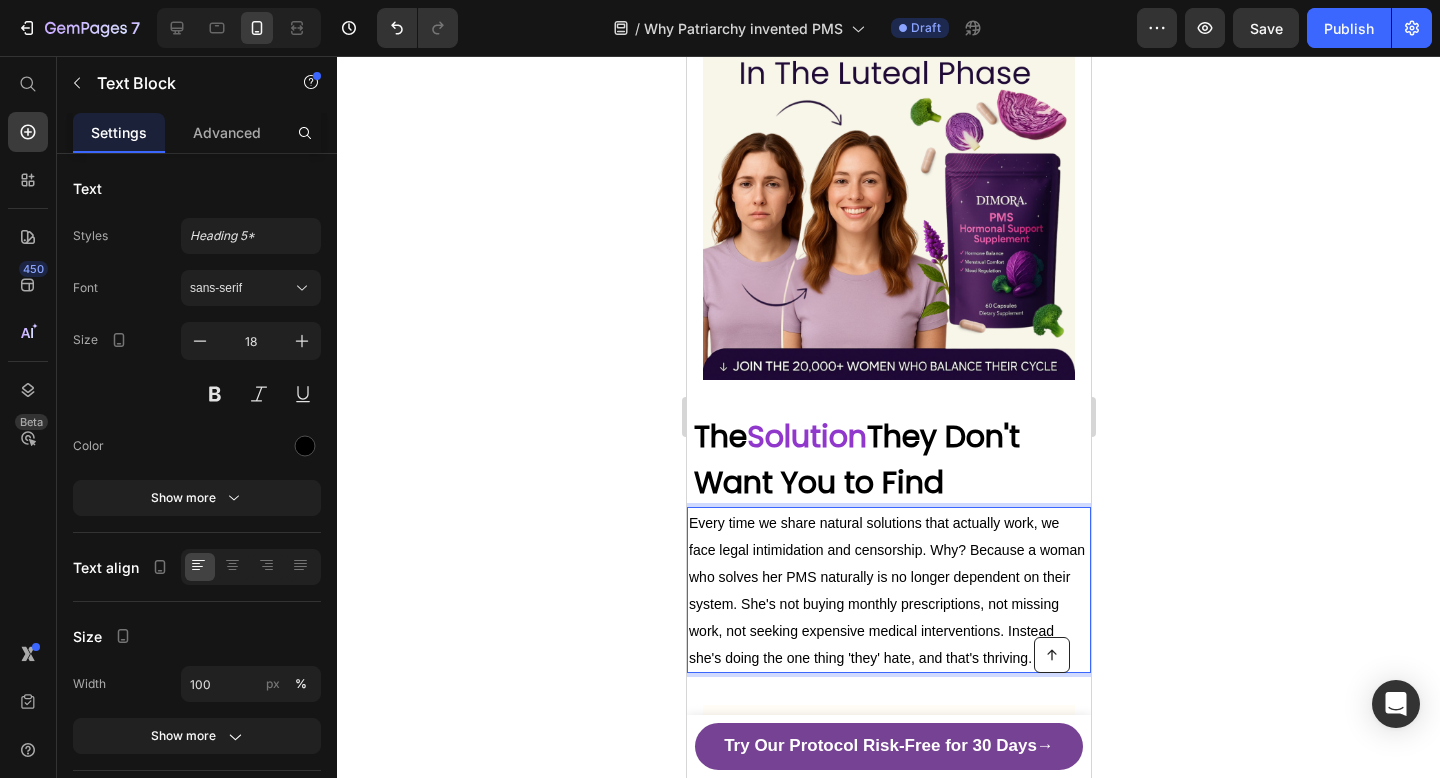 drag, startPoint x: 1030, startPoint y: 583, endPoint x: 736, endPoint y: 460, distance: 318.69263 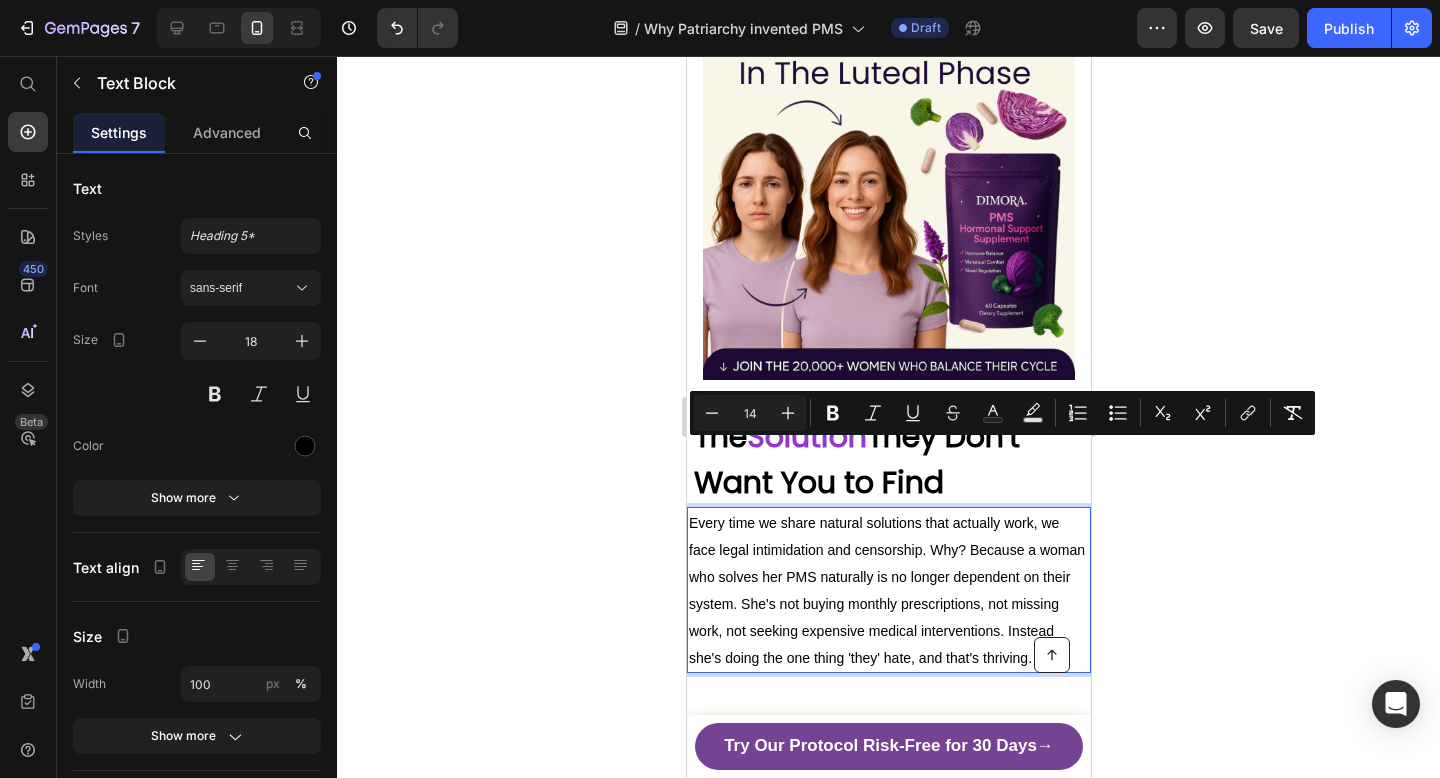 click on "Every time we share natural solutions that actually work, we face legal intimidation and censorship. Why? Because a woman who solves her PMS naturally is no longer dependent on their system. She's not buying monthly prescriptions, not missing work, not seeking expensive medical interventions. Instead she's doing the one thing 'they' hate, and that's thriving." at bounding box center (888, 590) 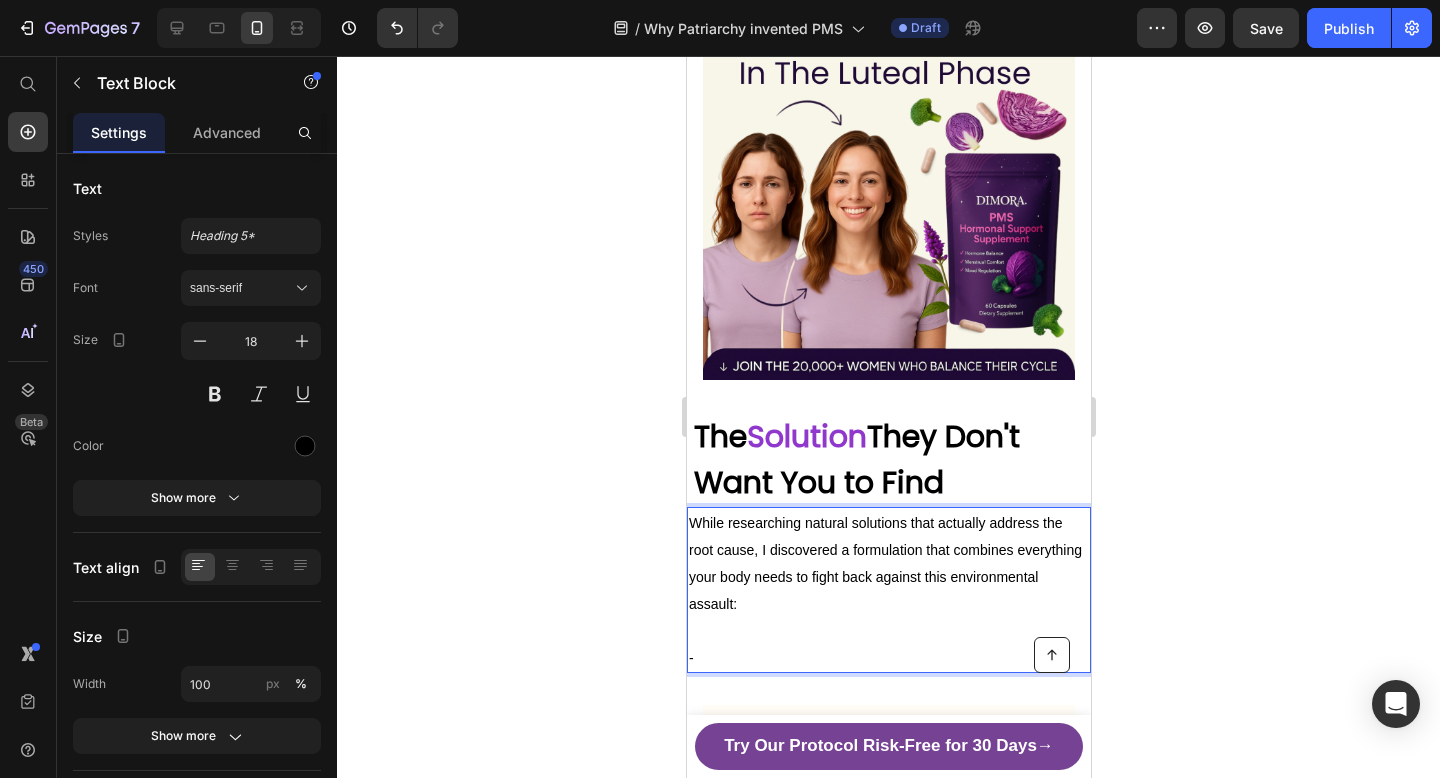 click at bounding box center (888, 630) 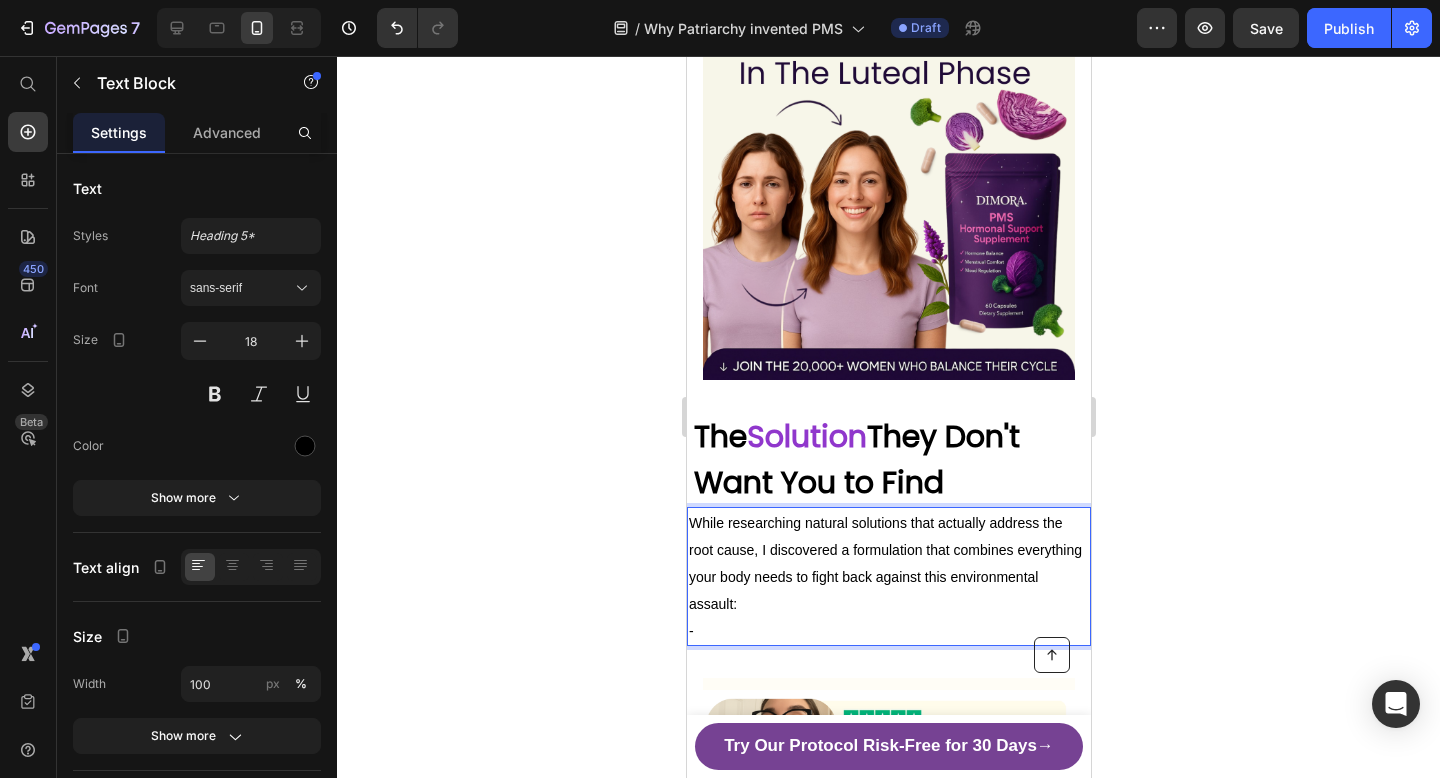 click on "-" at bounding box center (888, 630) 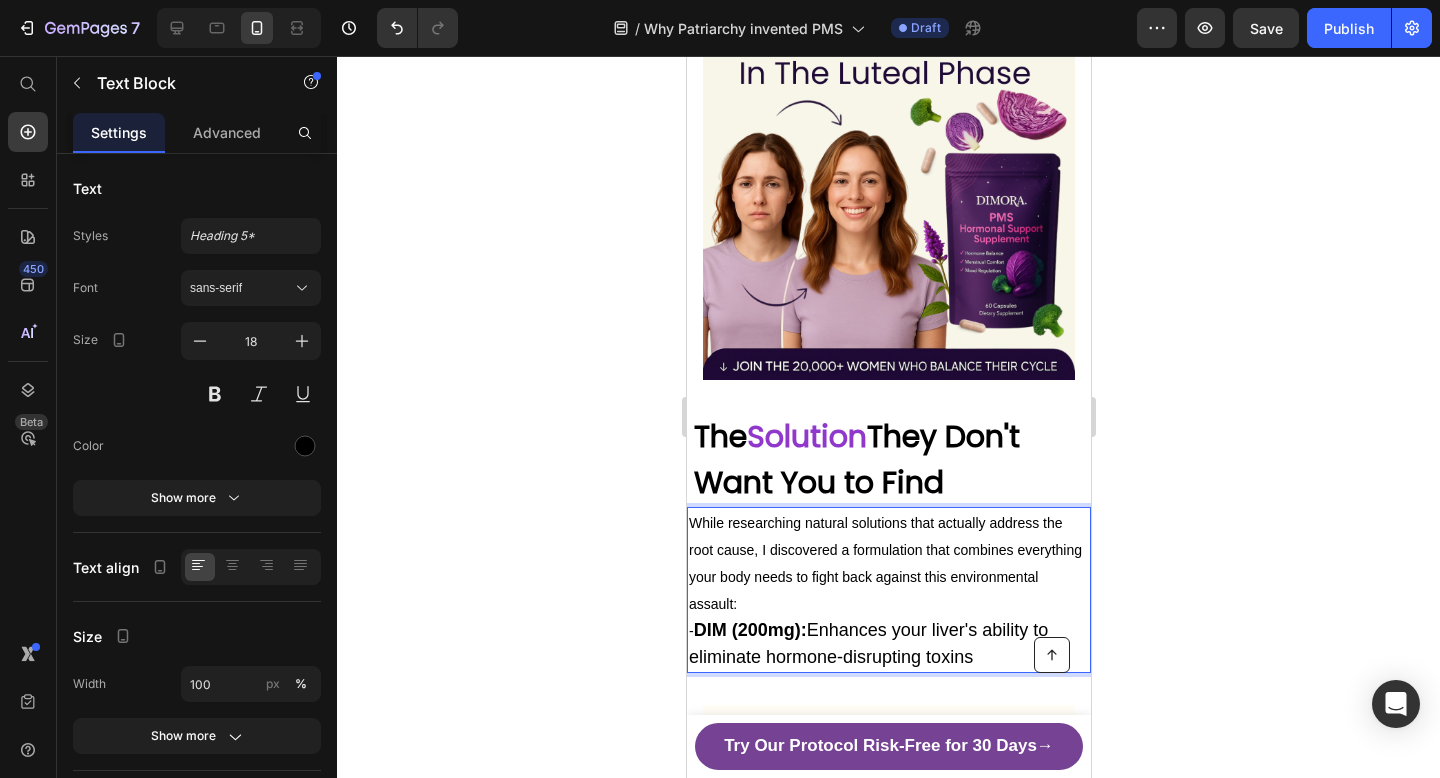 drag, startPoint x: 972, startPoint y: 585, endPoint x: 700, endPoint y: 555, distance: 273.6494 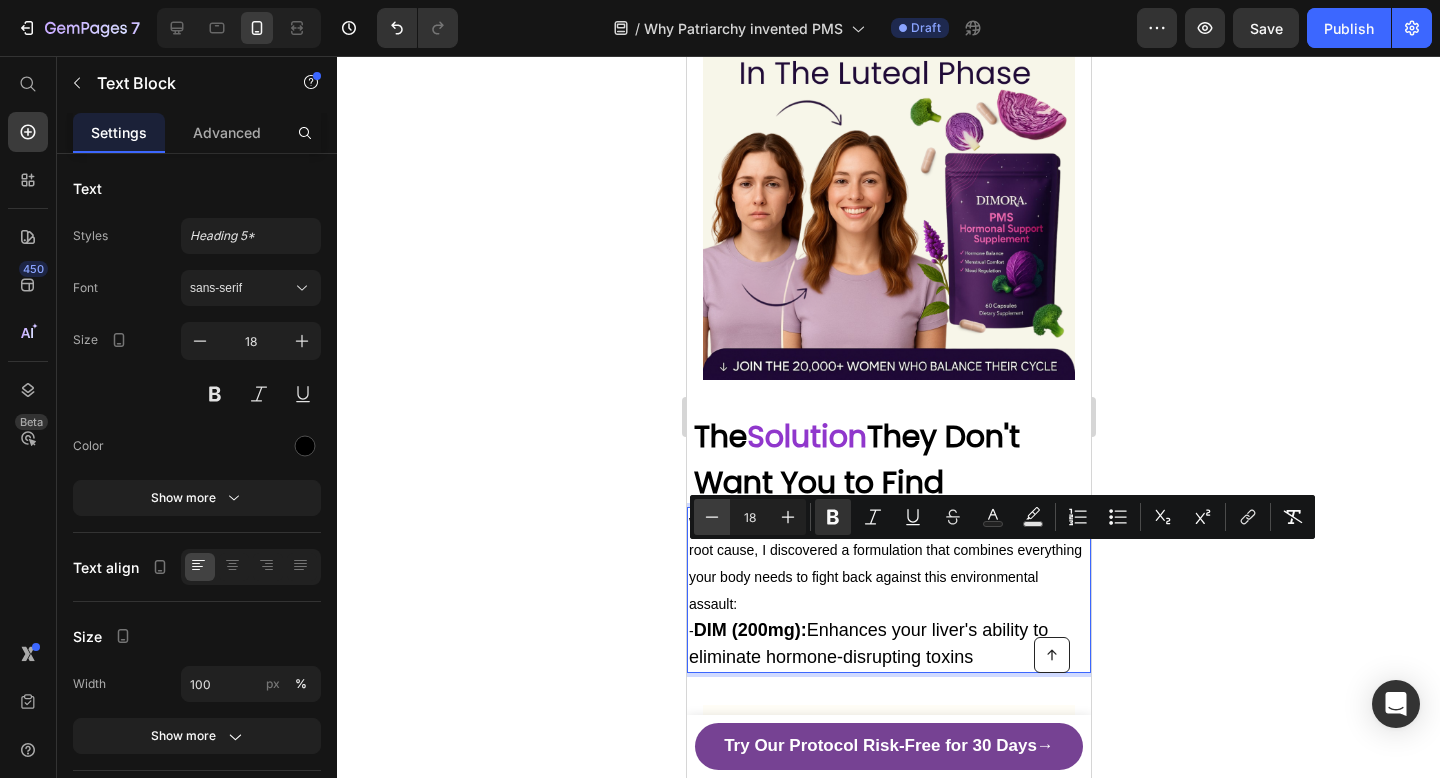 click 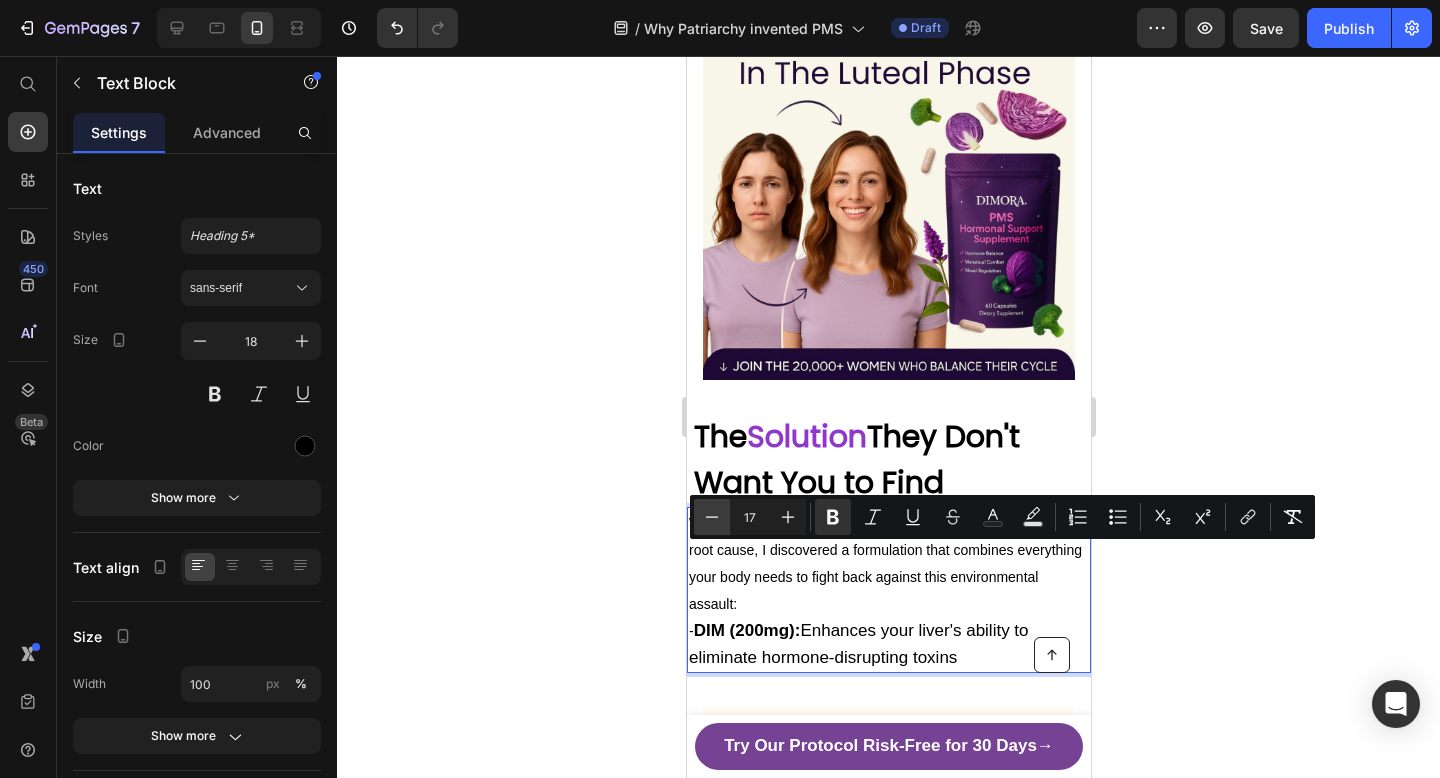 click 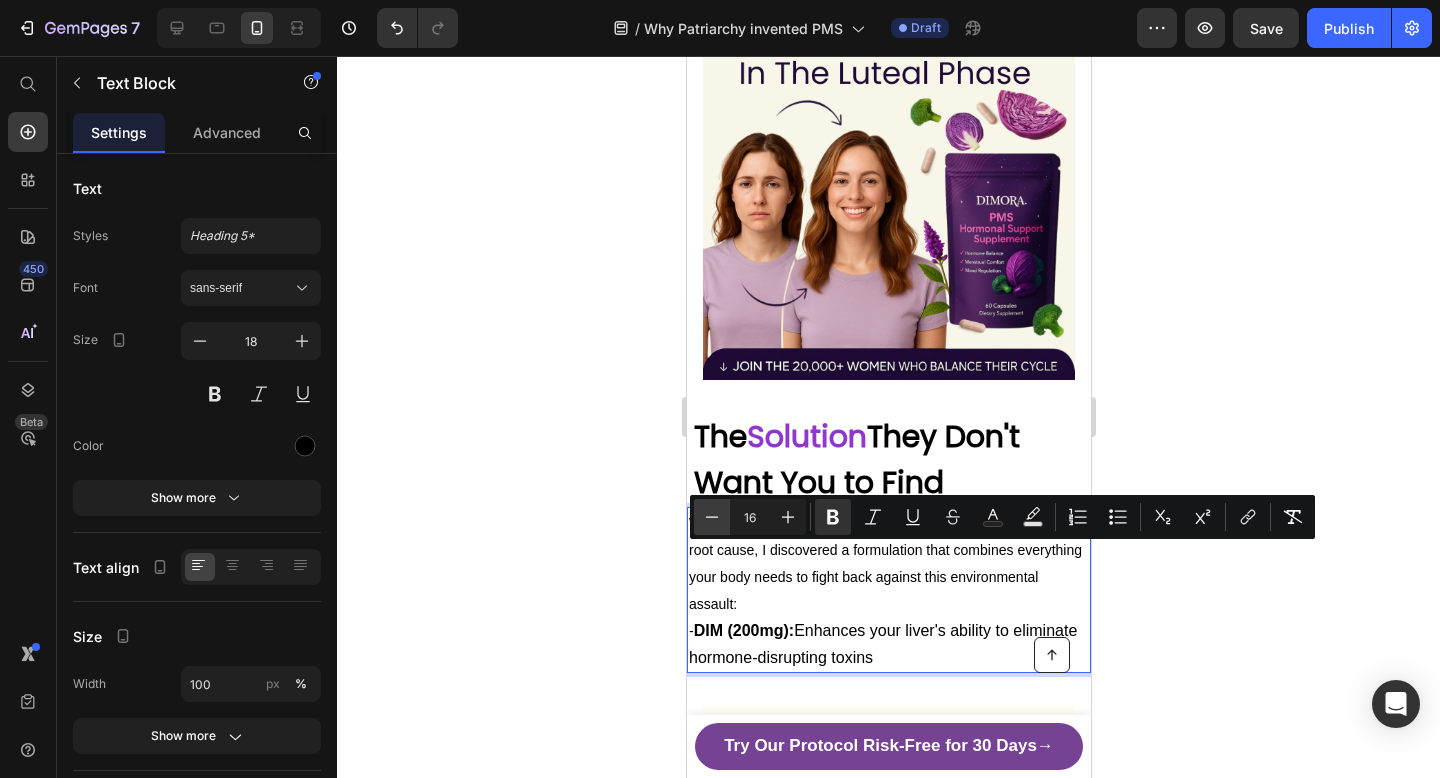click 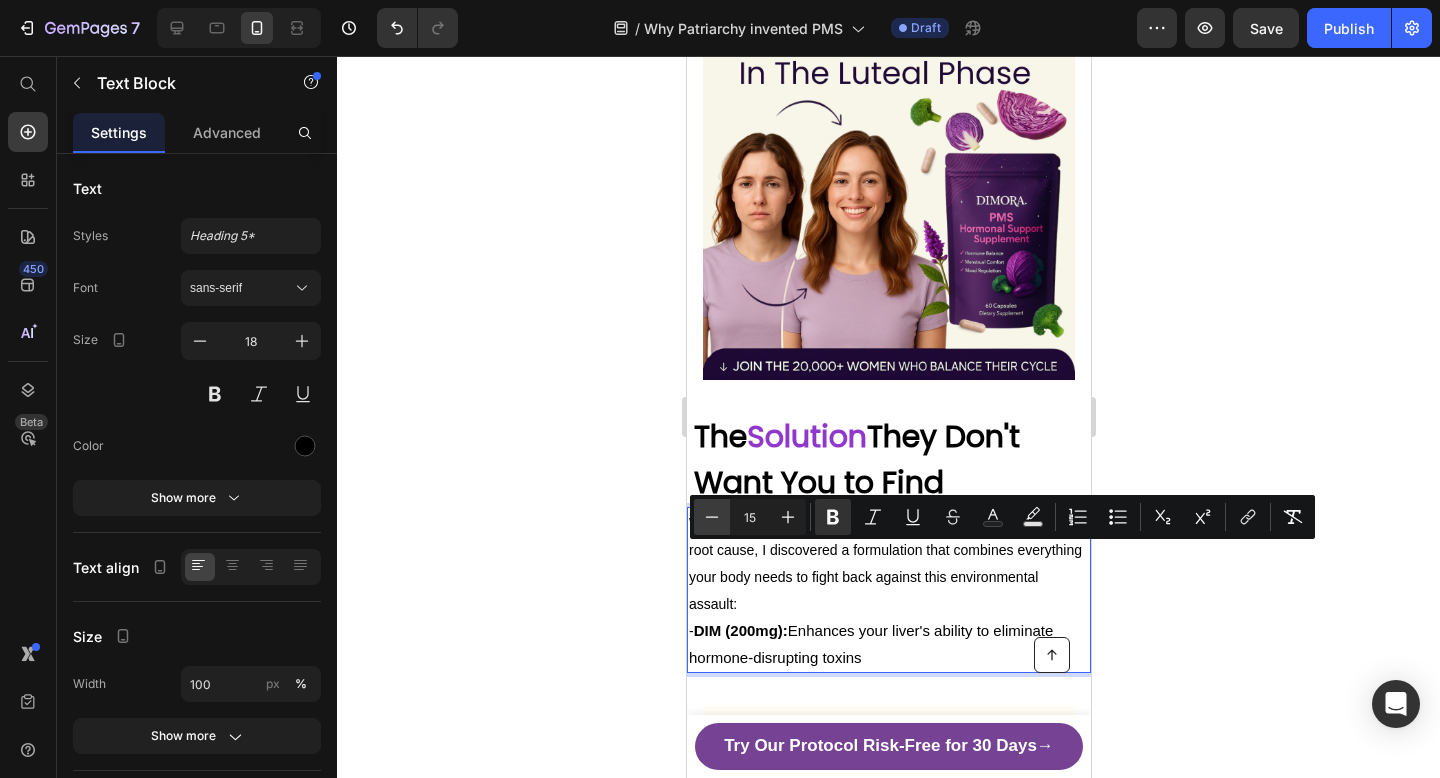 click 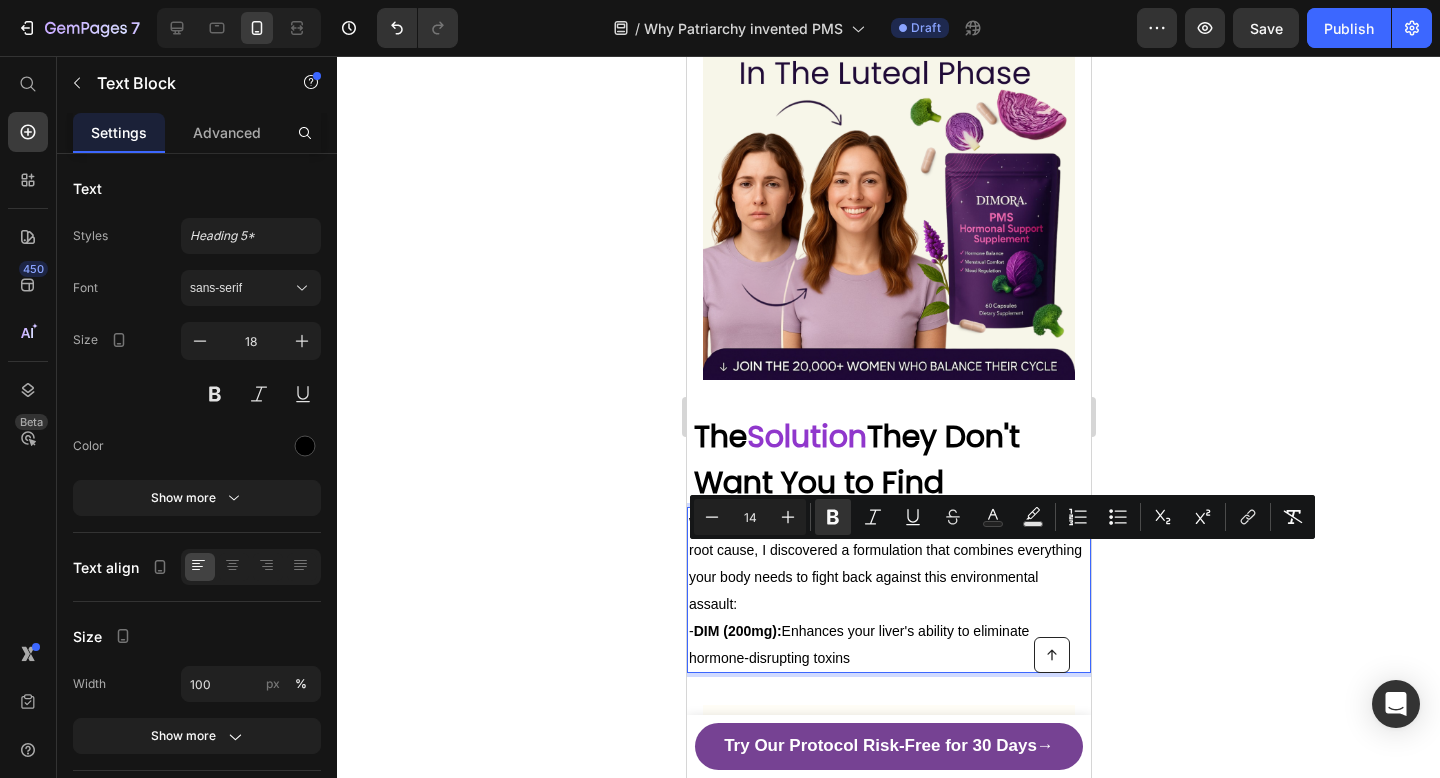 click on "-  DIM (200mg):  Enhances your liver's ability to eliminate hormone-disrupting toxins" at bounding box center [888, 644] 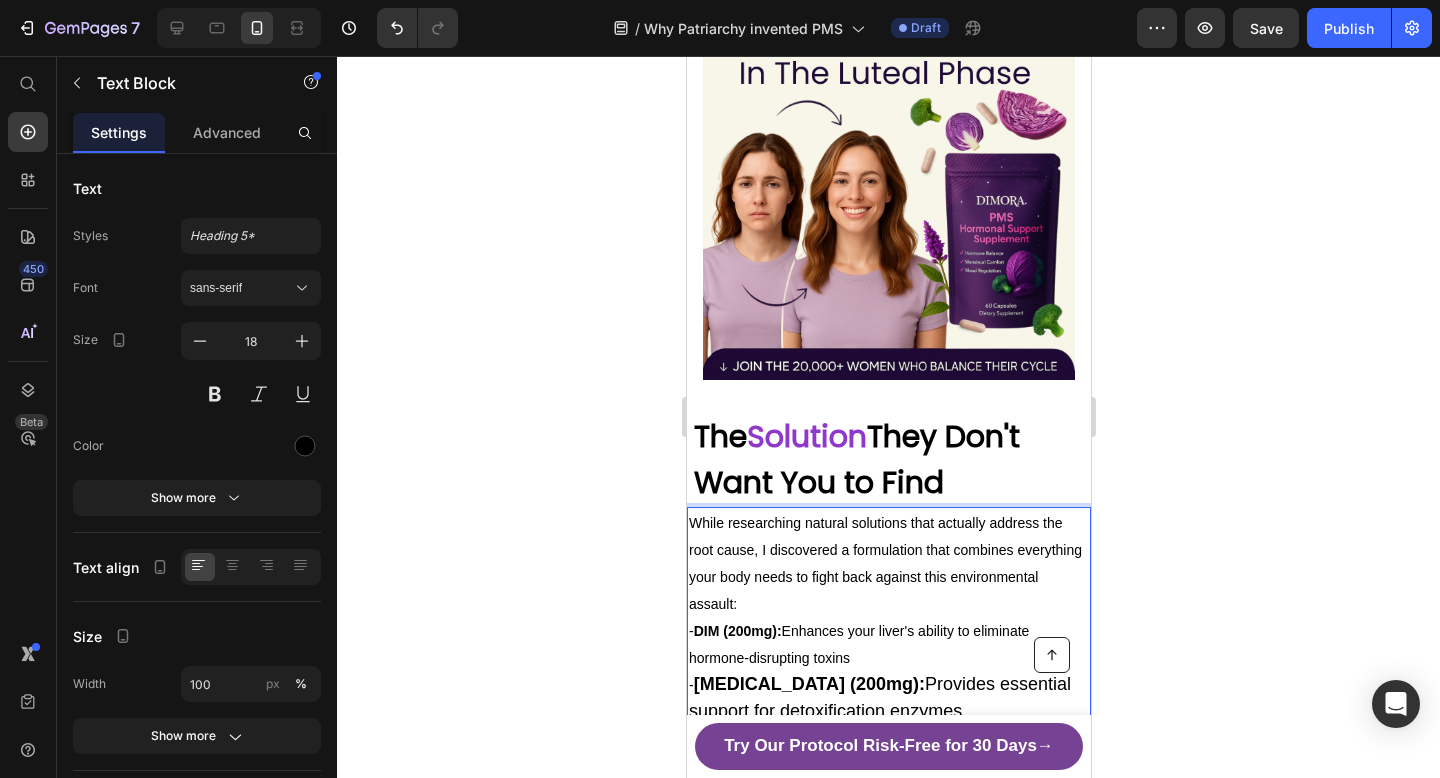 drag, startPoint x: 1034, startPoint y: 632, endPoint x: 696, endPoint y: 608, distance: 338.851 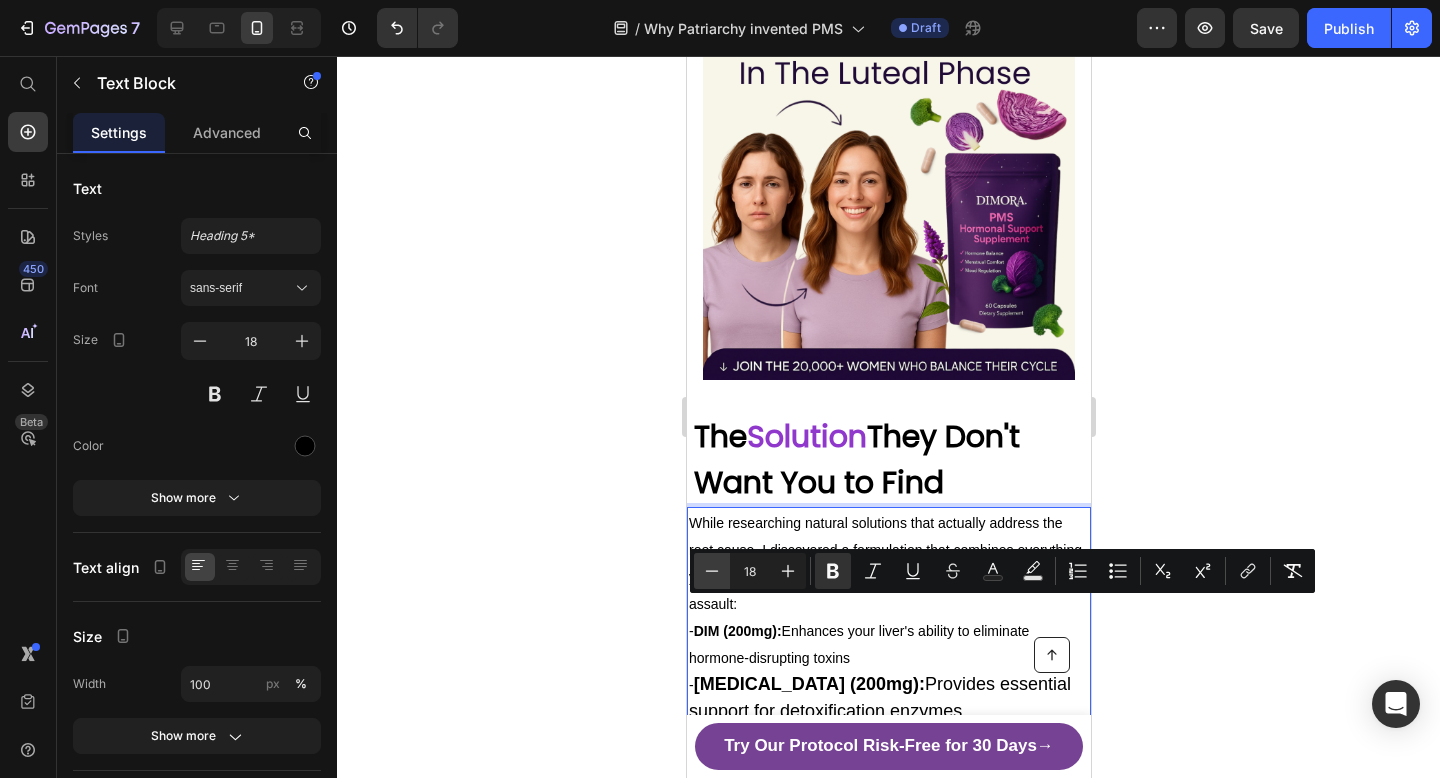 click 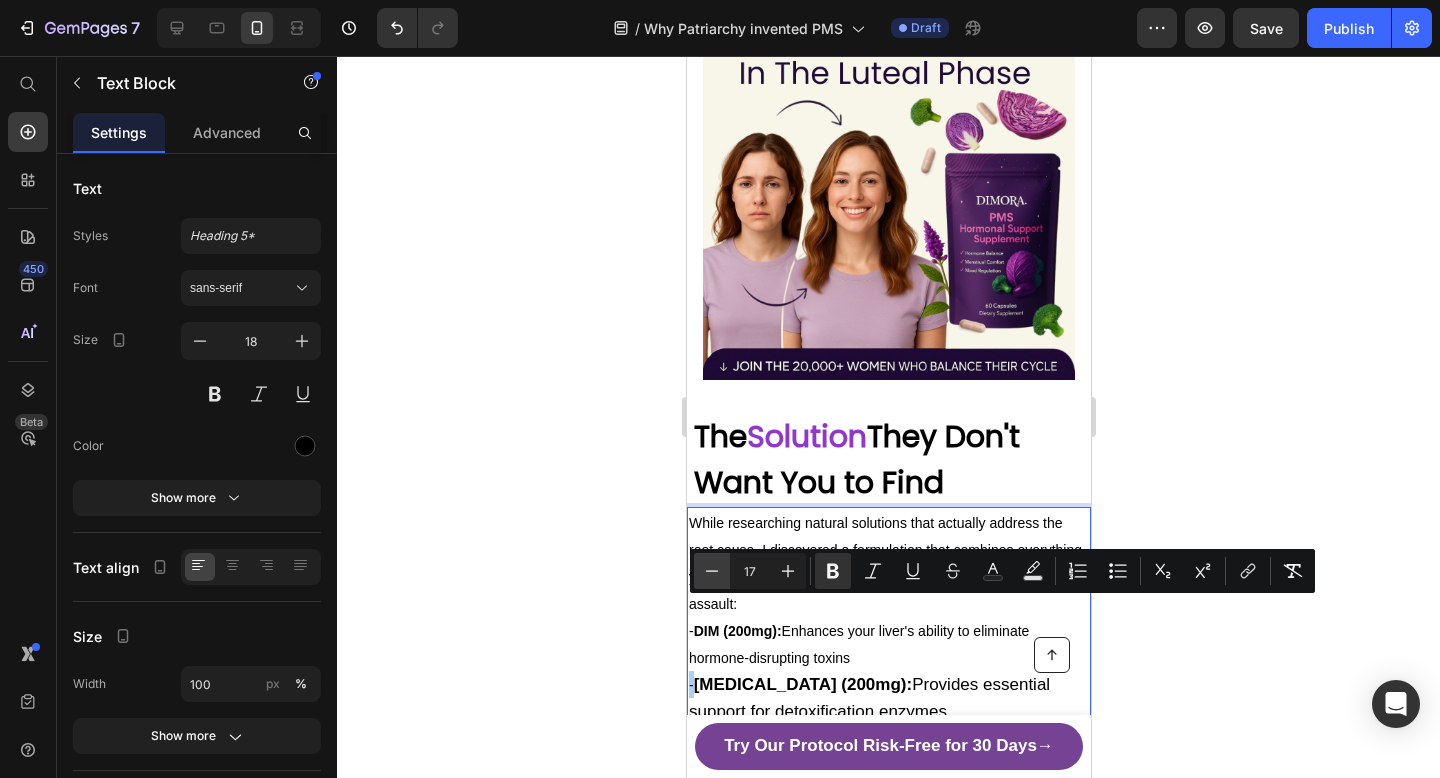 click 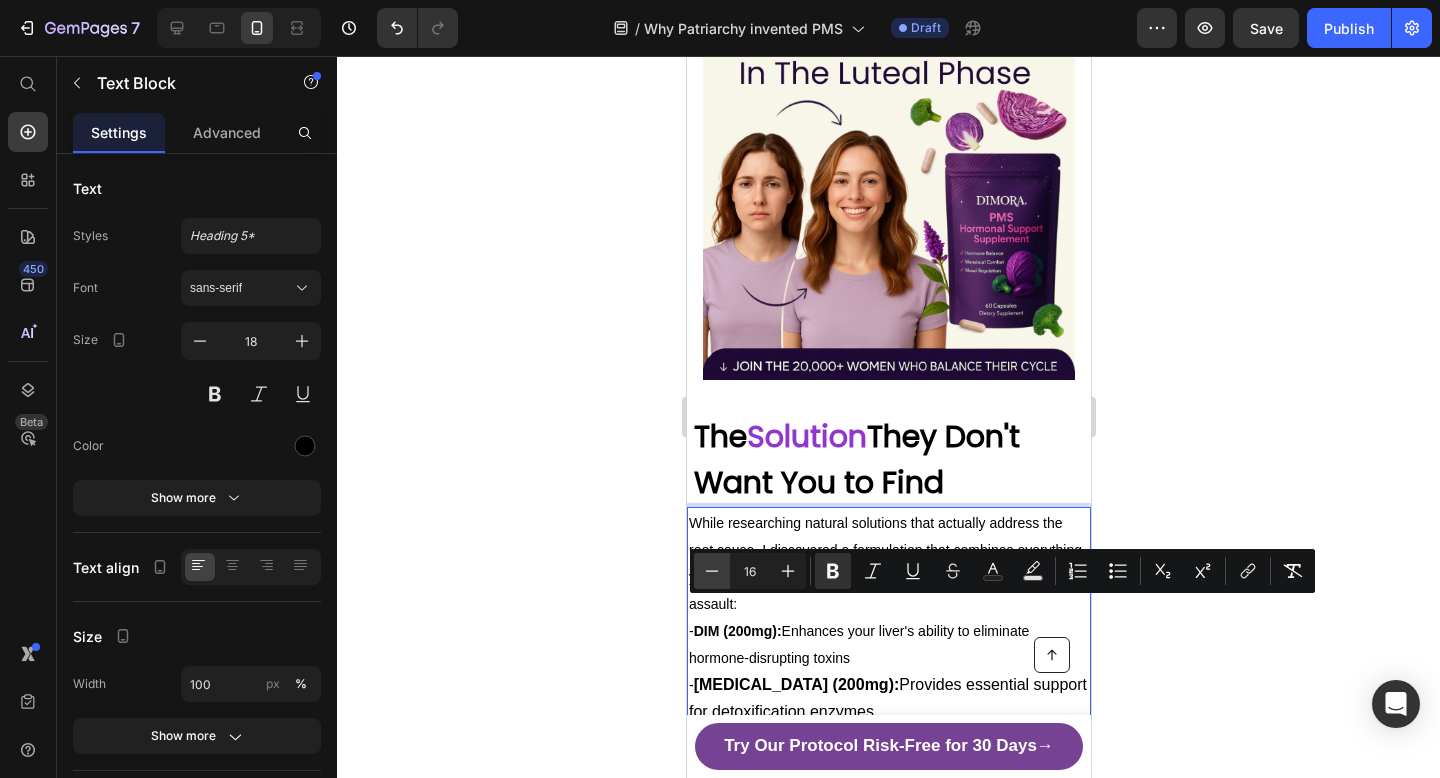 click 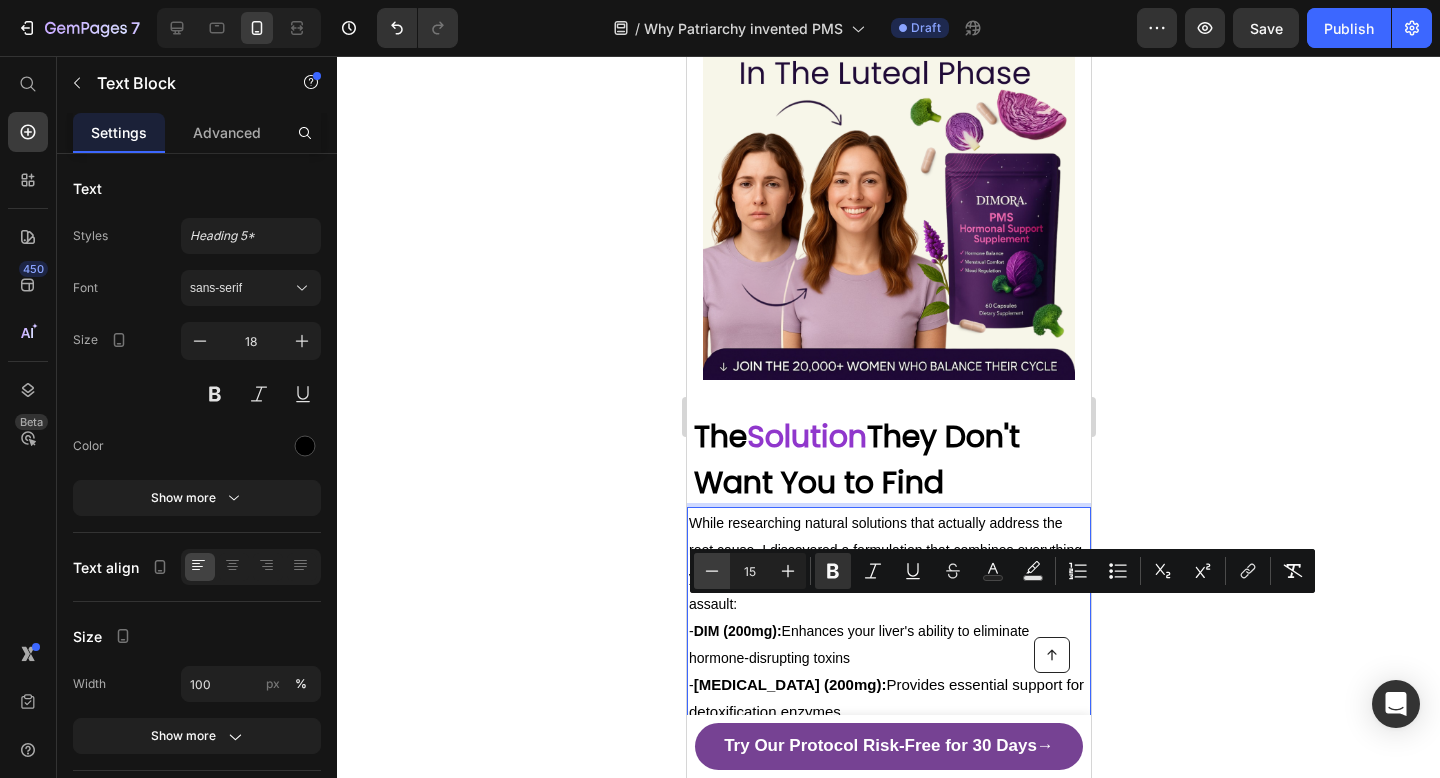 click 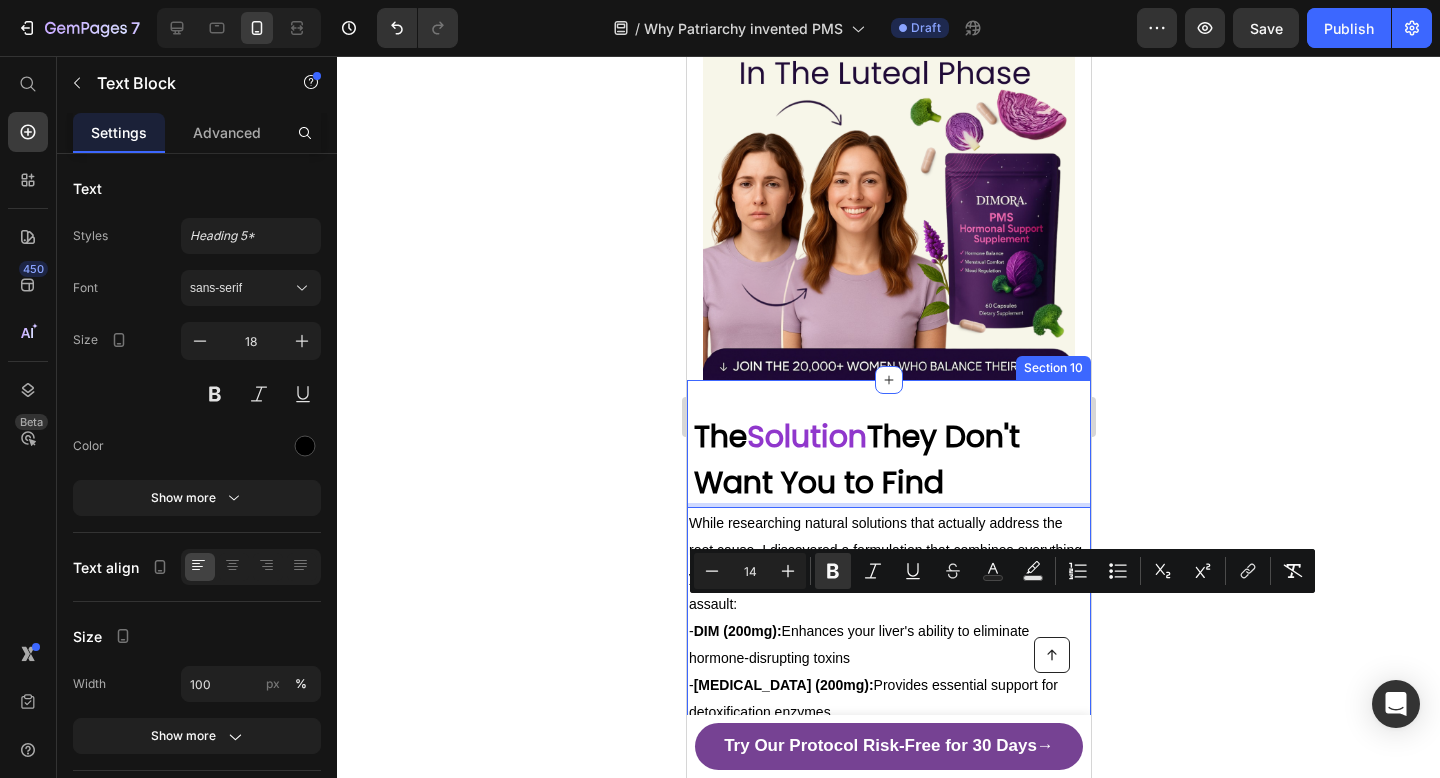 click on "-  [MEDICAL_DATA] (200mg):  Provides essential support for detoxification enzymes" at bounding box center (888, 698) 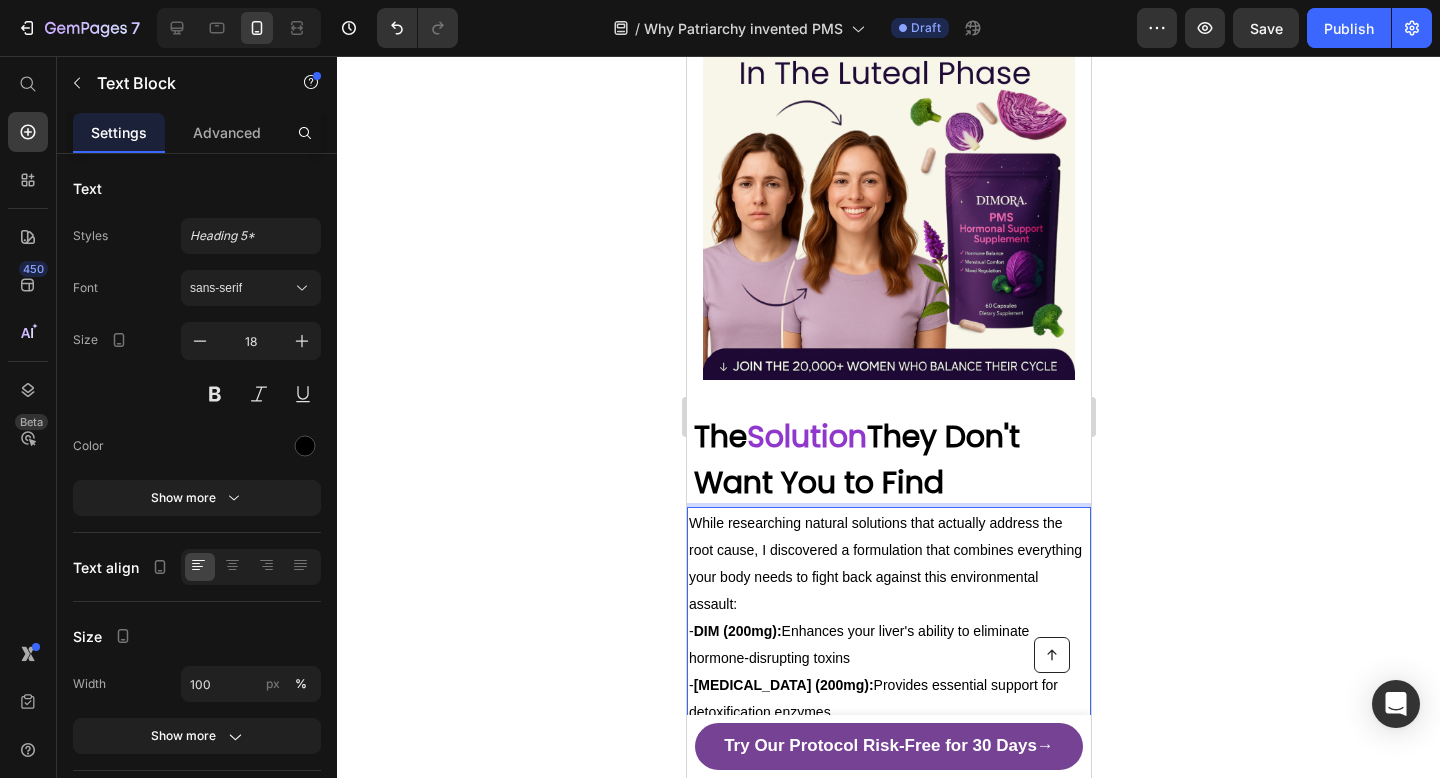 click on "-b" at bounding box center (694, 739) 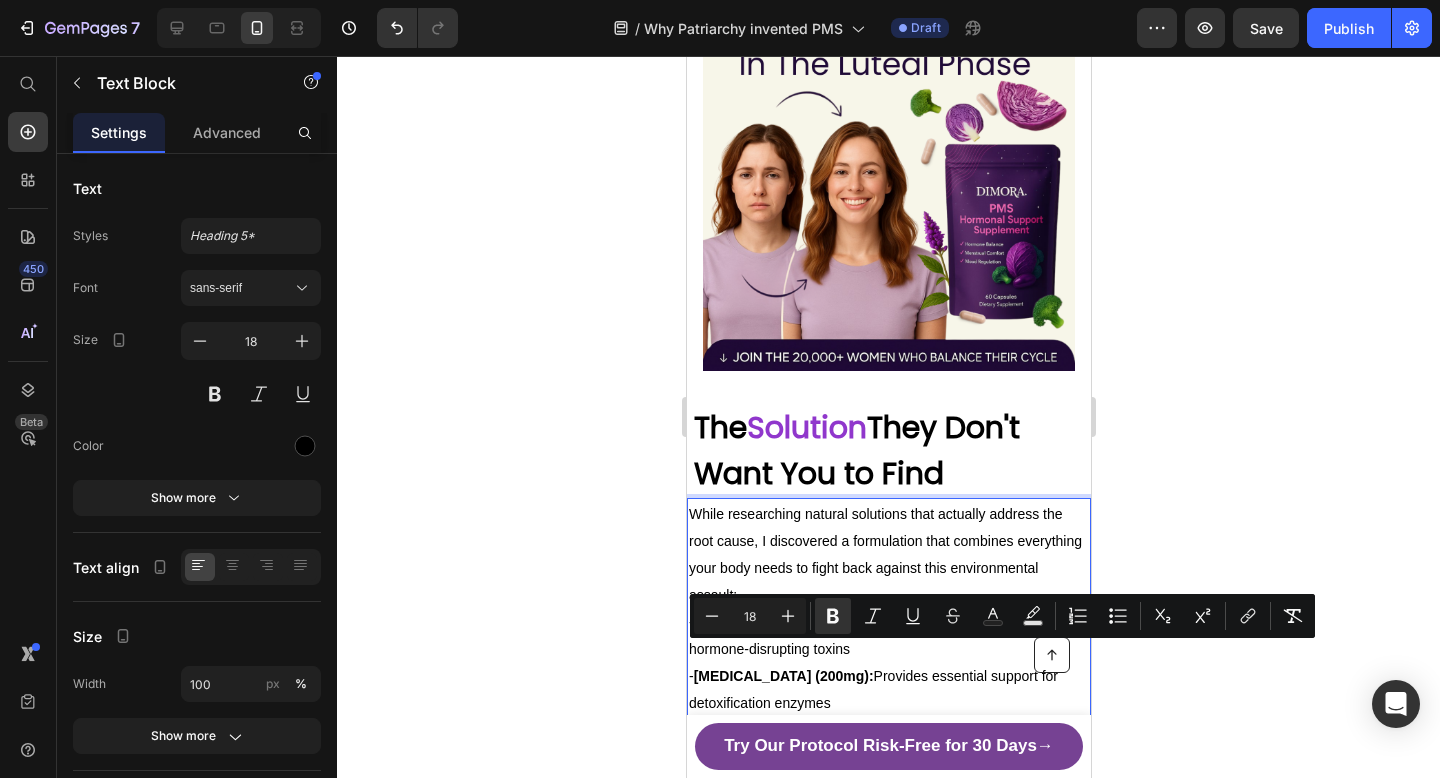drag, startPoint x: 1007, startPoint y: 682, endPoint x: 691, endPoint y: 661, distance: 316.69702 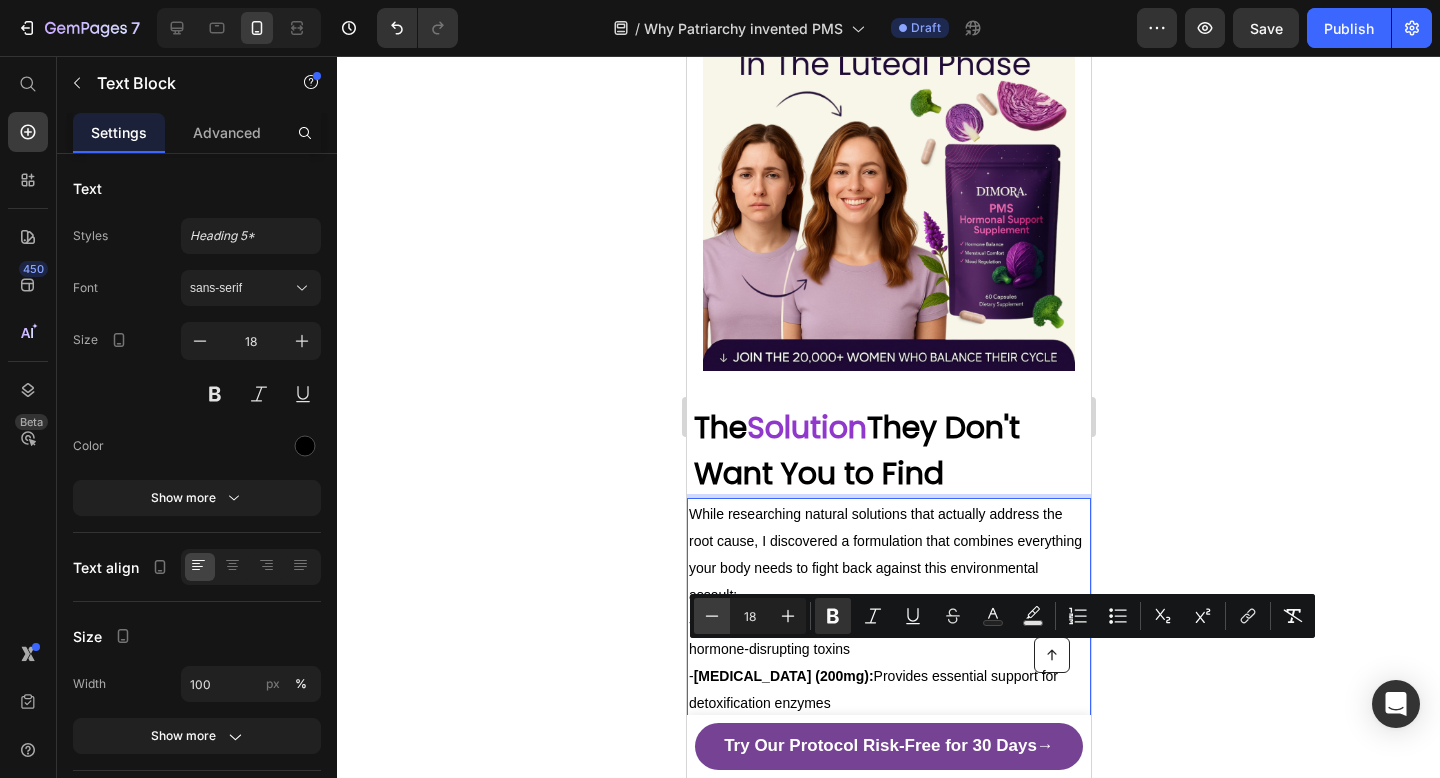 click 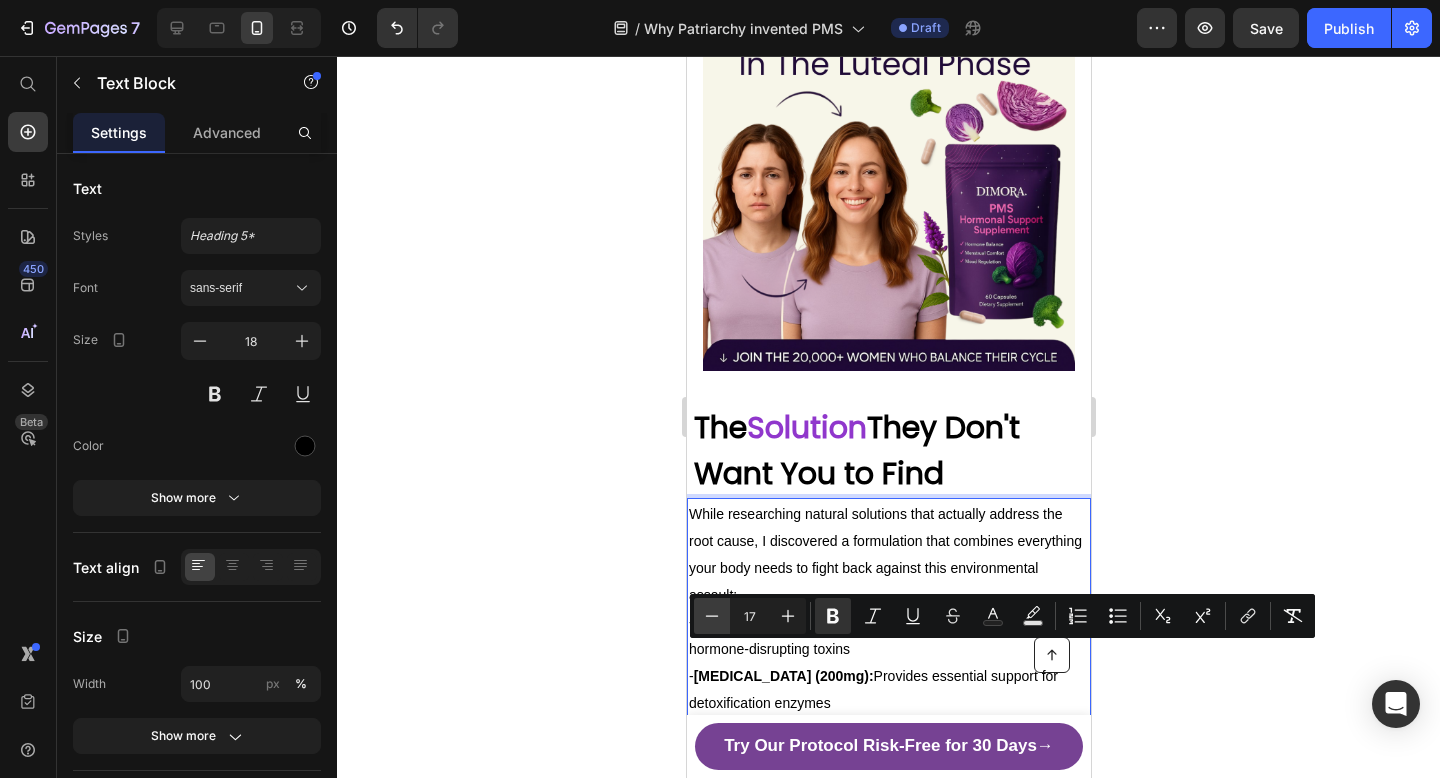 click 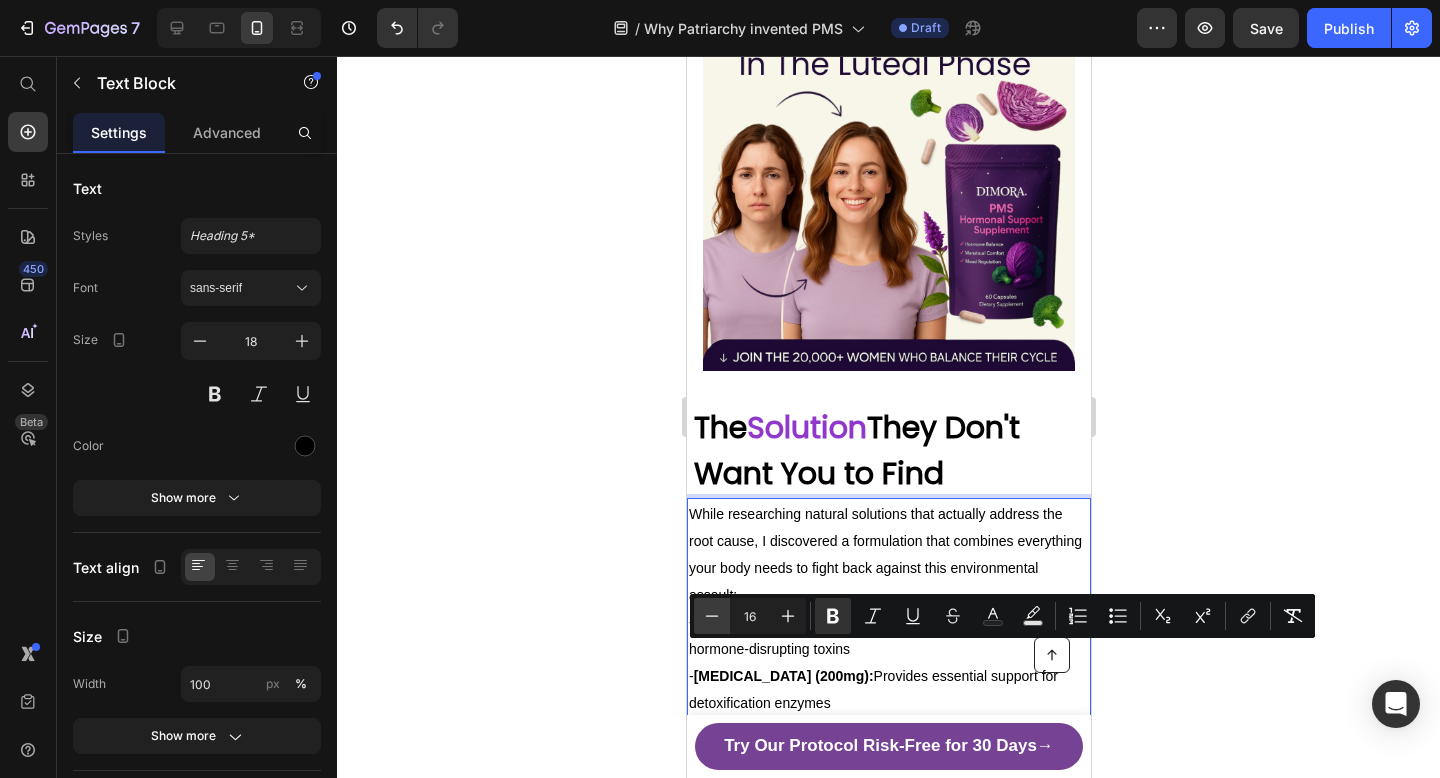click 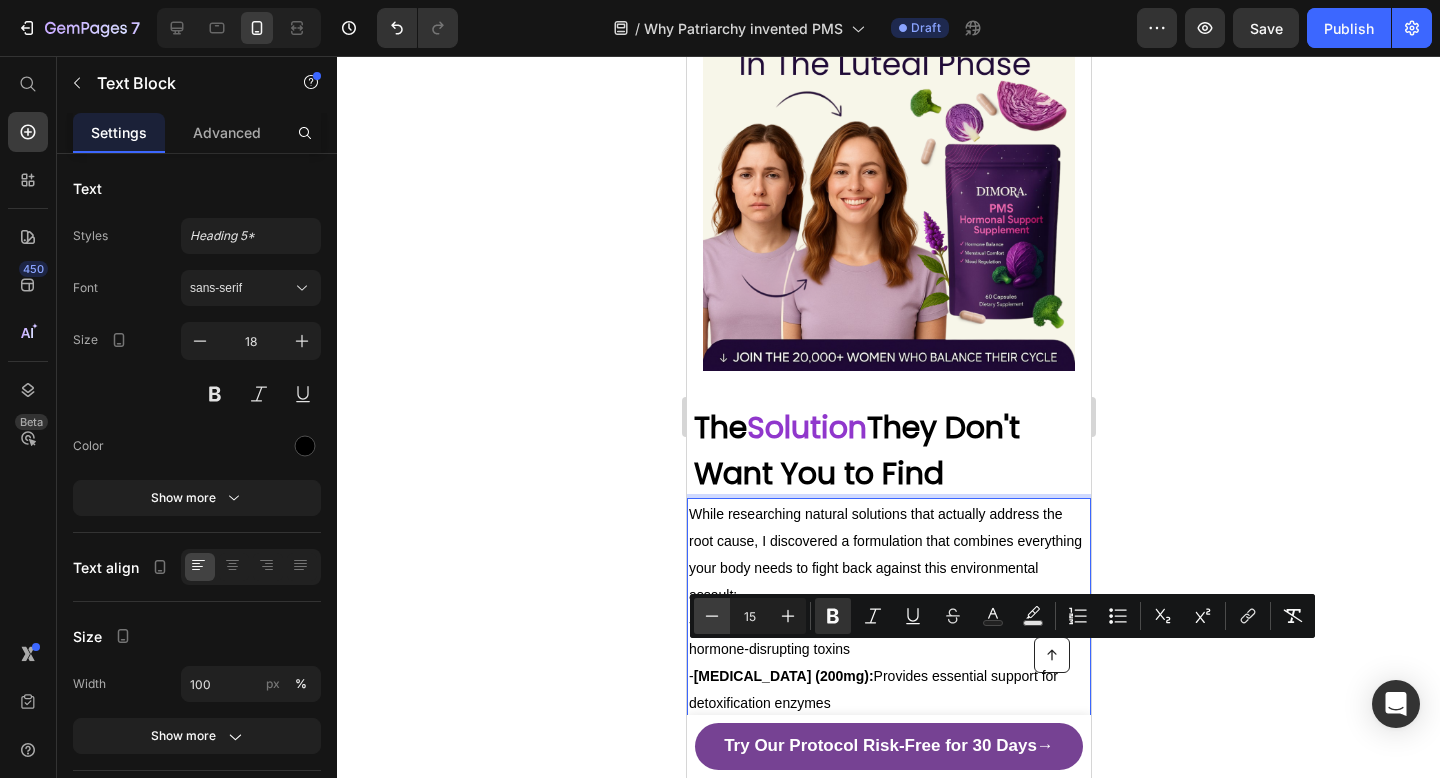 click 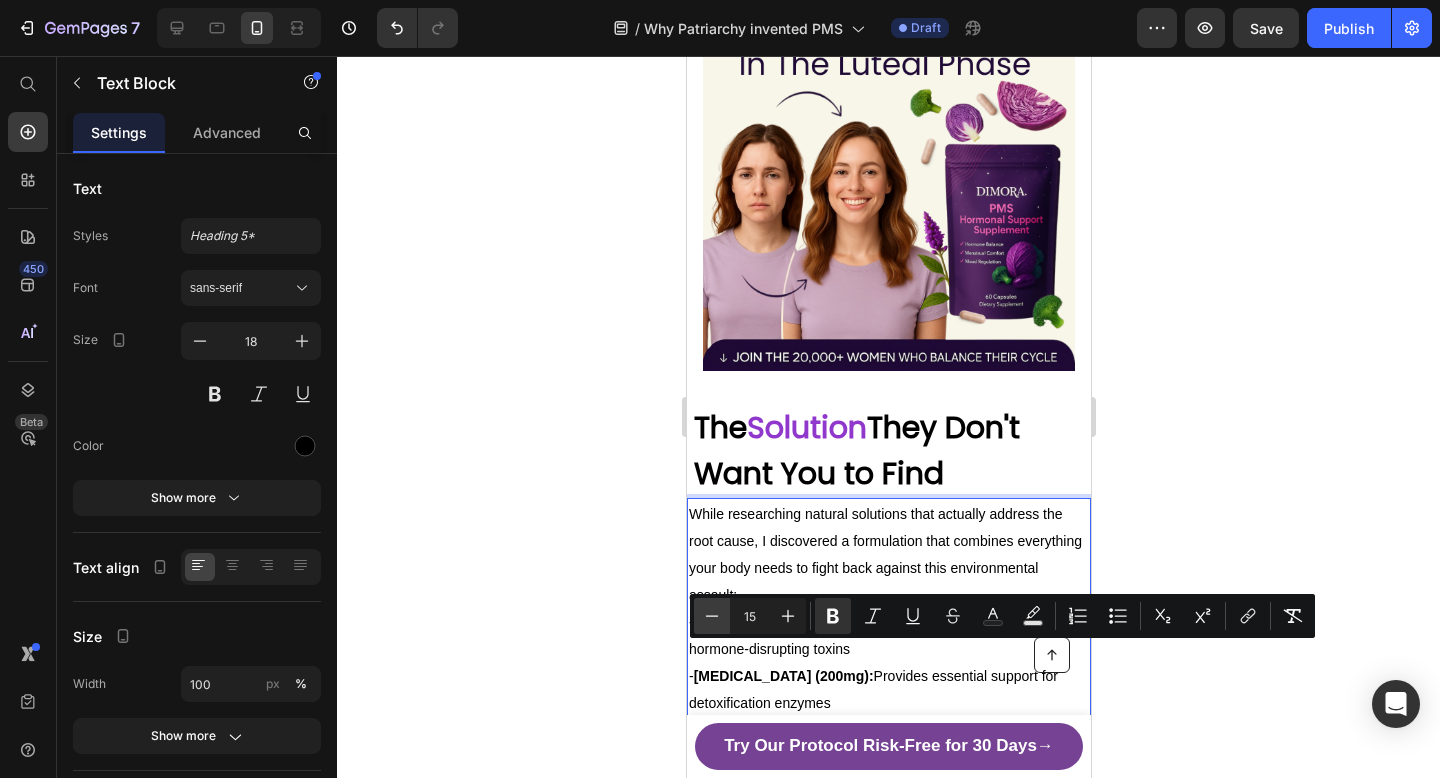 type on "14" 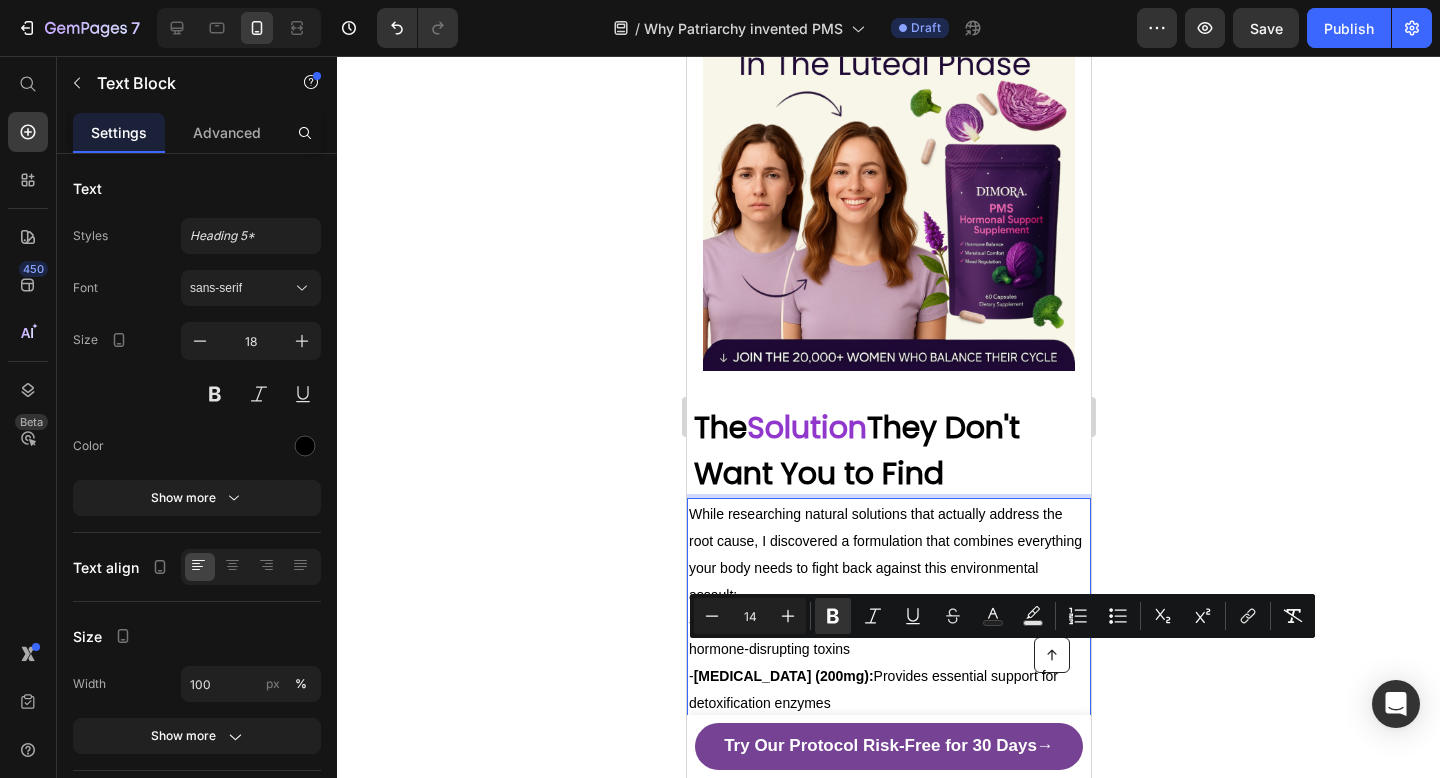 click on "- P5P/B6 (10mg):  Powers your body's natural glutathione production for cellular detox" at bounding box center [888, 743] 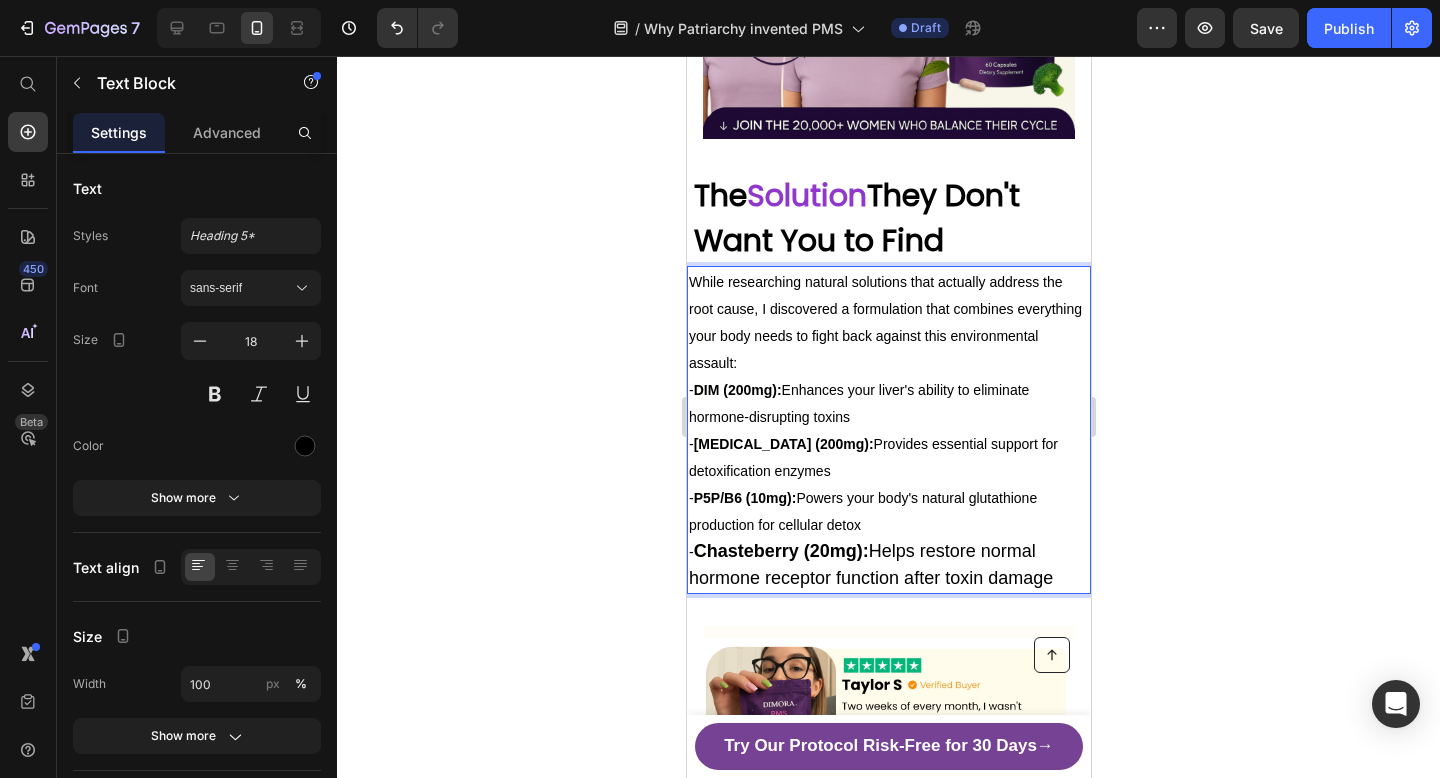 scroll, scrollTop: 5628, scrollLeft: 0, axis: vertical 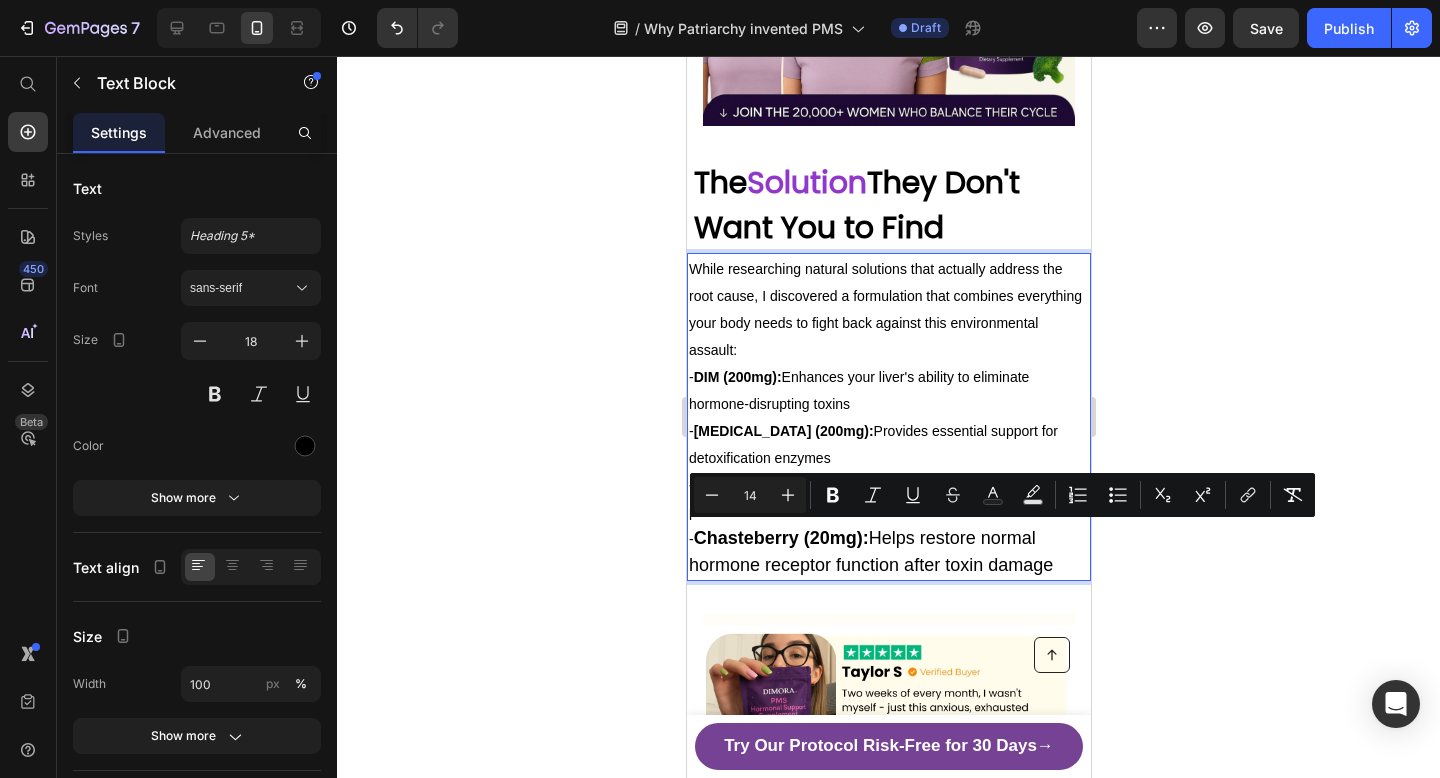 drag, startPoint x: 1055, startPoint y: 561, endPoint x: 685, endPoint y: 533, distance: 371.05795 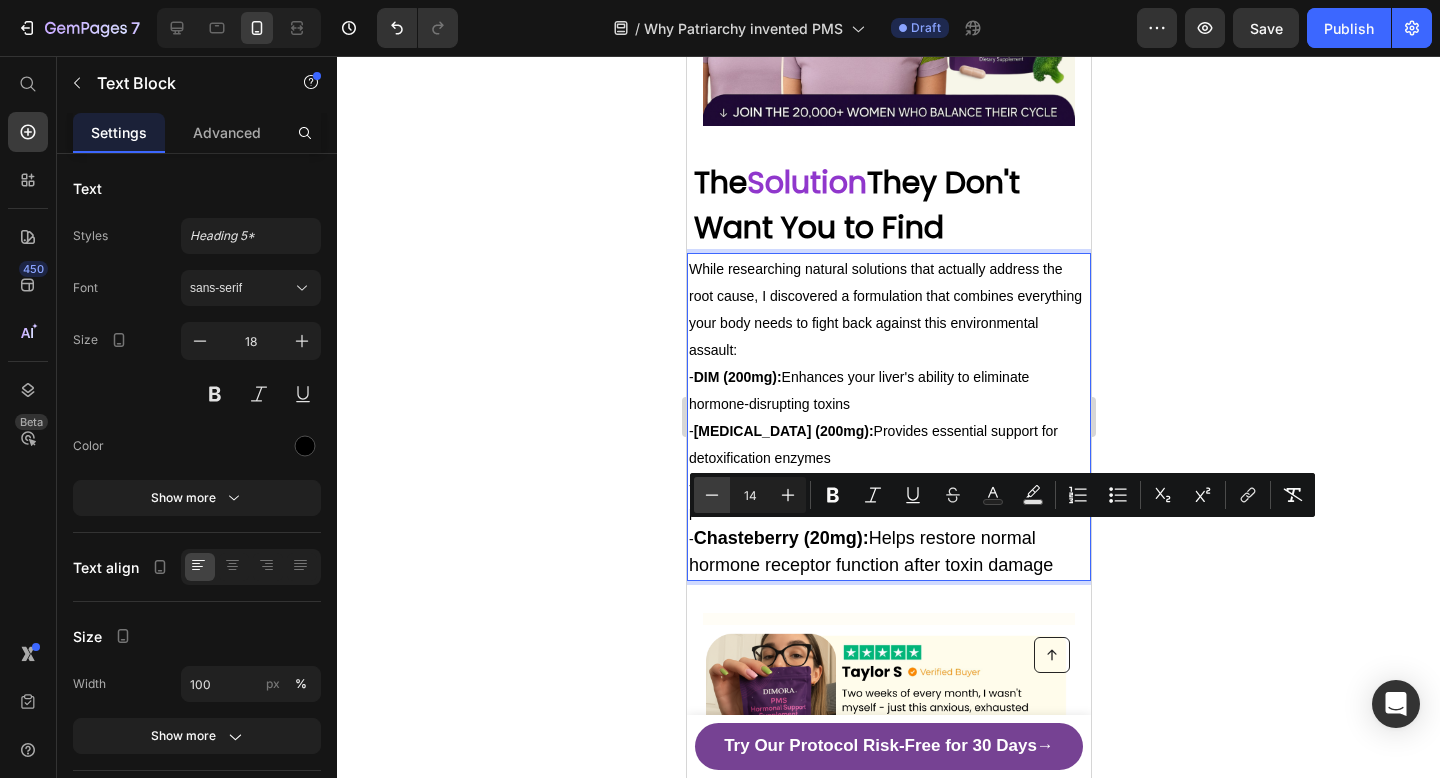click 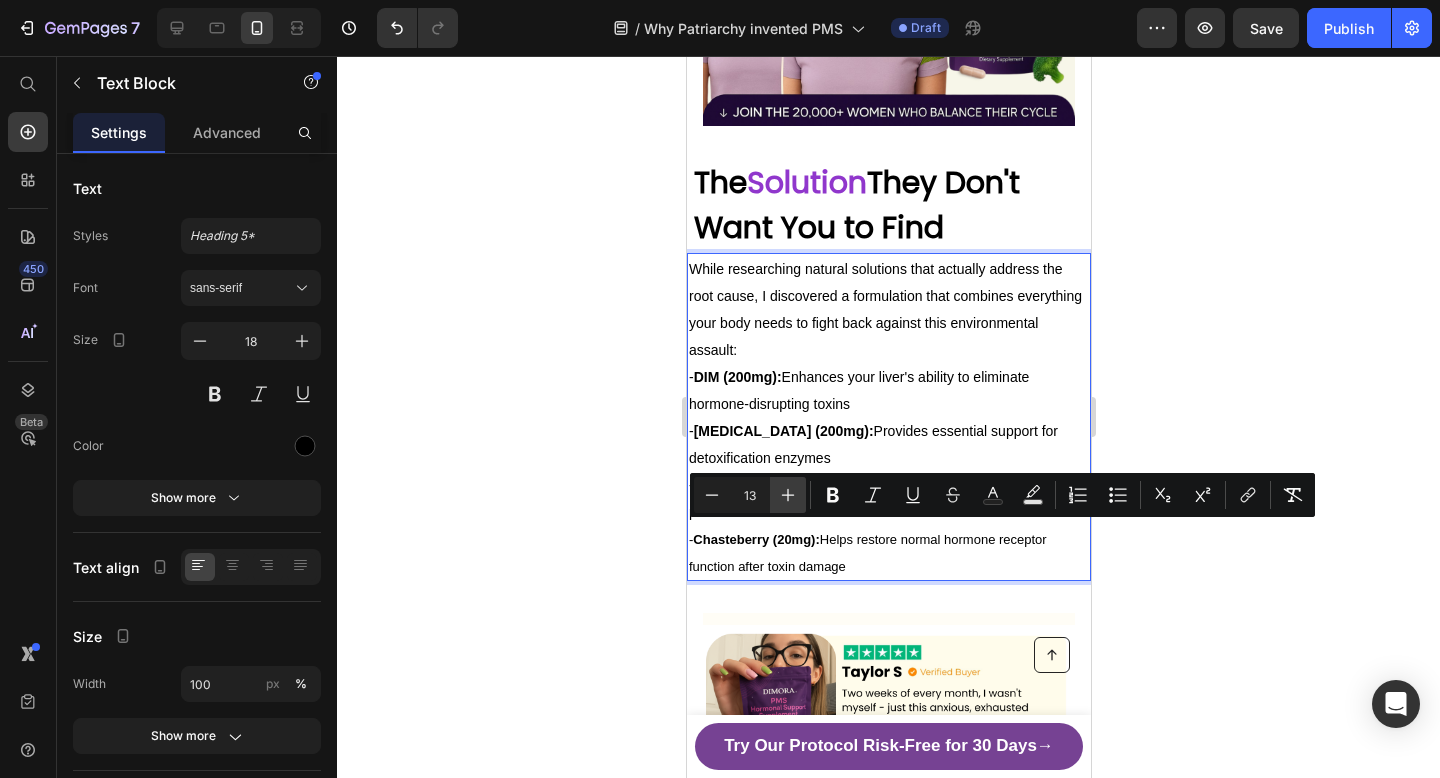 click 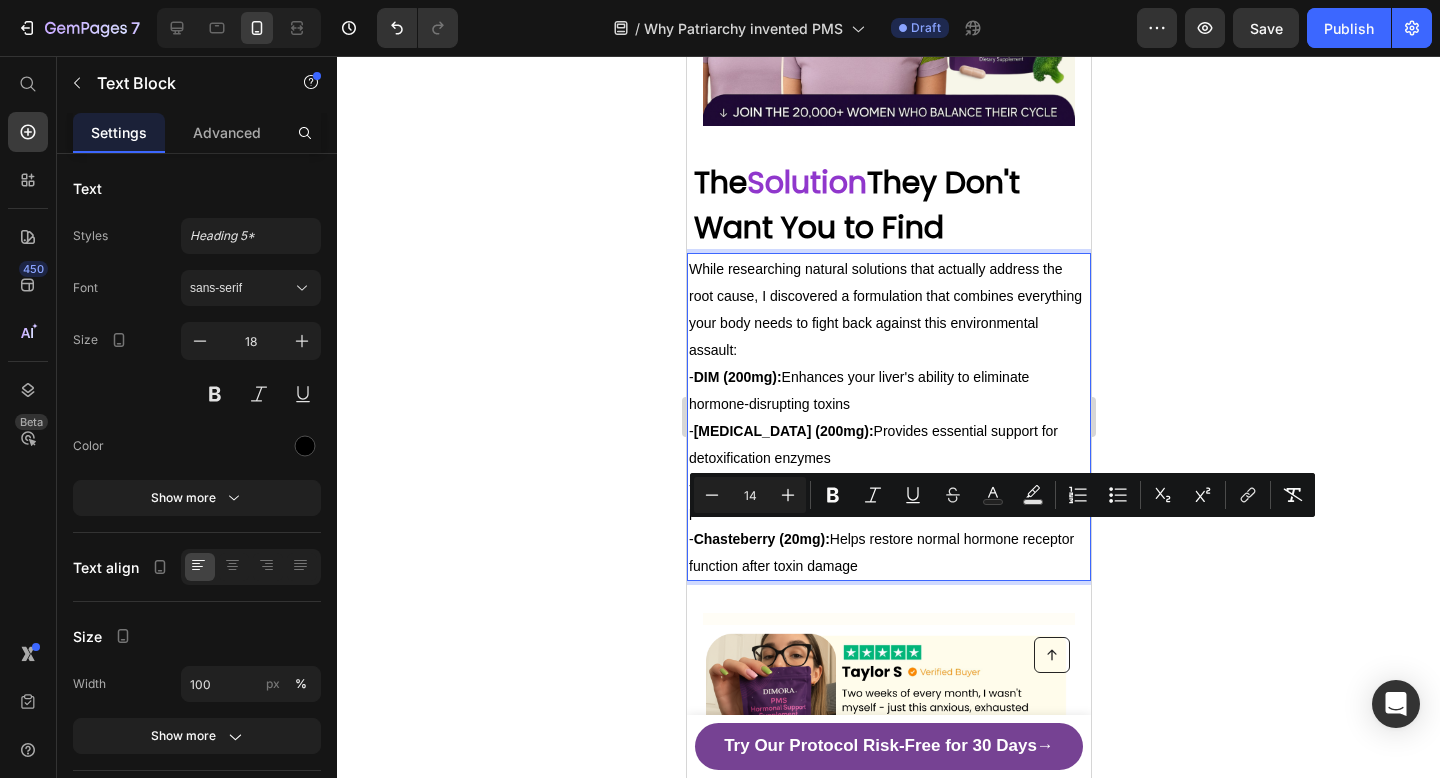 click on "- Chasteberry (20mg):  Helps restore normal hormone receptor function after toxin damage" at bounding box center (888, 552) 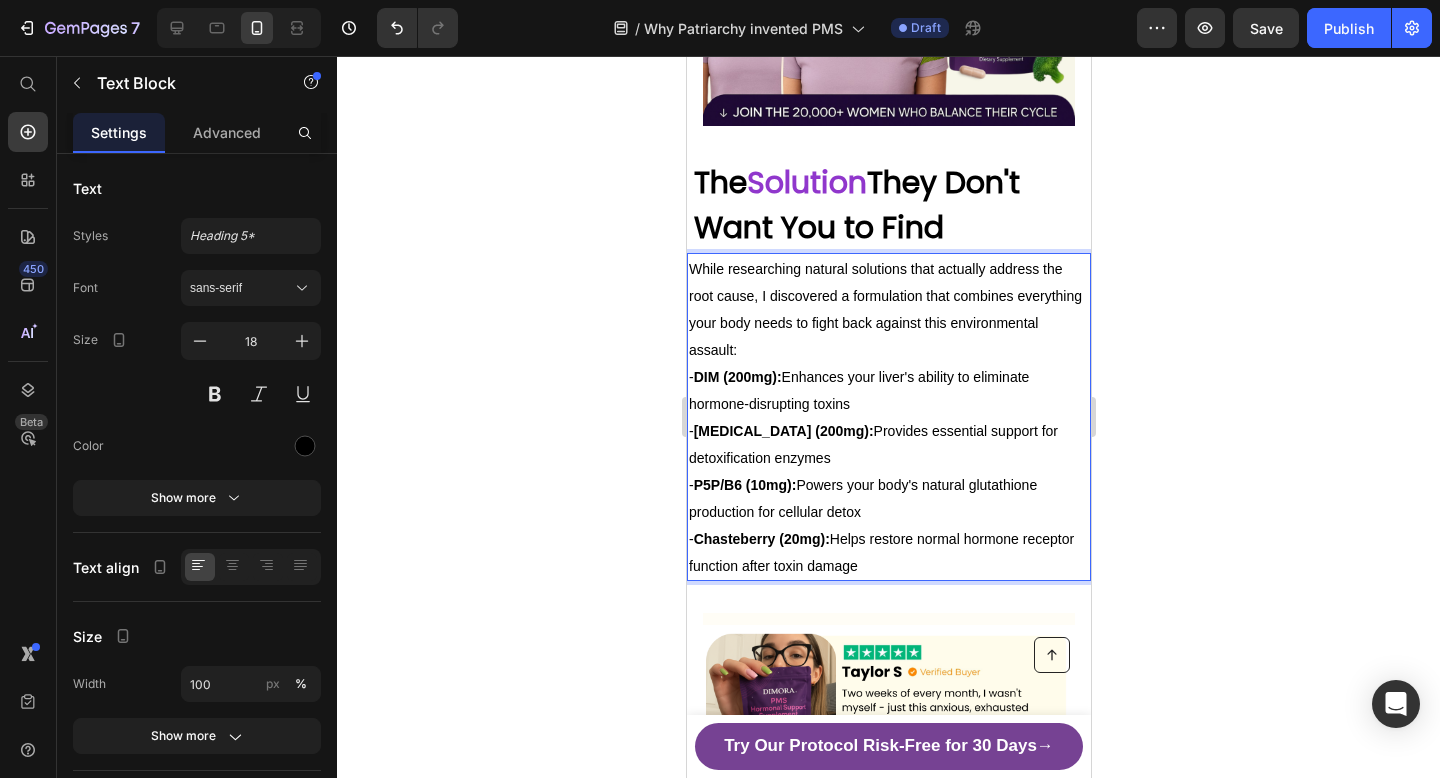 click on "P5P/B6 (10mg):" at bounding box center (744, 485) 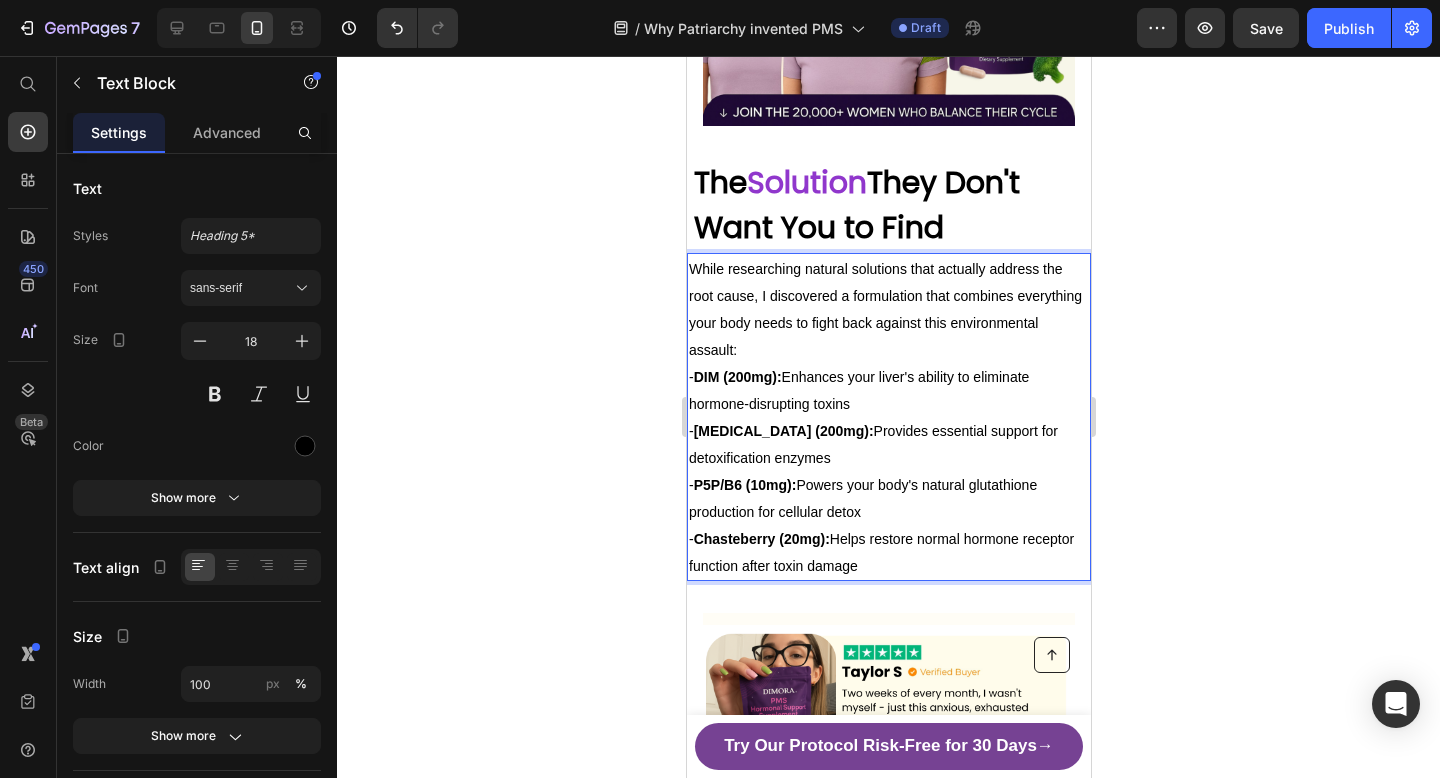 click on "Chasteberry (20mg):" at bounding box center [761, 539] 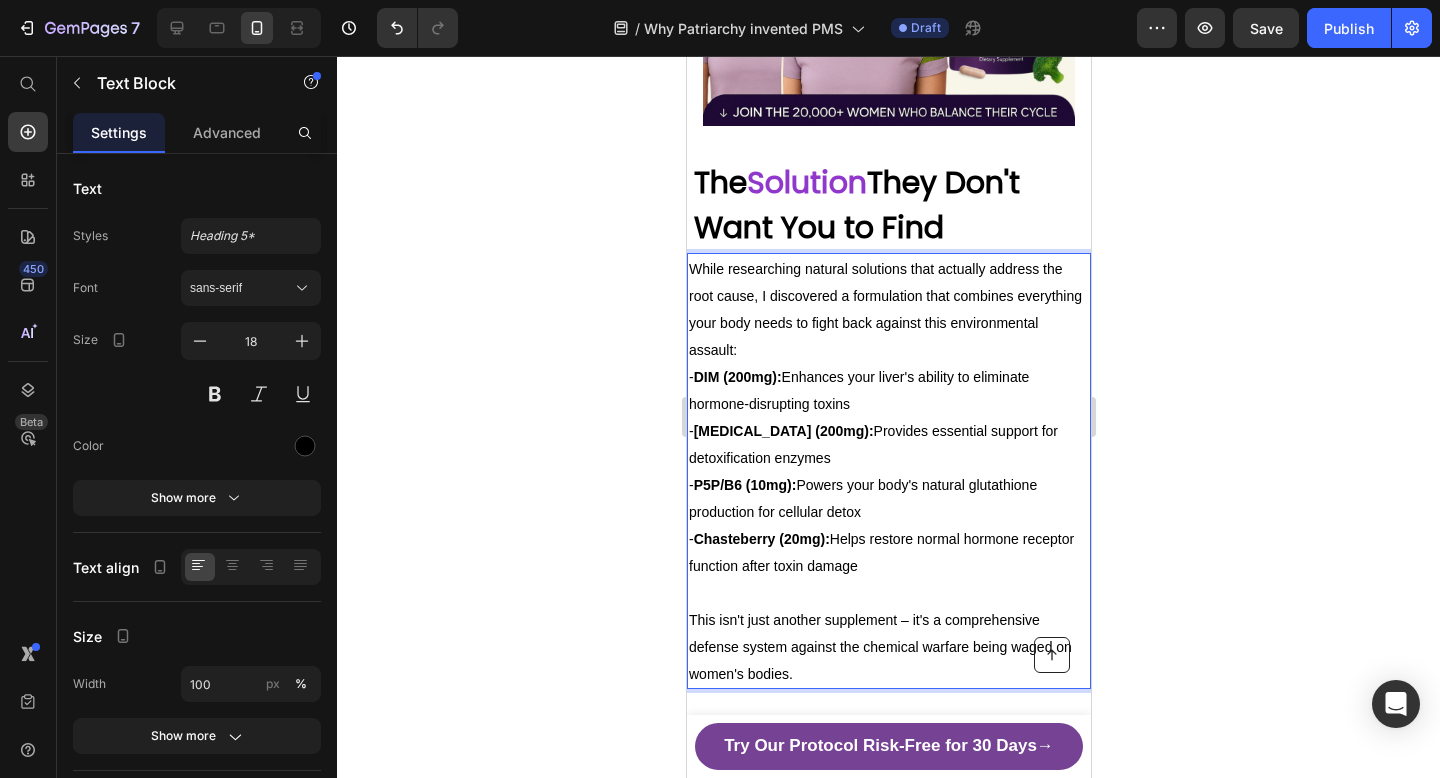 click on "While researching natural solutions that actually address the root cause, I discovered a formulation that combines everything your body needs to fight back against this environmental assault: -  DIM (200mg):  Enhances your liver's ability to eliminate hormone-disrupting toxins -  [MEDICAL_DATA] (200mg):  Provides essential support for detoxification enzymes -  P5P/B6 (10mg):  Powers your body's natural glutathione production for cellular detox -  Chasteberry (20mg):  Helps restore normal hormone receptor function after toxin damage This isn't just another supplement – it's a comprehensive defense system against the chemical warfare being waged on women's bodies." at bounding box center [888, 471] 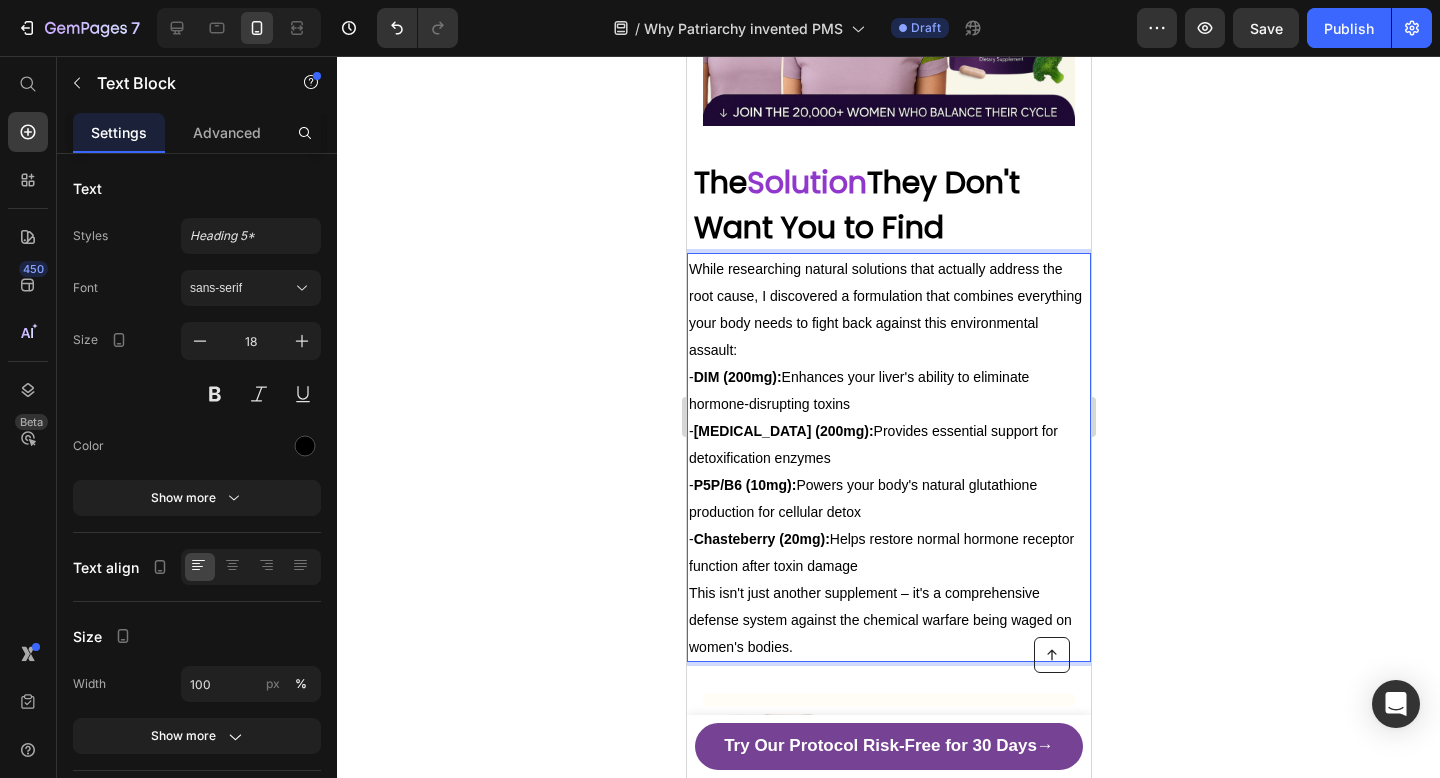 click on "This isn't just another supplement – it's a comprehensive defense system against the chemical warfare being waged on women's bodies." at bounding box center (888, 619) 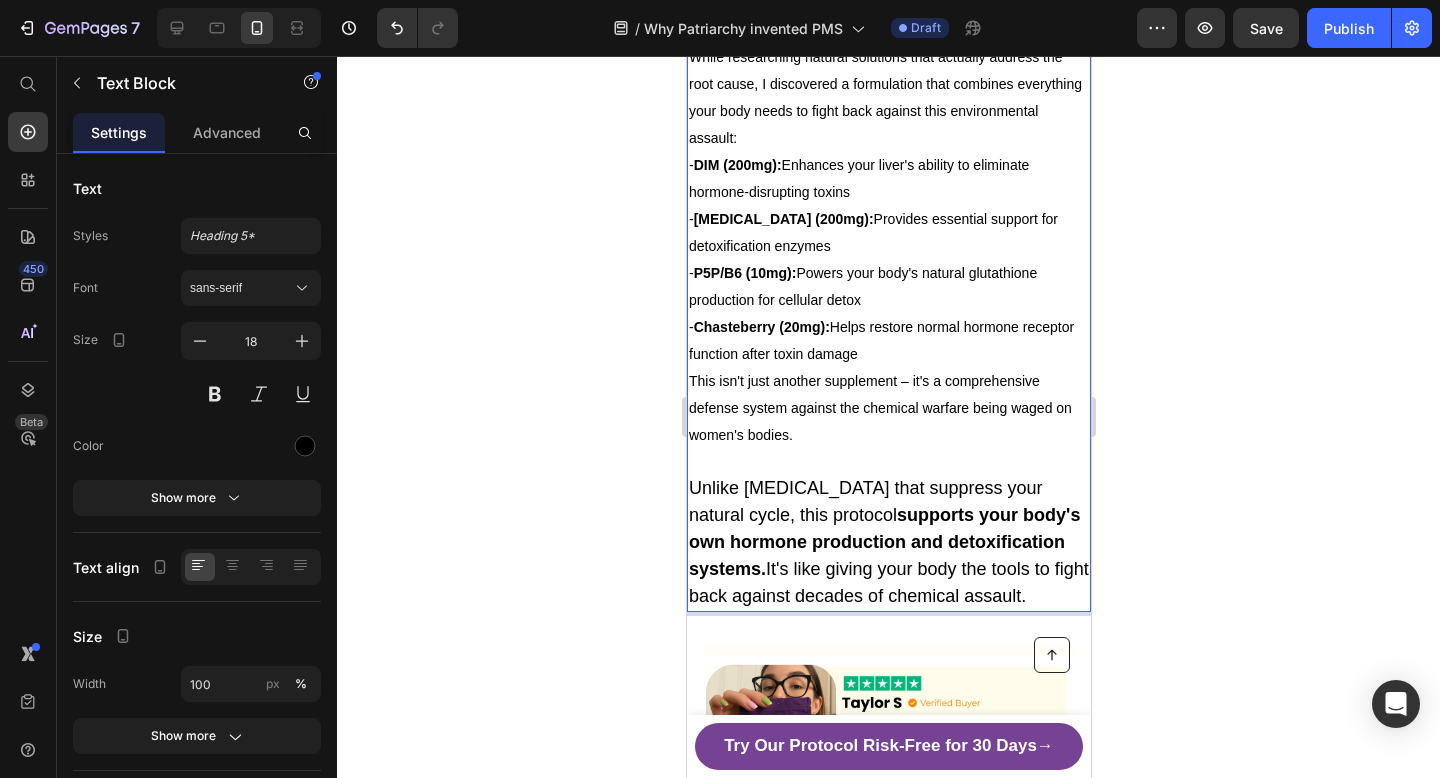 scroll, scrollTop: 5975, scrollLeft: 0, axis: vertical 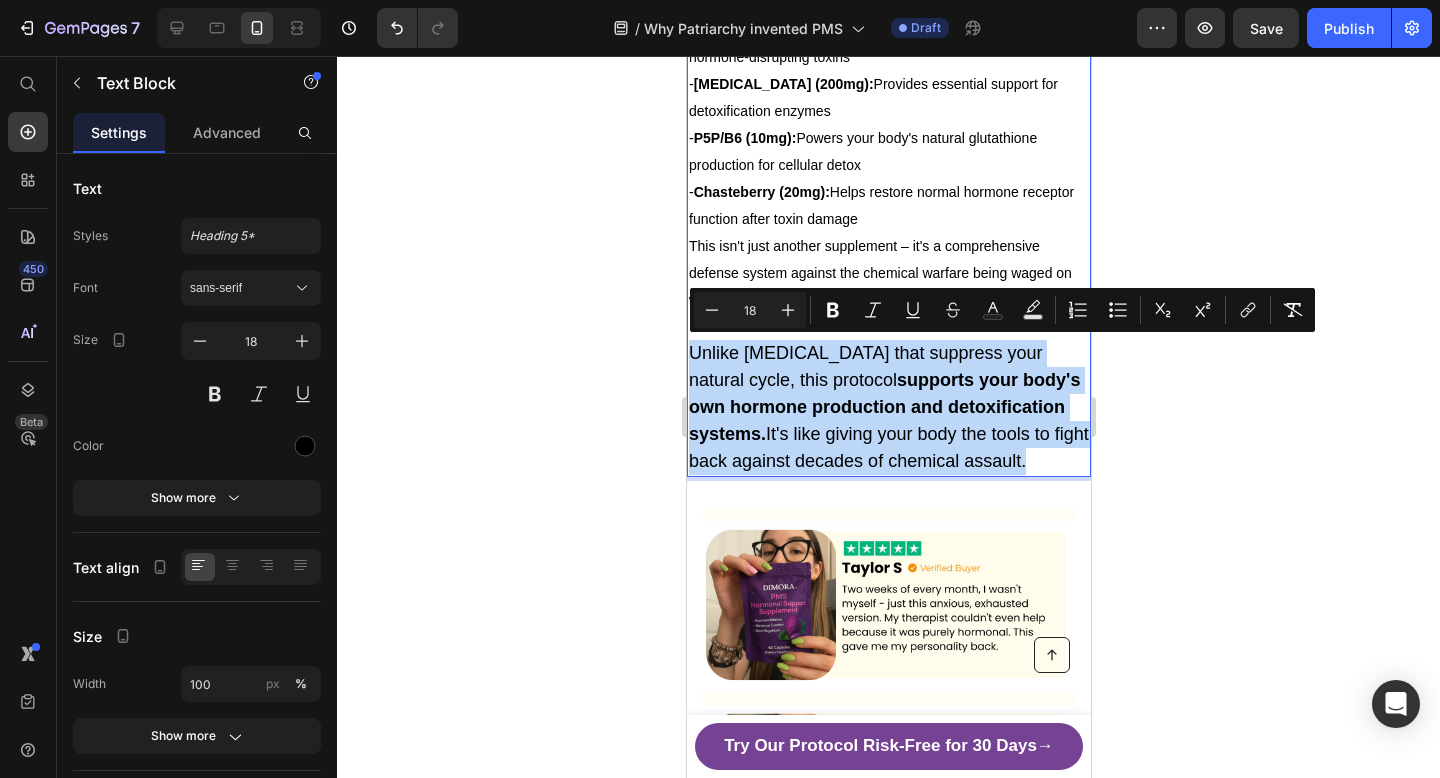 drag, startPoint x: 1061, startPoint y: 462, endPoint x: 682, endPoint y: 355, distance: 393.81467 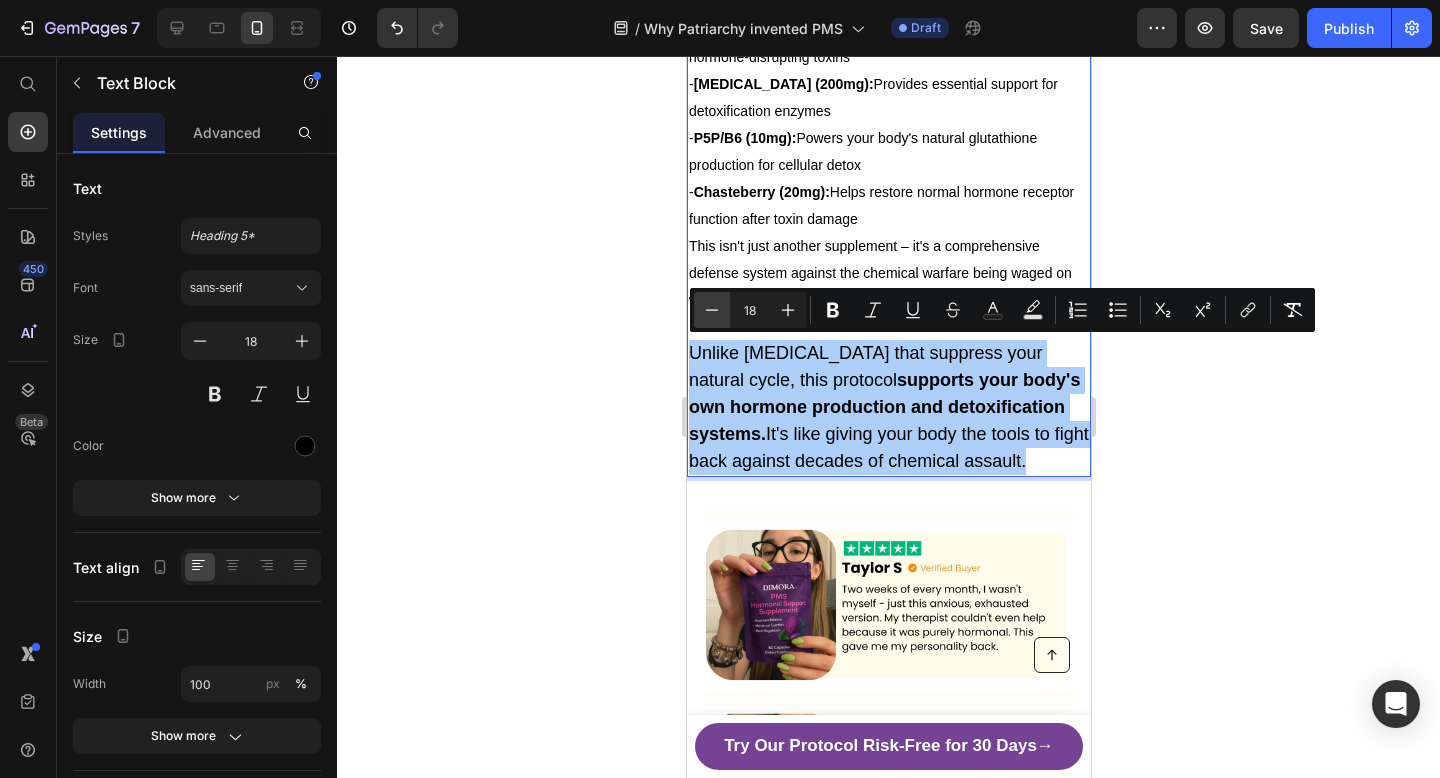 click 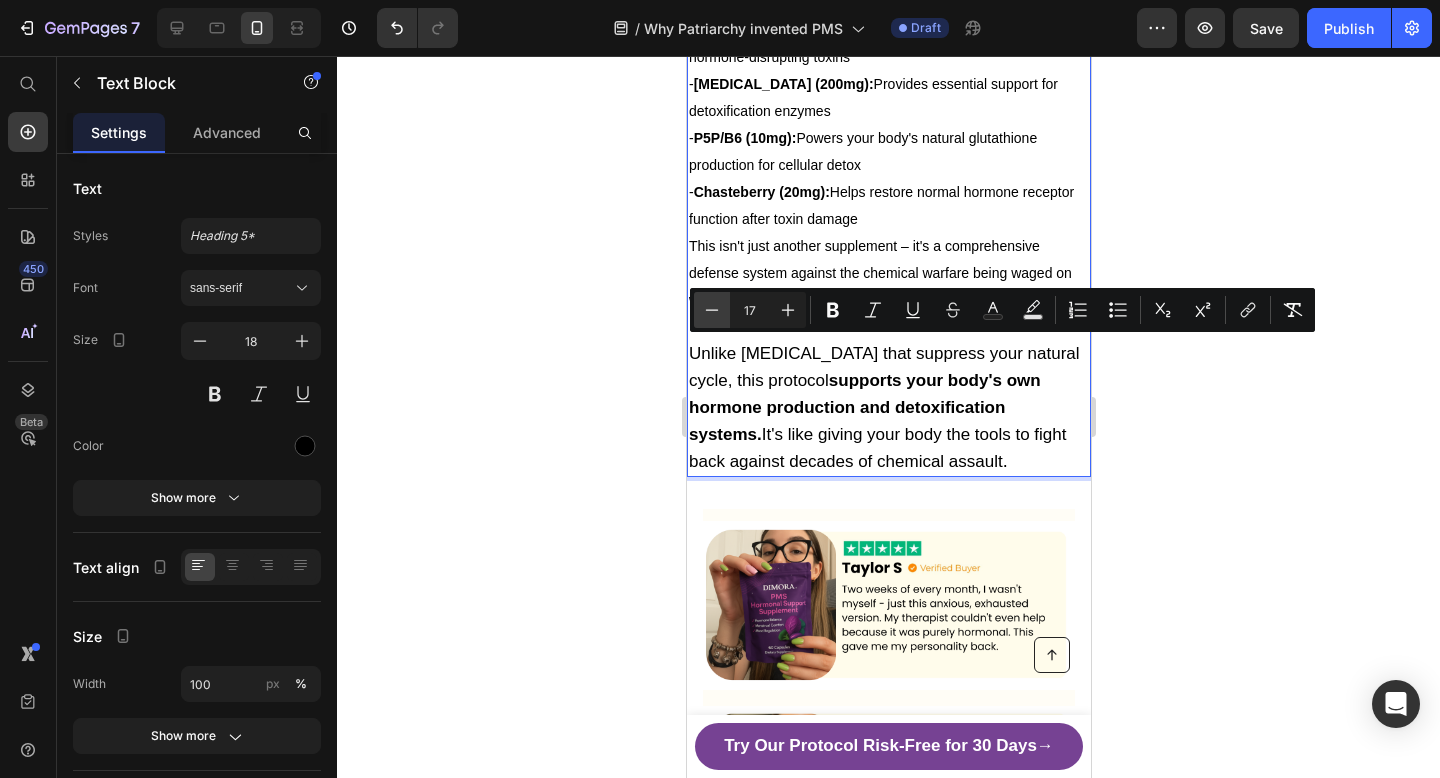 click 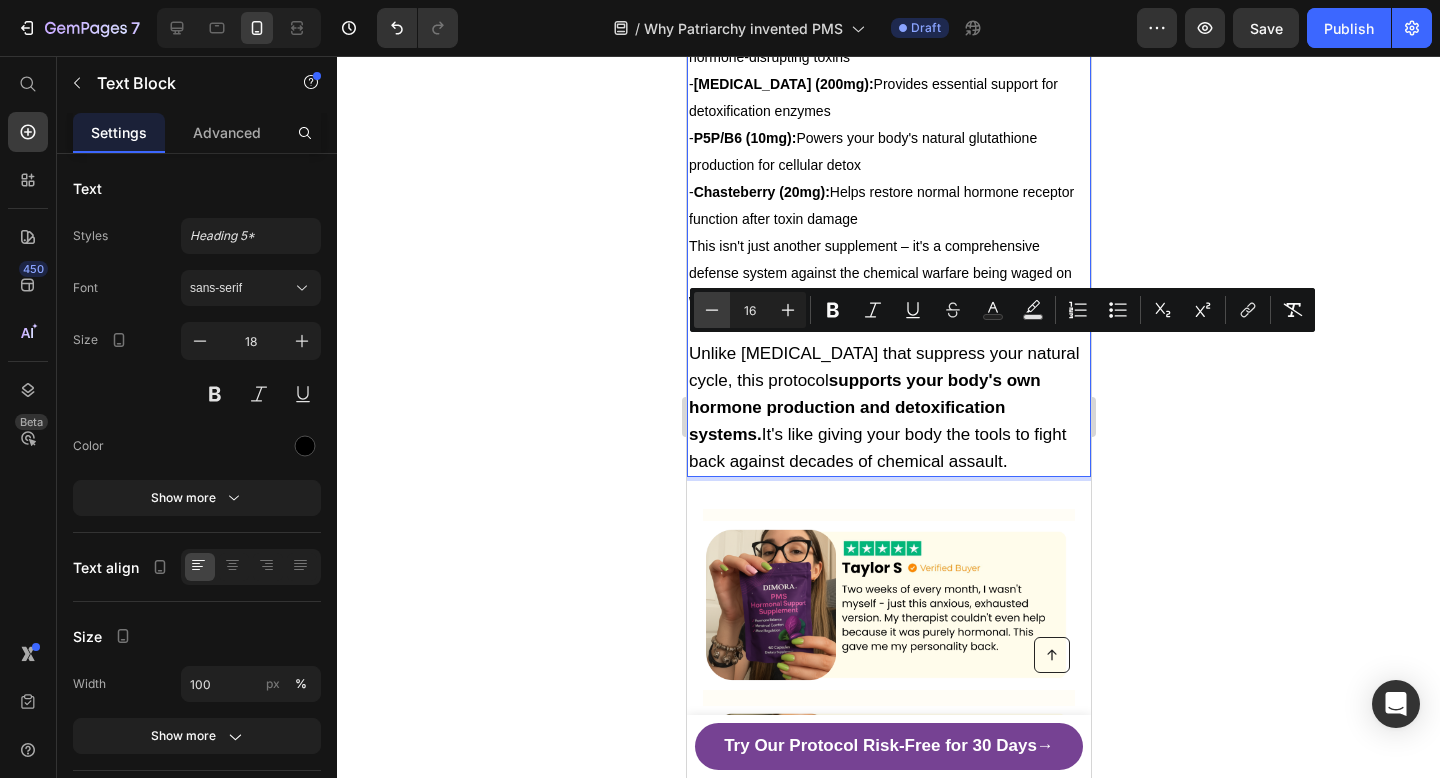 click 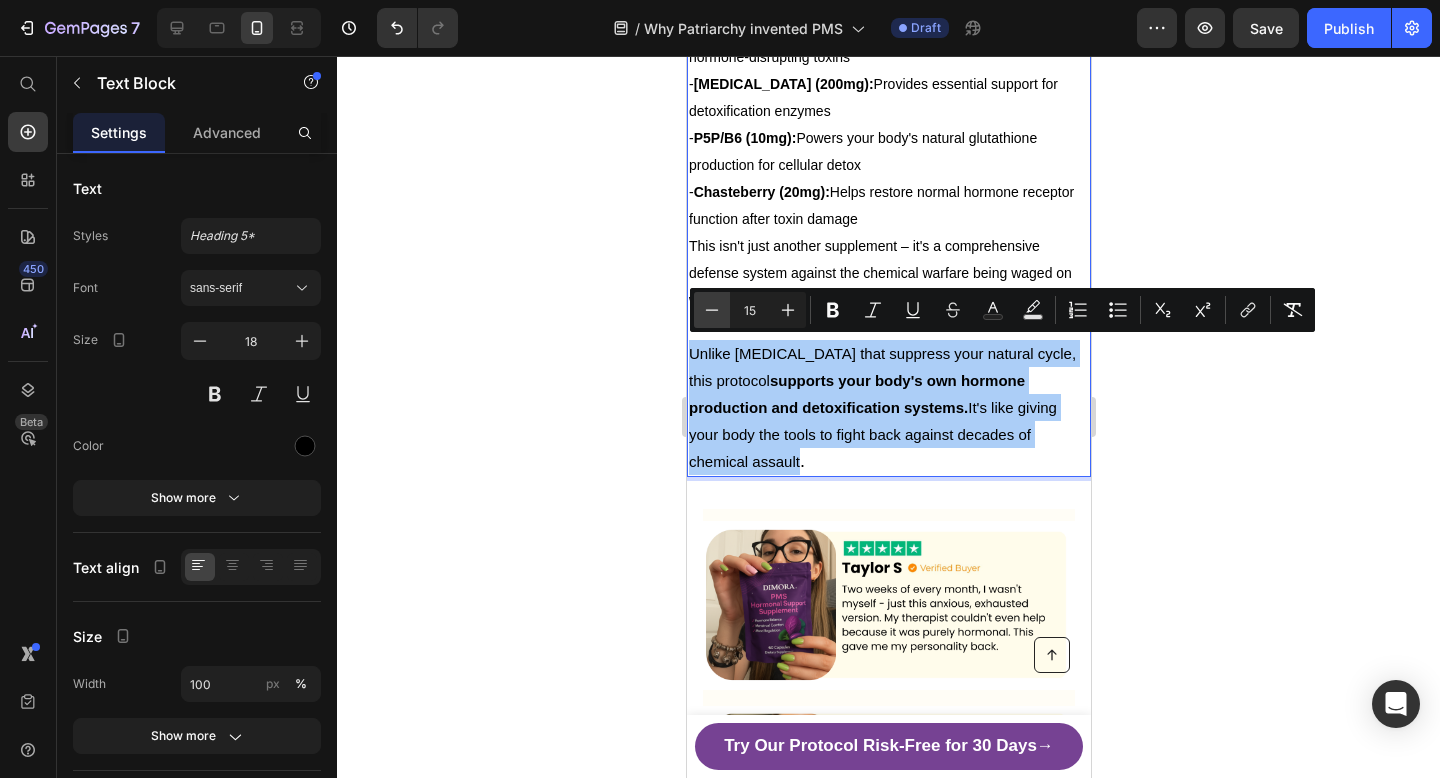 click 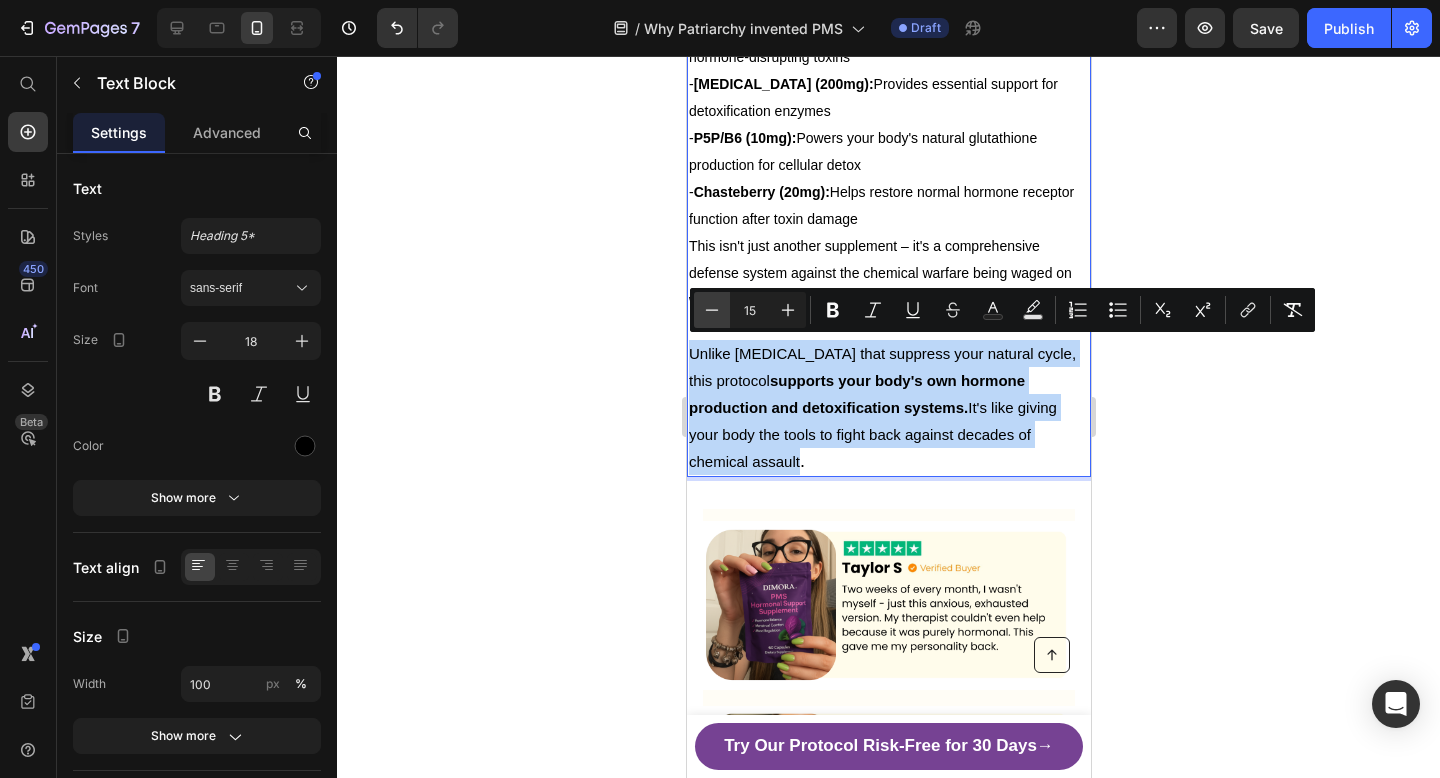 type on "14" 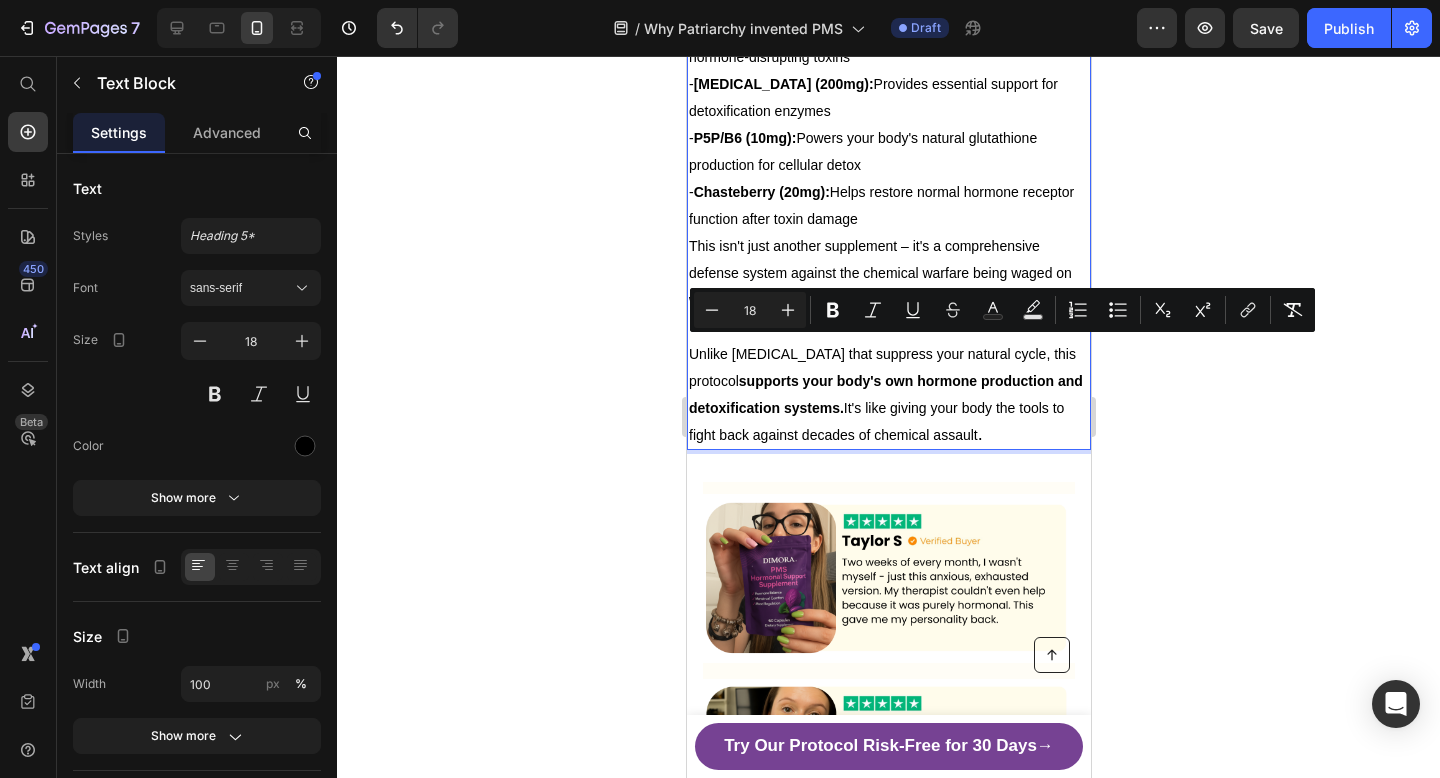 click on "Unlike [MEDICAL_DATA] that suppress your natural cycle, this protocol  supports your body's own hormone production and detoxification systems.  It's like giving your body the tools to fight back against decades of chemical assault ." at bounding box center (888, 394) 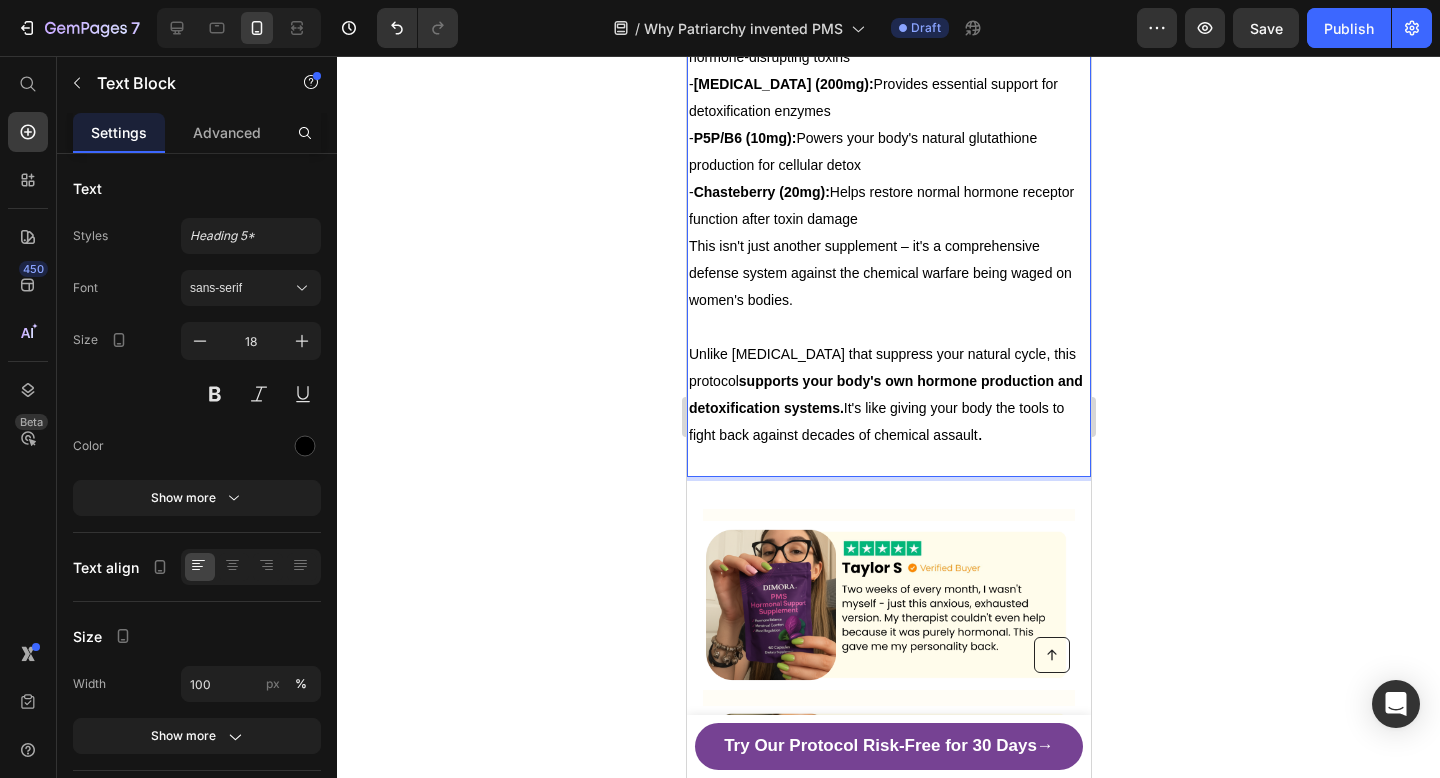 click on "Unlike [MEDICAL_DATA] that suppress your natural cycle, this protocol  supports your body's own hormone production and detoxification systems.  It's like giving your body the tools to fight back against decades of chemical assault" at bounding box center (885, 394) 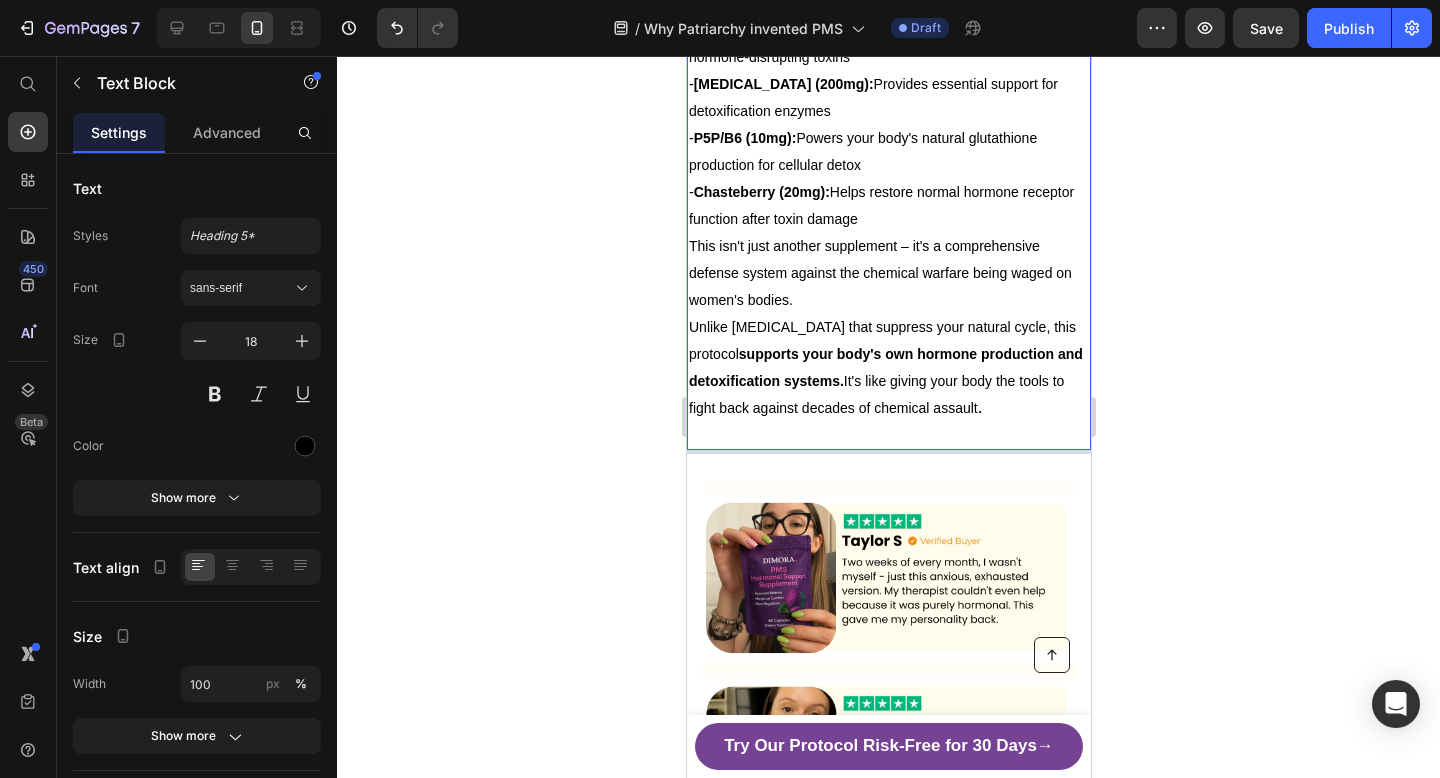click at bounding box center (888, 434) 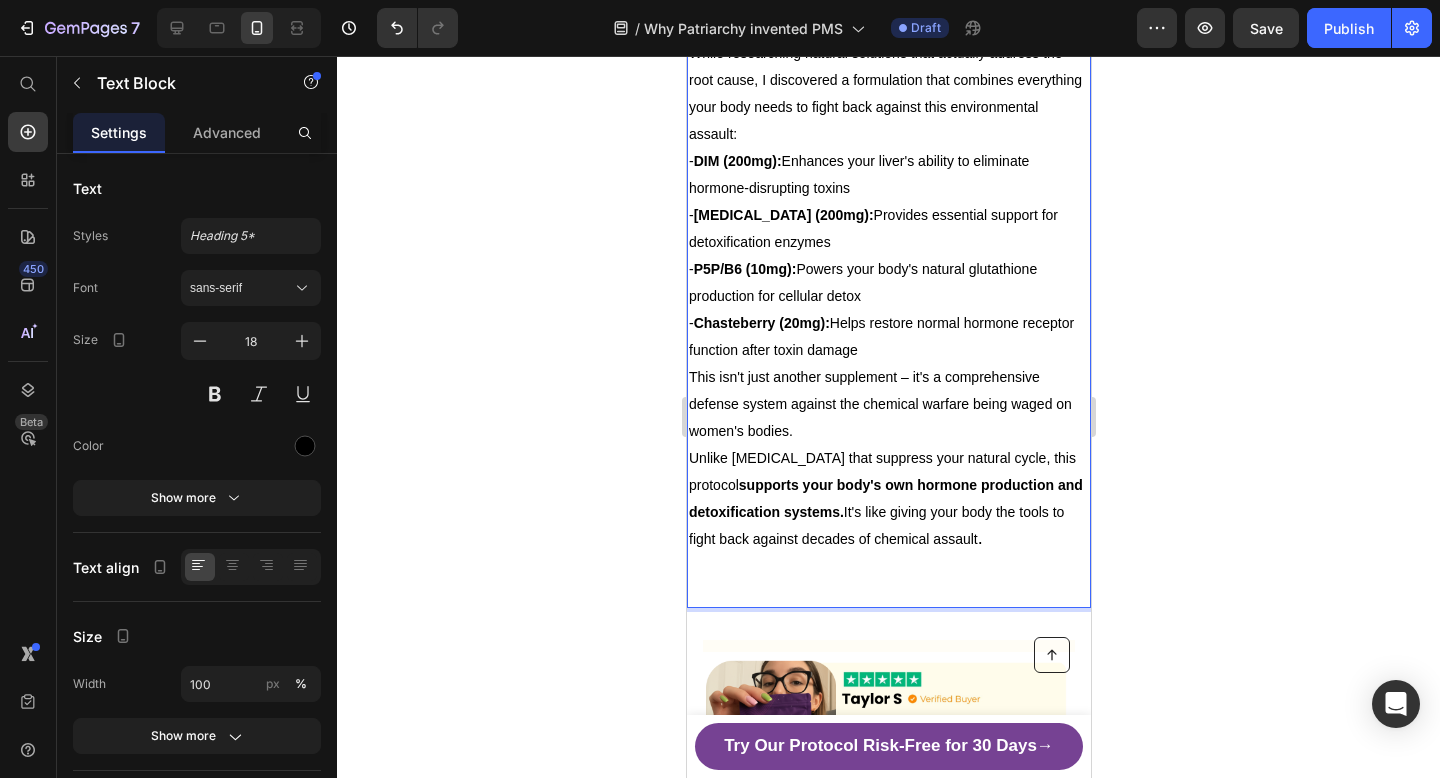 scroll, scrollTop: 5845, scrollLeft: 0, axis: vertical 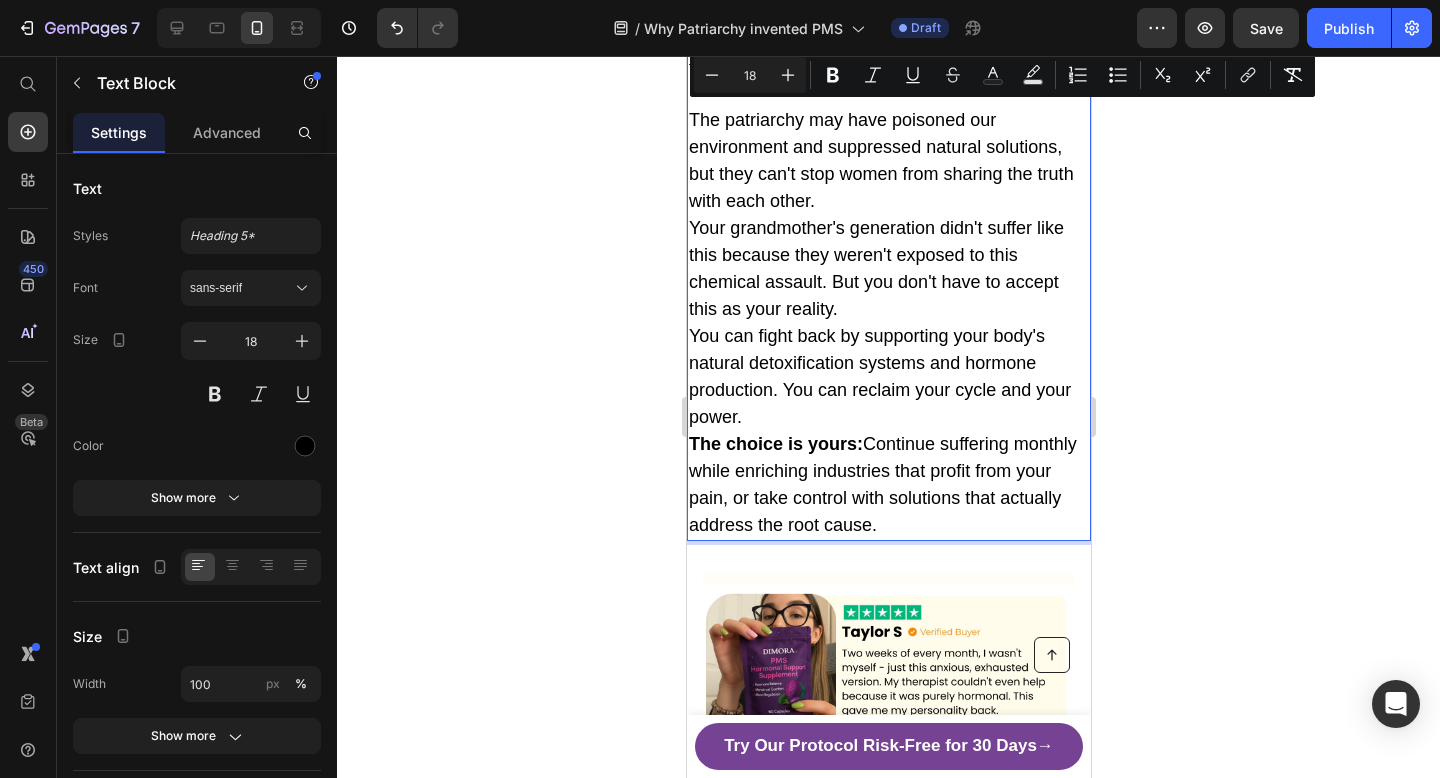 drag, startPoint x: 875, startPoint y: 518, endPoint x: 690, endPoint y: 100, distance: 457.1094 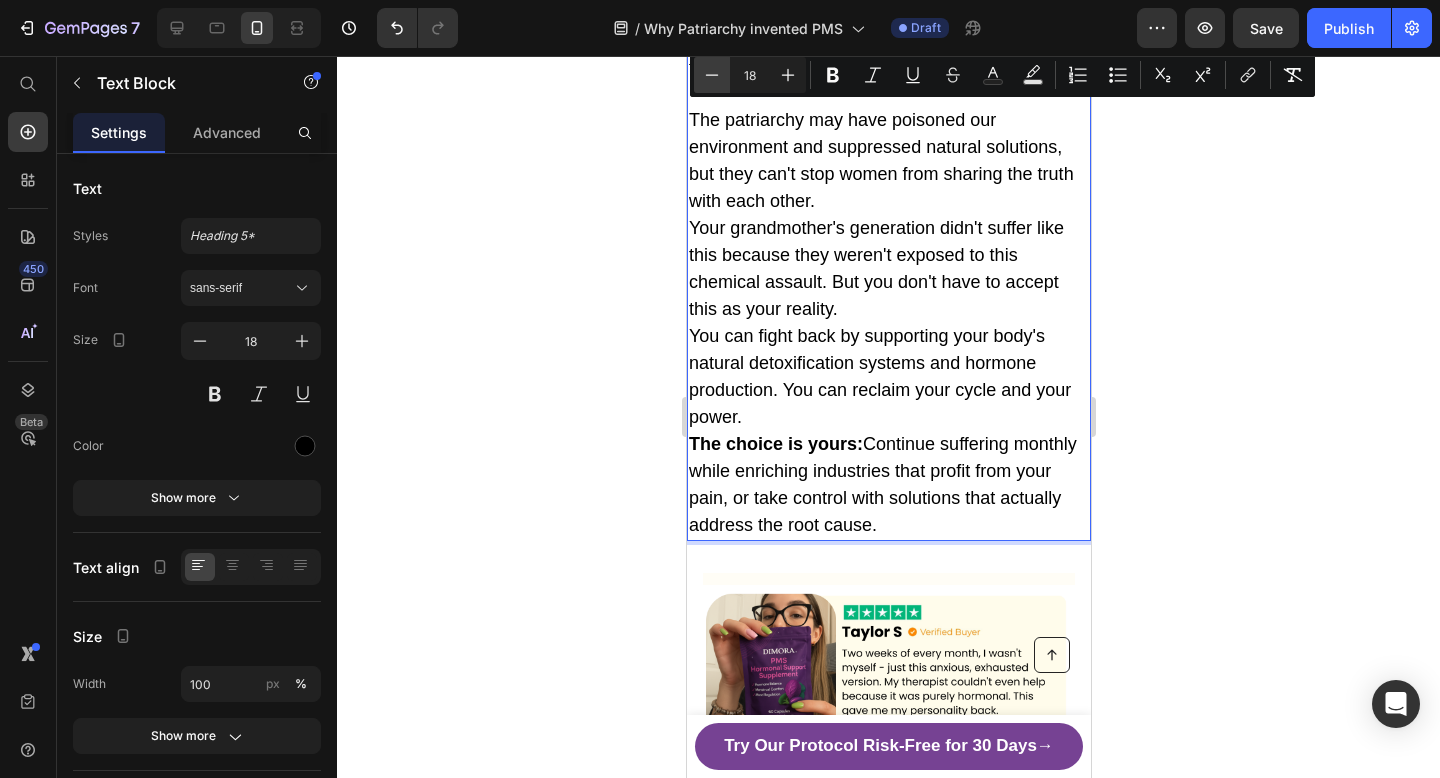 click 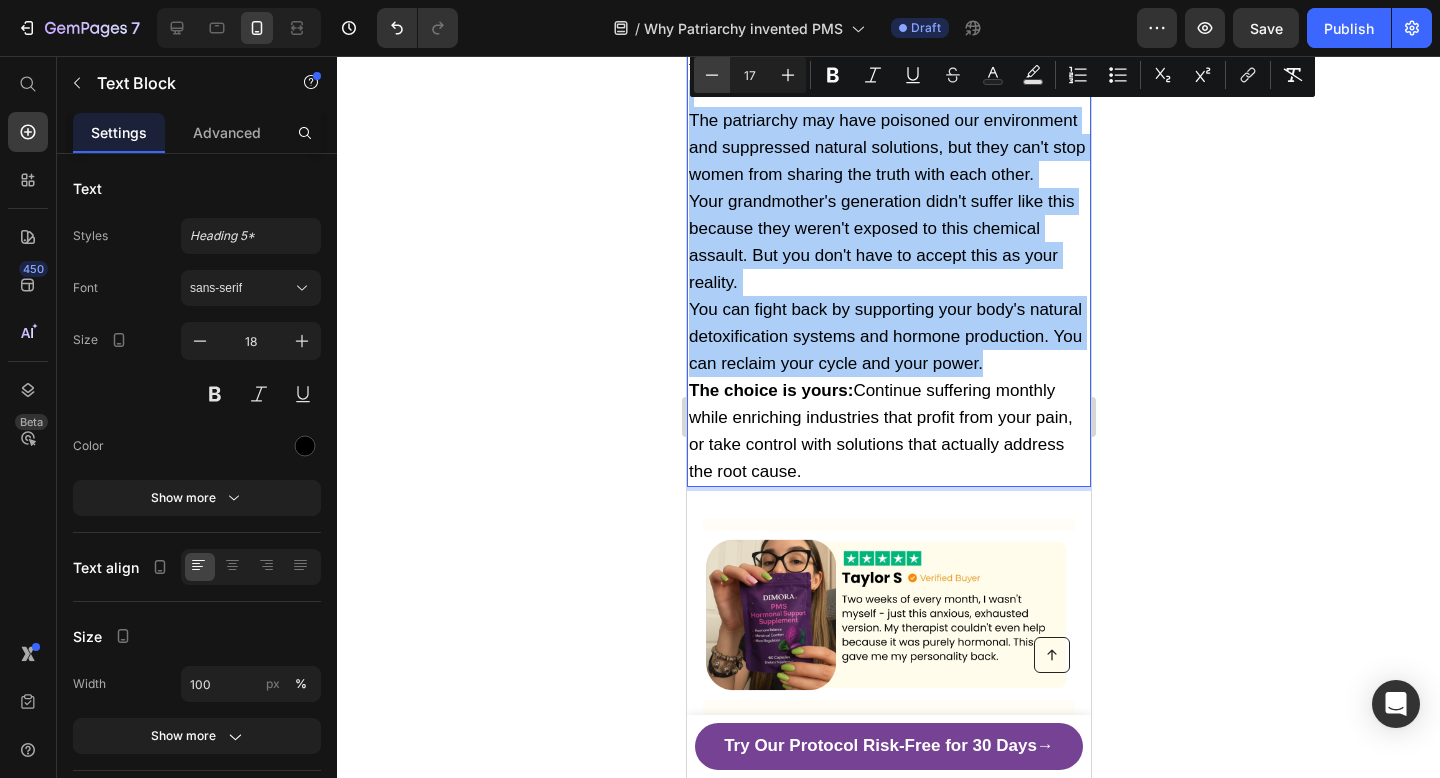 click 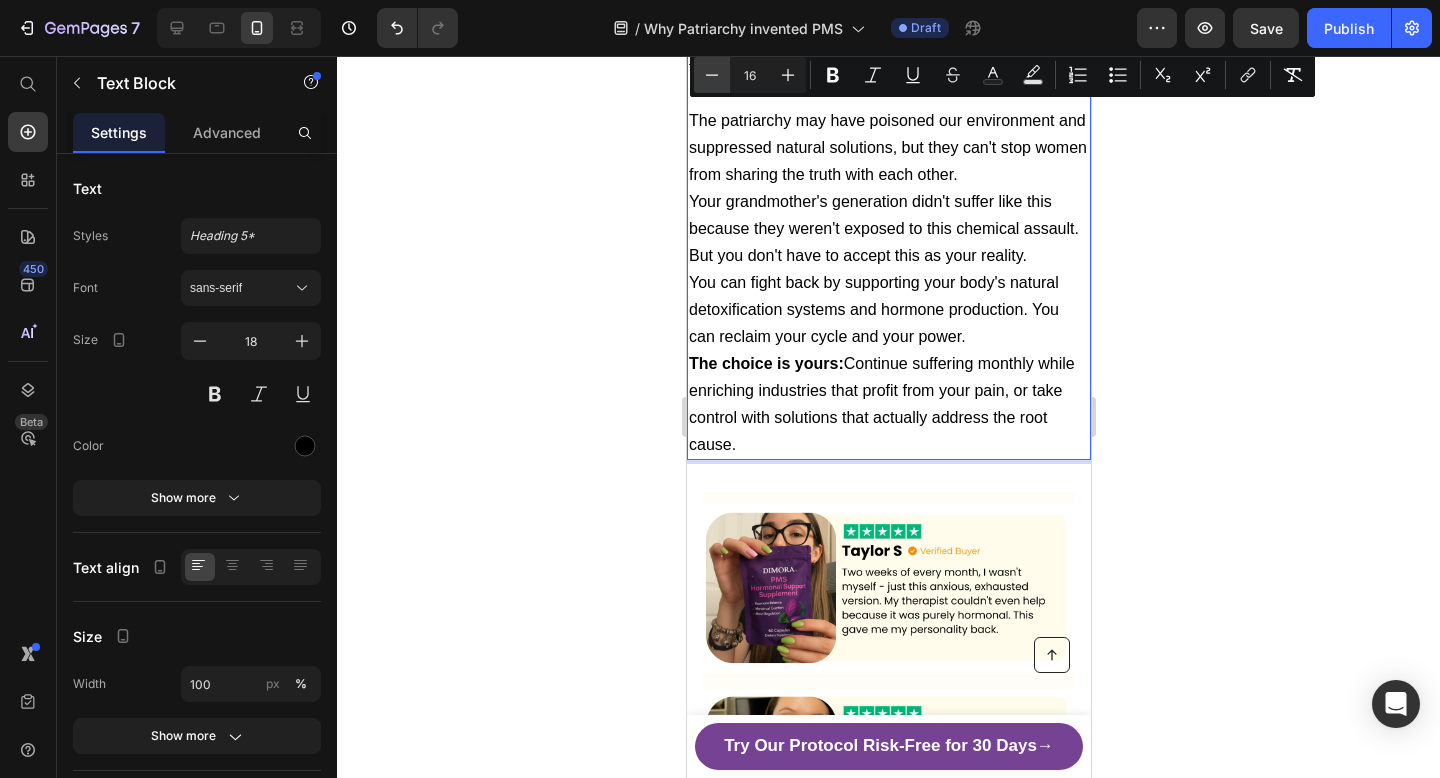 click 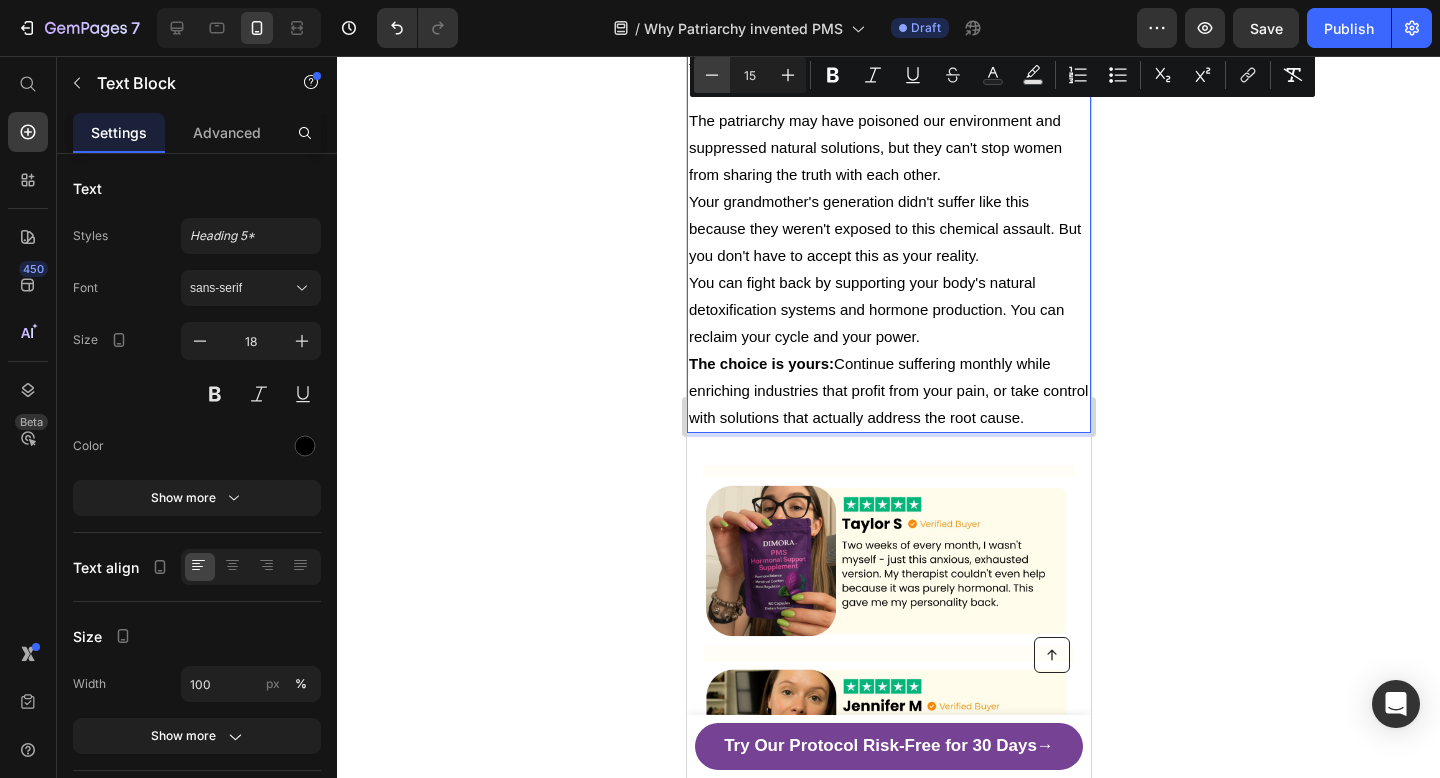 click 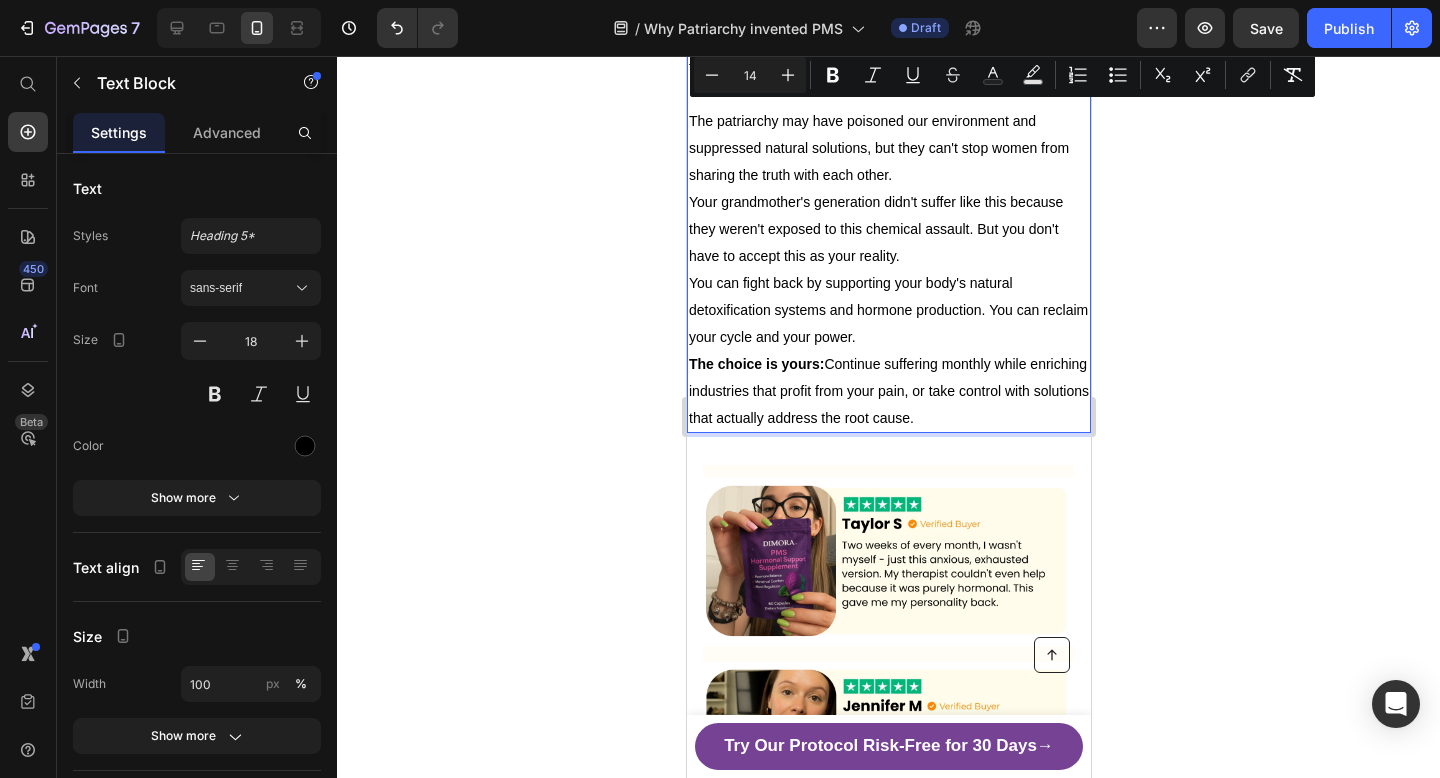 click on "The patriarchy may have poisoned our environment and suppressed natural solutions, but they can't stop women from sharing the truth with each other." at bounding box center [888, 147] 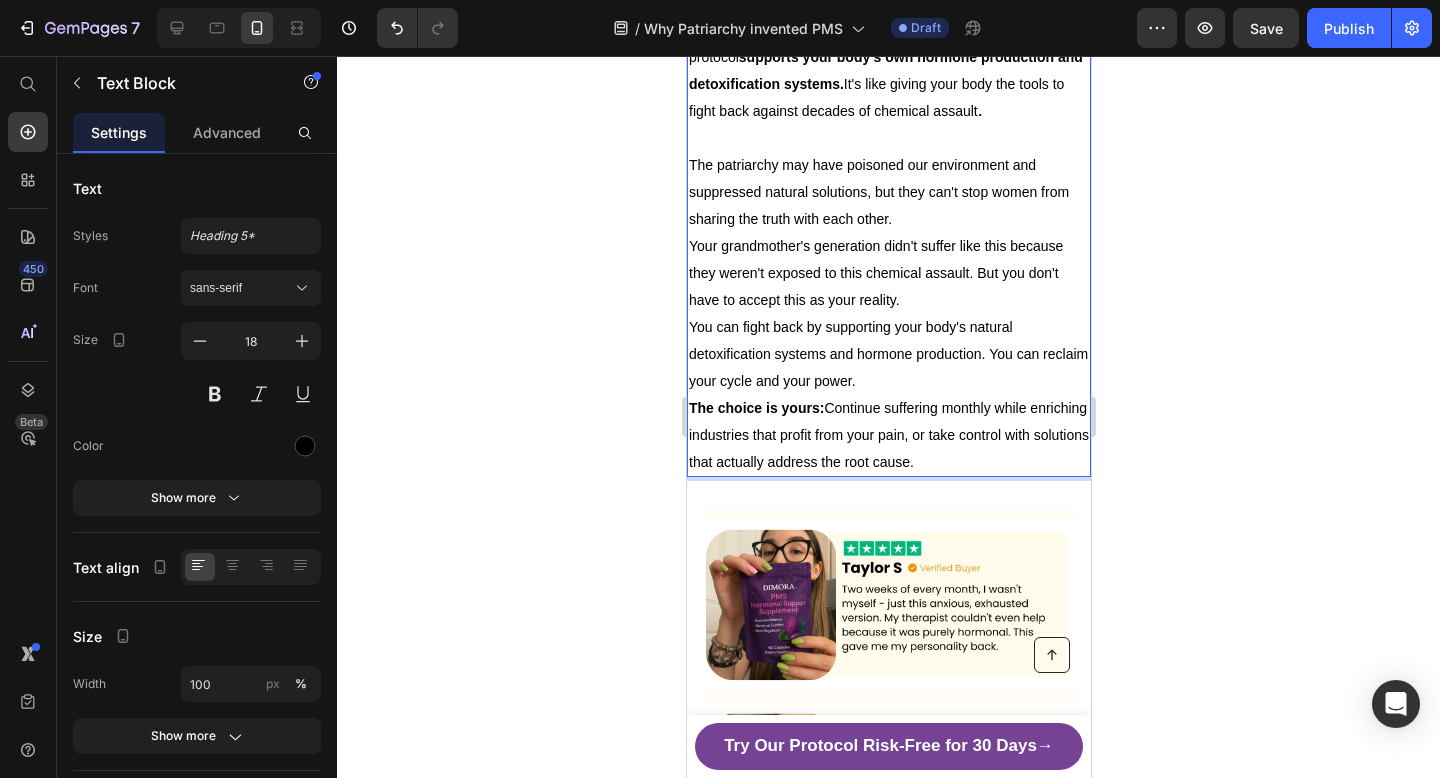 scroll, scrollTop: 6237, scrollLeft: 0, axis: vertical 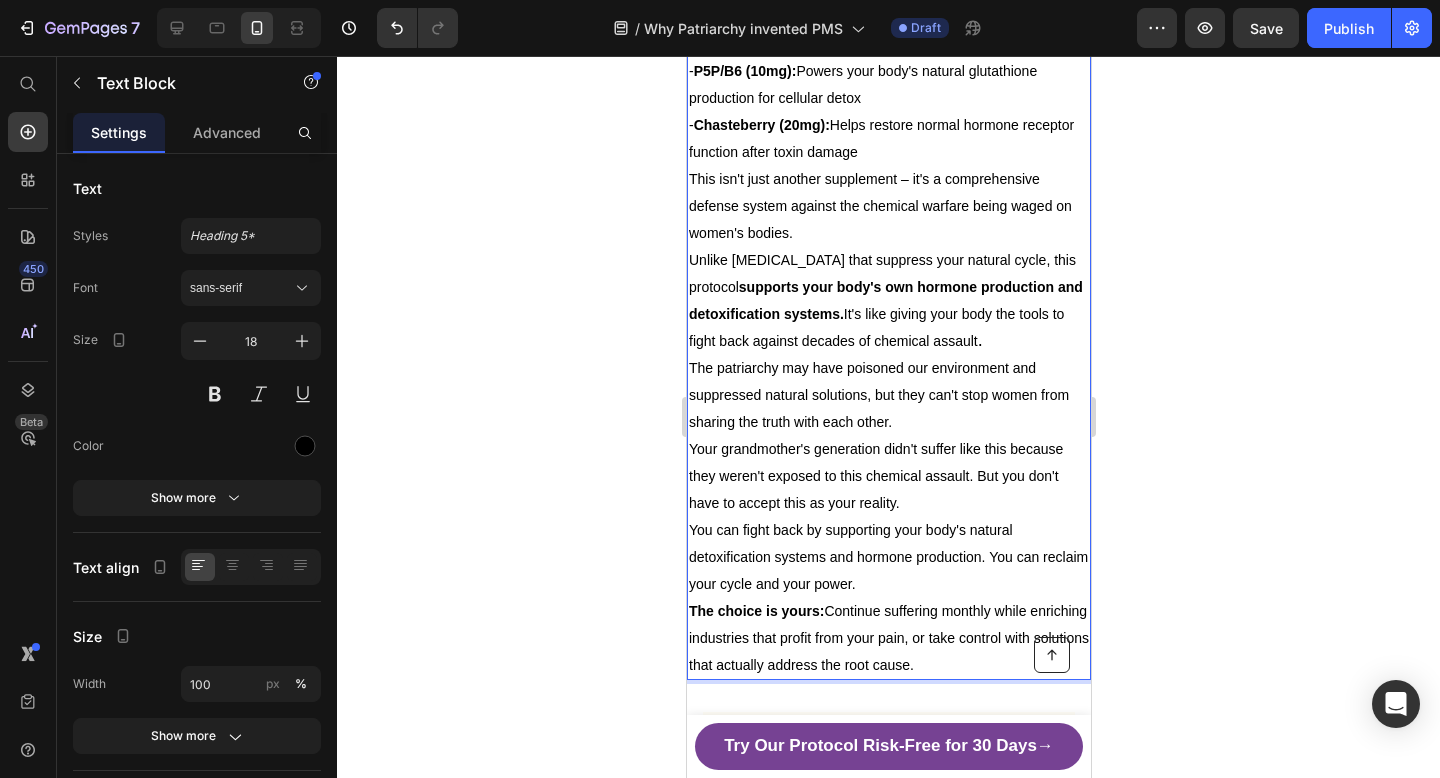 click on "The patriarchy may have poisoned our environment and suppressed natural solutions, but they can't stop women from sharing the truth with each other." at bounding box center (888, 394) 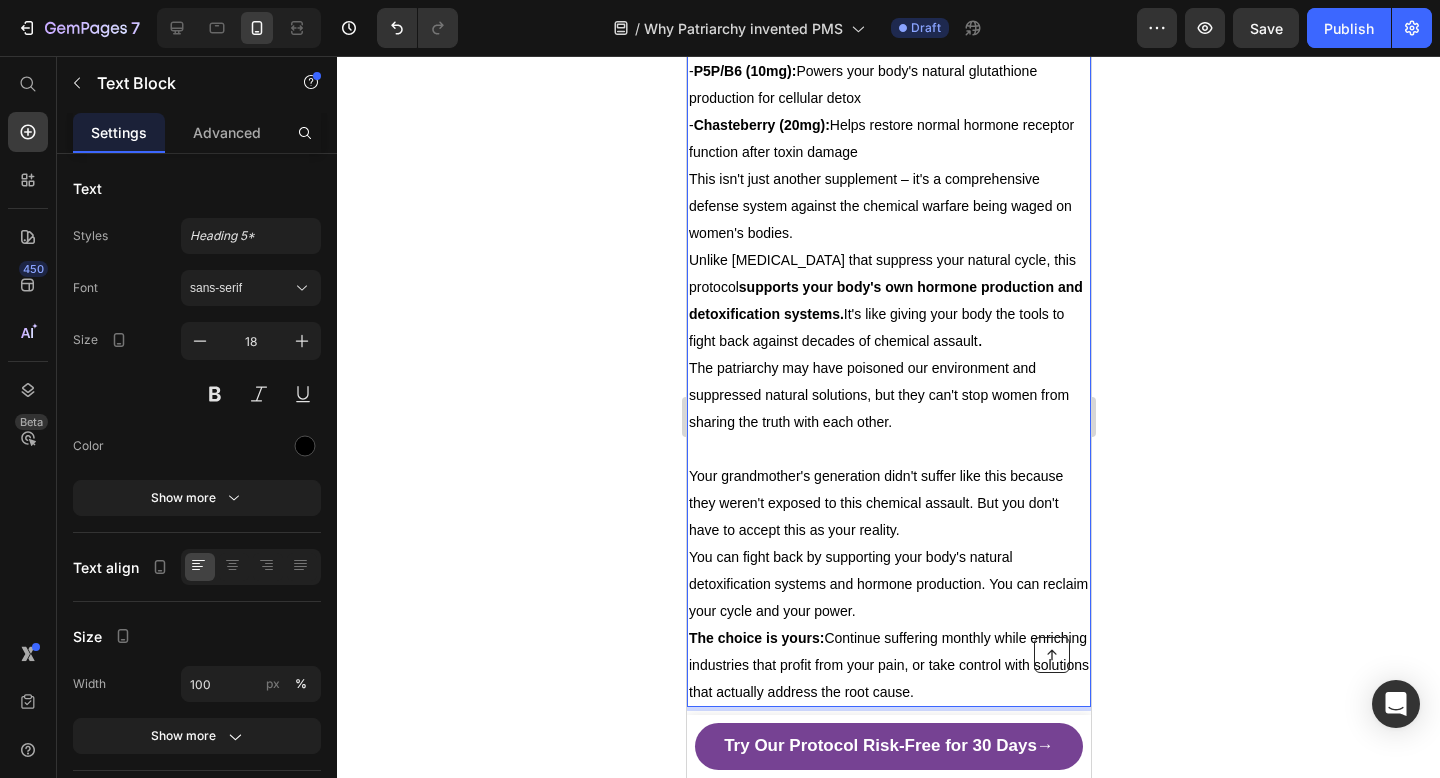 click on "You can fight back by supporting your body's natural detoxification systems and hormone production. You can reclaim your cycle and your power." at bounding box center (888, 583) 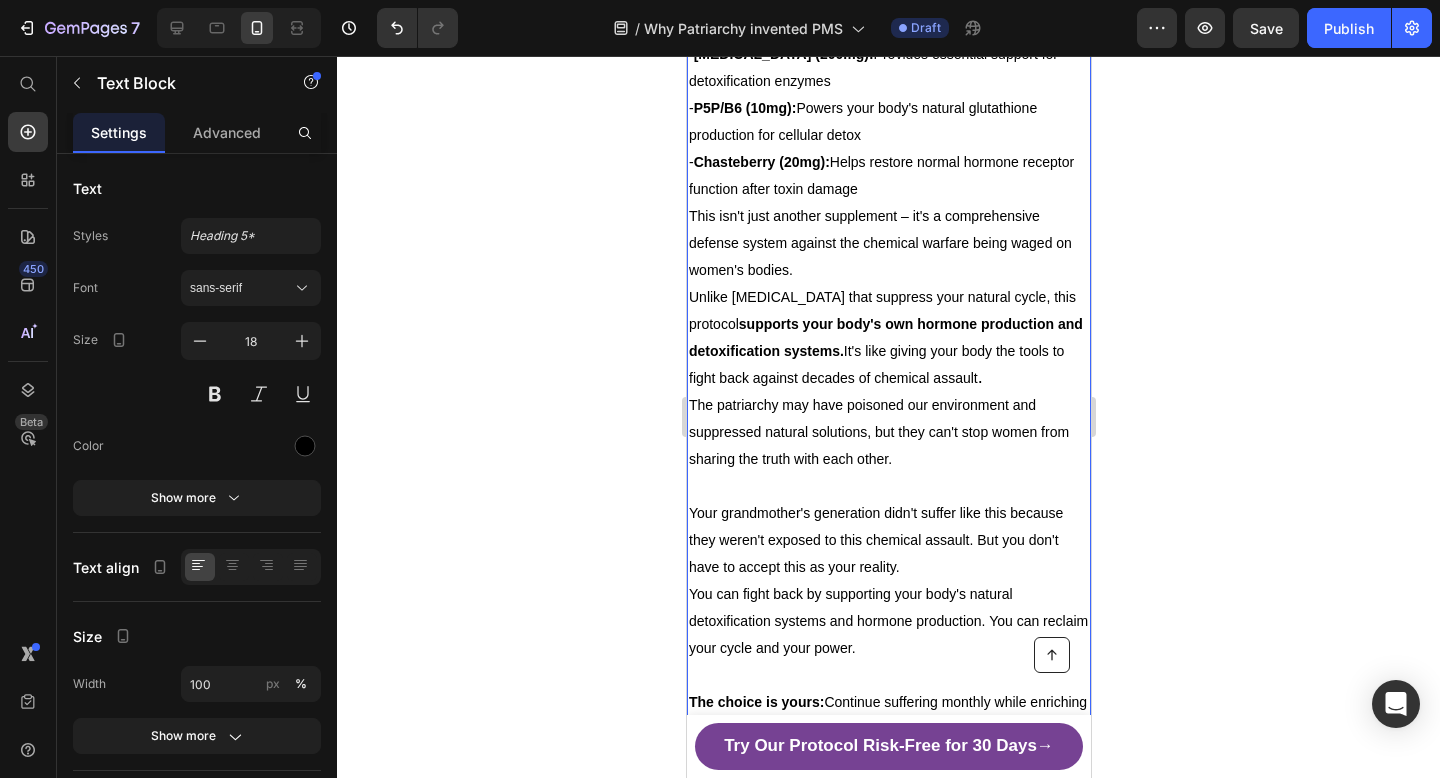 scroll, scrollTop: 6003, scrollLeft: 0, axis: vertical 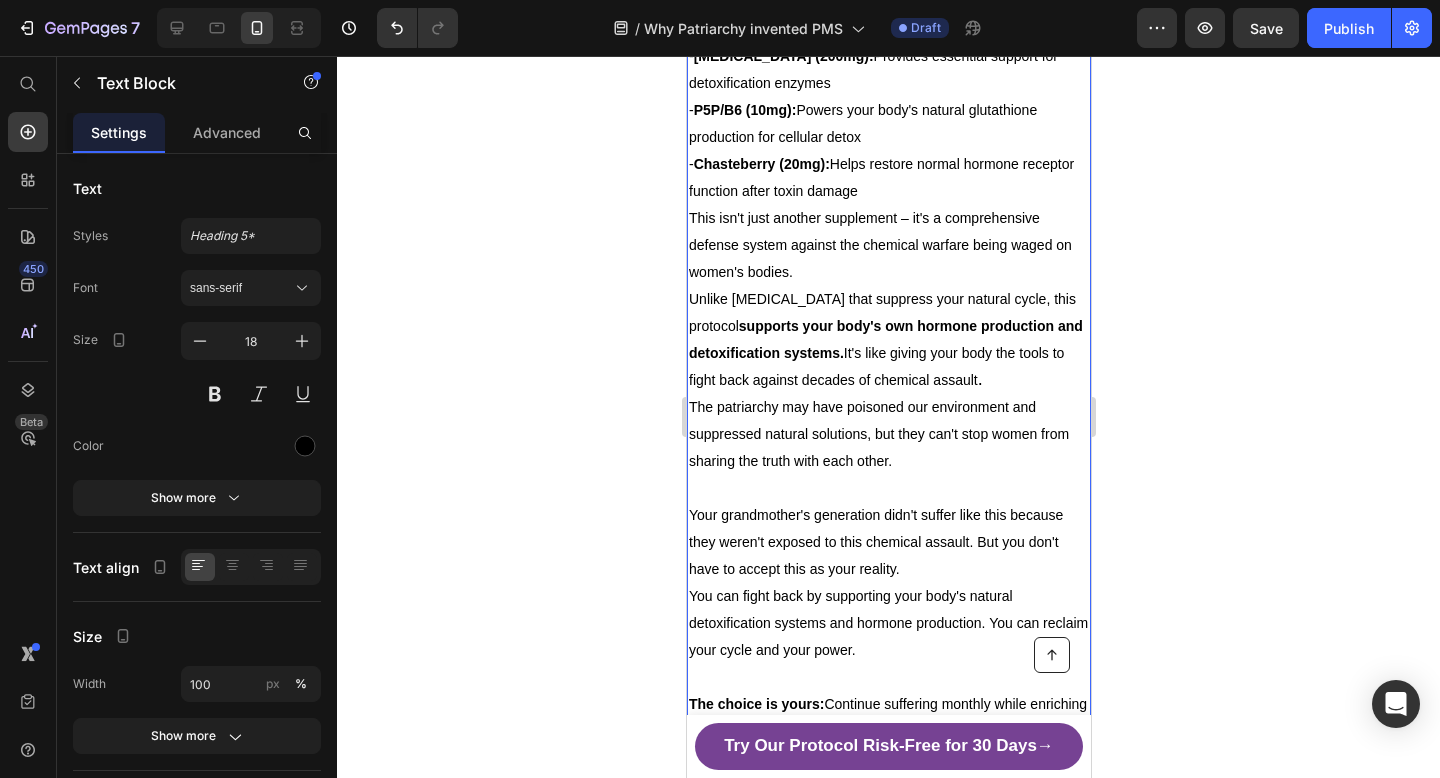 click on "This isn't just another supplement – it's a comprehensive defense system against the chemical warfare being waged on women's bodies." at bounding box center [888, 244] 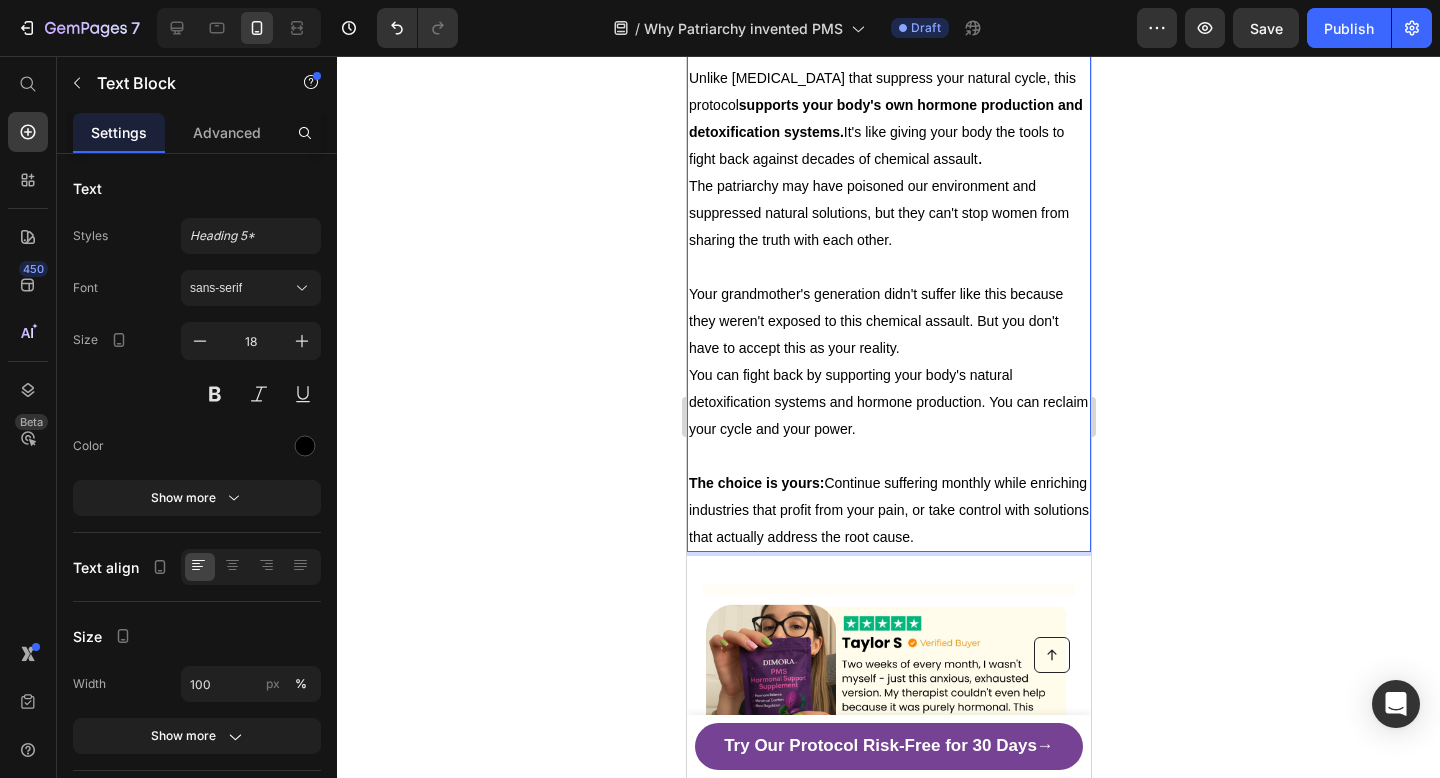 scroll, scrollTop: 6282, scrollLeft: 0, axis: vertical 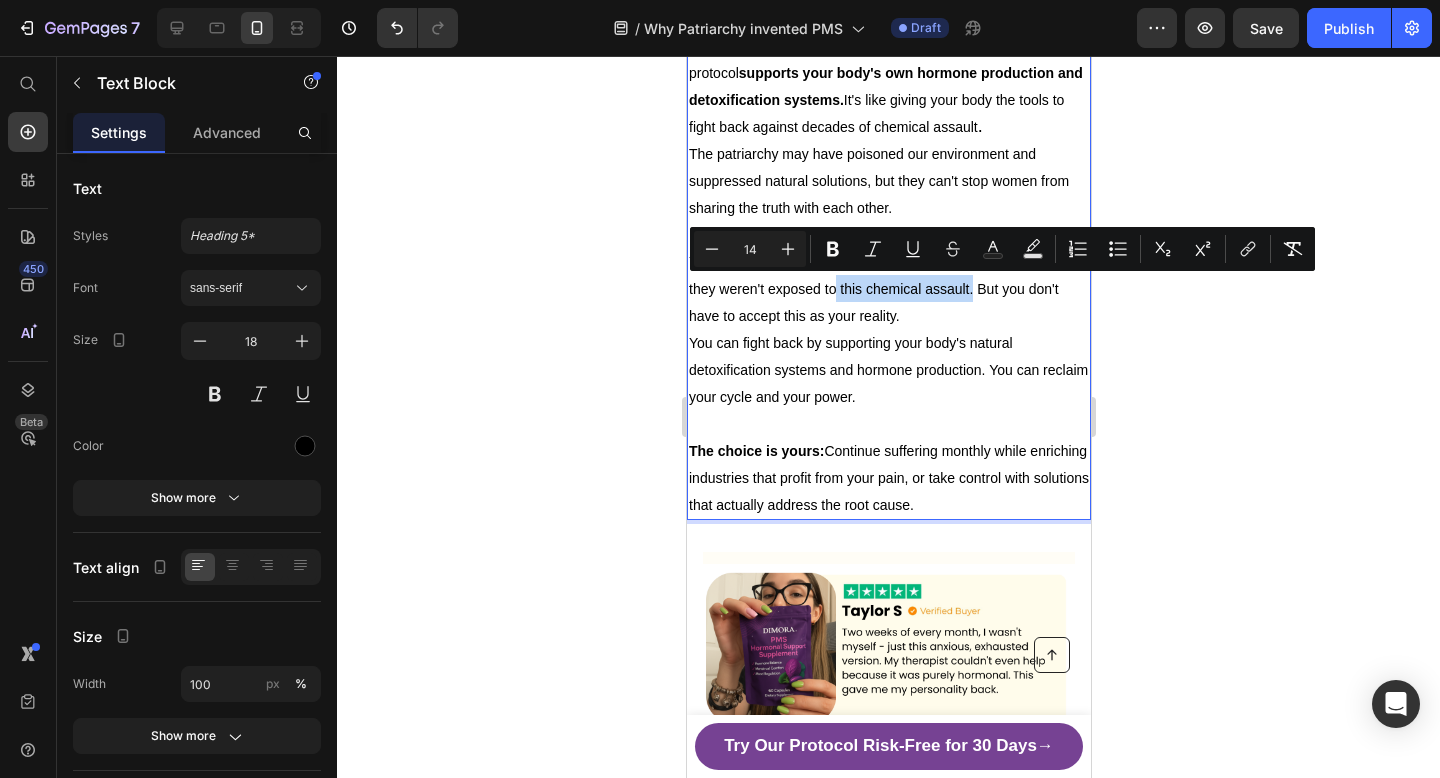 drag, startPoint x: 837, startPoint y: 287, endPoint x: 970, endPoint y: 292, distance: 133.09395 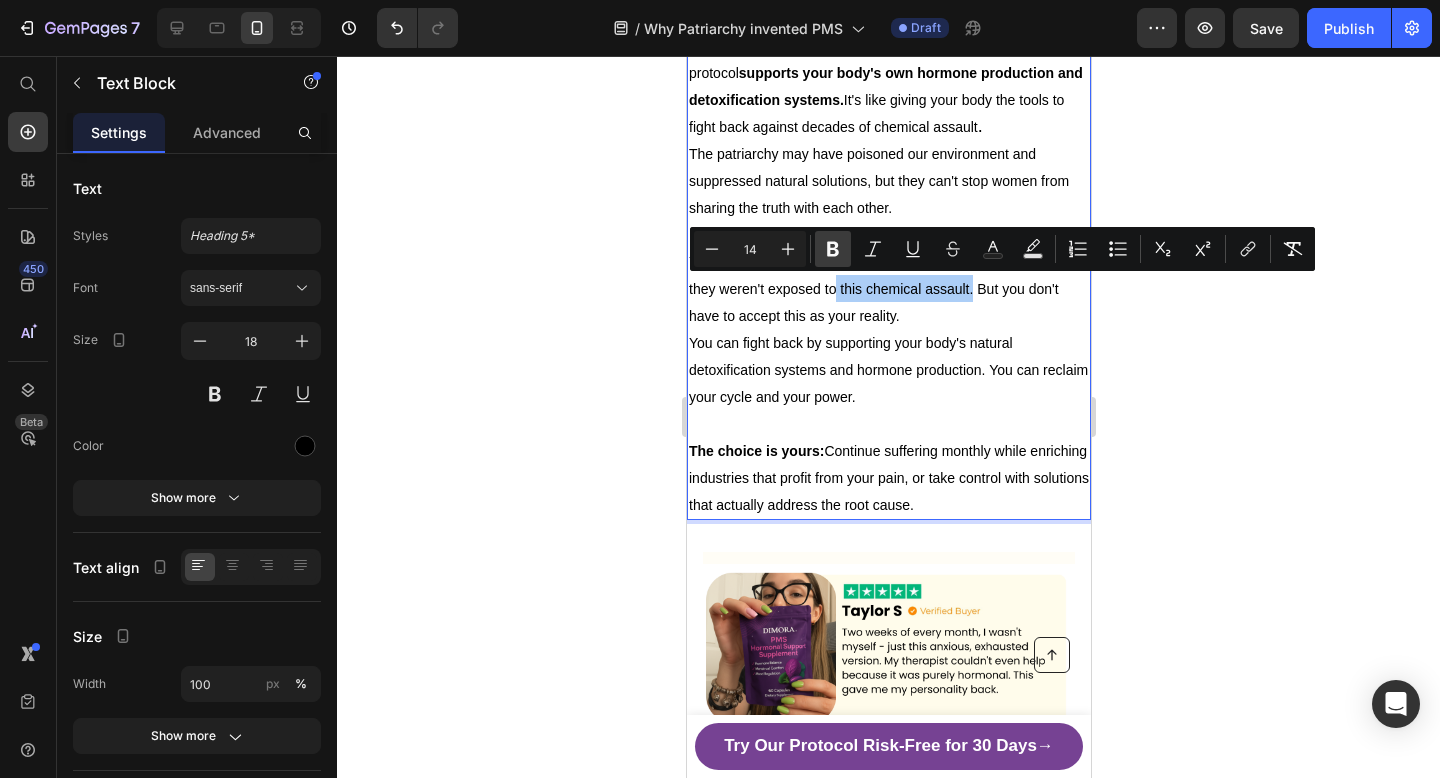 click 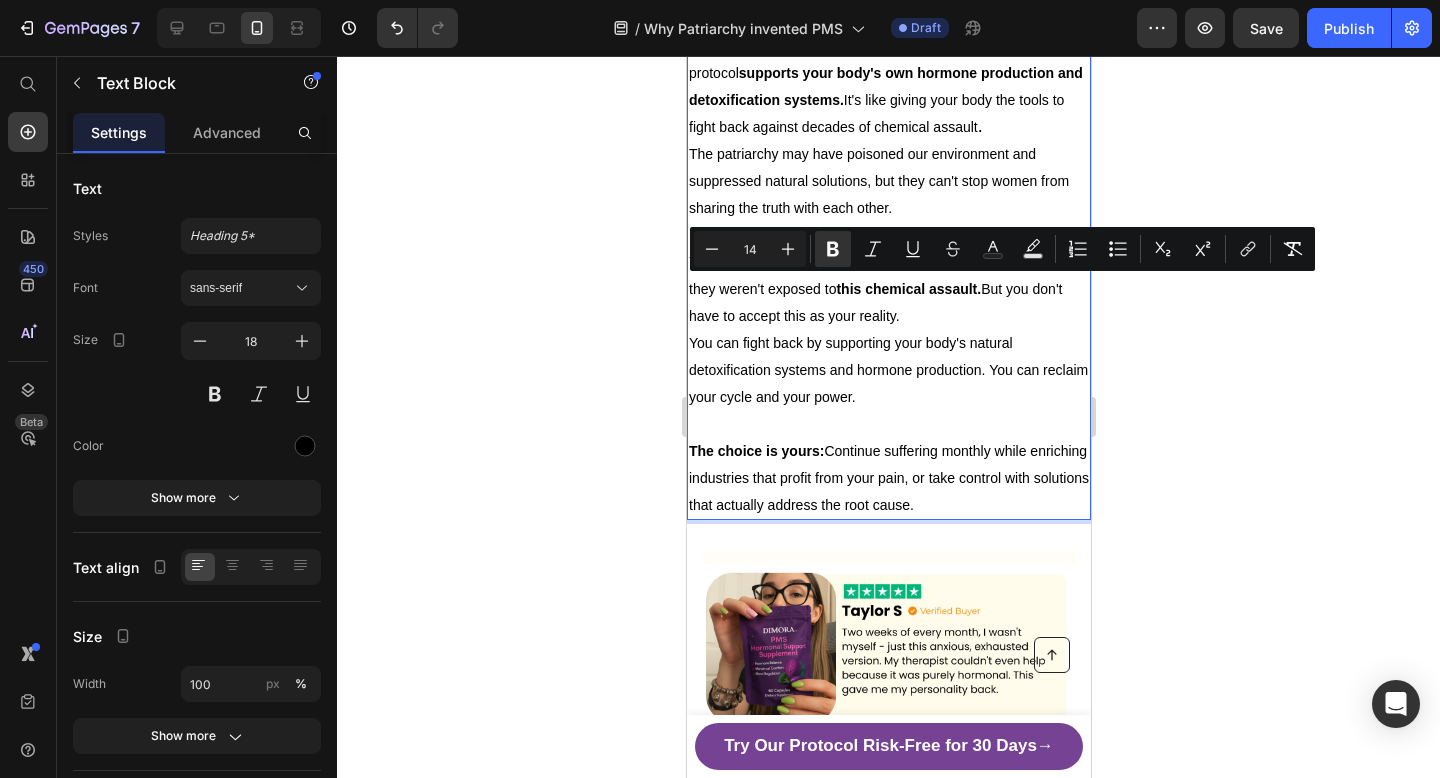 click on "You can fight back by supporting your body's natural detoxification systems and hormone production. You can reclaim your cycle and your power." at bounding box center [888, 369] 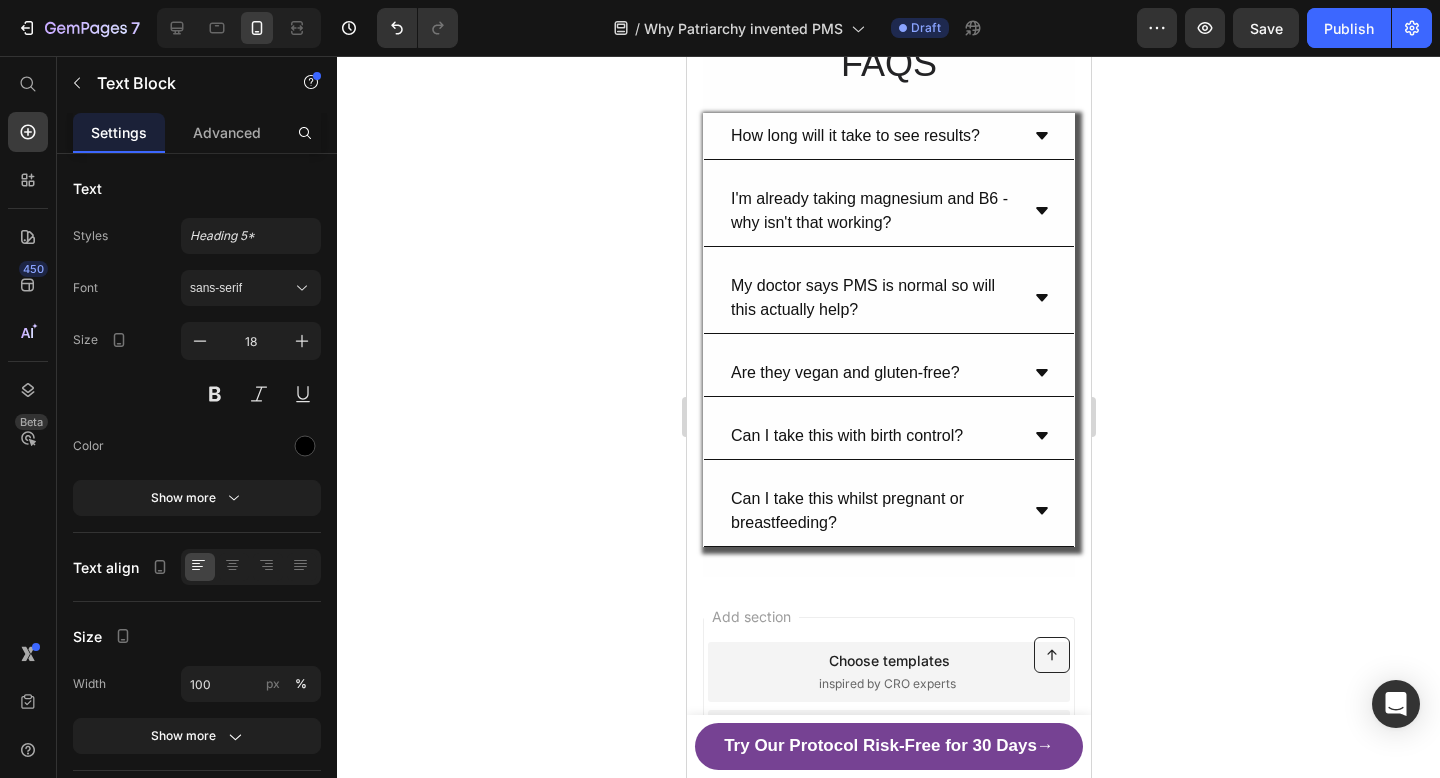 scroll, scrollTop: 8404, scrollLeft: 0, axis: vertical 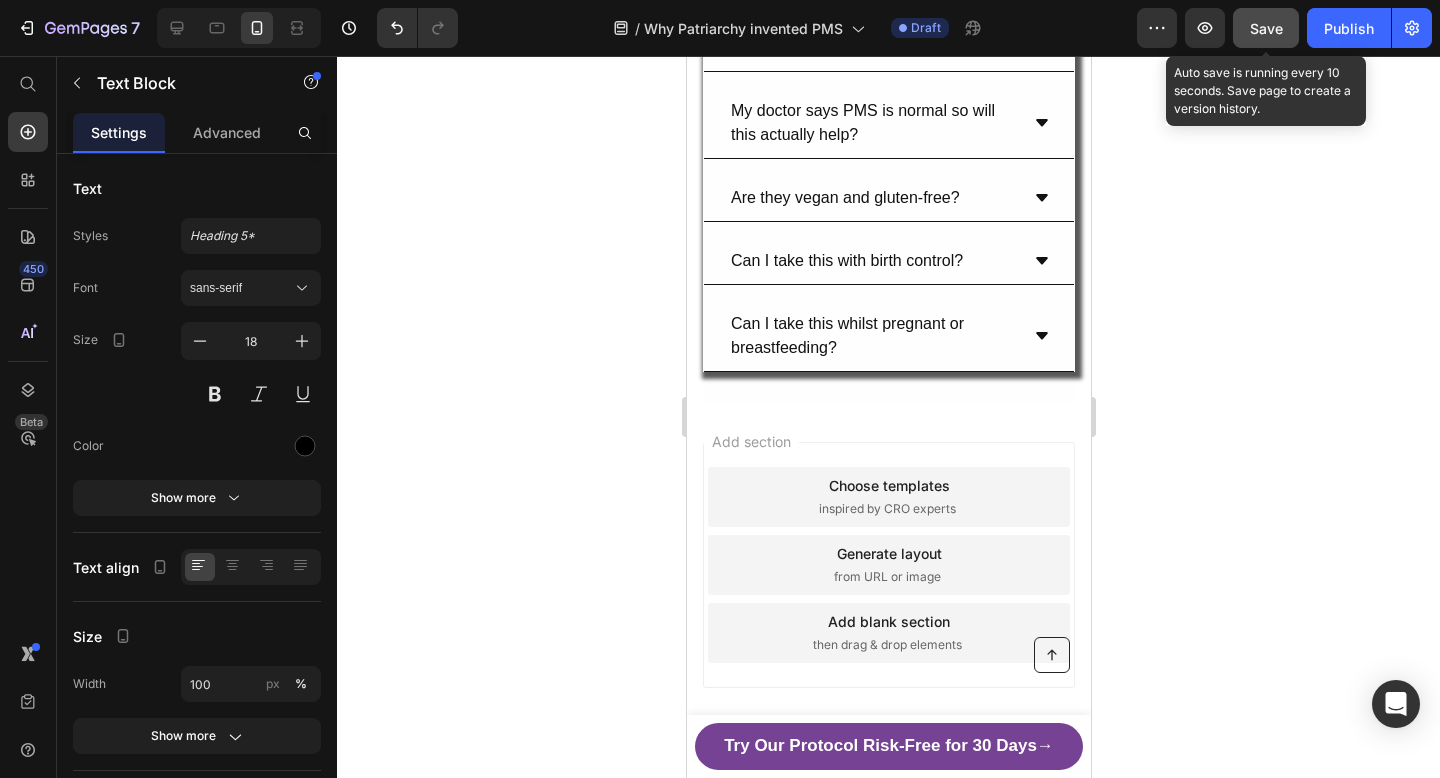click on "Save" 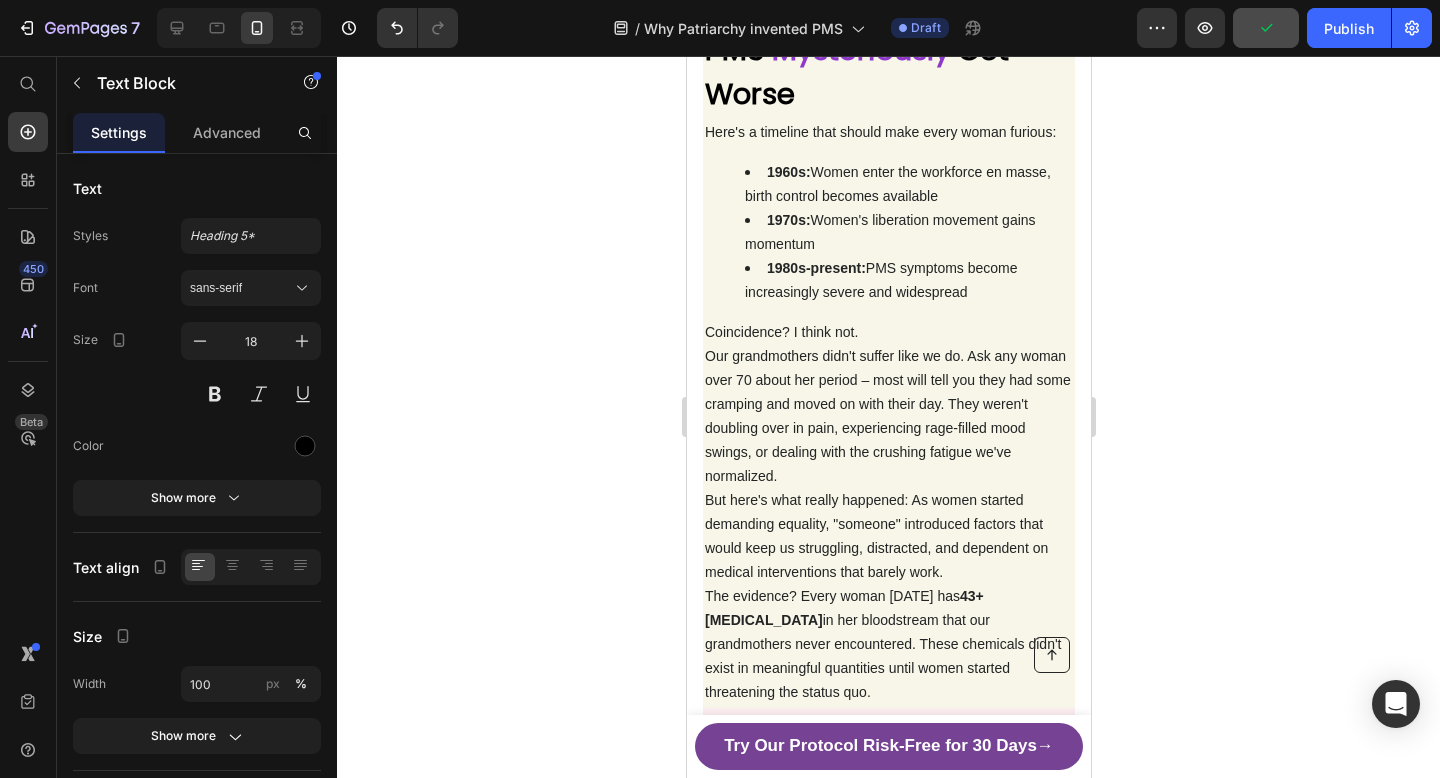 scroll, scrollTop: 0, scrollLeft: 0, axis: both 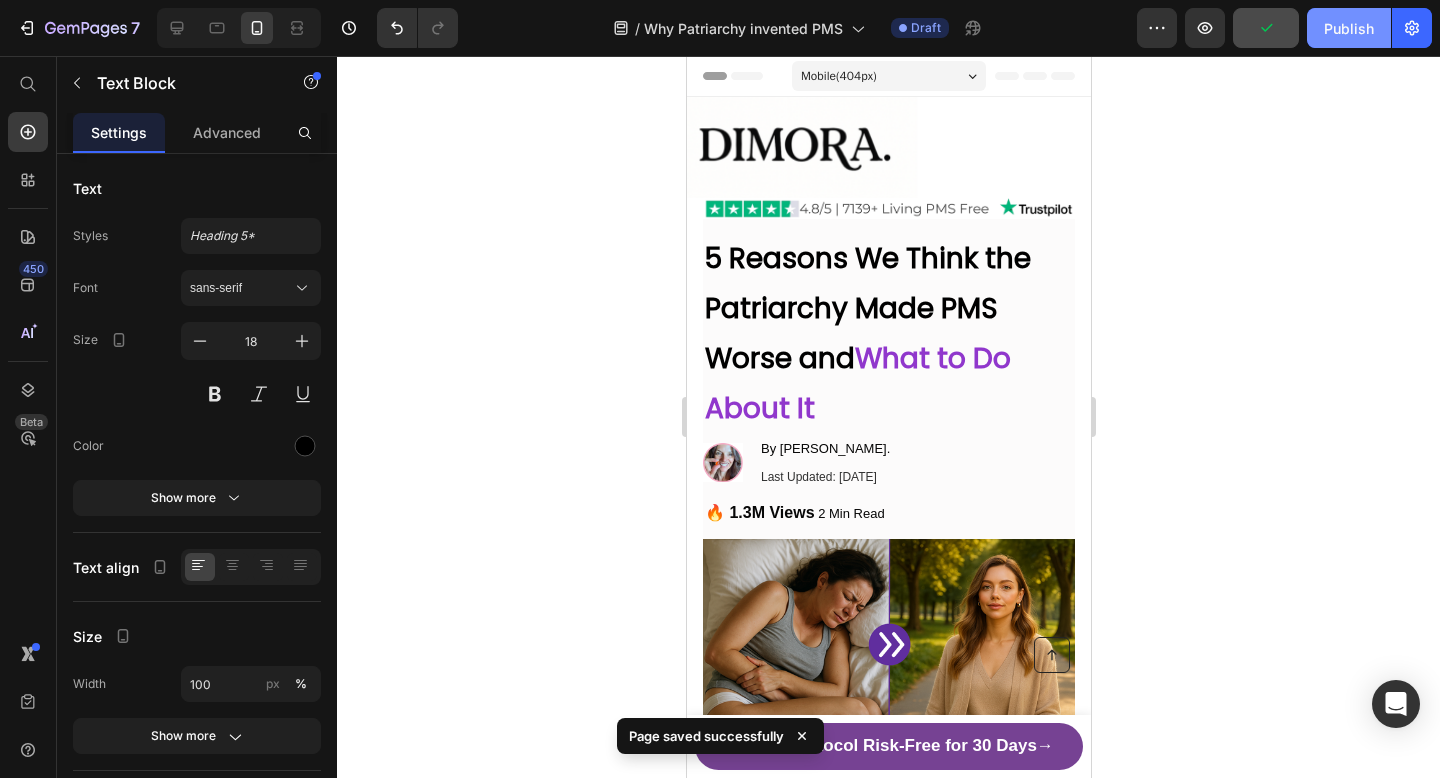 click on "Publish" 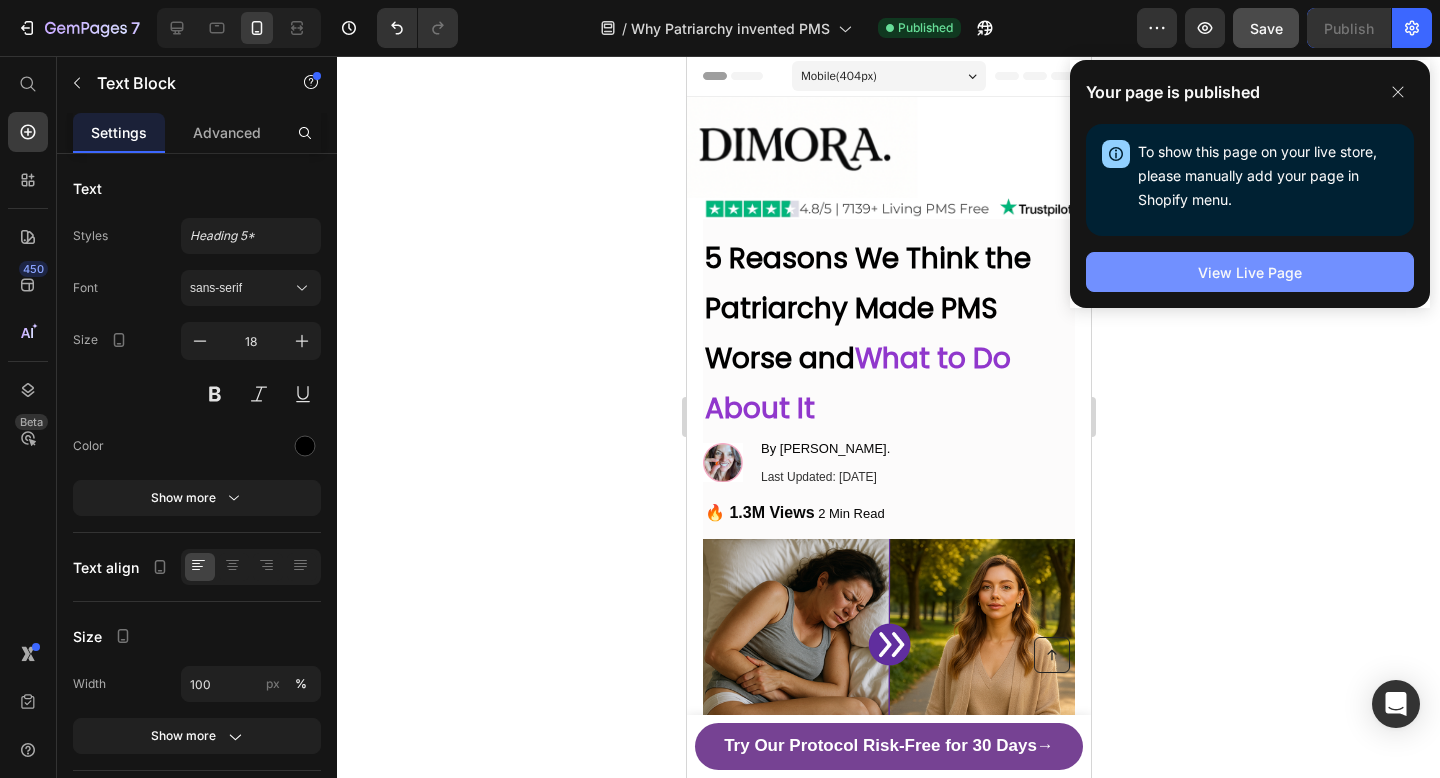 click on "View Live Page" at bounding box center (1250, 272) 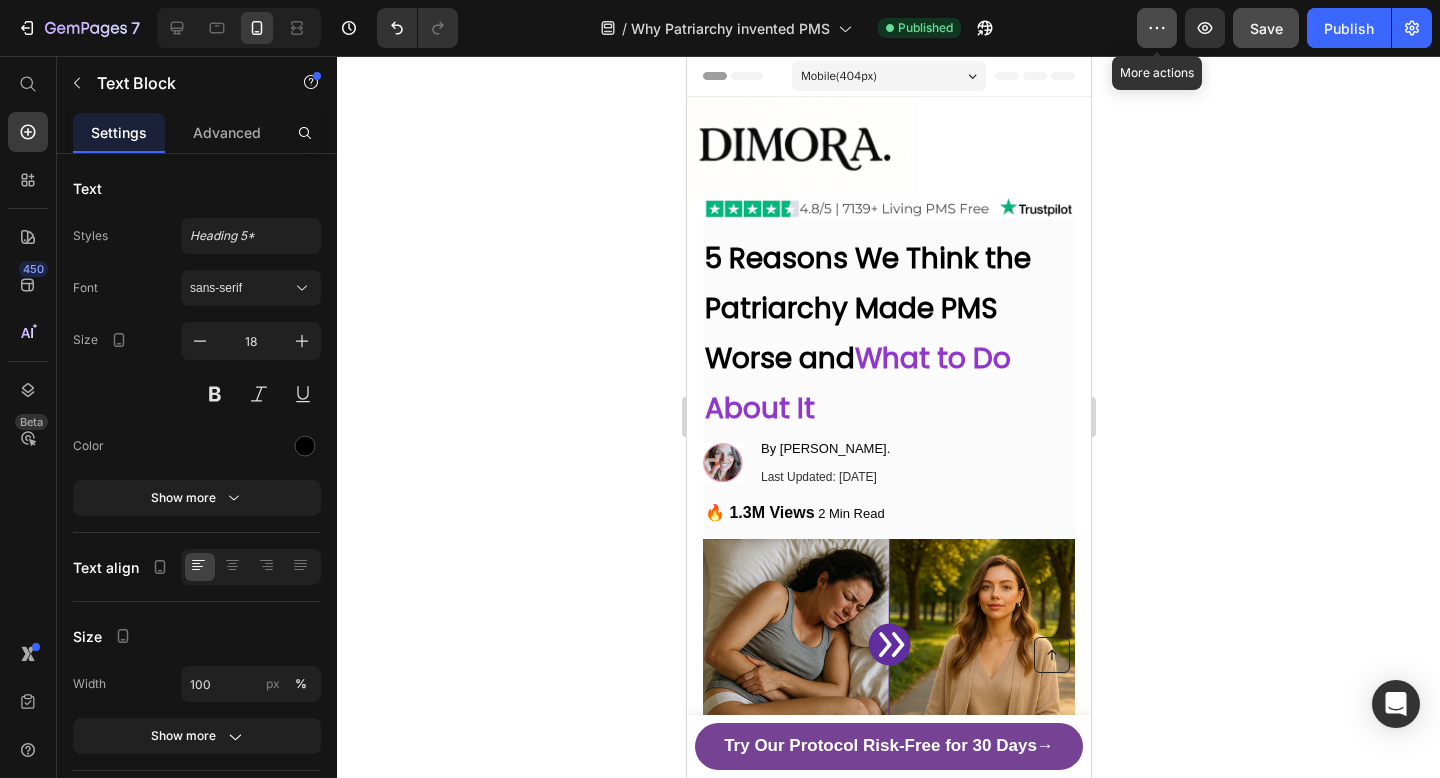 click 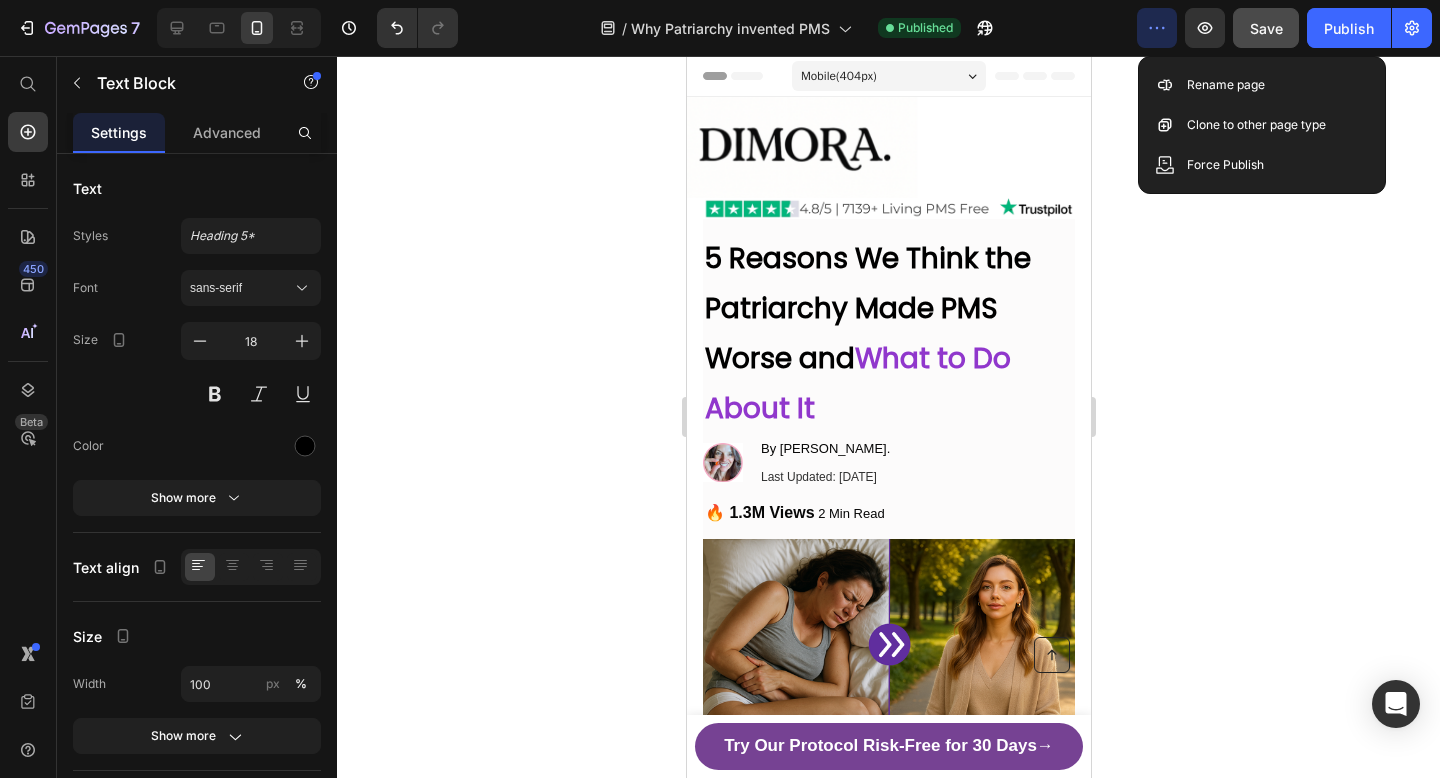 click 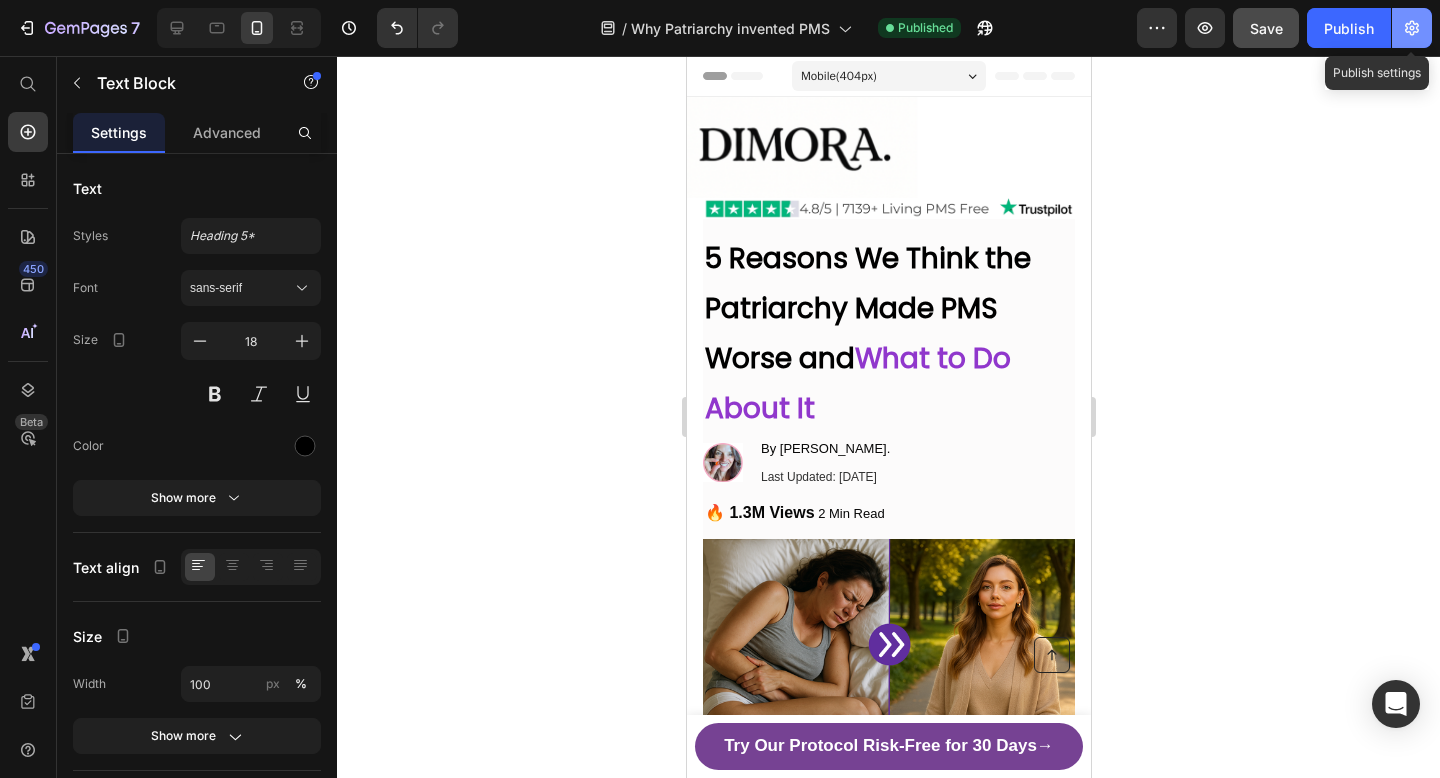 click 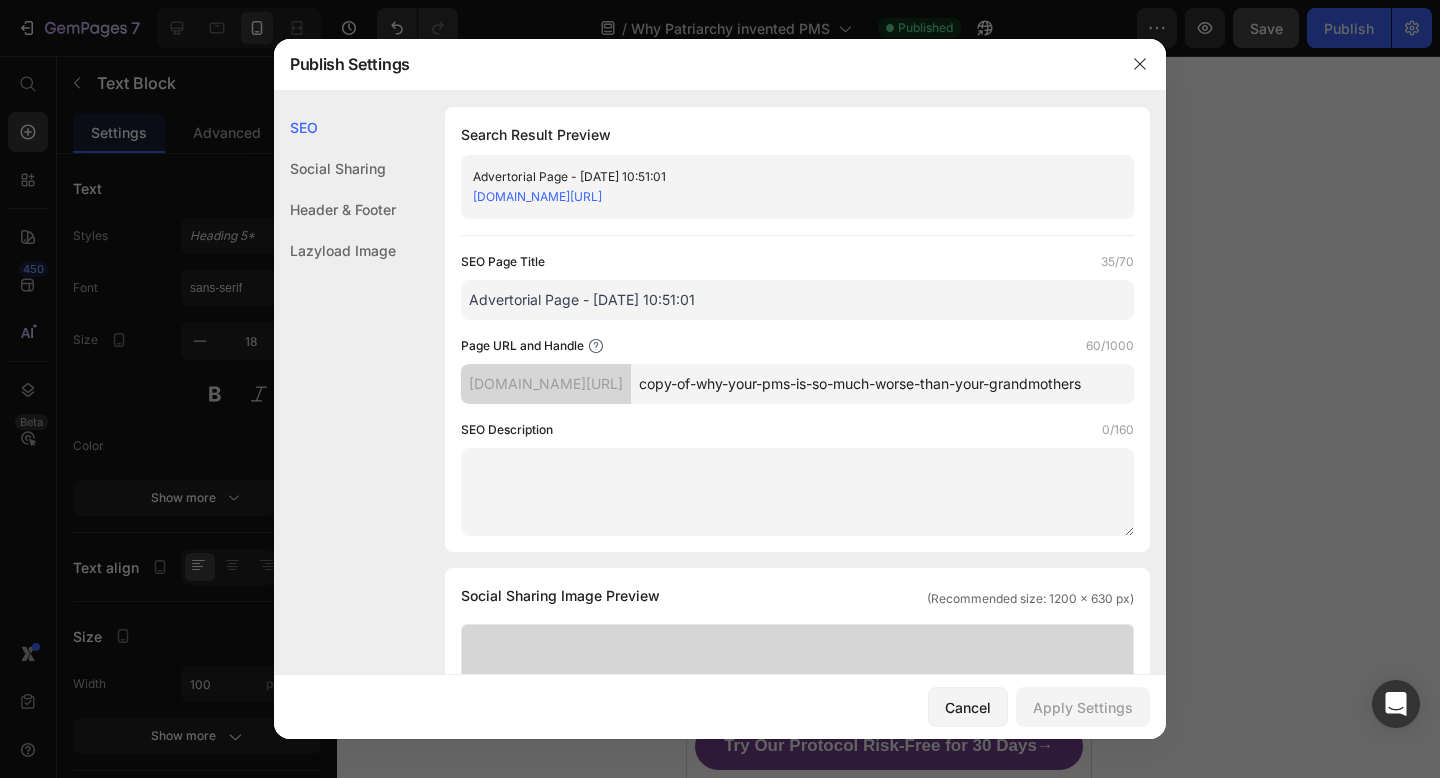 scroll, scrollTop: 0, scrollLeft: 27, axis: horizontal 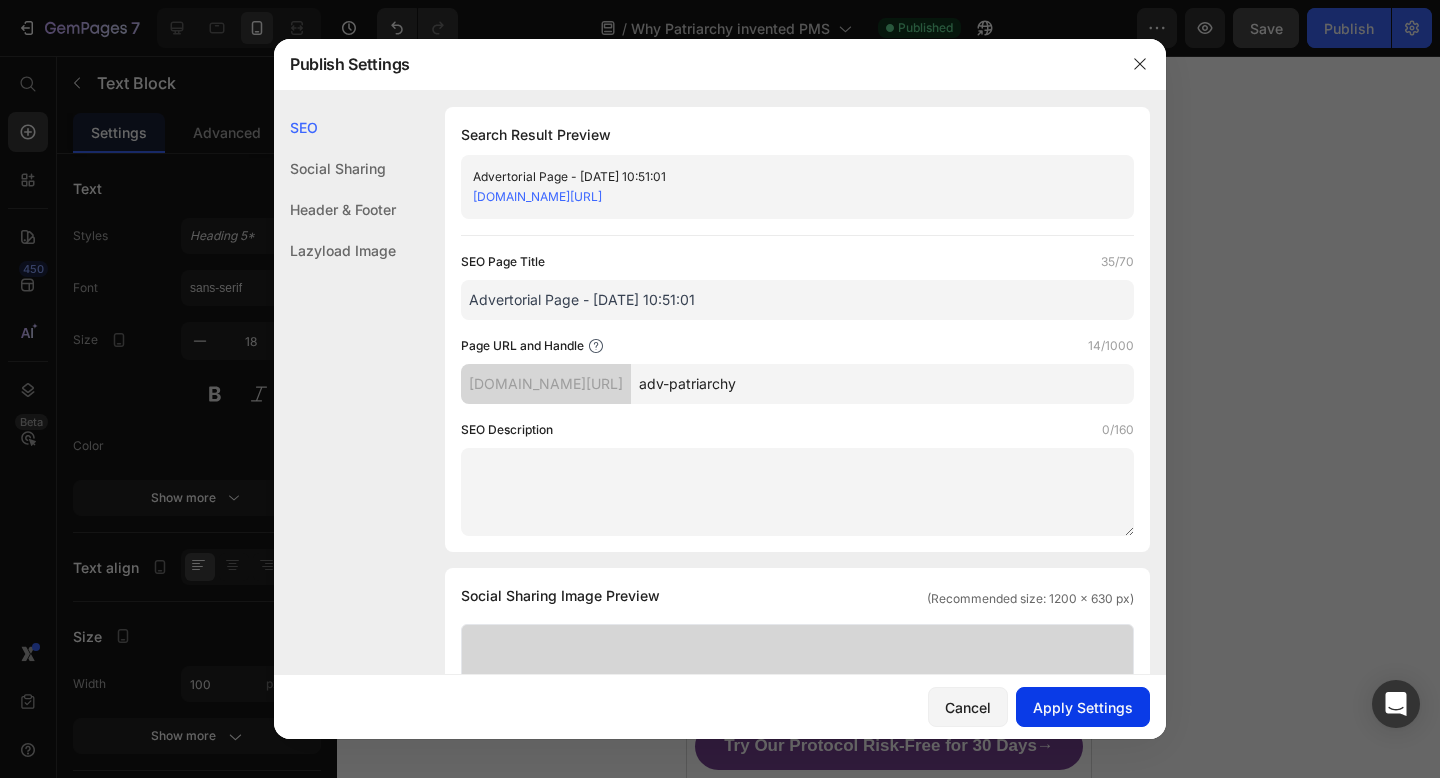 type on "adv-patriarchy" 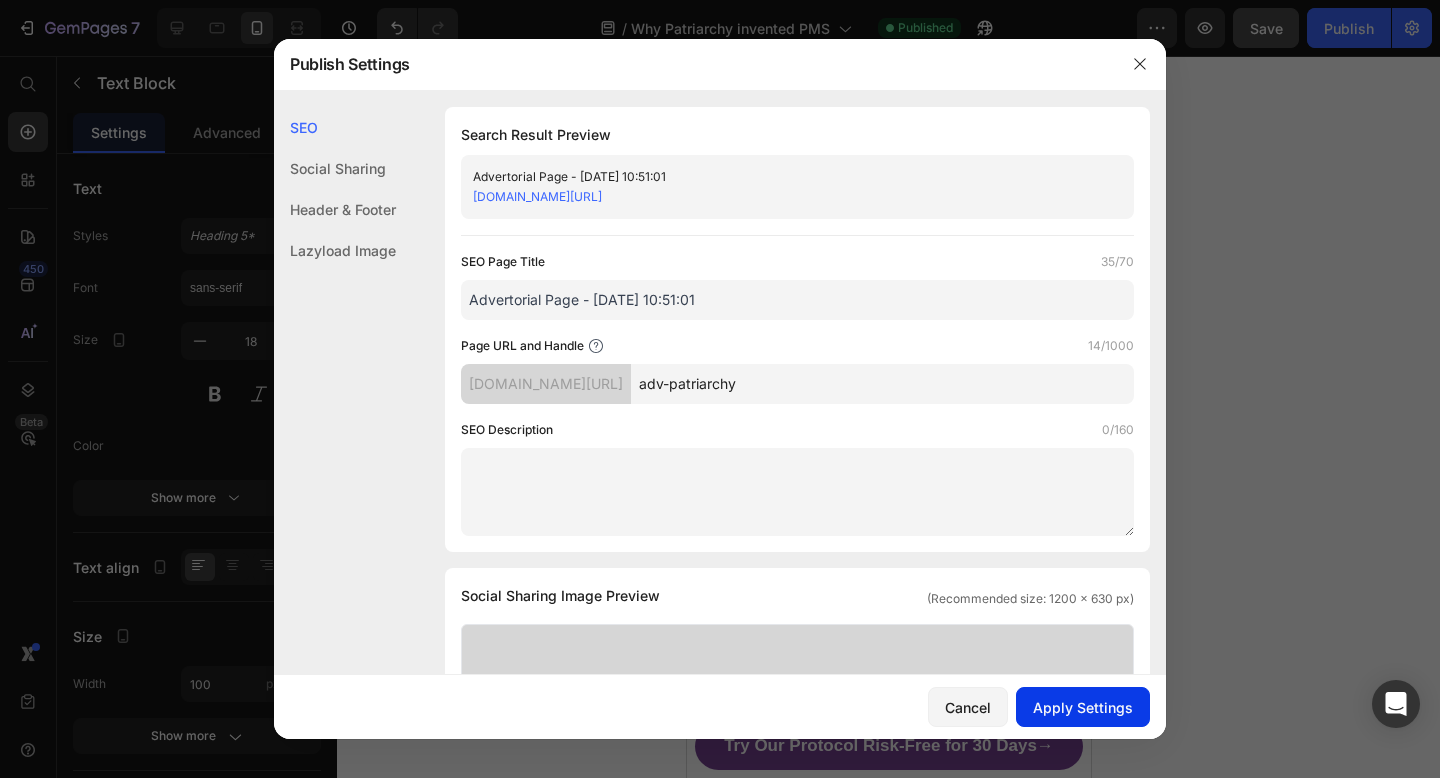 click on "Apply Settings" at bounding box center (1083, 707) 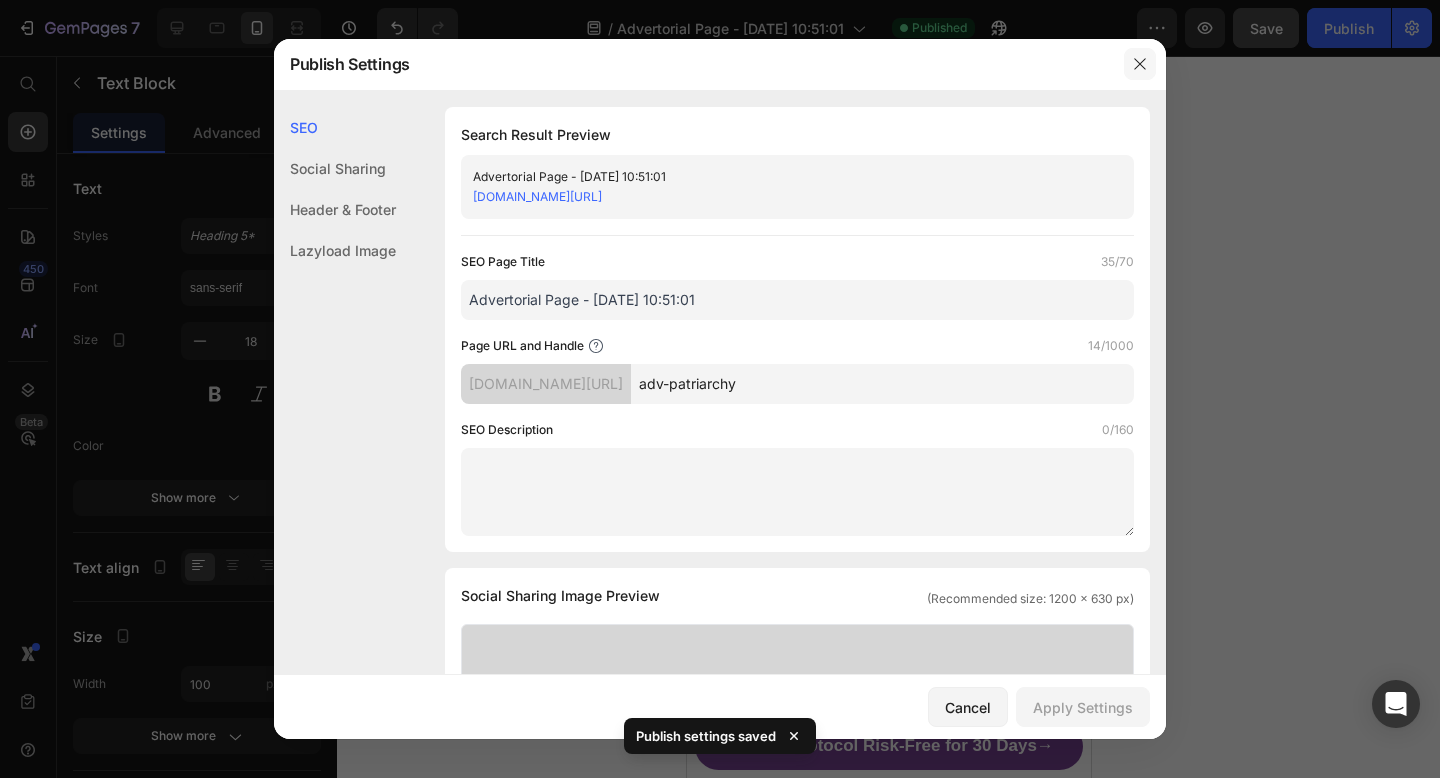 click 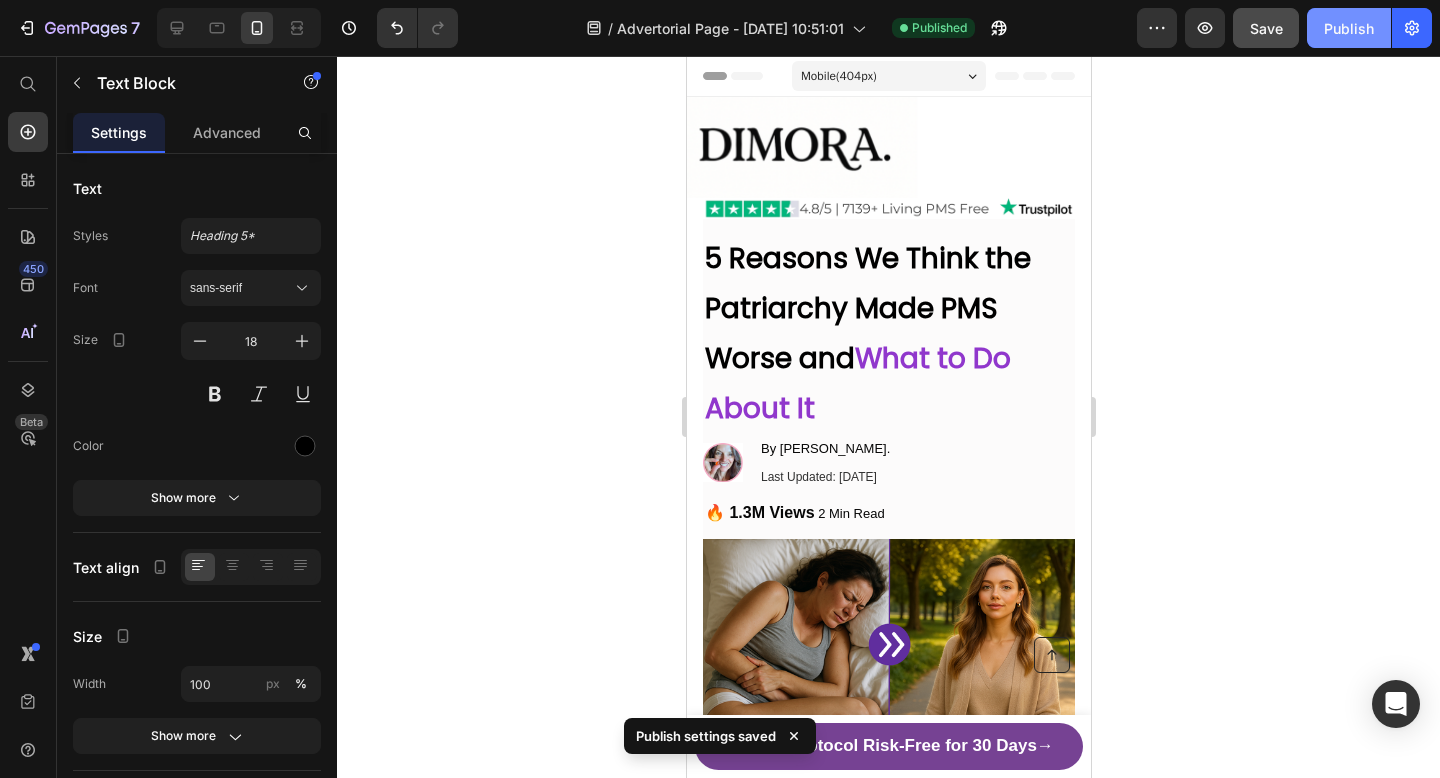 click on "Publish" 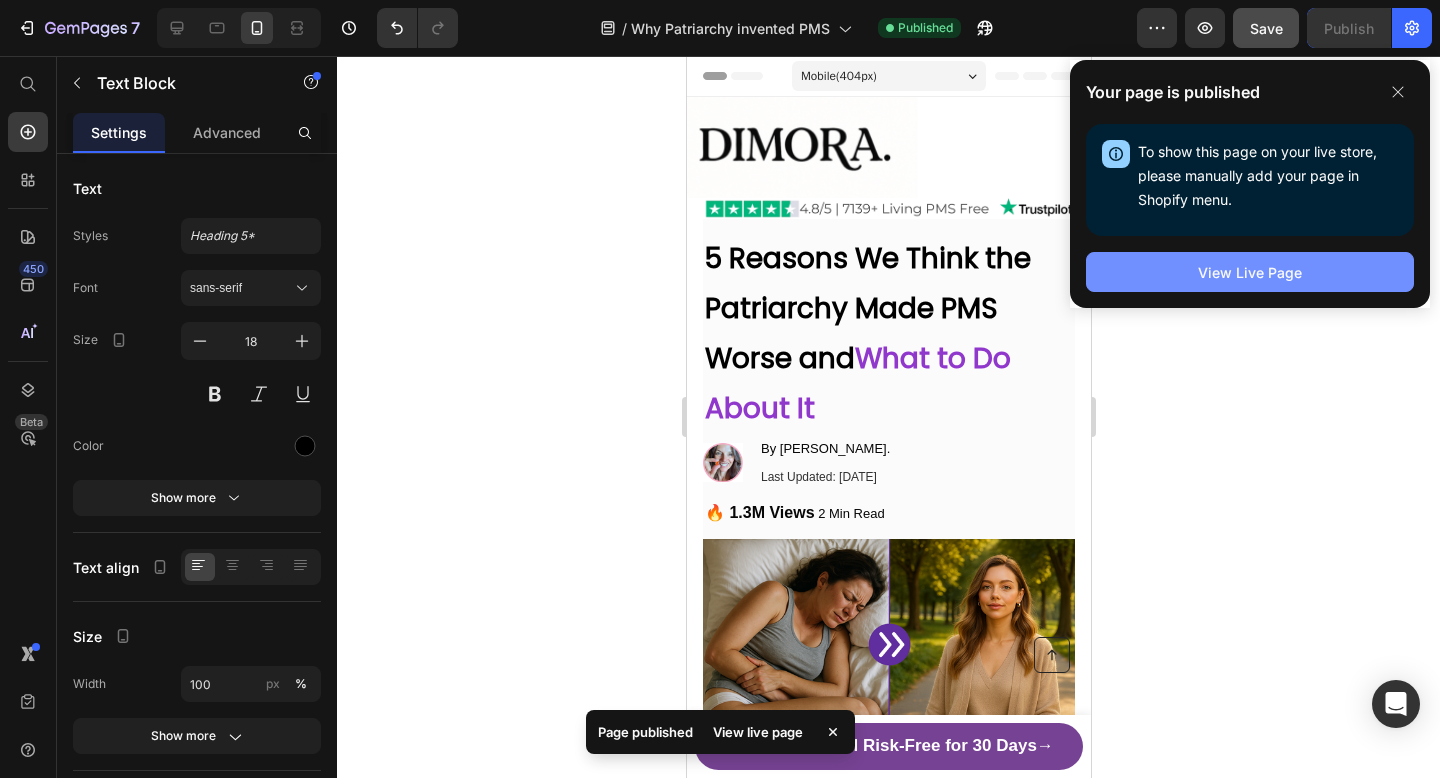 click on "View Live Page" at bounding box center (1250, 272) 